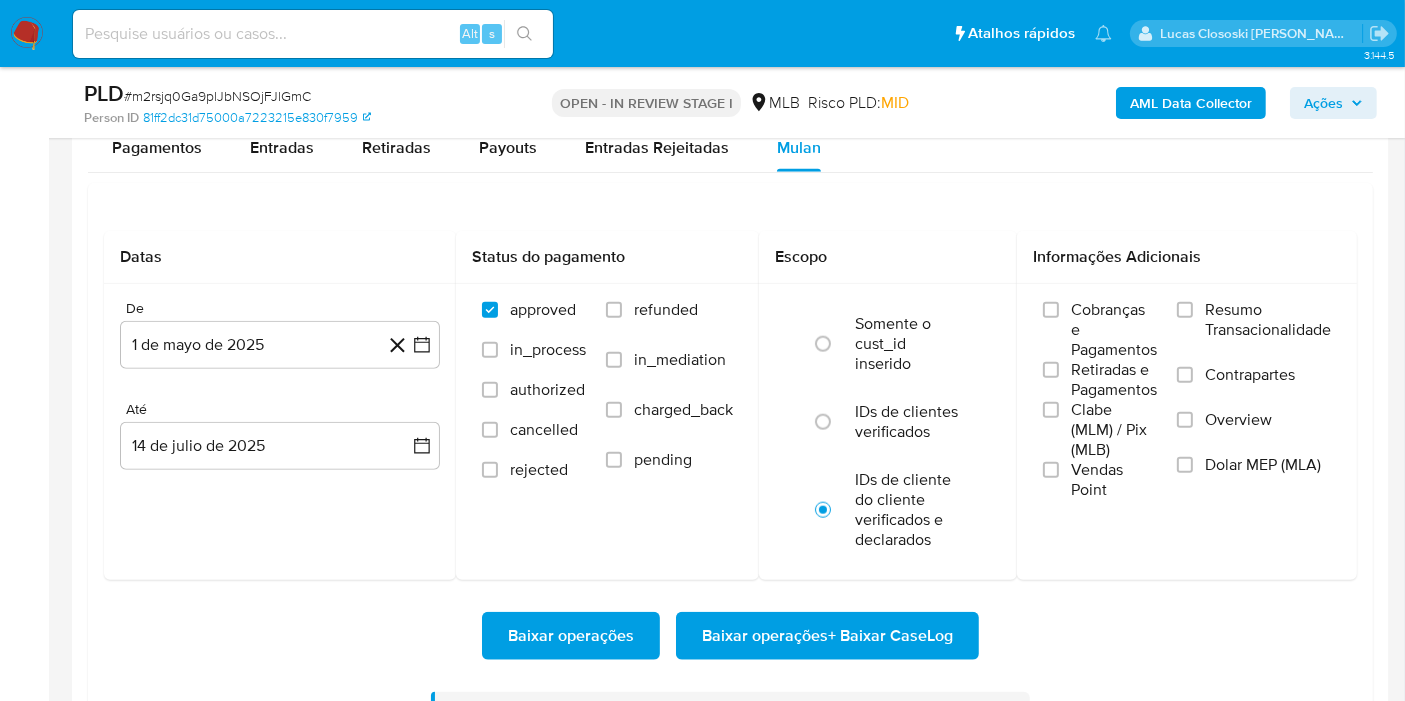 scroll, scrollTop: 2105, scrollLeft: 0, axis: vertical 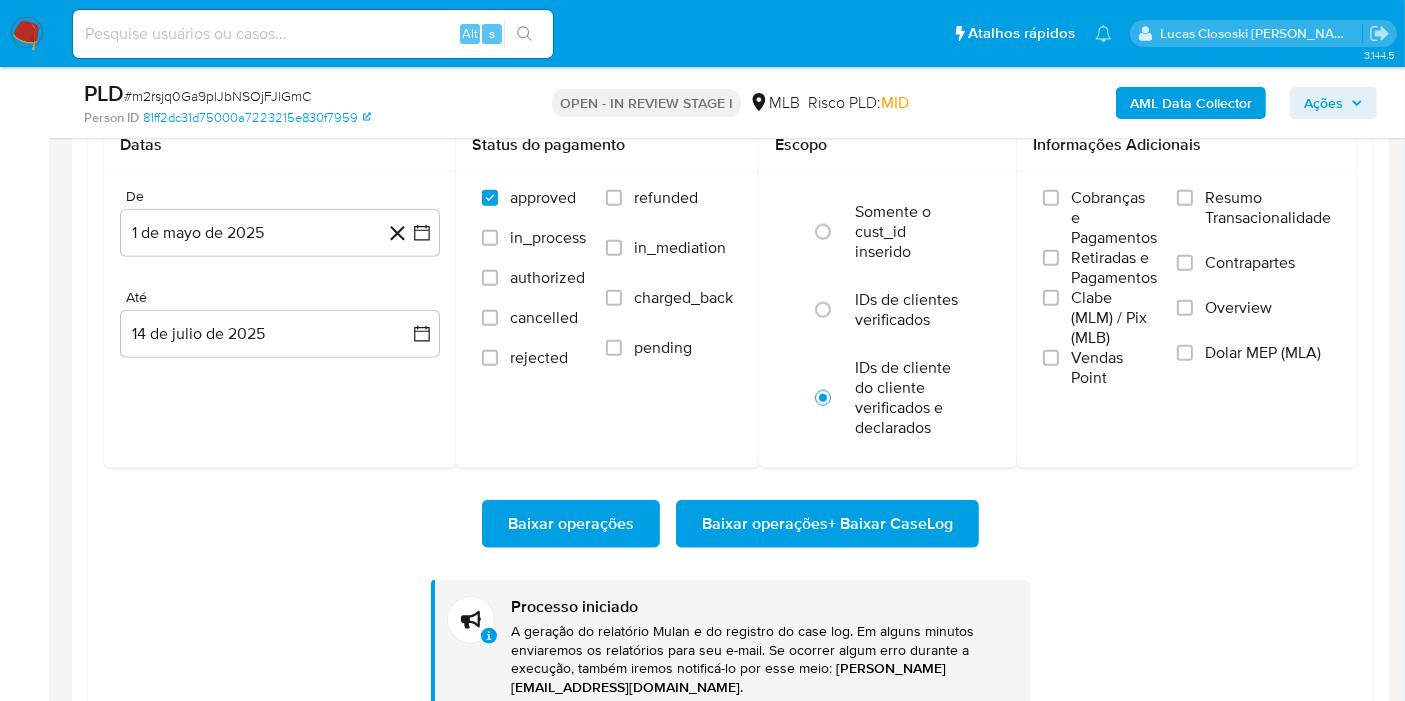 click on "Baixar operações  +   Baixar CaseLog" at bounding box center (827, 524) 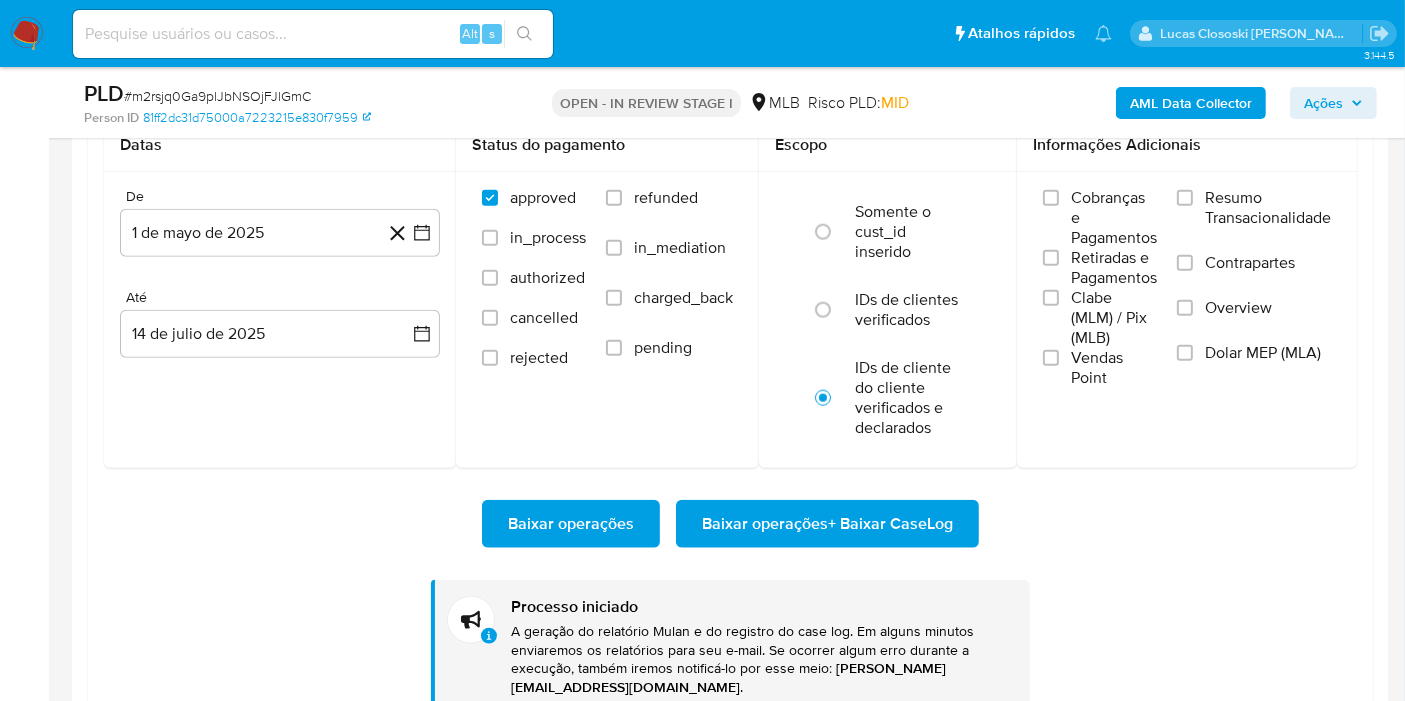 type 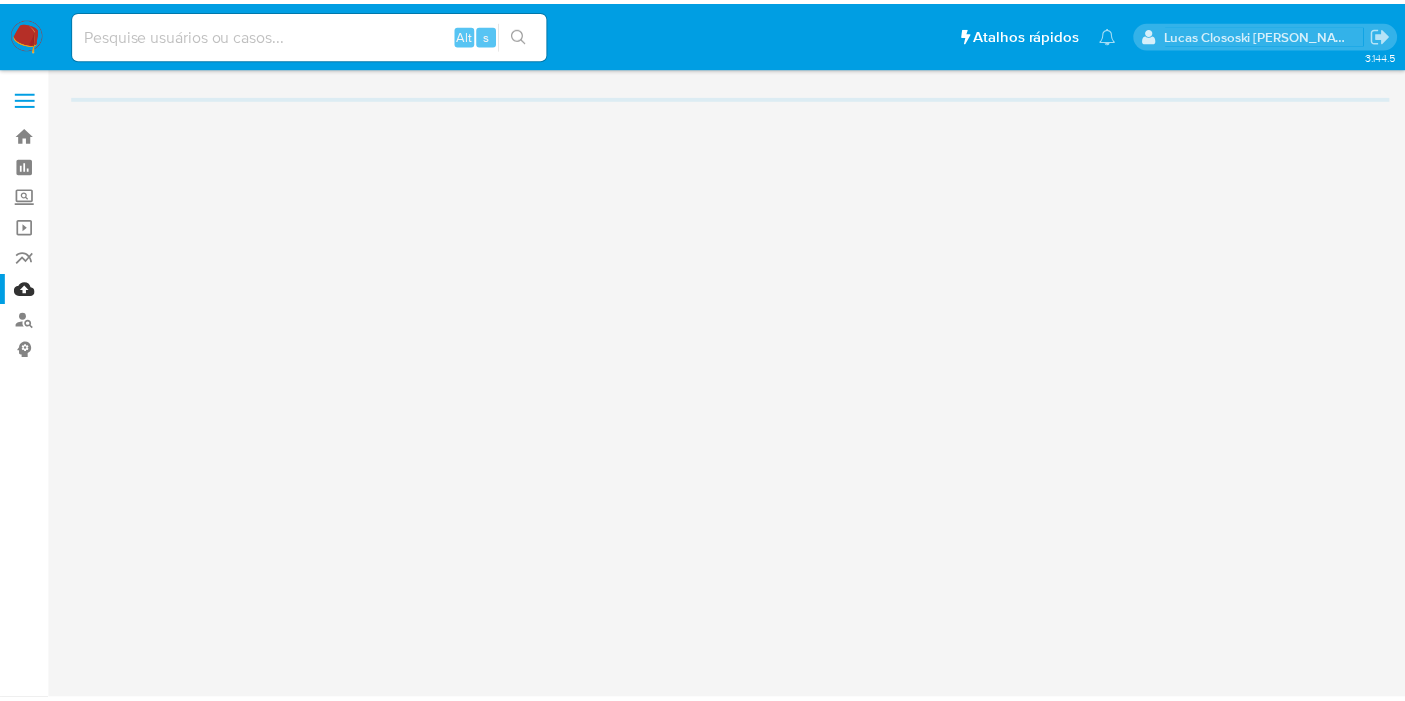 scroll, scrollTop: 0, scrollLeft: 0, axis: both 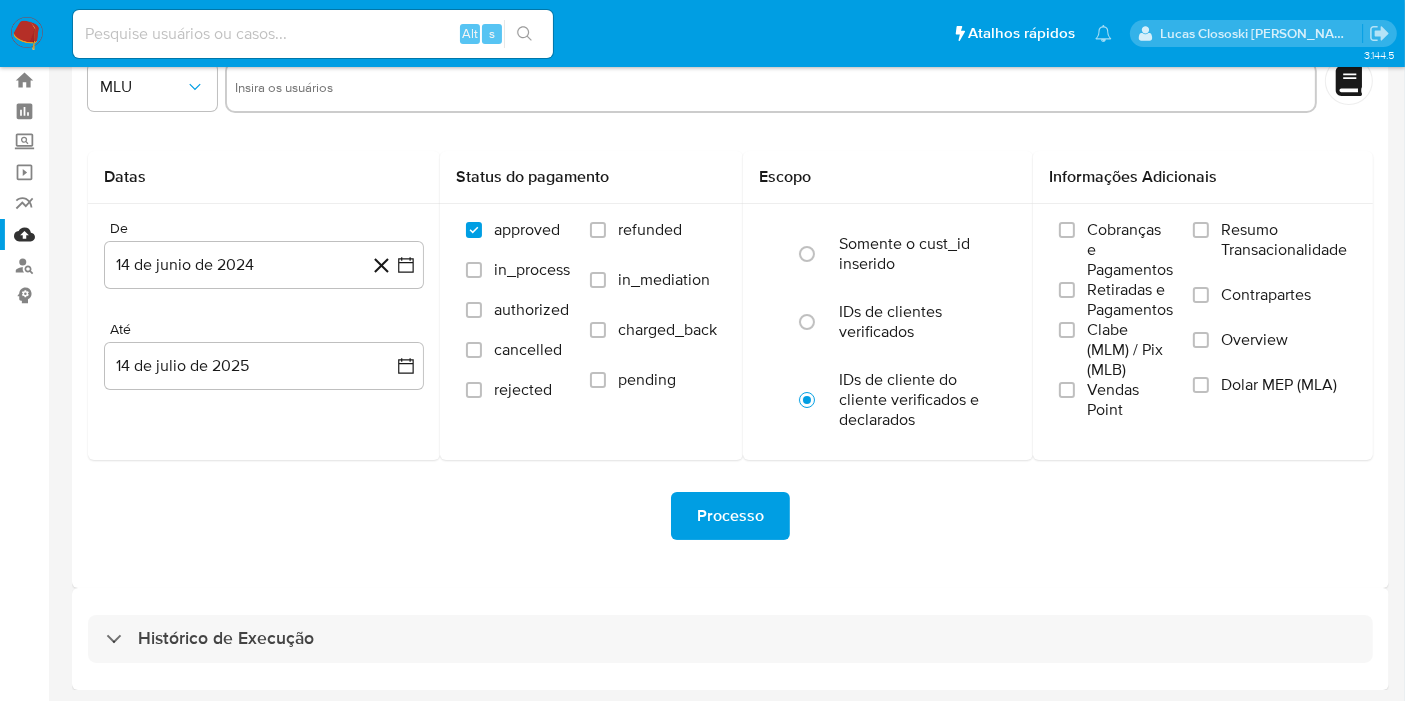 click on "Histórico de Execução" at bounding box center [730, 639] 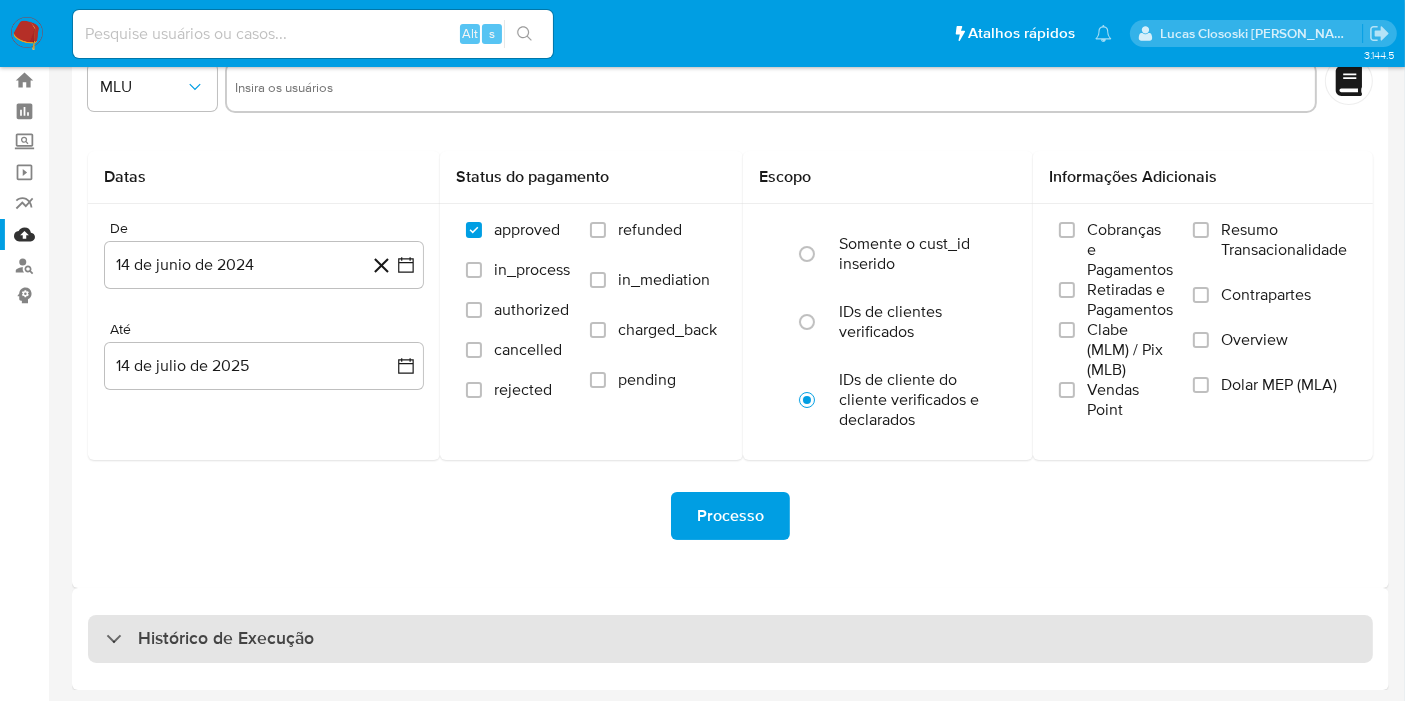 click on "Histórico de Execução" at bounding box center (730, 639) 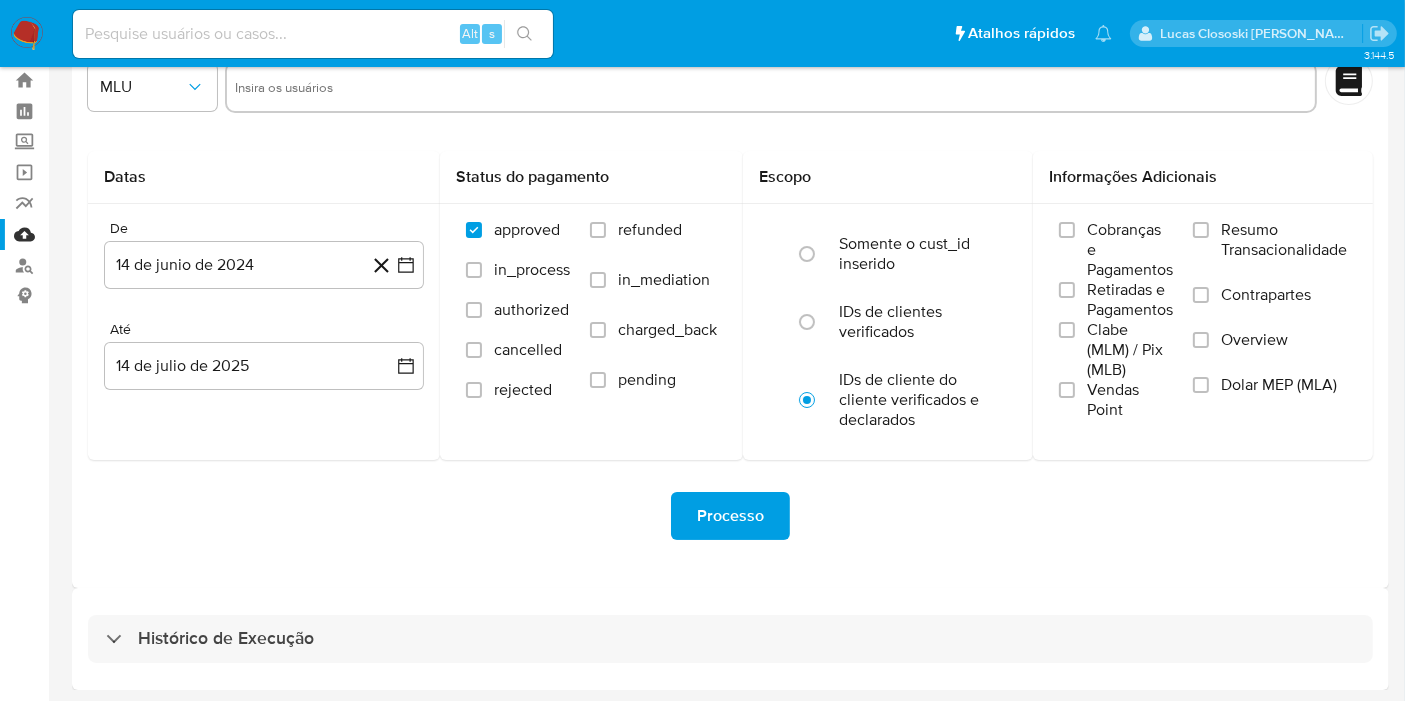 select on "10" 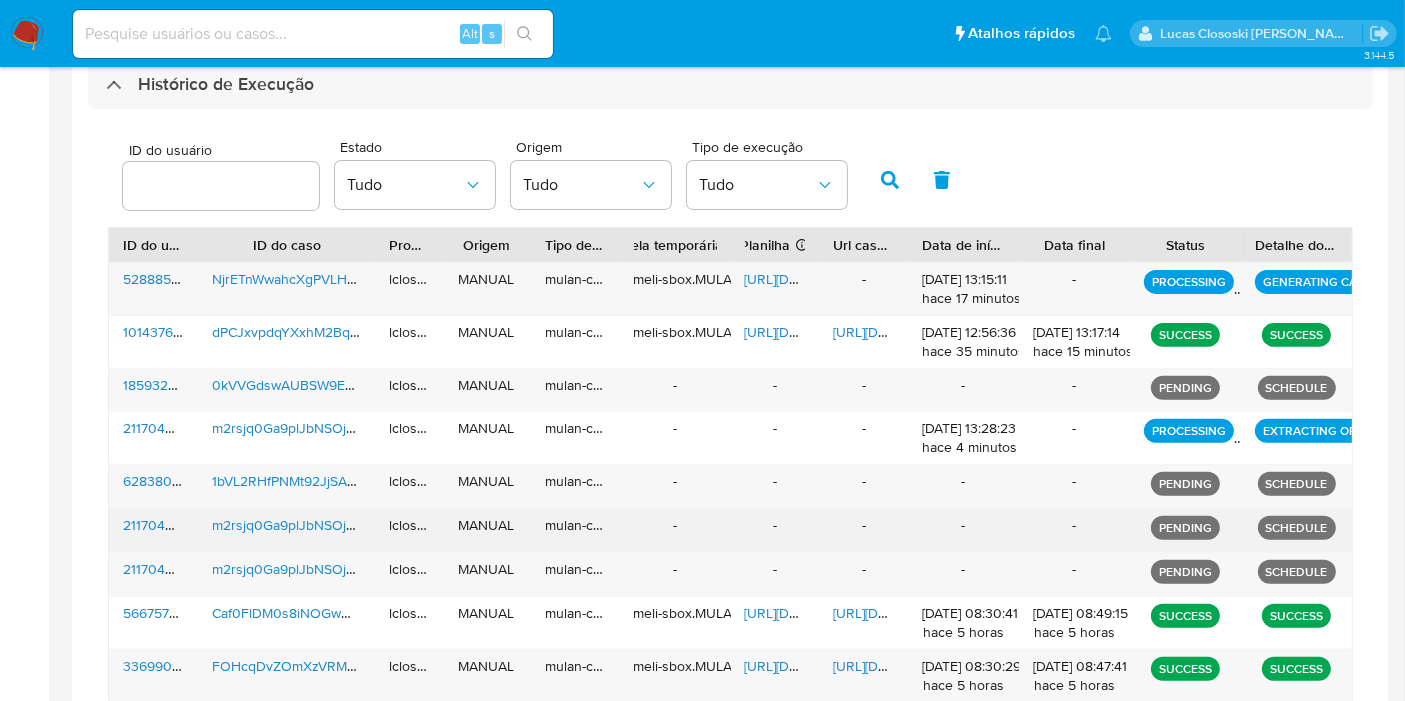 scroll, scrollTop: 610, scrollLeft: 0, axis: vertical 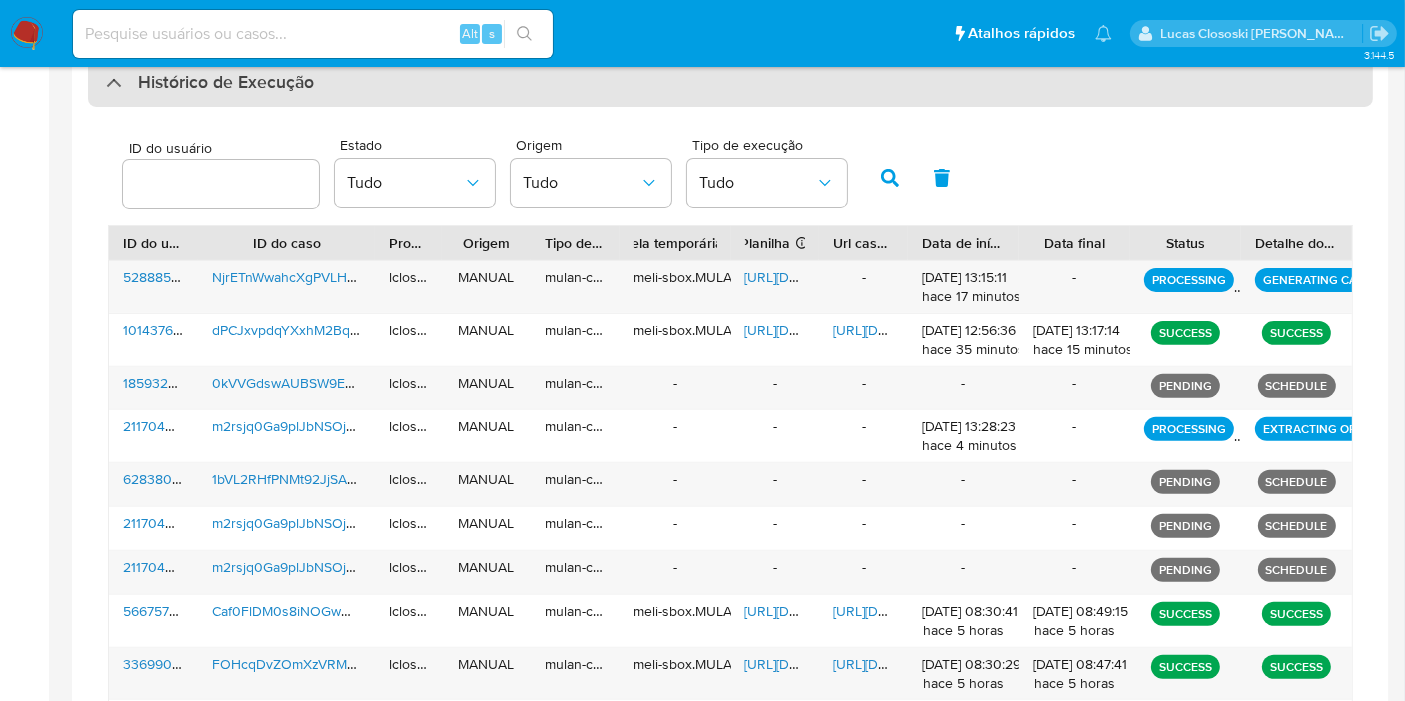 click on "Histórico de Execução" at bounding box center [730, 83] 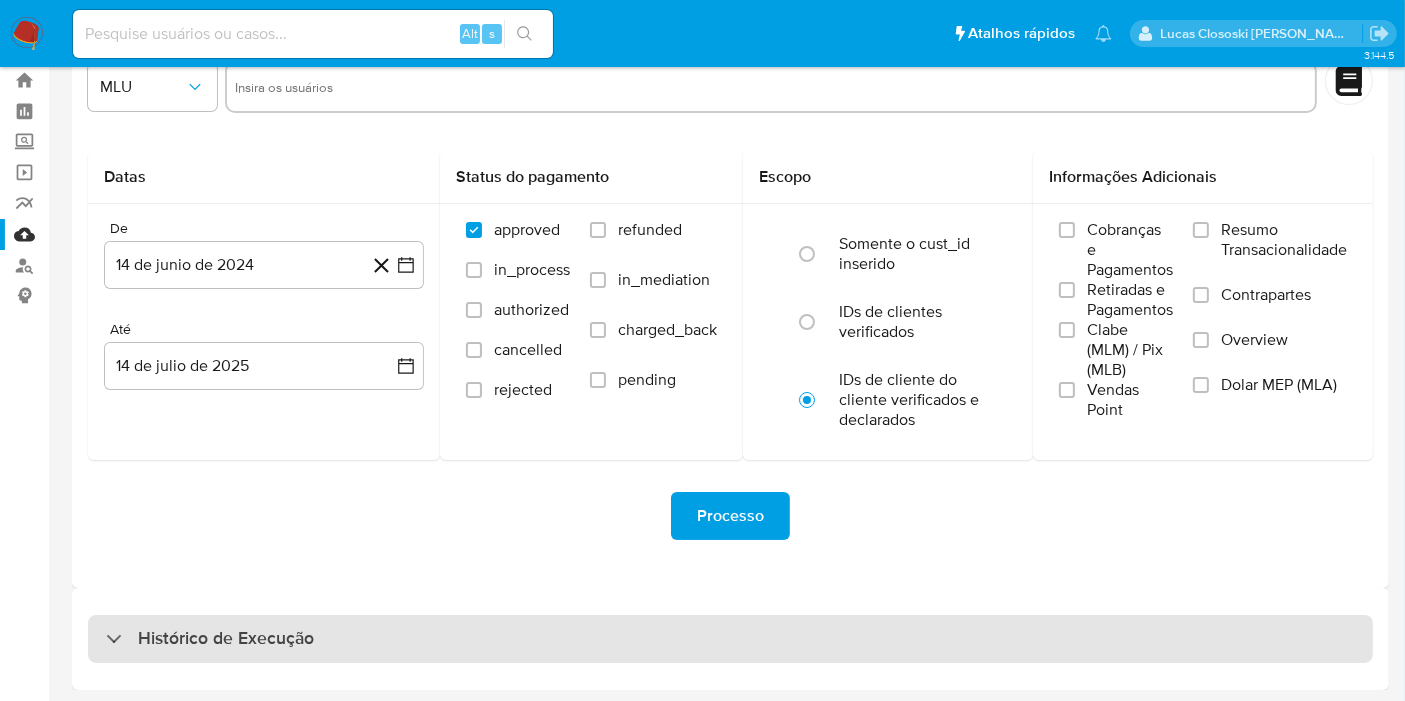 click on "Histórico de Execução" at bounding box center [730, 639] 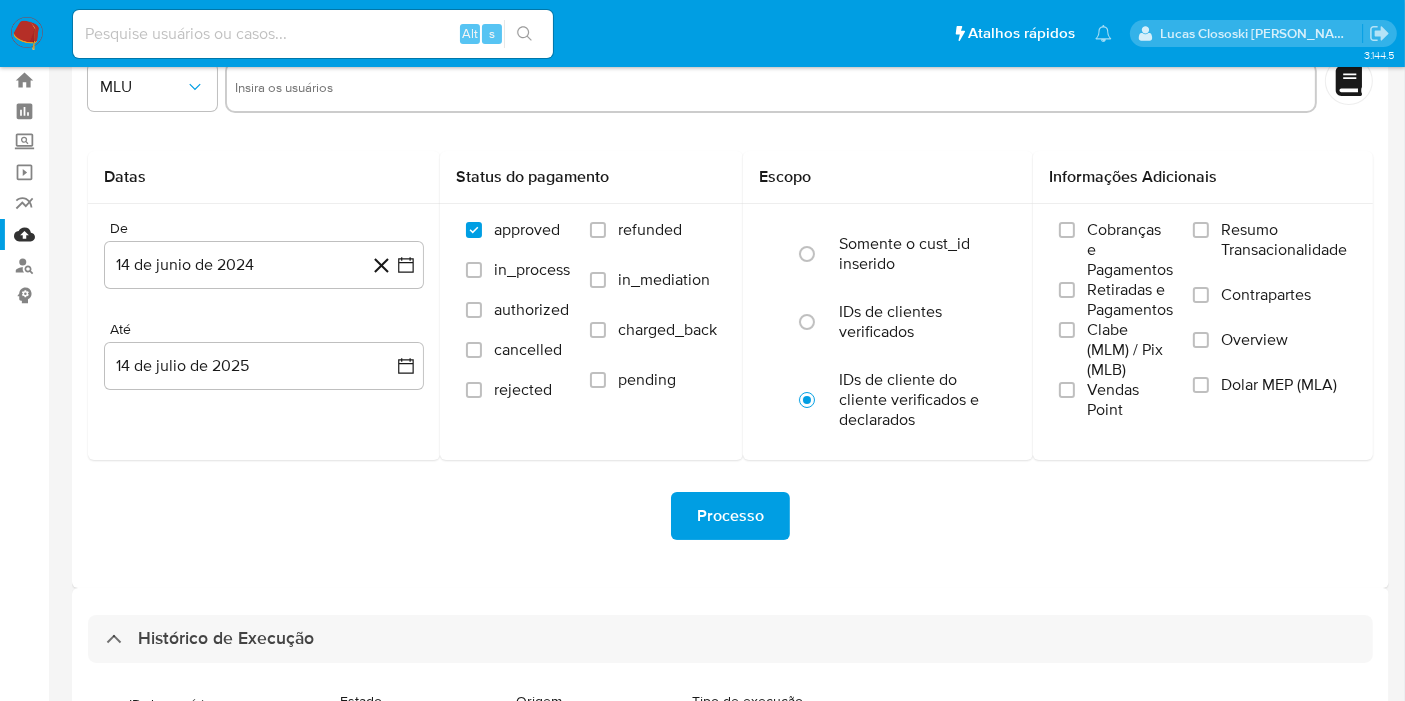 scroll, scrollTop: 610, scrollLeft: 0, axis: vertical 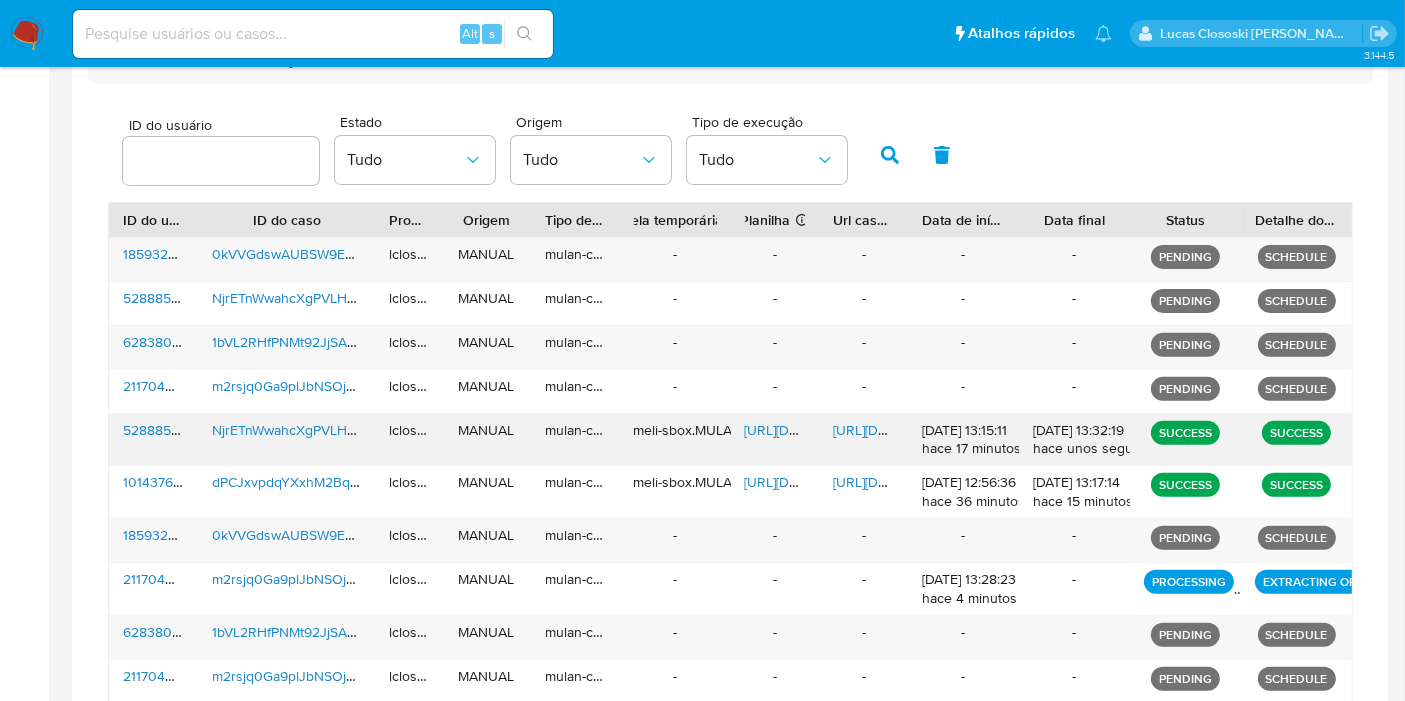 click on "https://docs.google.com/spreadsheets/d/1W3JbpaOmrskkNzCZTtS7zZLkYIwT8XjYUFNC5TzeL3A/edit" at bounding box center (814, 430) 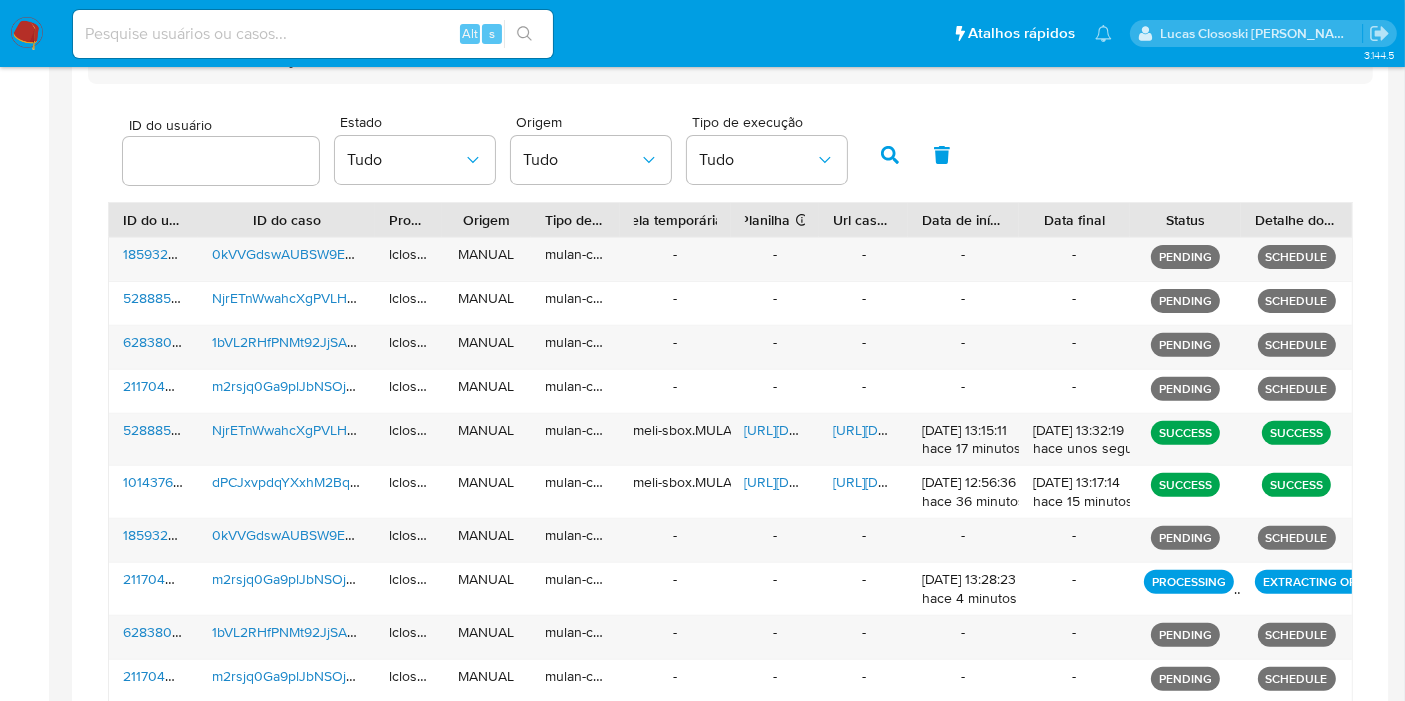 click on "ID do usuário Estado Tudo Origem Tudo Tipo de execução Tudo ID do usuário ID do caso Proprietário Origem Tipo de execução Tabela temporária Duração da tabela   Conclusão bem sucedida :  1 dia Com erro :  7 dias Planilha   Se o campo estiver vazio, é devido a um erro ao gerar Mulan Url caseLog Data de início Data final Status Detalhe do status 185932364 0kVVGdswAUBSW9E66Zx15cf5 lclososki MANUAL mulan-caselog - - - - - PENDING SCHEDULE 52888538 NjrETnWwahcXgPVLHrAvJGOx lclososki MANUAL mulan-caselog - - - - - PENDING SCHEDULE 628380430 1bVL2RHfPNMt92JjSAaoDI7w lclososki MANUAL mulan-caselog - - - - - PENDING SCHEDULE 2117040225 m2rsjq0Ga9plJbNSOjFJlGmC lclososki MANUAL mulan-caselog - - - - - PENDING SCHEDULE 52888538 NjrETnWwahcXgPVLHrAvJGOx lclososki MANUAL mulan-caselog meli-sbox.MULANIT.mulan_result_lclososki_20250714T121510_84d1_52888538 https://docs.google.com/spreadsheets/d/1W3JbpaOmrskkNzCZTtS7zZLkYIwT8XjYUFNC5TzeL3A/edit 14/07/2025 13:15:11 hace 17 minutos 14/07/2025 13:32:19 SUCCESS - - -" at bounding box center [730, 431] 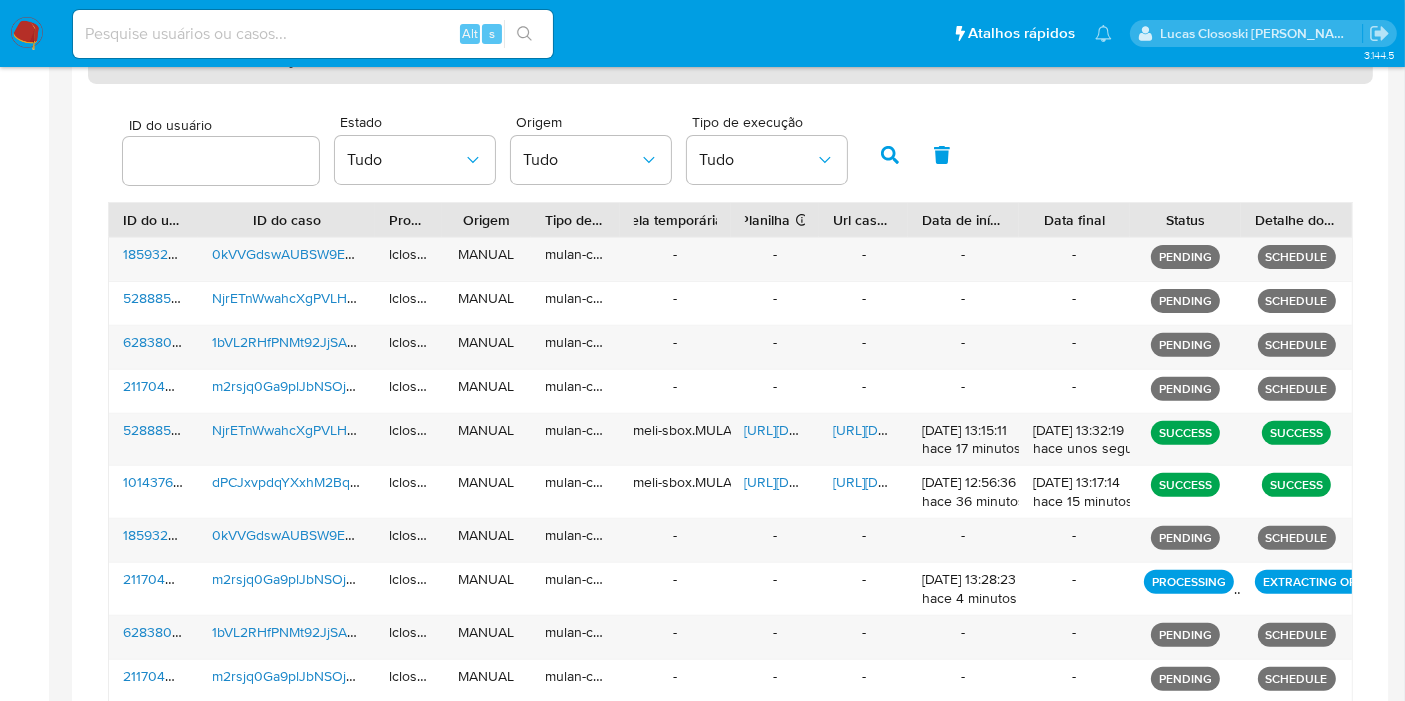 click on "Histórico de Execução" at bounding box center (730, 60) 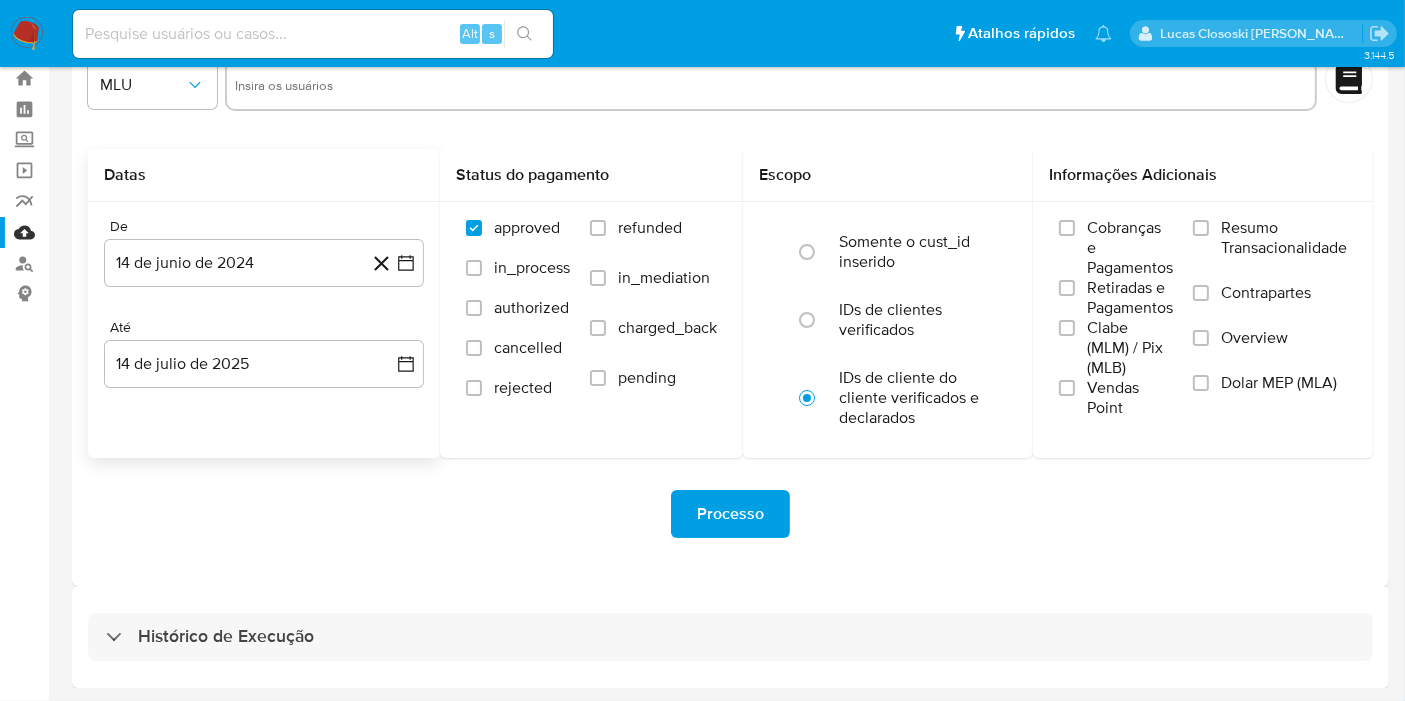 scroll, scrollTop: 54, scrollLeft: 0, axis: vertical 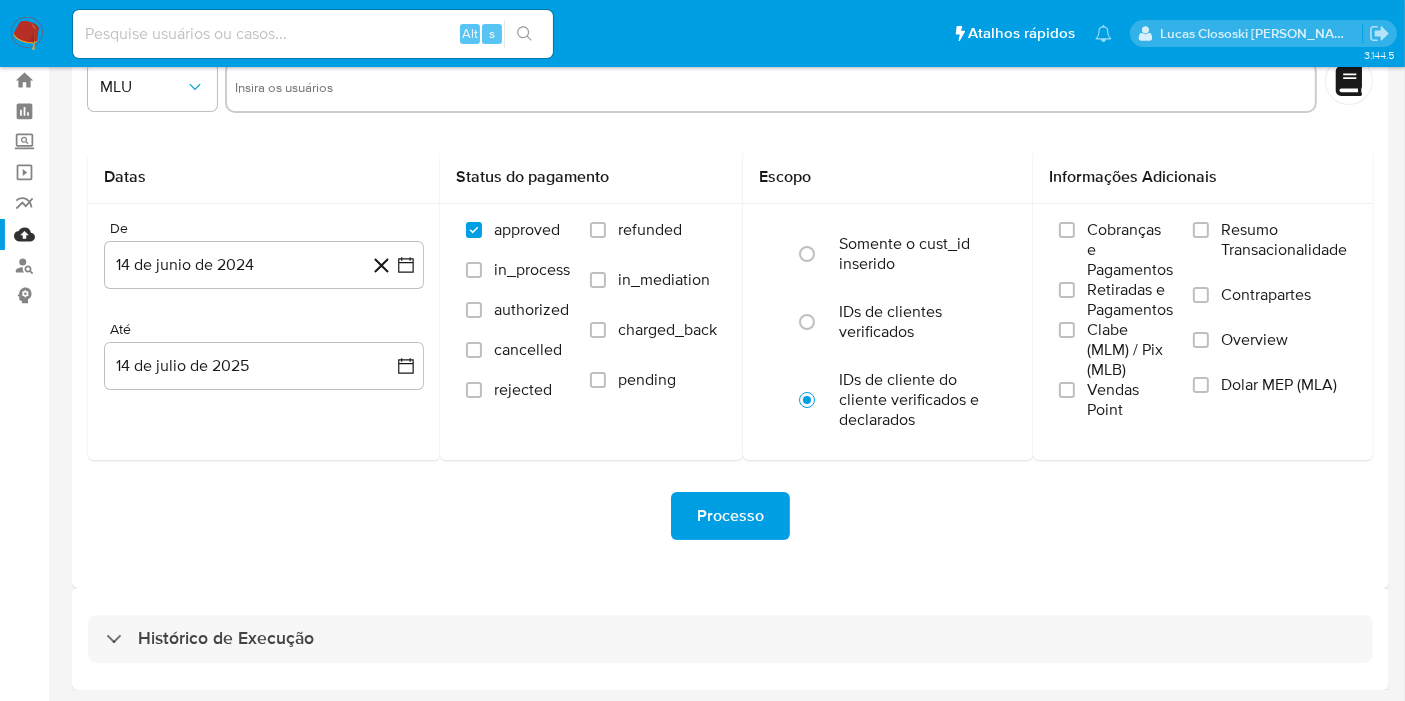 click on "Histórico de Execução" at bounding box center [730, 639] 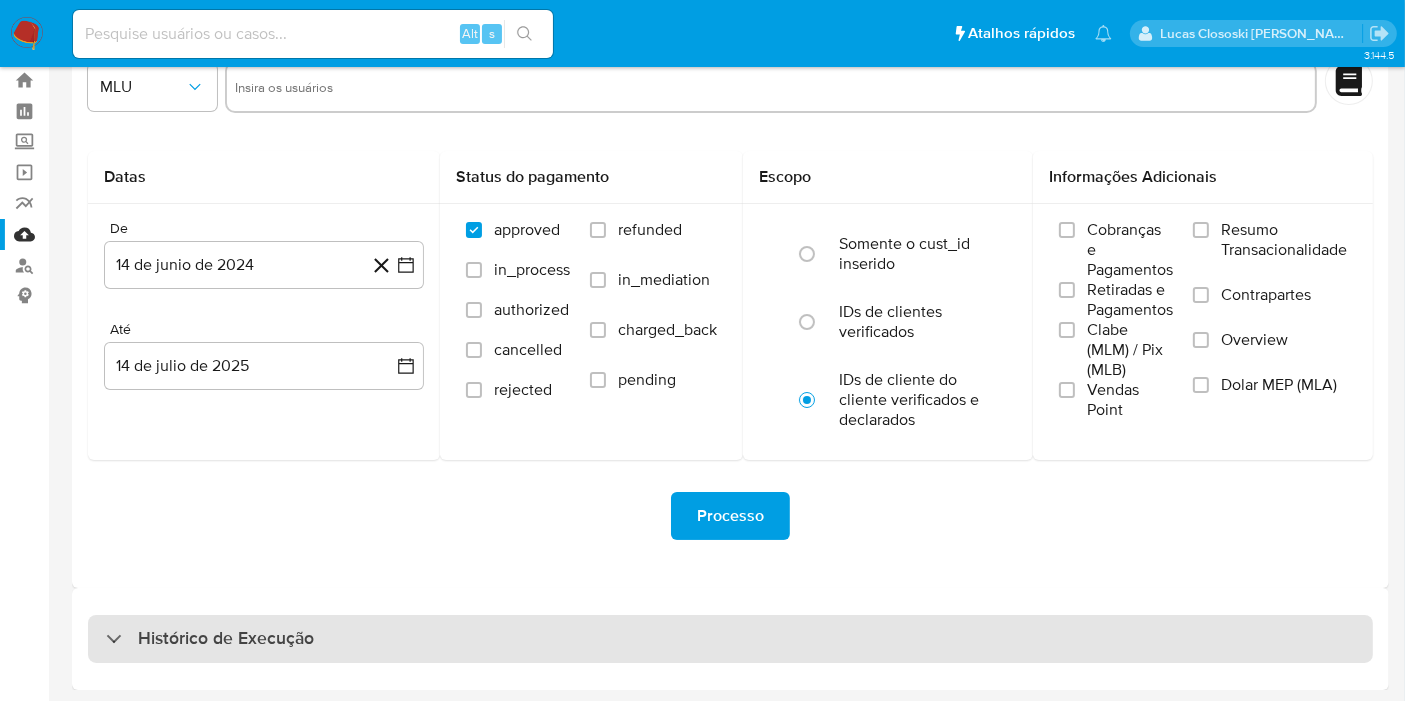 click on "Histórico de Execução" at bounding box center [730, 639] 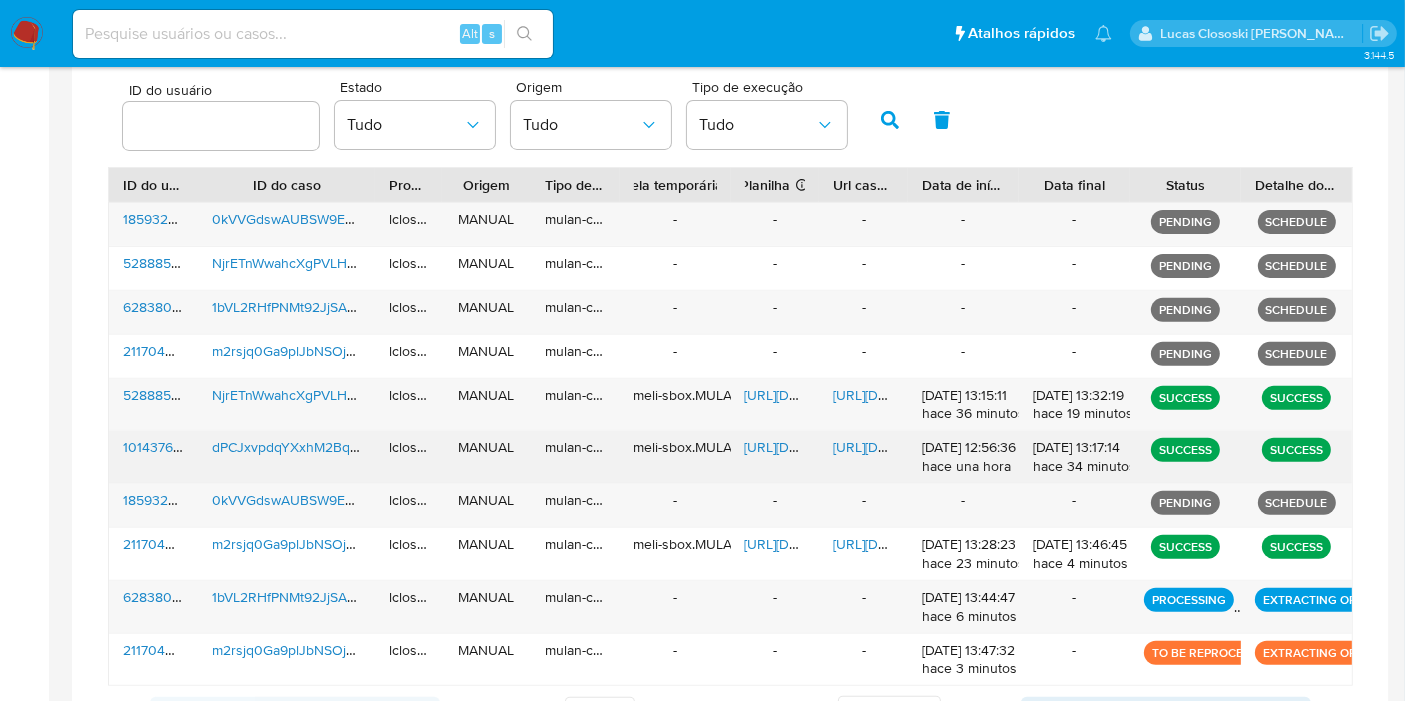 scroll, scrollTop: 721, scrollLeft: 0, axis: vertical 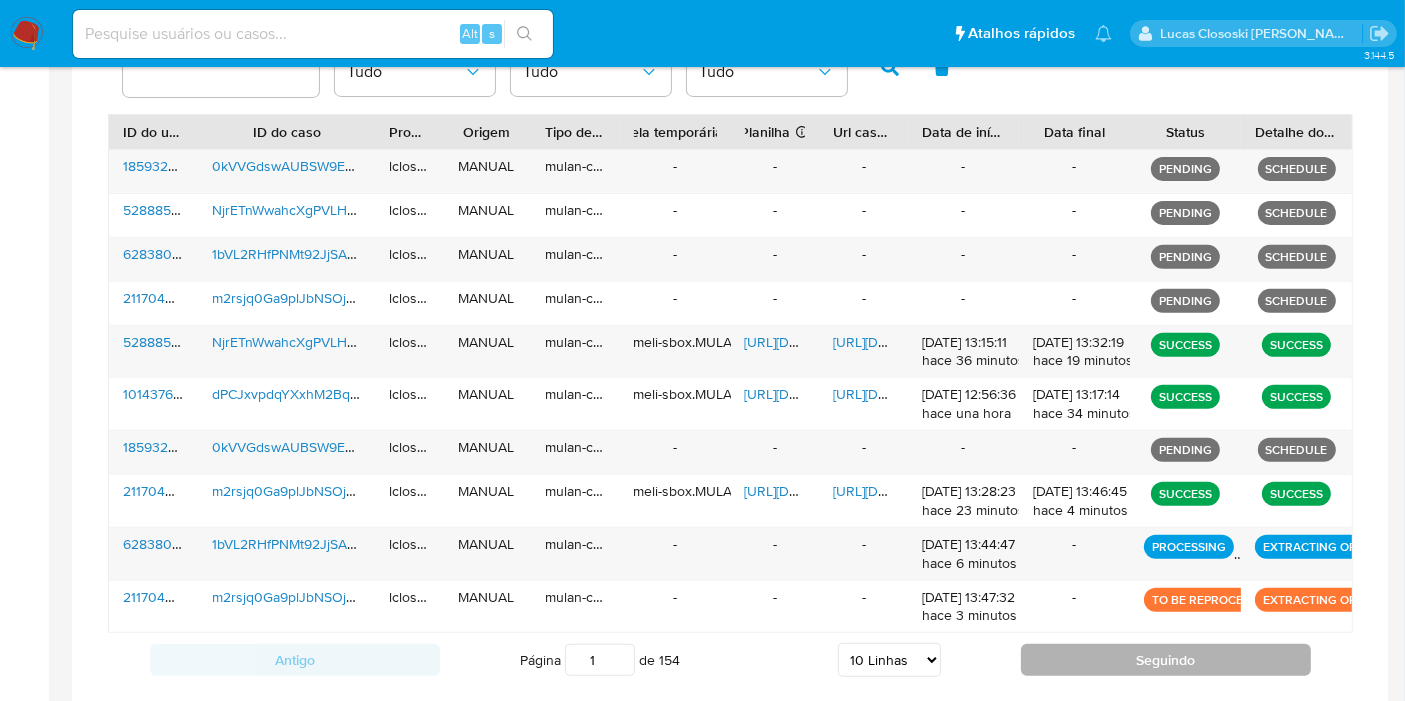 click on "Seguindo" at bounding box center (1166, 660) 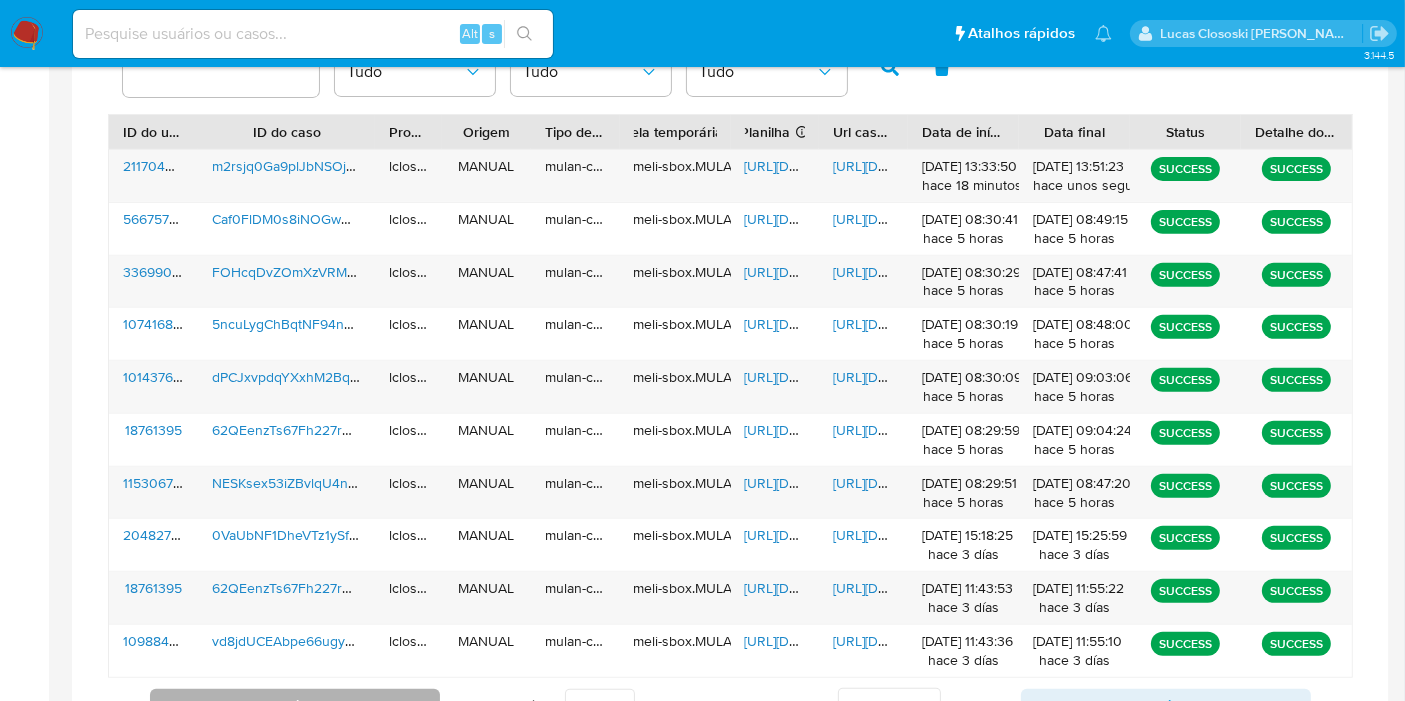 click on "Antigo" at bounding box center (295, 705) 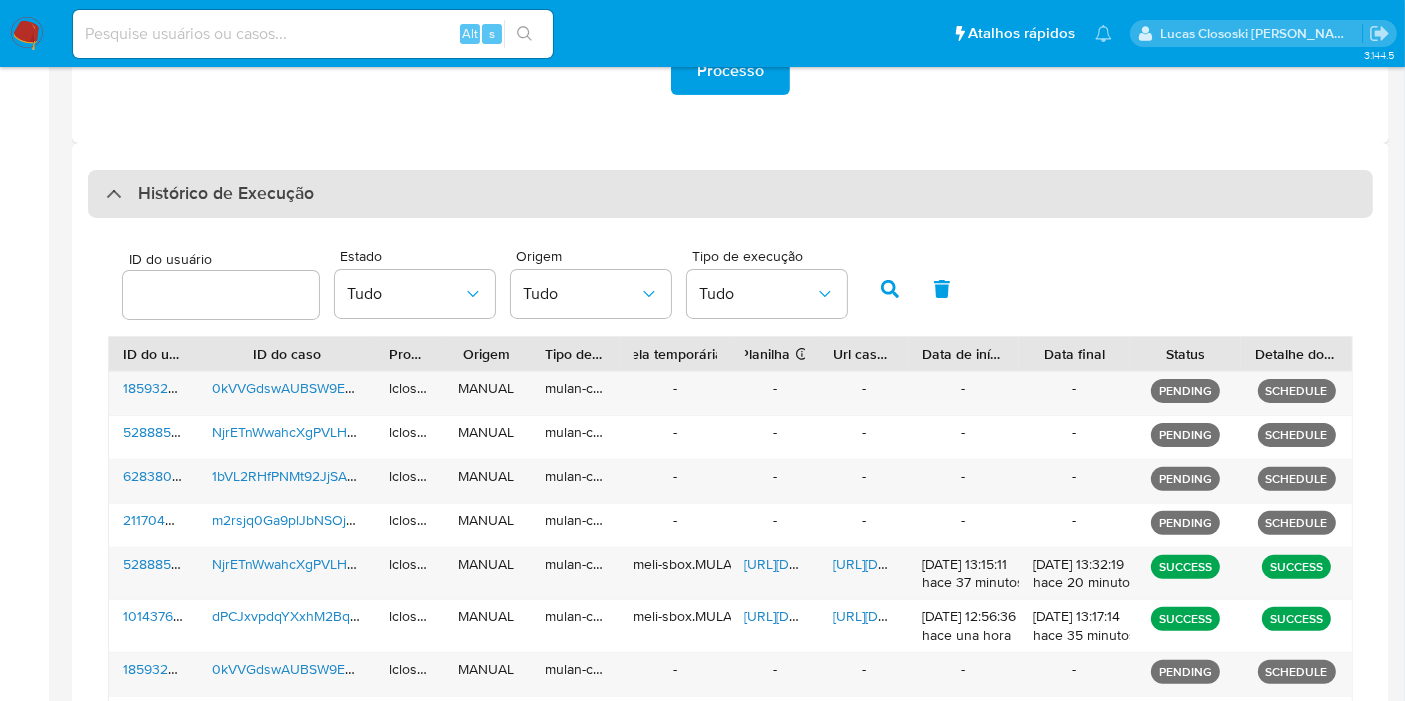 click on "Histórico de Execução" at bounding box center [730, 194] 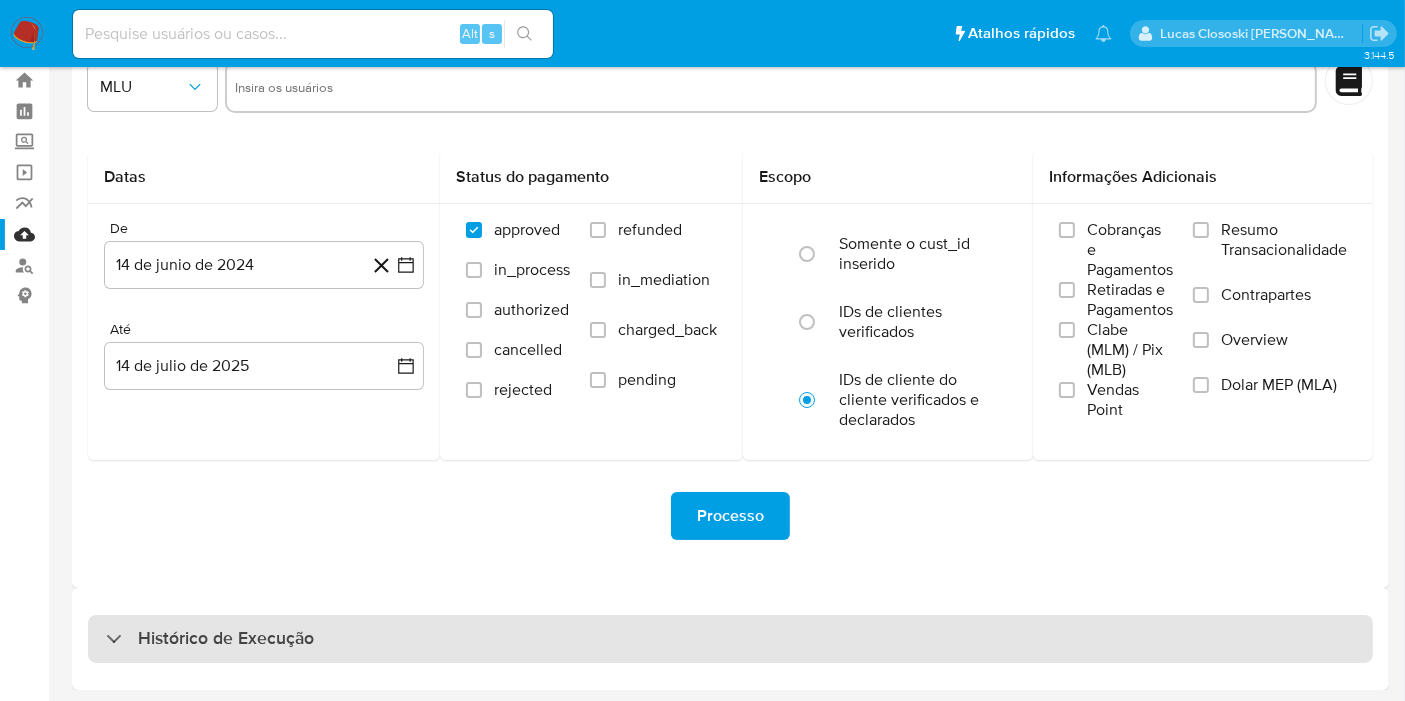 click on "Histórico de Execução" at bounding box center [730, 639] 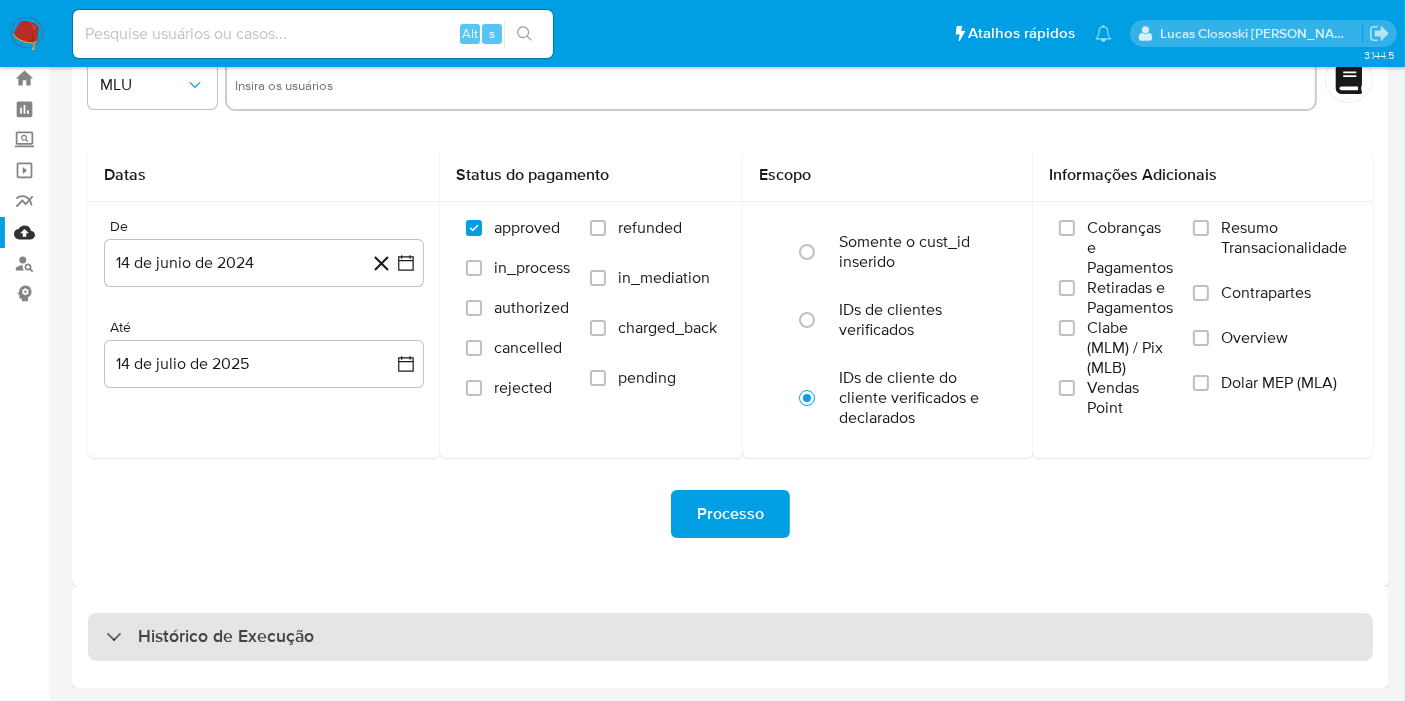select on "10" 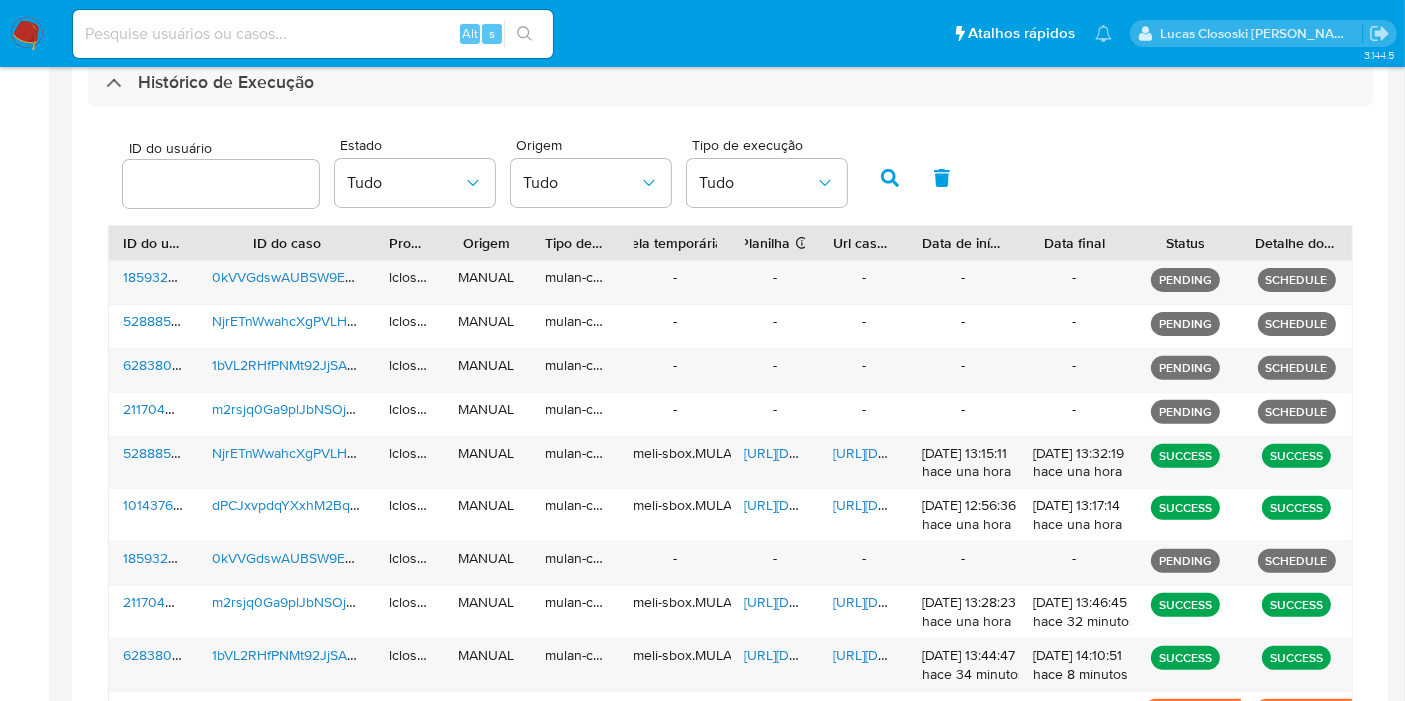 scroll, scrollTop: 721, scrollLeft: 0, axis: vertical 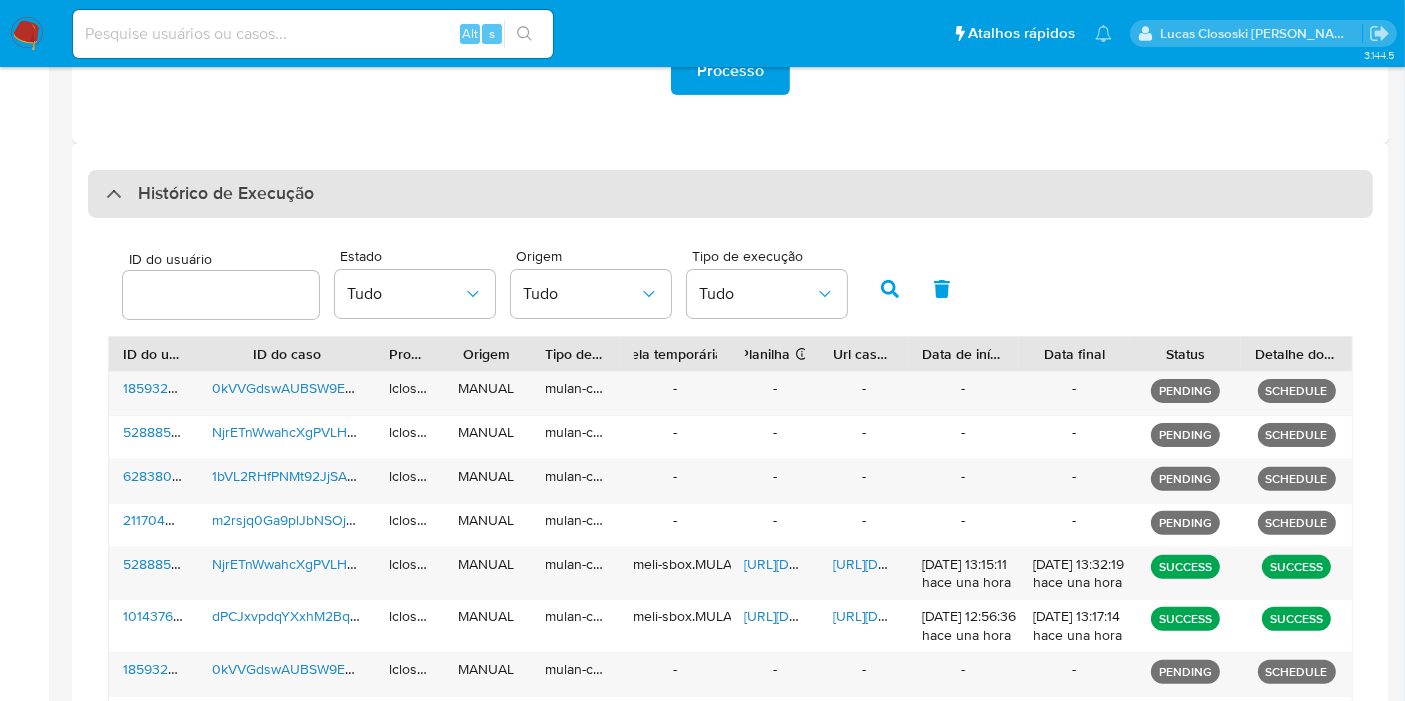 click on "Histórico de Execução" at bounding box center [730, 194] 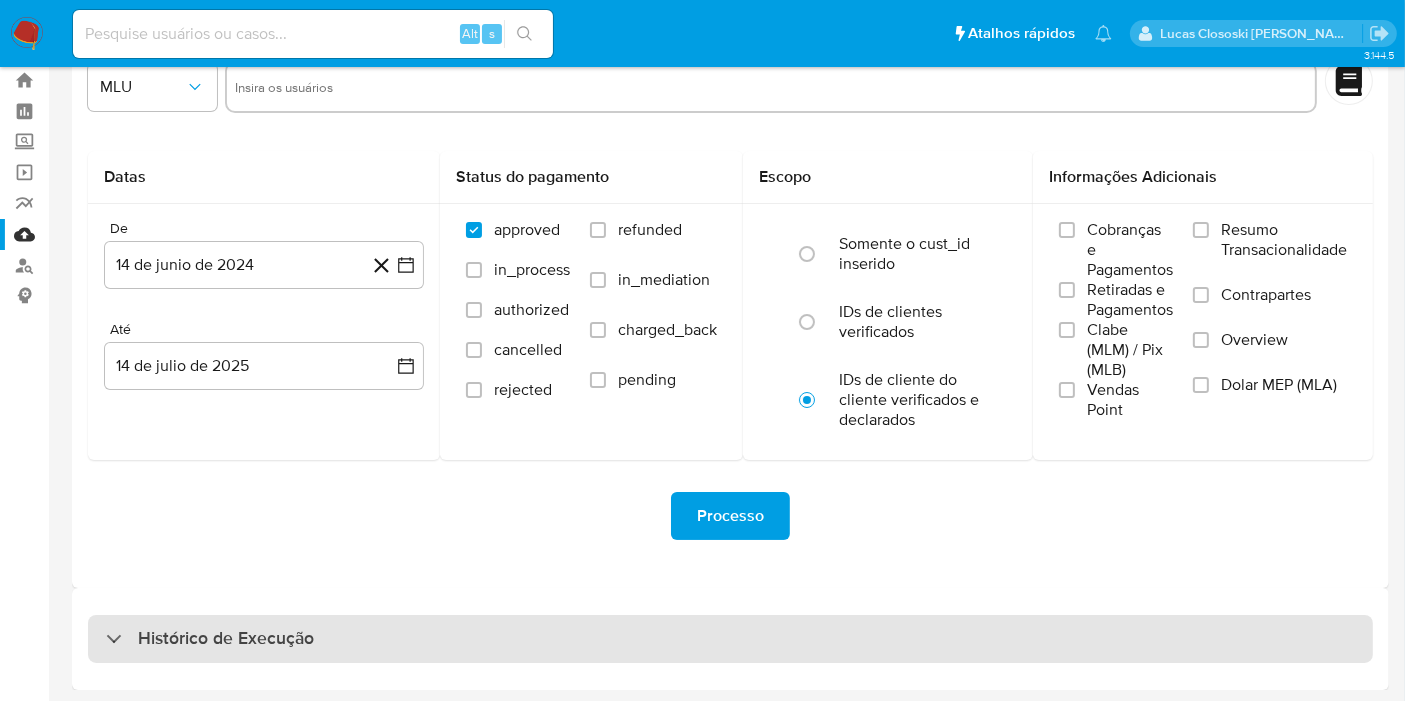 click on "Histórico de Execução" at bounding box center (730, 639) 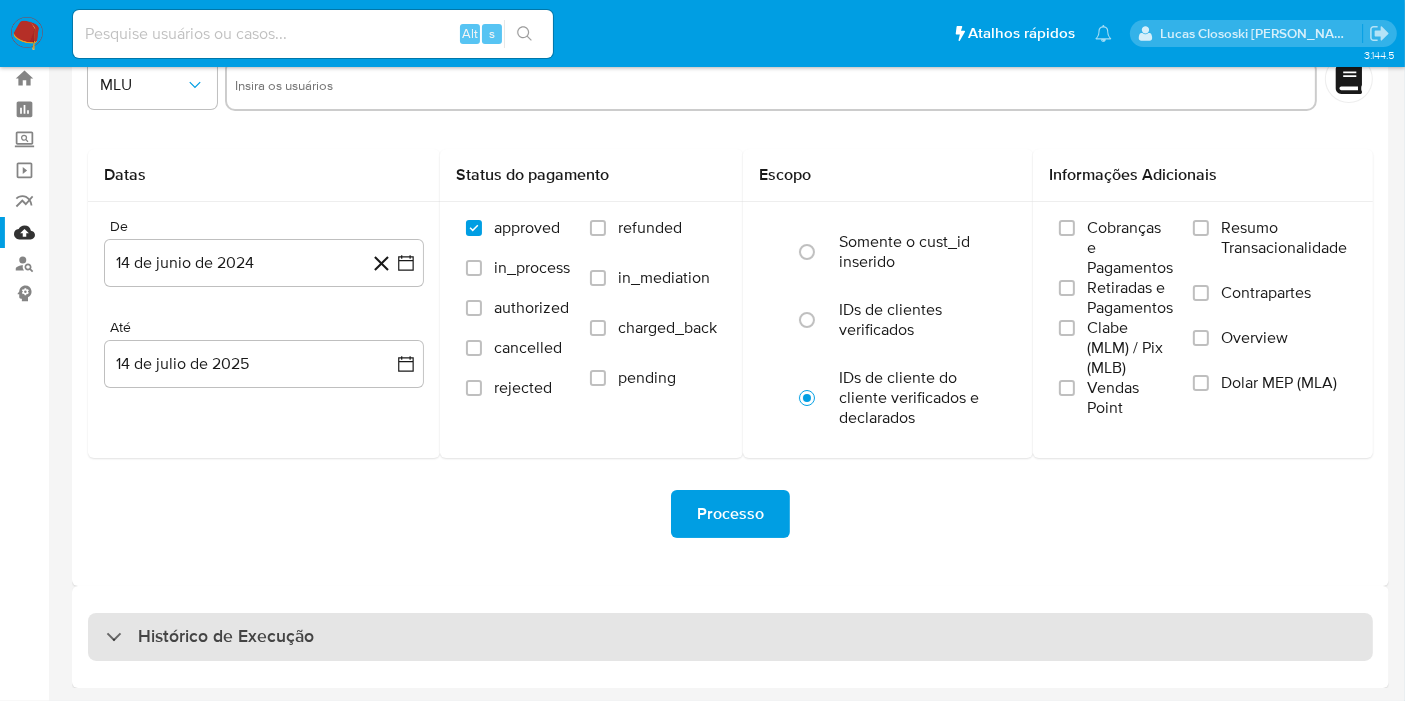 select on "10" 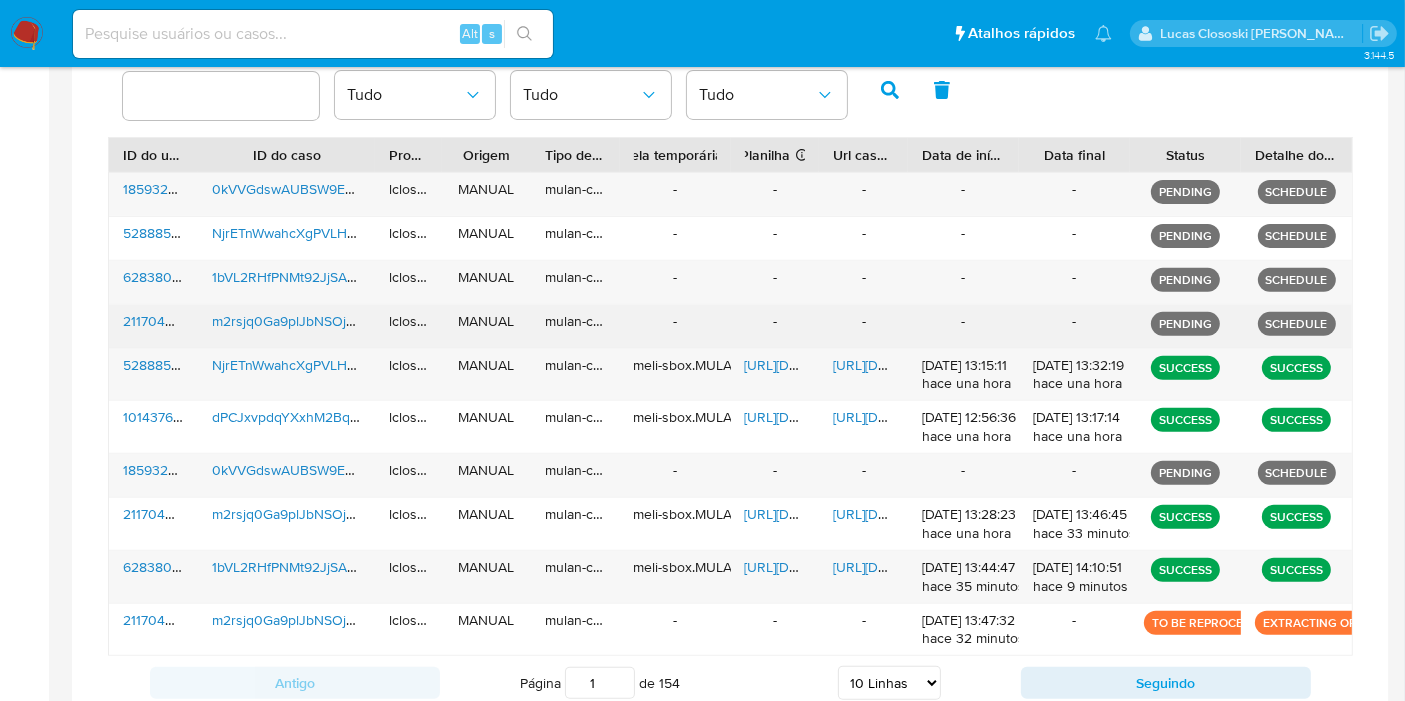 scroll, scrollTop: 728, scrollLeft: 0, axis: vertical 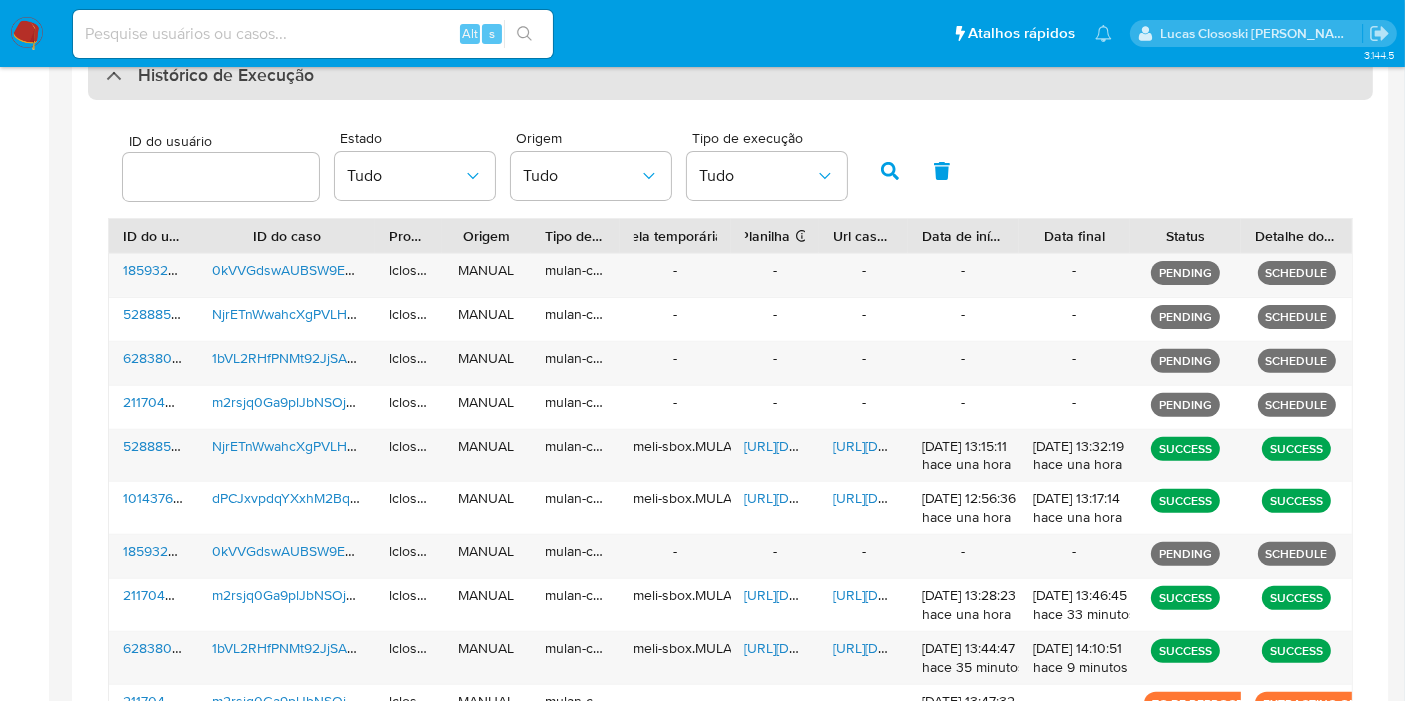 click on "Histórico de Execução" at bounding box center (730, 76) 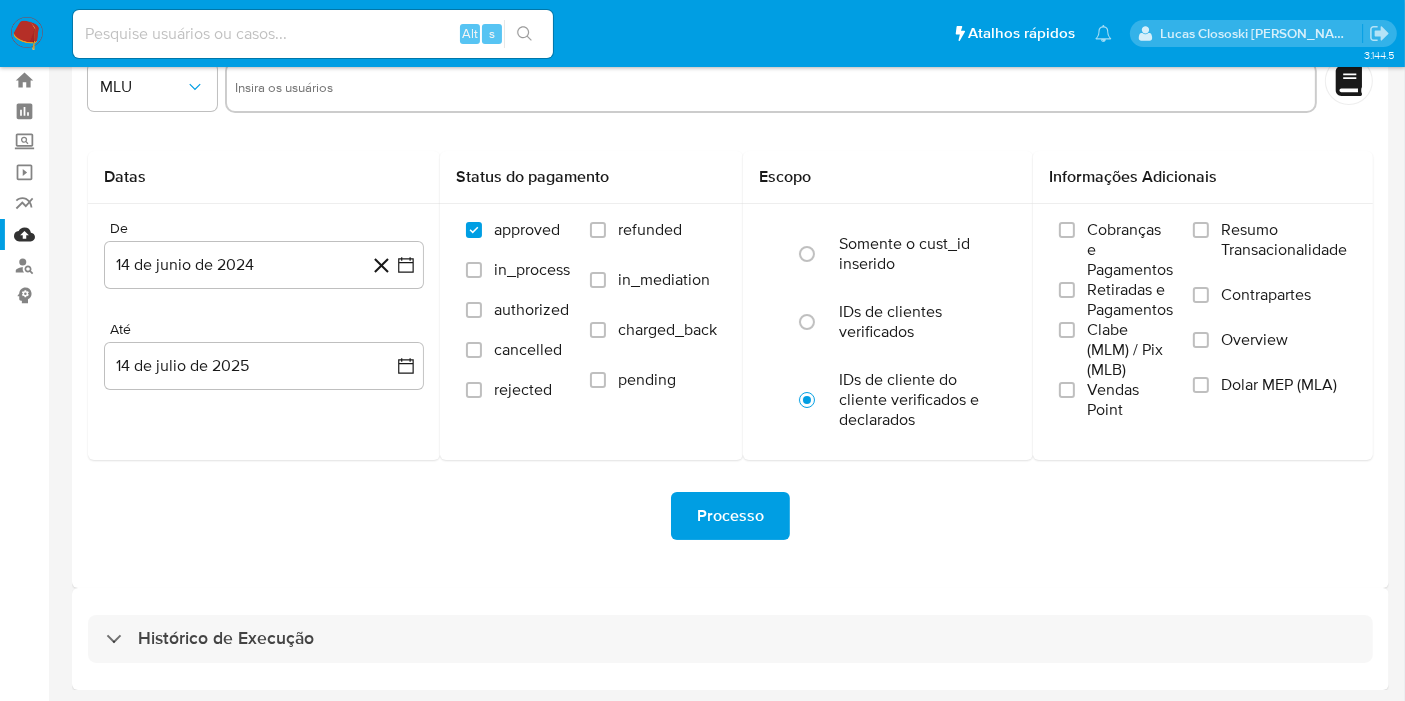 click on "Histórico de Execução" at bounding box center (730, 639) 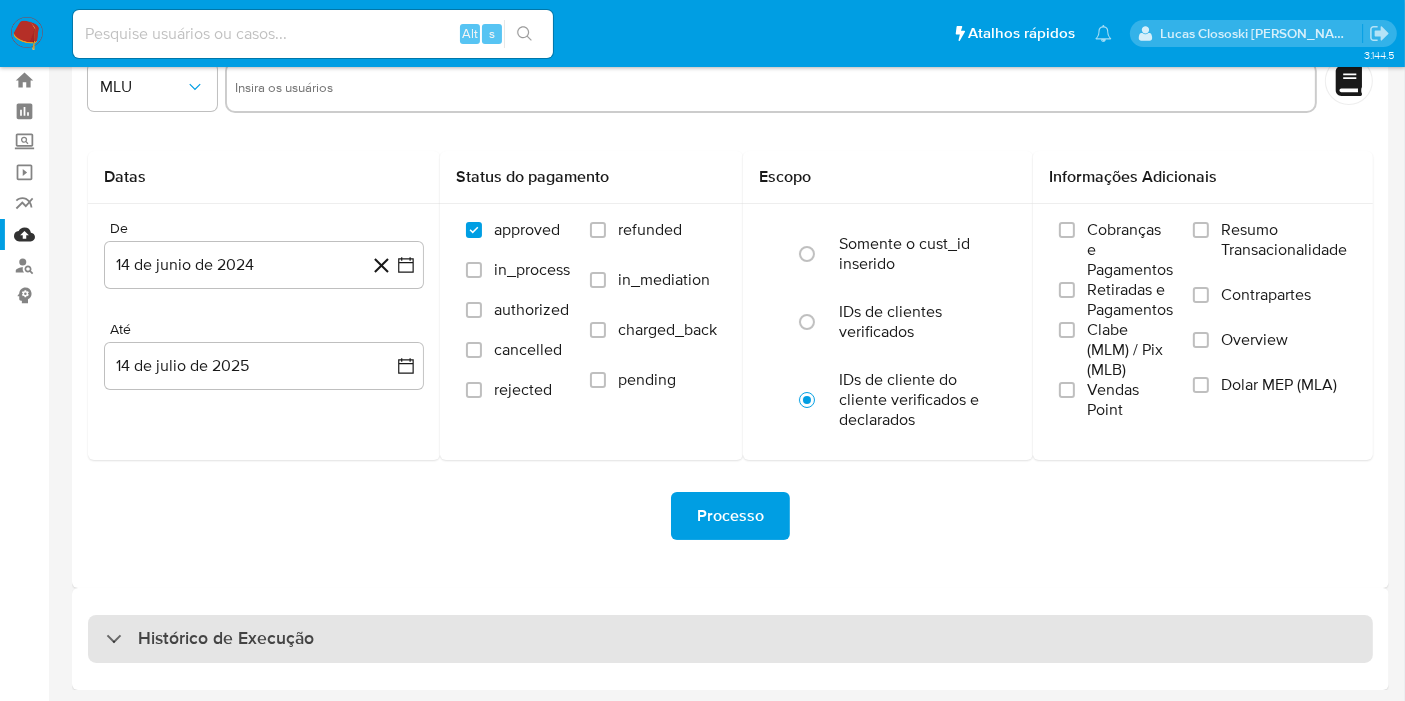 click on "Histórico de Execução" at bounding box center [730, 639] 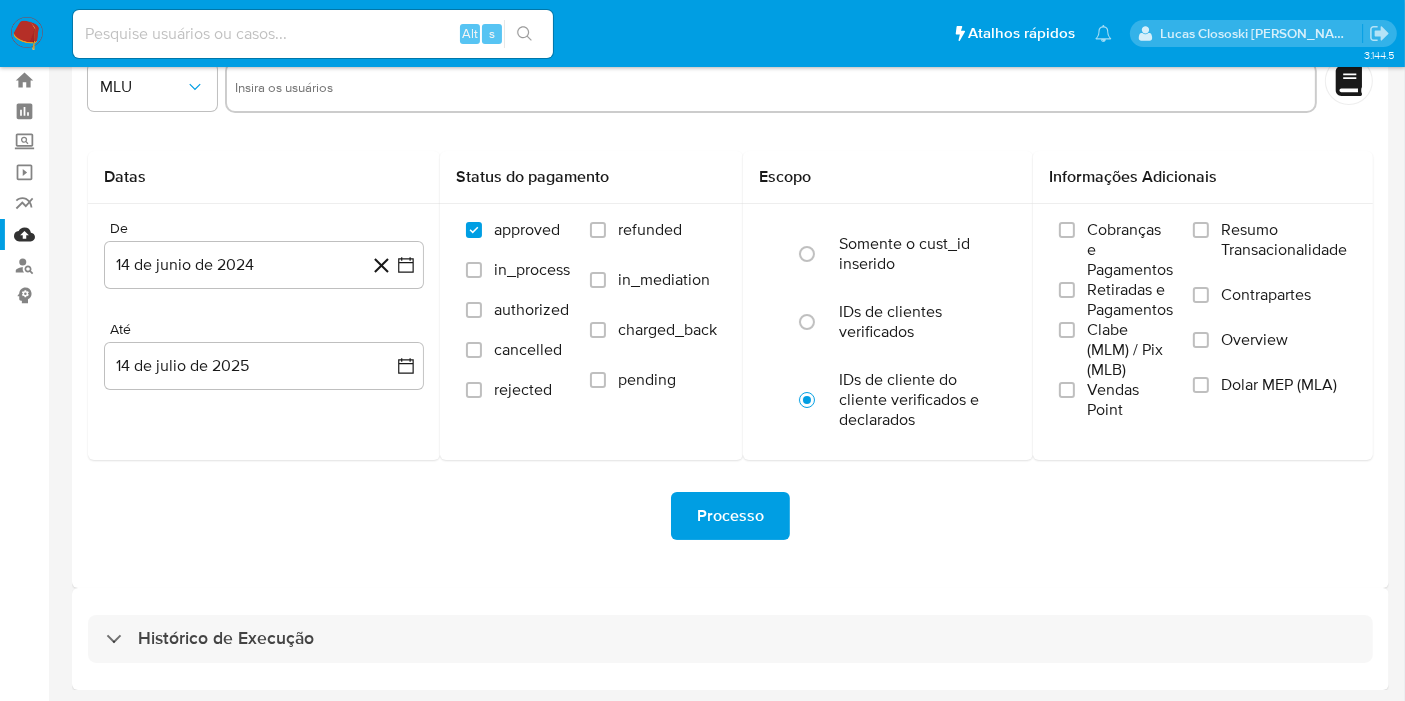 select on "10" 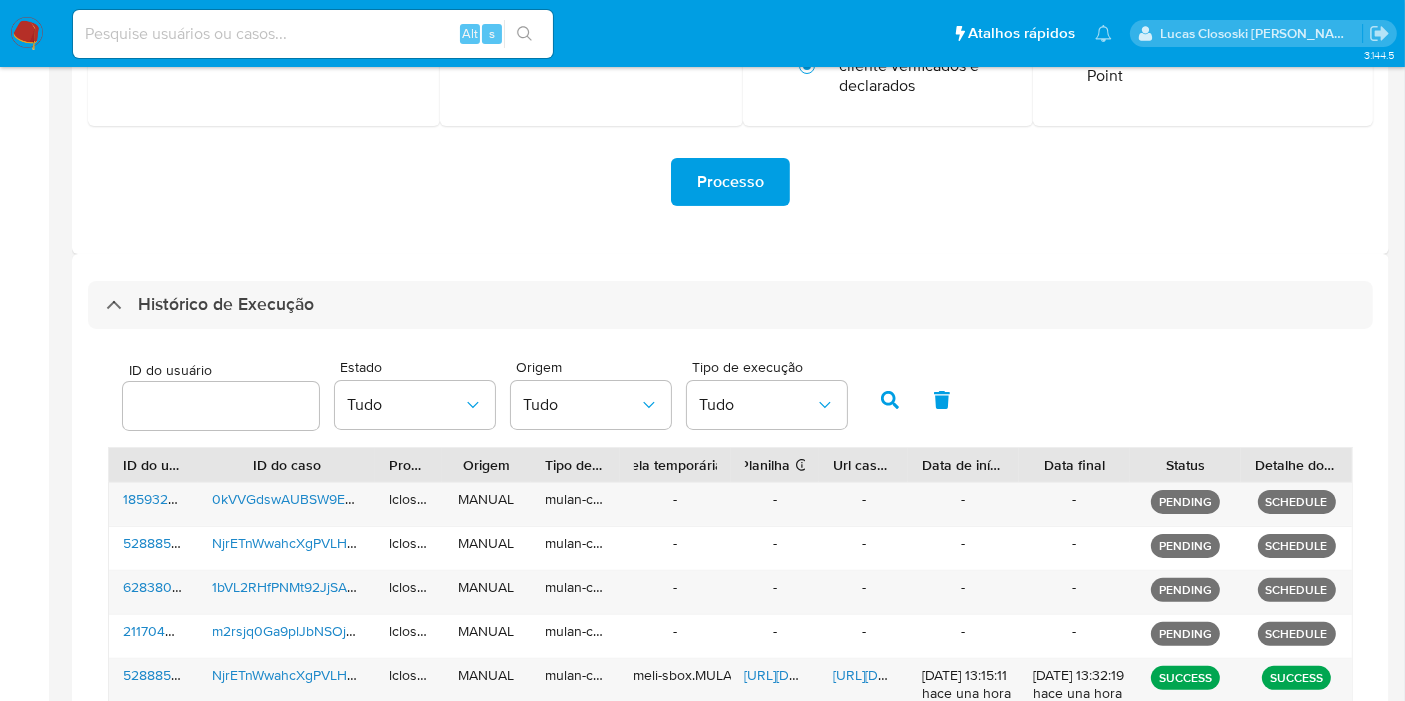 scroll, scrollTop: 762, scrollLeft: 0, axis: vertical 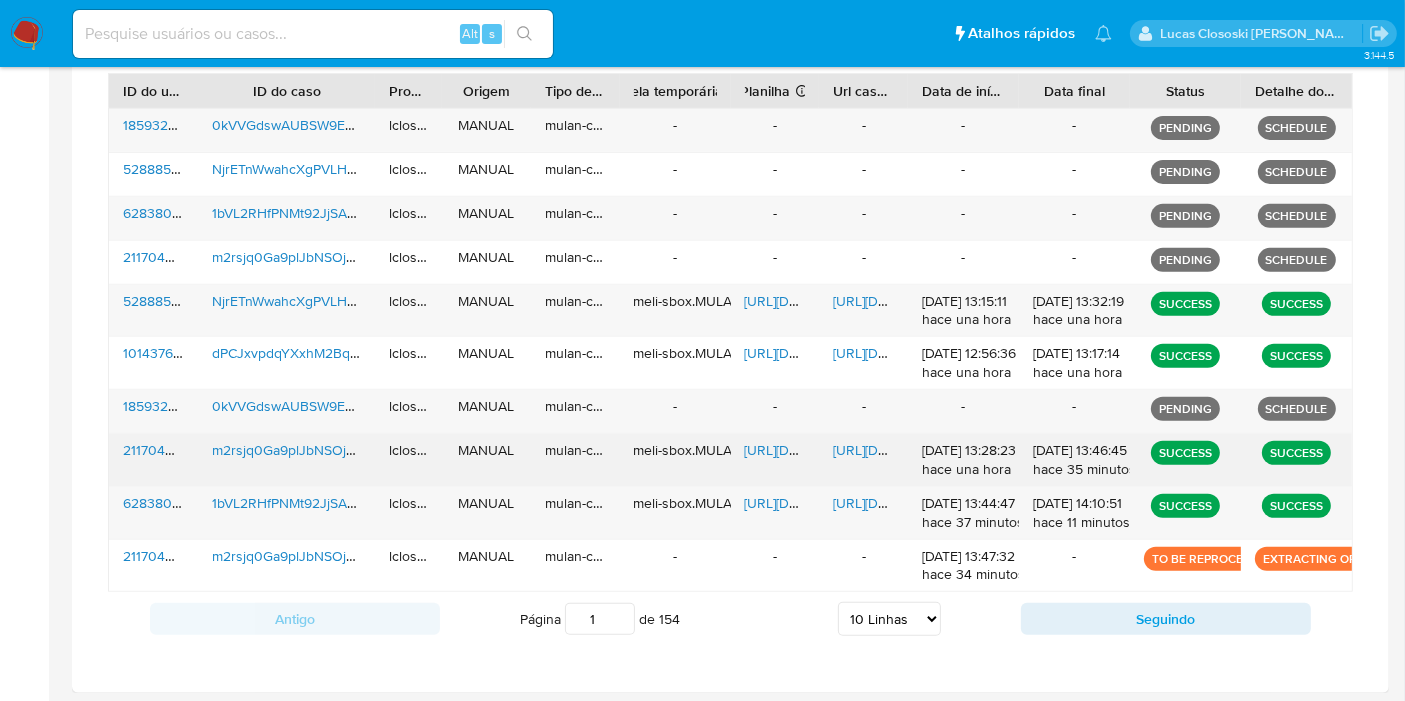 click on "https://docs.google.com/spreadsheets/d/1vVcuQiOT7VfKK1882YpiWi5tlS7-RXoD6MClCmodpiA/edit" at bounding box center (814, 450) 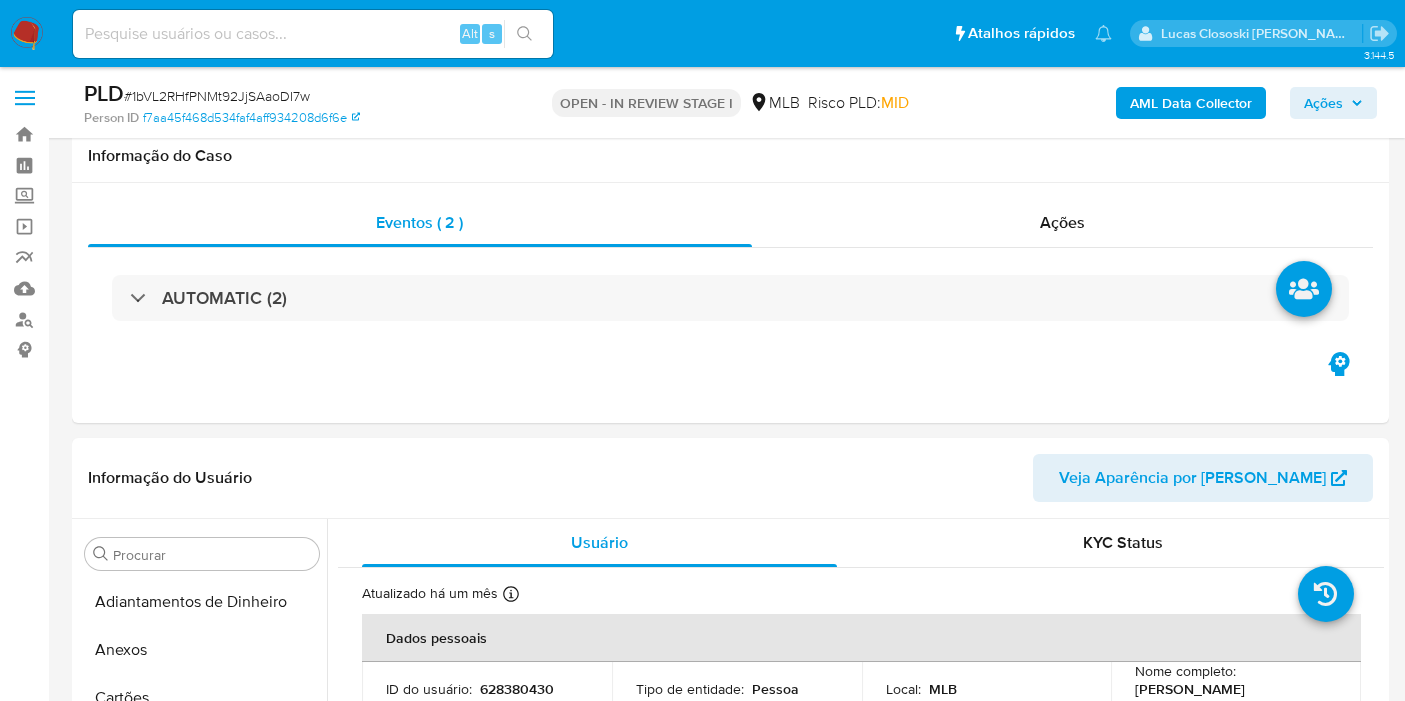 scroll, scrollTop: 2555, scrollLeft: 0, axis: vertical 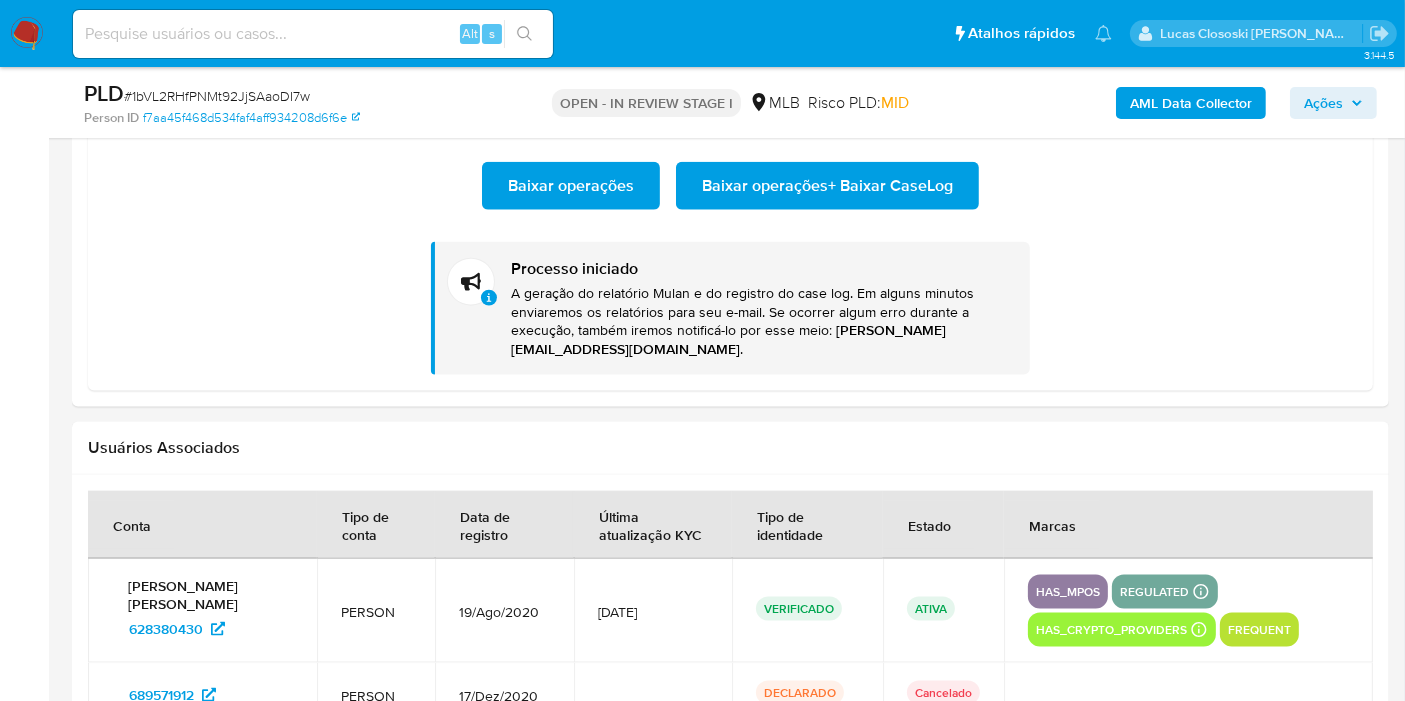 click on "Baixar operações  +   Baixar CaseLog" at bounding box center (827, 186) 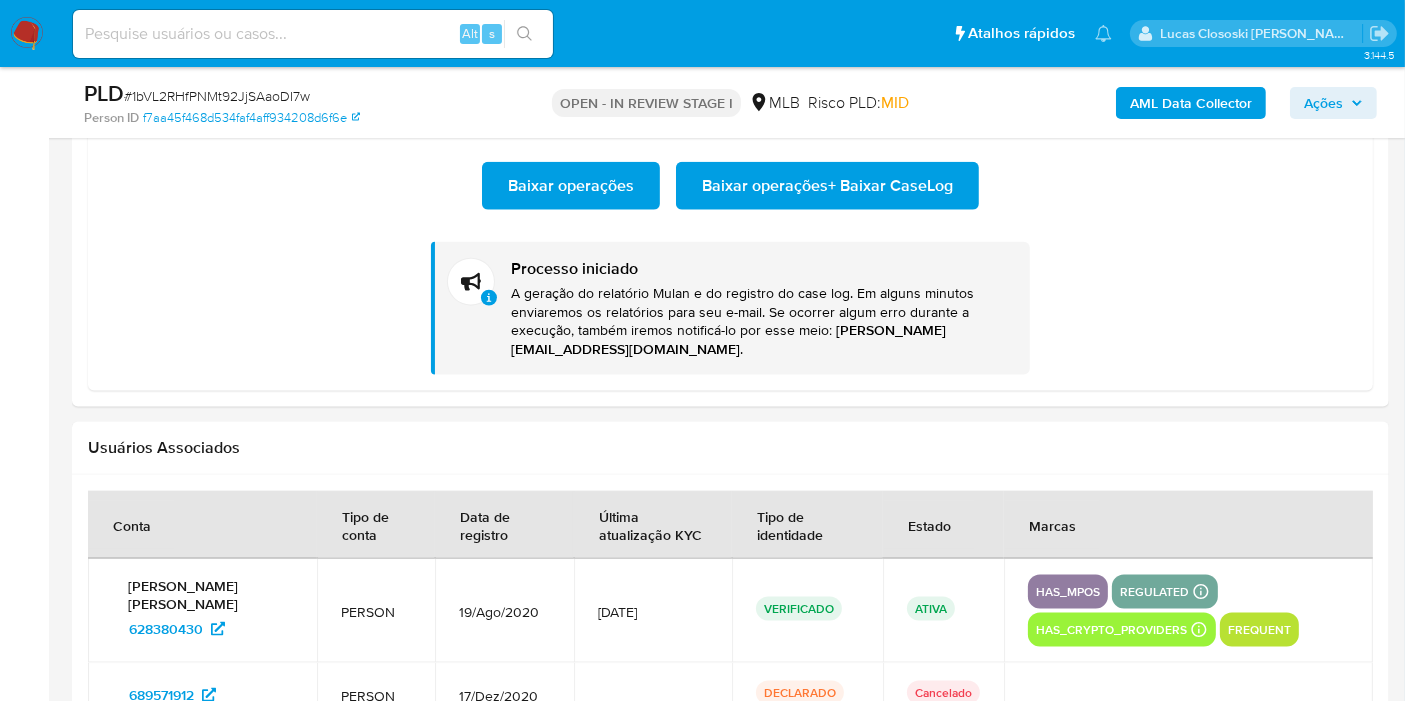 type 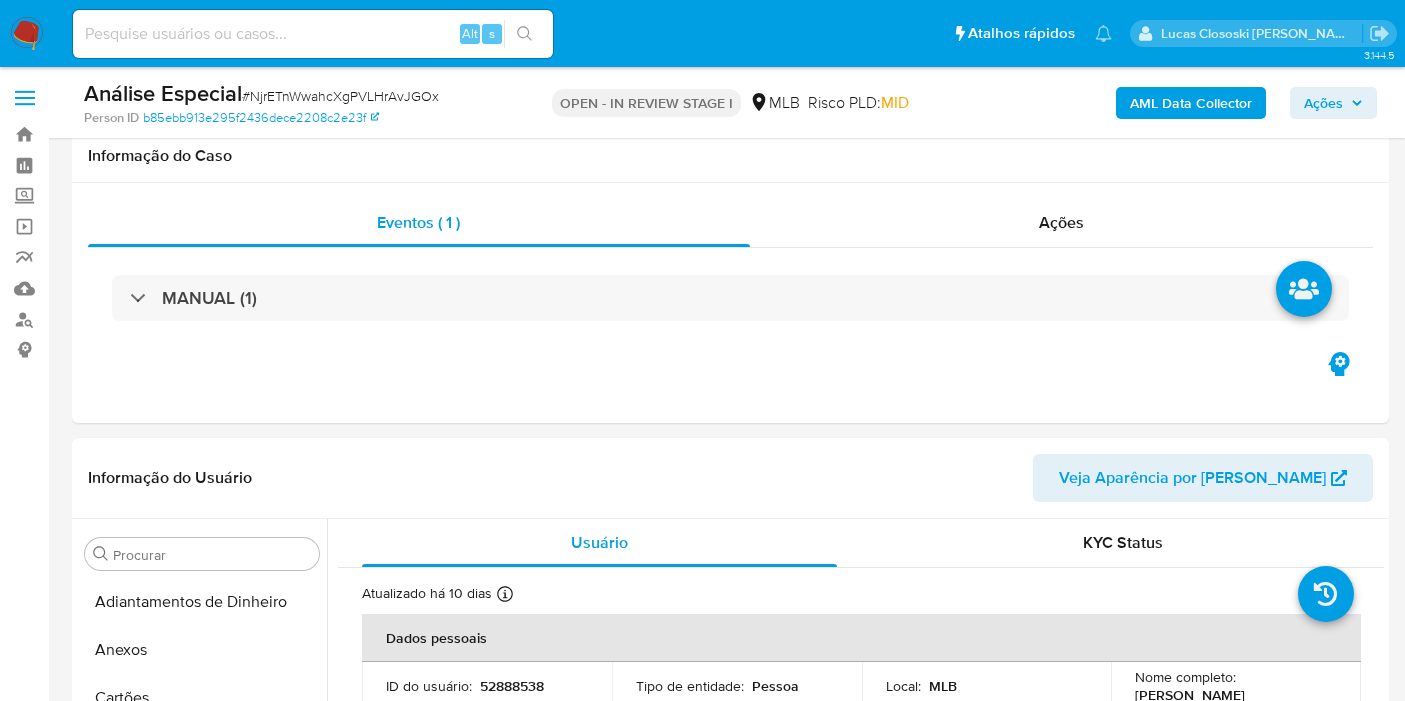 scroll, scrollTop: 2222, scrollLeft: 0, axis: vertical 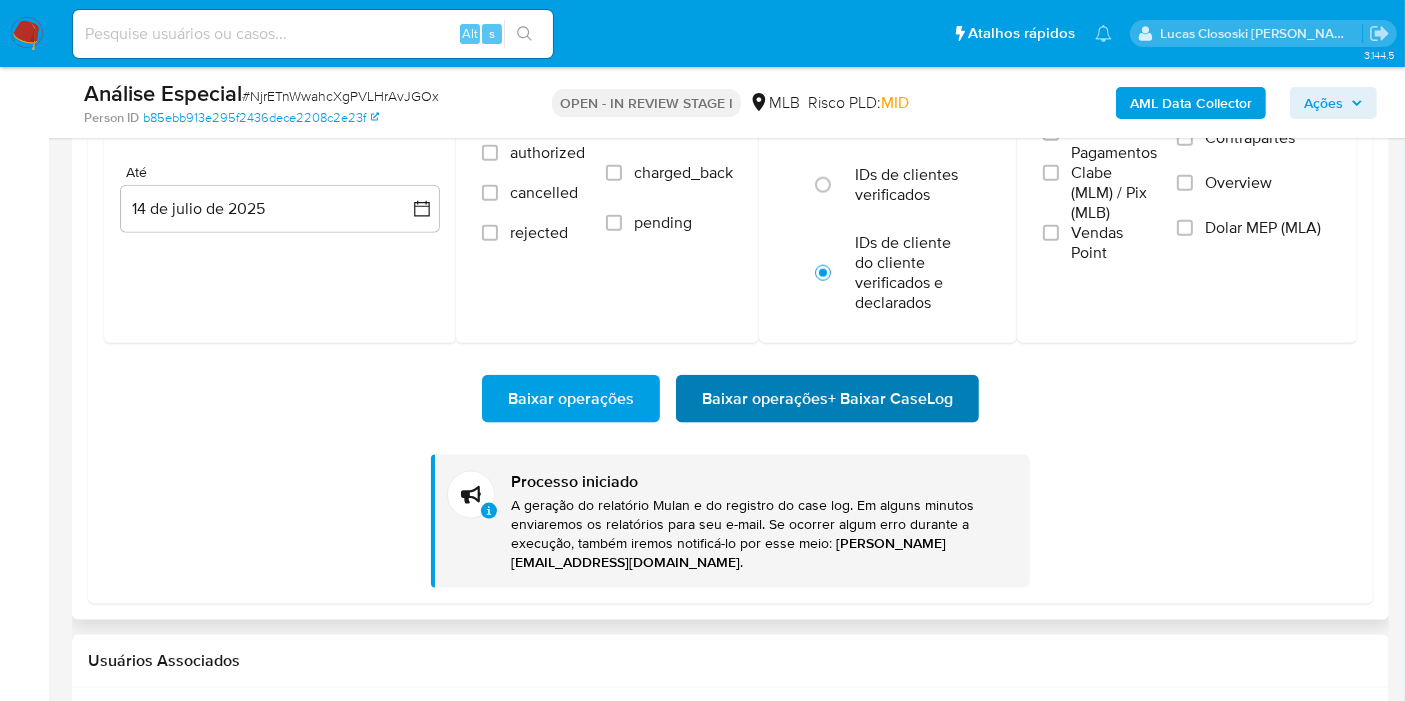 click on "Baixar operações  +   Baixar CaseLog" at bounding box center [827, 399] 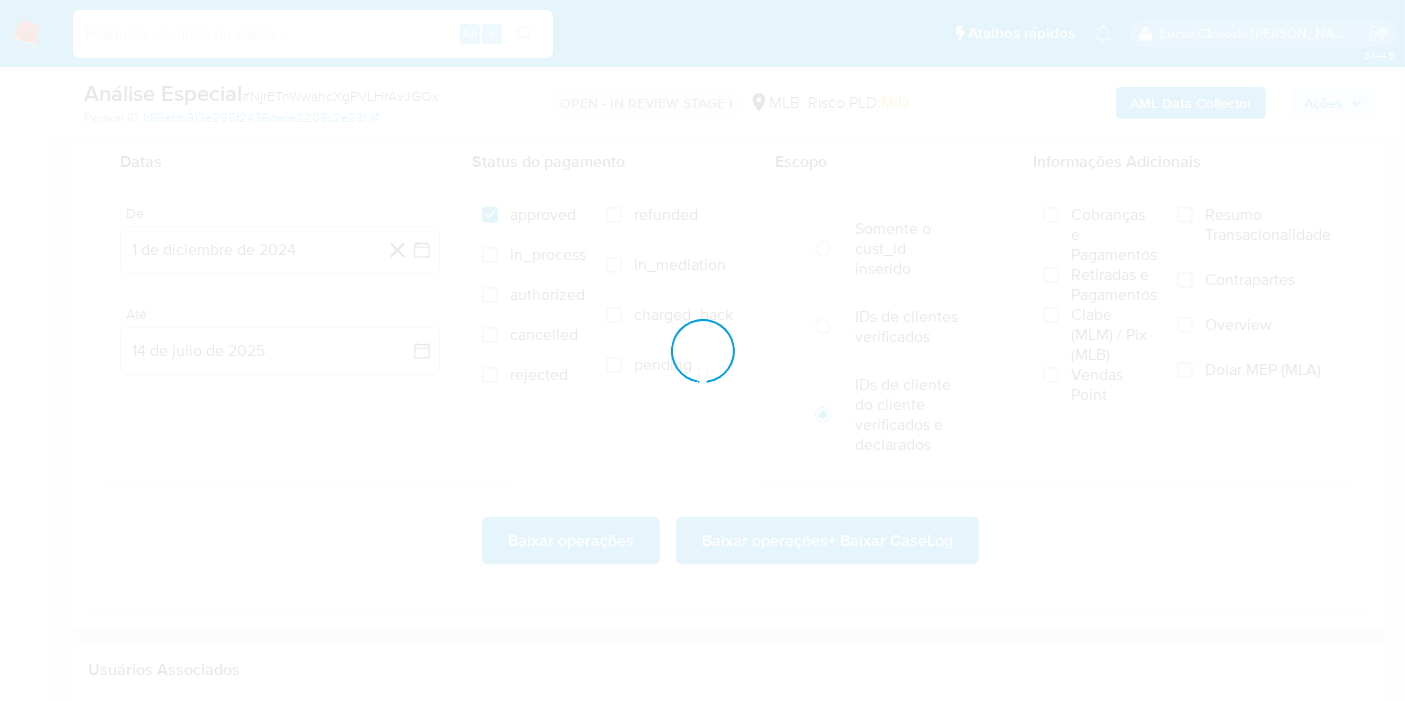 scroll, scrollTop: 2222, scrollLeft: 0, axis: vertical 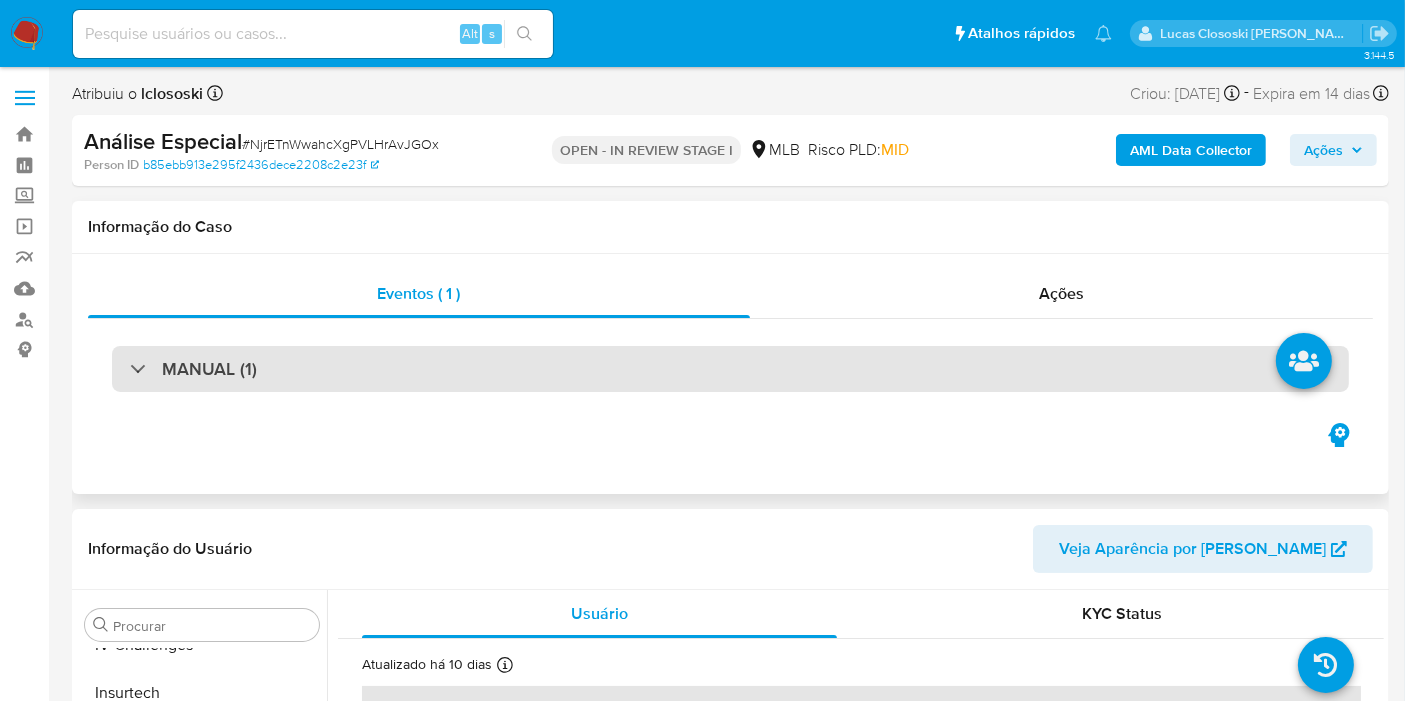 click on "MANUAL (1)" at bounding box center [730, 369] 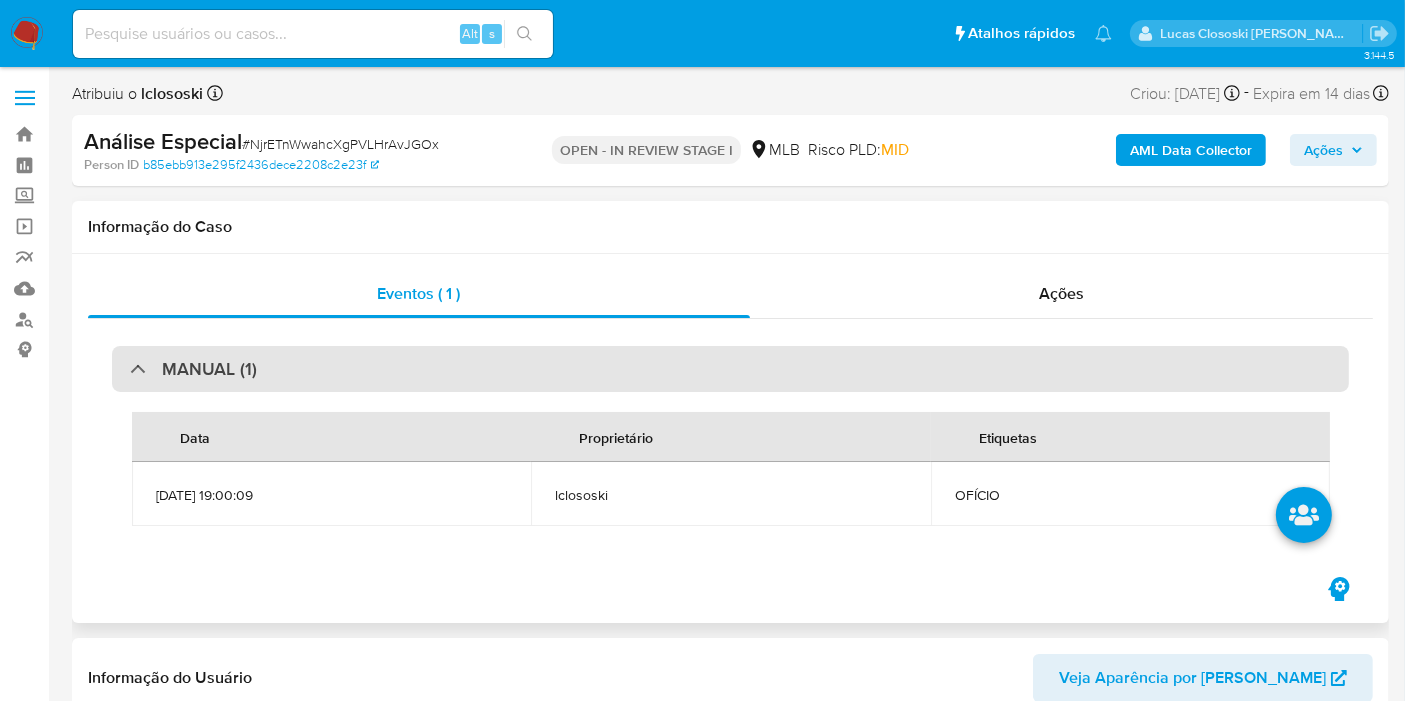 click on "MANUAL (1)" at bounding box center (730, 369) 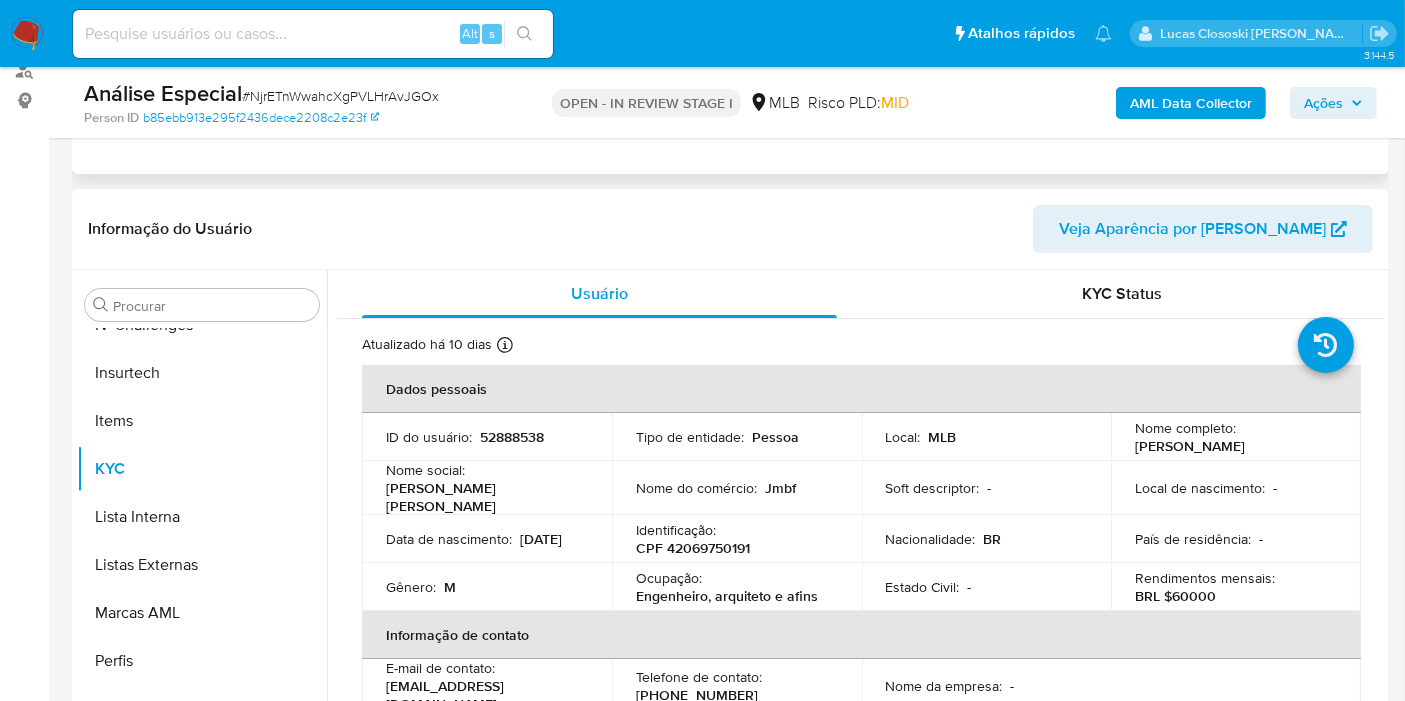 scroll, scrollTop: 333, scrollLeft: 0, axis: vertical 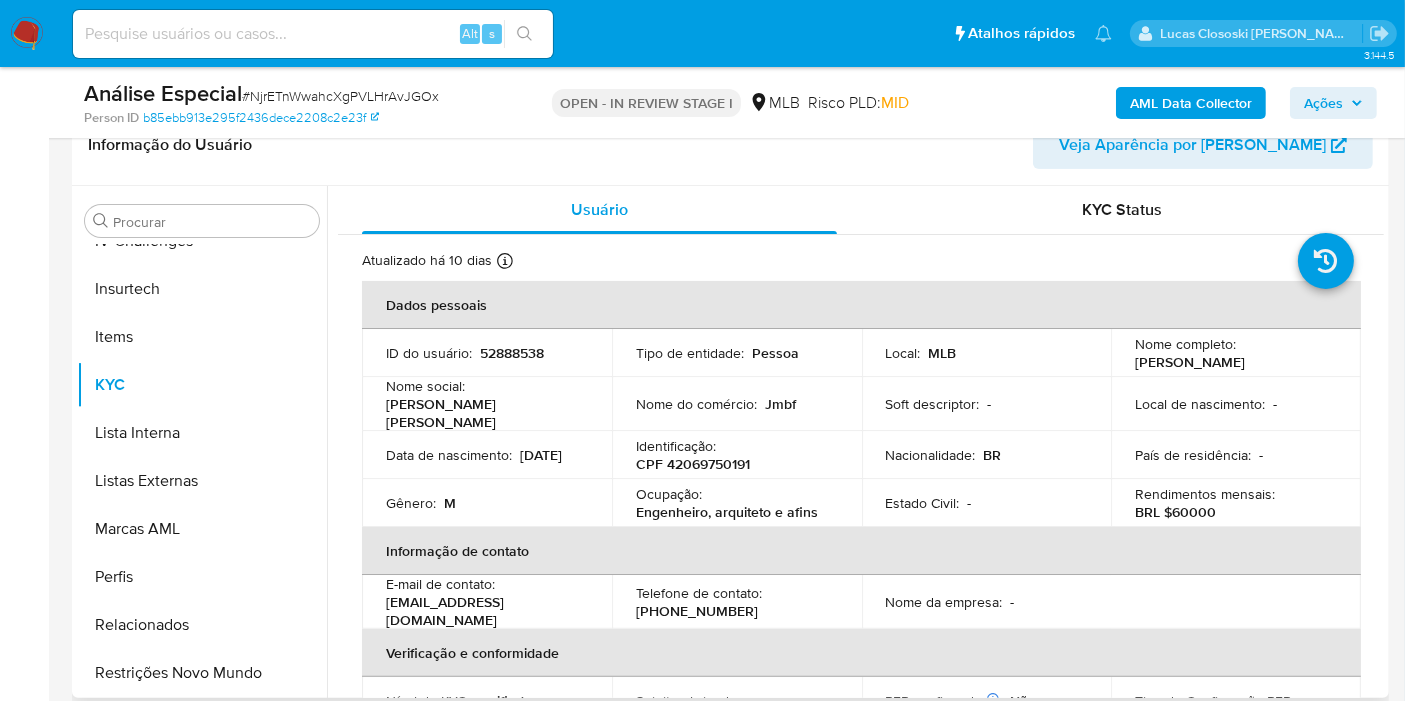click on "CPF 42069750191" at bounding box center (693, 464) 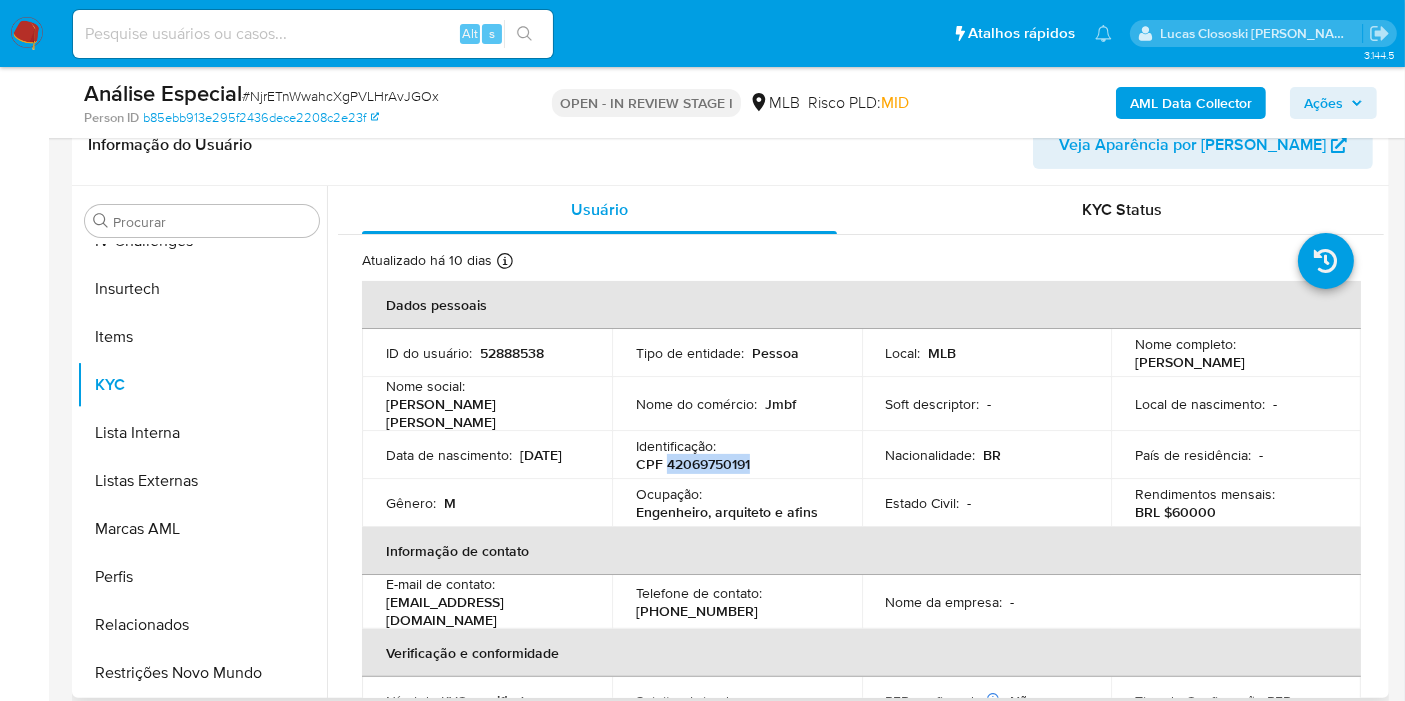 click on "CPF 42069750191" at bounding box center [693, 464] 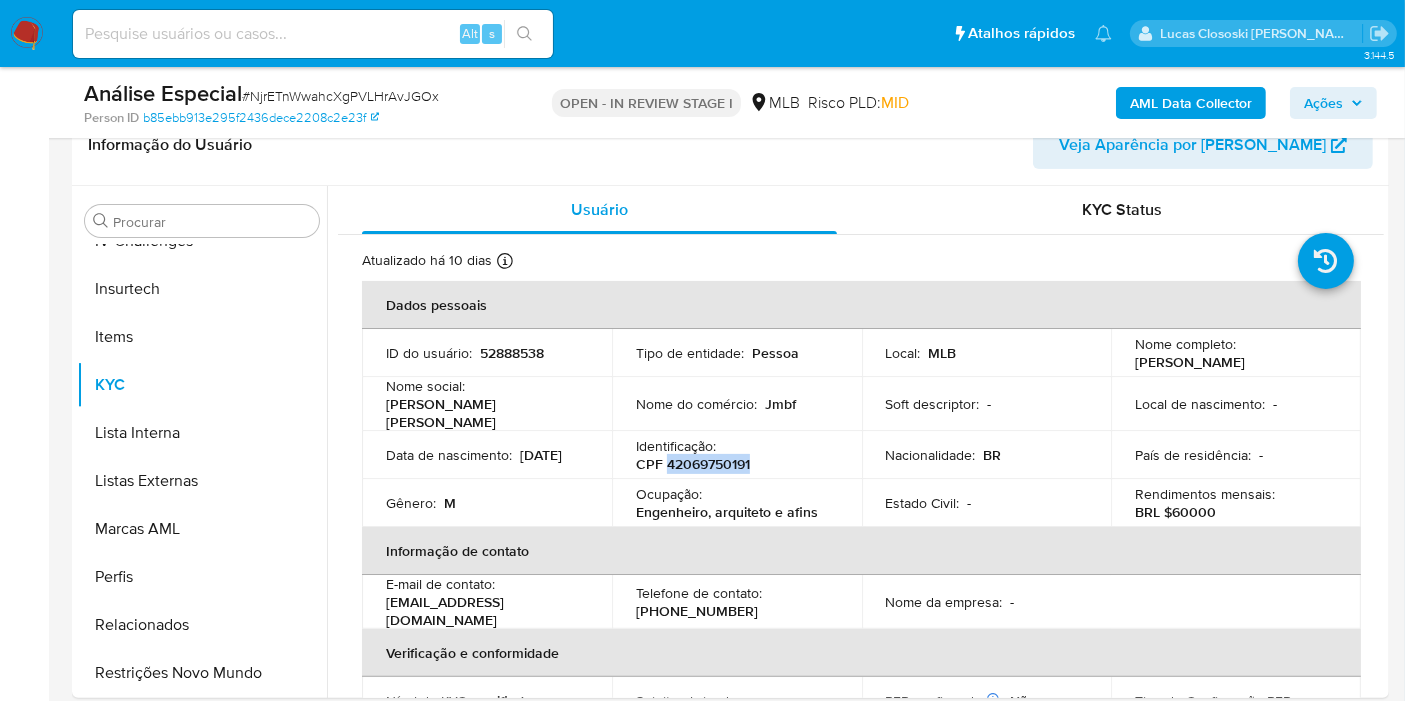 copy on "42069750191" 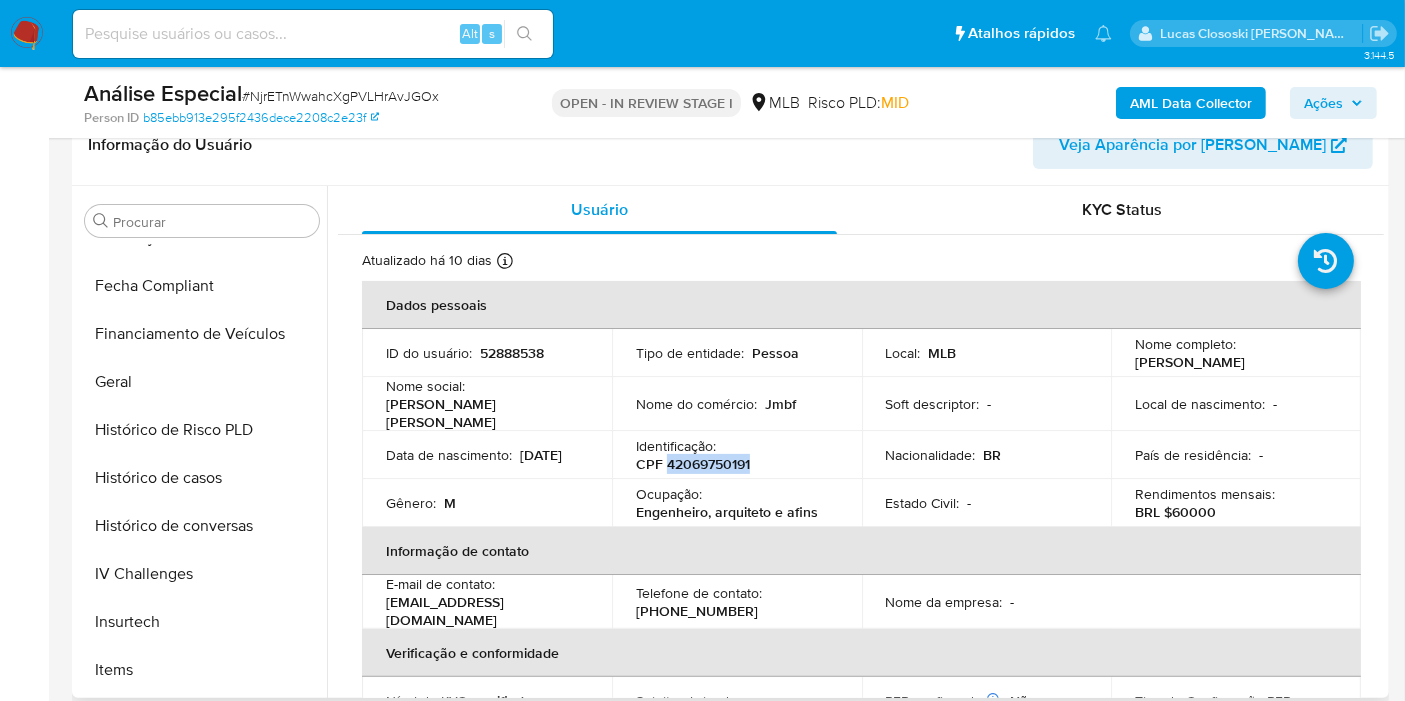 scroll, scrollTop: 66, scrollLeft: 0, axis: vertical 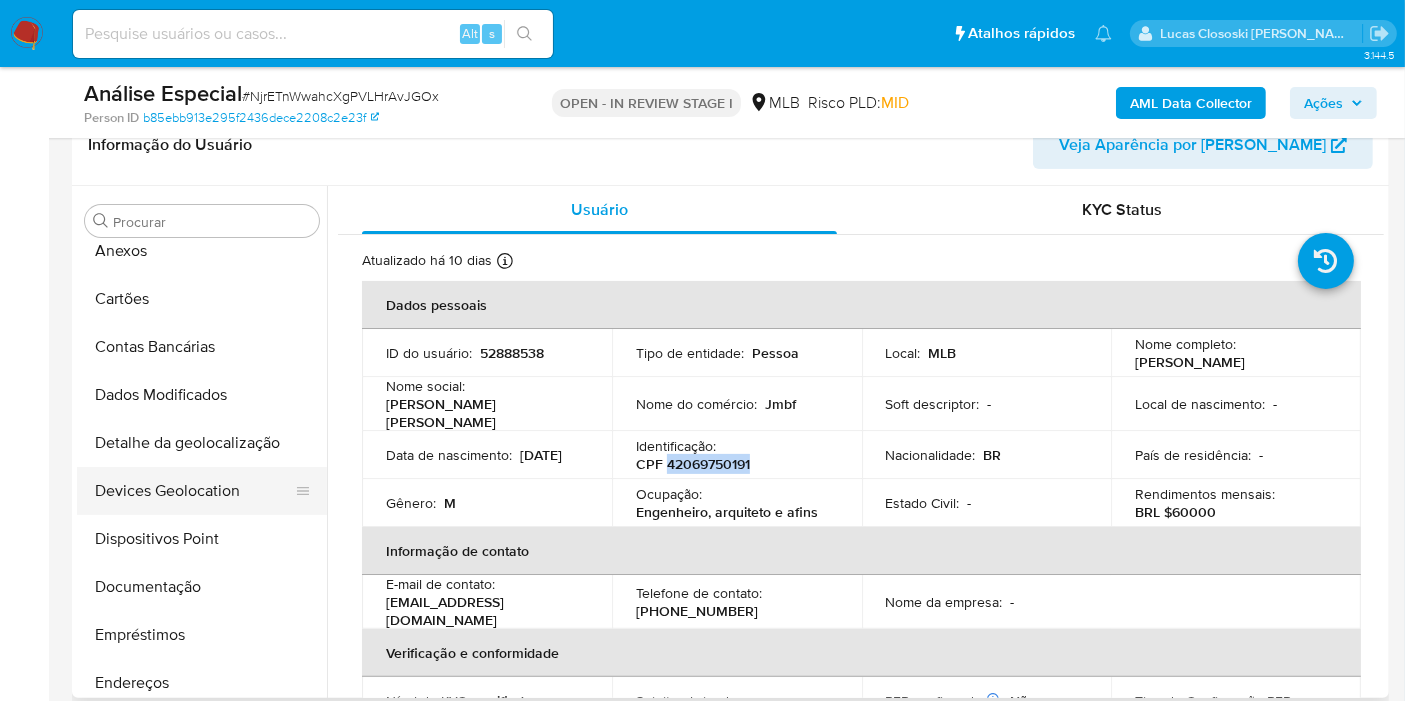 click on "Devices Geolocation" at bounding box center (194, 491) 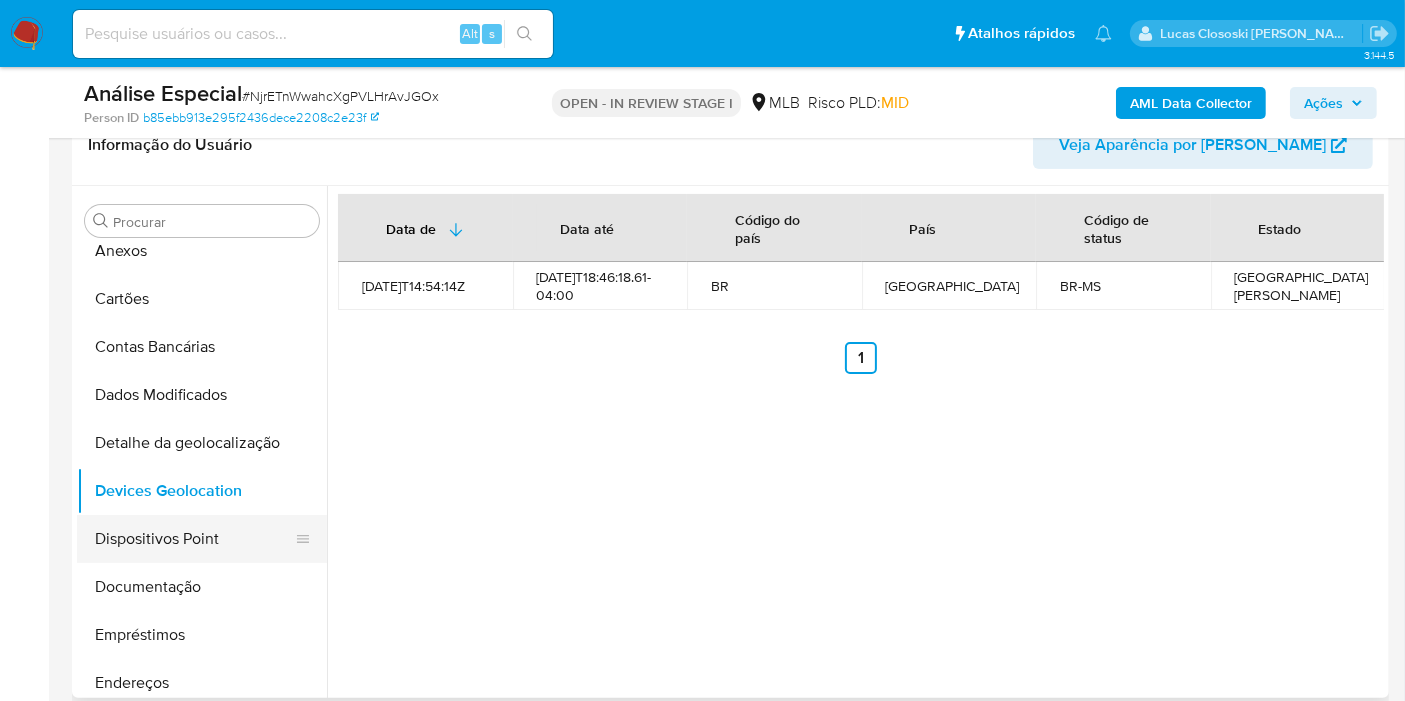 click on "Dispositivos Point" at bounding box center [194, 539] 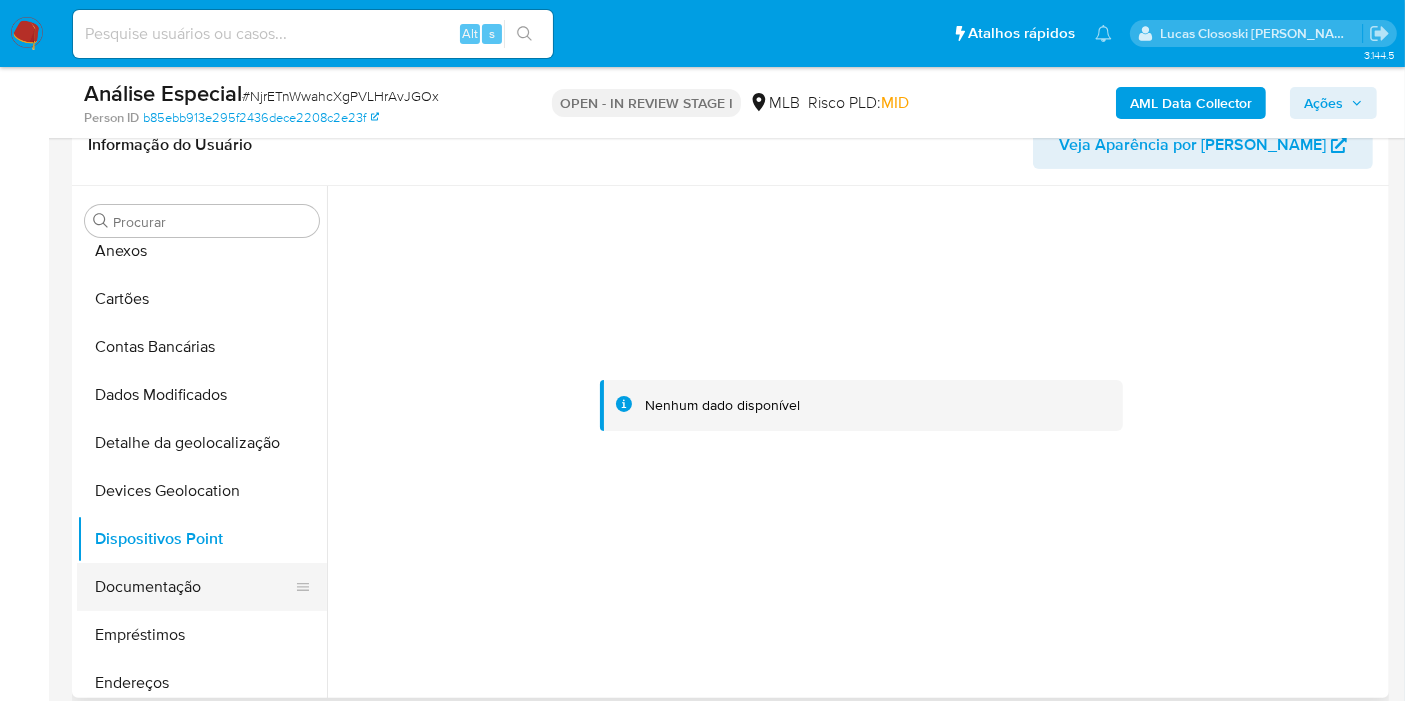 click on "Documentação" at bounding box center [194, 587] 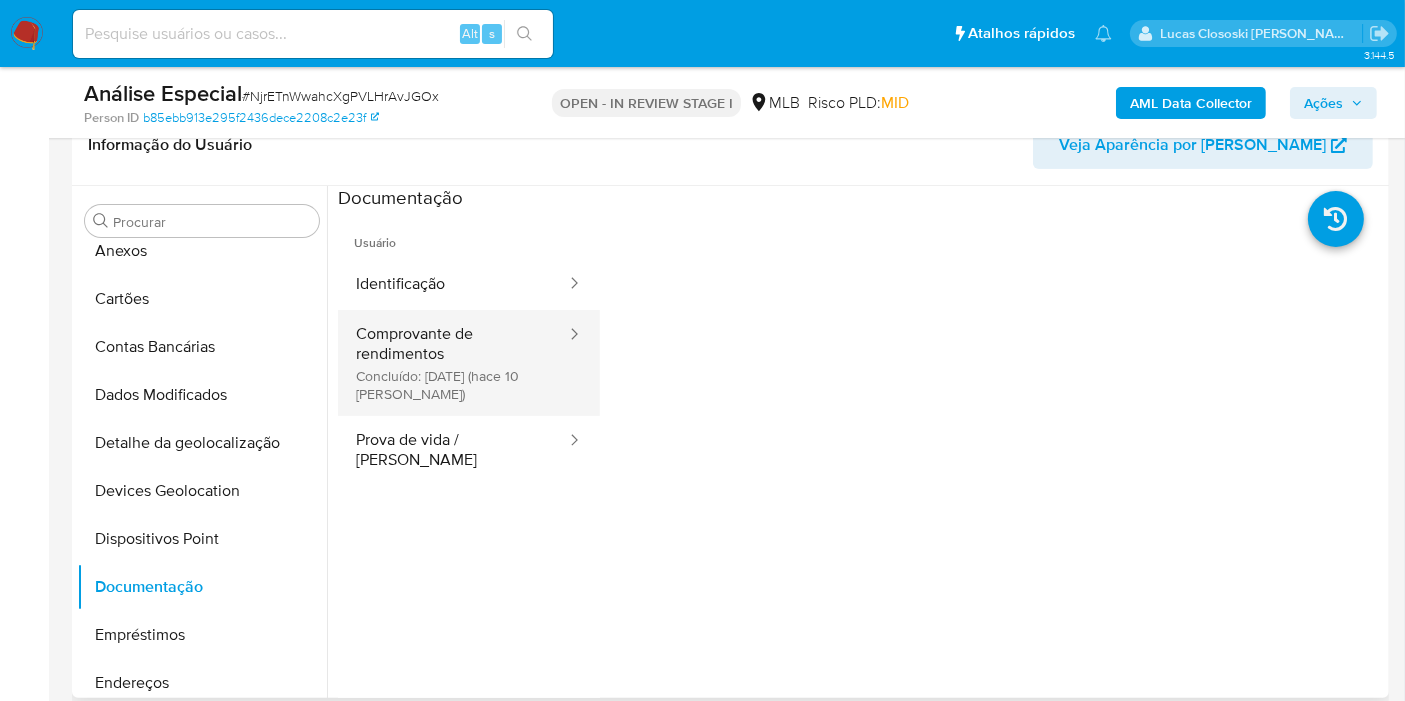 click on "Comprovante de rendimentos Concluído: 04/07/2025 (hace 10 días)" at bounding box center (453, 363) 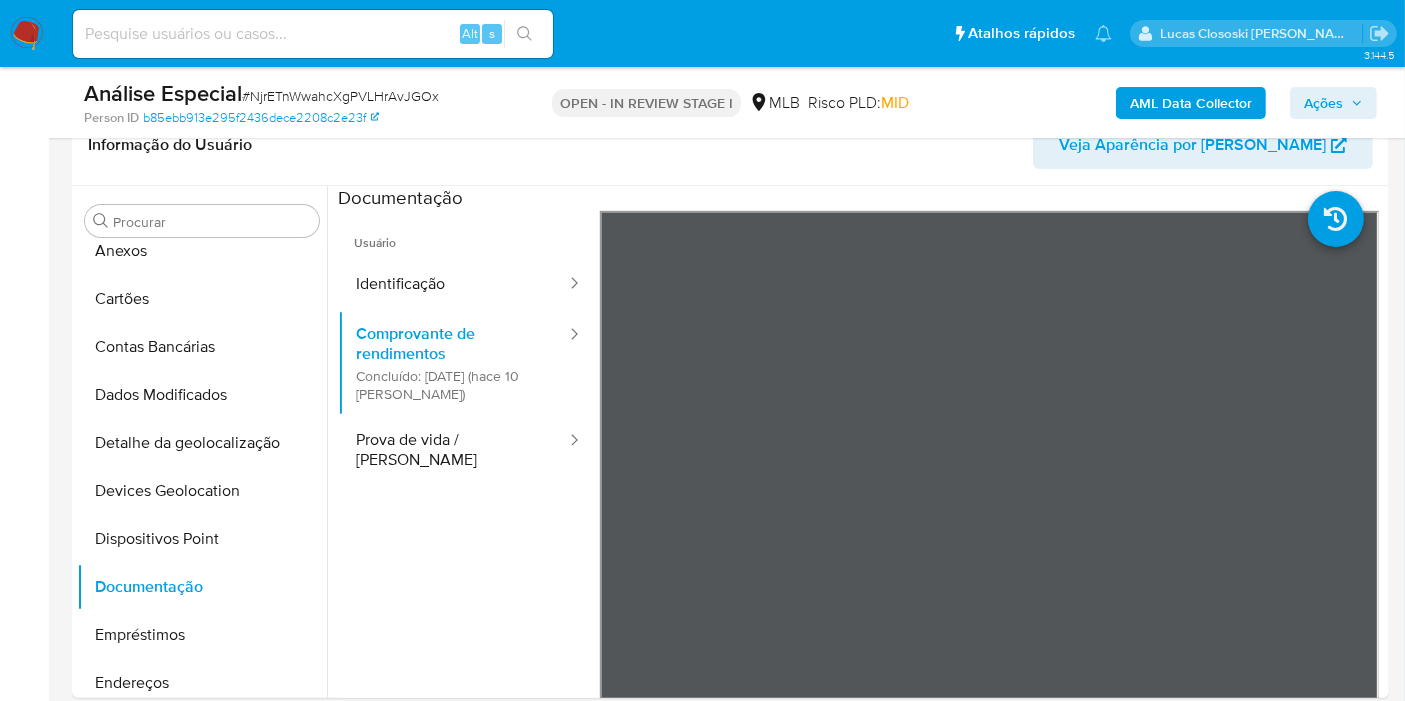 scroll, scrollTop: 374, scrollLeft: 0, axis: vertical 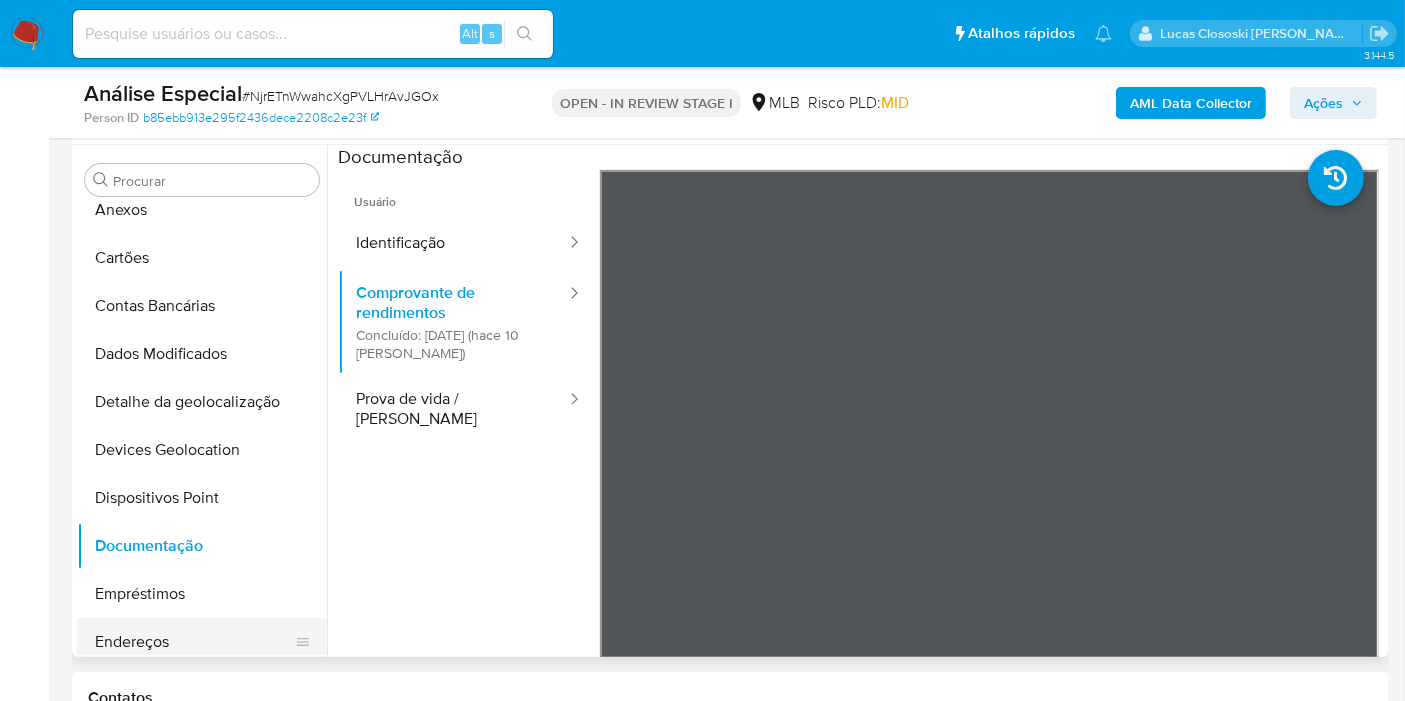 click on "Endereços" at bounding box center [194, 642] 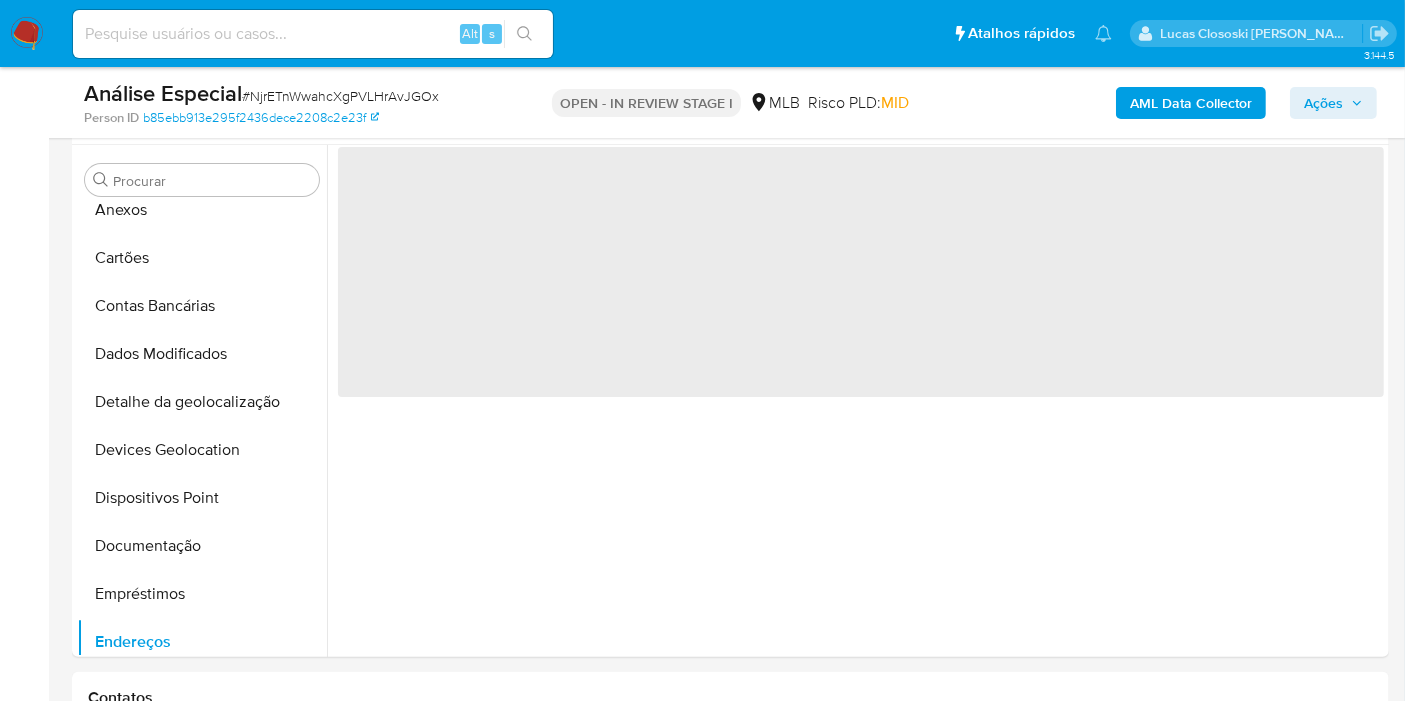 scroll, scrollTop: 372, scrollLeft: 0, axis: vertical 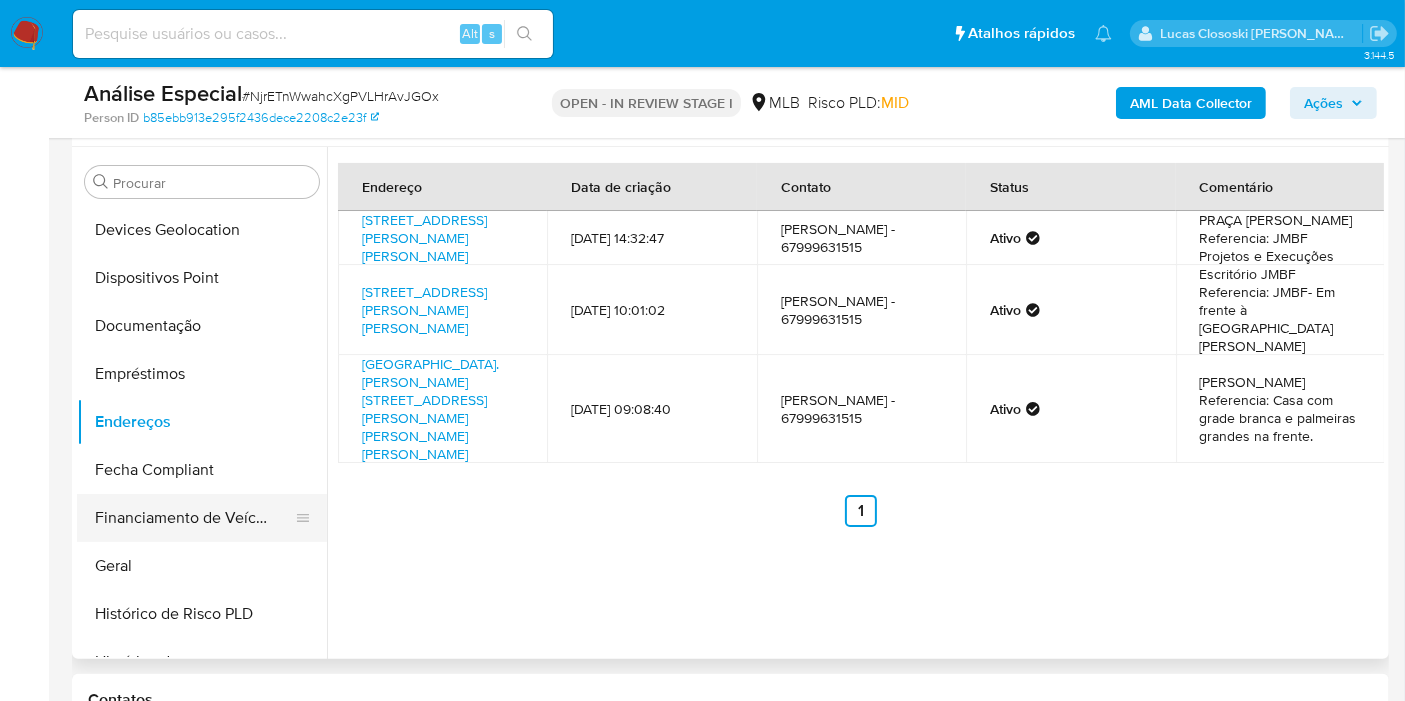 click on "Financiamento de Veículos" at bounding box center (194, 518) 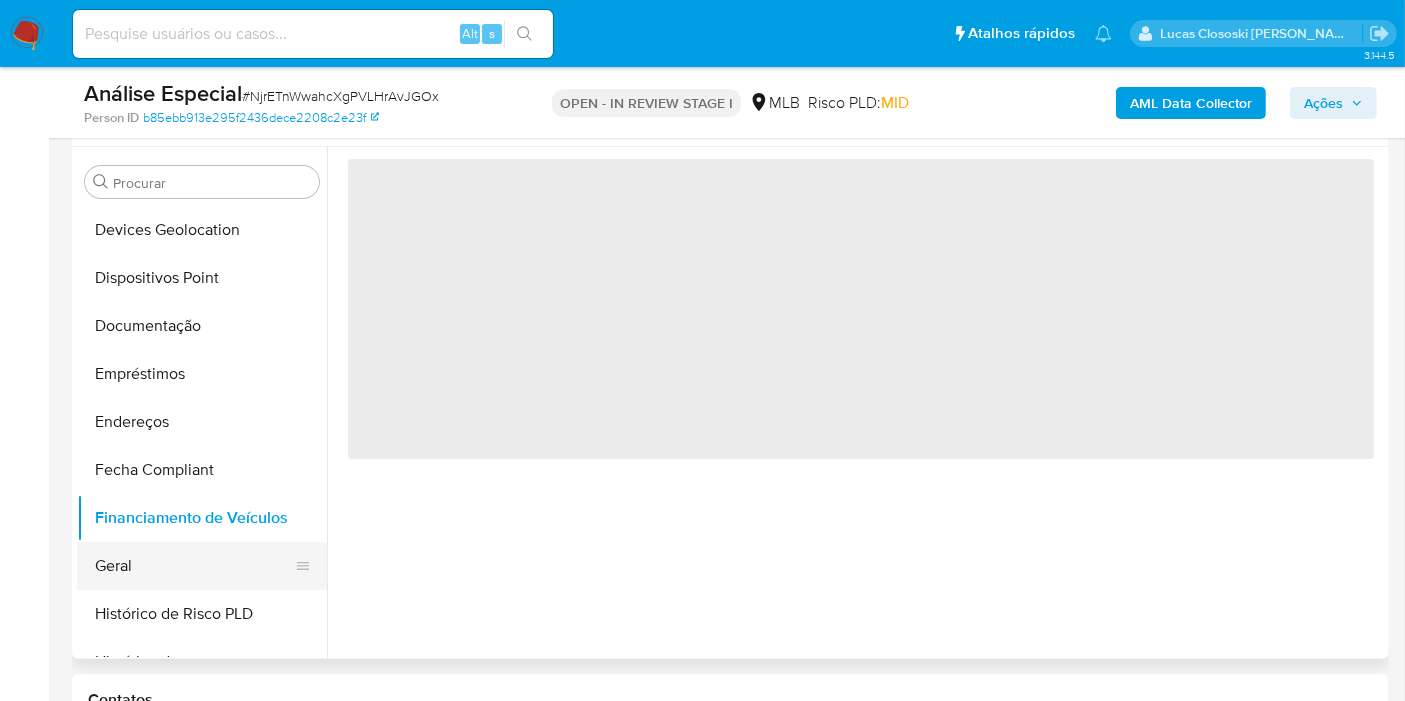 click on "Geral" at bounding box center [194, 566] 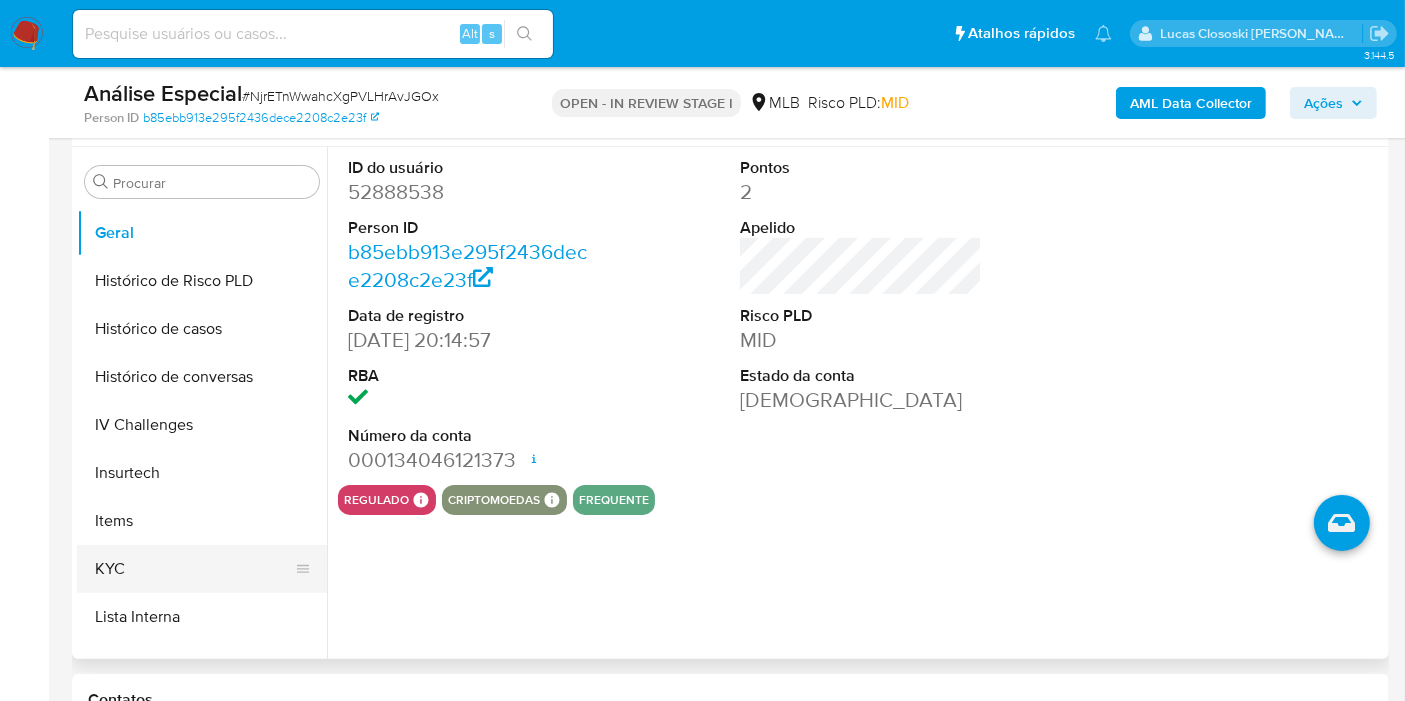 scroll, scrollTop: 622, scrollLeft: 0, axis: vertical 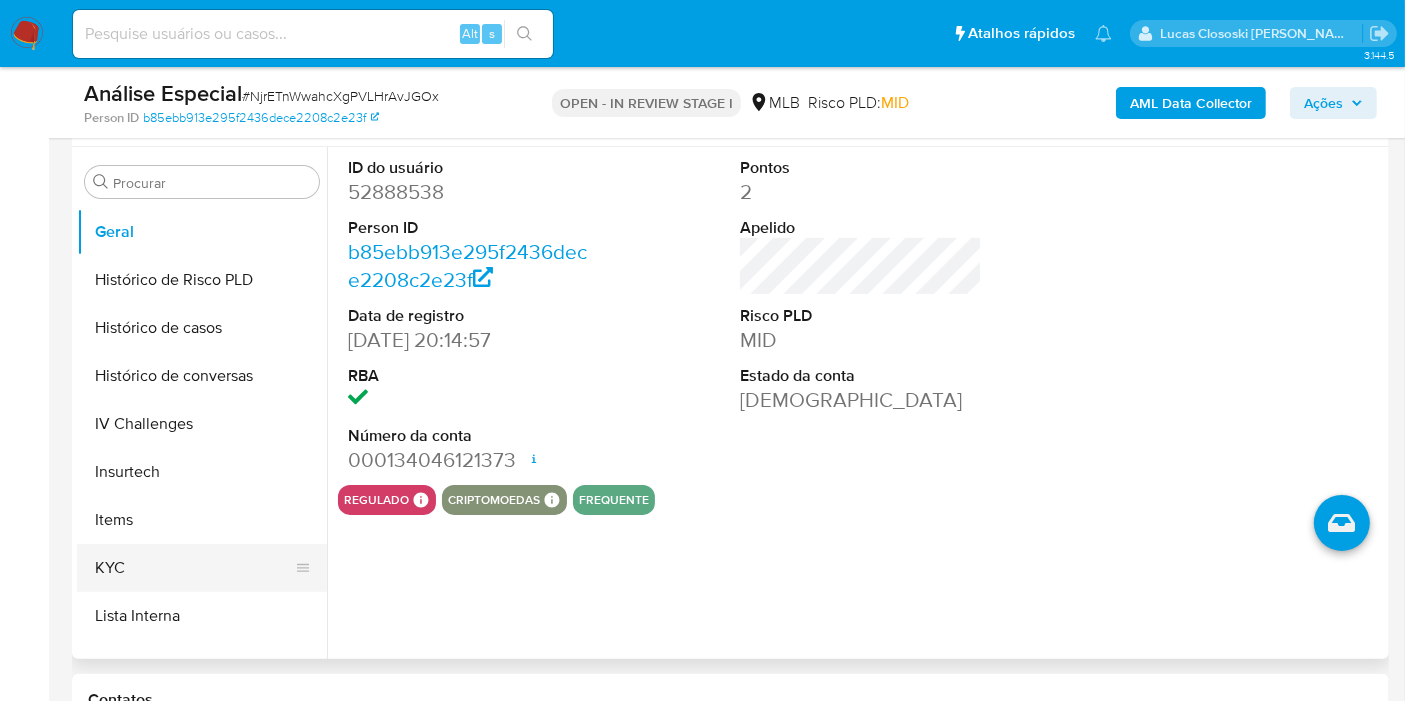 click on "KYC" at bounding box center (194, 568) 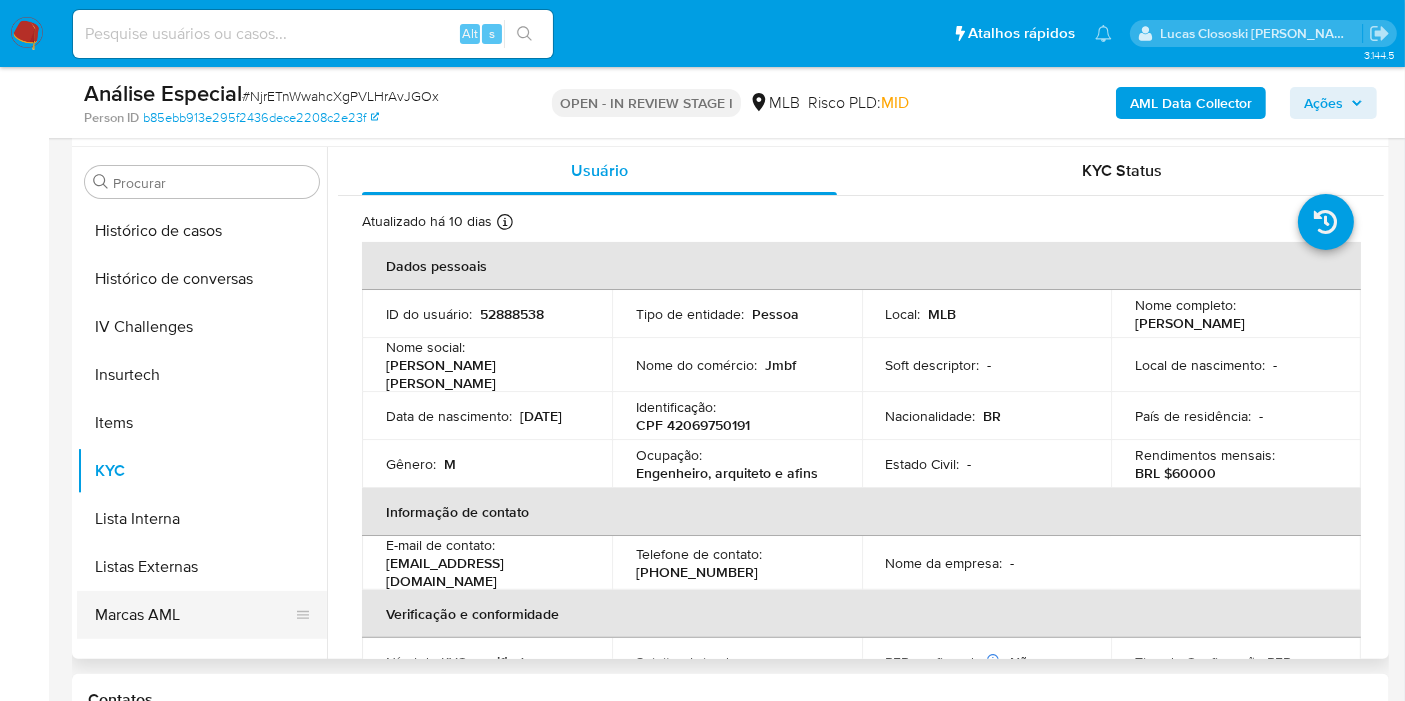 scroll, scrollTop: 844, scrollLeft: 0, axis: vertical 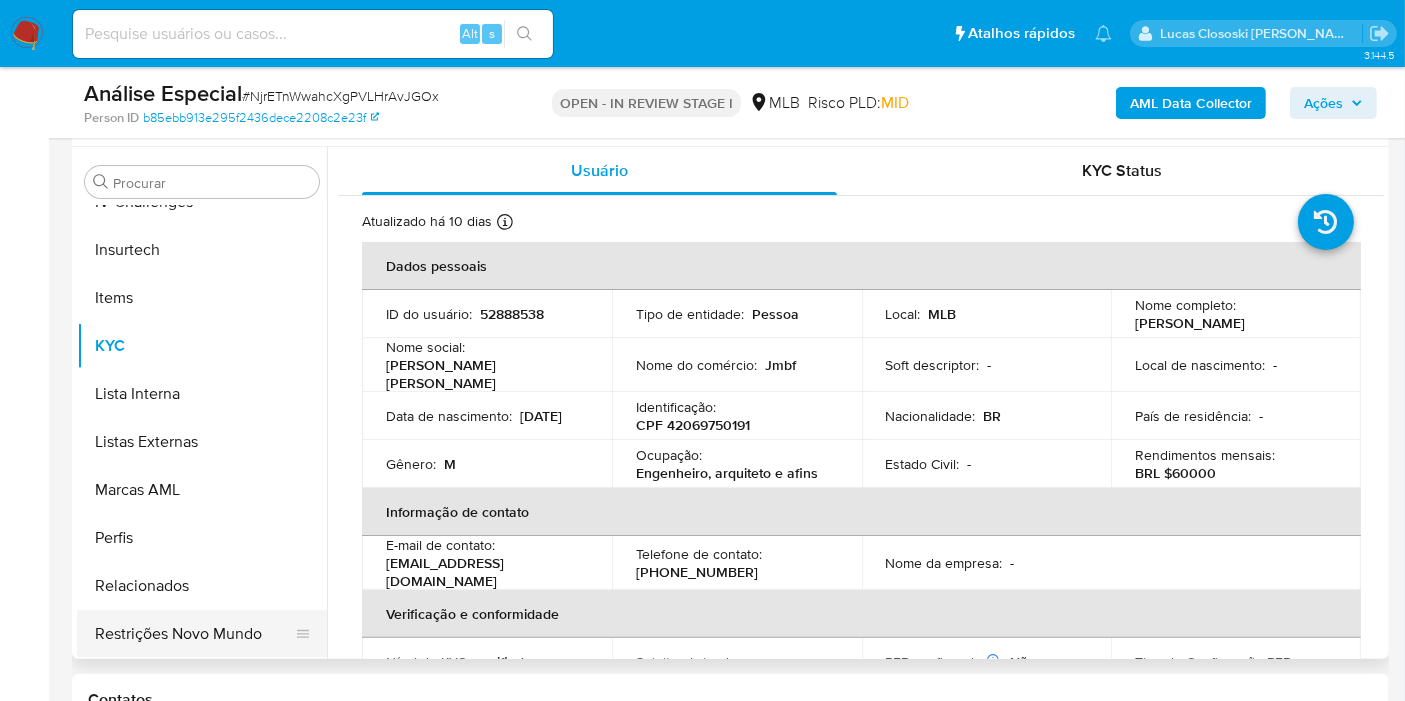 click on "Restrições Novo Mundo" at bounding box center (194, 634) 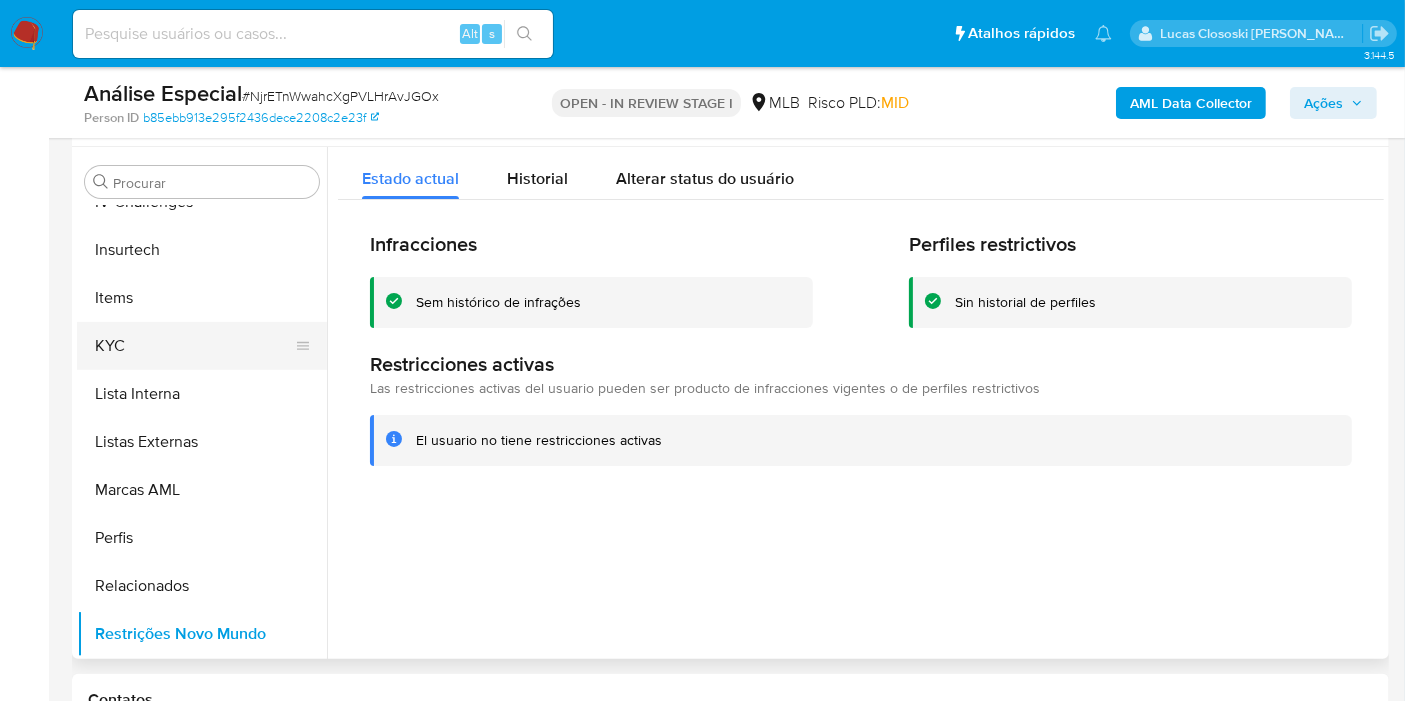 click on "KYC" at bounding box center [194, 346] 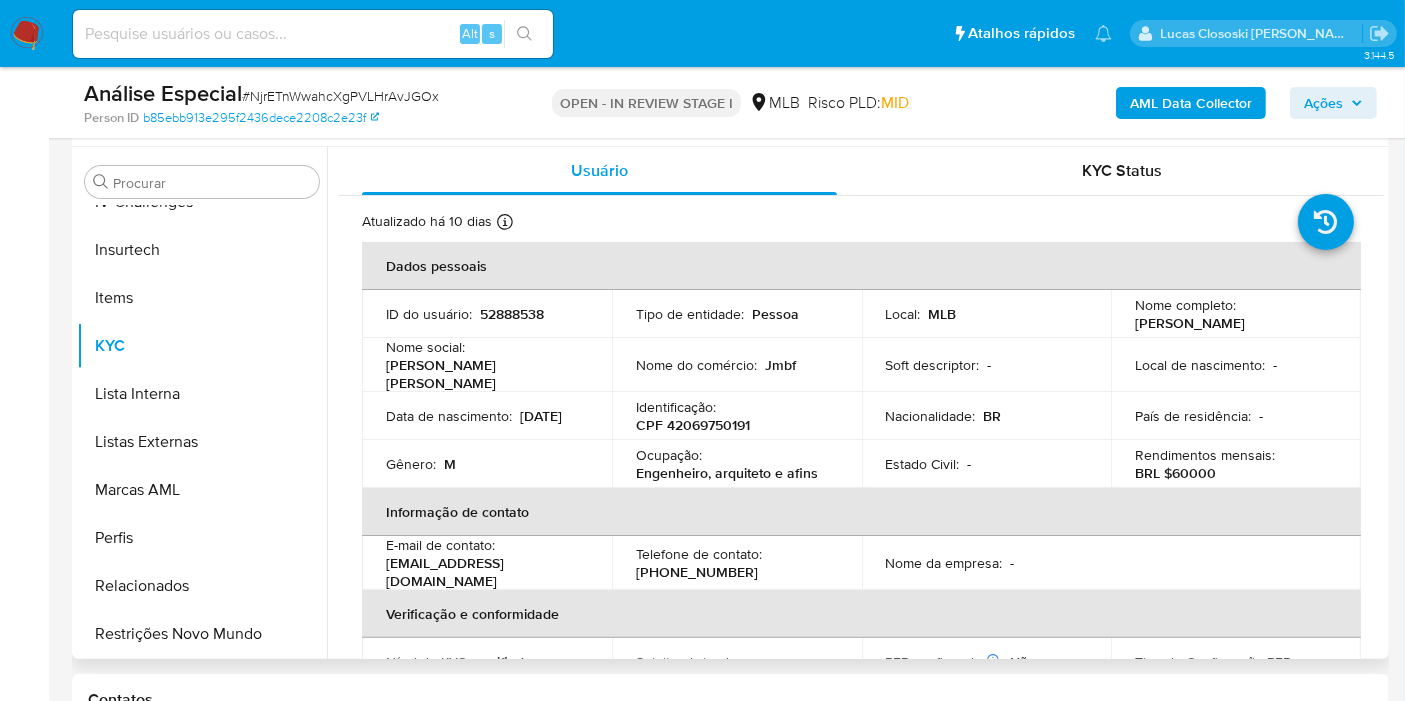 click on "CPF 42069750191" at bounding box center [693, 425] 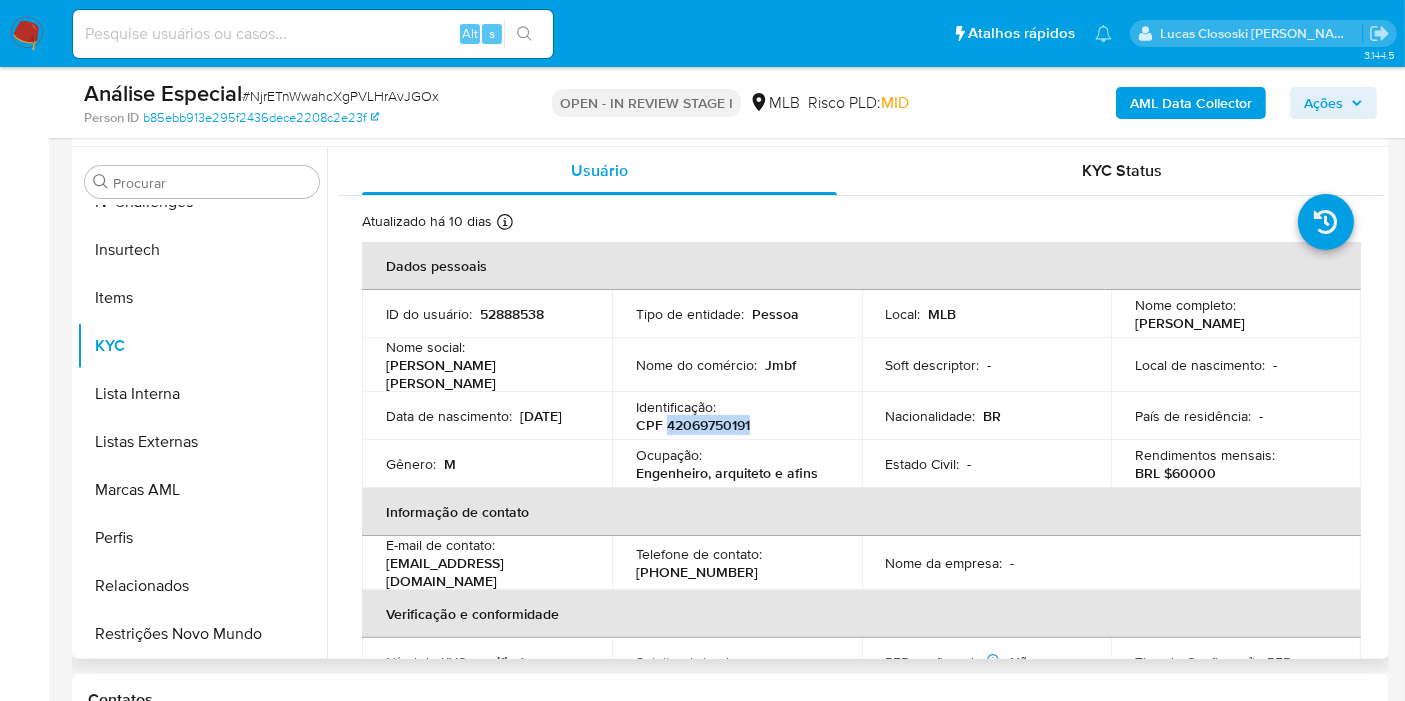 click on "CPF 42069750191" at bounding box center [693, 425] 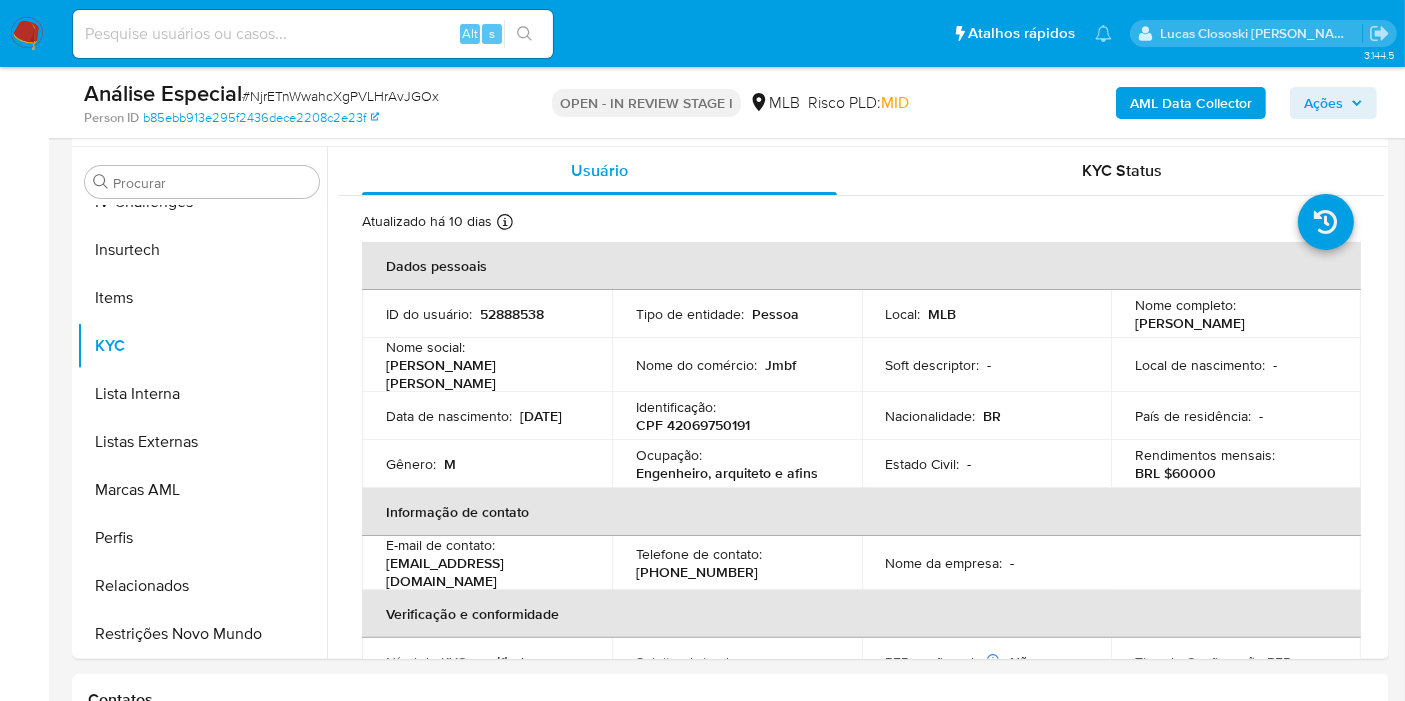 click on "Análise Especial # NjrETnWwahcXgPVLHrAvJGOx" at bounding box center (296, 94) 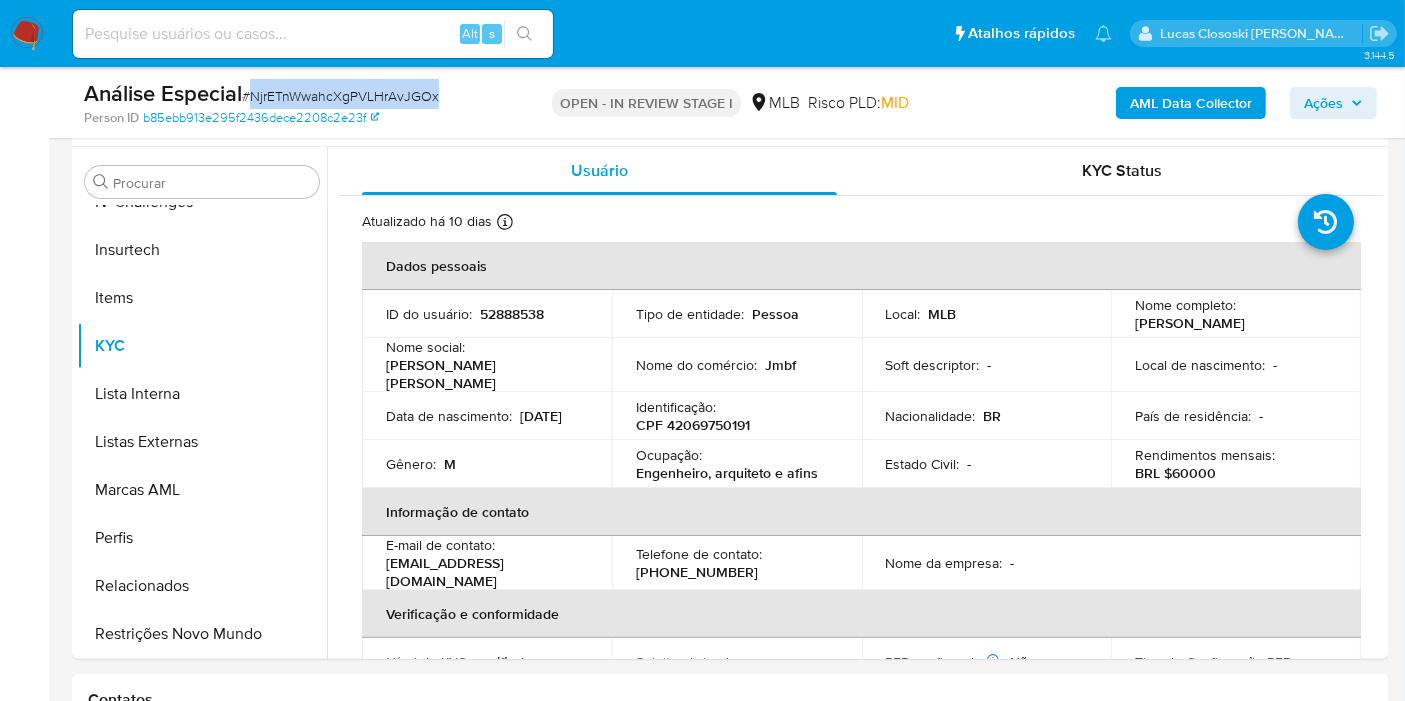 click on "Análise Especial # NjrETnWwahcXgPVLHrAvJGOx" at bounding box center [296, 94] 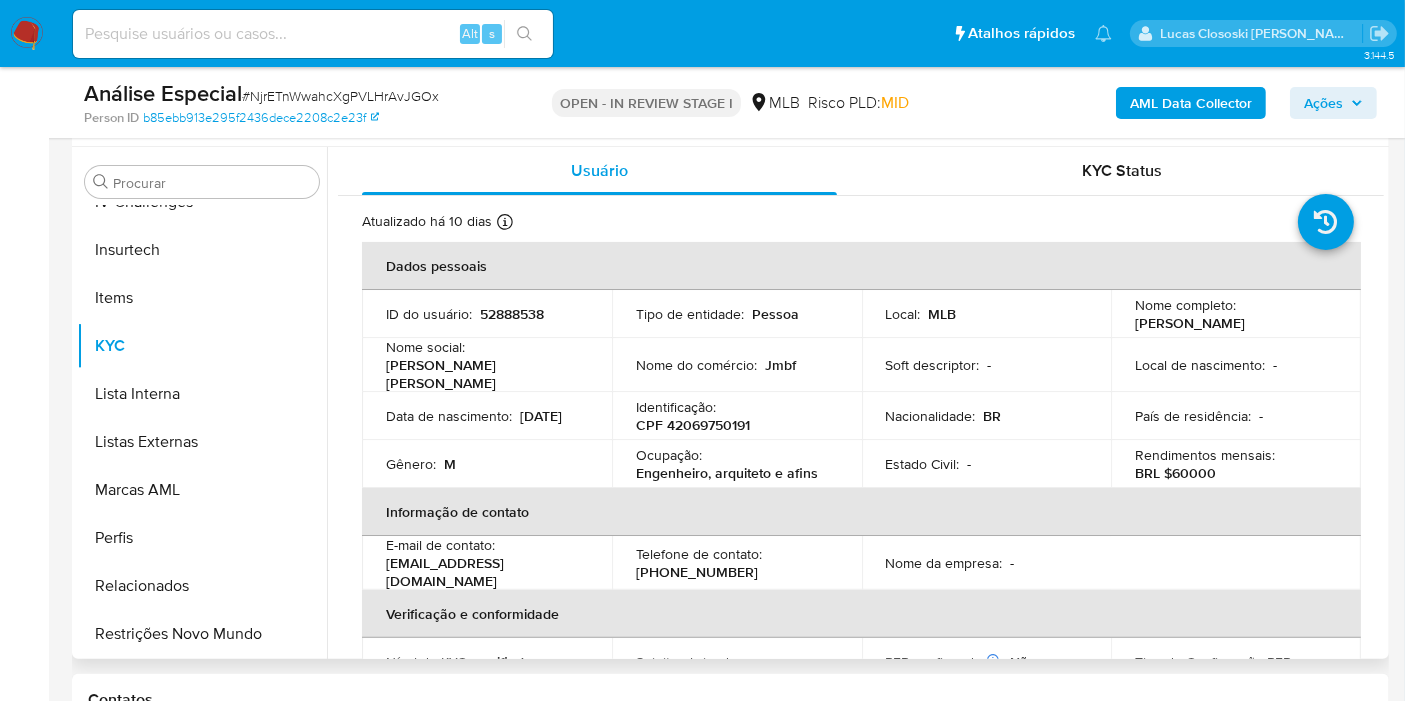 click on "52888538" at bounding box center (512, 314) 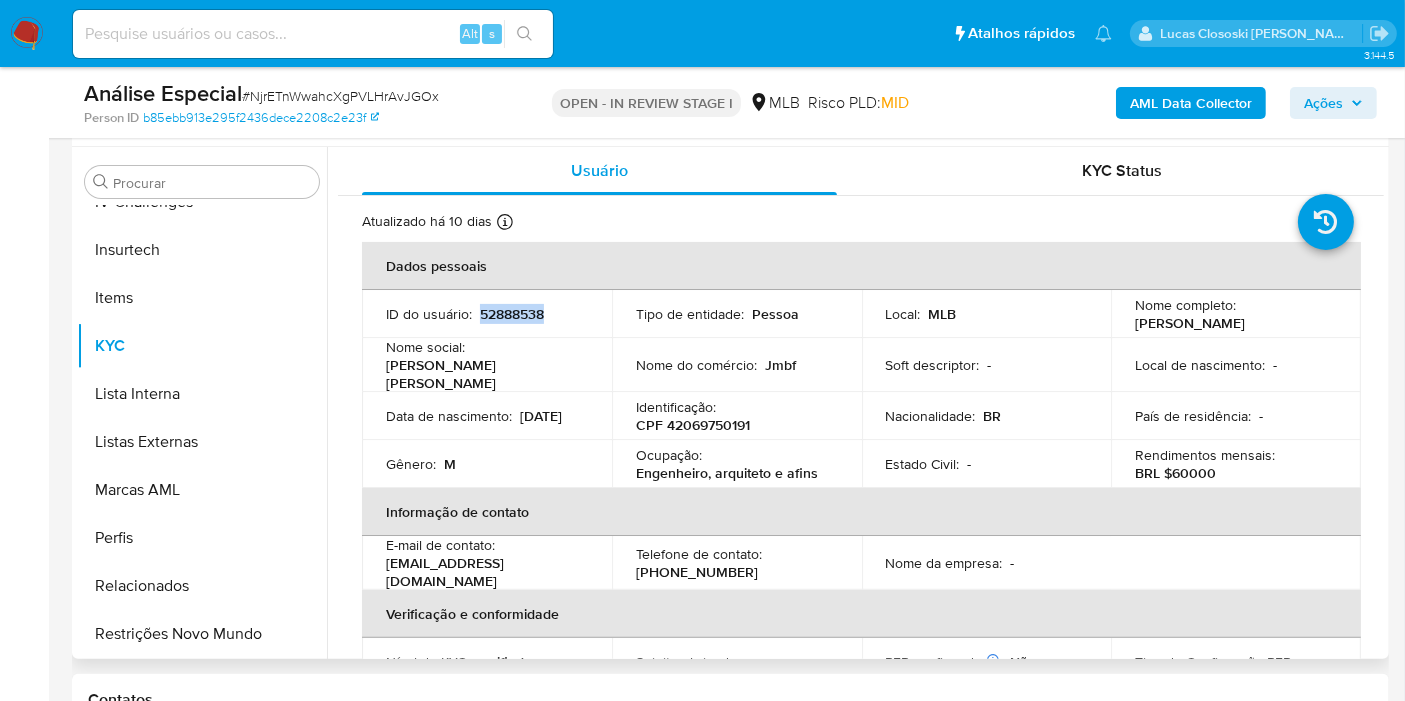 click on "52888538" at bounding box center [512, 314] 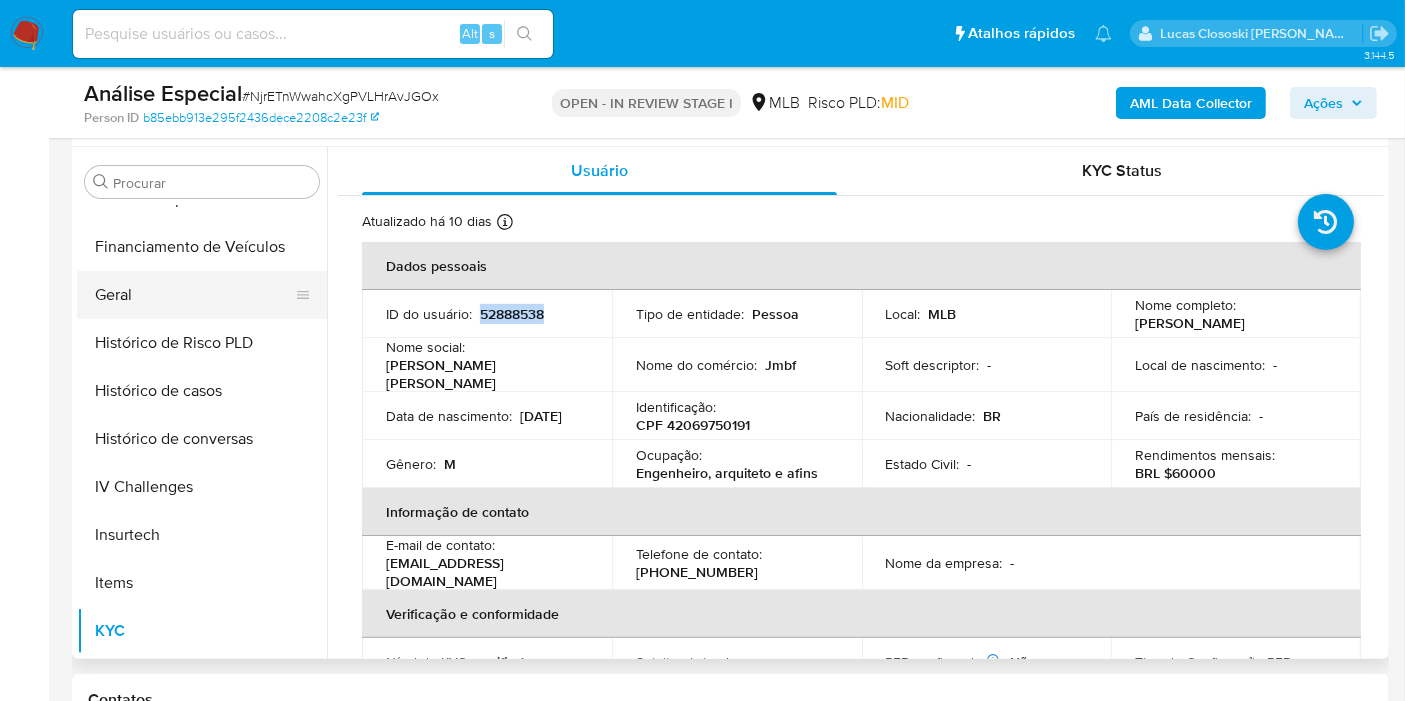 scroll, scrollTop: 400, scrollLeft: 0, axis: vertical 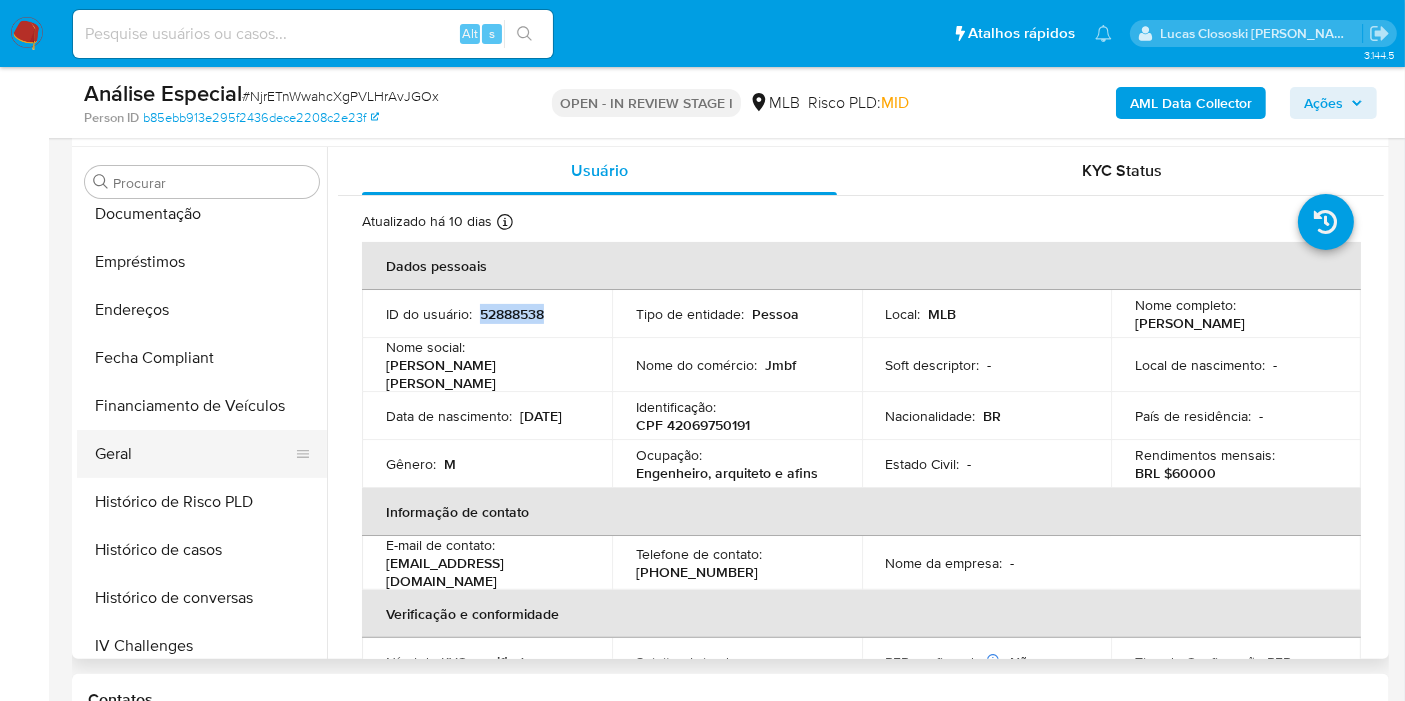click on "Geral" at bounding box center (194, 454) 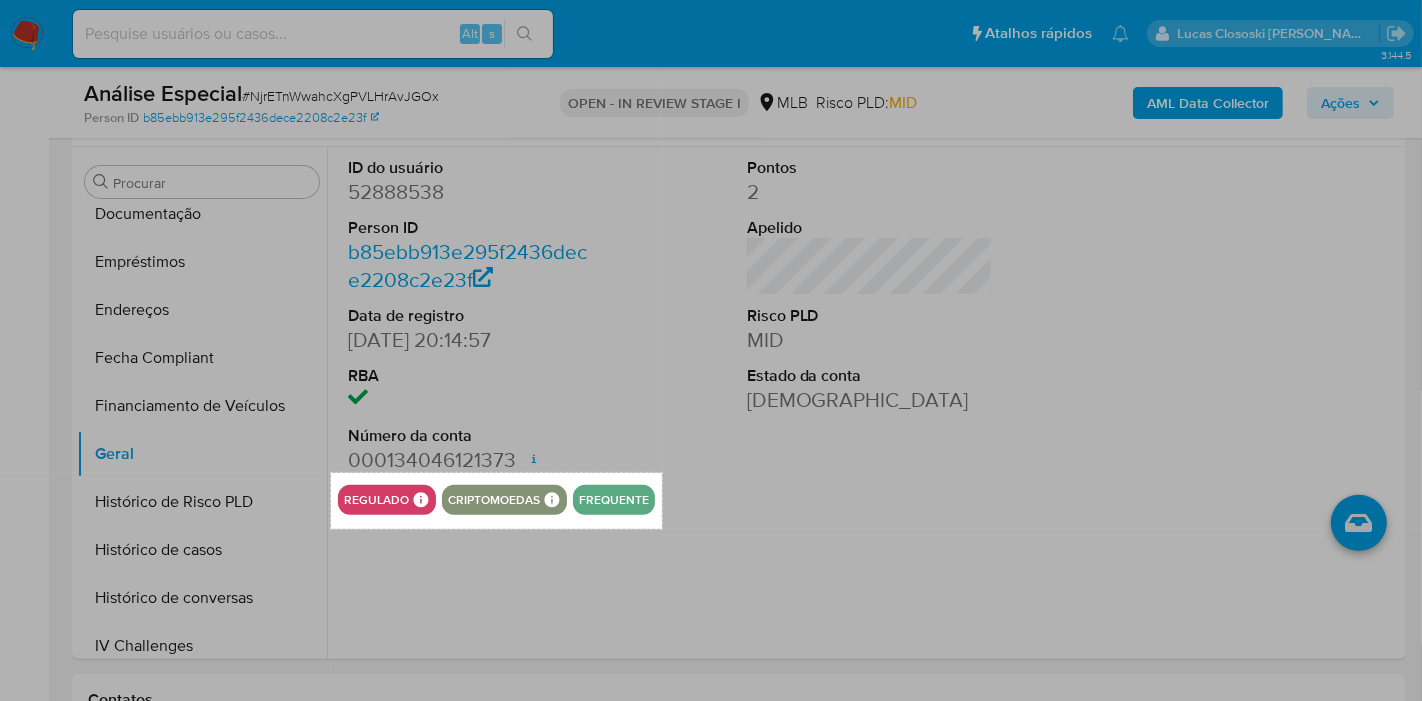 drag, startPoint x: 331, startPoint y: 472, endPoint x: 662, endPoint y: 528, distance: 335.70374 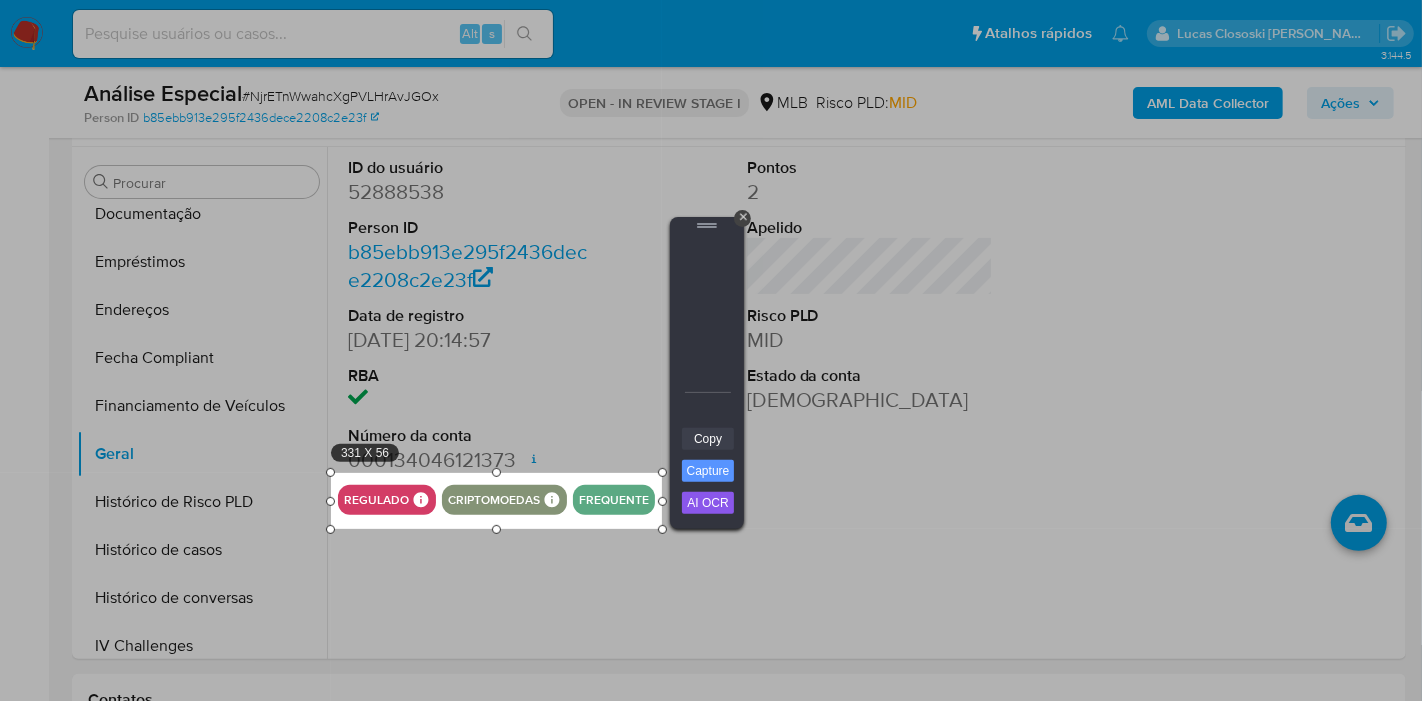 click on "Copy" at bounding box center (708, 439) 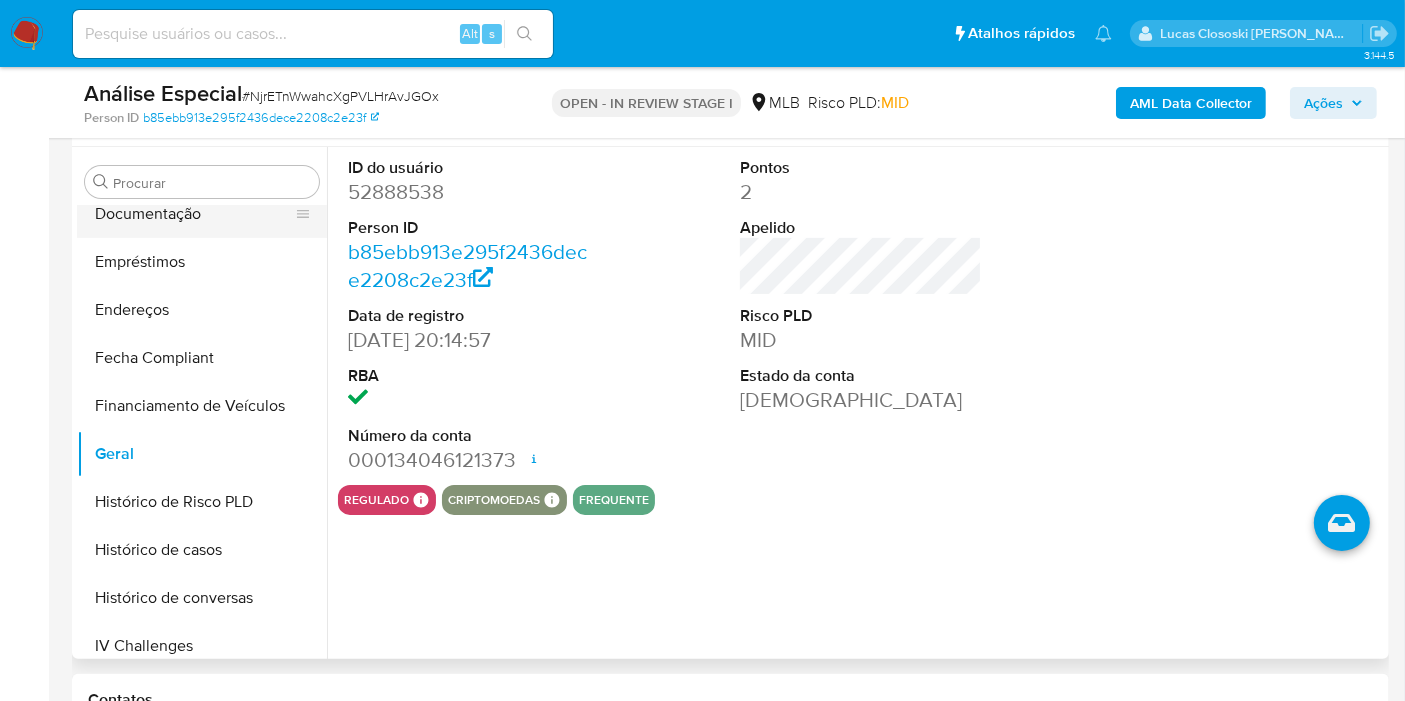 scroll, scrollTop: 288, scrollLeft: 0, axis: vertical 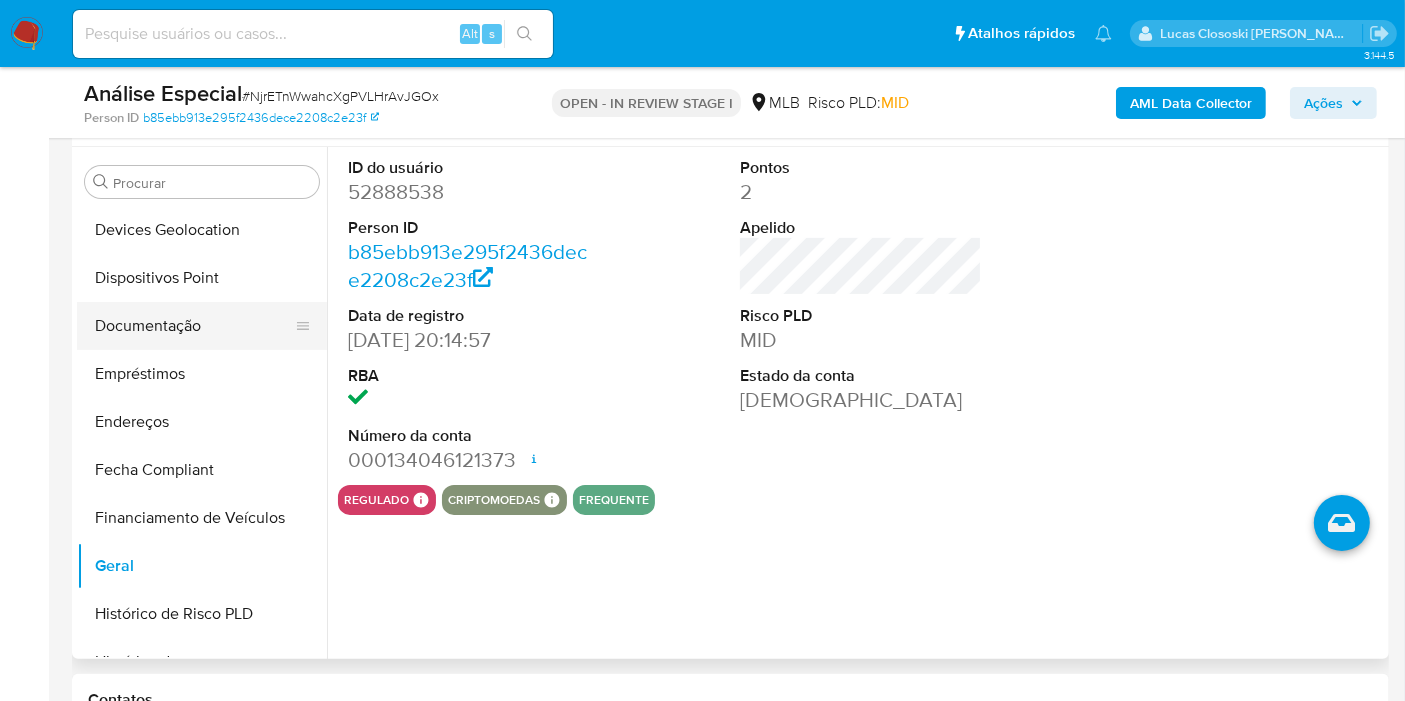 click on "Documentação" at bounding box center (194, 326) 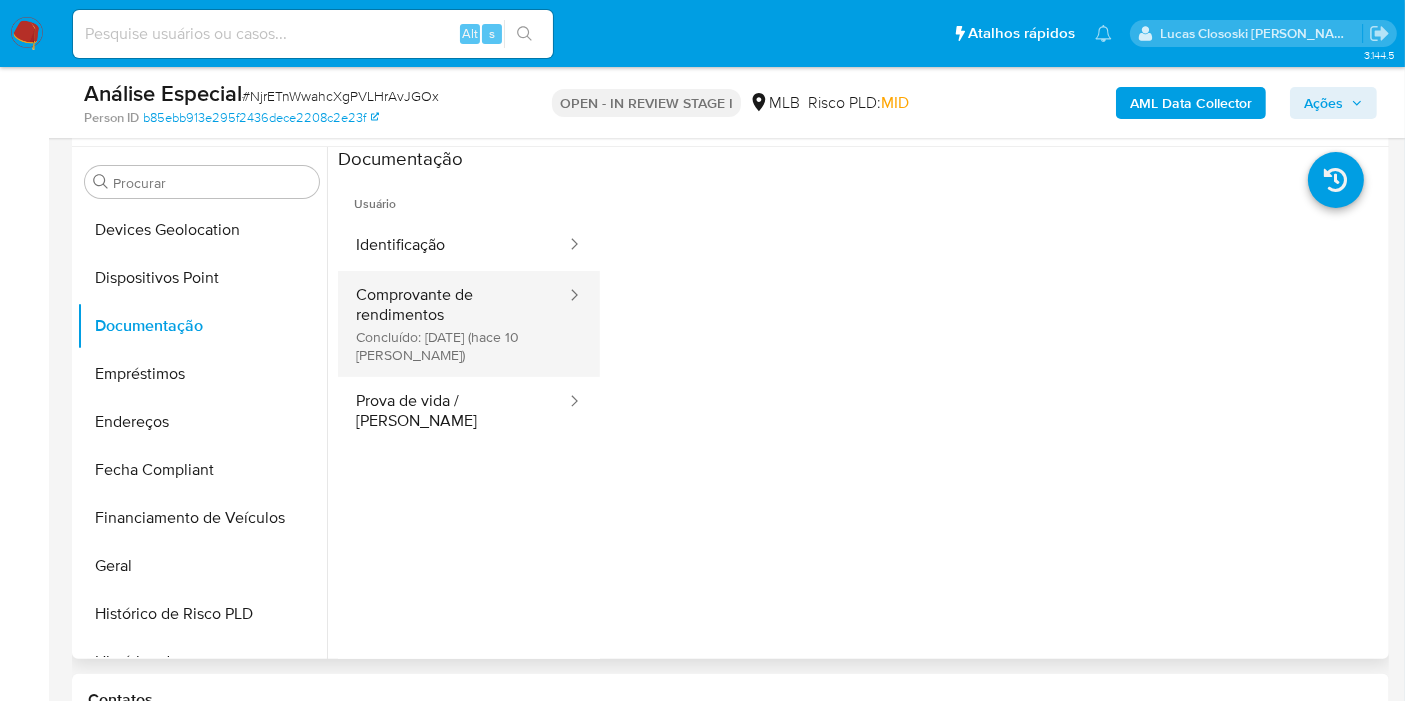 click on "Comprovante de rendimentos Concluído: 04/07/2025 (hace 10 días)" at bounding box center (453, 324) 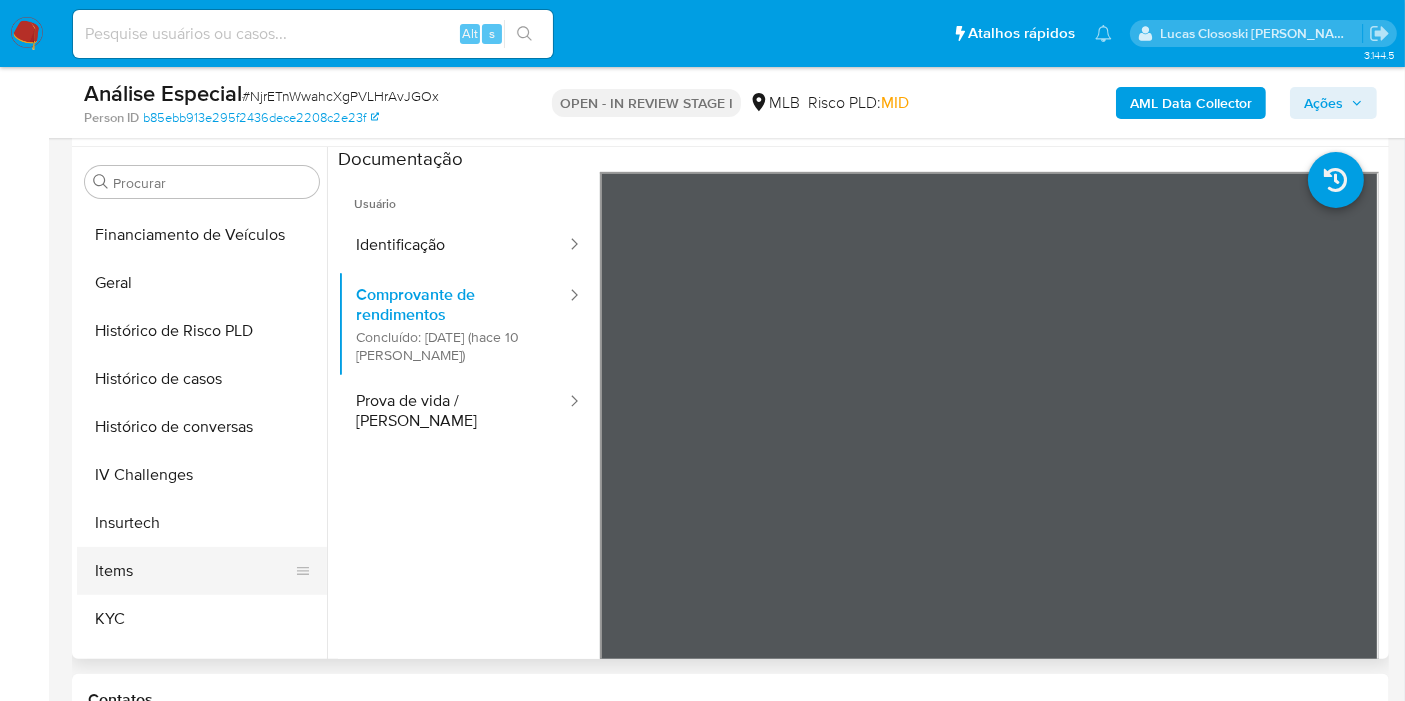 scroll, scrollTop: 622, scrollLeft: 0, axis: vertical 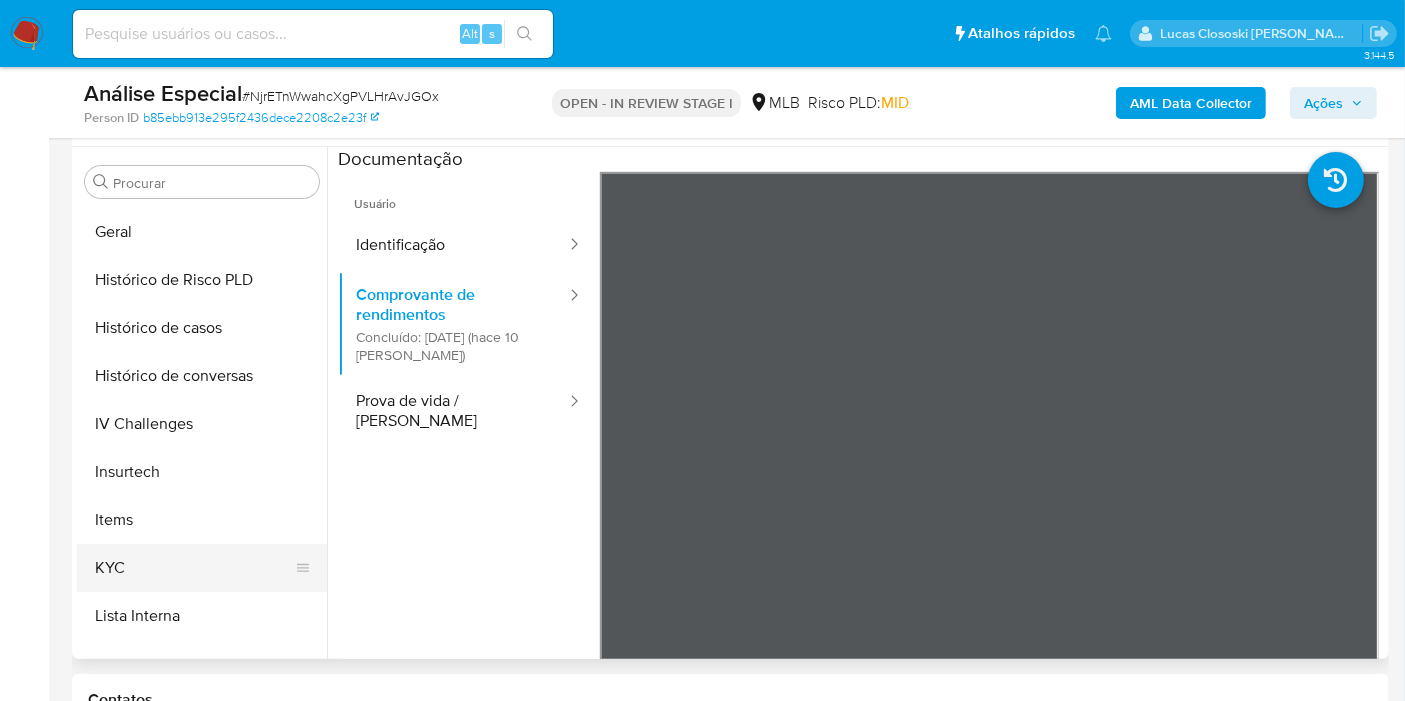 click on "KYC" at bounding box center [194, 568] 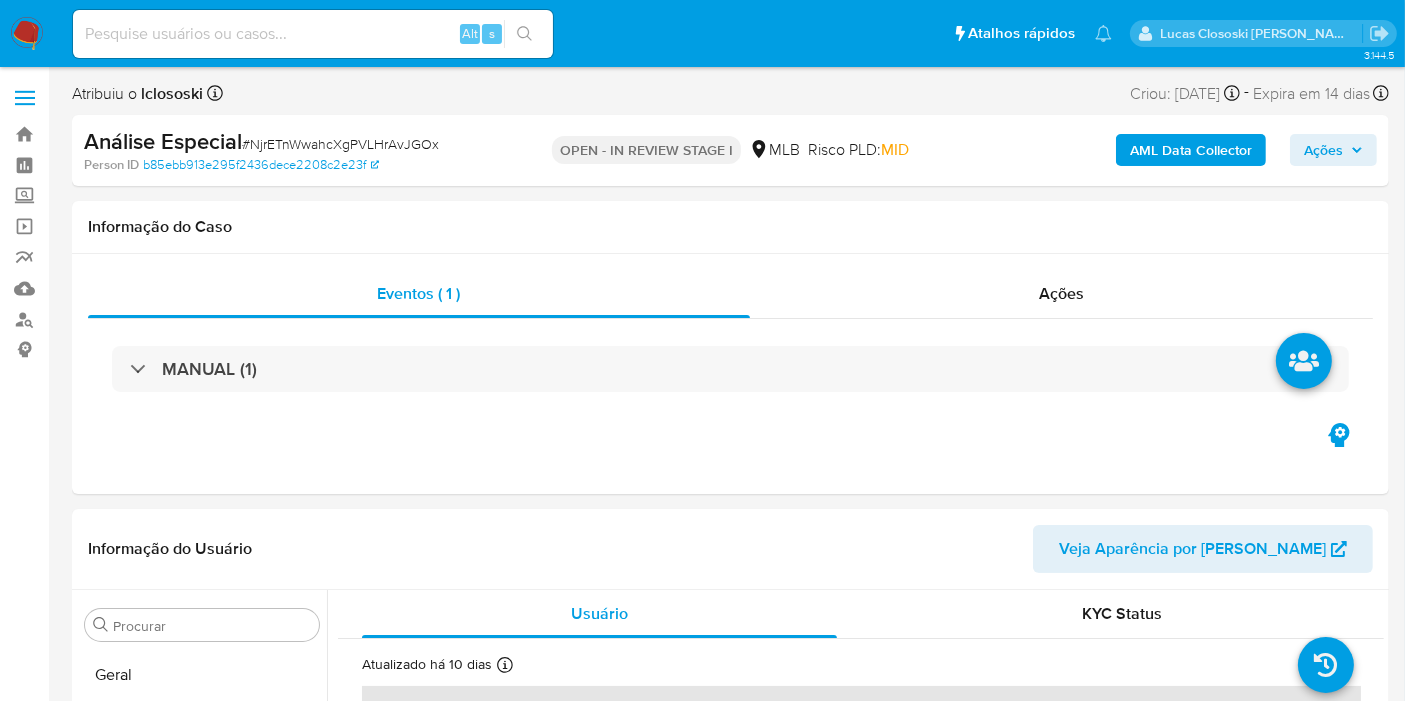 scroll, scrollTop: 444, scrollLeft: 0, axis: vertical 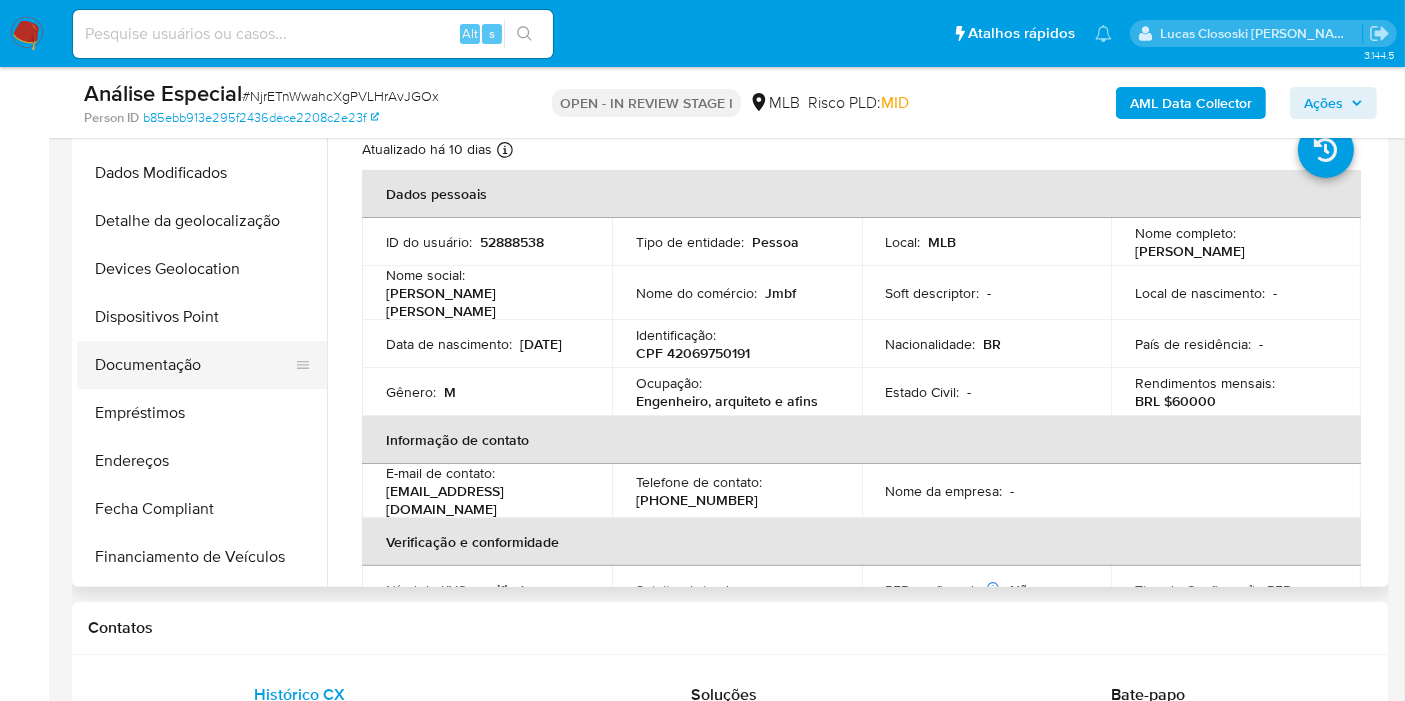click on "Documentação" at bounding box center [194, 365] 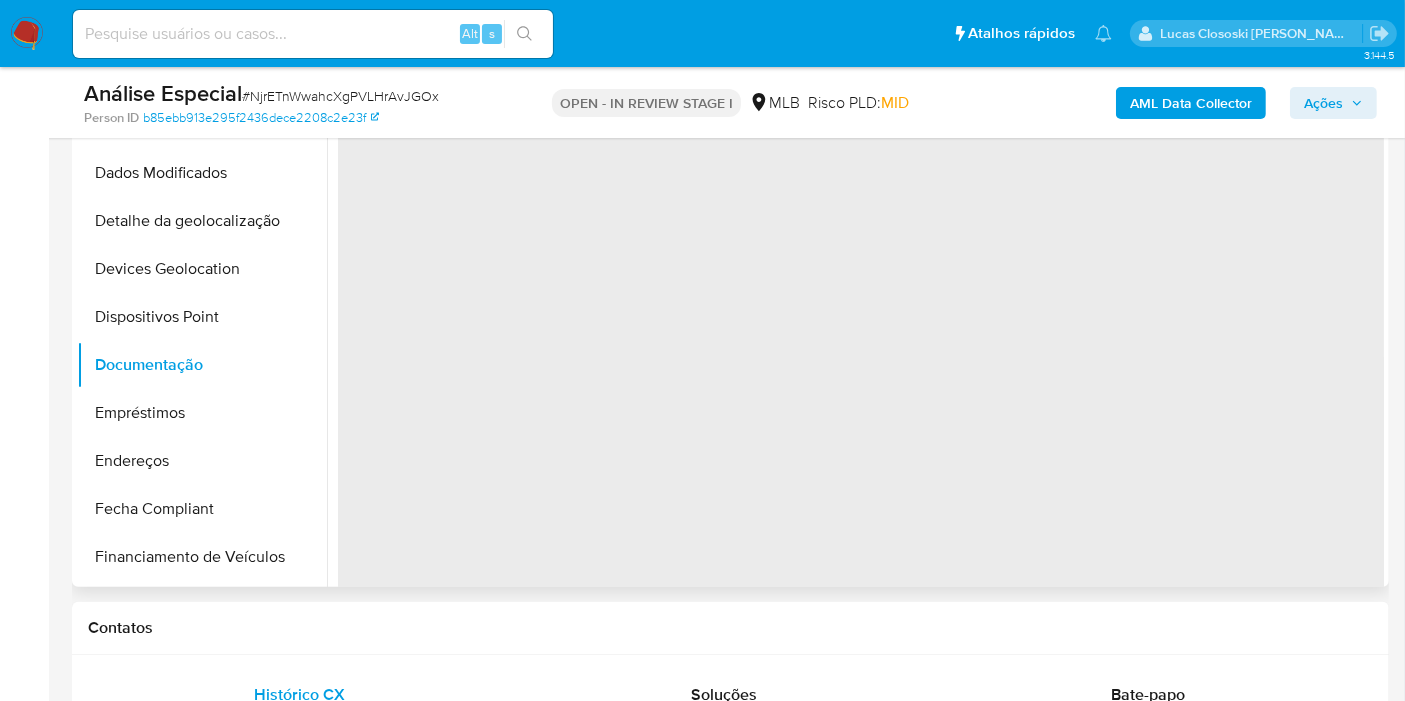 scroll, scrollTop: 333, scrollLeft: 0, axis: vertical 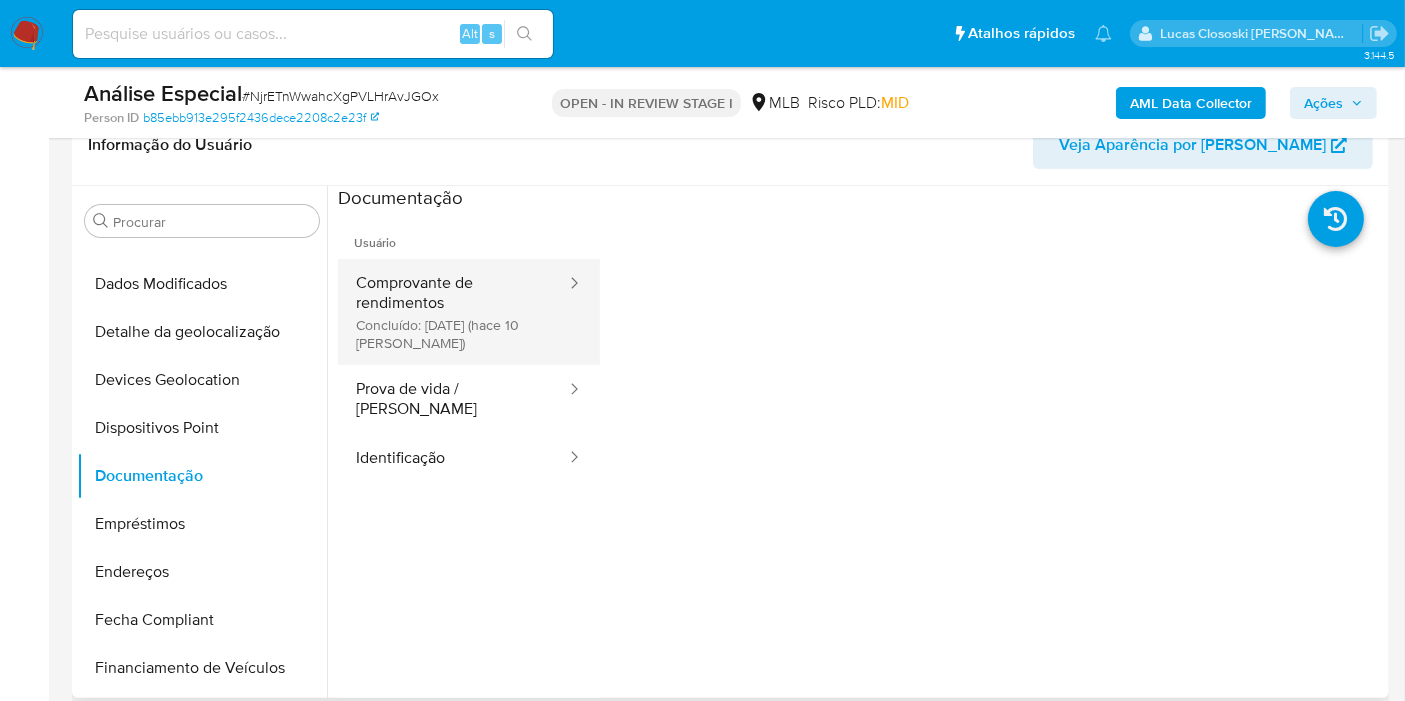 click on "Comprovante de rendimentos Concluído: 04/07/2025 (hace 10 días)" at bounding box center [453, 312] 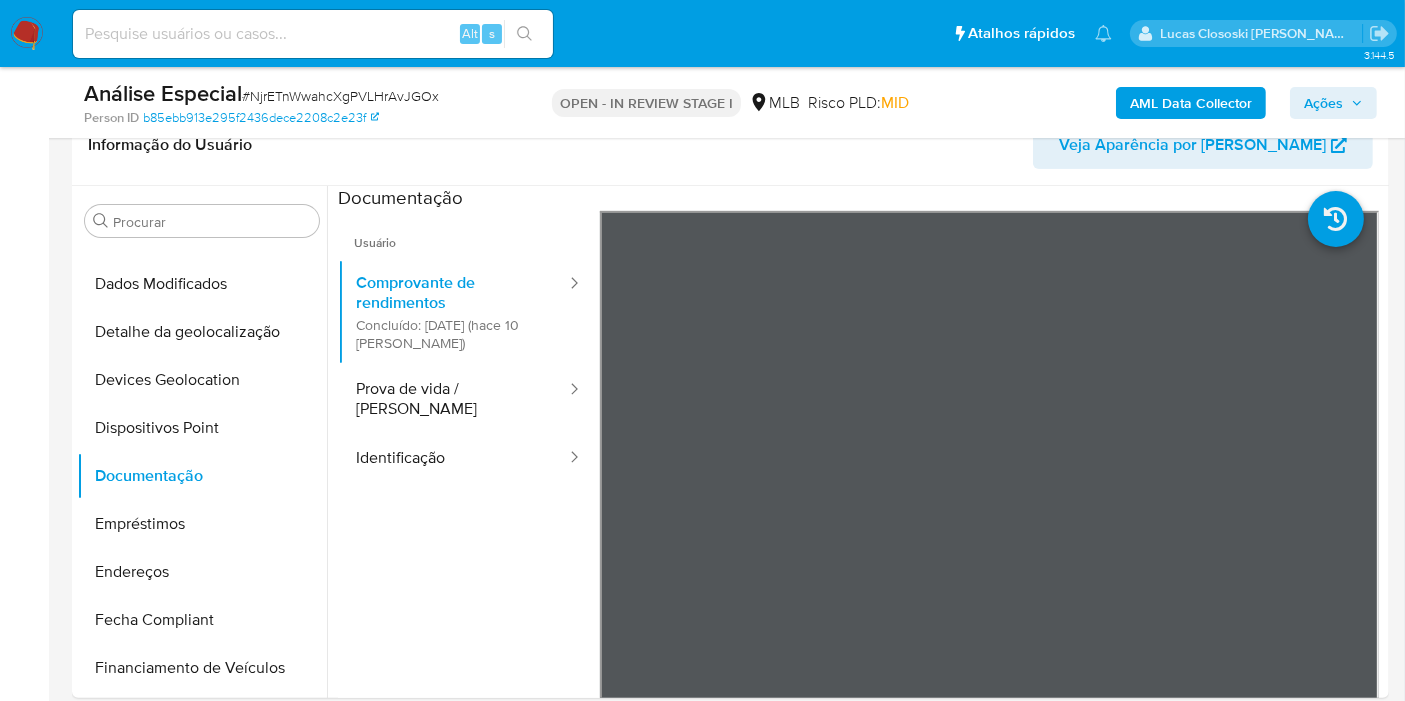 click on "Ações" at bounding box center (1323, 103) 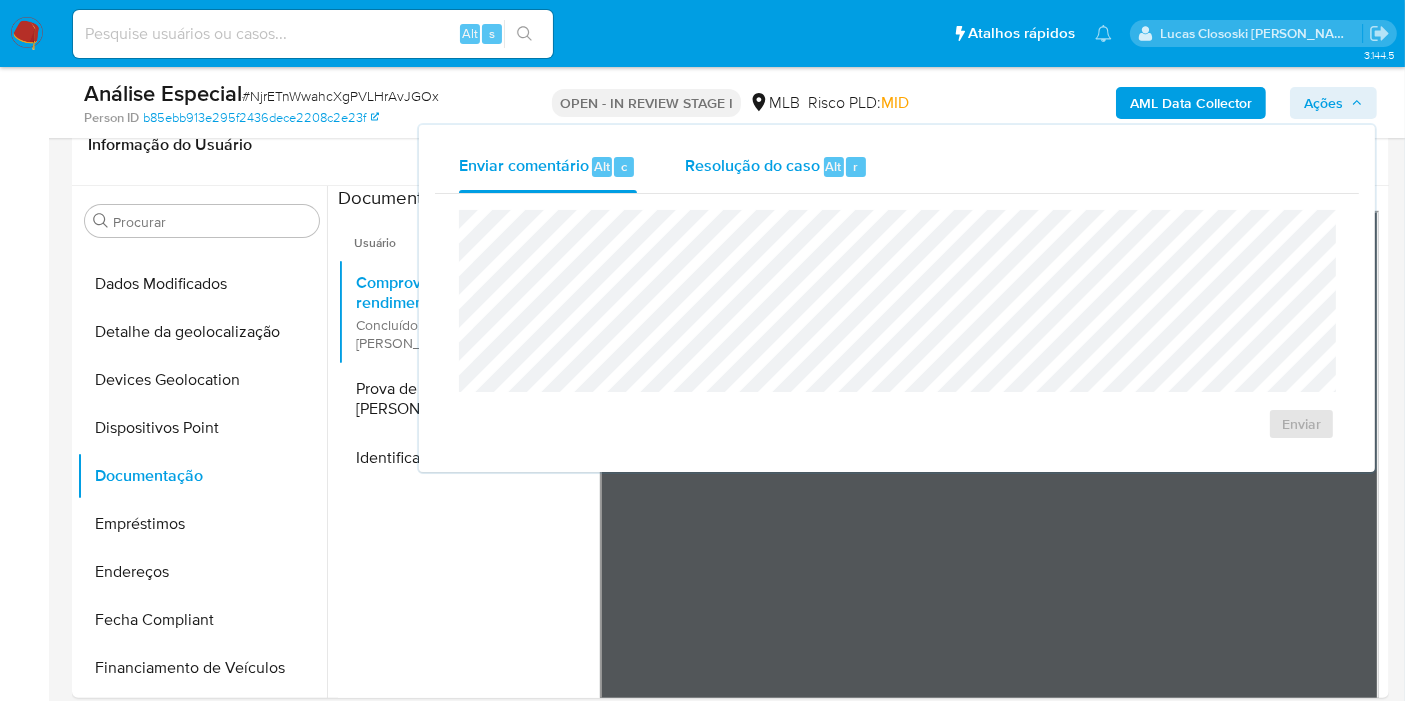 click on "Resolução do caso Alt r" at bounding box center [776, 167] 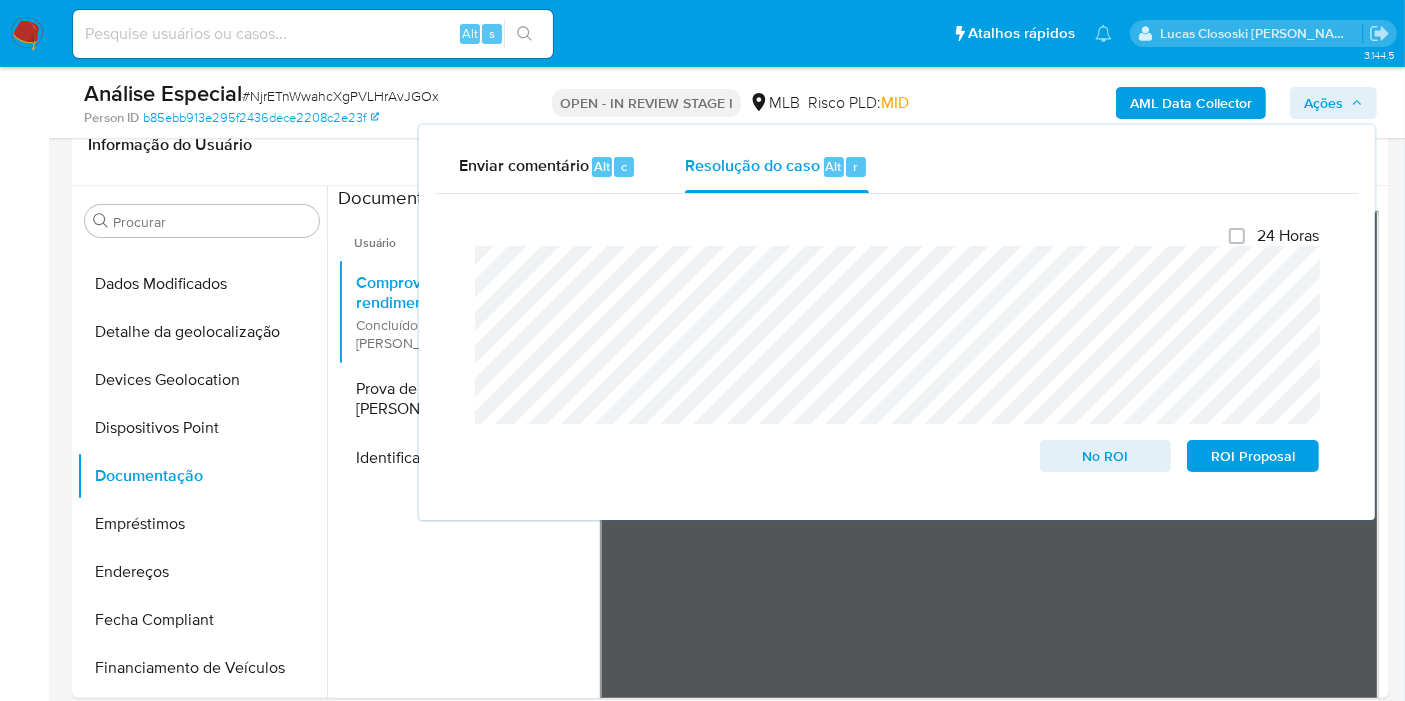click on "Ações" at bounding box center (1323, 103) 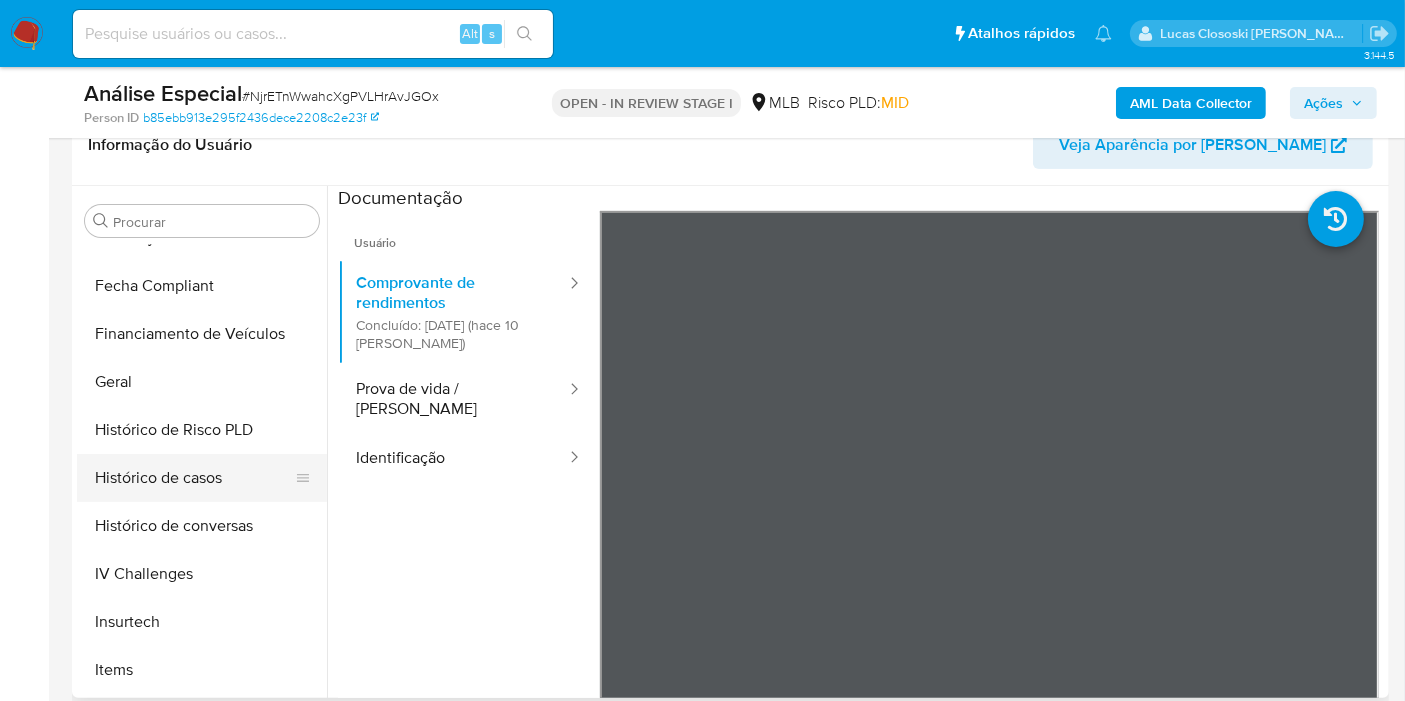 click on "Histórico de casos" at bounding box center (194, 478) 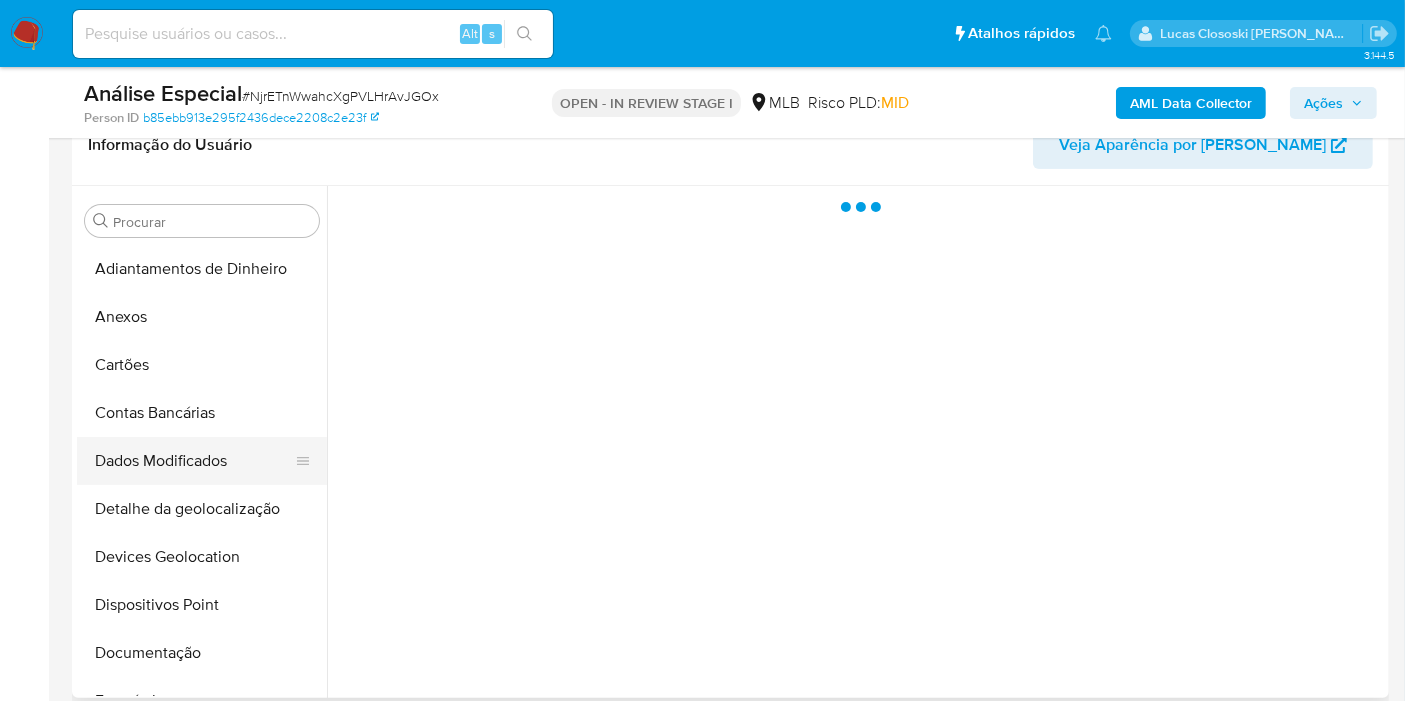 scroll, scrollTop: 0, scrollLeft: 0, axis: both 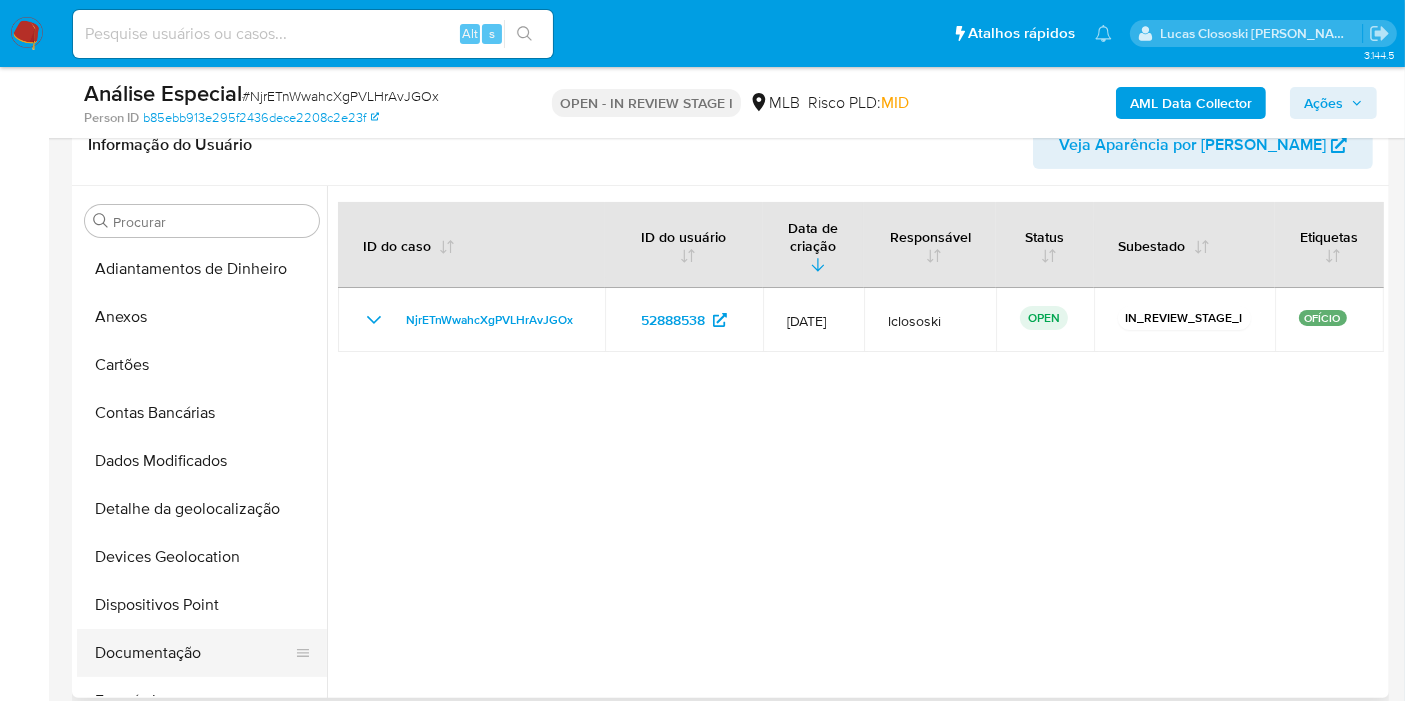 click on "Documentação" at bounding box center [194, 653] 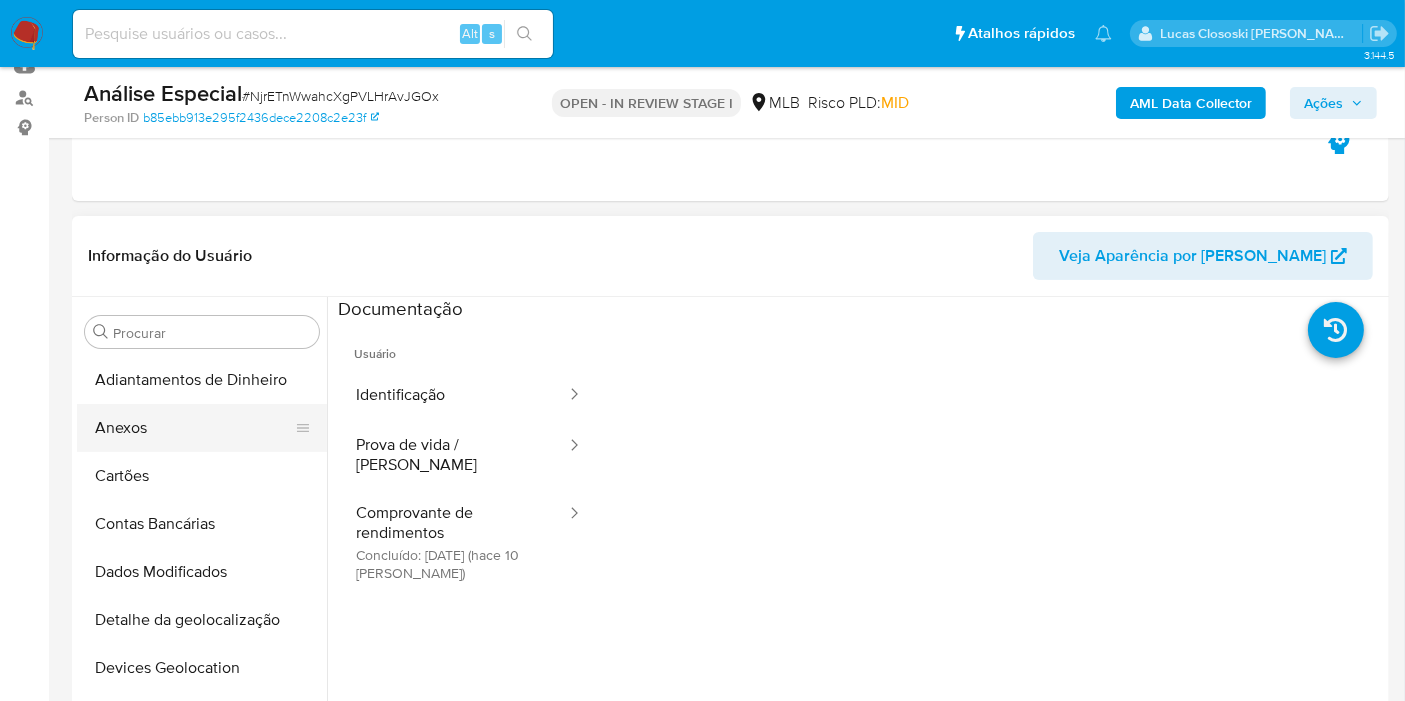 click on "Anexos" at bounding box center (194, 428) 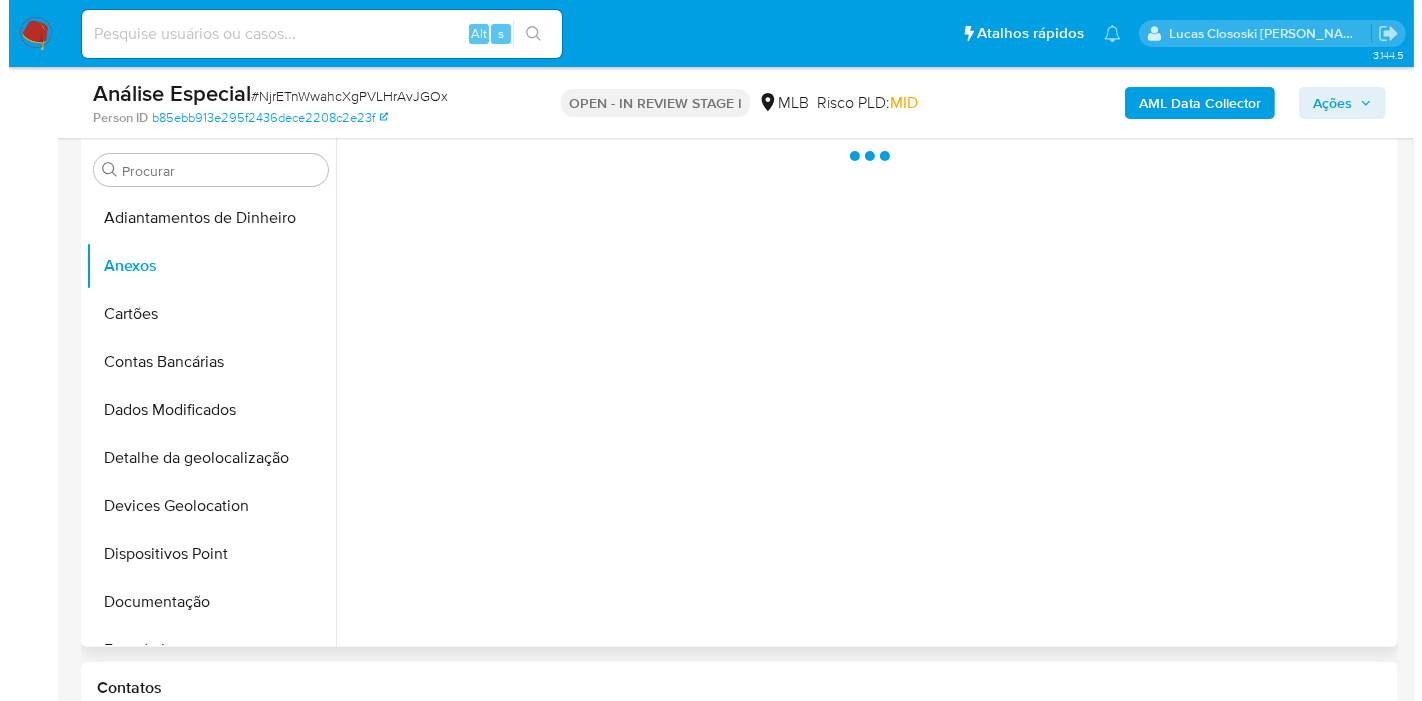 scroll, scrollTop: 333, scrollLeft: 0, axis: vertical 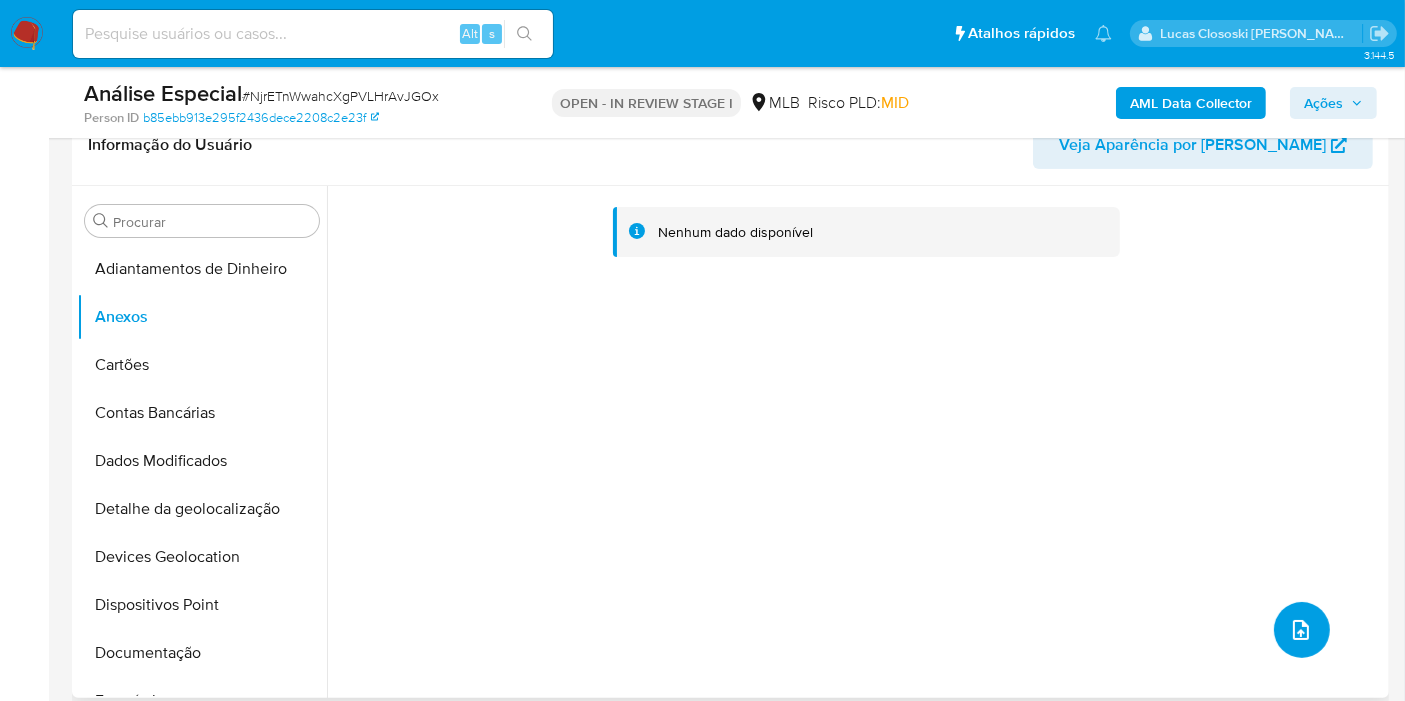 click 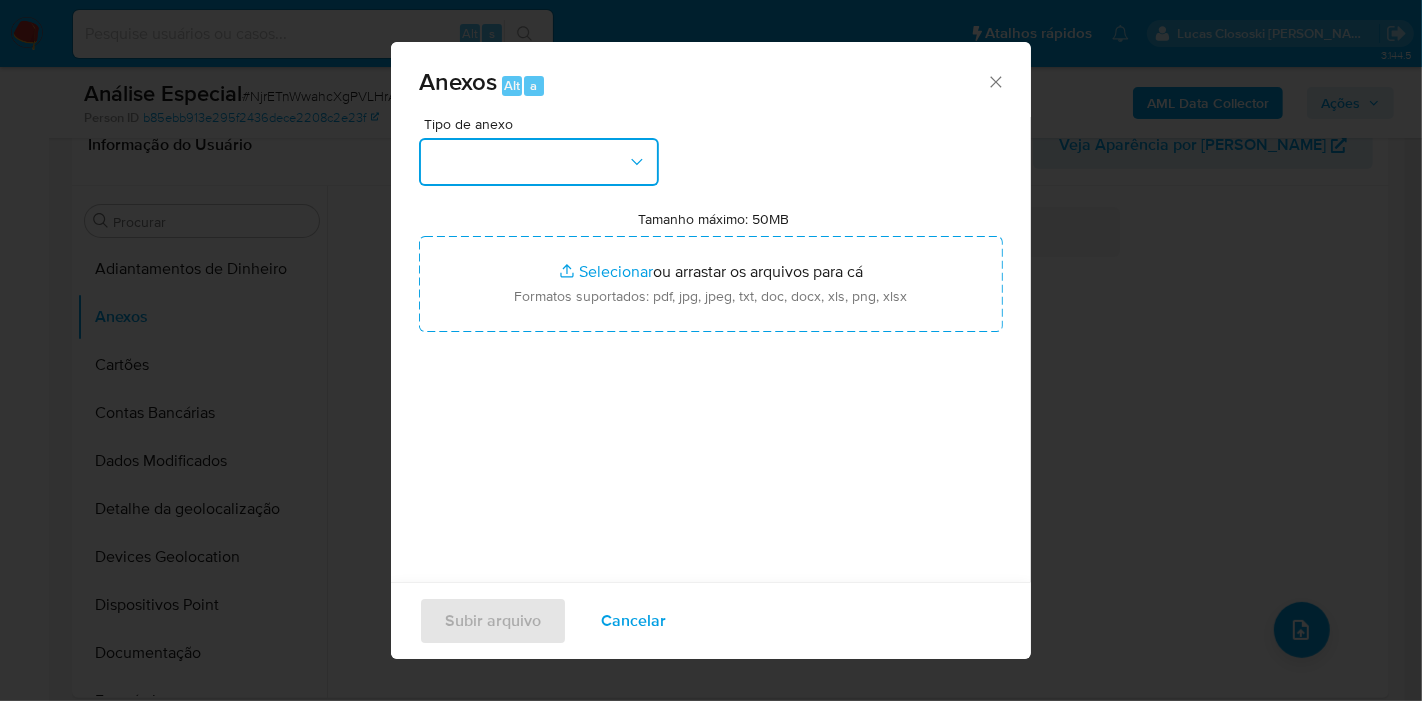 click at bounding box center (539, 162) 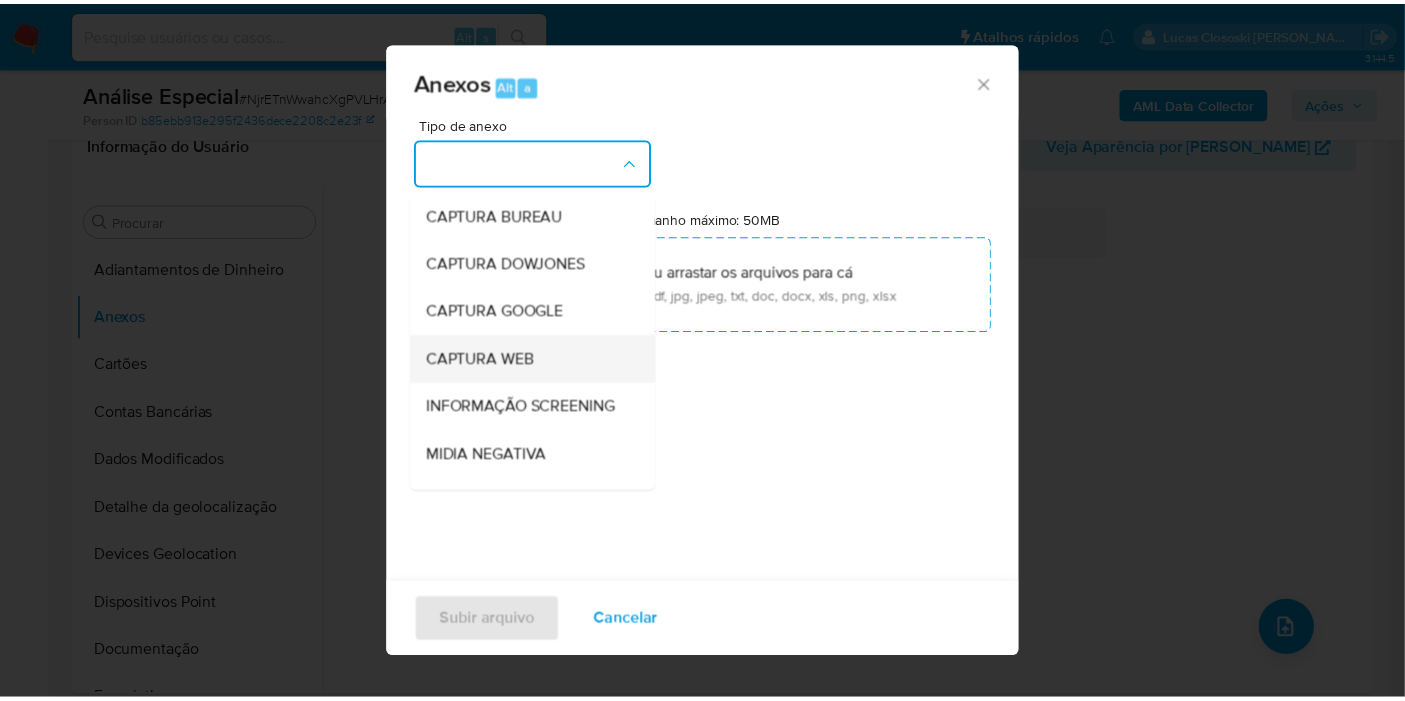 scroll, scrollTop: 307, scrollLeft: 0, axis: vertical 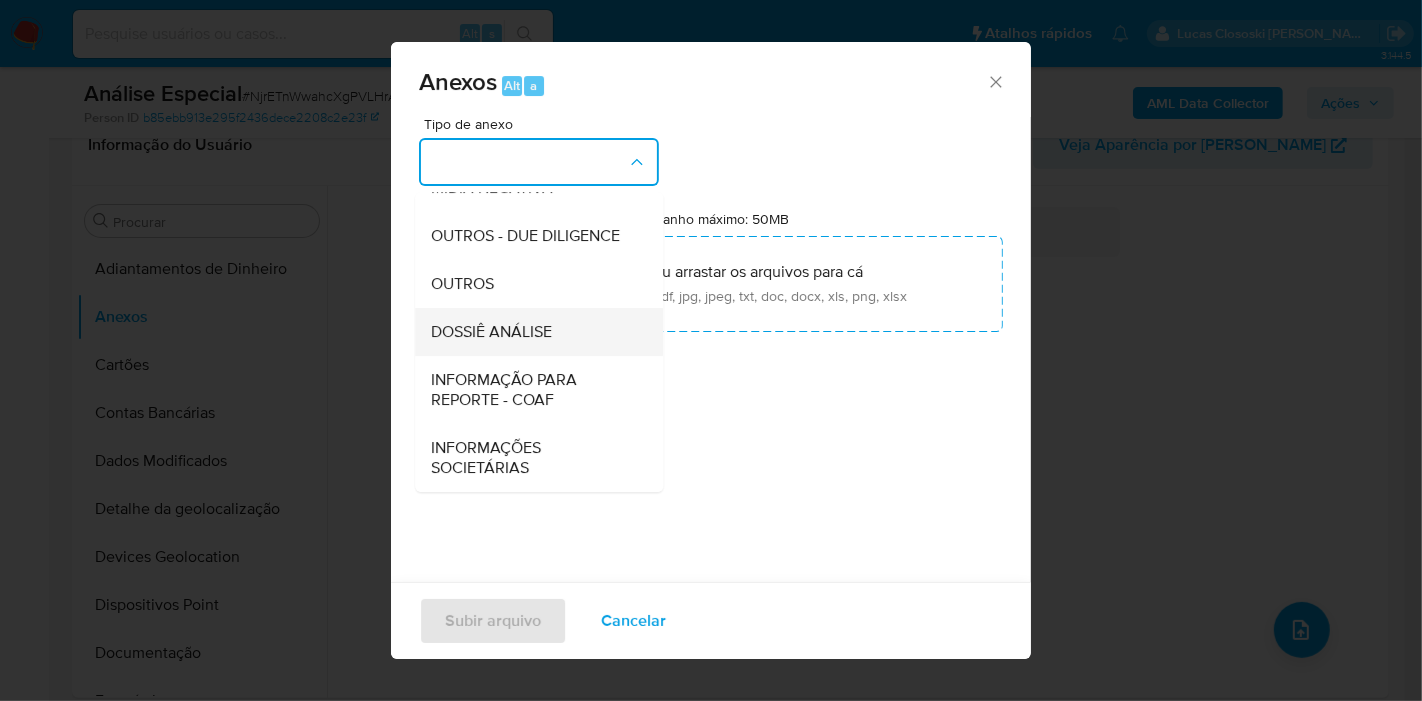 click on "DOSSIÊ ANÁLISE" at bounding box center (491, 332) 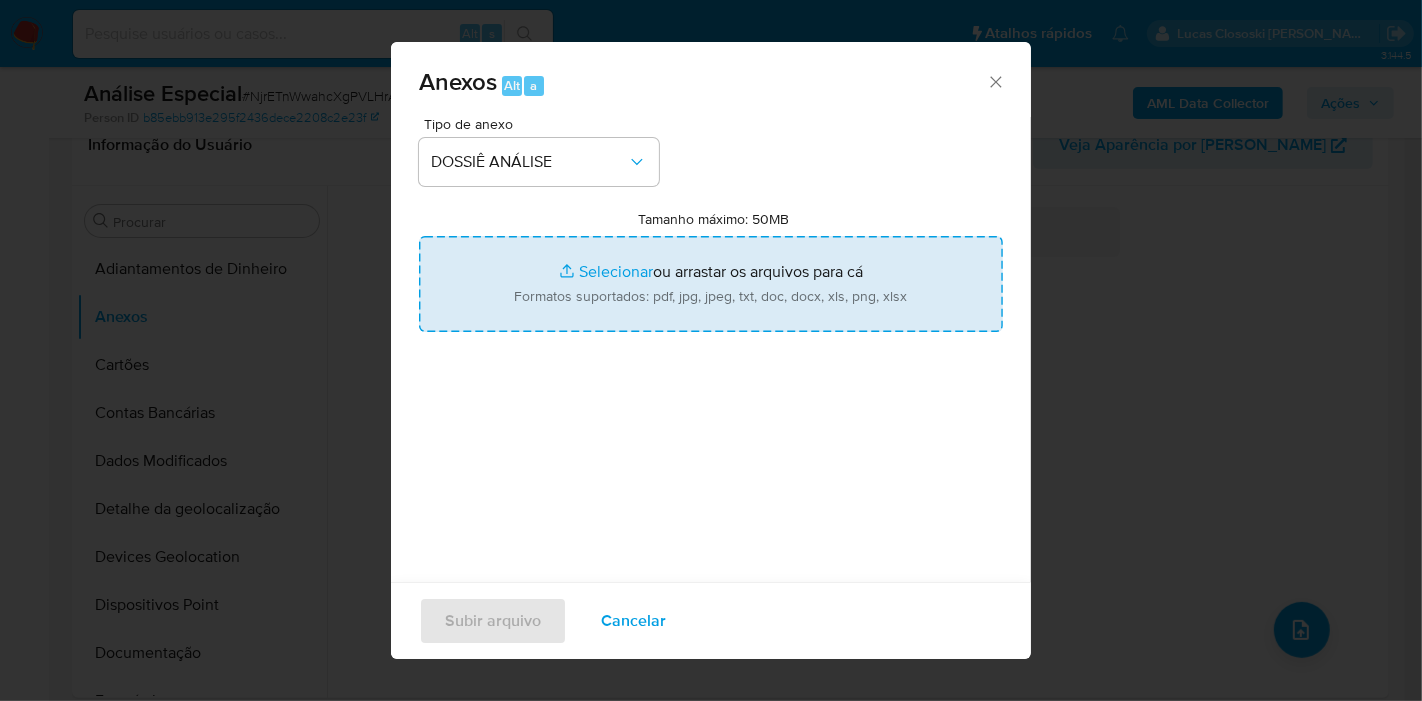 click on "Tamanho máximo: 50MB Selecionar arquivos" at bounding box center [711, 284] 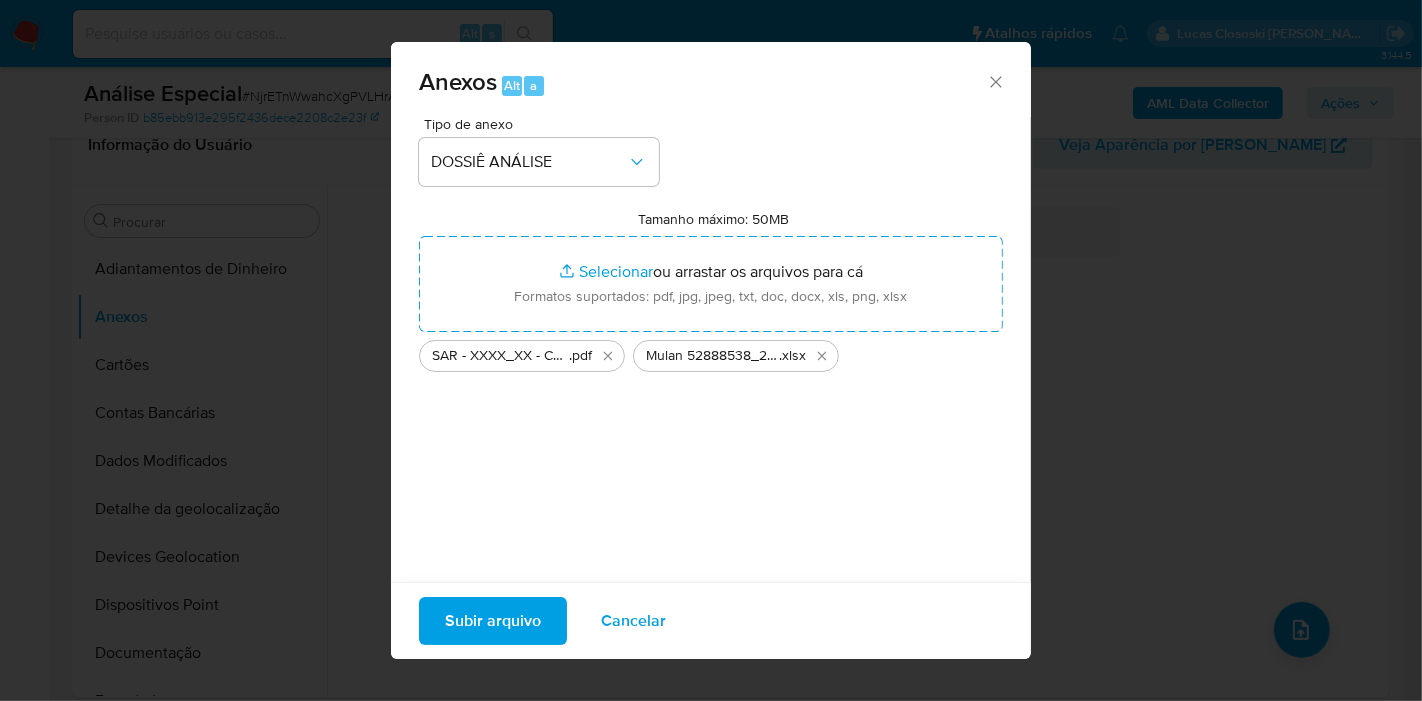 click on "Subir arquivo Cancelar" at bounding box center [711, 620] 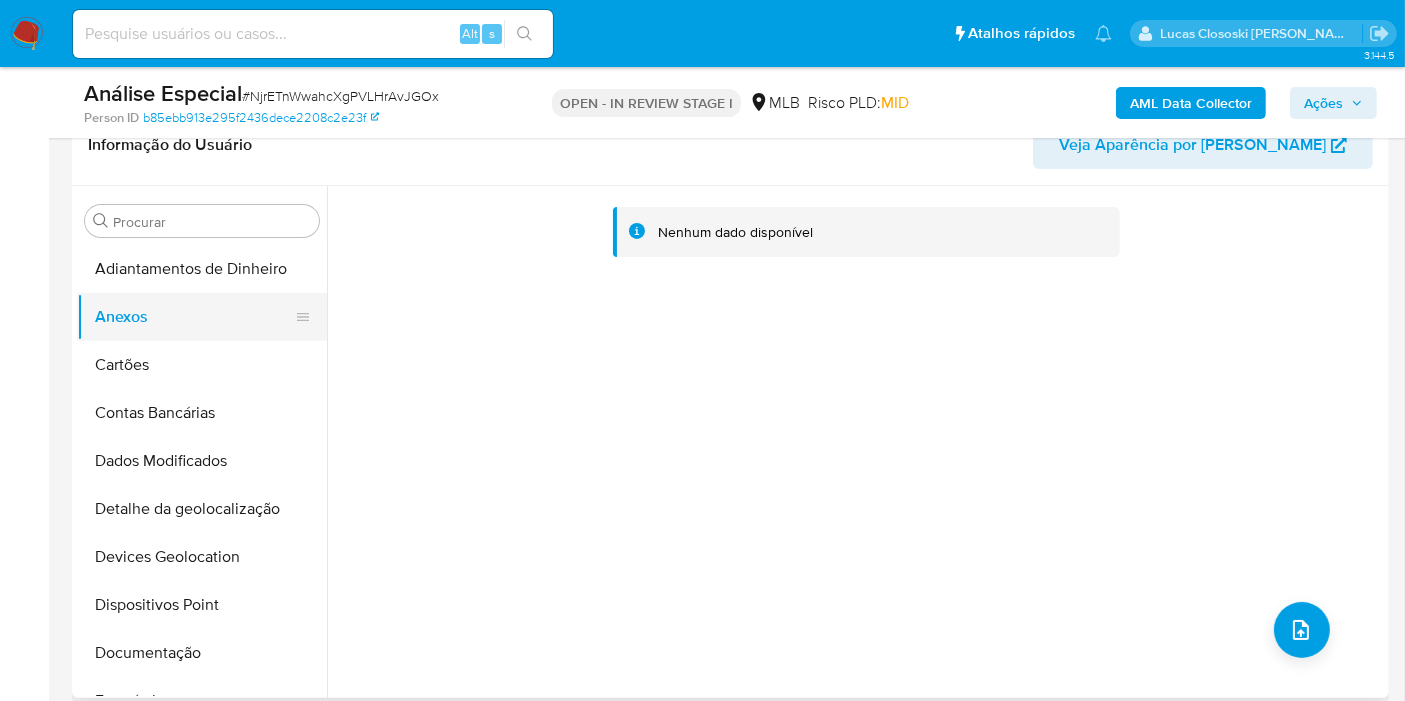drag, startPoint x: 137, startPoint y: 350, endPoint x: 137, endPoint y: 326, distance: 24 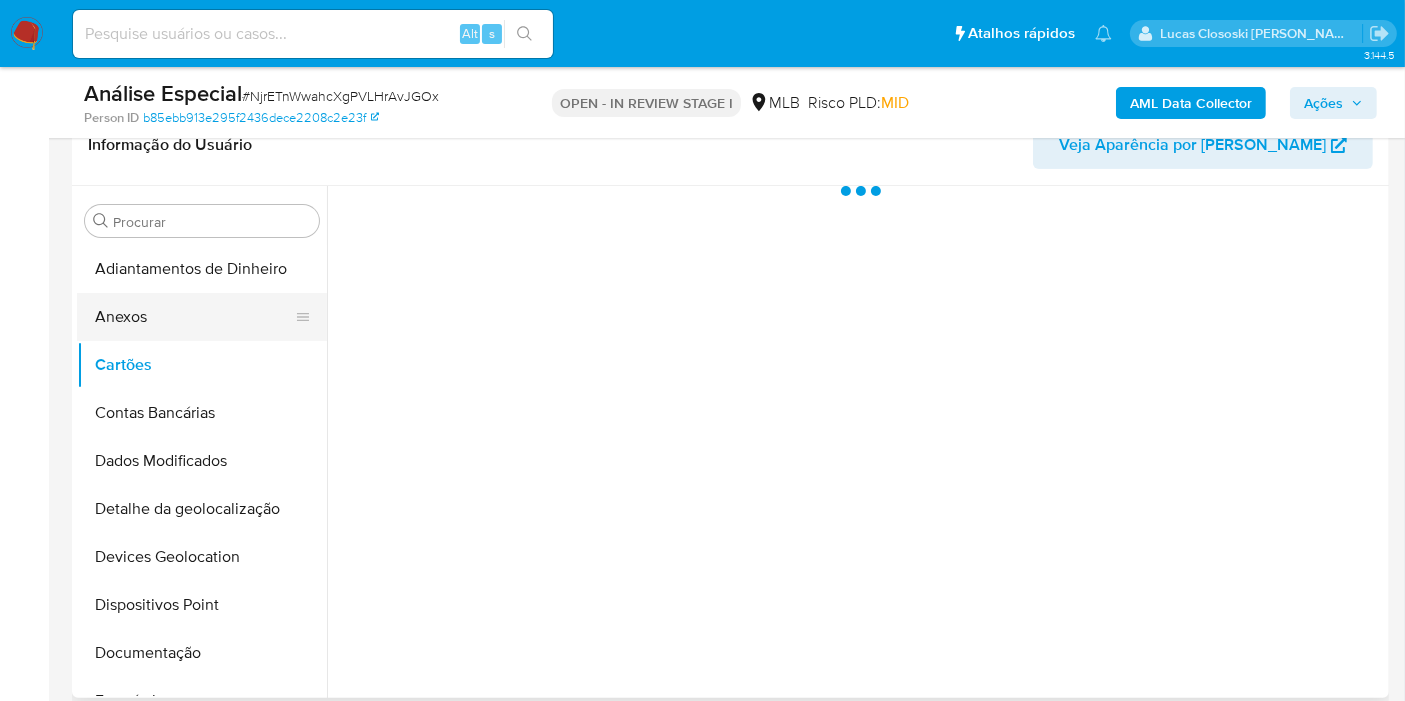 click on "Anexos" at bounding box center [194, 317] 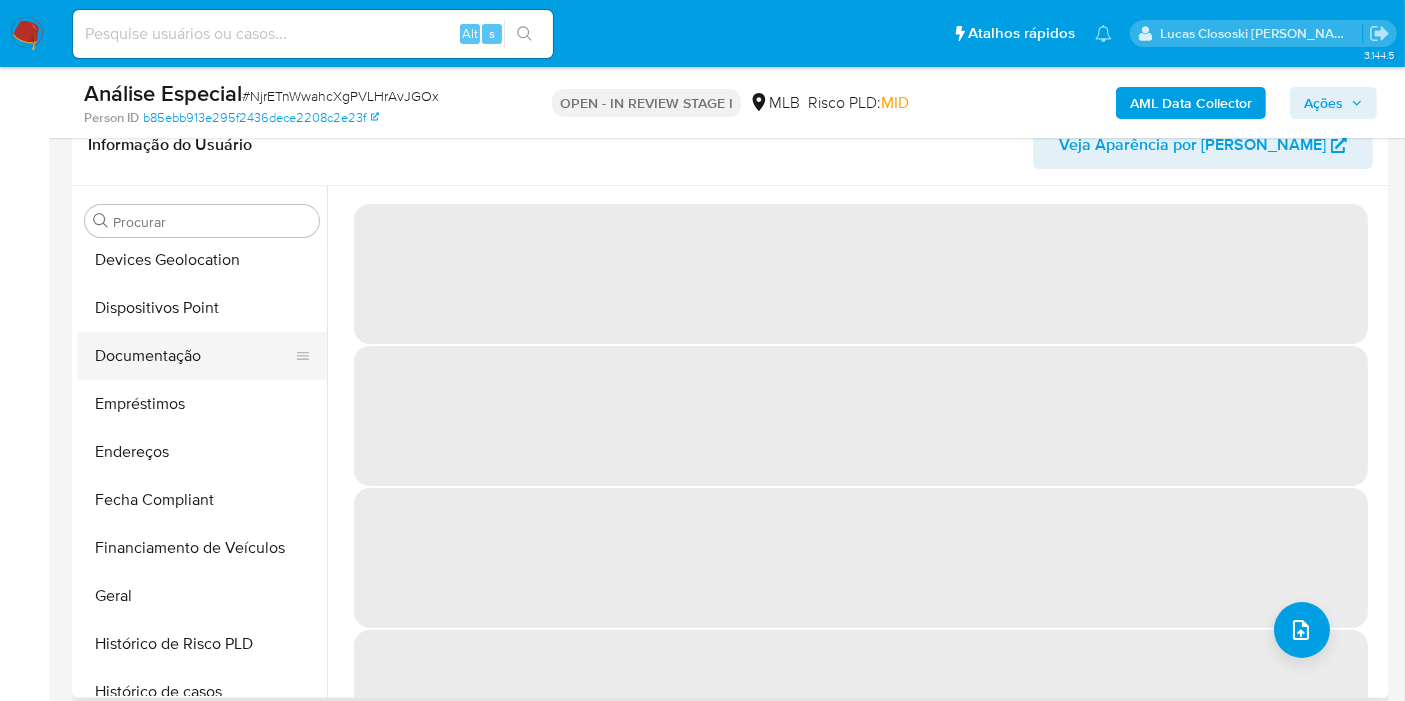 scroll, scrollTop: 333, scrollLeft: 0, axis: vertical 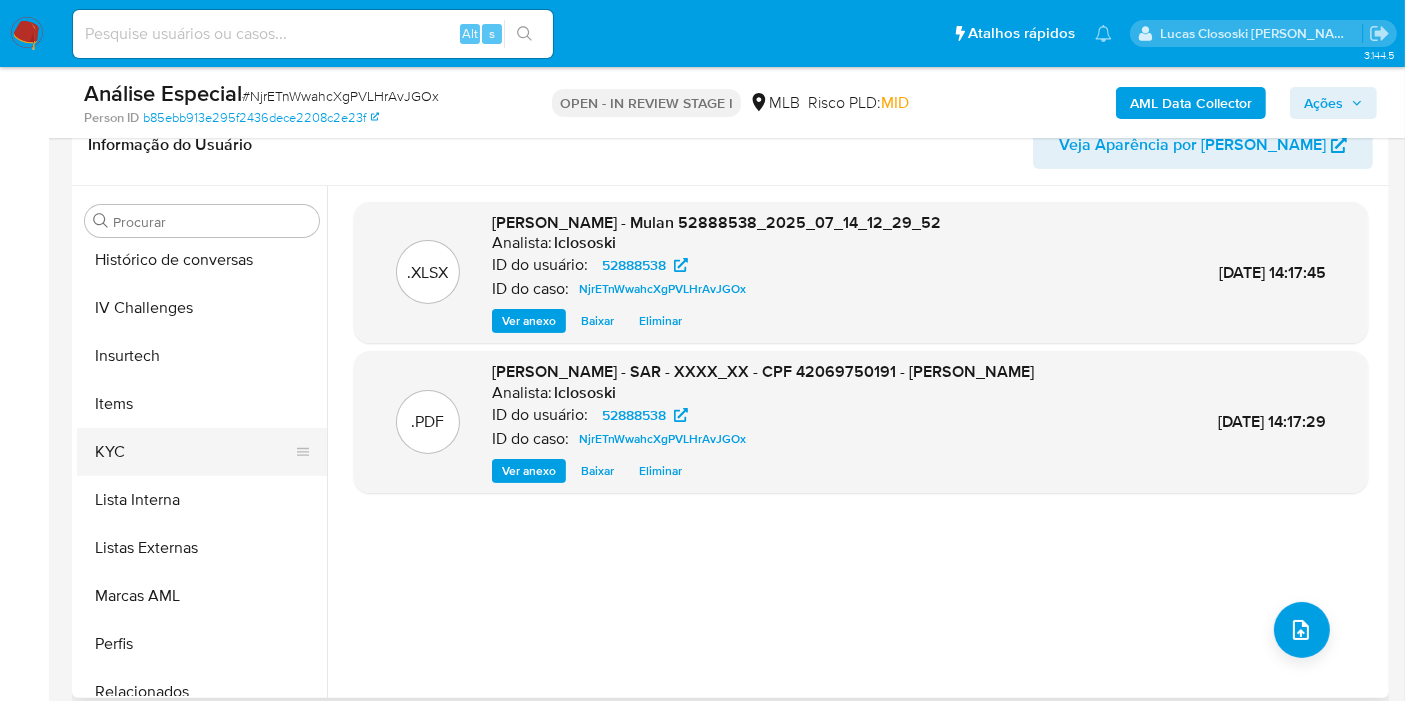 click on "KYC" at bounding box center [194, 452] 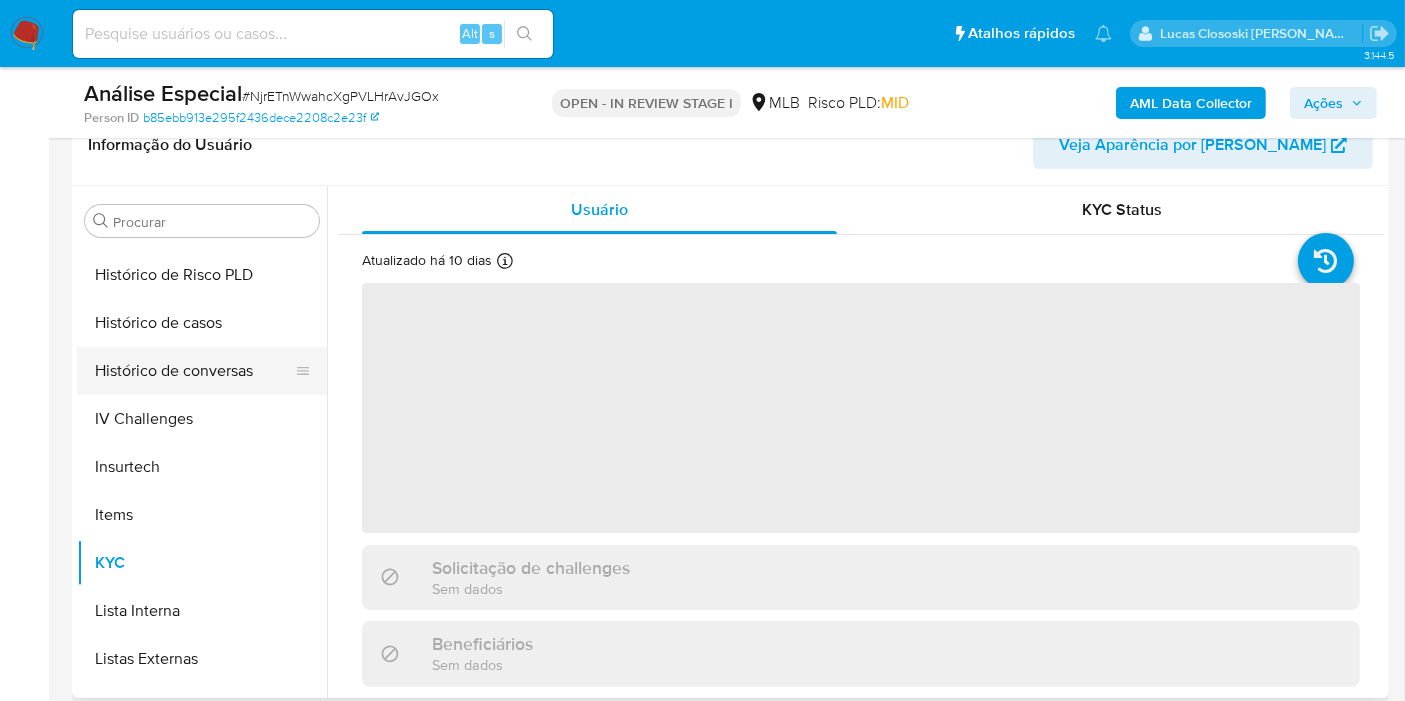scroll, scrollTop: 444, scrollLeft: 0, axis: vertical 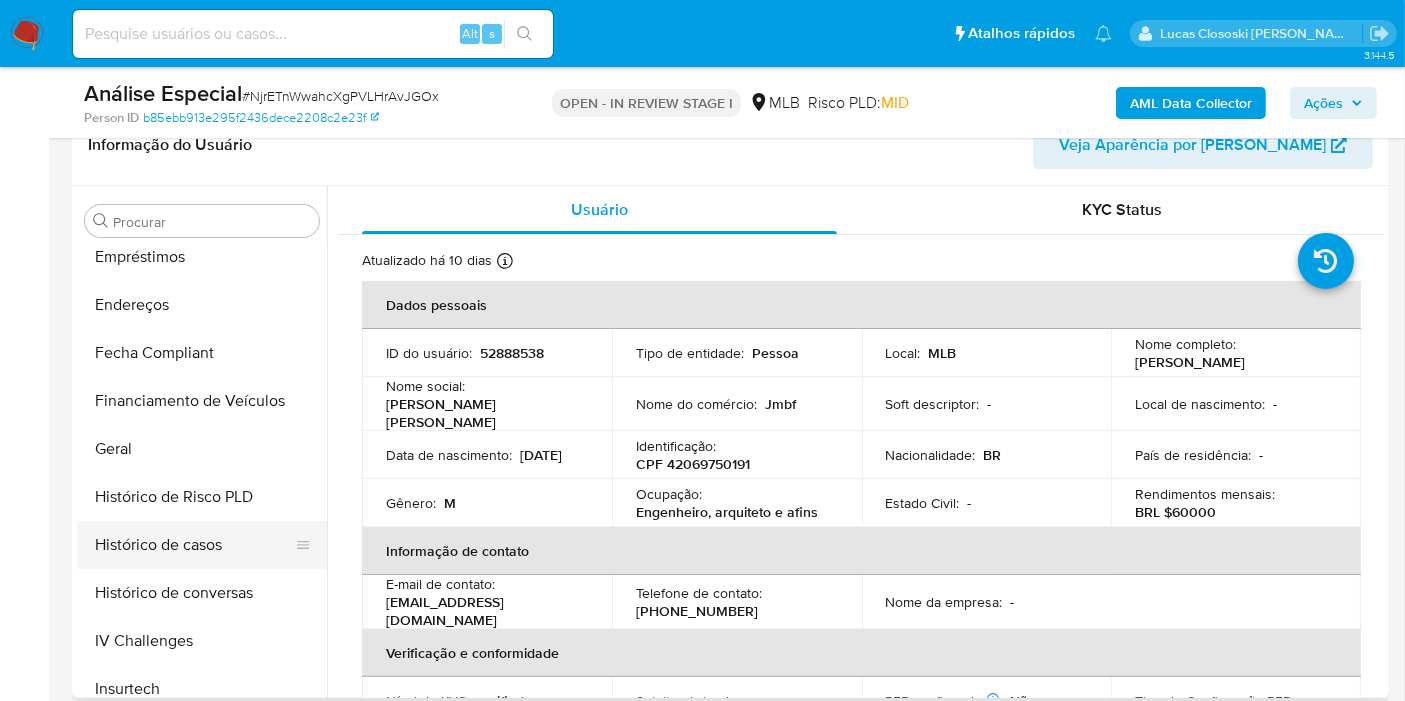click on "Histórico de casos" at bounding box center [194, 545] 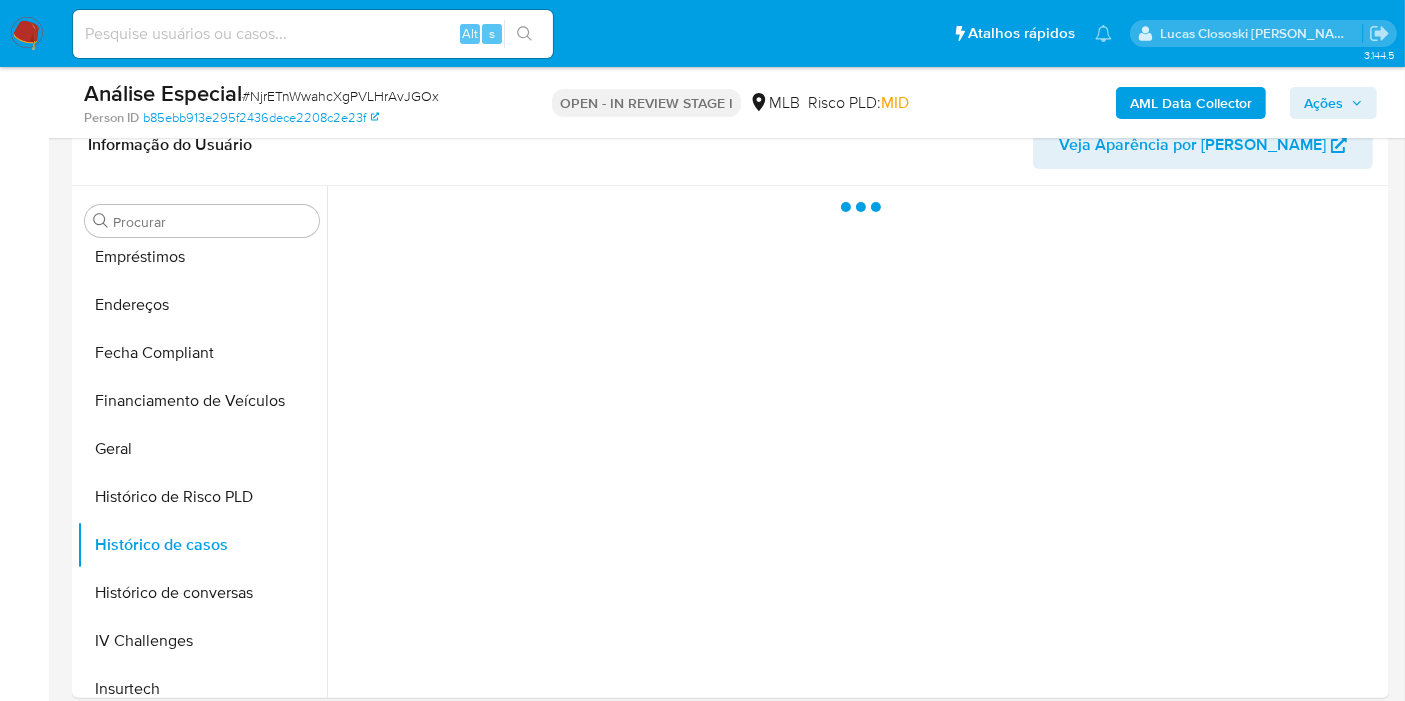 click on "Ações" at bounding box center (1333, 103) 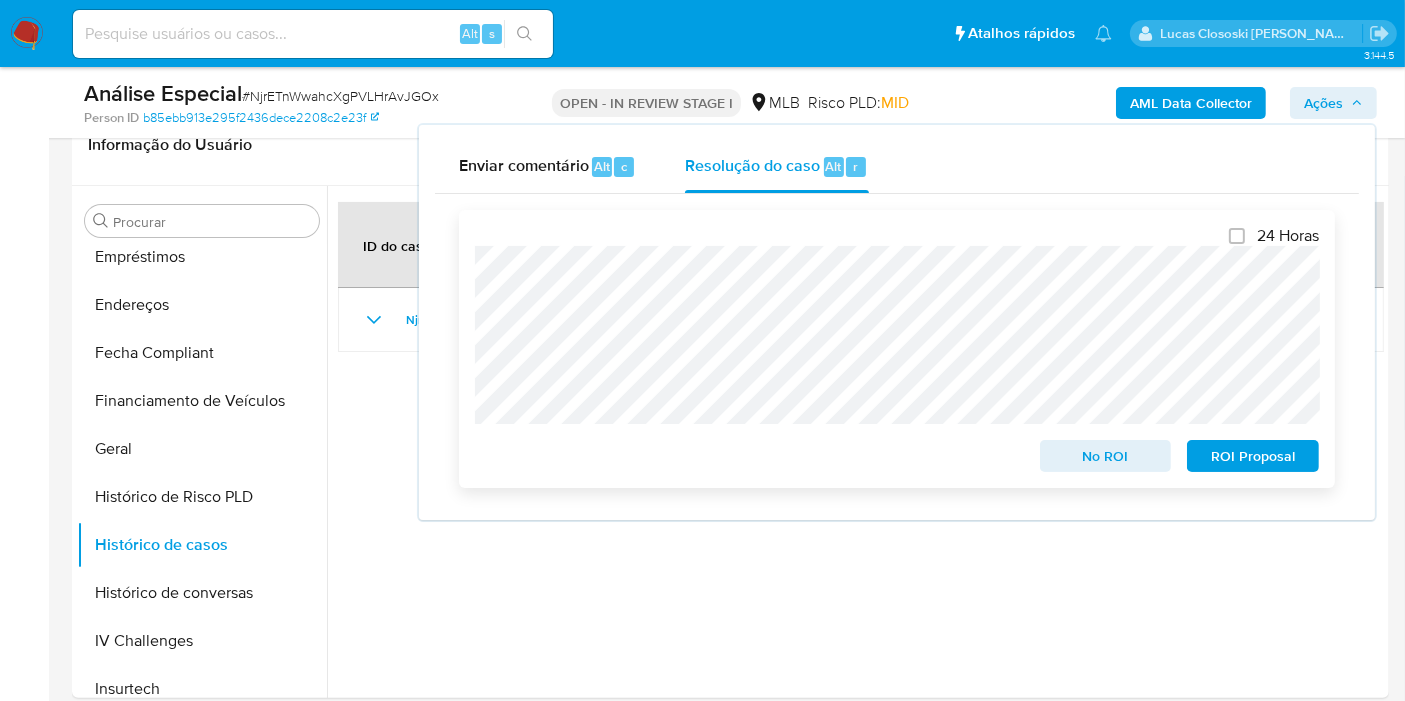 click on "ROI Proposal" at bounding box center [1253, 456] 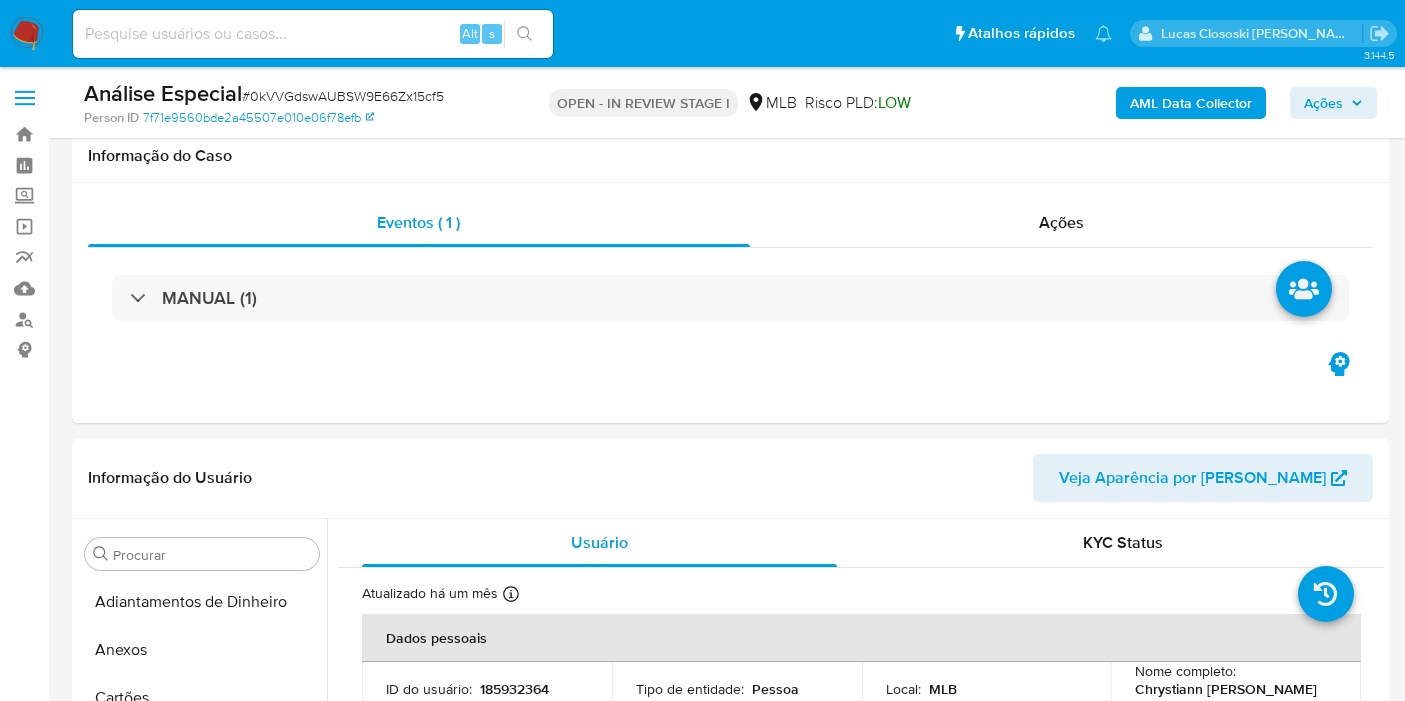 scroll, scrollTop: 2222, scrollLeft: 0, axis: vertical 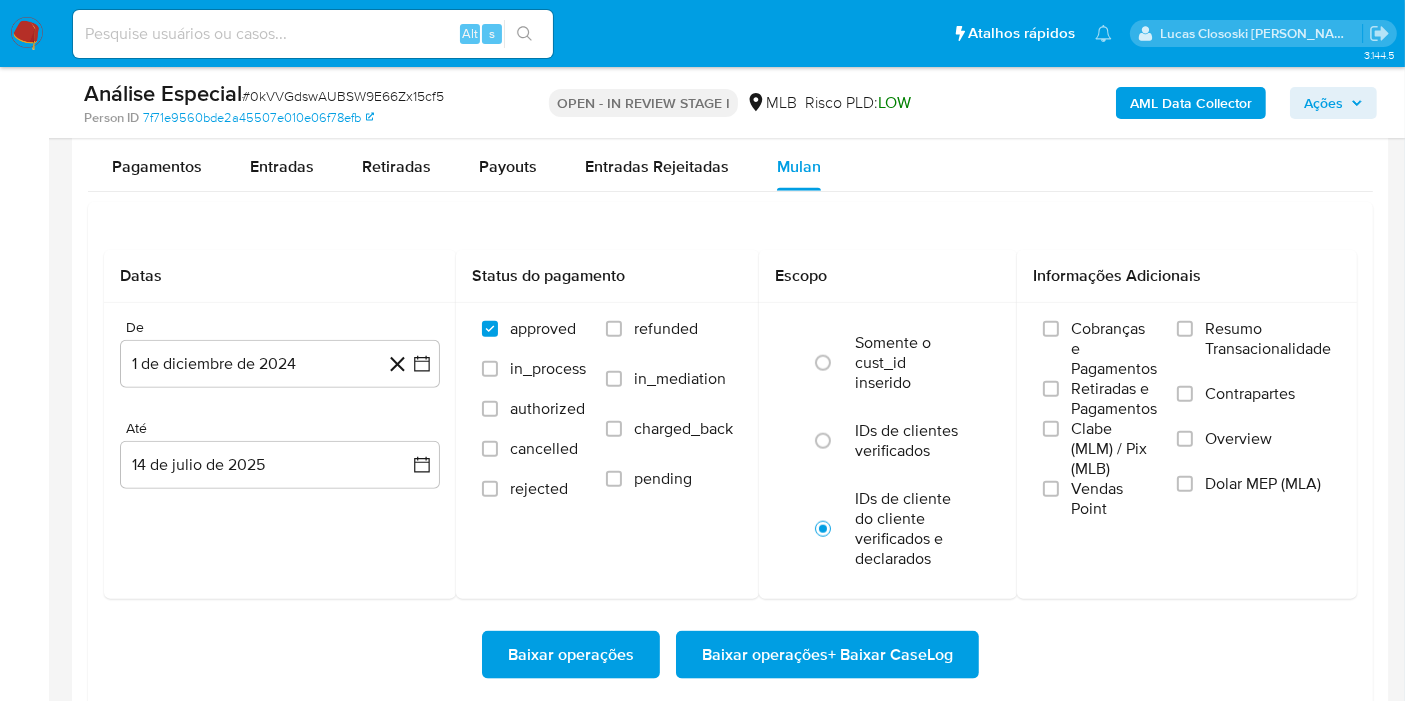 click on "Baixar operações  +   Baixar CaseLog" at bounding box center (827, 655) 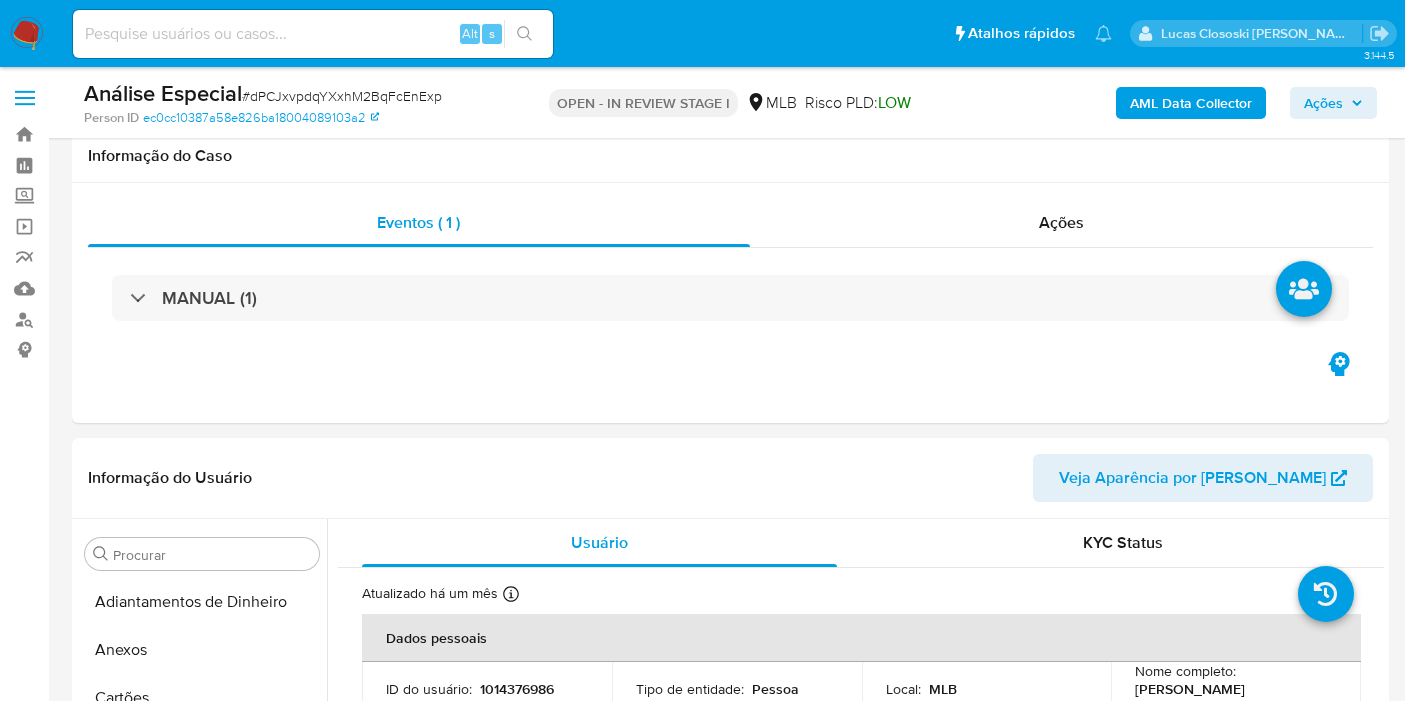 scroll, scrollTop: 2333, scrollLeft: 0, axis: vertical 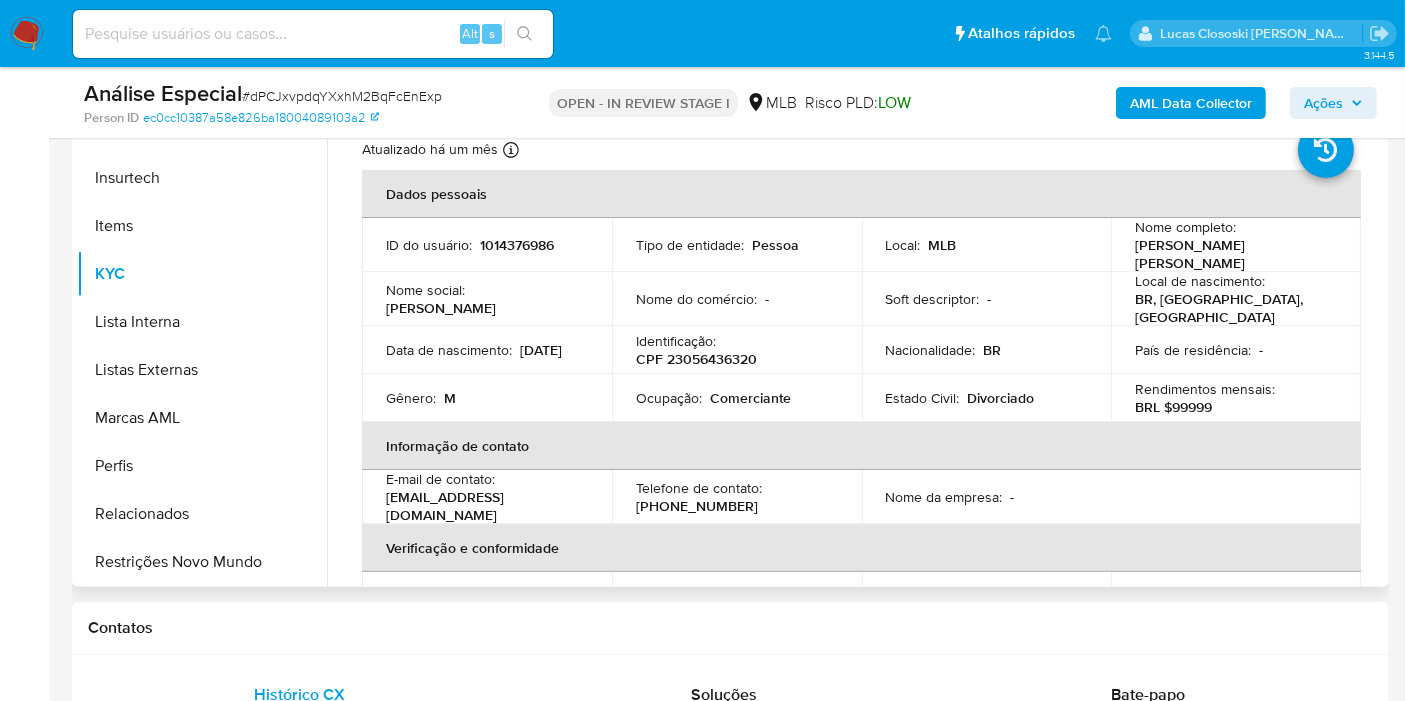 click on "CPF 23056436320" at bounding box center [696, 359] 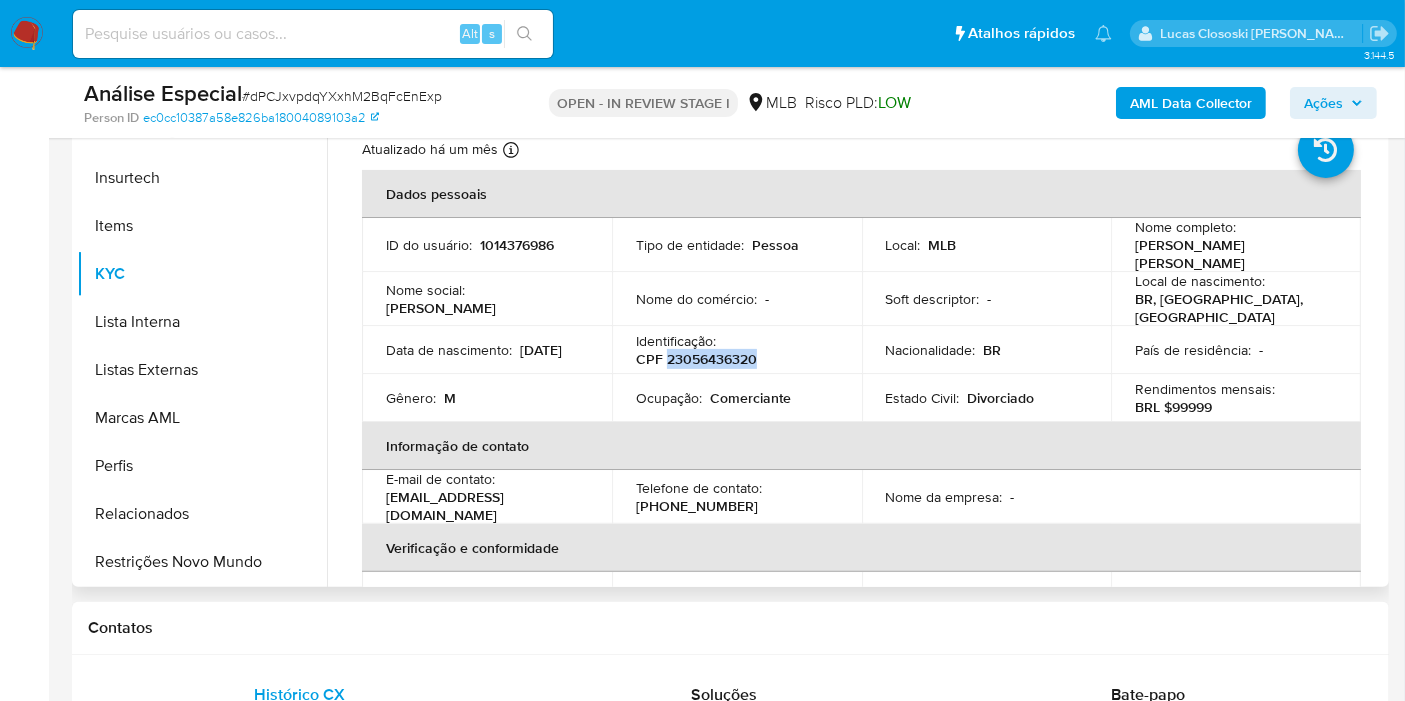 click on "CPF 23056436320" at bounding box center [696, 359] 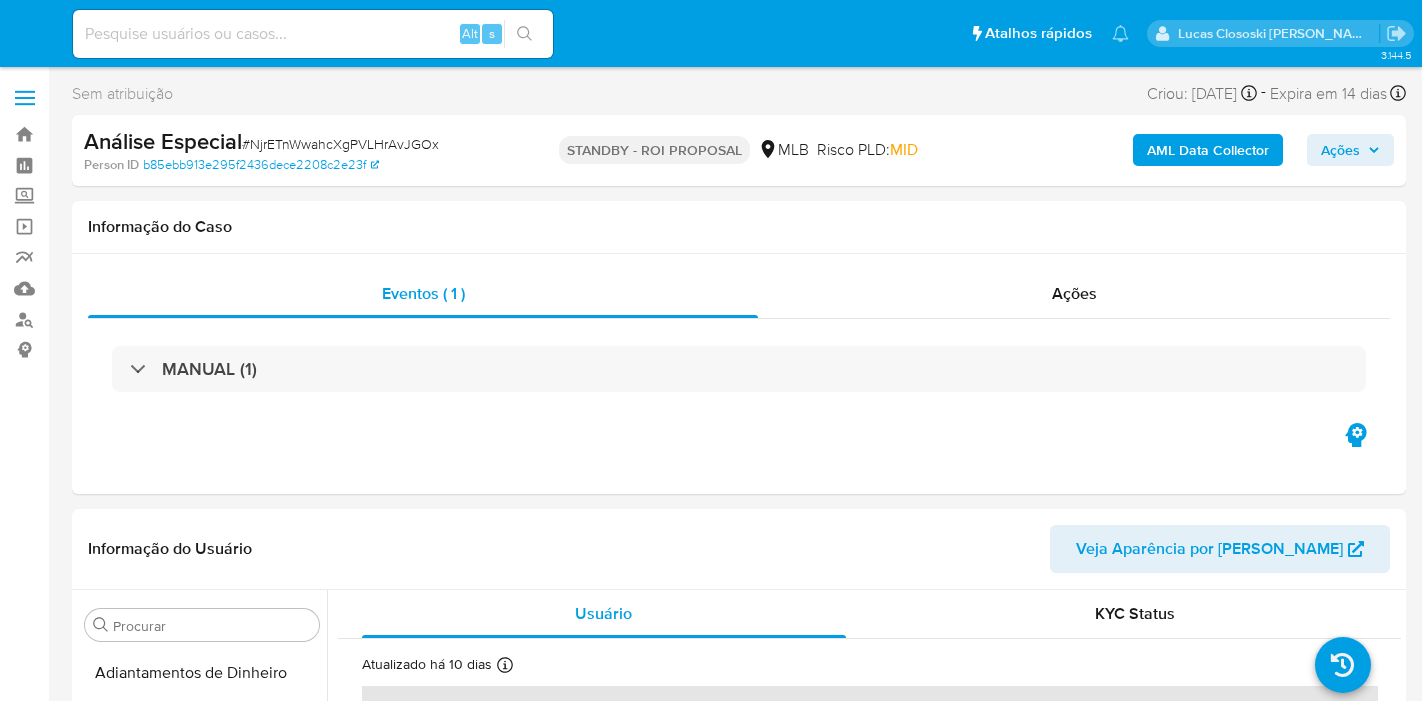select on "10" 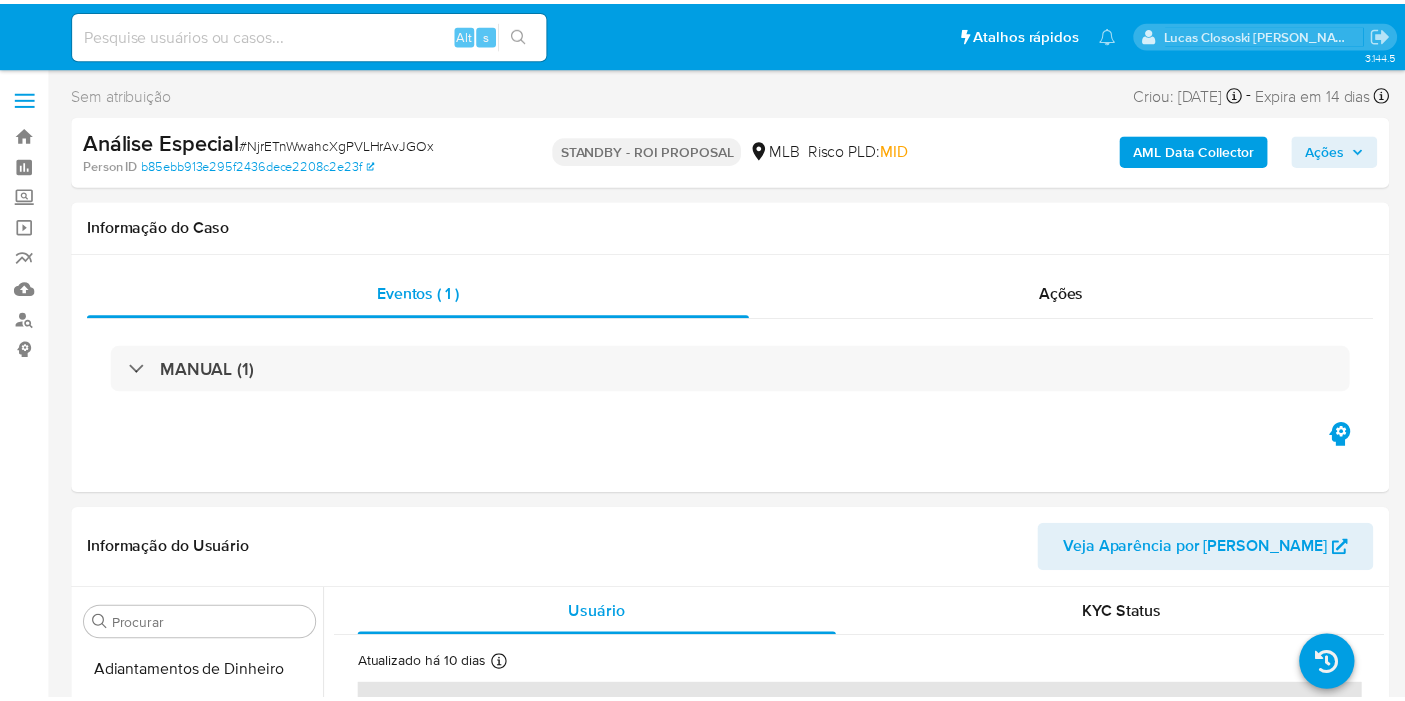 scroll, scrollTop: 0, scrollLeft: 0, axis: both 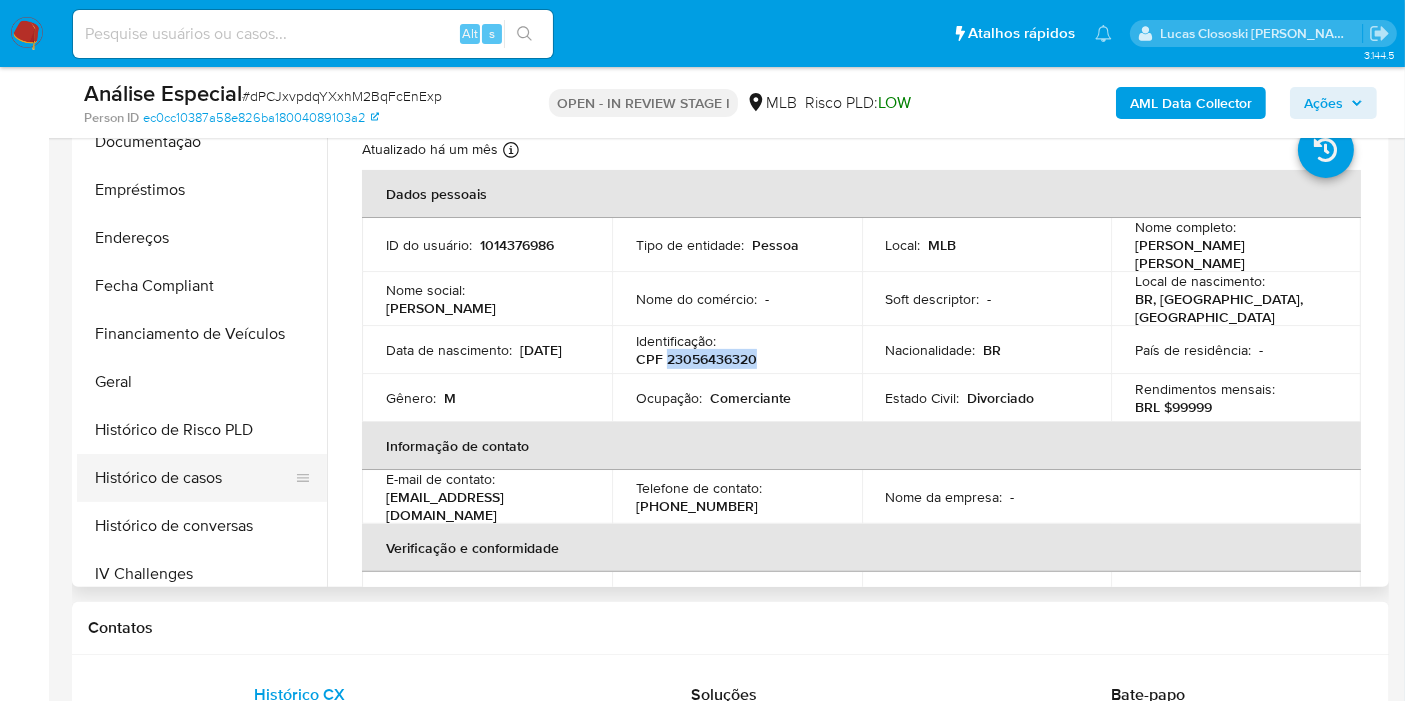 click on "Histórico de casos" at bounding box center (194, 478) 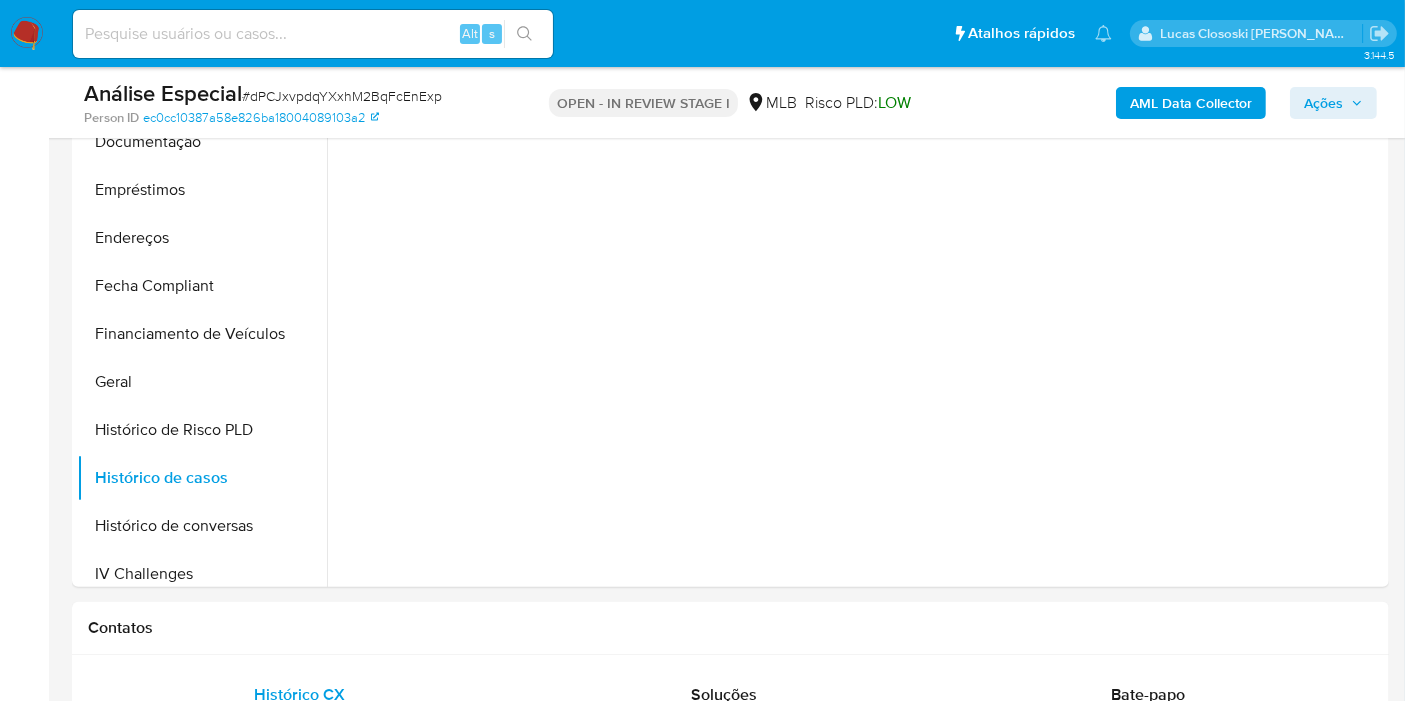 click on "Análise Especial # dPCJxvpdqYXxhM2BqFcEnExp" at bounding box center [296, 94] 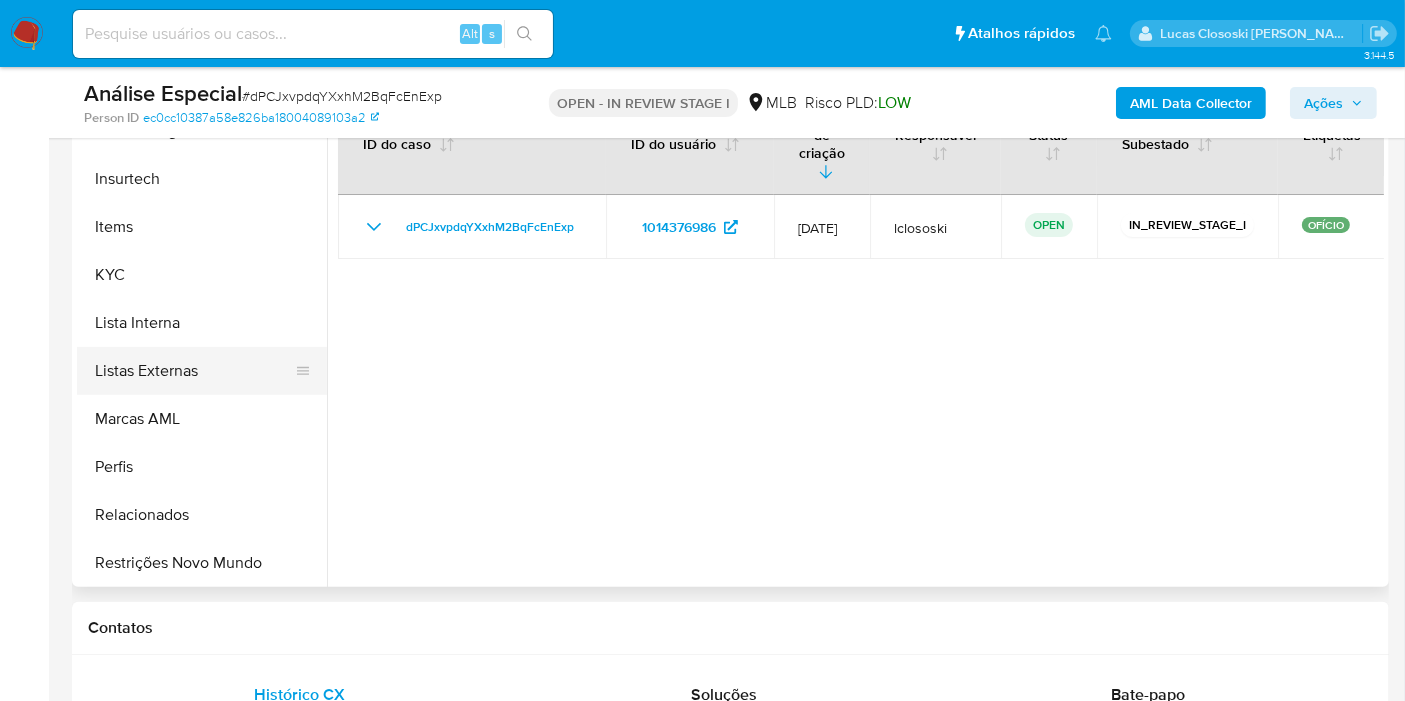 scroll, scrollTop: 844, scrollLeft: 0, axis: vertical 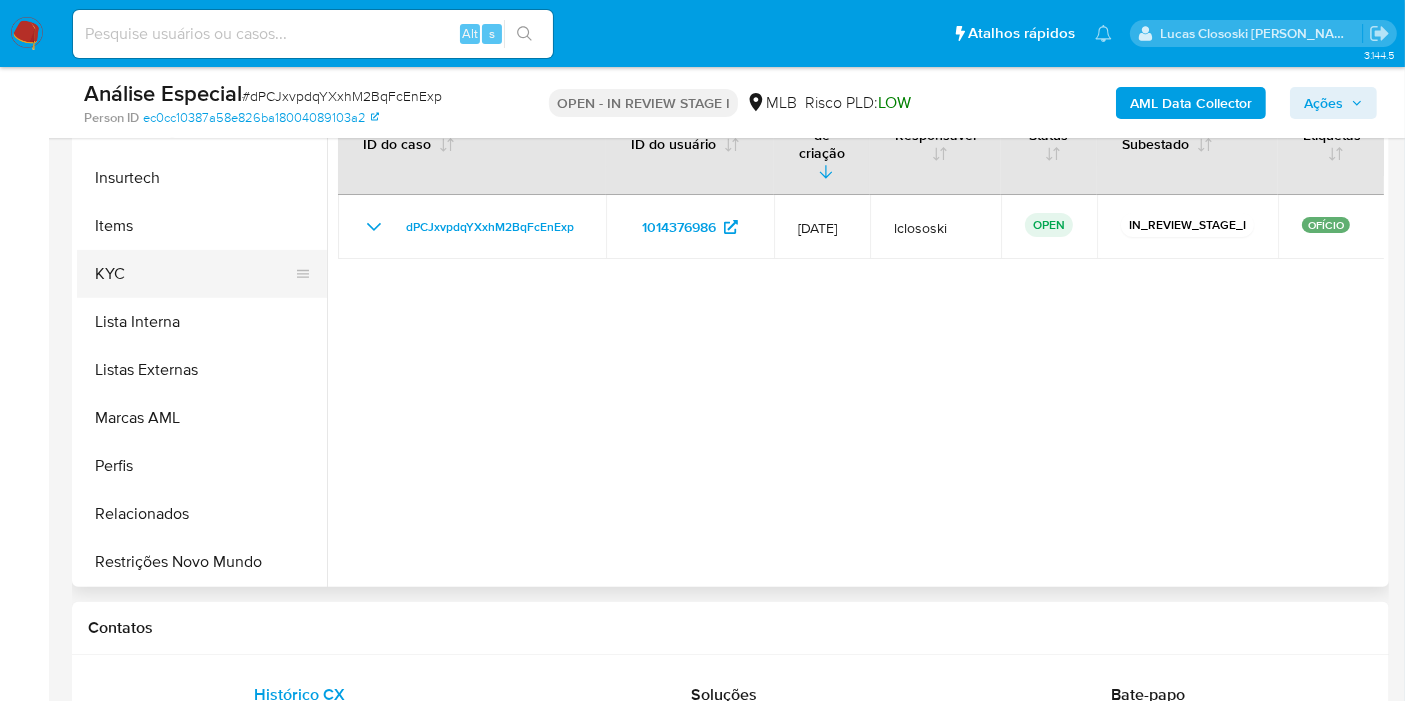 click on "KYC" at bounding box center [194, 274] 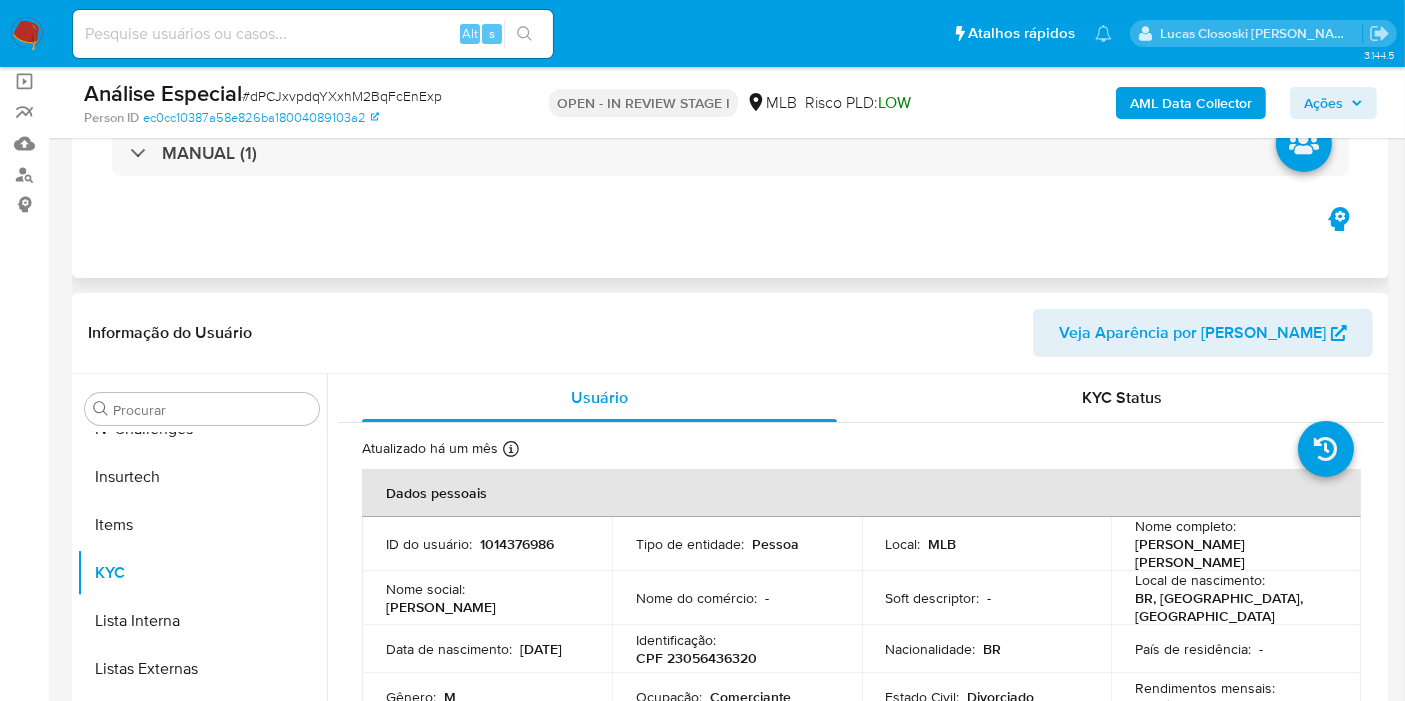 scroll, scrollTop: 111, scrollLeft: 0, axis: vertical 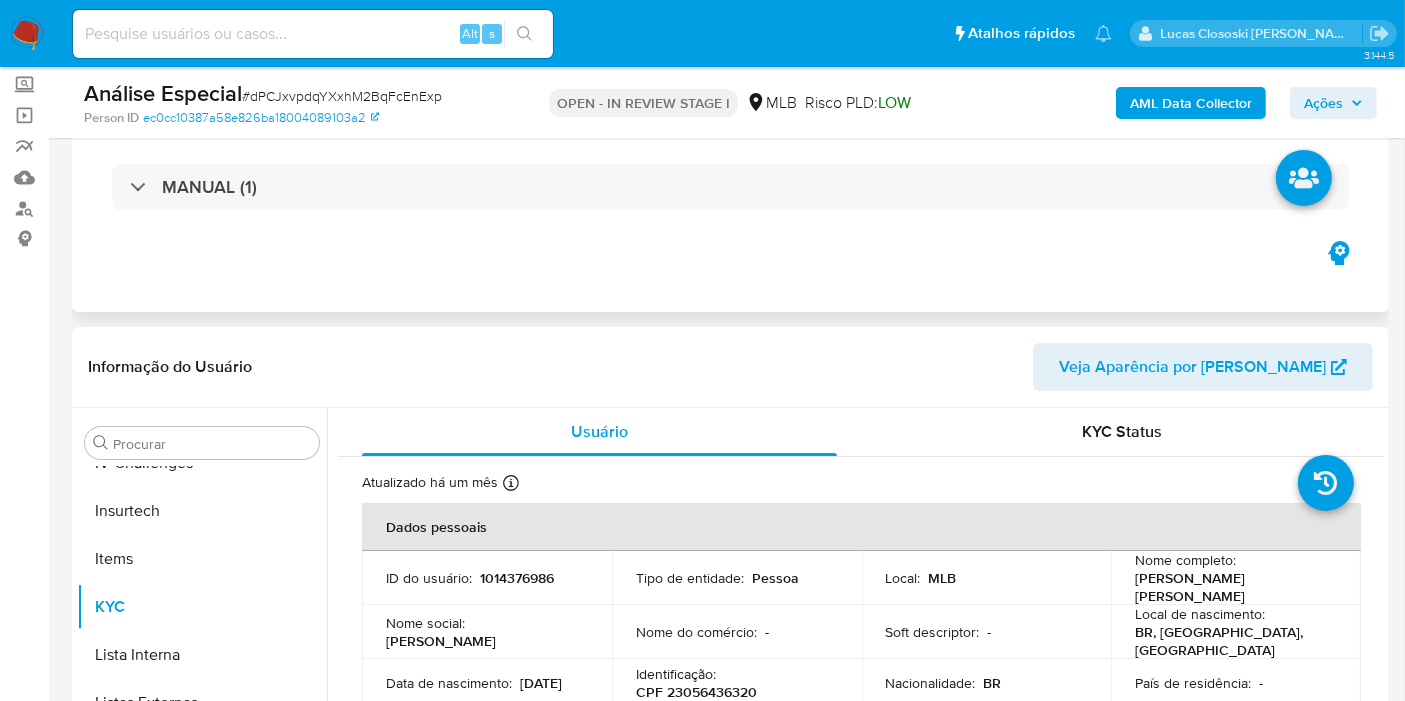 click on "MANUAL (1)" at bounding box center [730, 187] 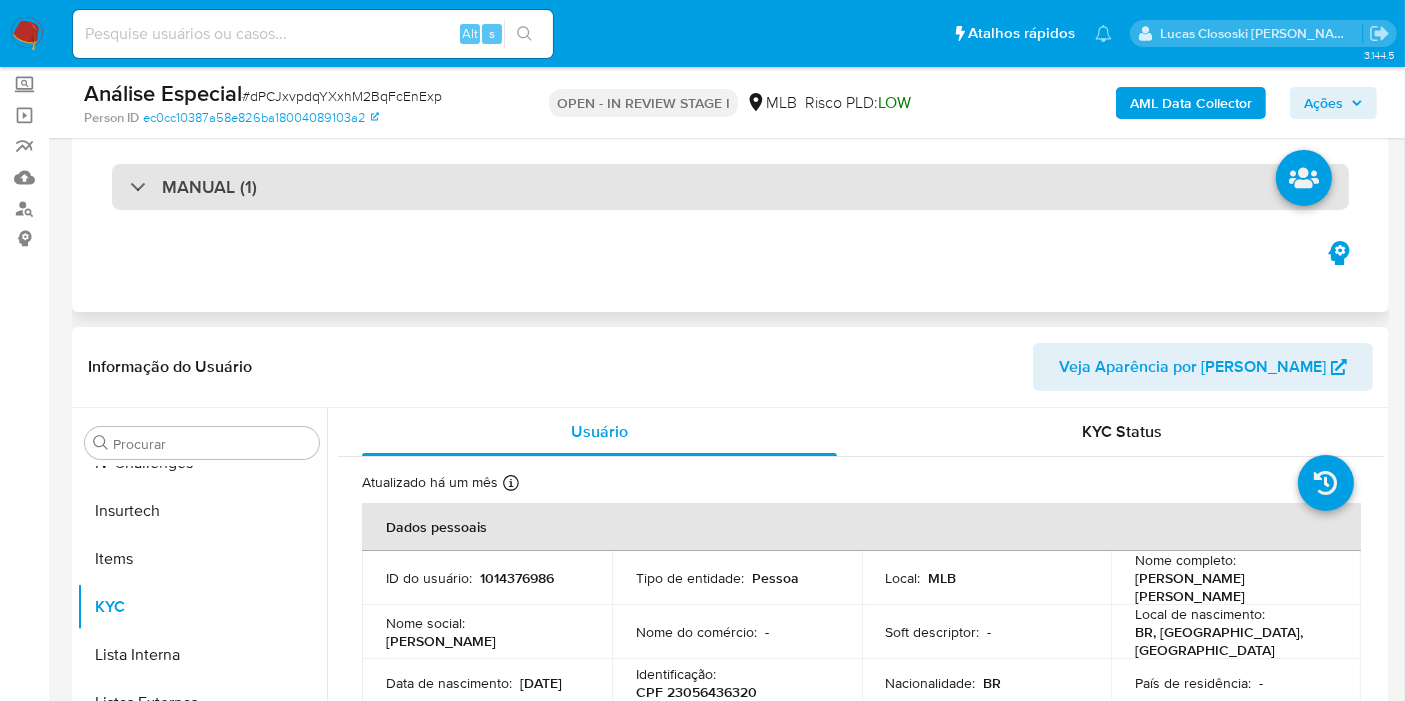 click on "MANUAL (1)" at bounding box center [730, 187] 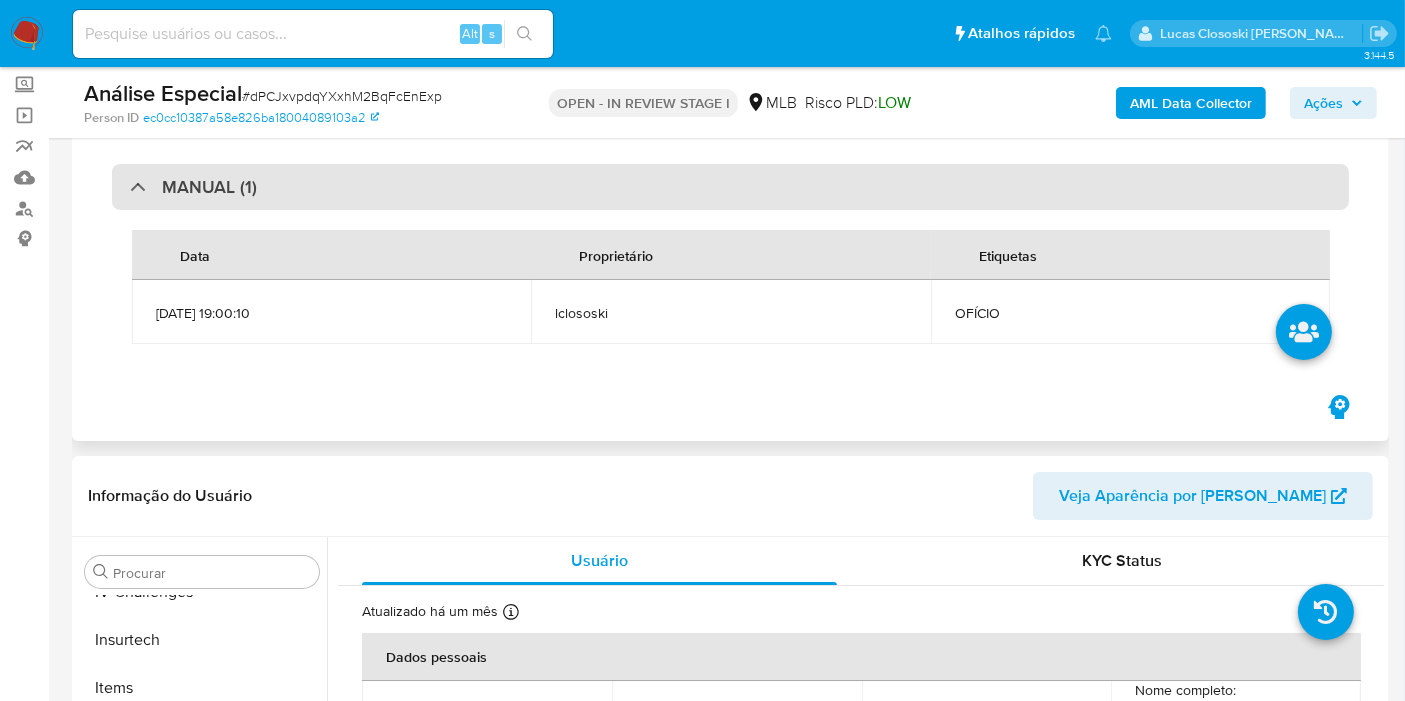 click on "MANUAL (1)" at bounding box center (730, 187) 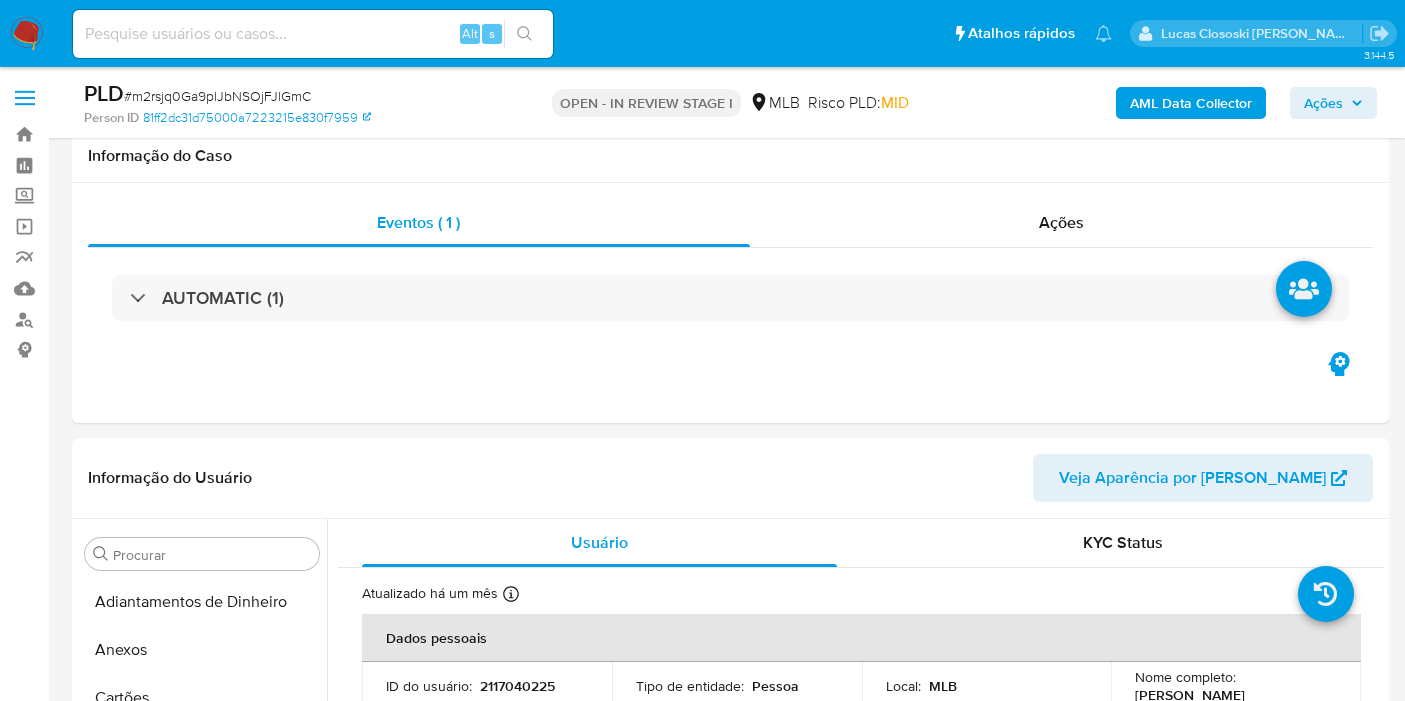 scroll, scrollTop: 2217, scrollLeft: 0, axis: vertical 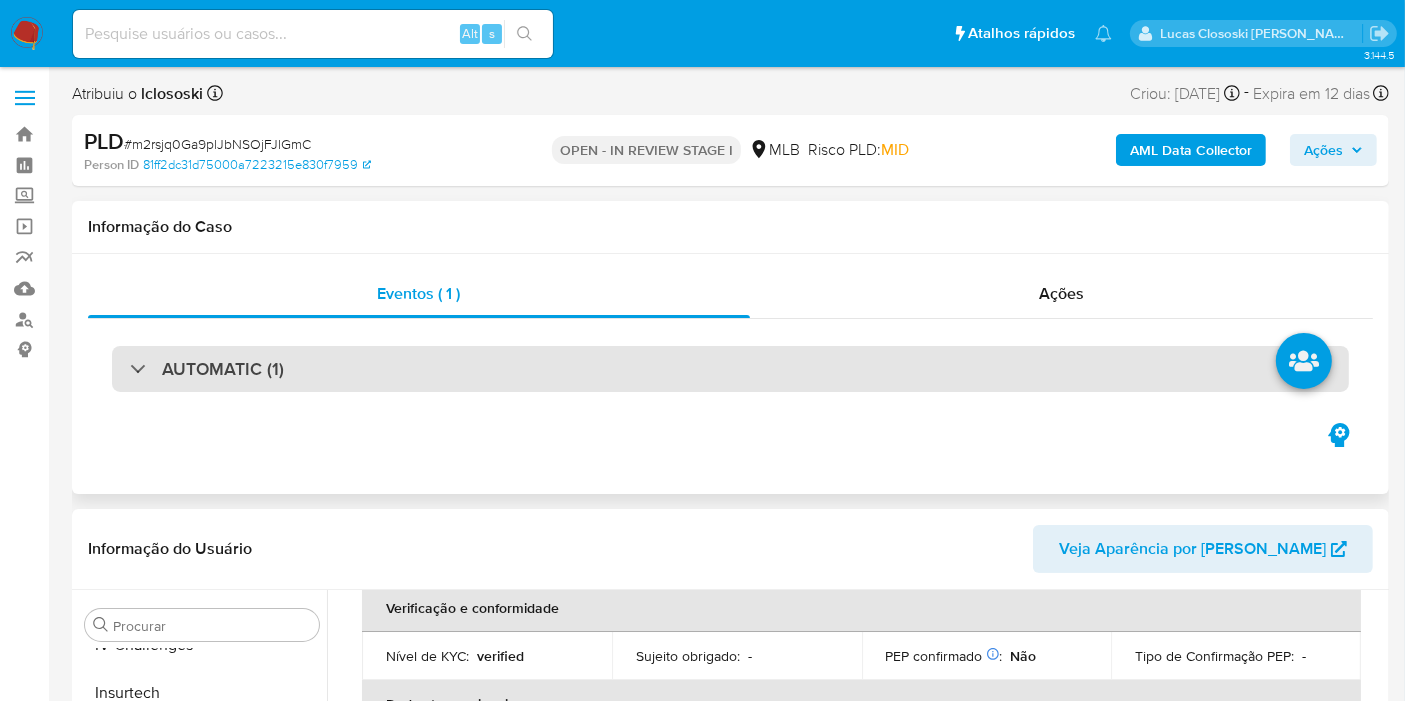click on "AUTOMATIC (1)" at bounding box center (730, 369) 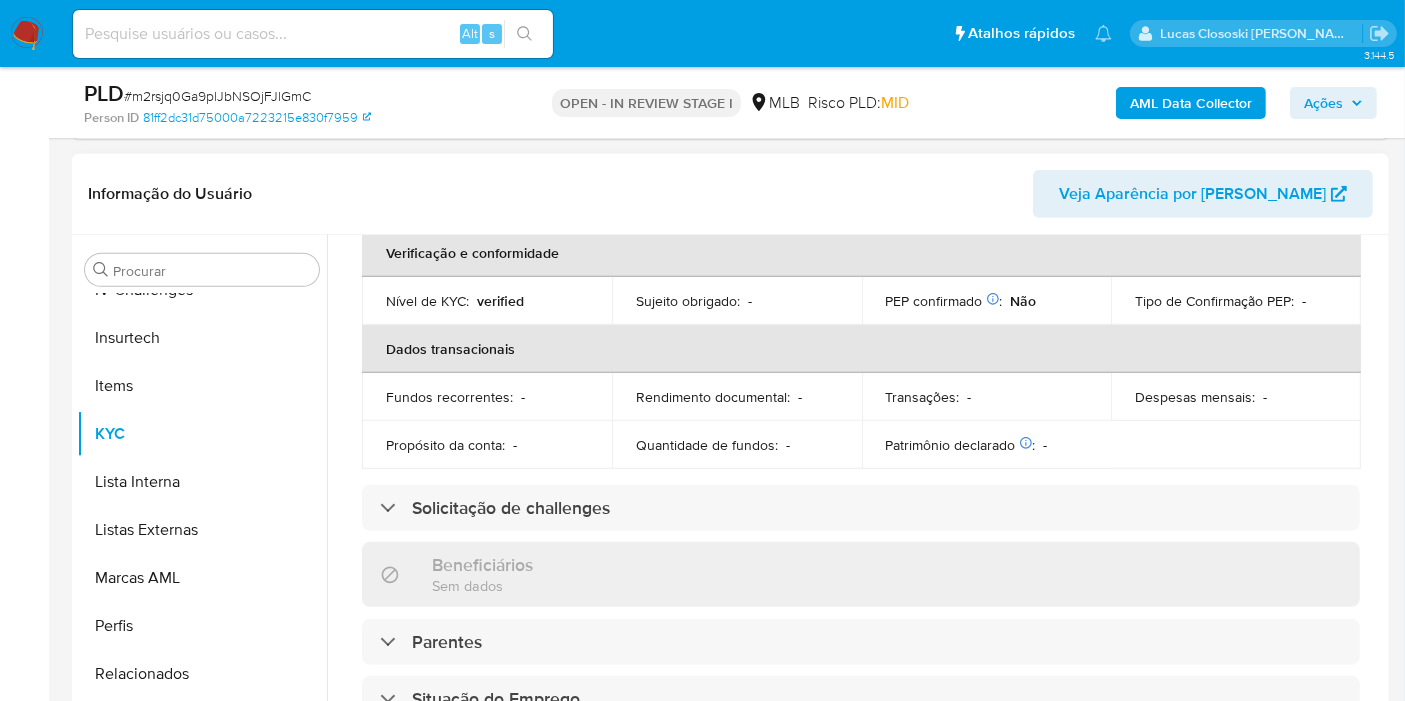 scroll, scrollTop: 888, scrollLeft: 0, axis: vertical 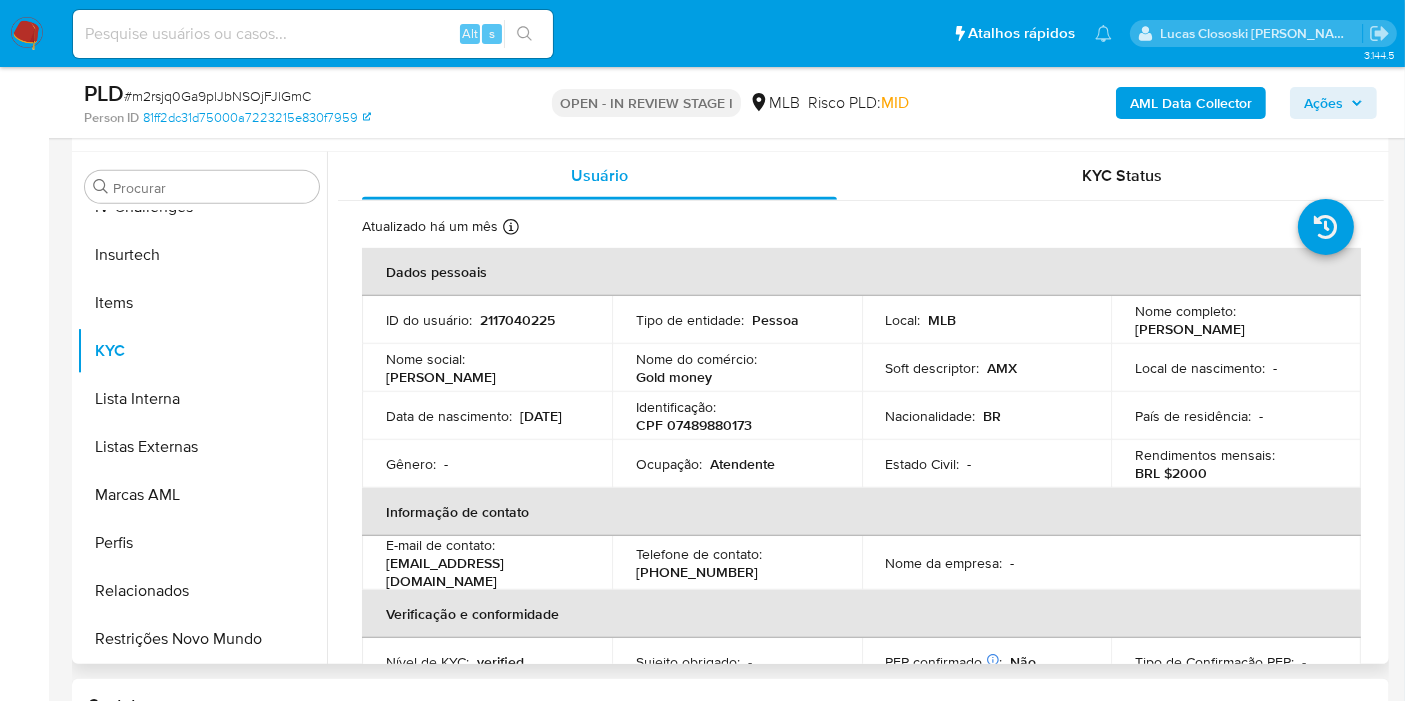 click on "CPF 07489880173" at bounding box center [694, 425] 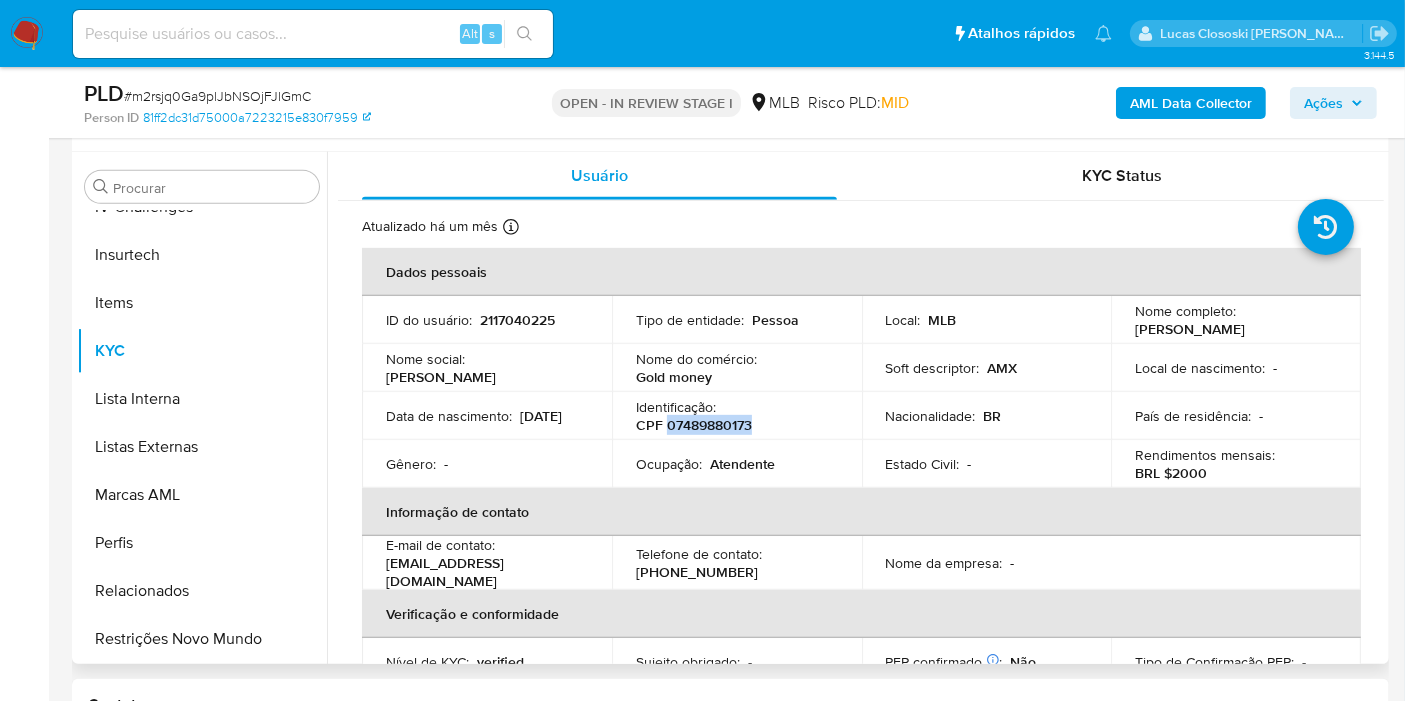 click on "CPF 07489880173" at bounding box center (694, 425) 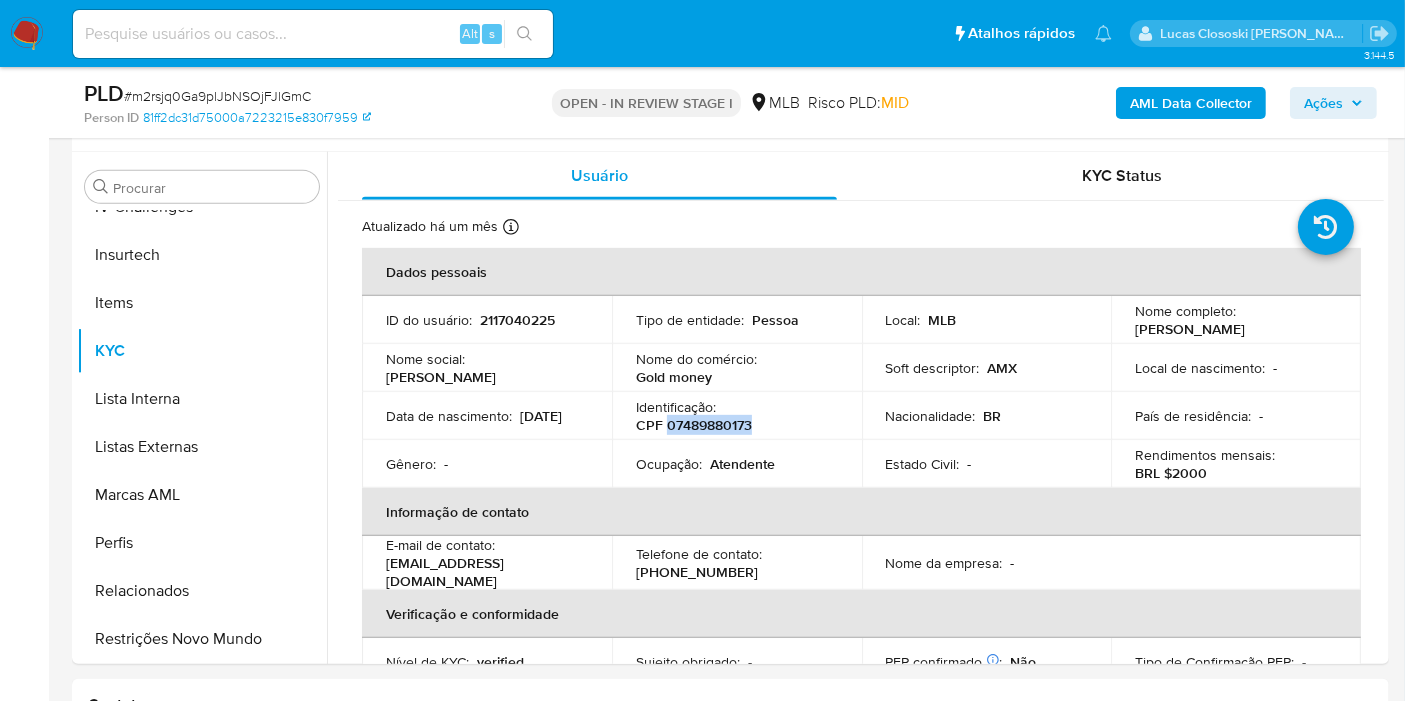 copy on "07489880173" 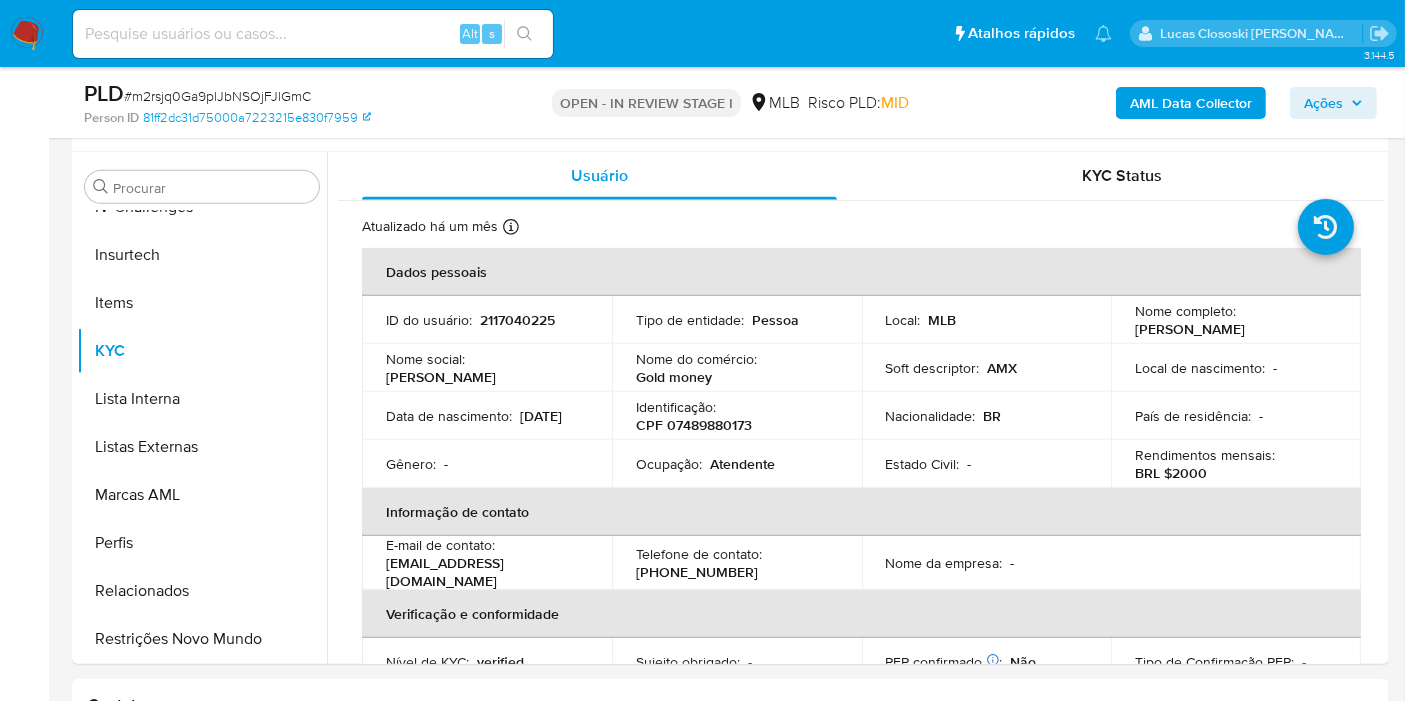 click on "# m2rsjq0Ga9plJbNSOjFJlGmC" at bounding box center [217, 96] 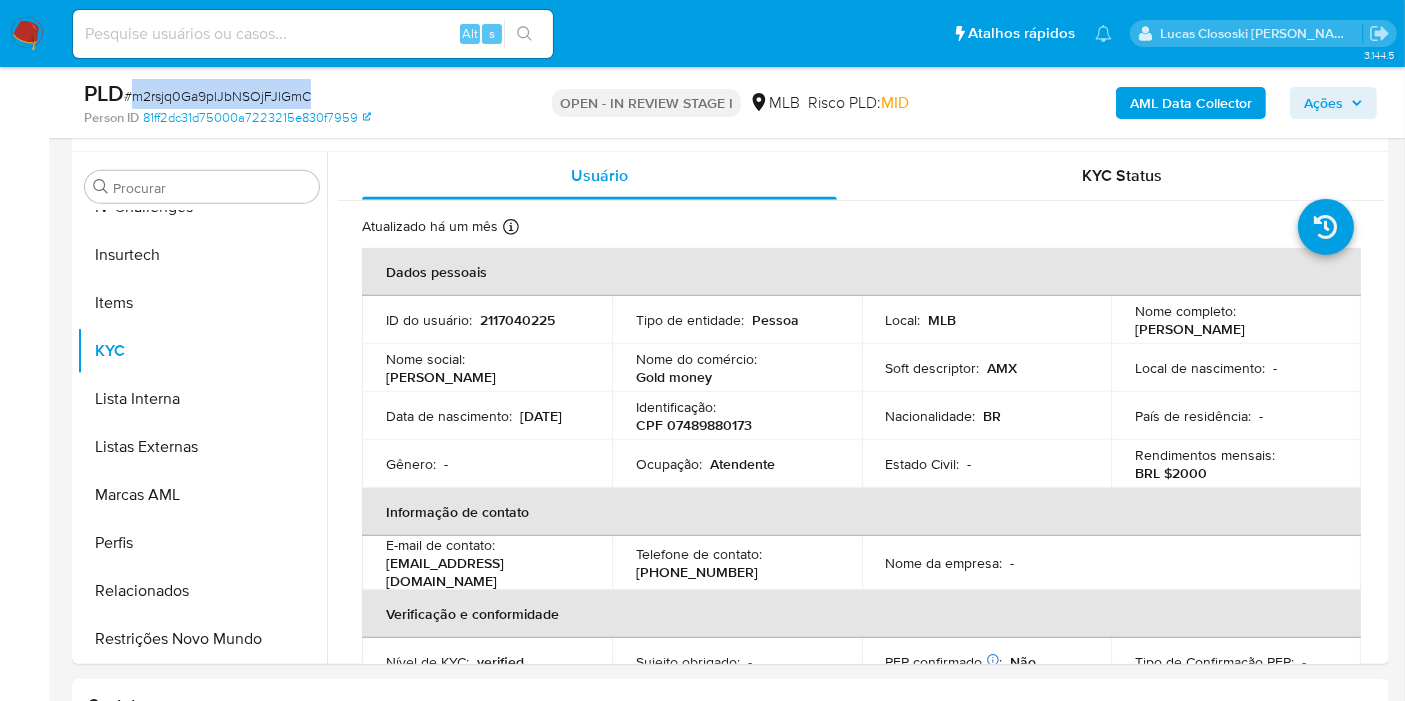 click on "# m2rsjq0Ga9plJbNSOjFJlGmC" at bounding box center [217, 96] 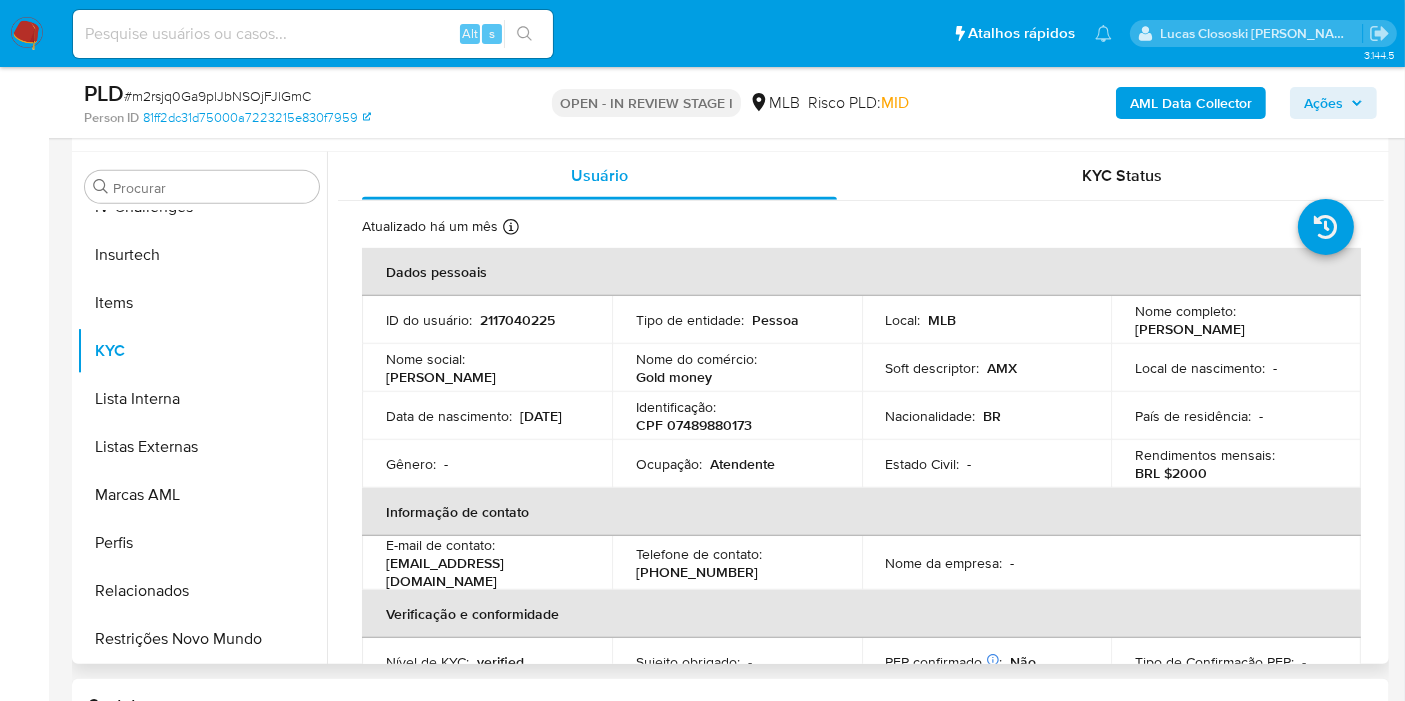 click on "CPF 07489880173" at bounding box center [694, 425] 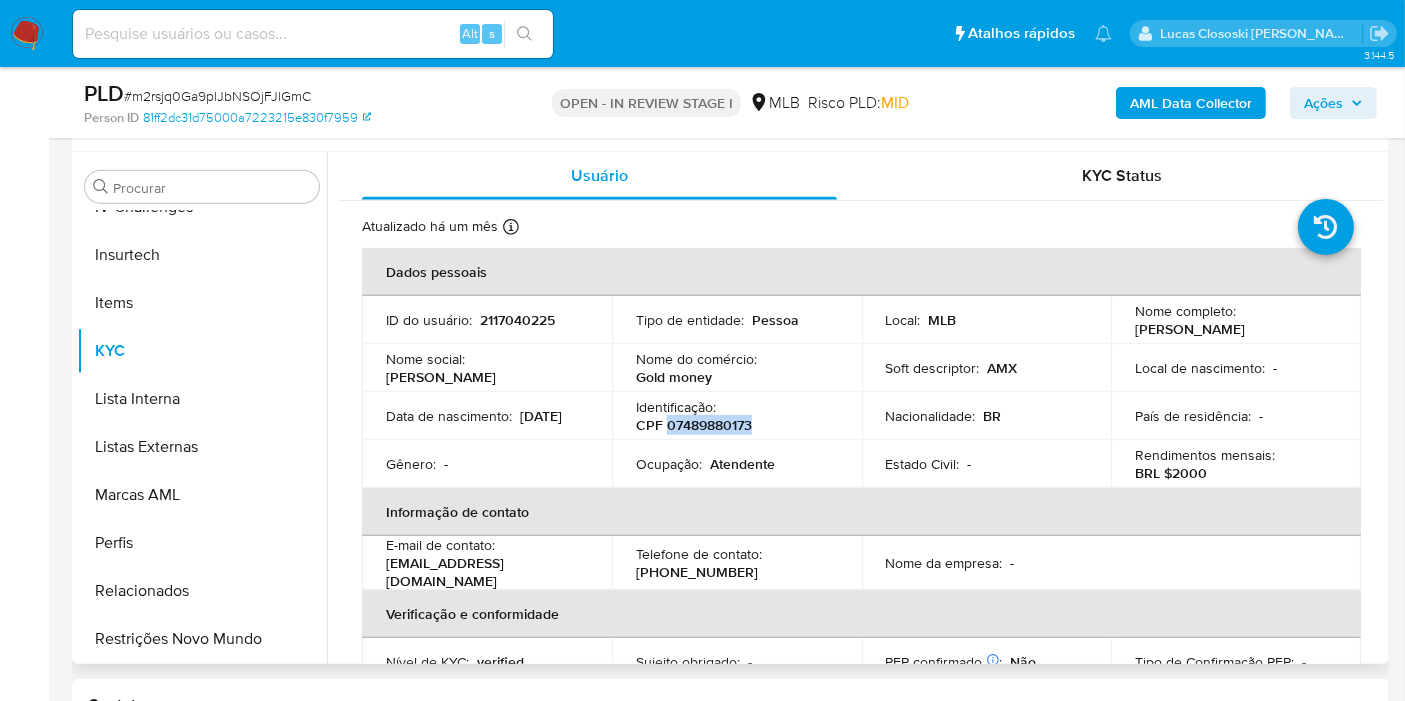 click on "CPF 07489880173" at bounding box center (694, 425) 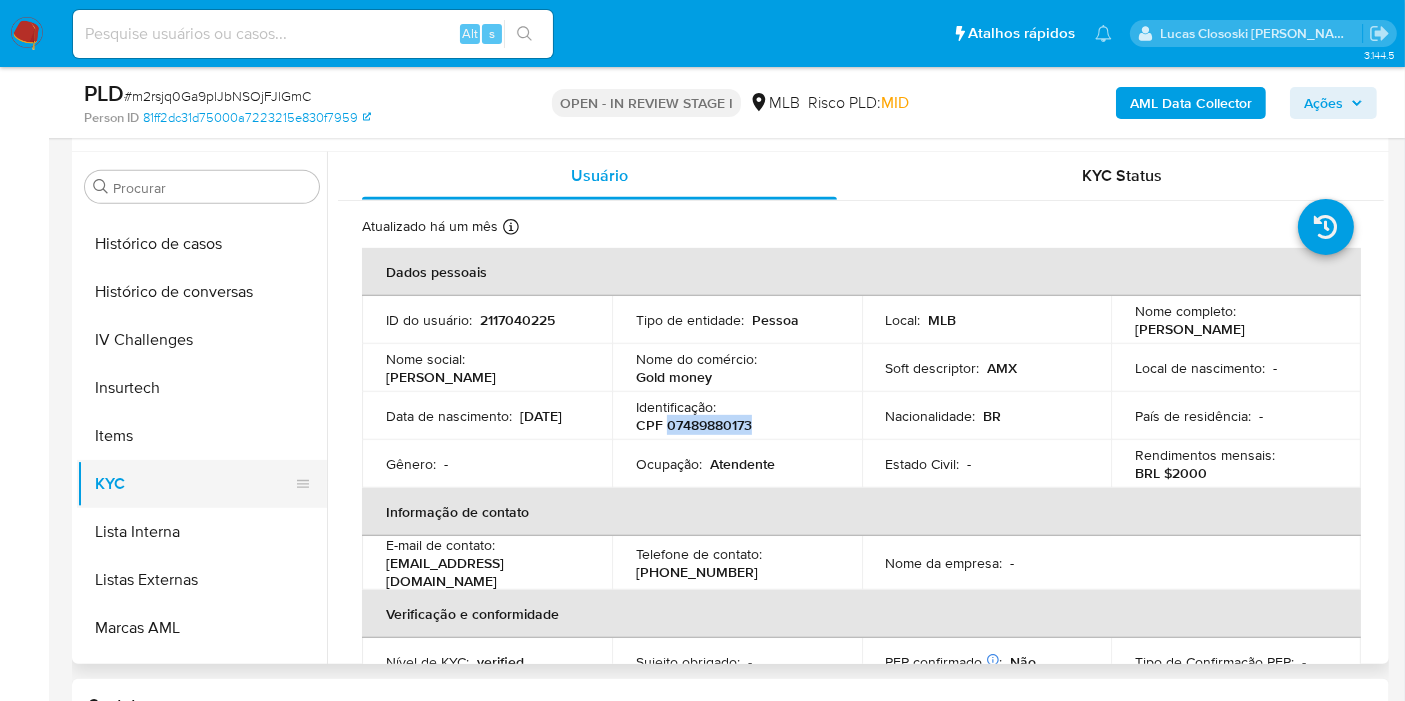 scroll, scrollTop: 511, scrollLeft: 0, axis: vertical 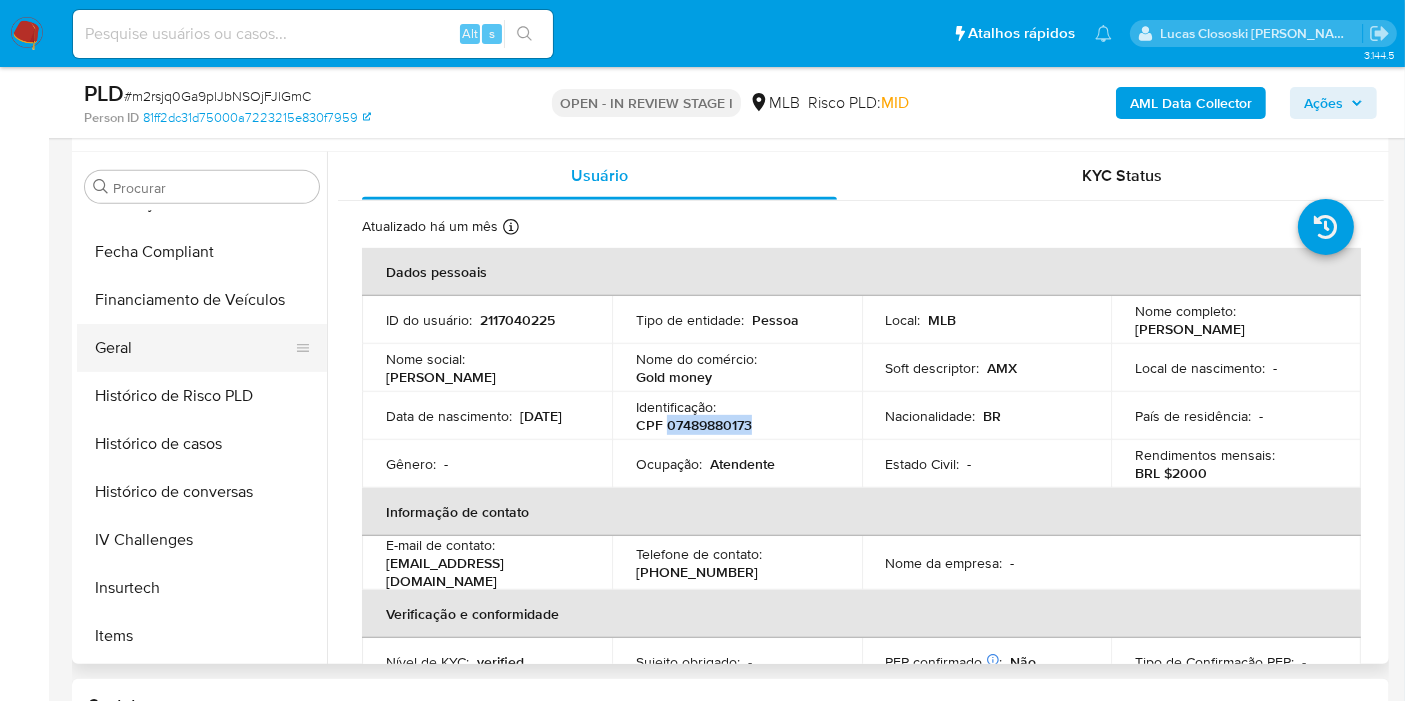 click on "Geral" at bounding box center [194, 348] 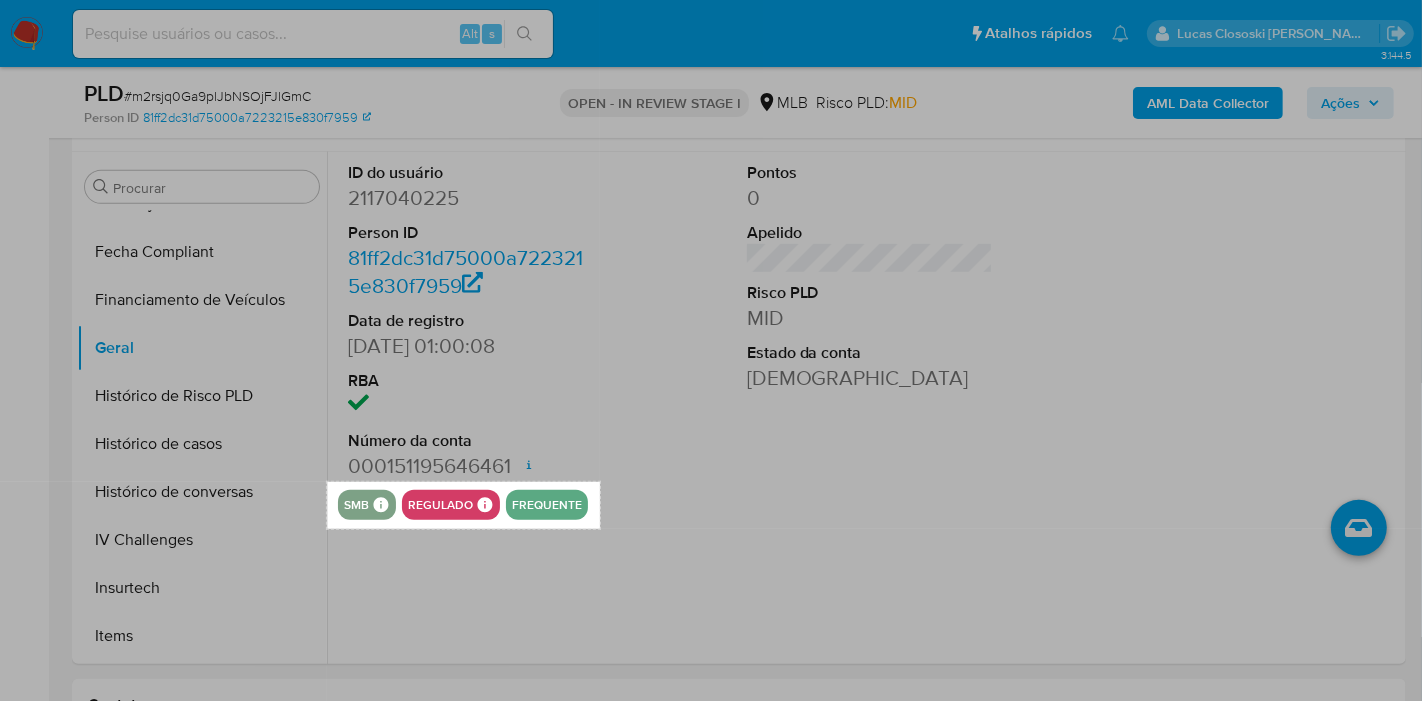drag, startPoint x: 327, startPoint y: 481, endPoint x: 600, endPoint y: 528, distance: 277.01624 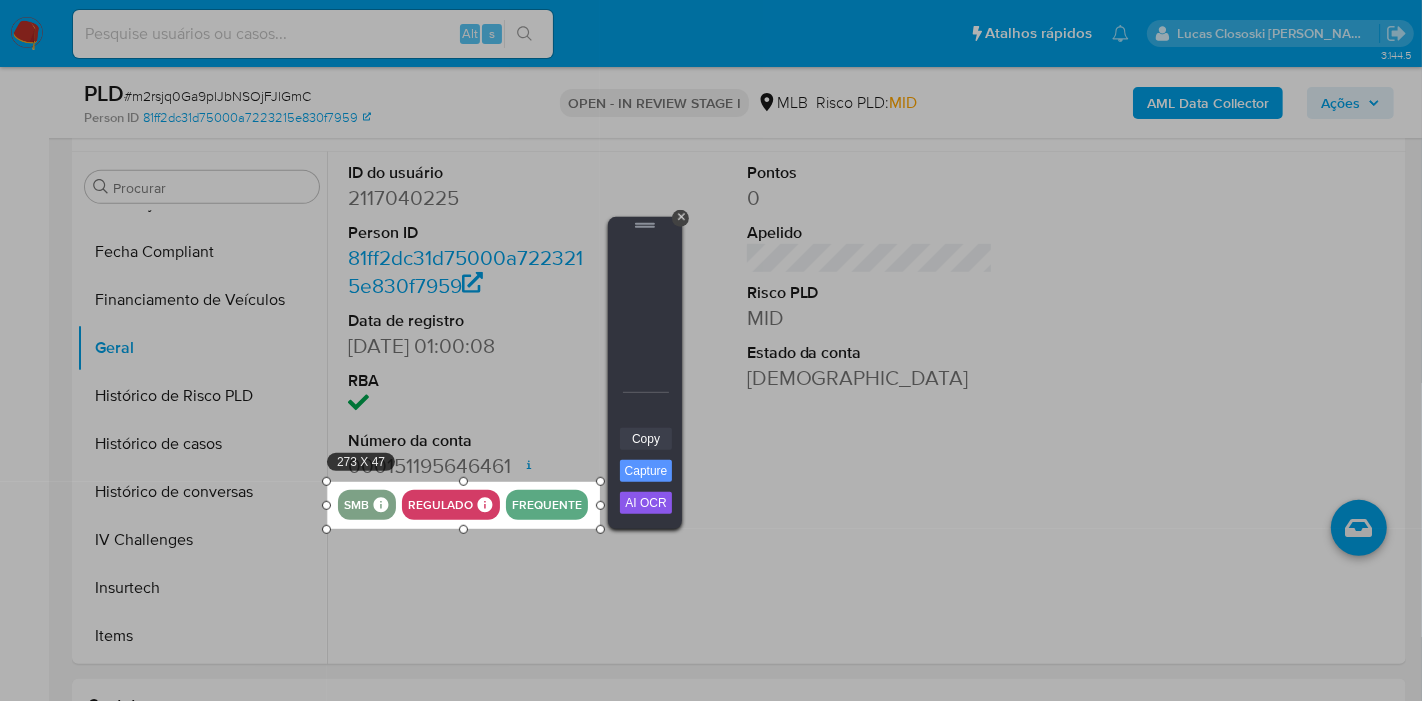 click on "Copy" at bounding box center [646, 439] 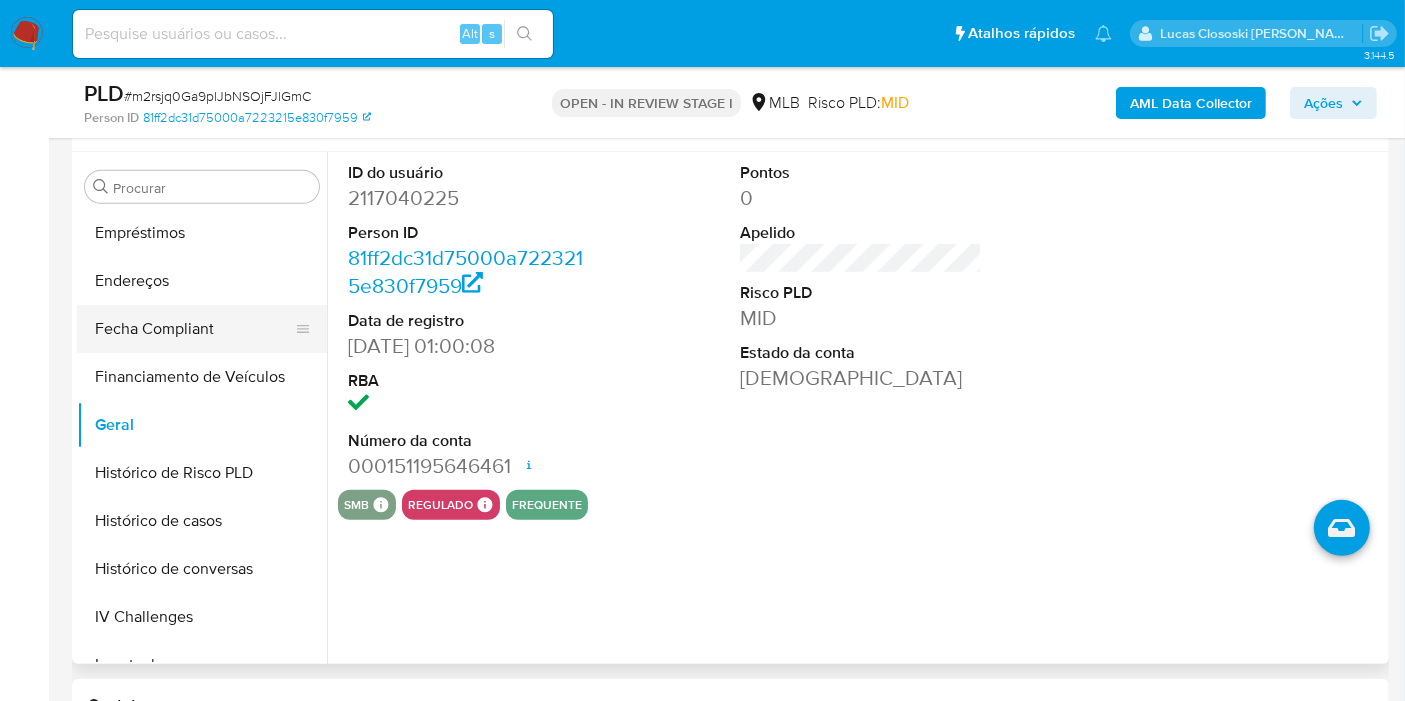 scroll, scrollTop: 400, scrollLeft: 0, axis: vertical 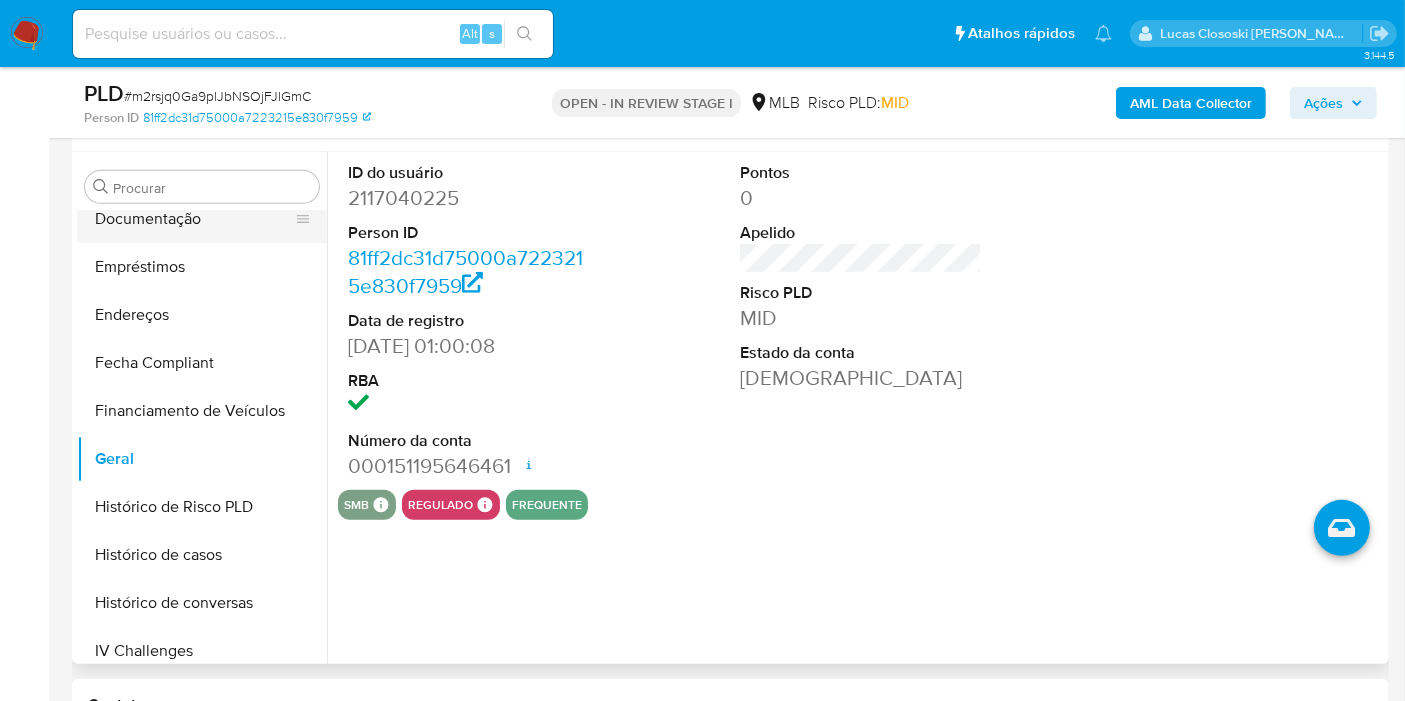 click on "Documentação" at bounding box center (194, 219) 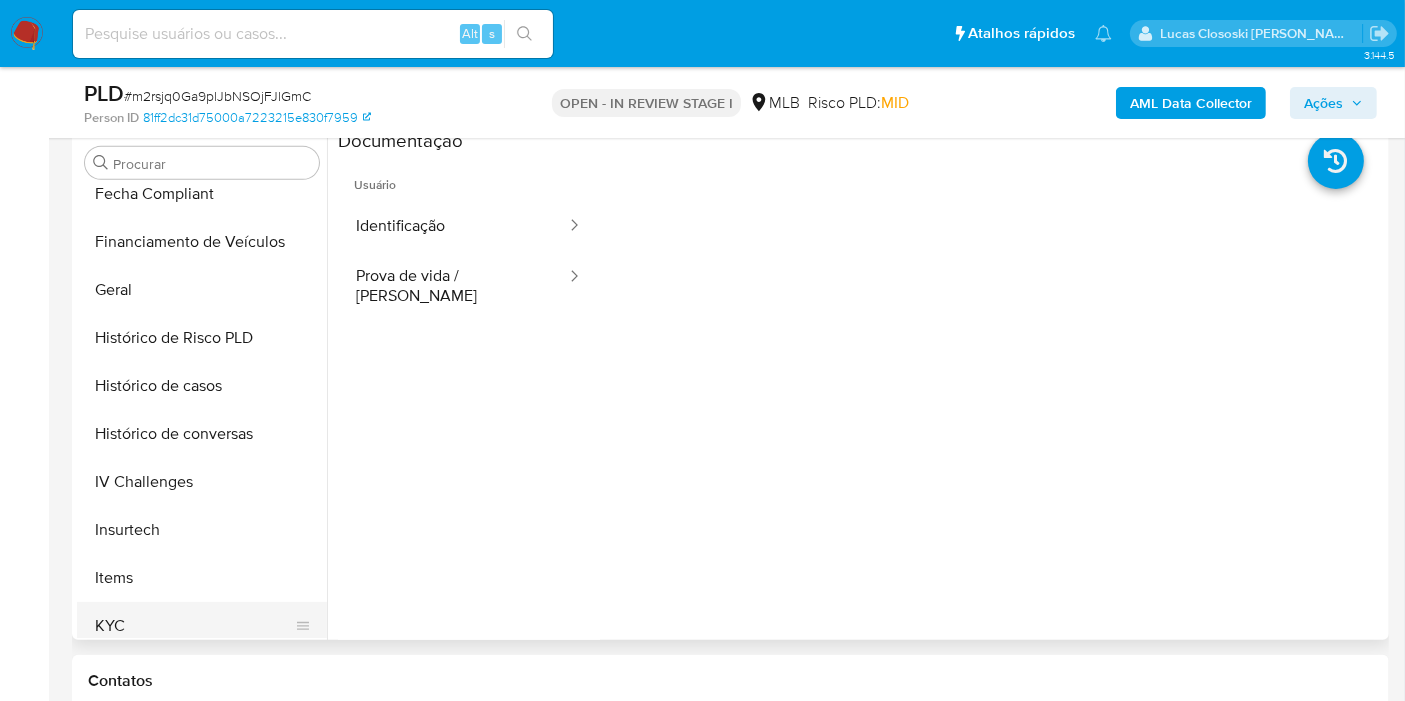 scroll, scrollTop: 733, scrollLeft: 0, axis: vertical 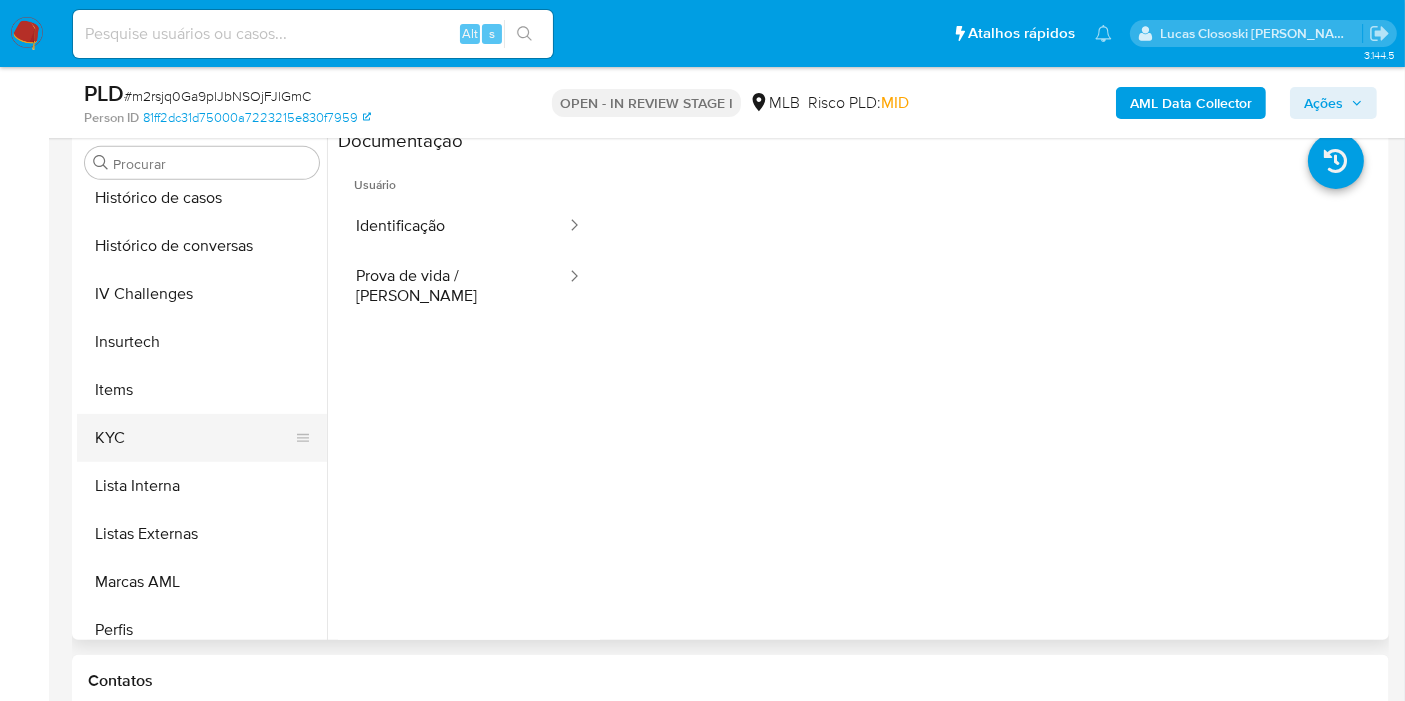 click on "KYC" at bounding box center [194, 438] 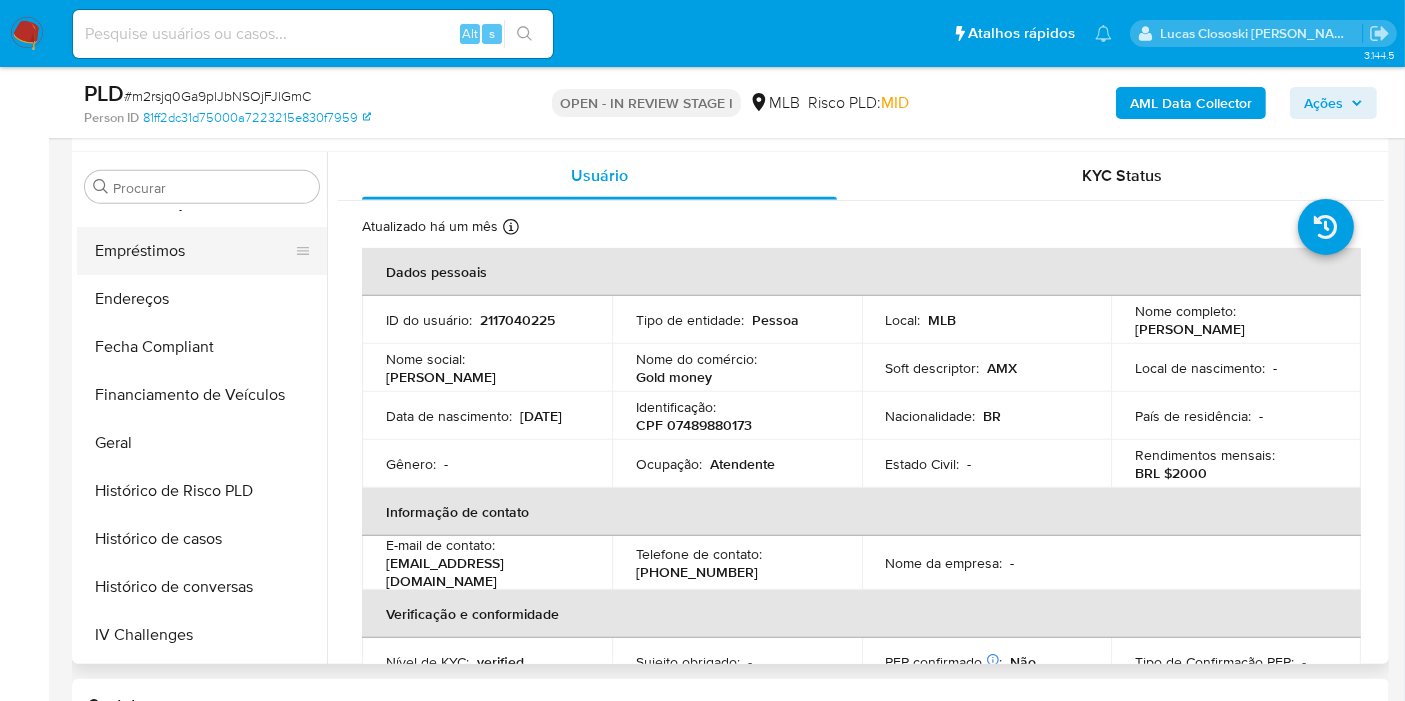 scroll, scrollTop: 288, scrollLeft: 0, axis: vertical 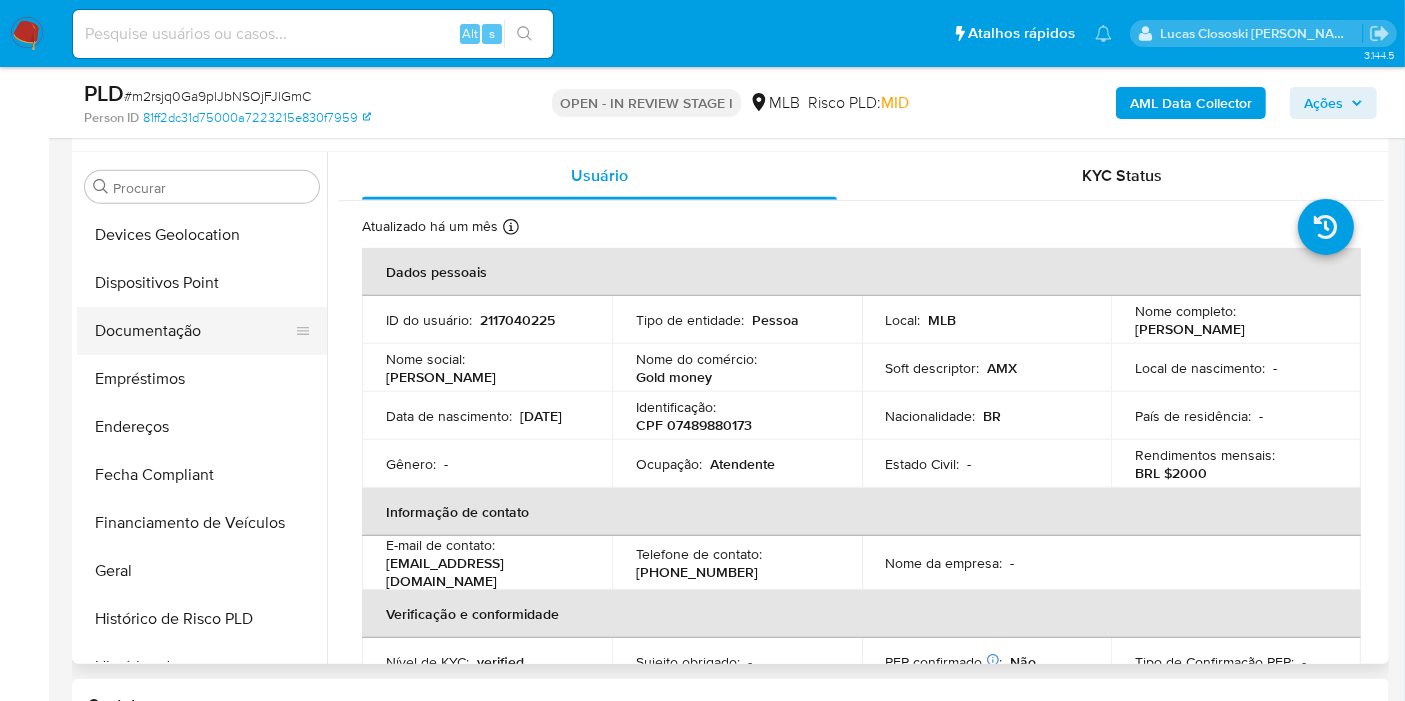 click on "Documentação" at bounding box center [194, 331] 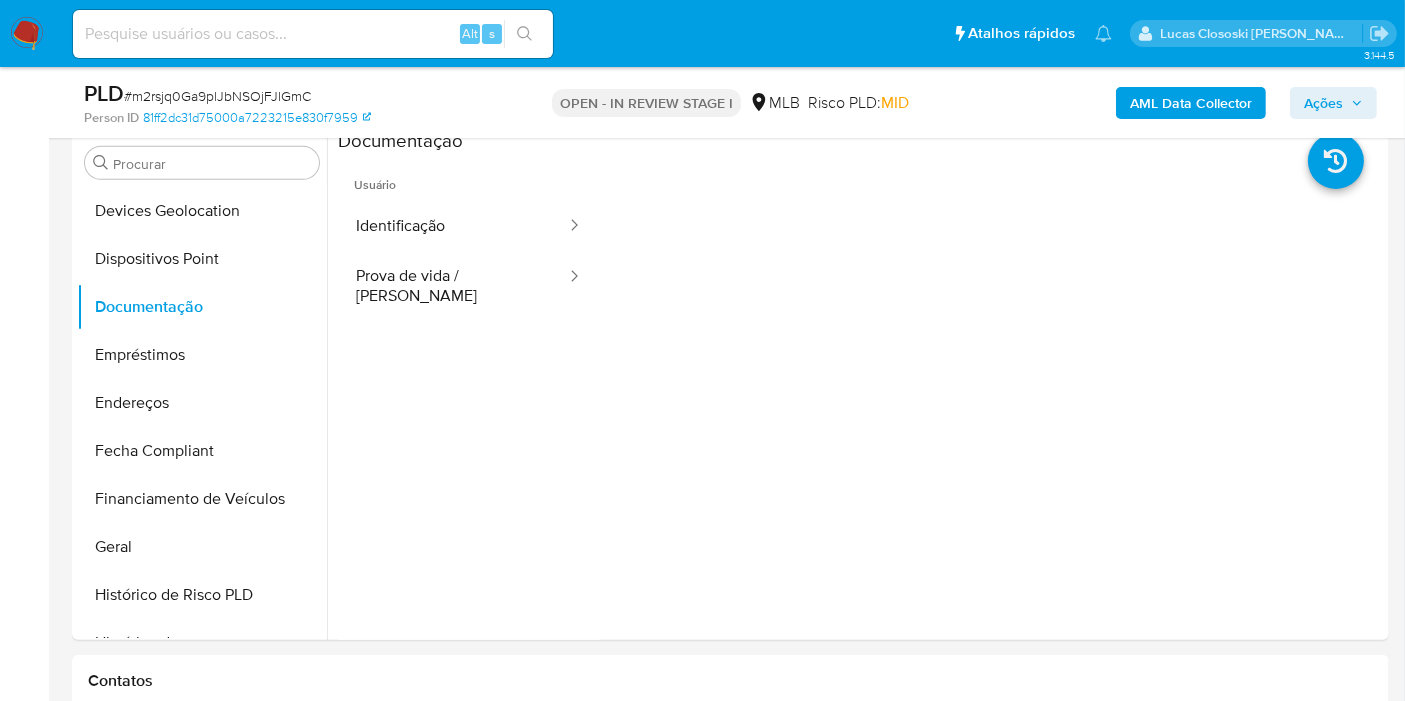 click on "Ações" at bounding box center [1323, 103] 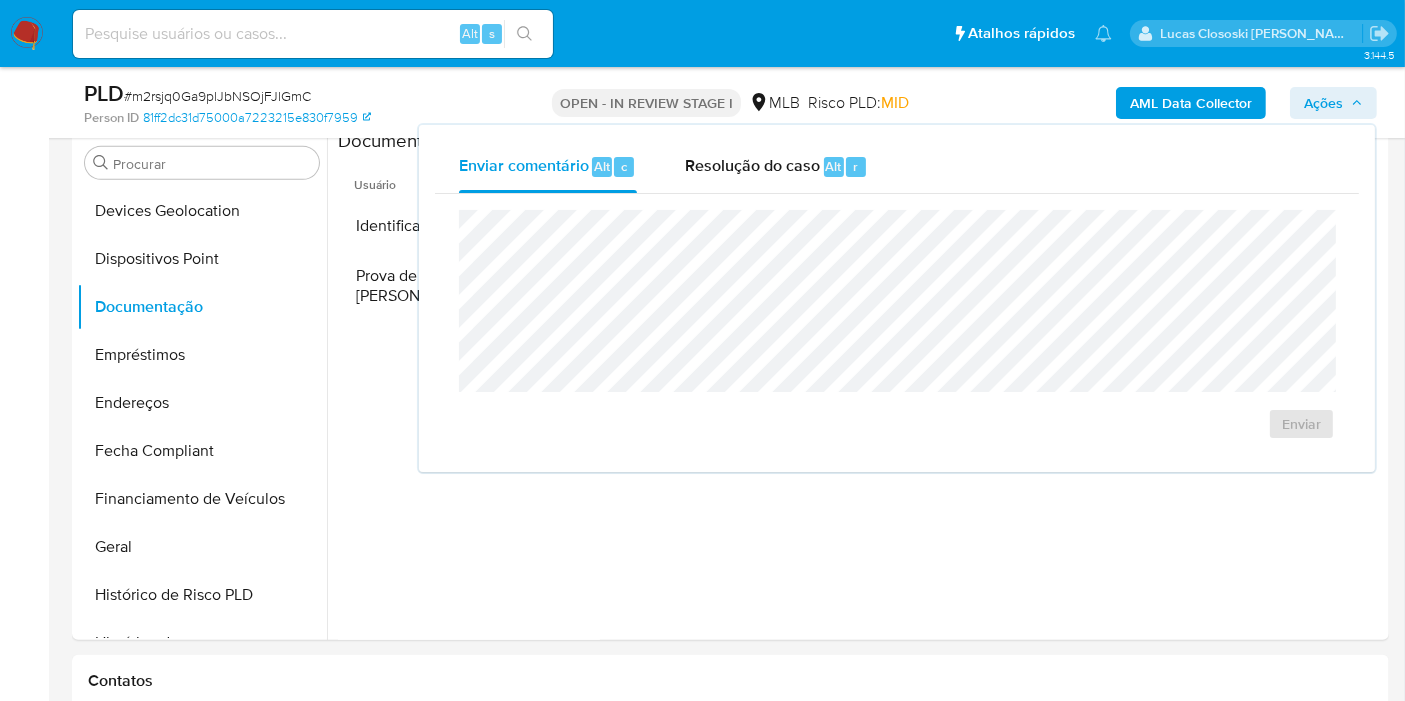 drag, startPoint x: 699, startPoint y: 156, endPoint x: 703, endPoint y: 192, distance: 36.221542 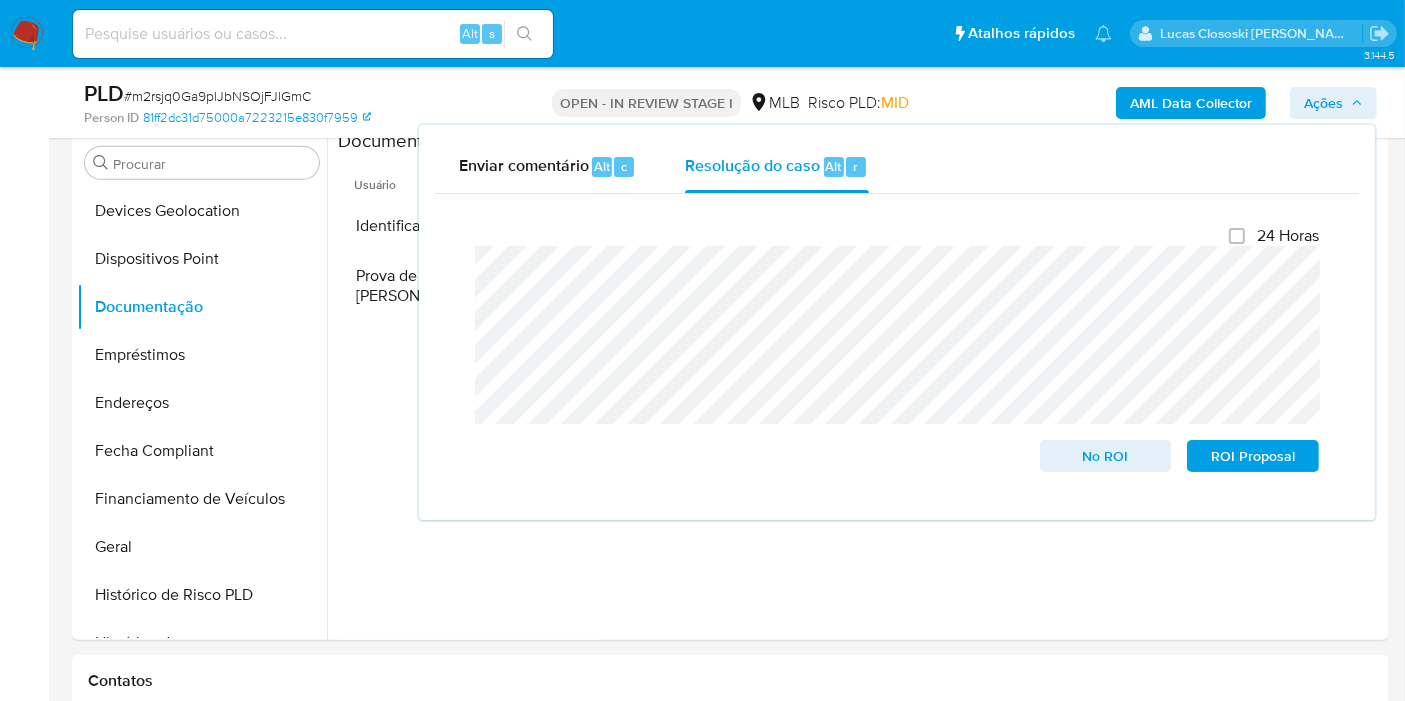 click on "Ações" at bounding box center [1323, 103] 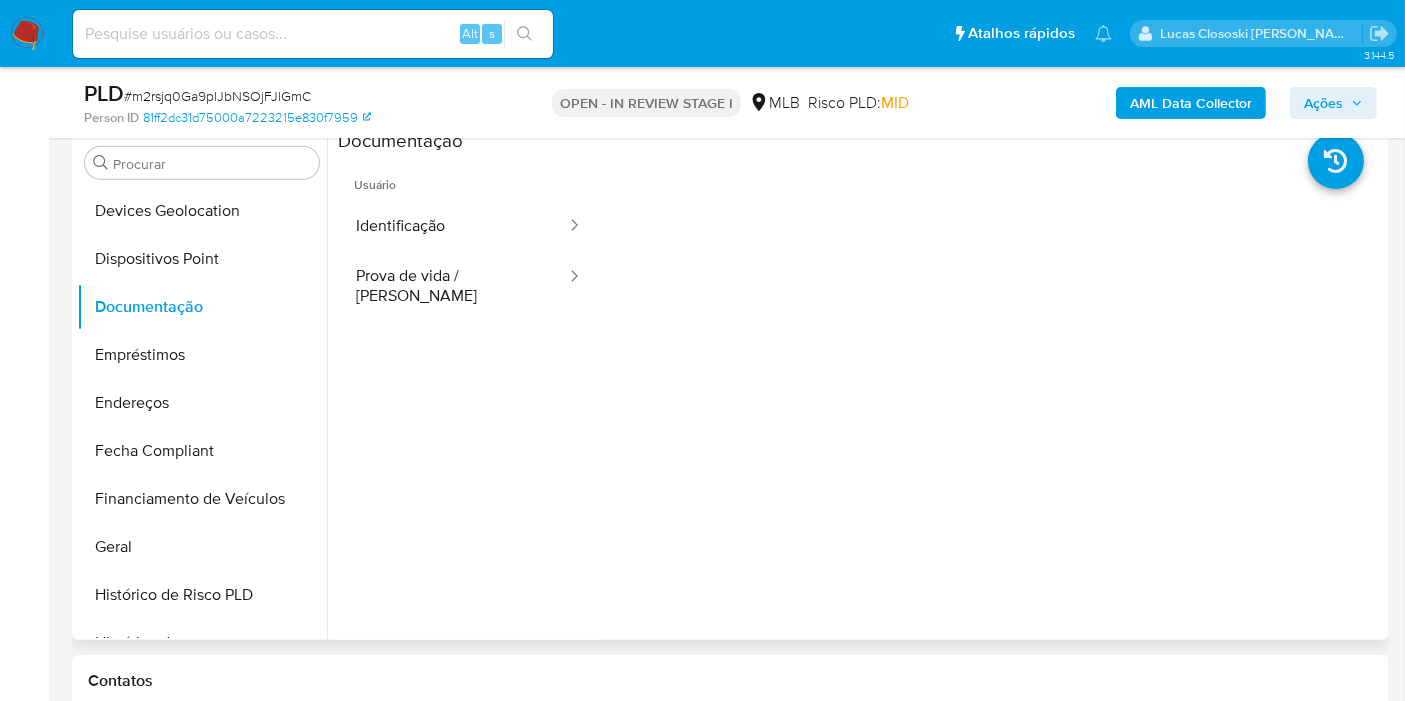 scroll, scrollTop: 622, scrollLeft: 0, axis: vertical 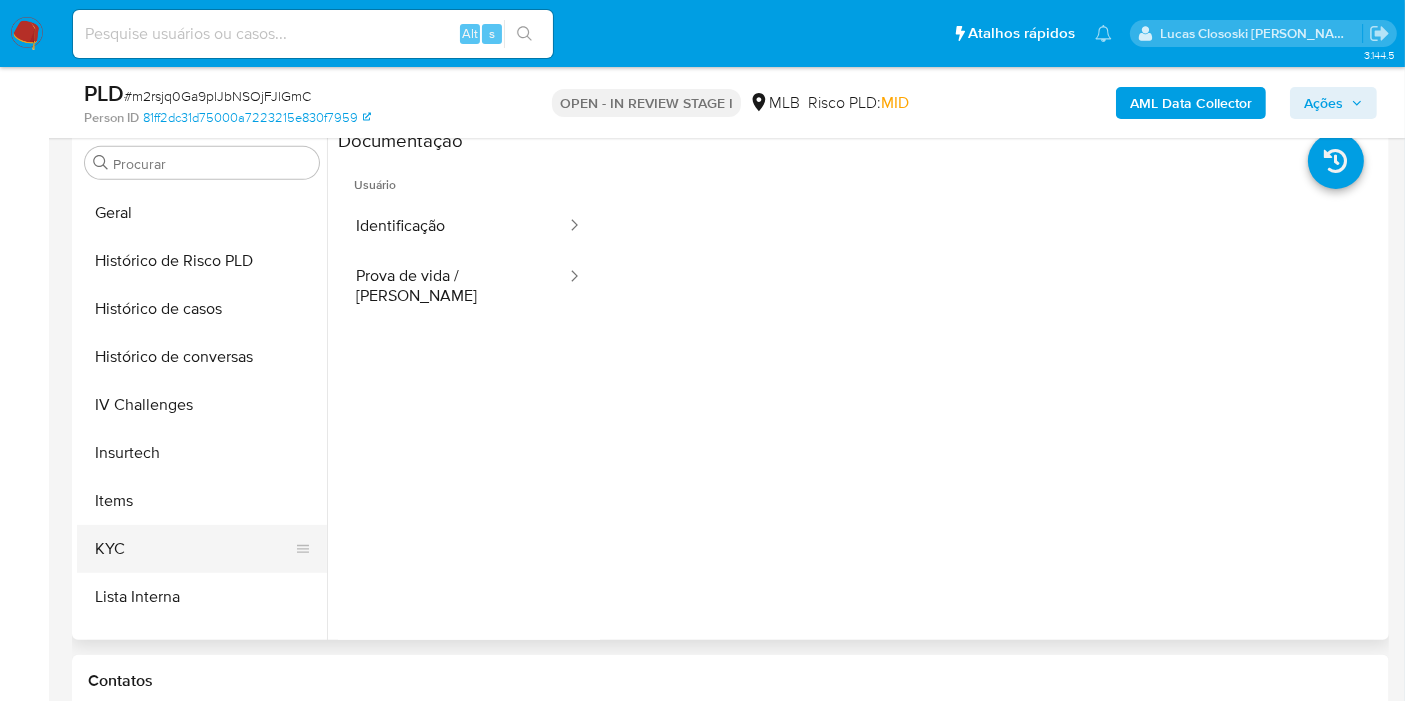 drag, startPoint x: 138, startPoint y: 516, endPoint x: 130, endPoint y: 547, distance: 32.01562 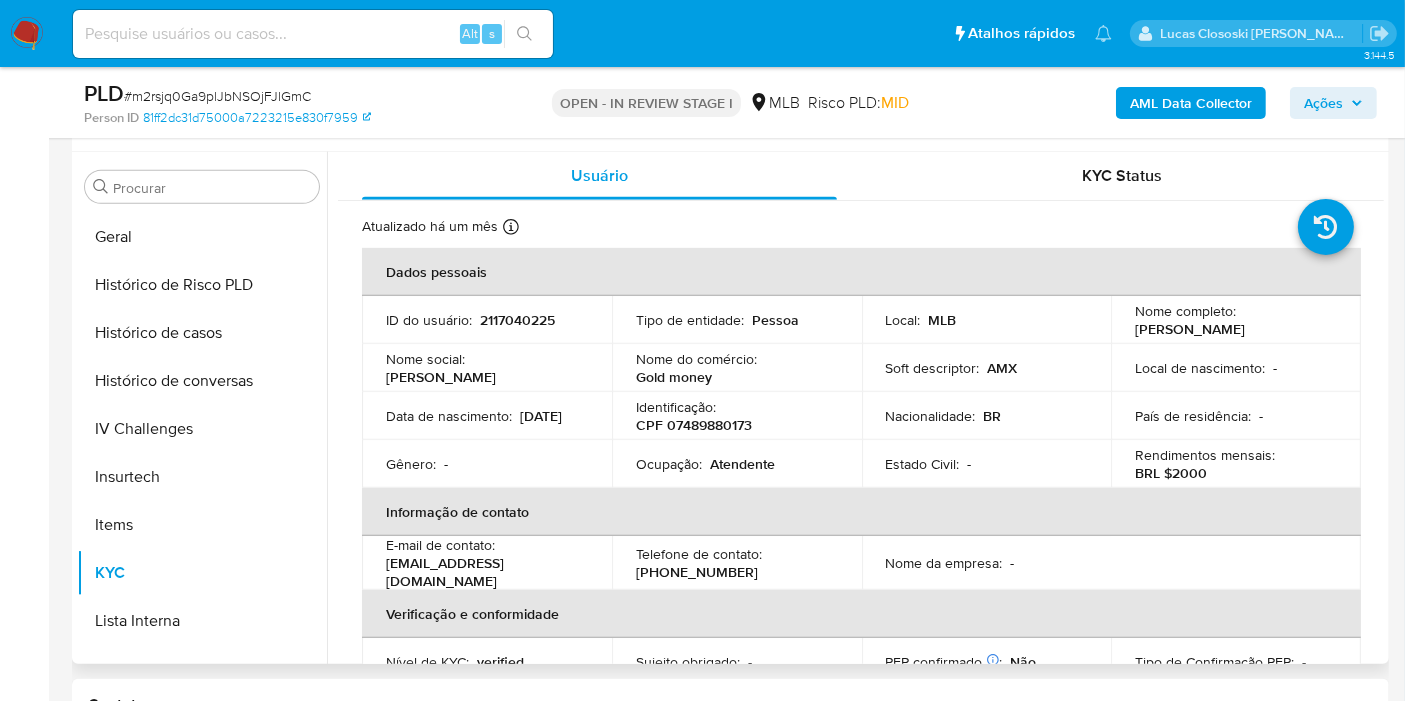 click on "Nome social :    Jenifer" at bounding box center [487, 368] 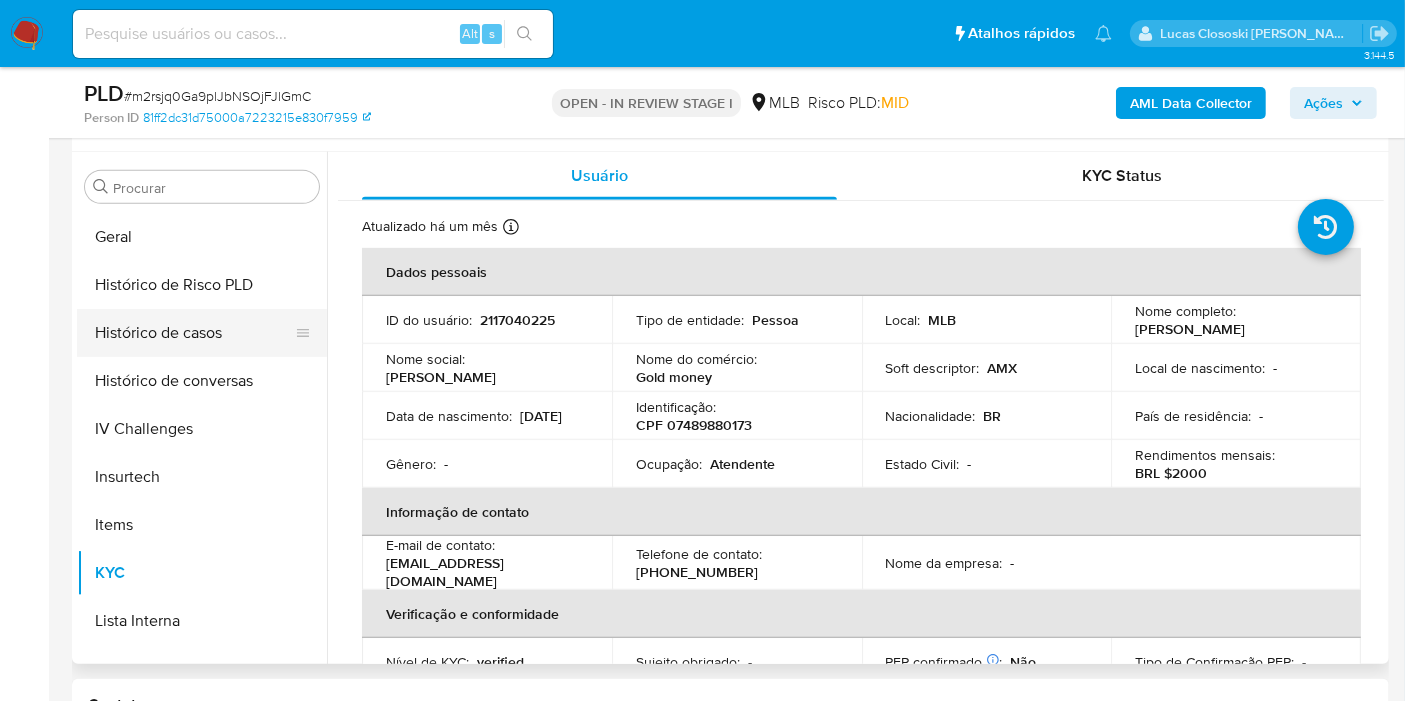click on "Histórico de casos" at bounding box center [194, 333] 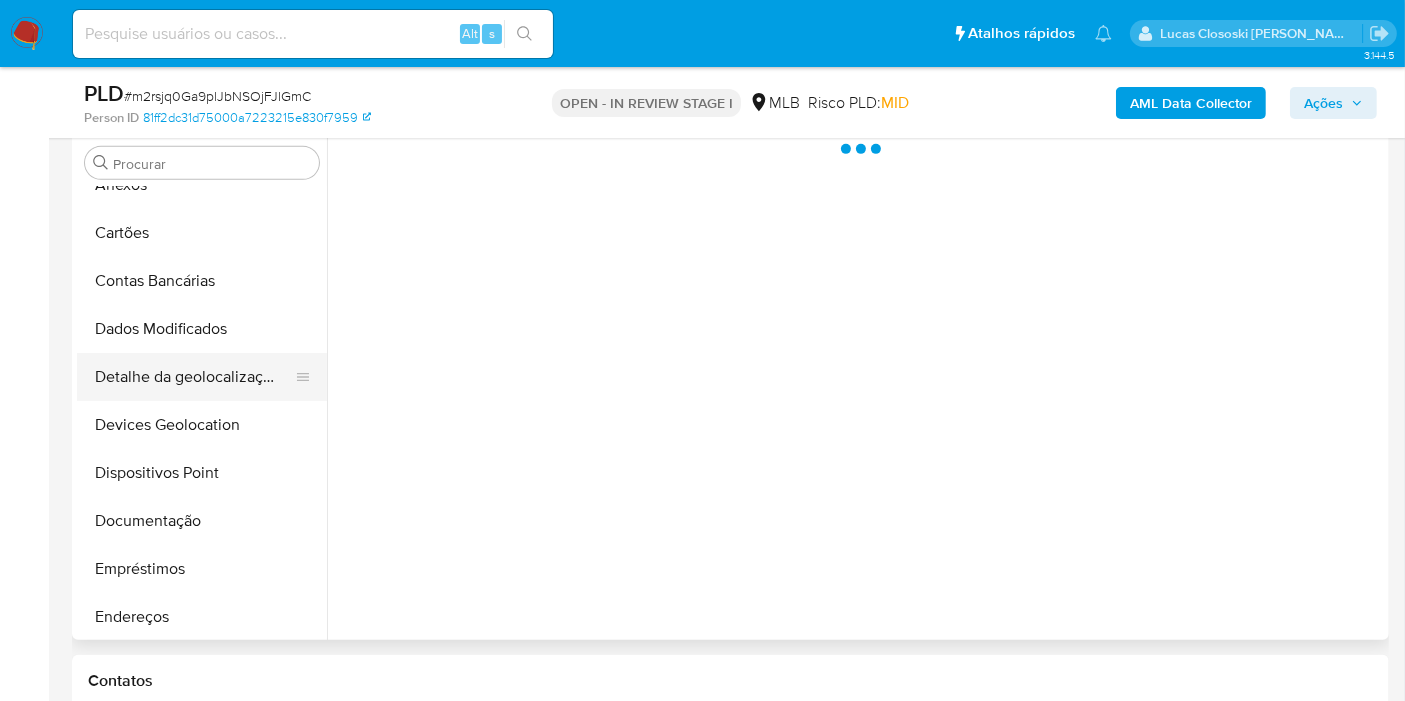 scroll, scrollTop: 0, scrollLeft: 0, axis: both 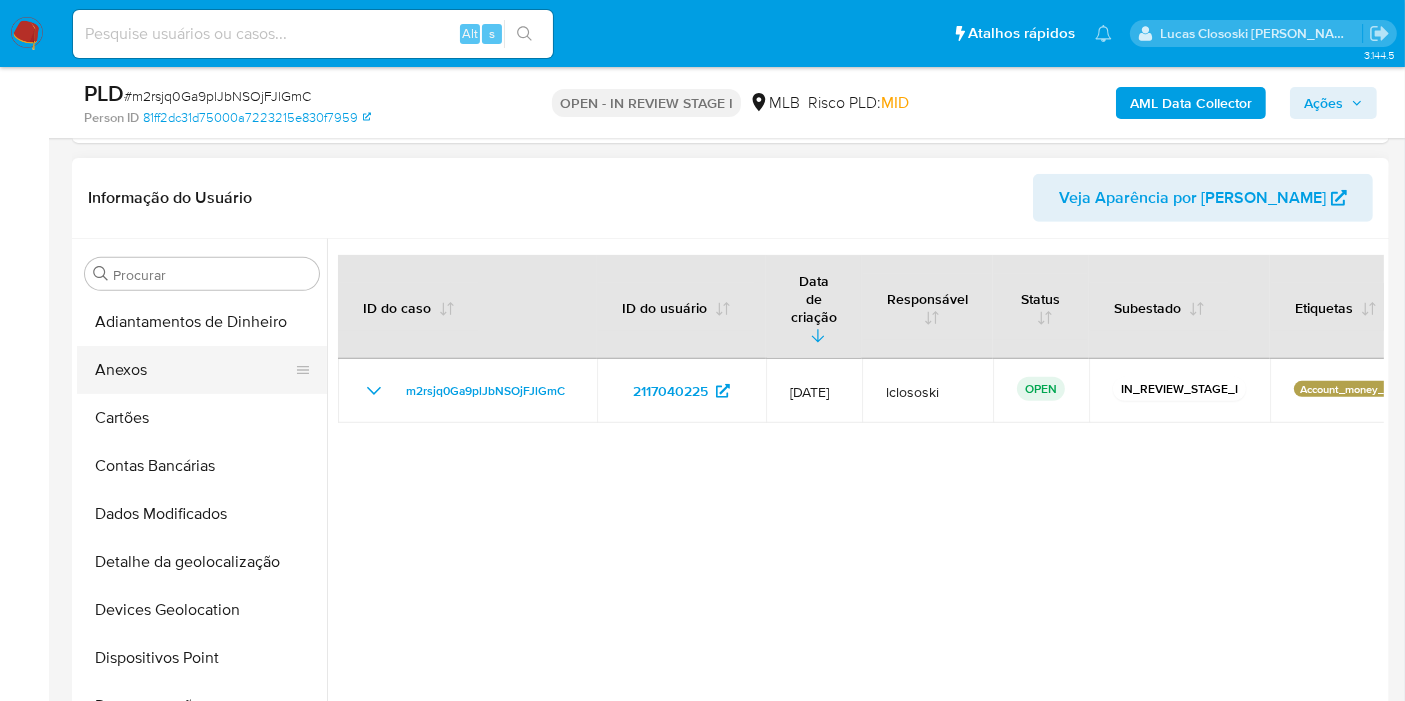 click on "Anexos" at bounding box center [194, 370] 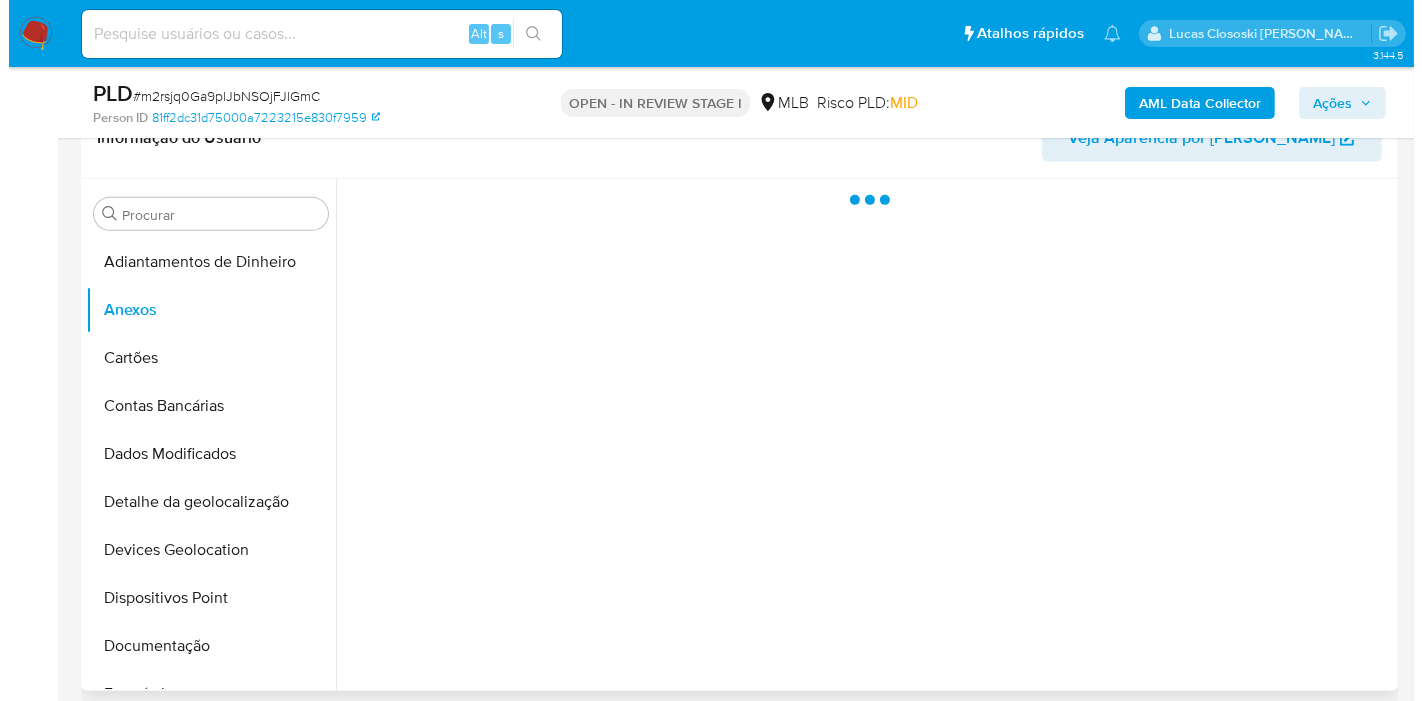 scroll, scrollTop: 888, scrollLeft: 0, axis: vertical 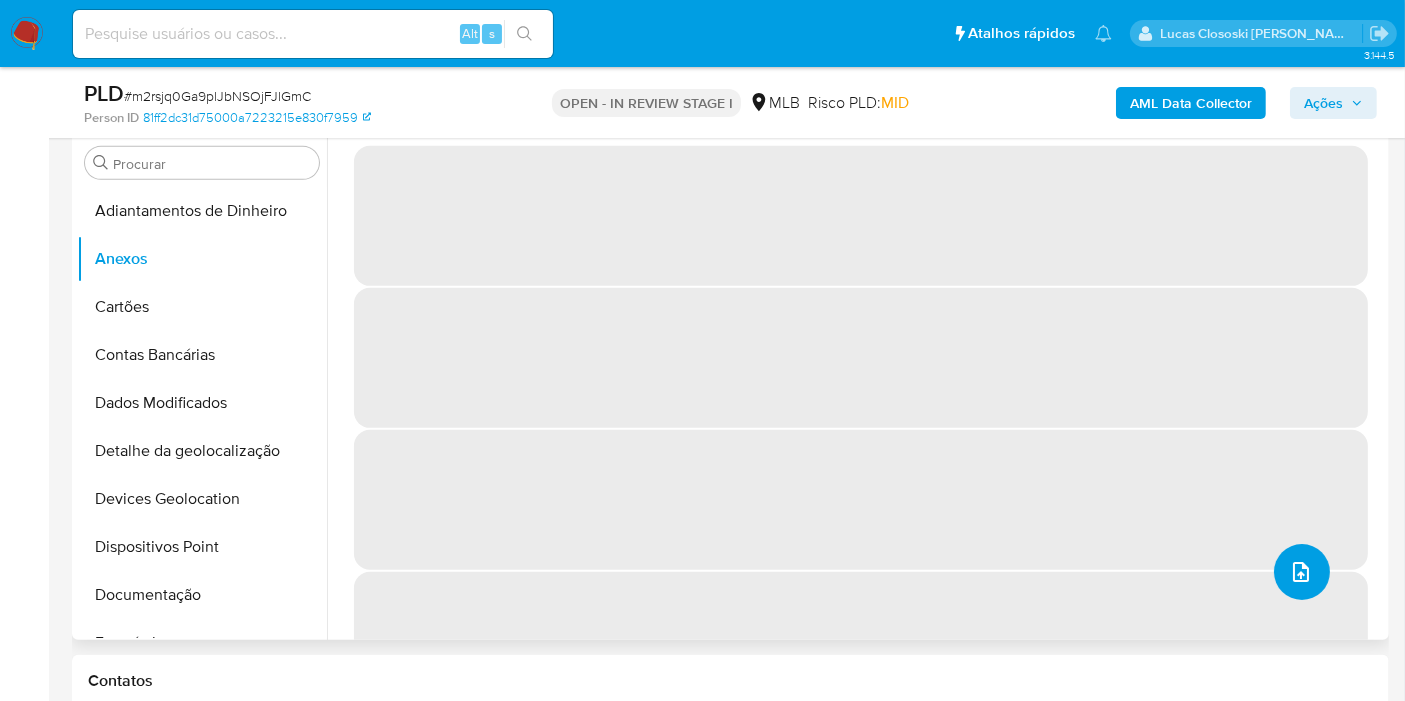 click 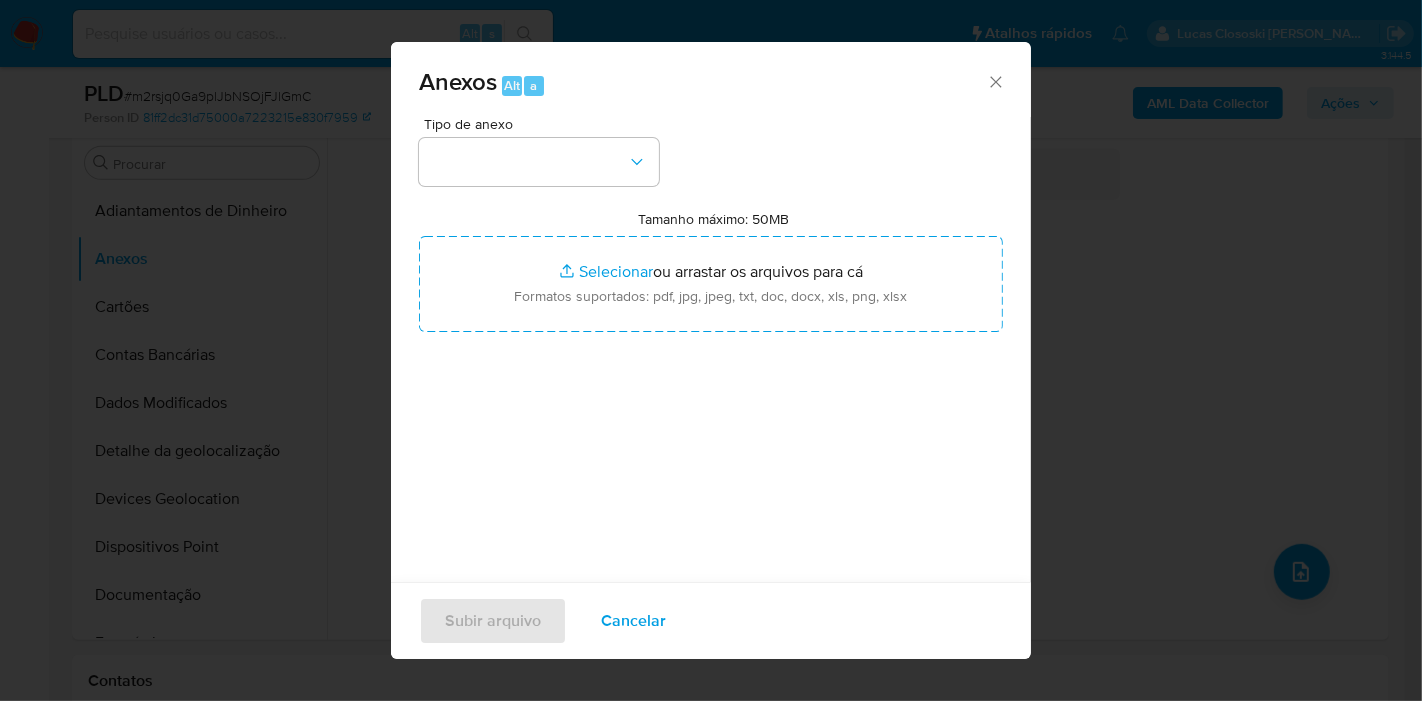click at bounding box center [539, 162] 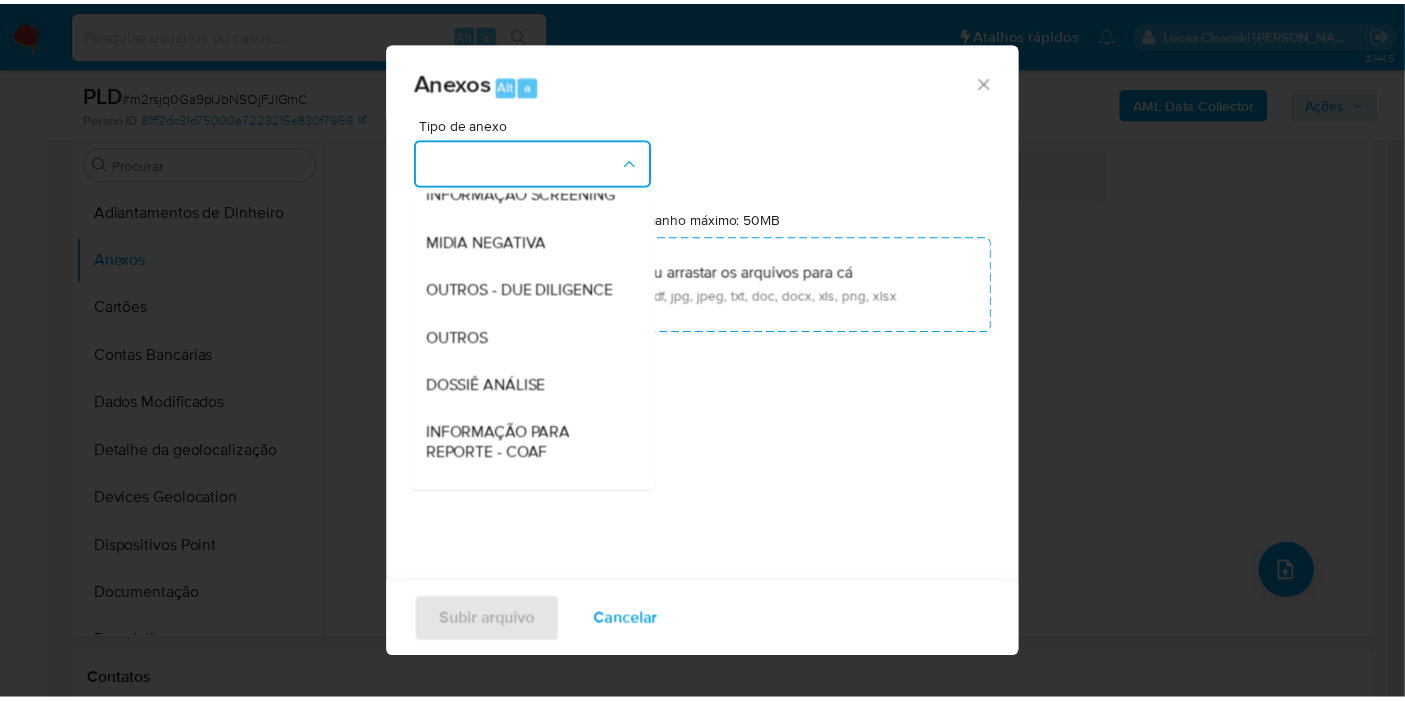 scroll, scrollTop: 222, scrollLeft: 0, axis: vertical 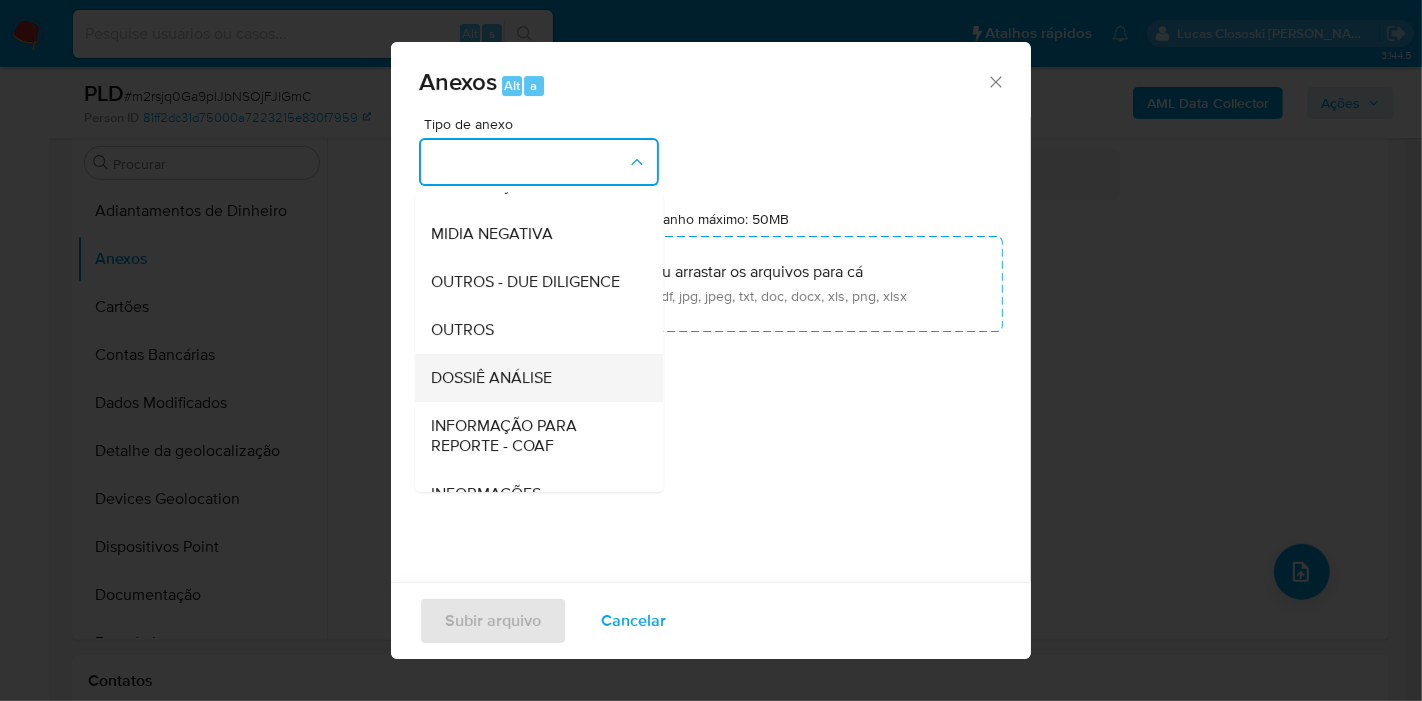 click on "DOSSIÊ ANÁLISE" at bounding box center [533, 378] 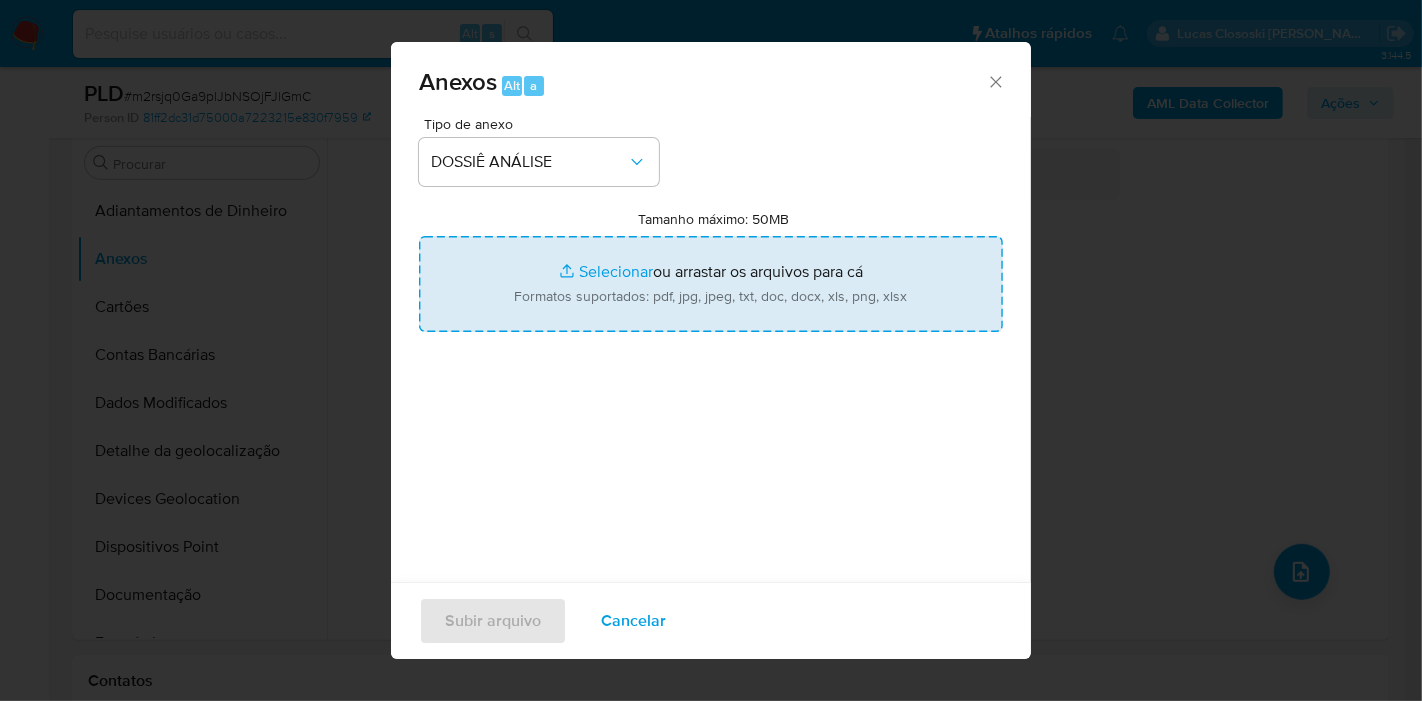 click on "Tamanho máximo: 50MB Selecionar arquivos" at bounding box center (711, 284) 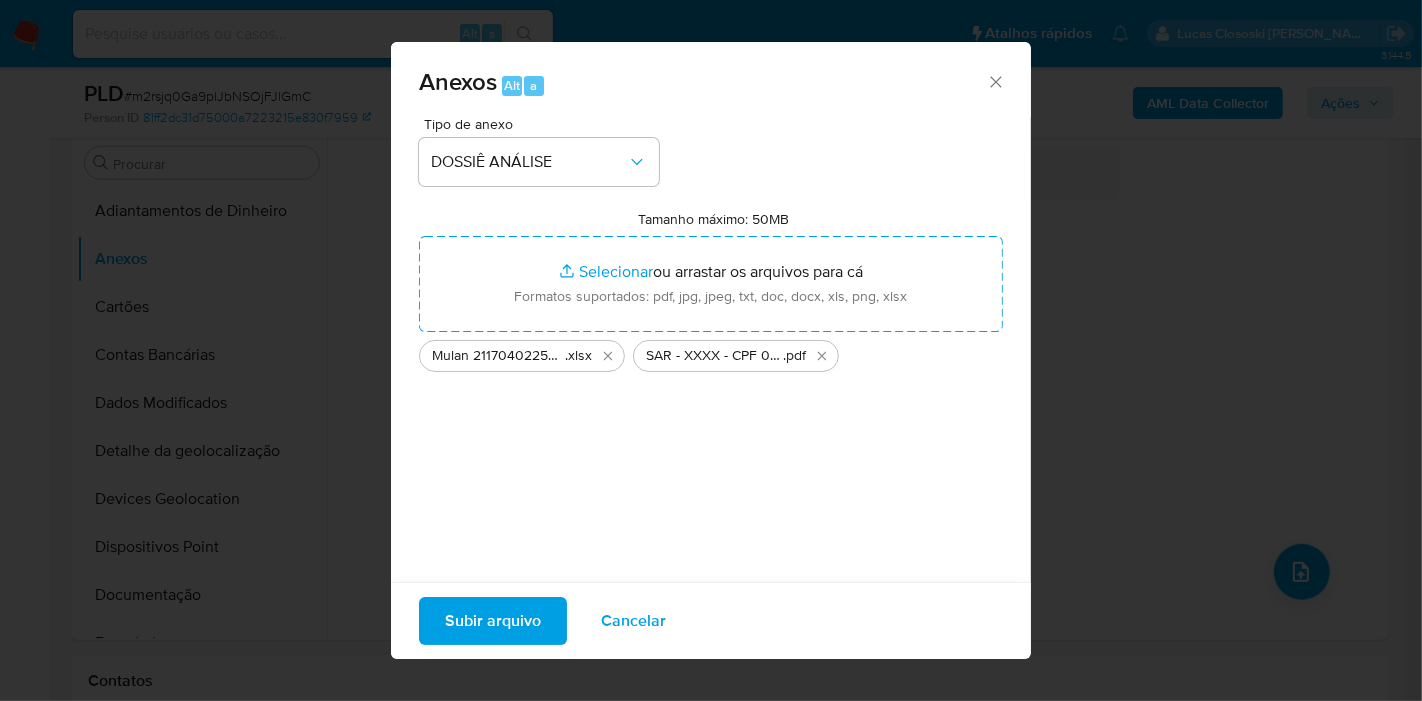 drag, startPoint x: 542, startPoint y: 288, endPoint x: 505, endPoint y: 631, distance: 344.98987 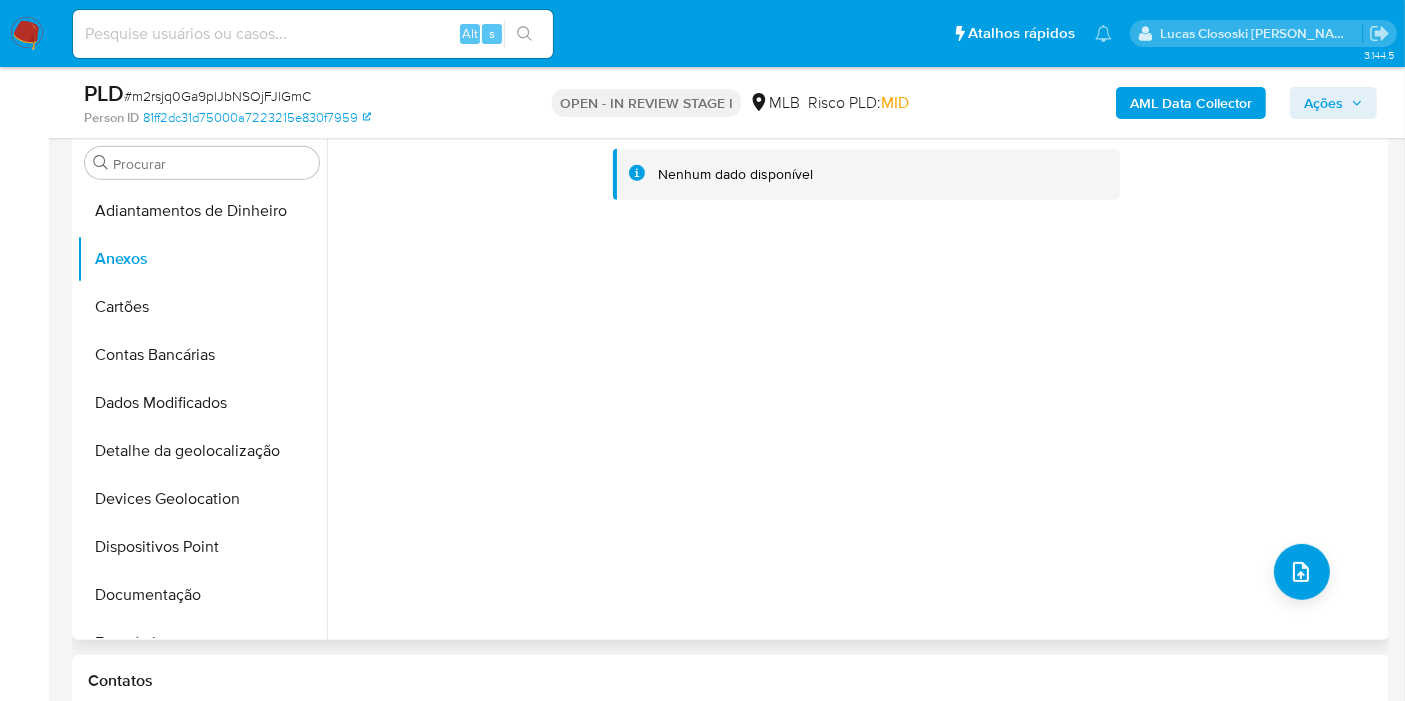 click on "Nenhum dado disponível" at bounding box center [855, 384] 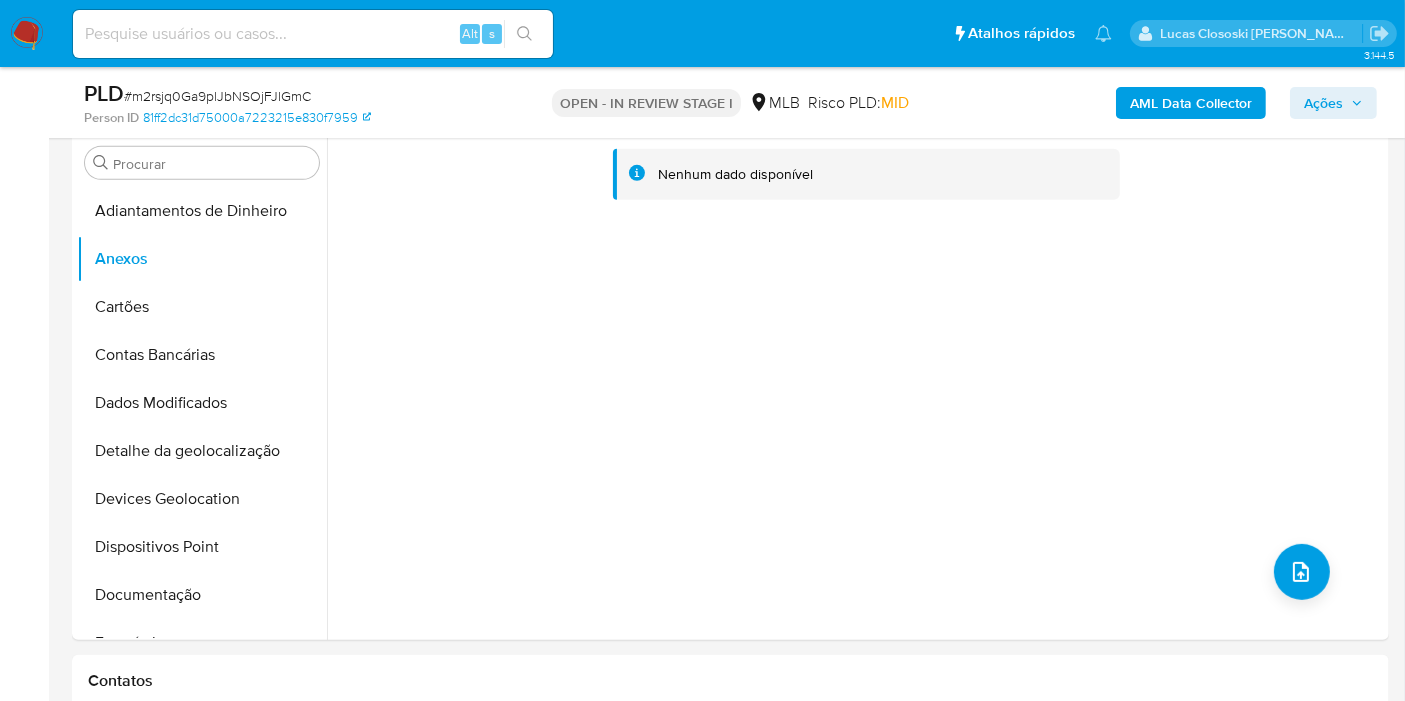 click on "AML Data Collector Ações" at bounding box center [1164, 102] 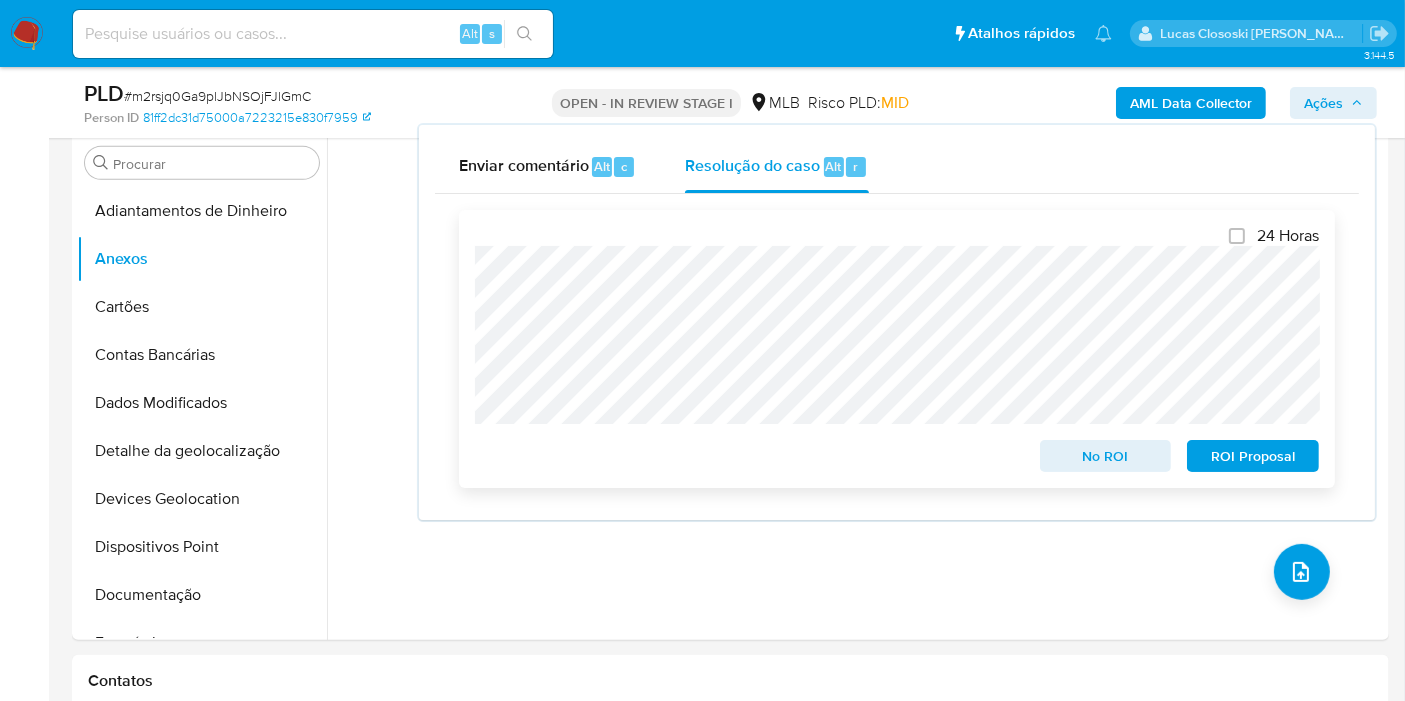 click on "ROI Proposal" at bounding box center [1253, 456] 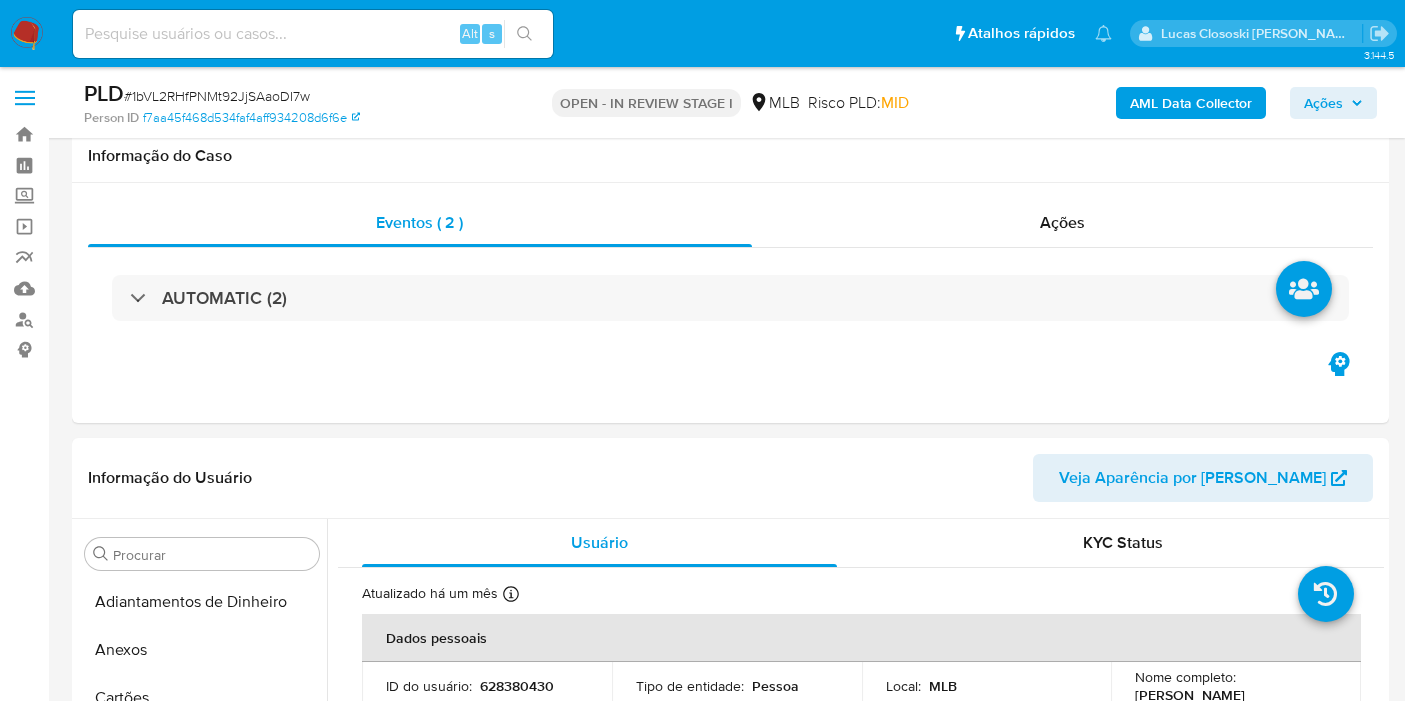 scroll, scrollTop: 2555, scrollLeft: 0, axis: vertical 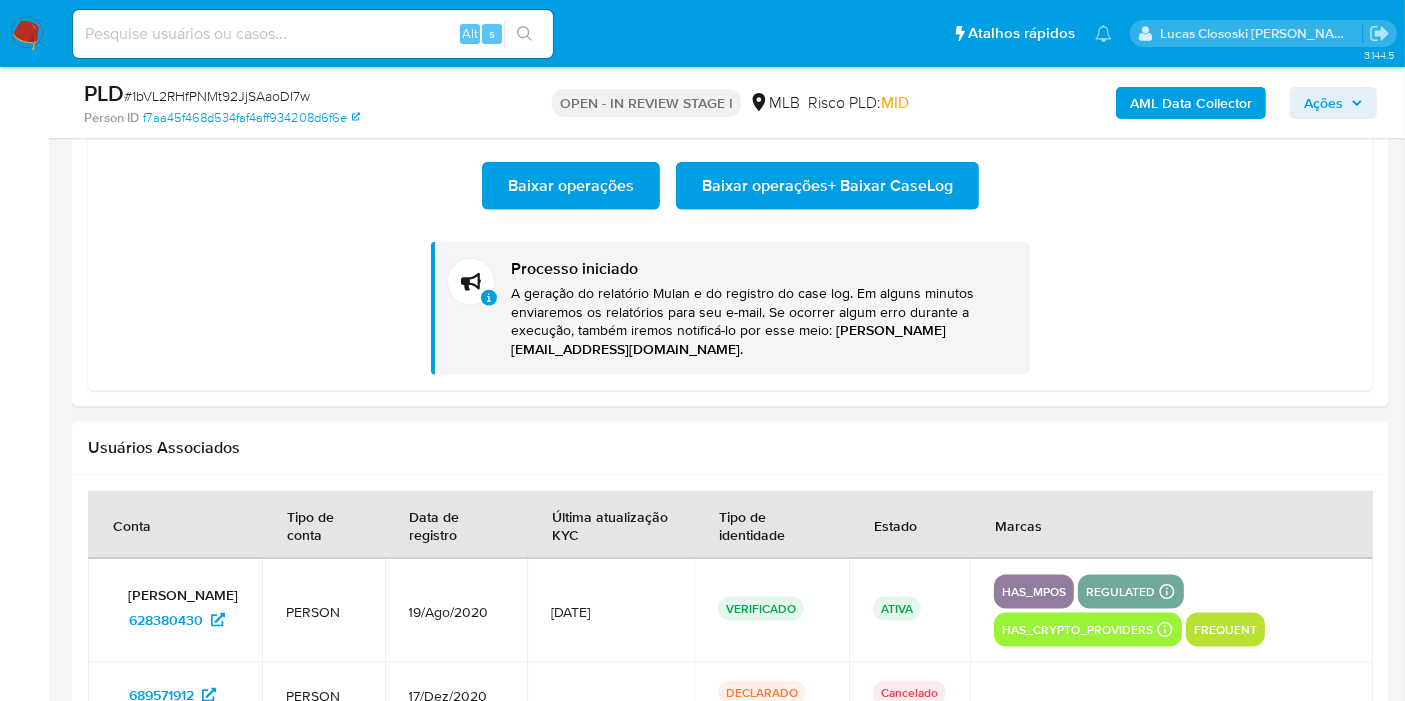 click on "# 1bVL2RHfPNMt92JjSAaoDI7w" at bounding box center (217, 96) 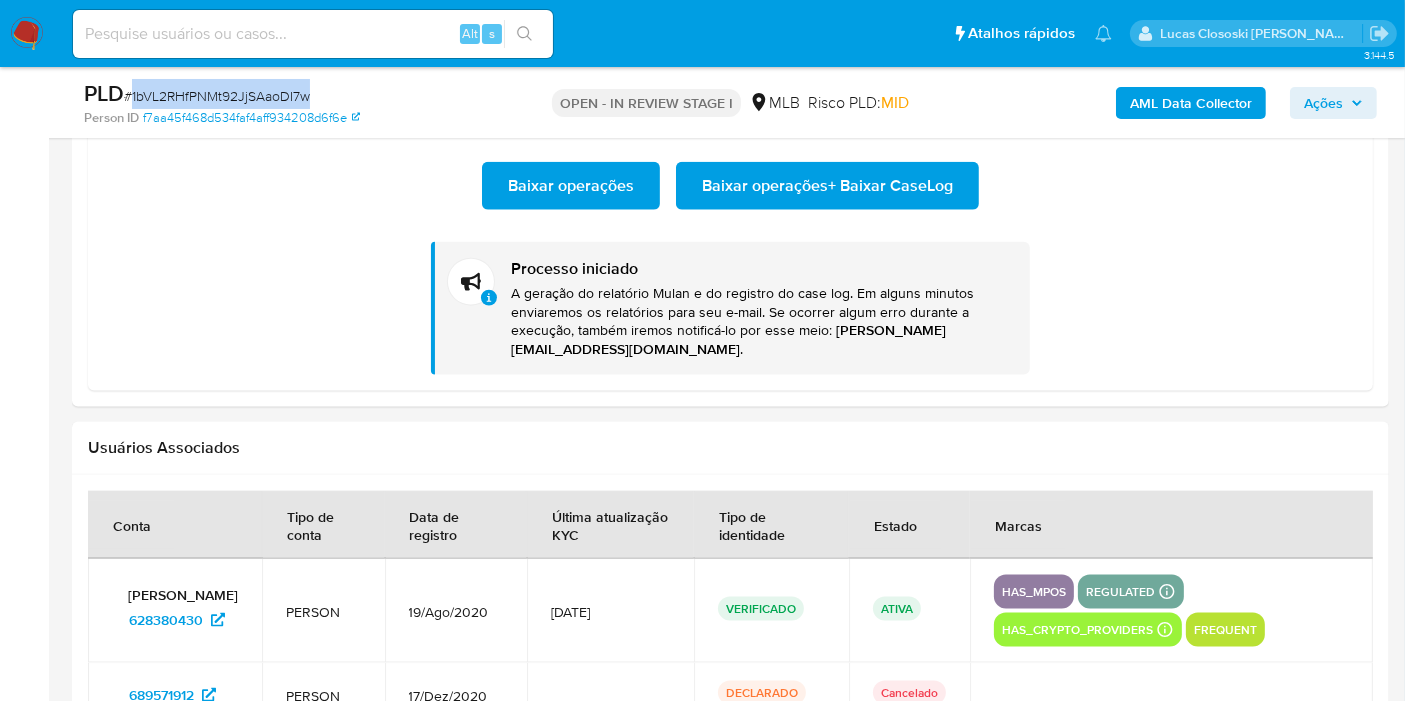 click on "# 1bVL2RHfPNMt92JjSAaoDI7w" at bounding box center [217, 96] 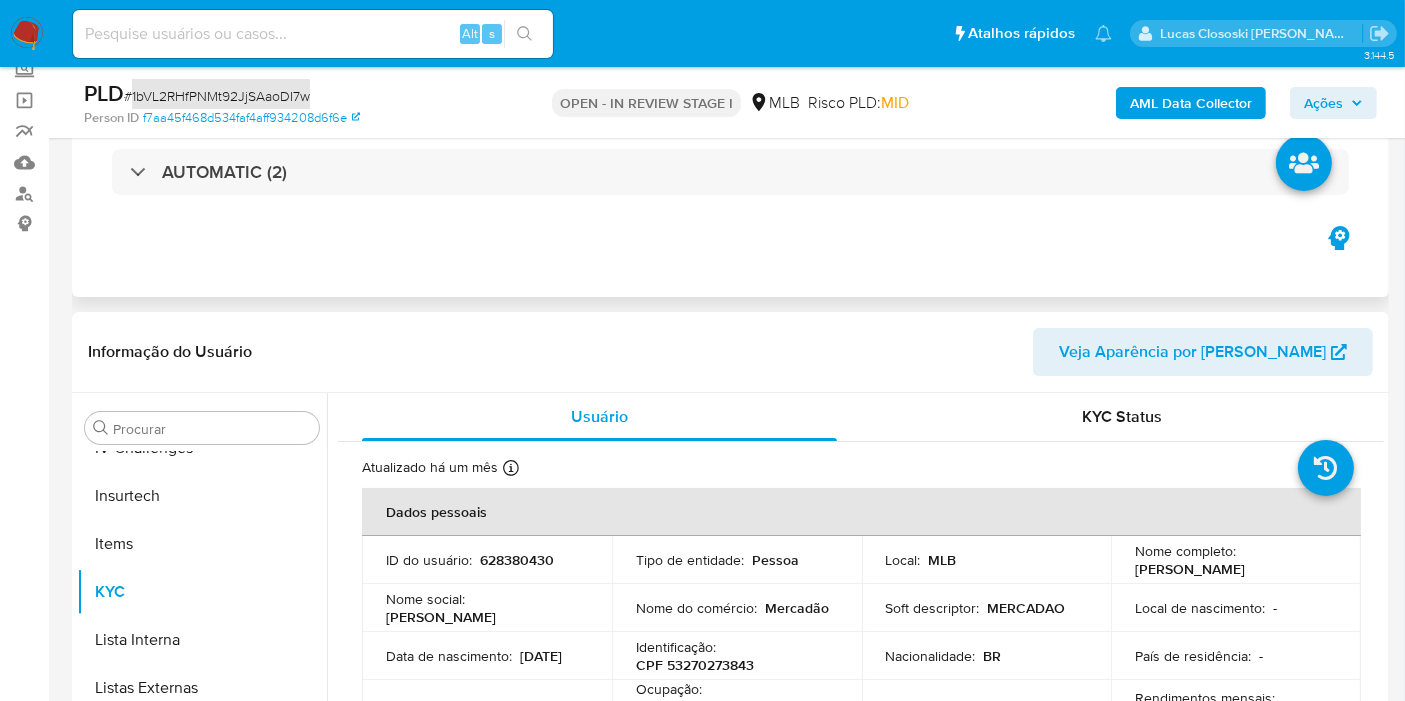 scroll, scrollTop: 0, scrollLeft: 0, axis: both 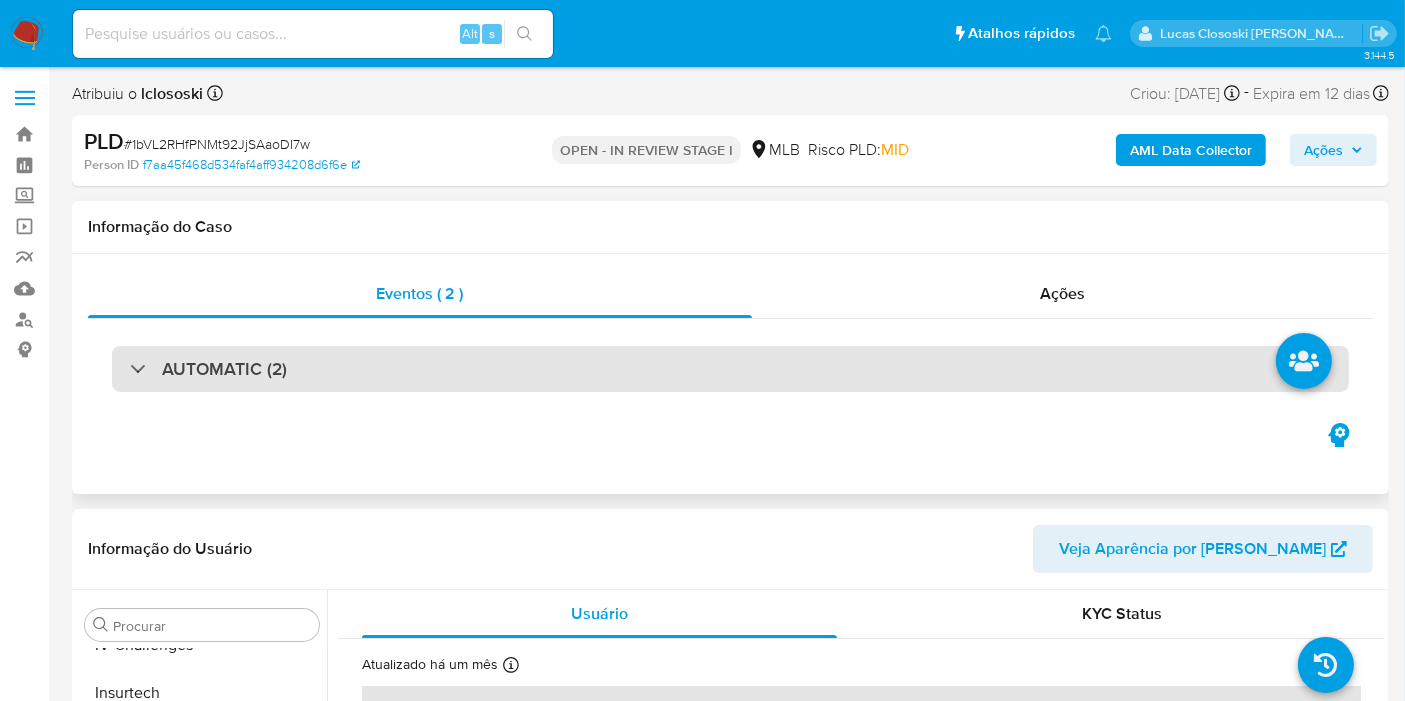 click on "AUTOMATIC (2)" at bounding box center [730, 369] 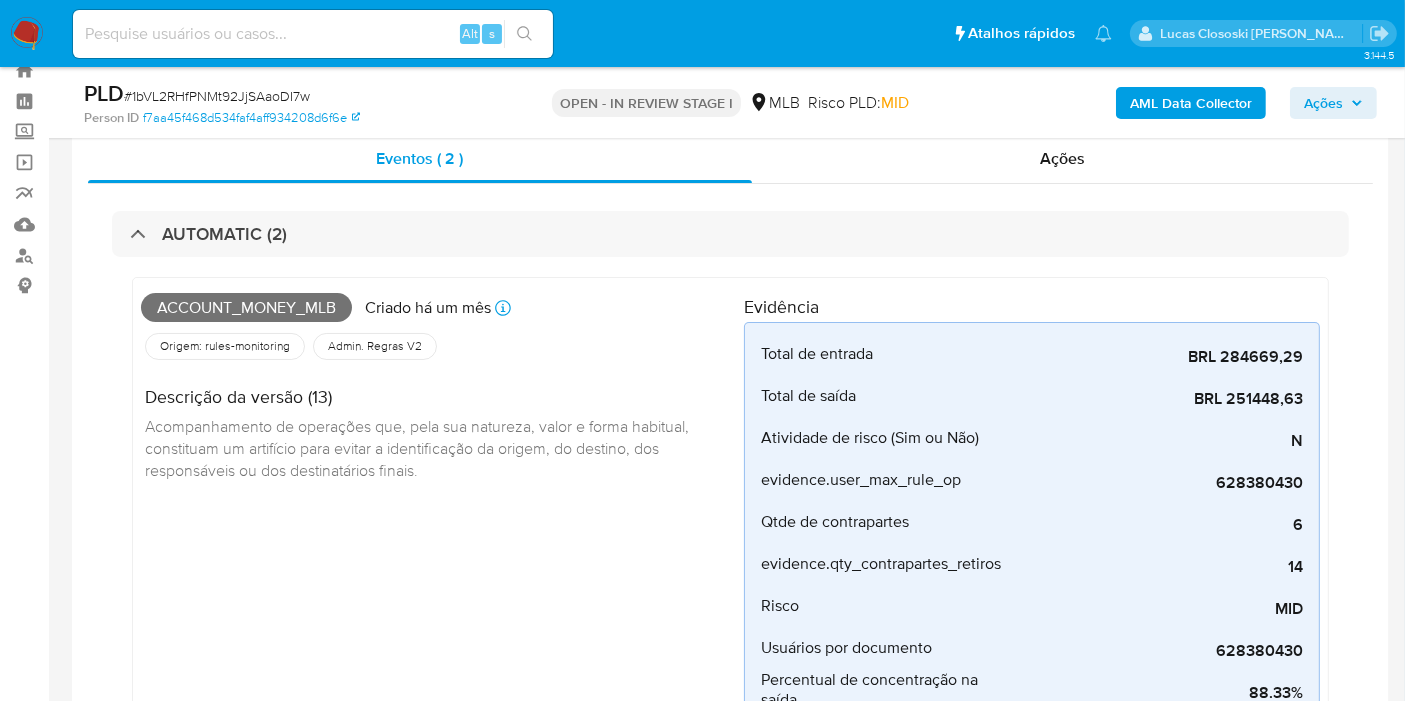 scroll, scrollTop: 0, scrollLeft: 0, axis: both 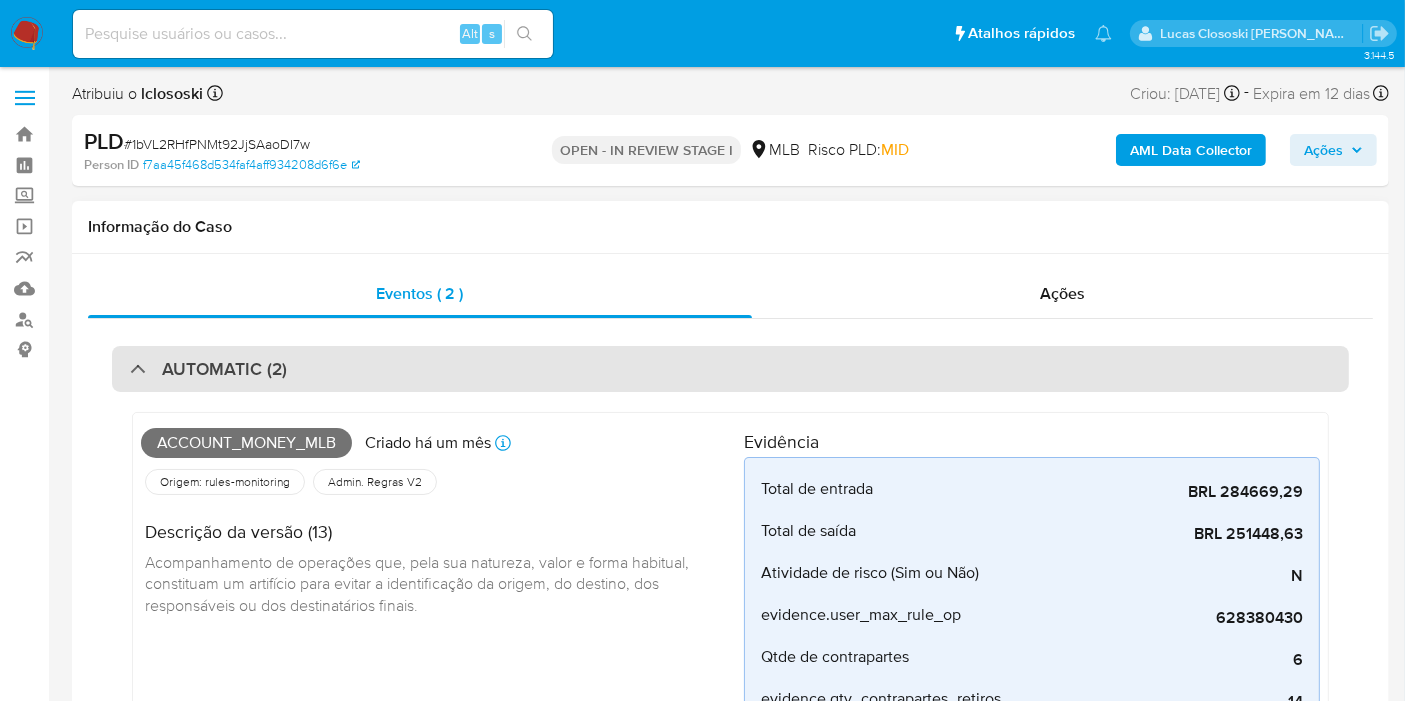 click on "AUTOMATIC (2)" at bounding box center [730, 369] 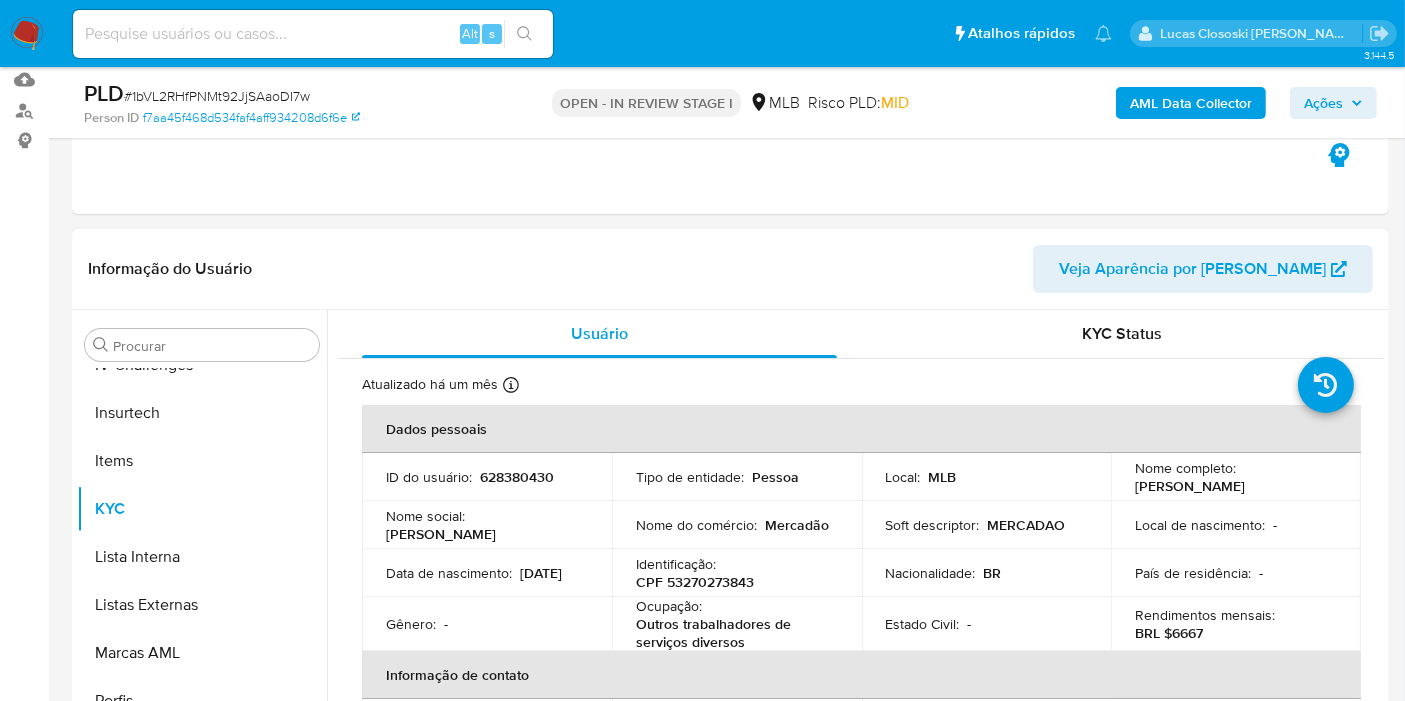scroll, scrollTop: 333, scrollLeft: 0, axis: vertical 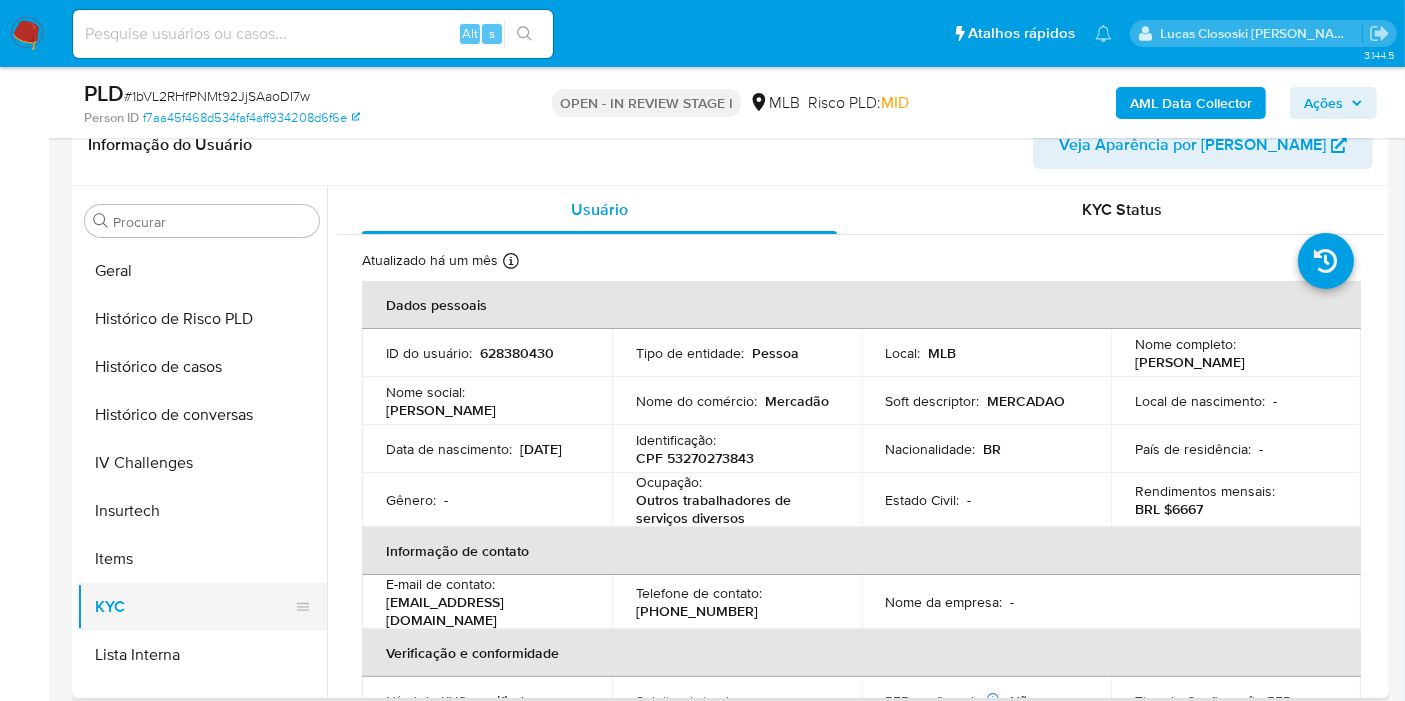 click on "Histórico de casos" at bounding box center (202, 367) 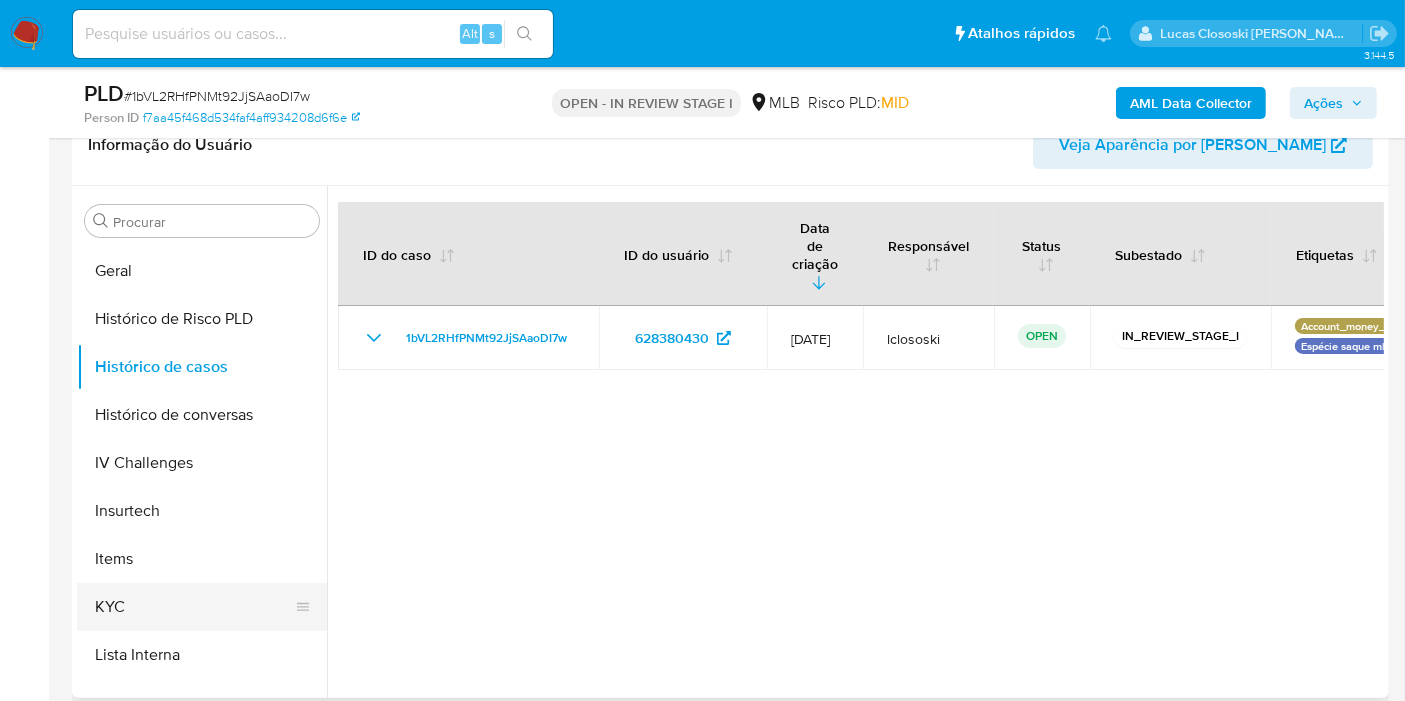 click on "KYC" at bounding box center (194, 607) 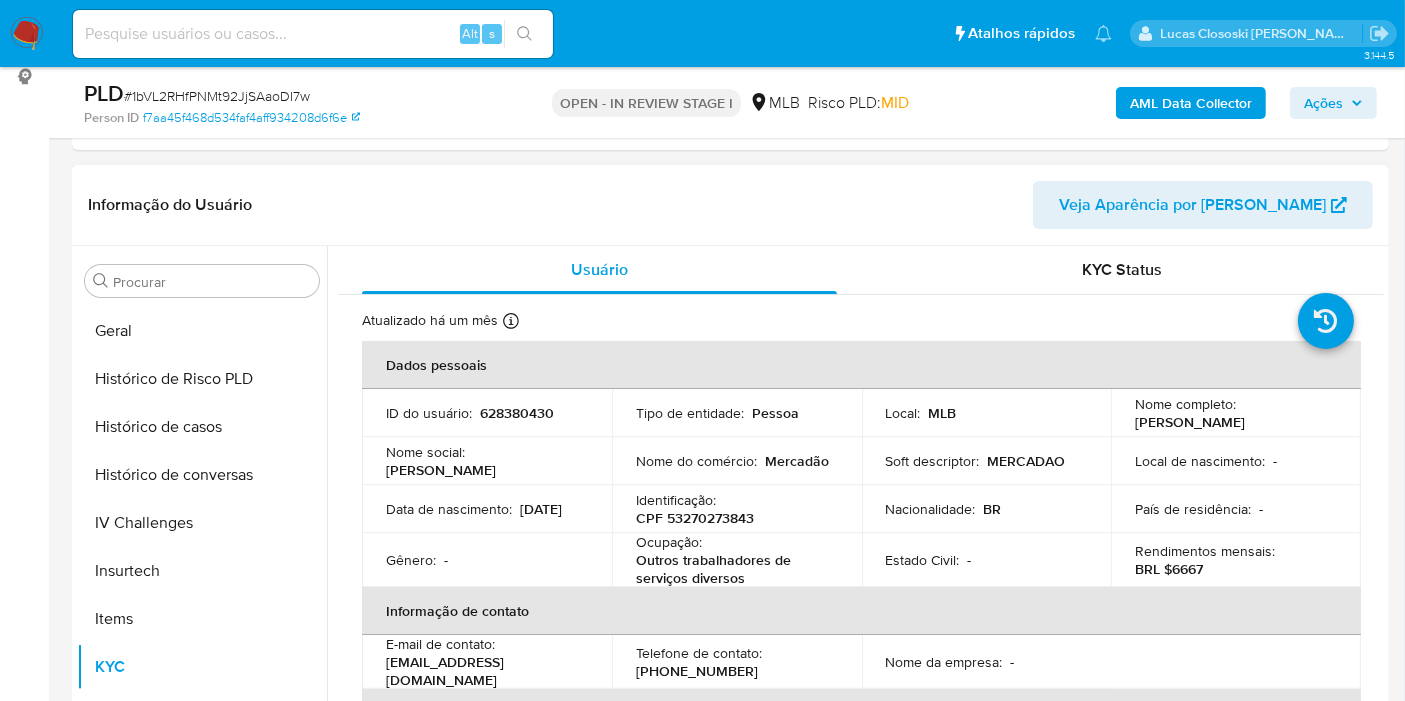 scroll, scrollTop: 333, scrollLeft: 0, axis: vertical 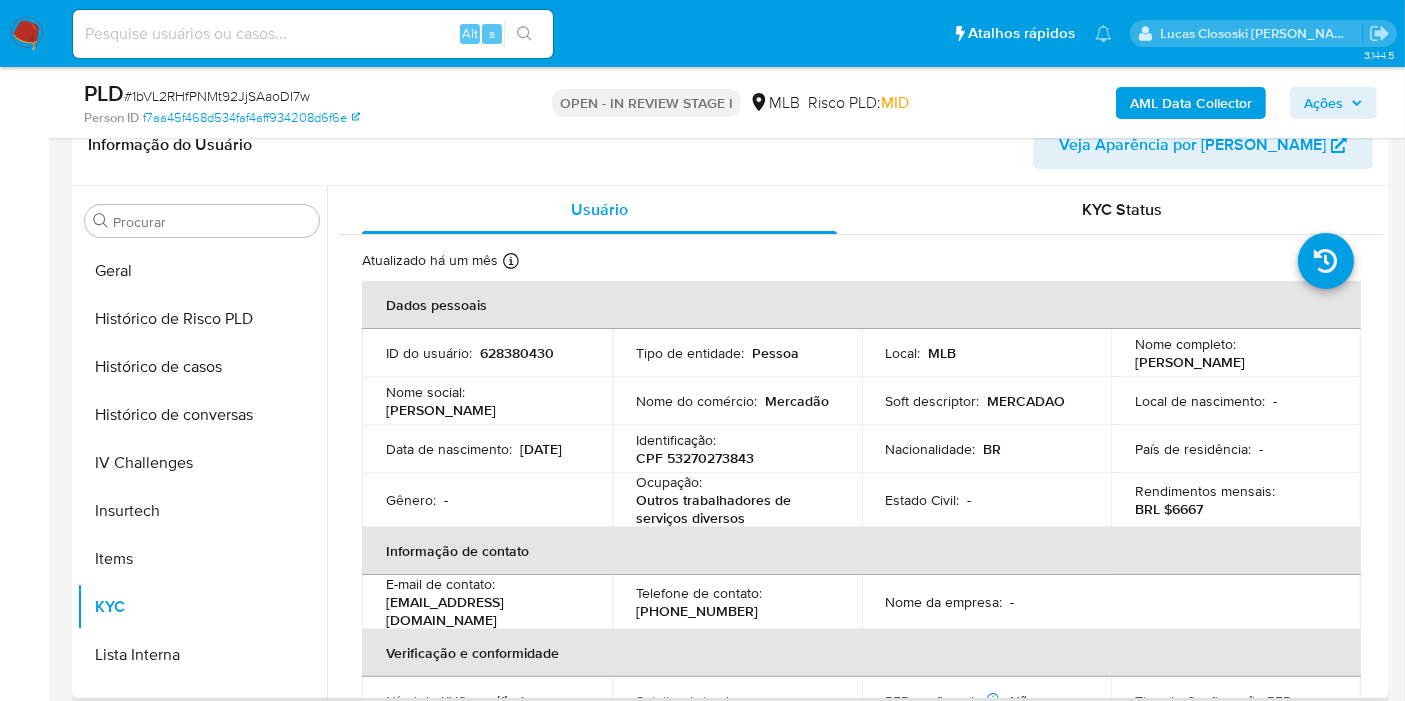 click on "CPF 53270273843" at bounding box center (695, 458) 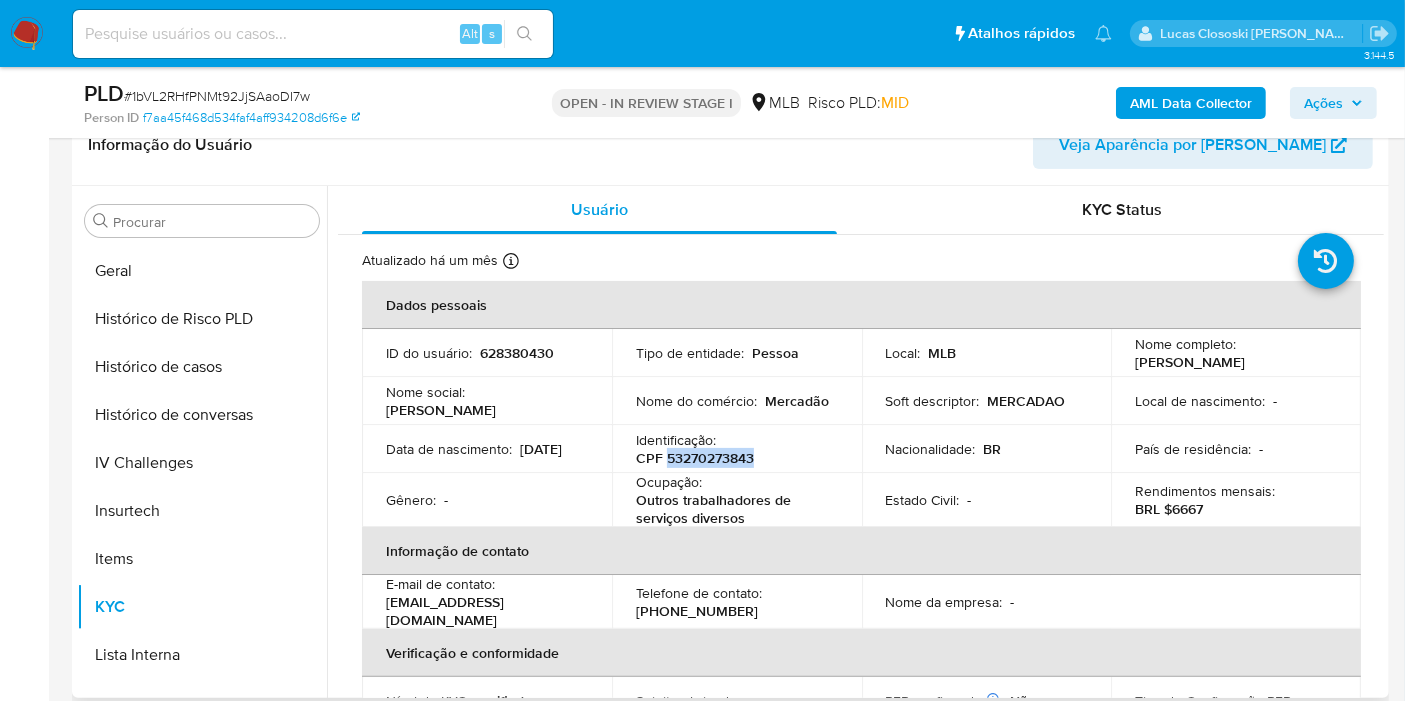 click on "CPF 53270273843" at bounding box center (695, 458) 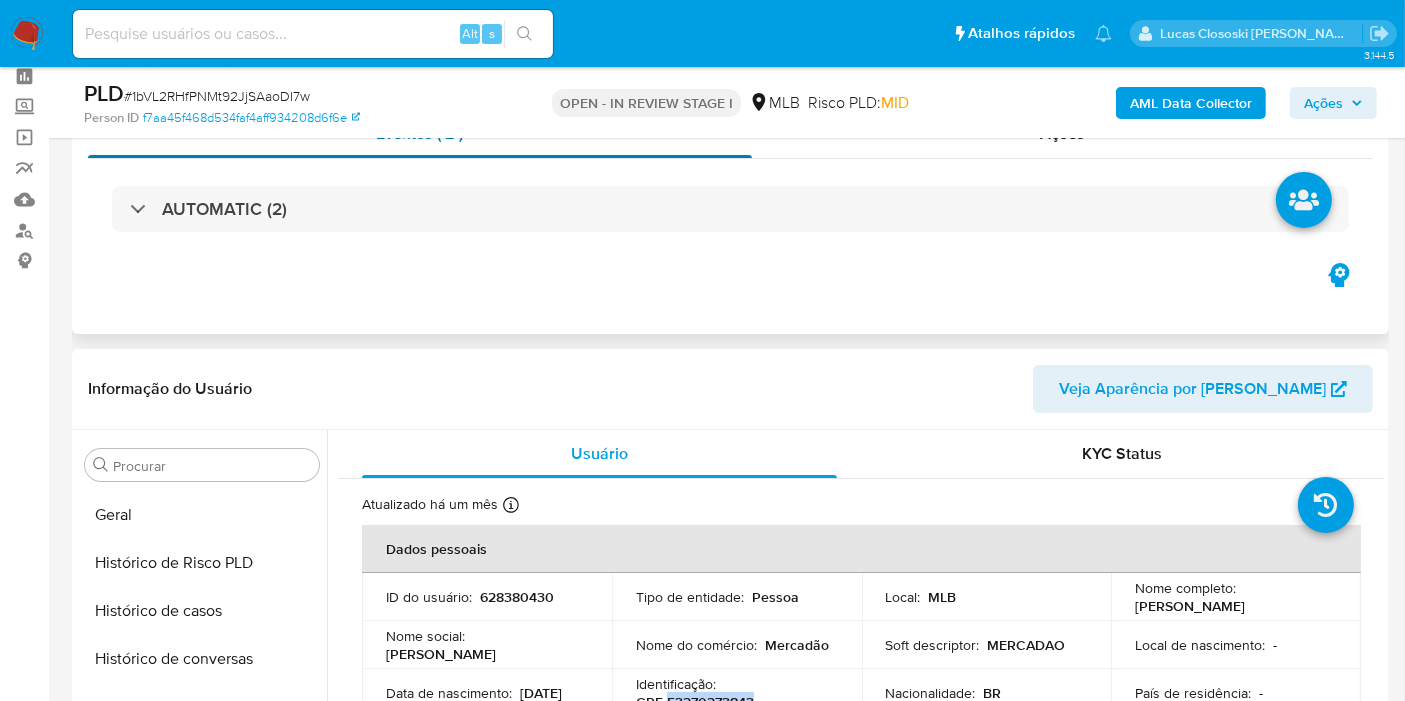 scroll, scrollTop: 0, scrollLeft: 0, axis: both 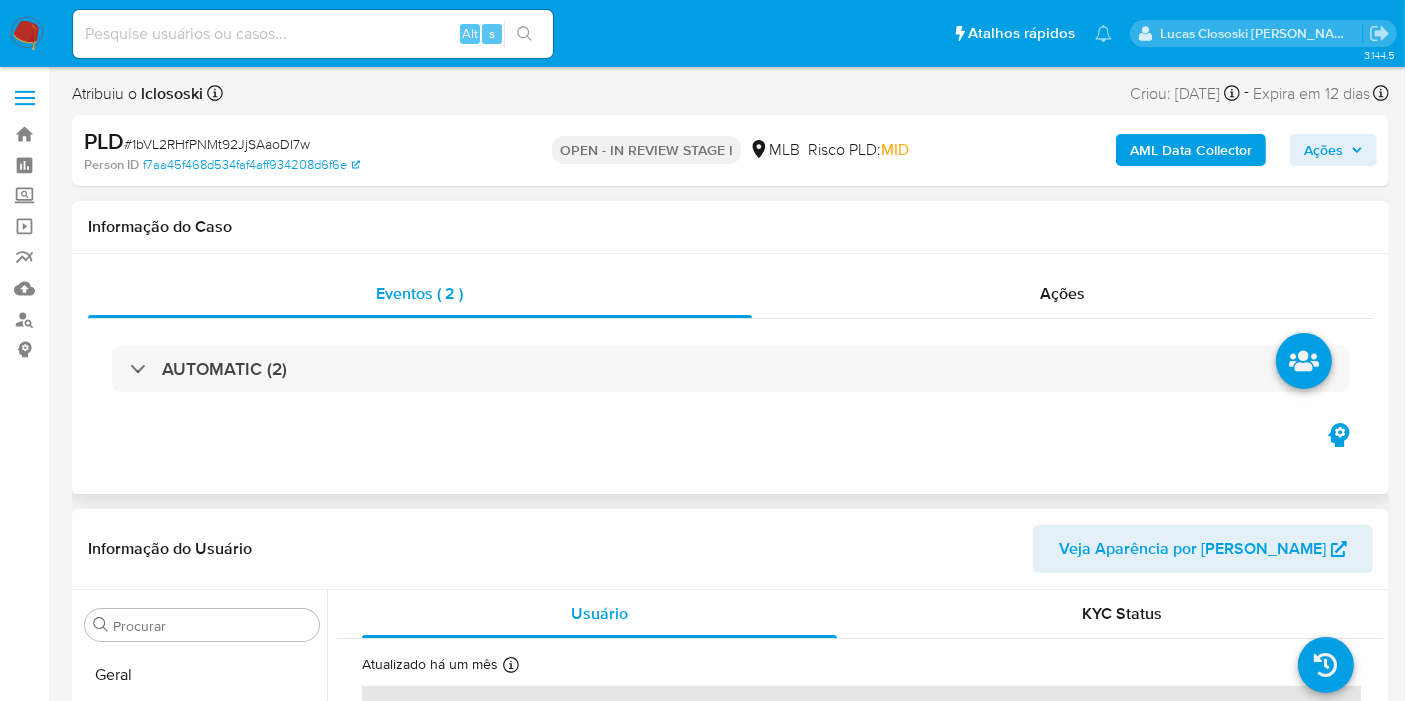 click on "AUTOMATIC (2)" at bounding box center (730, 369) 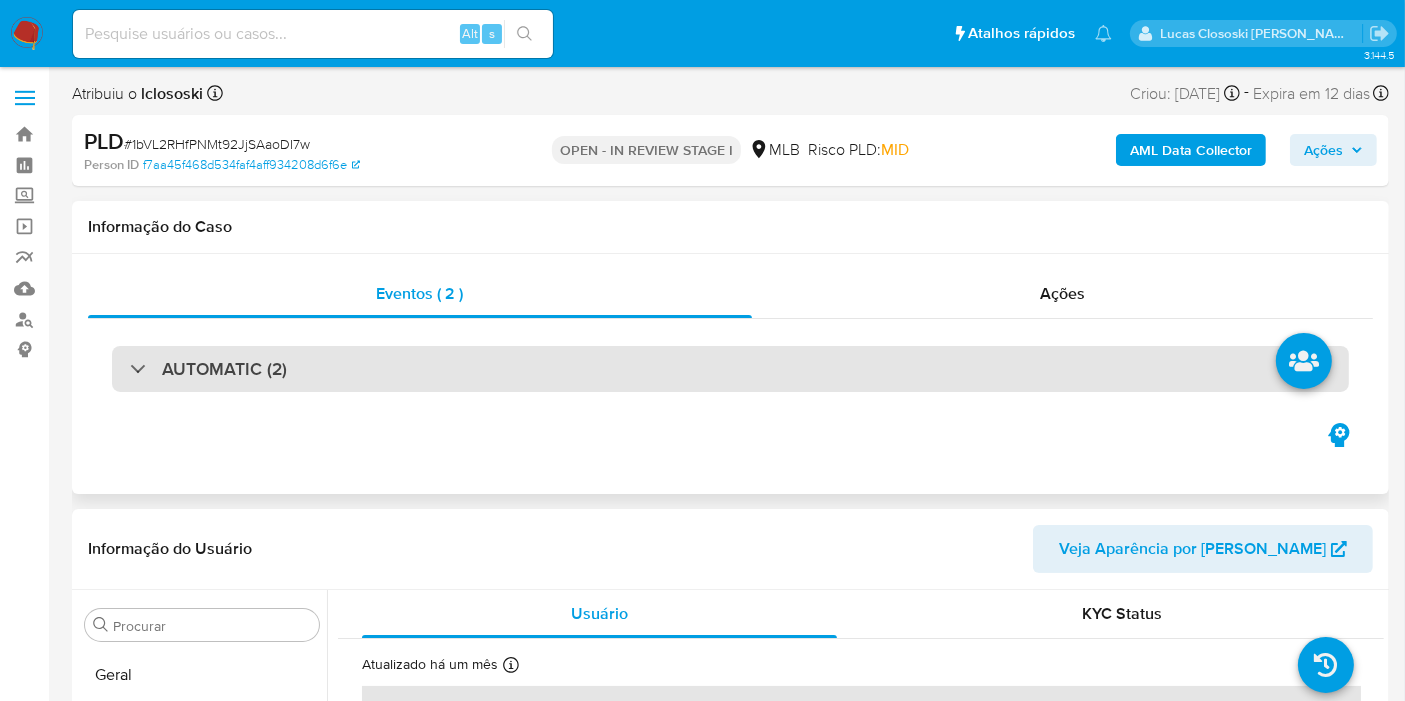 click on "AUTOMATIC (2)" at bounding box center [730, 369] 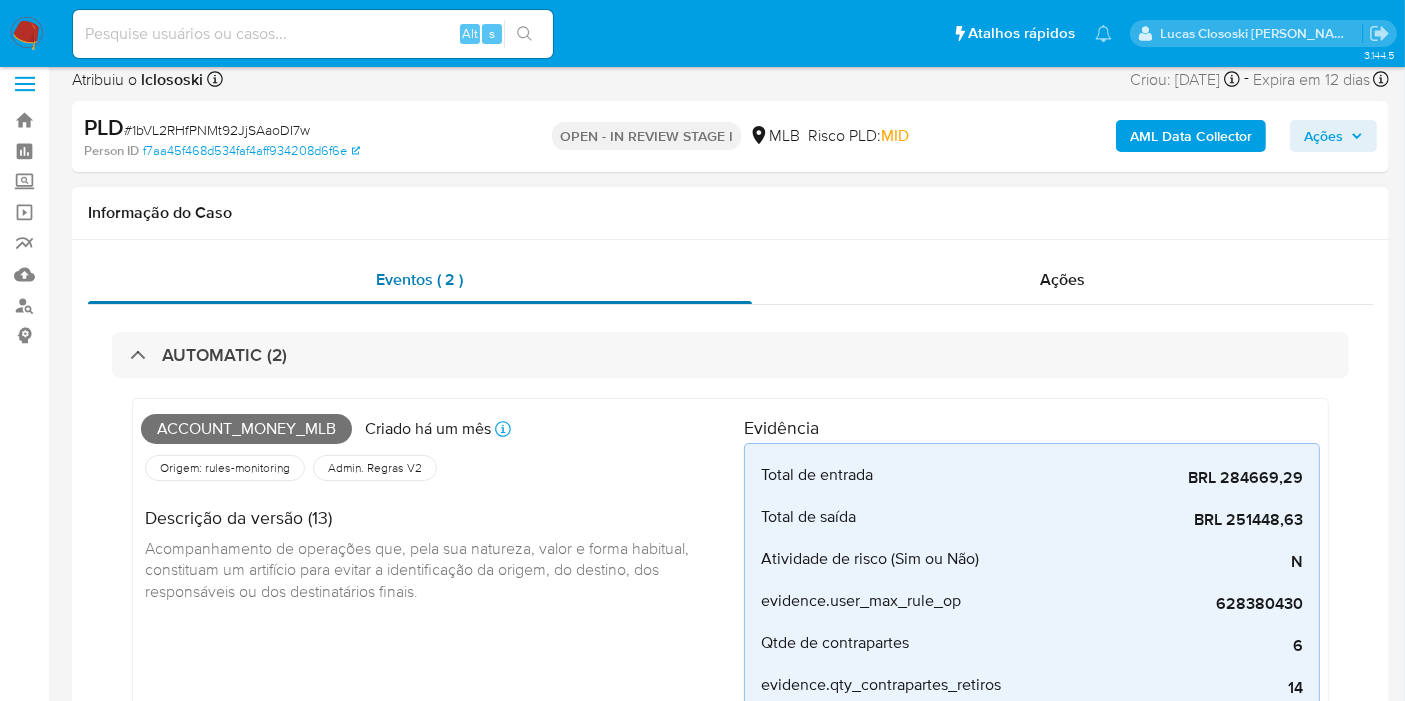 scroll, scrollTop: 0, scrollLeft: 0, axis: both 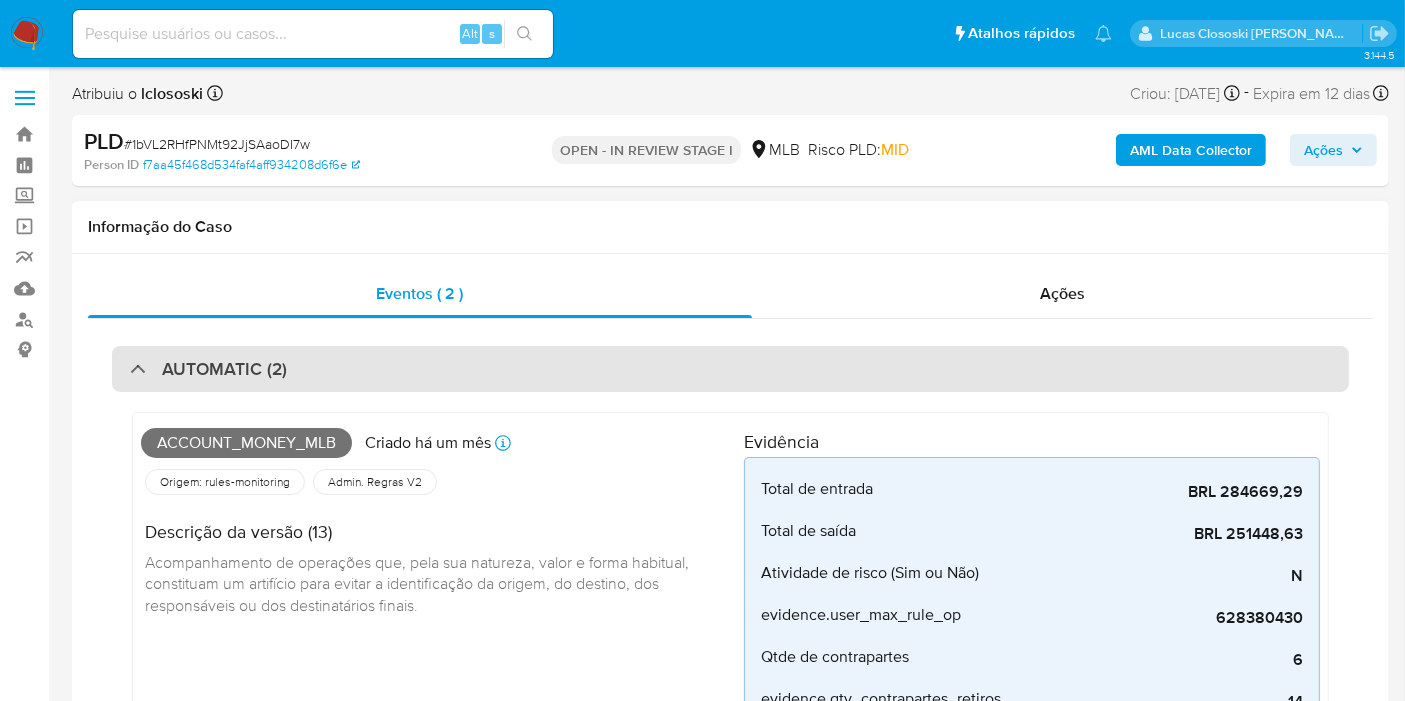 click on "AUTOMATIC (2)" at bounding box center (730, 369) 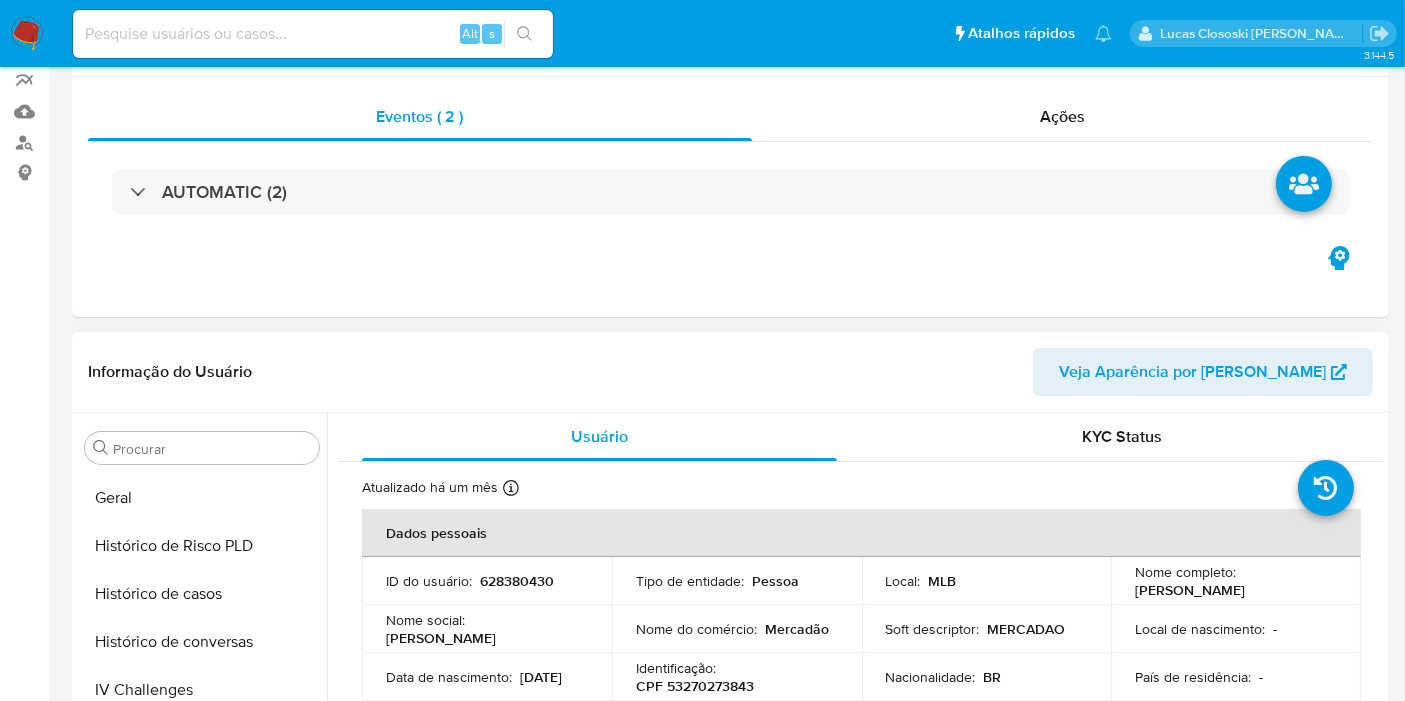 scroll, scrollTop: 444, scrollLeft: 0, axis: vertical 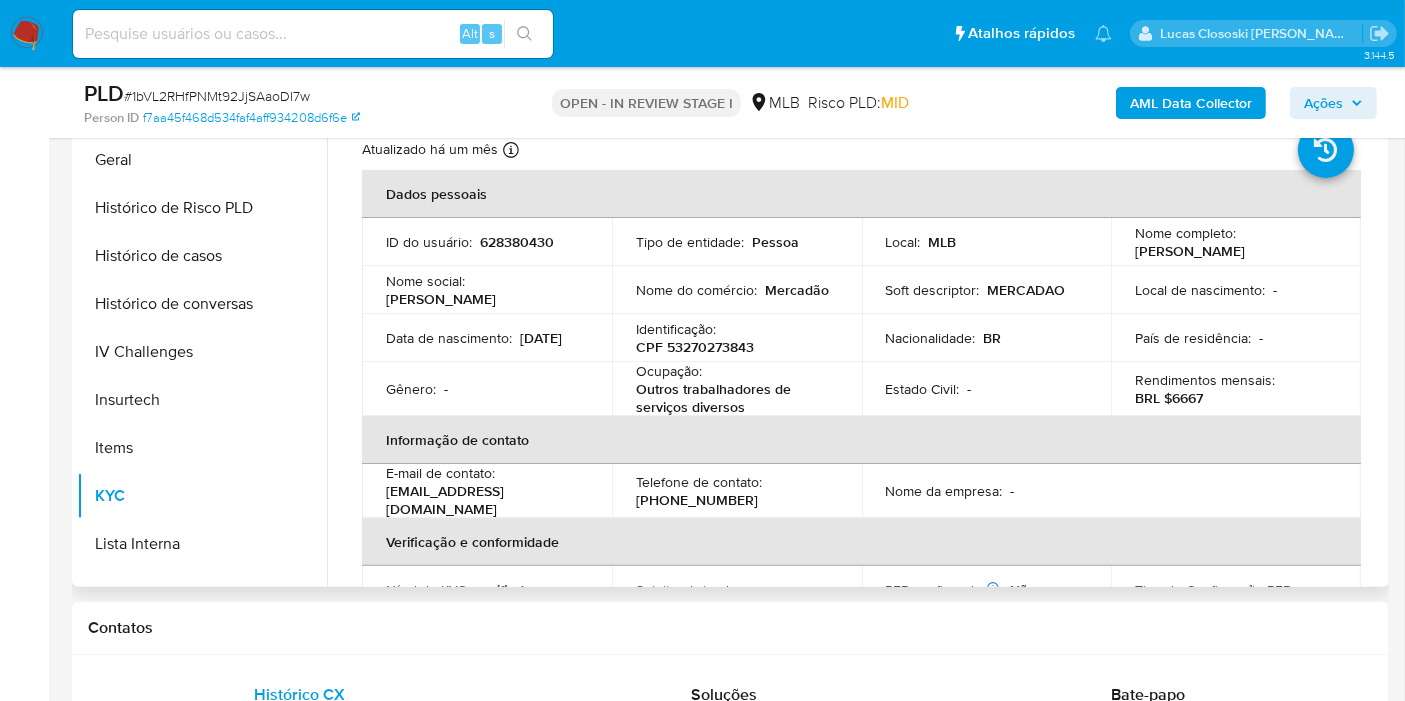 click on "CPF 53270273843" at bounding box center (695, 347) 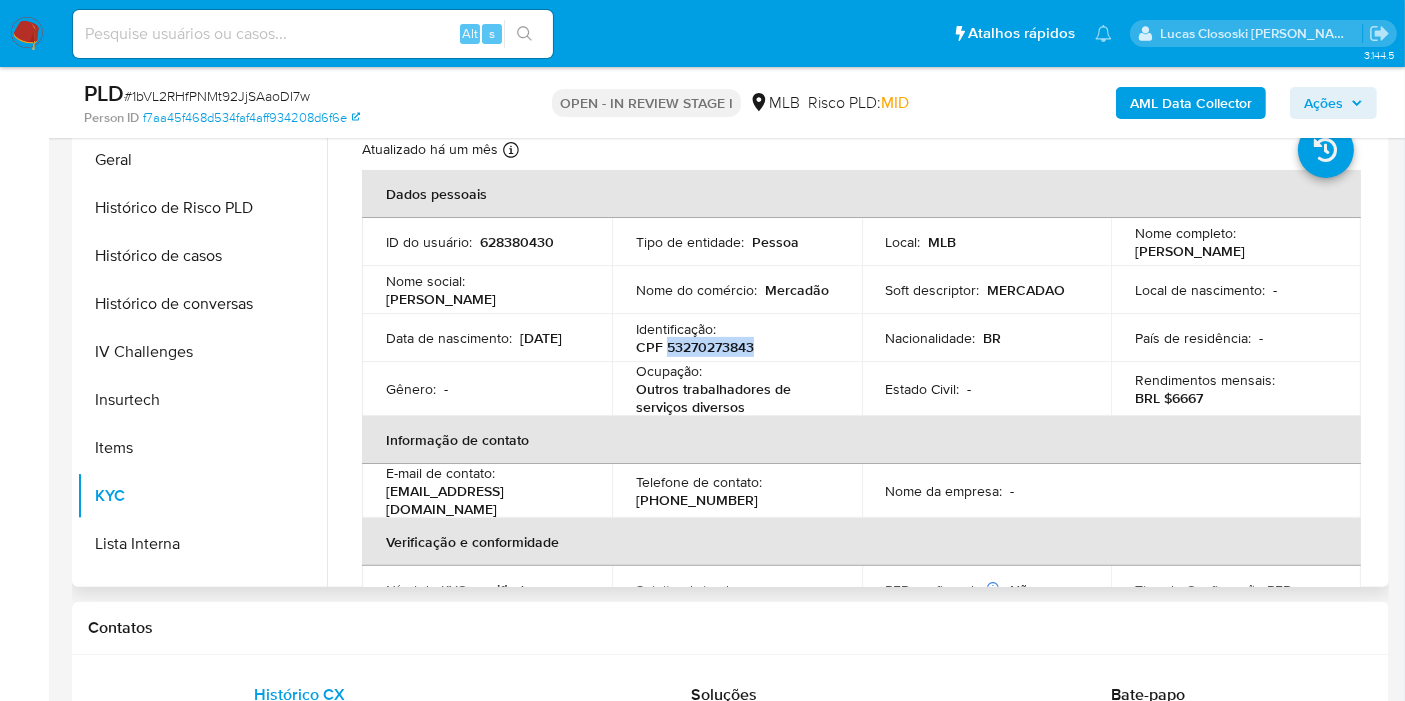 click on "CPF 53270273843" at bounding box center (695, 347) 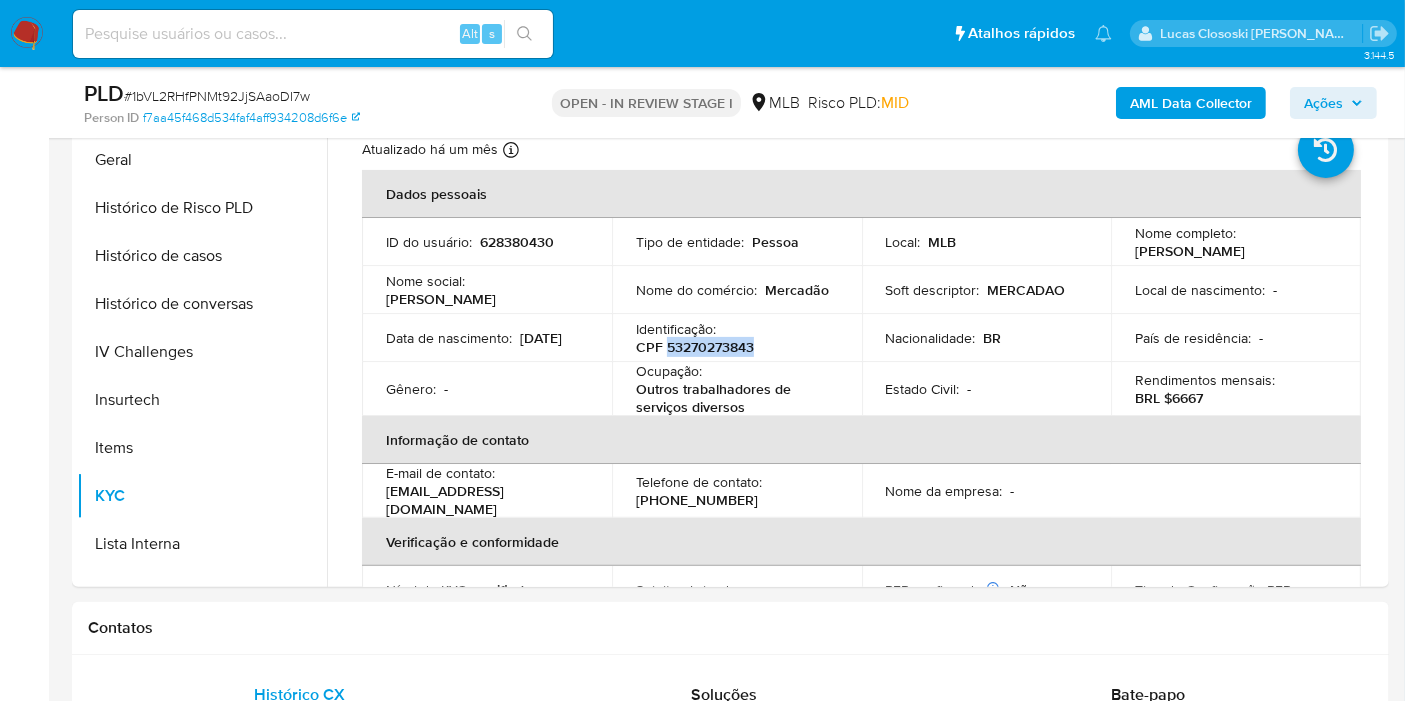 copy on "53270273843" 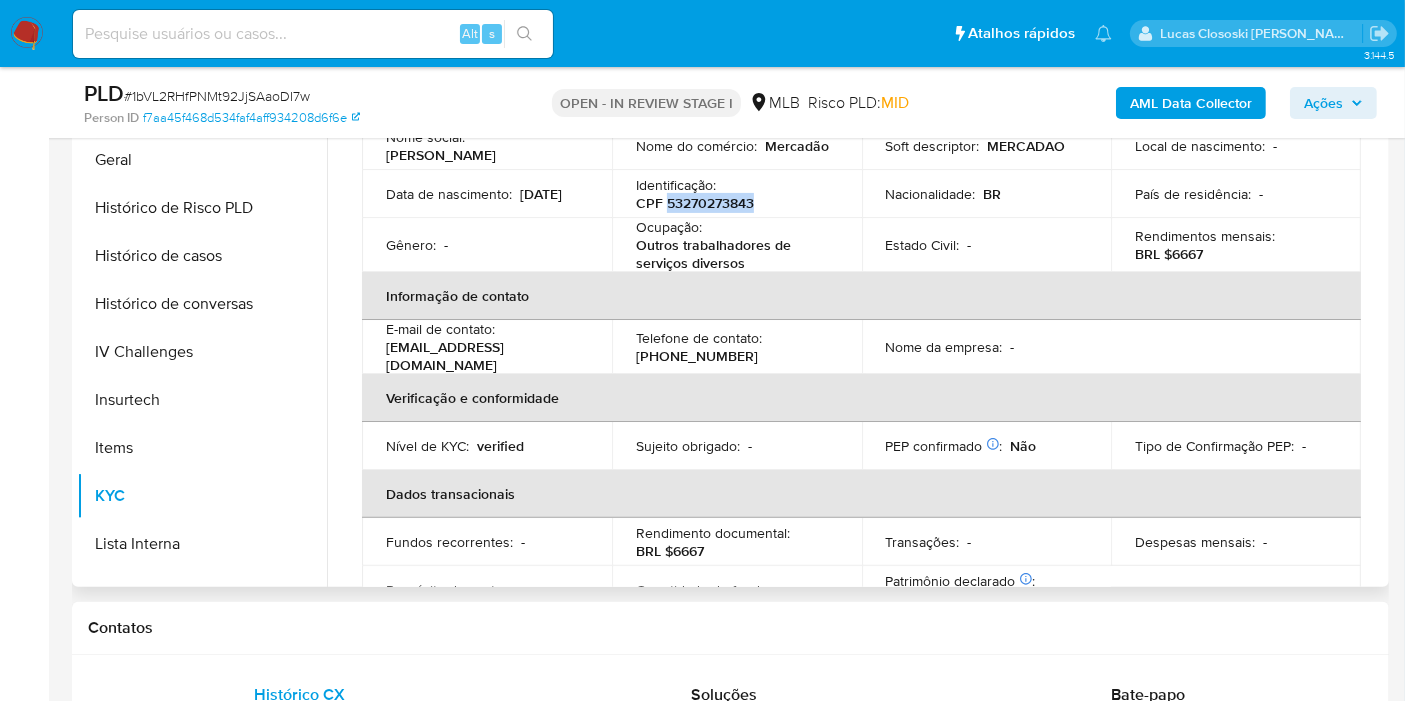scroll, scrollTop: 0, scrollLeft: 0, axis: both 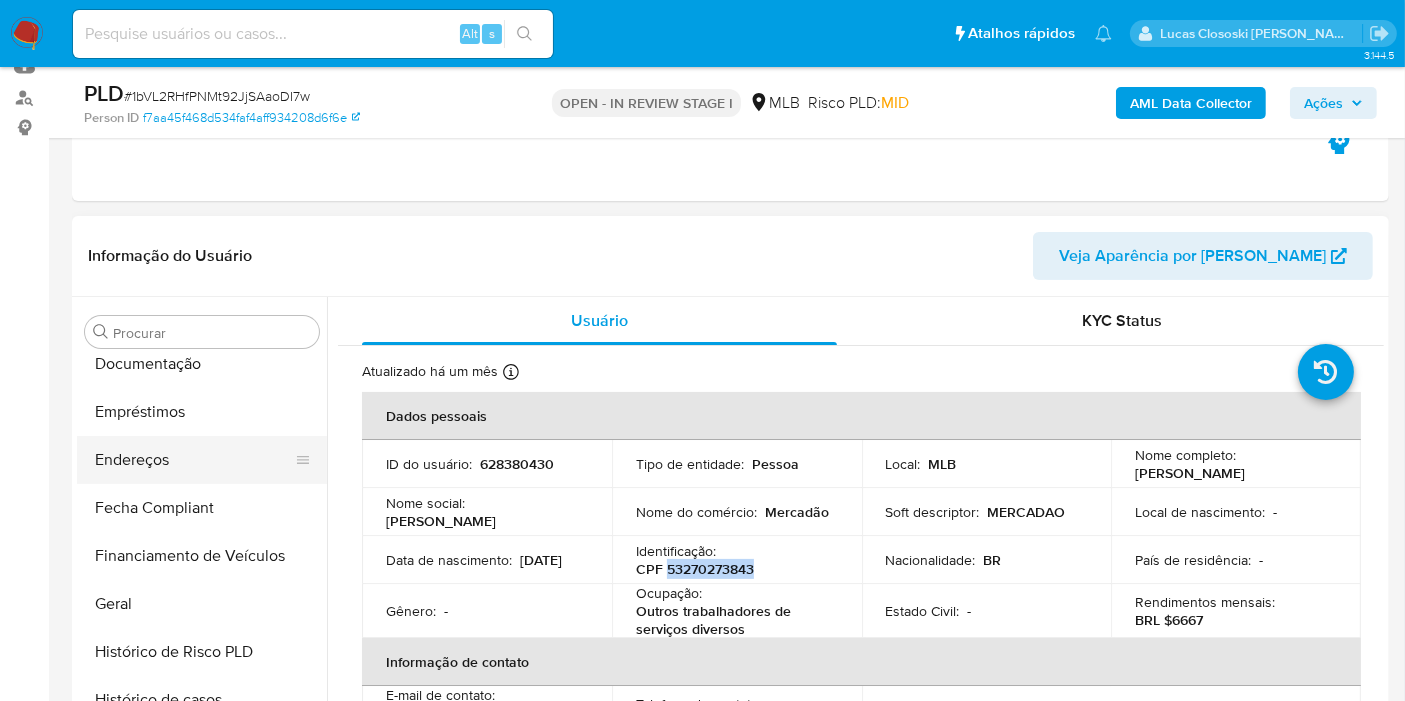 click on "Endereços" at bounding box center [194, 460] 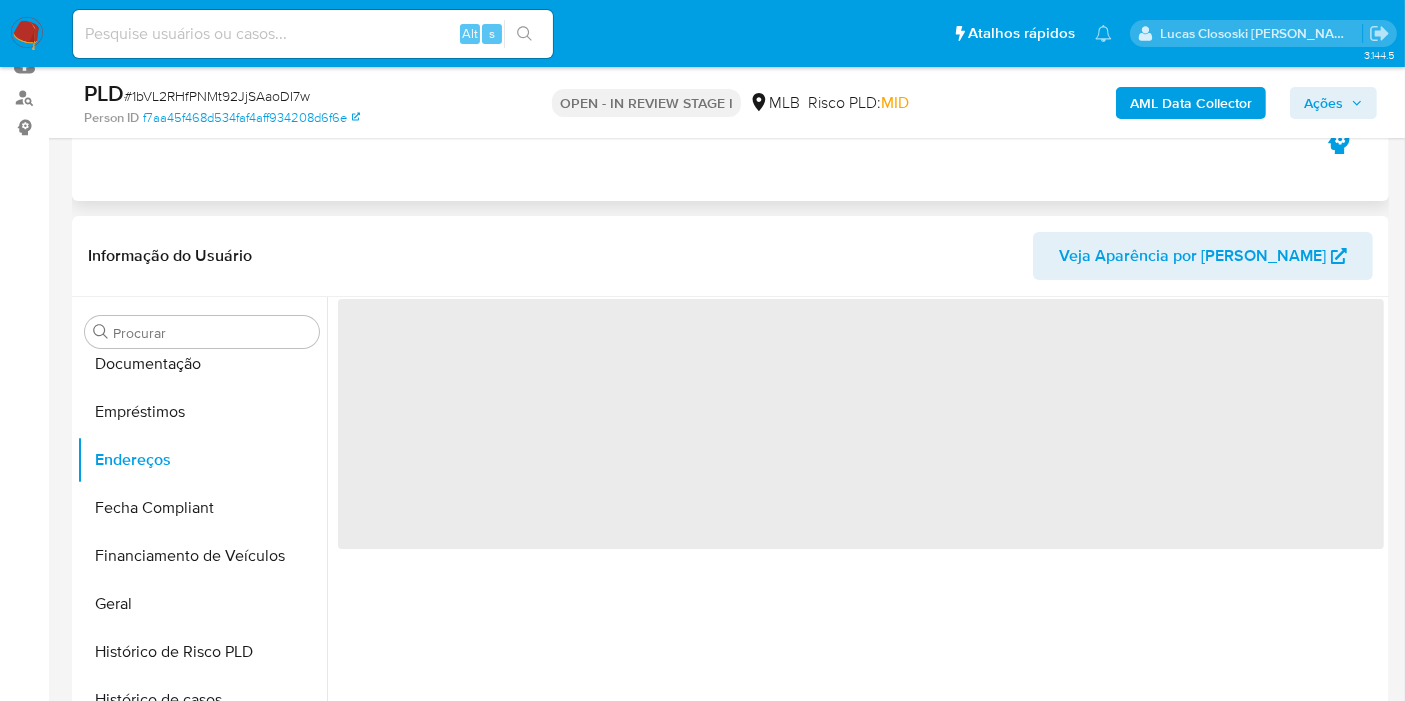 scroll, scrollTop: 333, scrollLeft: 0, axis: vertical 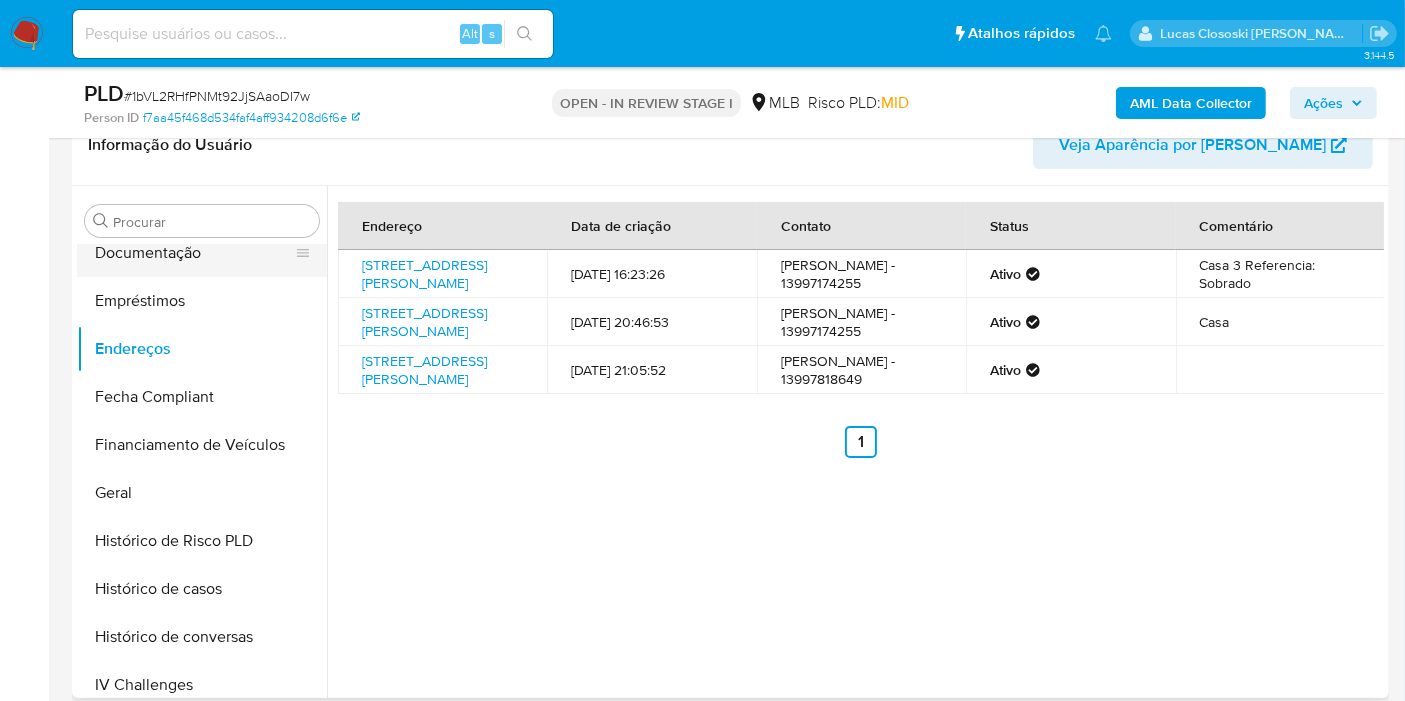 click on "Documentação" at bounding box center (194, 253) 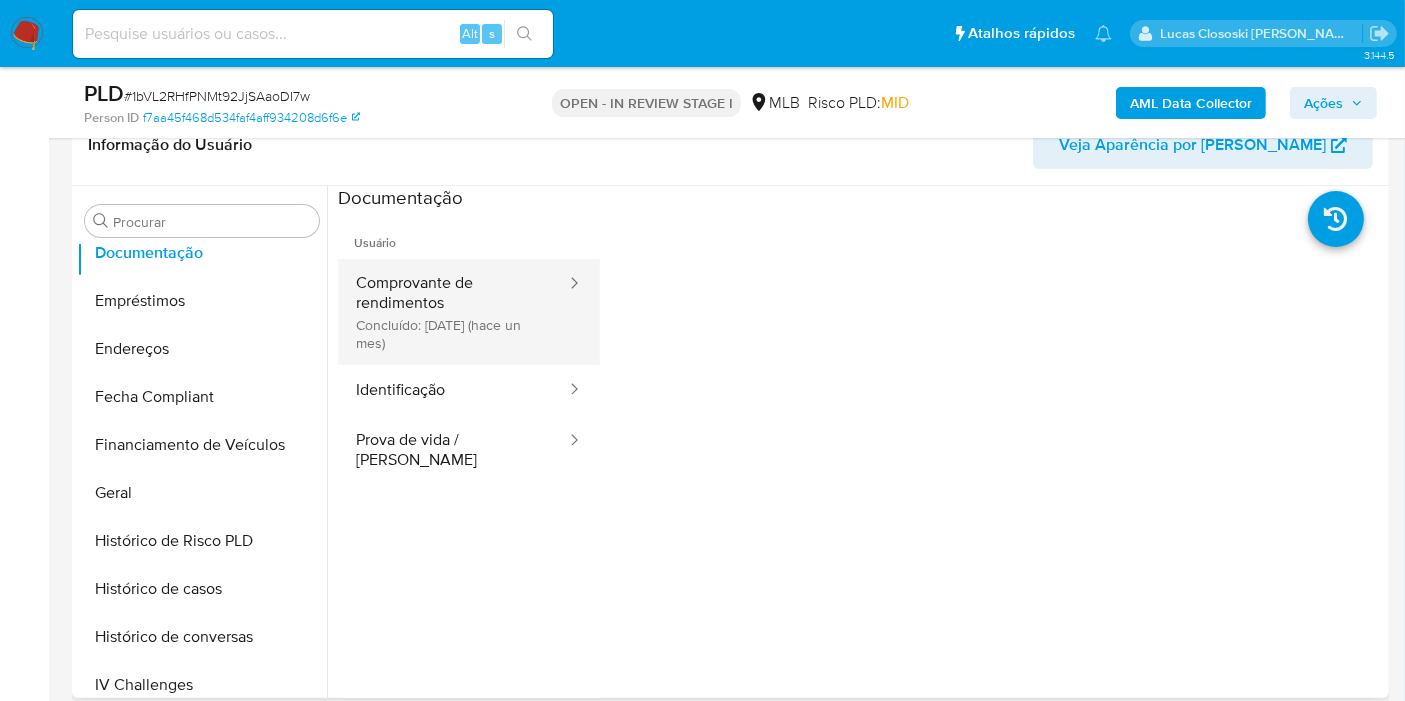 click on "Comprovante de rendimentos Concluído: 18/06/2025 (hace un mes)" at bounding box center (453, 312) 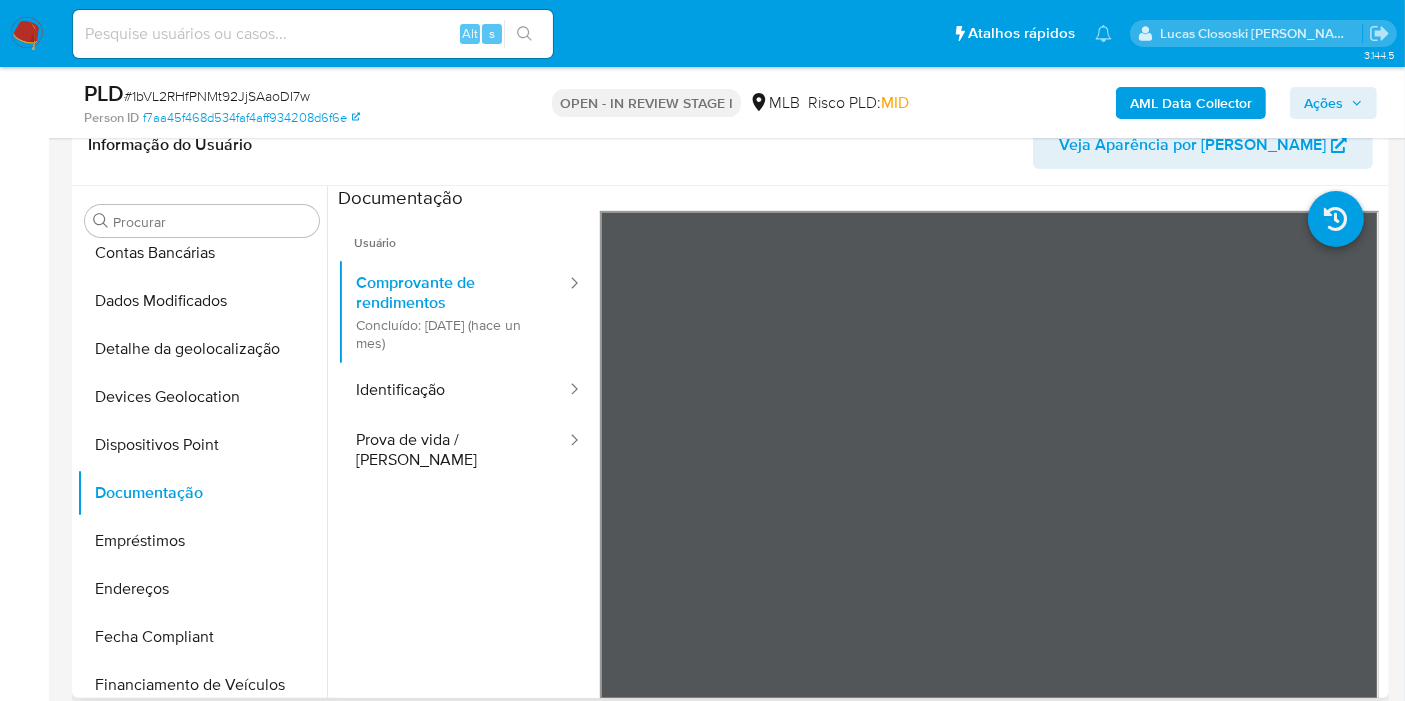 scroll, scrollTop: 0, scrollLeft: 0, axis: both 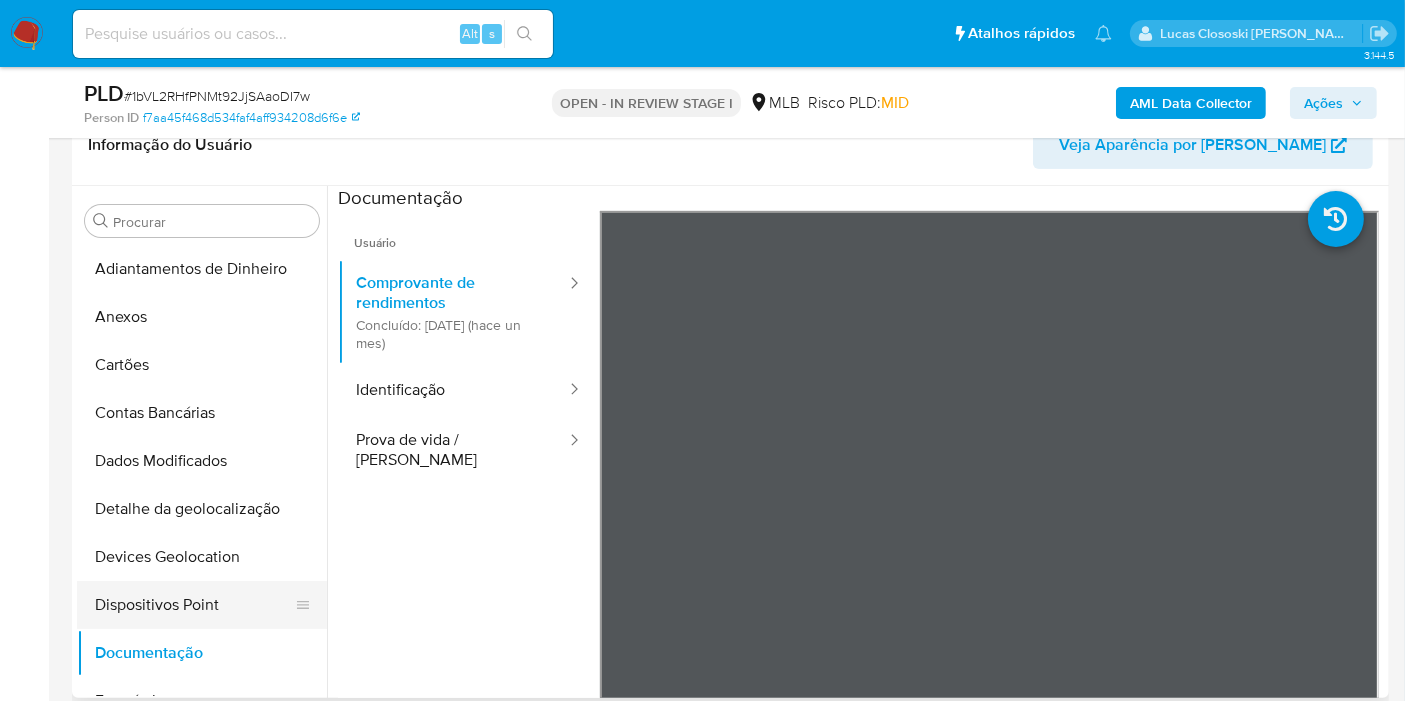 click on "Dispositivos Point" at bounding box center (194, 605) 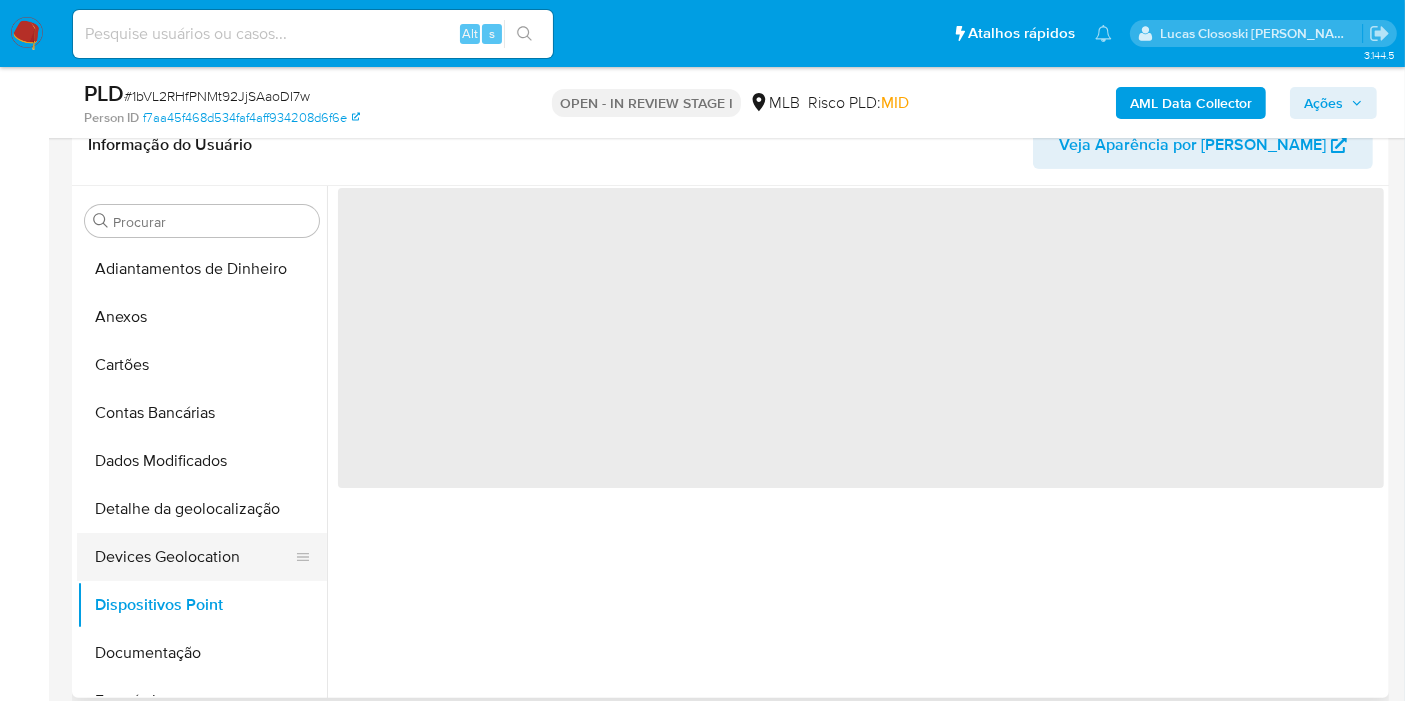 click on "Devices Geolocation" at bounding box center (194, 557) 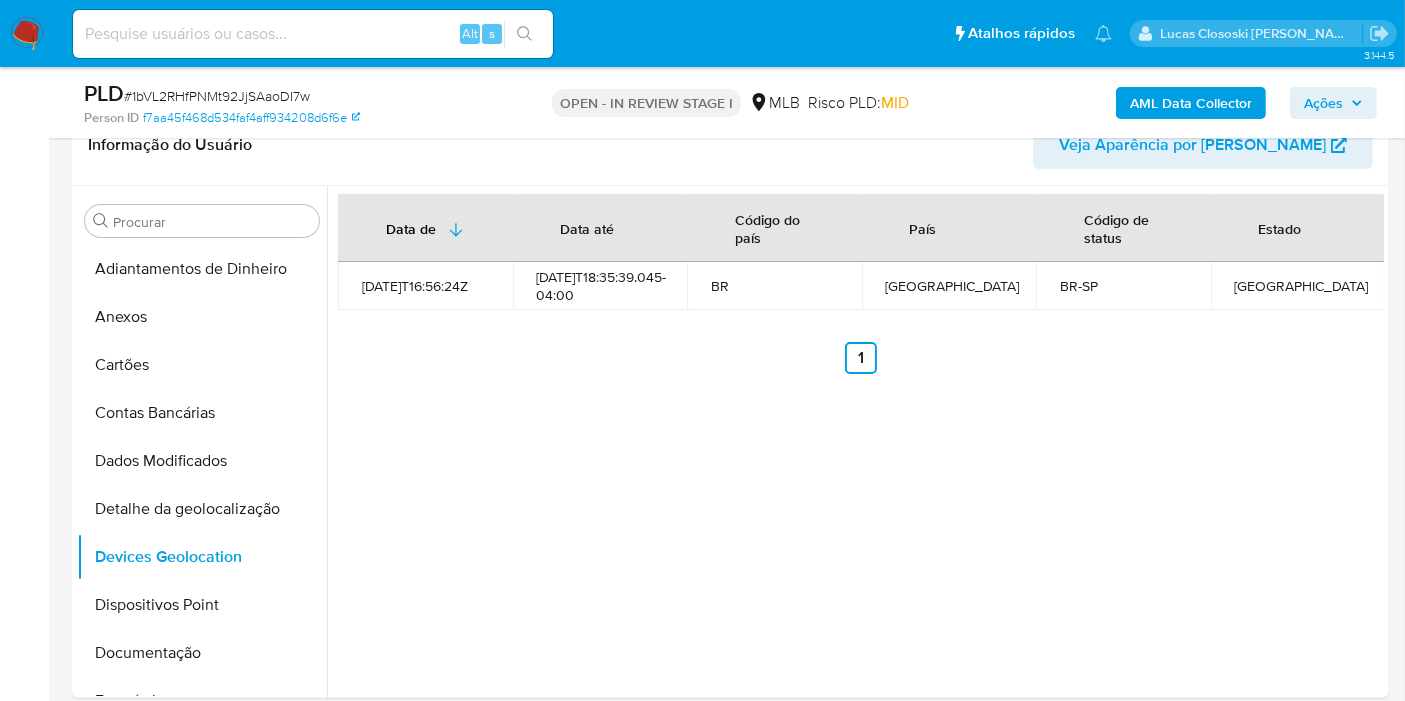 scroll, scrollTop: 365, scrollLeft: 0, axis: vertical 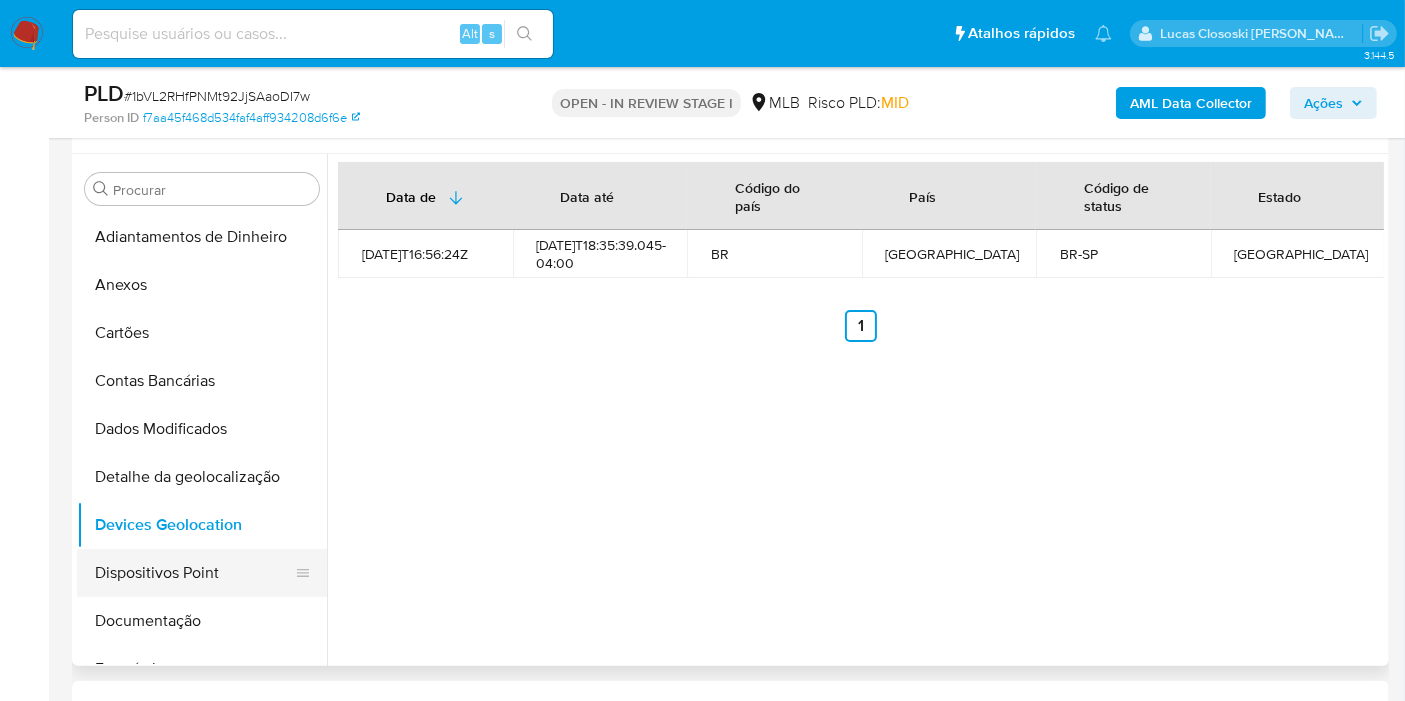 click on "Dispositivos Point" at bounding box center (194, 573) 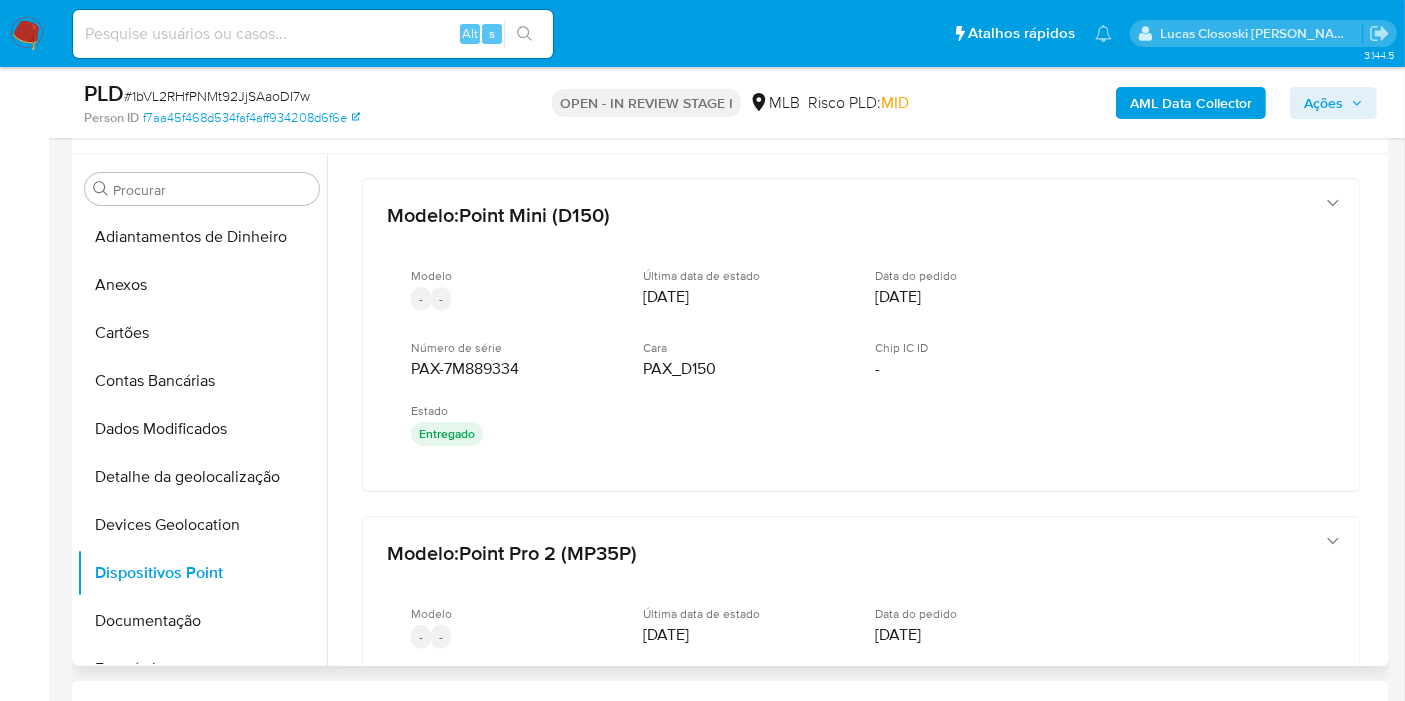 click on "Modelo :  Point Mini (D150) Modelo - - Última data de estado 19/02/2021 Data do pedido 15/02/2021 Número de série PAX-7M889334 Cara PAX_D150 Chip IC ID - Estado Entregado Modelo :  Point Pro 2 (MP35P) Modelo - - Última data de estado 15/12/2021 Data do pedido 03/12/2021 Número de série 8701012151285705 Cara GERTEC_MP35P Chip IC ID - Estado Entregado Modelo :  Point Pro 2 (MP35P) Modelo SUSPENDED Vivo Última data de estado 10/06/2021 Data do pedido 01/06/2021 Número de série 8701012144822819 Cara GERTEC_MP35P Chip IC ID 89551080157030259037 Estado Entregado Anterior 1 Siguiente" at bounding box center [861, 717] 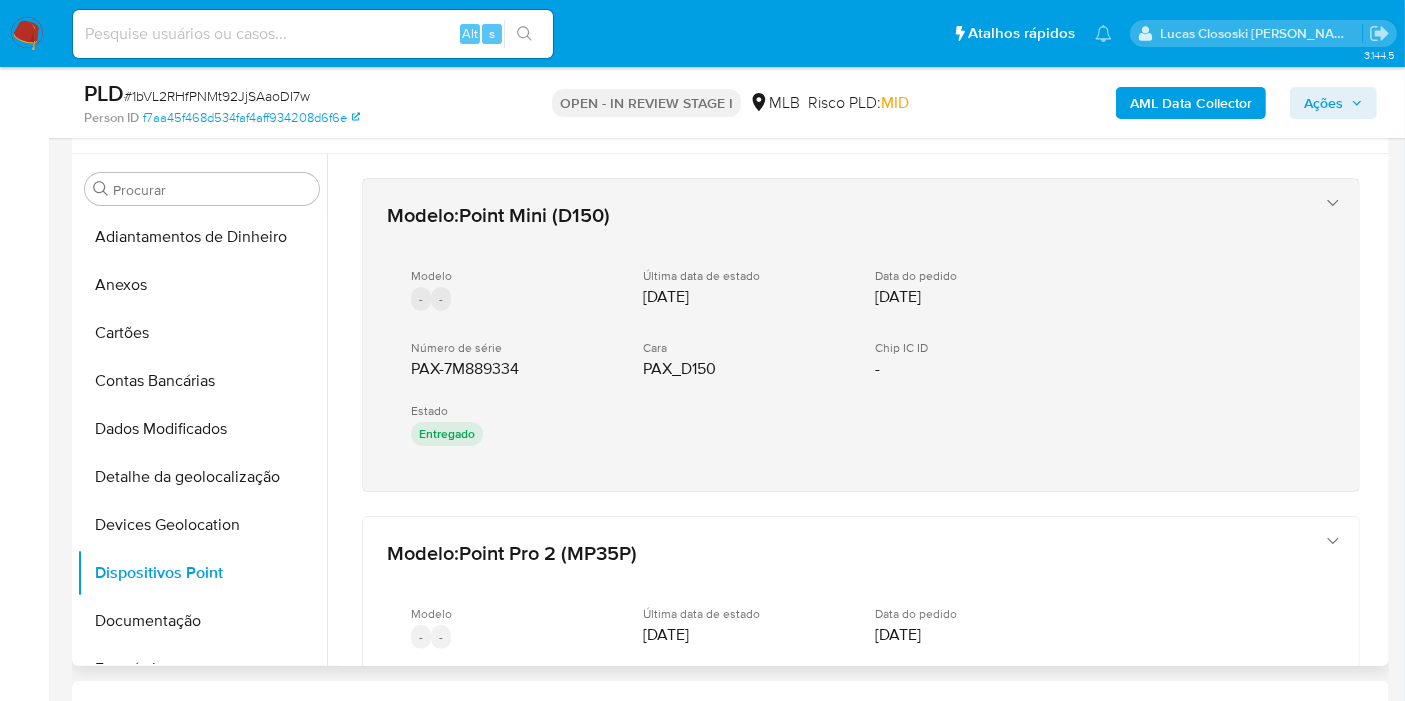 click on "Modelo :  Point Mini (D150) Modelo - - Última data de estado 19/02/2021 Data do pedido 15/02/2021 Número de série PAX-7M889334 Cara PAX_D150 Chip IC ID - Estado Entregado" at bounding box center [841, 335] 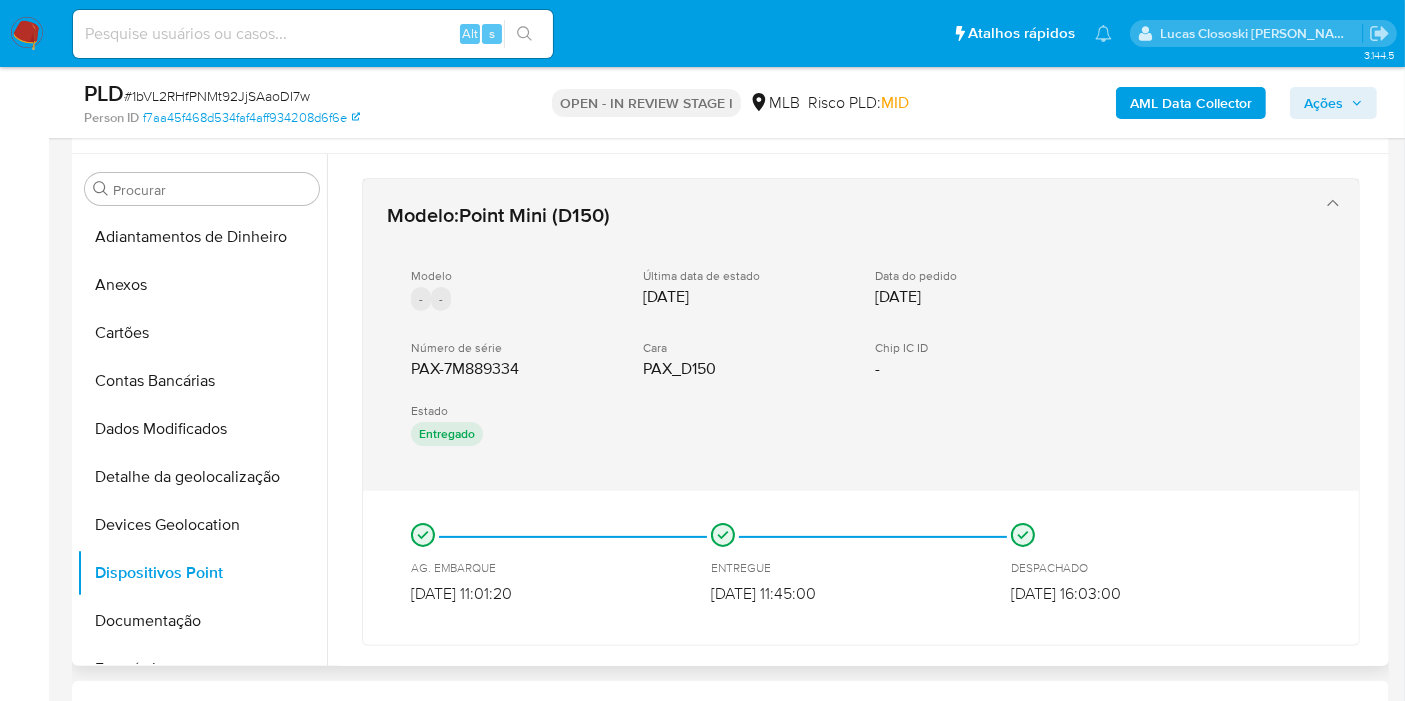 scroll, scrollTop: 111, scrollLeft: 0, axis: vertical 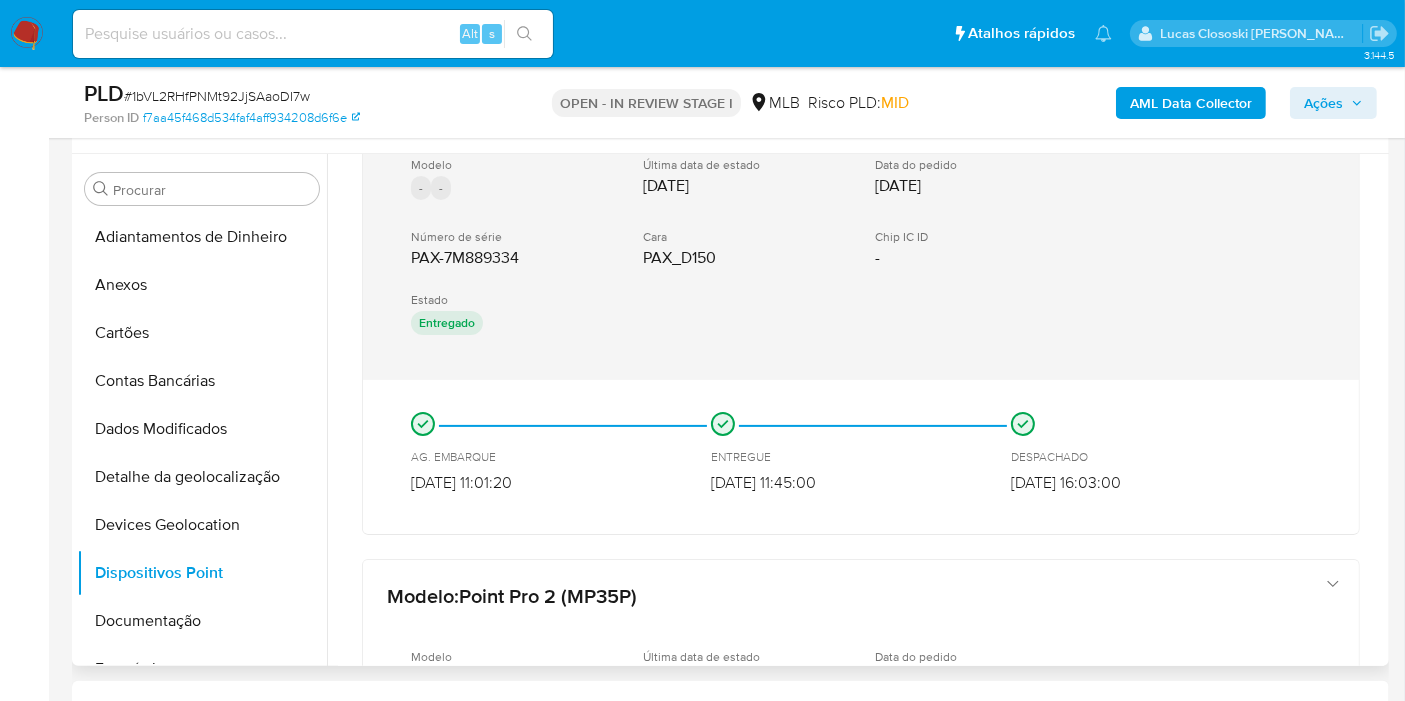 click on "Modelo - - Última data de estado 19/02/2021 Data do pedido 15/02/2021 Número de série PAX-7M889334 Cara PAX_D150 Chip IC ID - Estado Entregado" at bounding box center (841, 248) 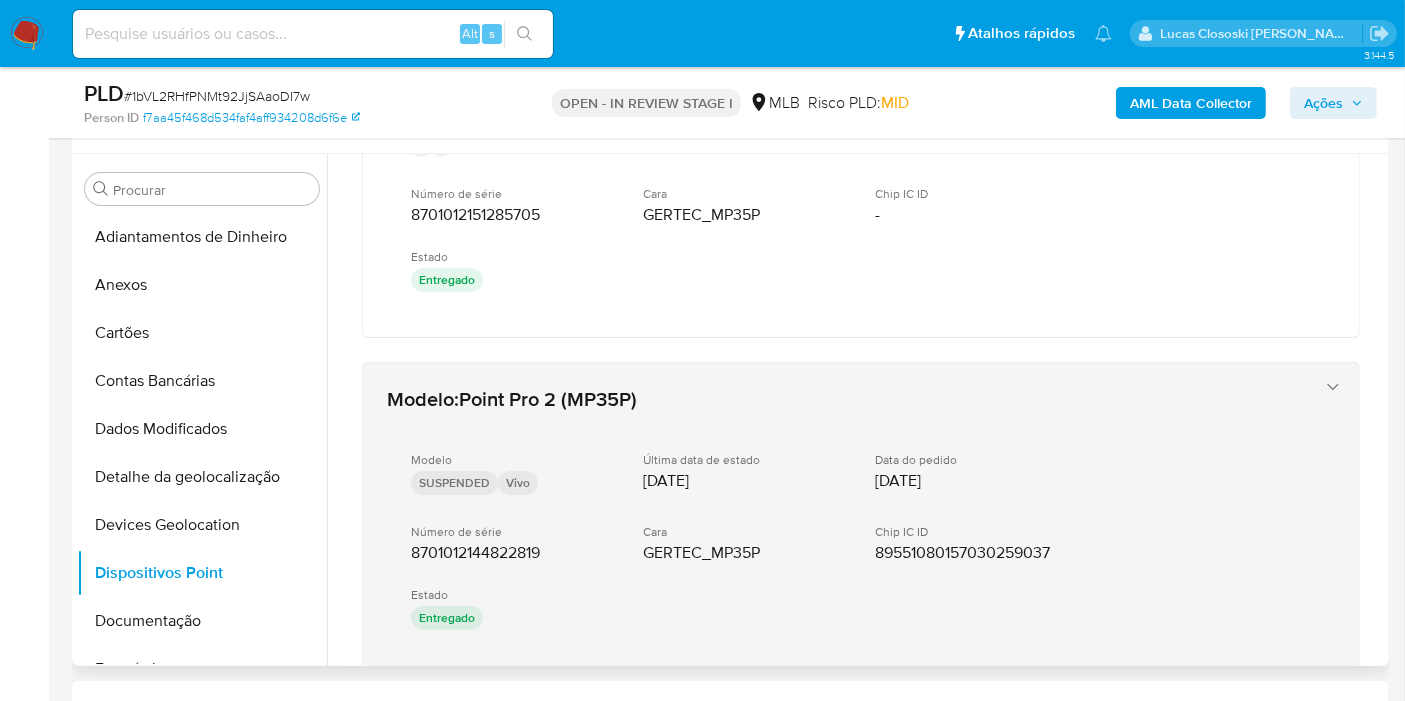 scroll, scrollTop: 619, scrollLeft: 0, axis: vertical 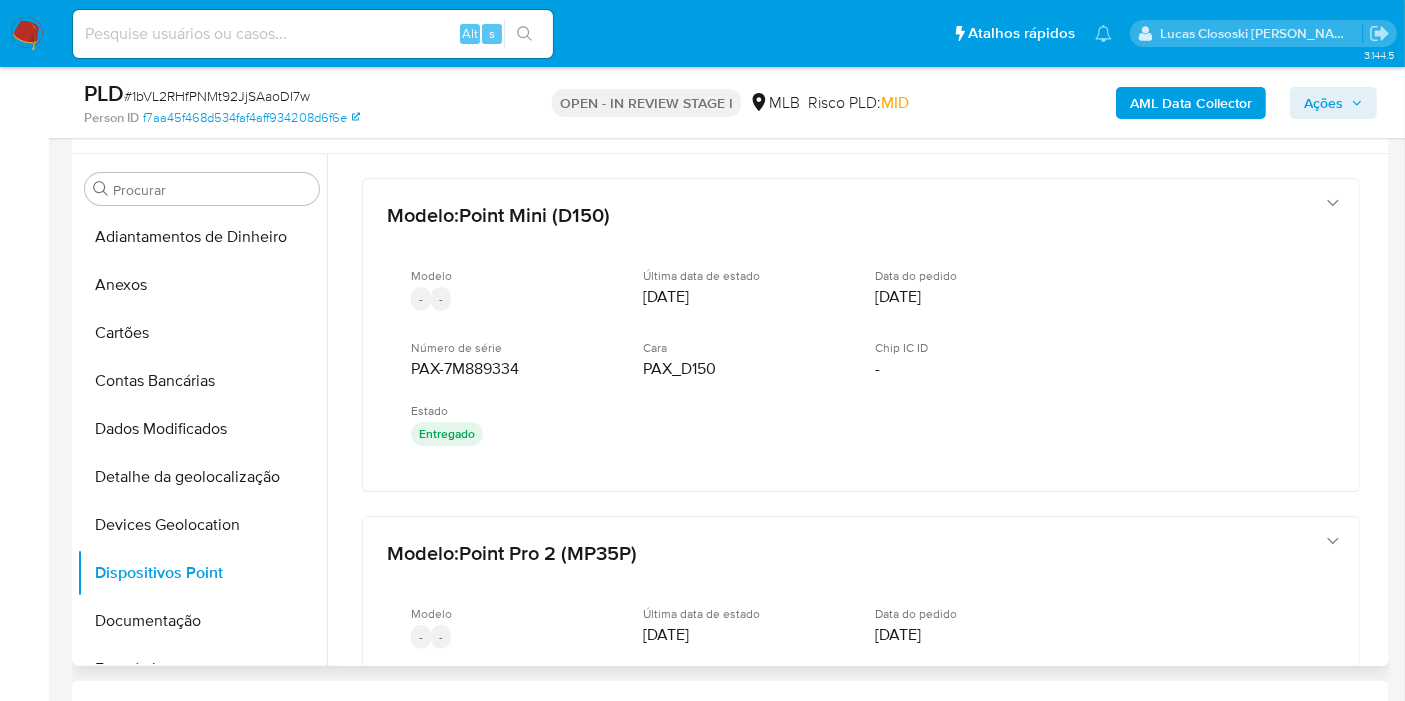 click on "Modelo :  Point Mini (D150) Modelo - - Última data de estado 19/02/2021 Data do pedido 15/02/2021 Número de série PAX-7M889334 Cara PAX_D150 Chip IC ID - Estado Entregado Modelo :  Point Pro 2 (MP35P) Modelo - - Última data de estado 15/12/2021 Data do pedido 03/12/2021 Número de série 8701012151285705 Cara GERTEC_MP35P Chip IC ID - Estado Entregado Modelo :  Point Pro 2 (MP35P) Modelo SUSPENDED Vivo Última data de estado 10/06/2021 Data do pedido 01/06/2021 Número de série 8701012144822819 Cara GERTEC_MP35P Chip IC ID 89551080157030259037 Estado Entregado Anterior 1 Siguiente" at bounding box center (861, 717) 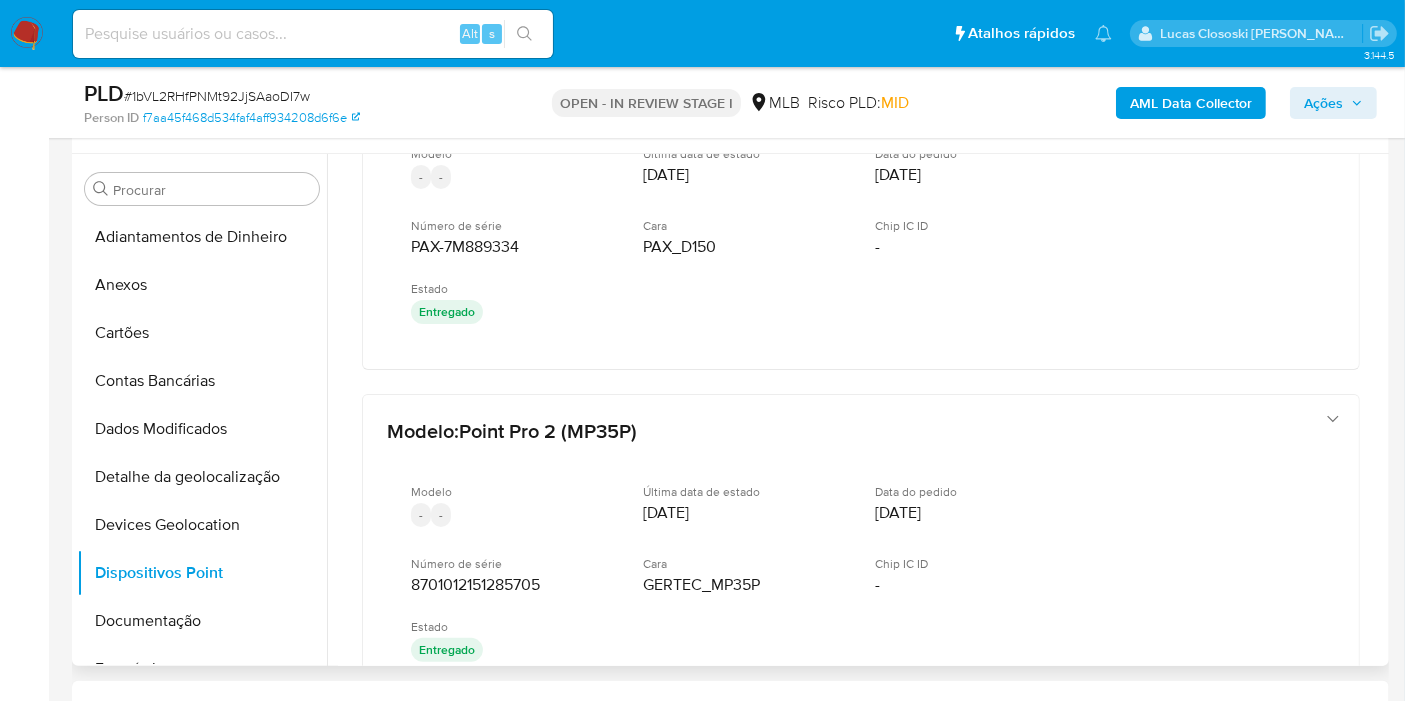 scroll, scrollTop: 127, scrollLeft: 0, axis: vertical 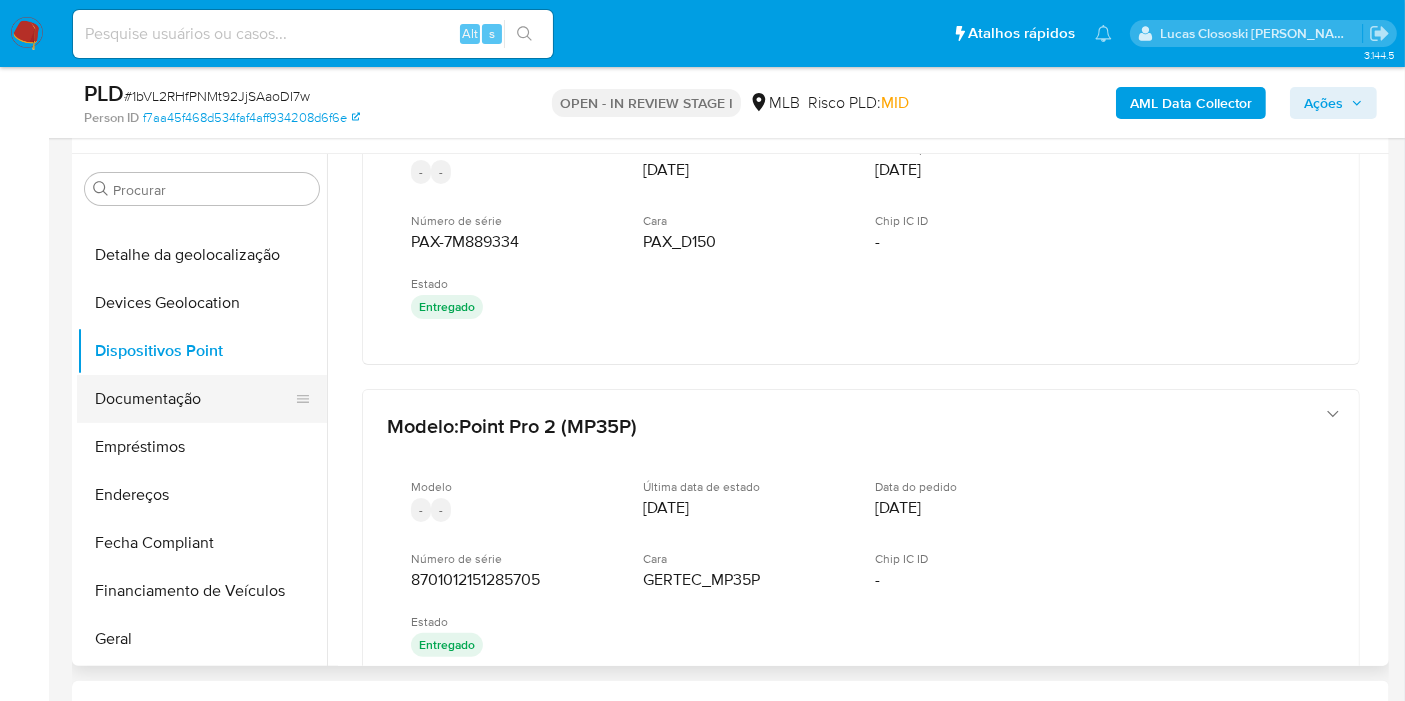 click on "Documentação" at bounding box center (194, 399) 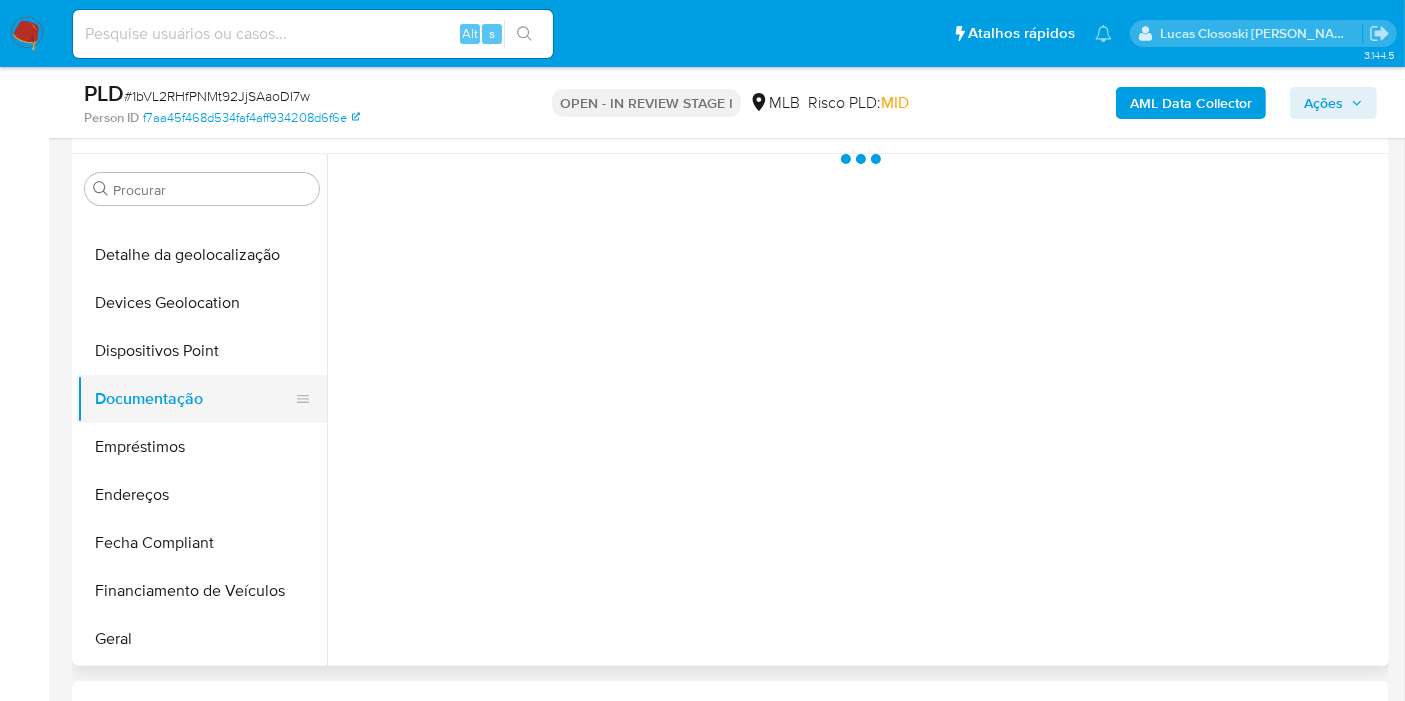 scroll, scrollTop: 0, scrollLeft: 0, axis: both 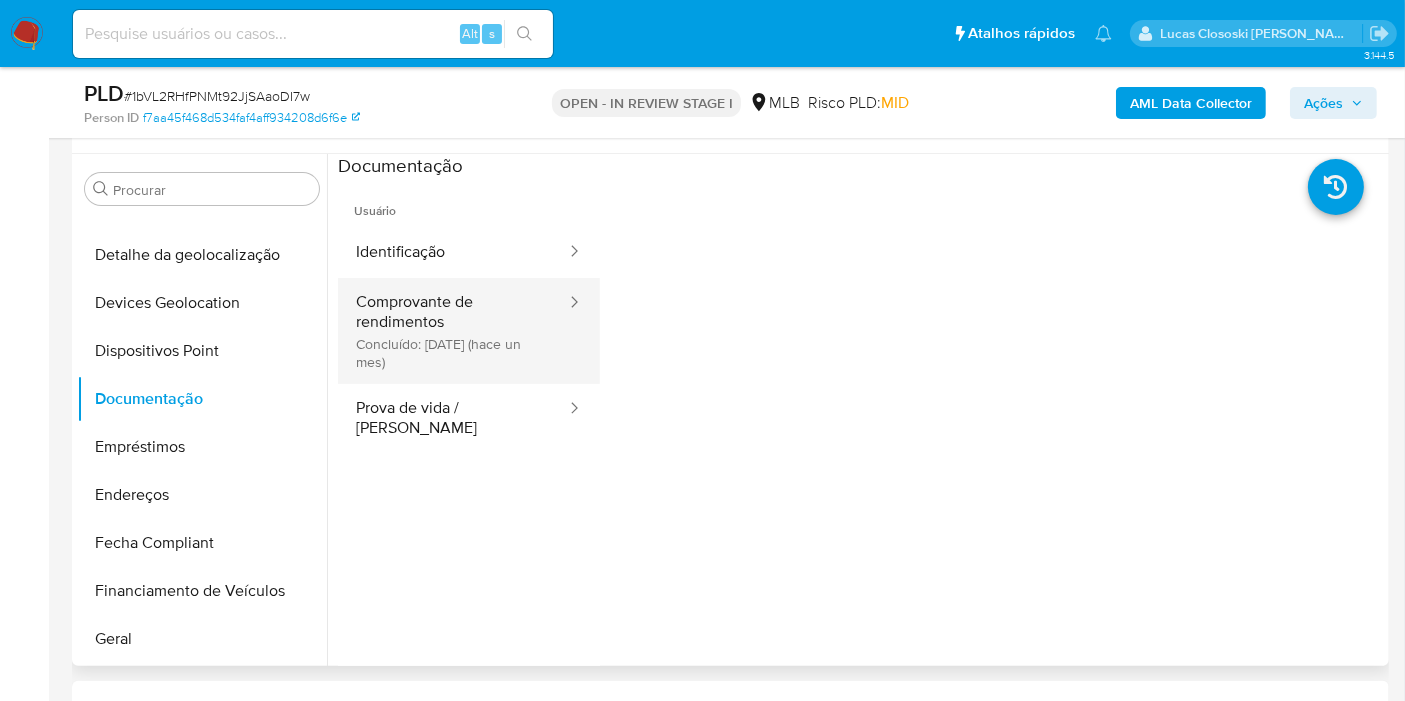 click on "Comprovante de rendimentos Concluído: 18/06/2025 (hace un mes)" at bounding box center [453, 331] 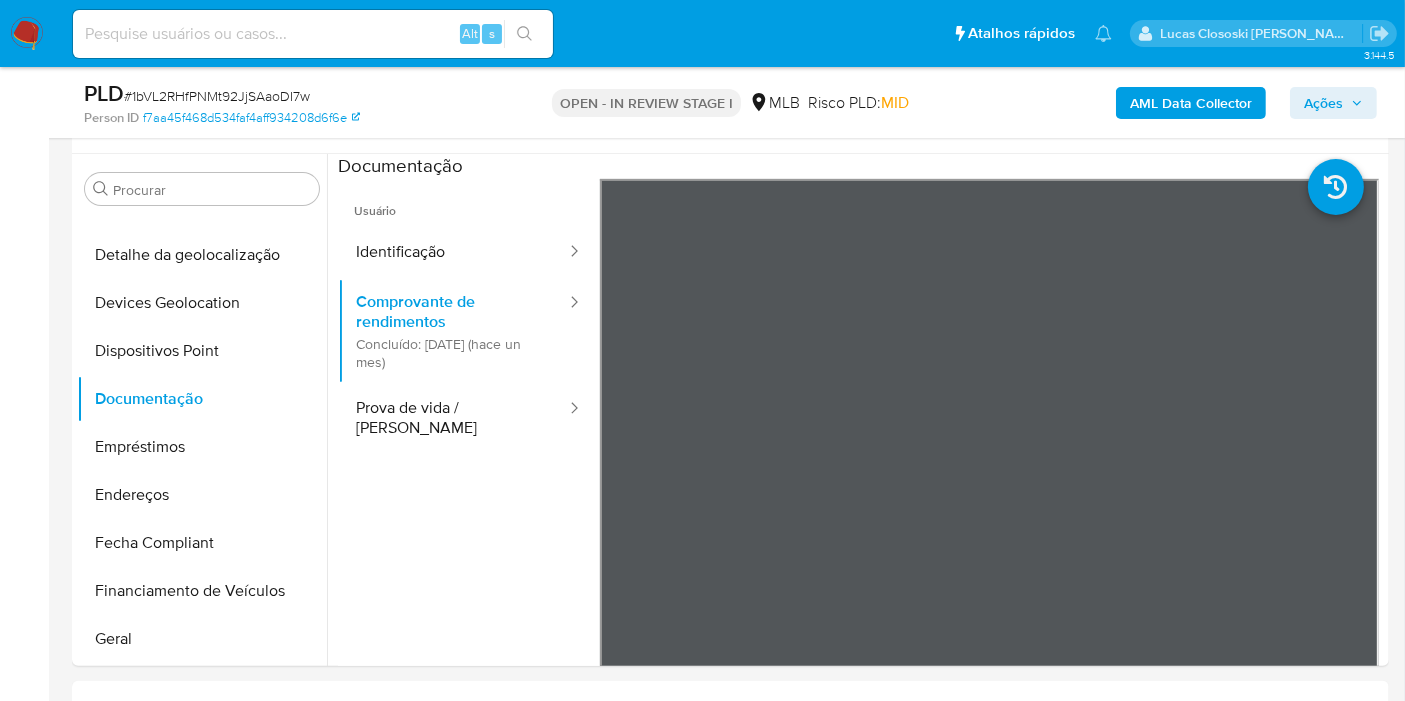 scroll, scrollTop: 390, scrollLeft: 0, axis: vertical 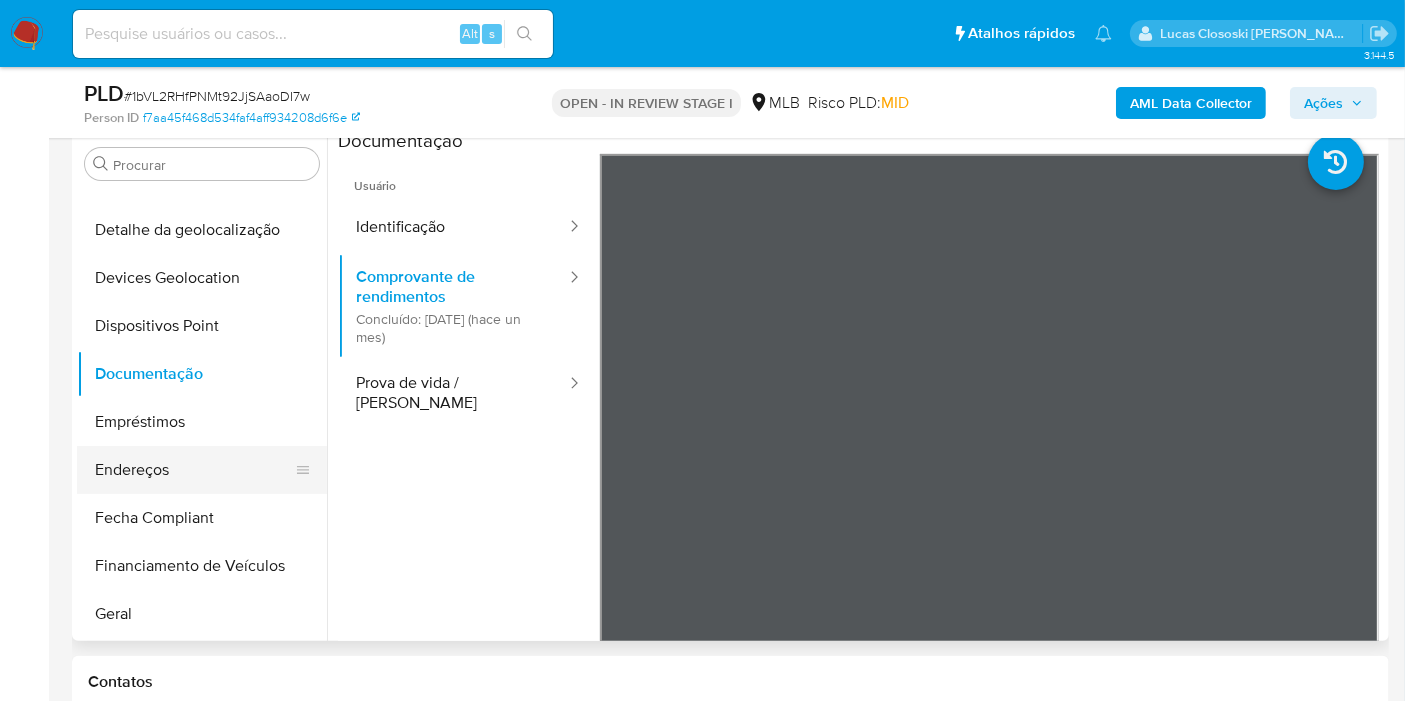 click on "Endereços" at bounding box center (194, 470) 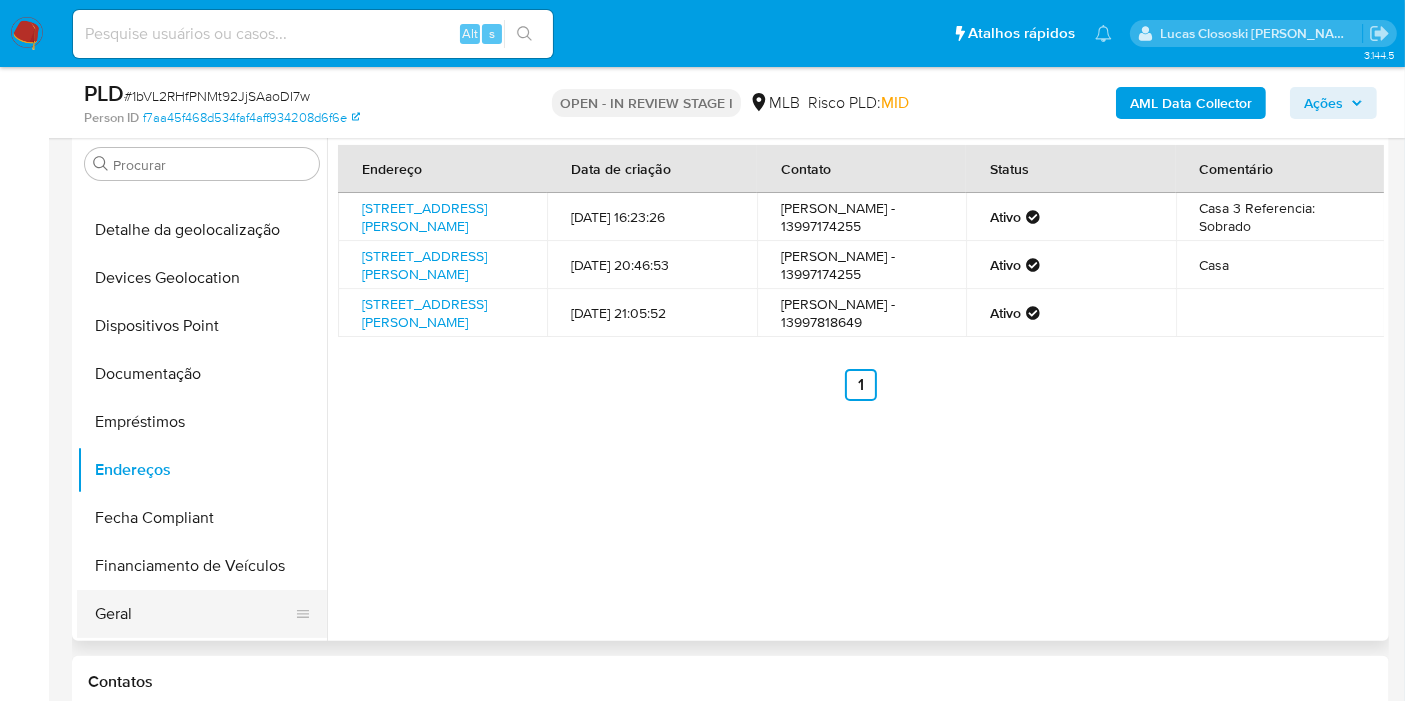 click on "Geral" at bounding box center (194, 614) 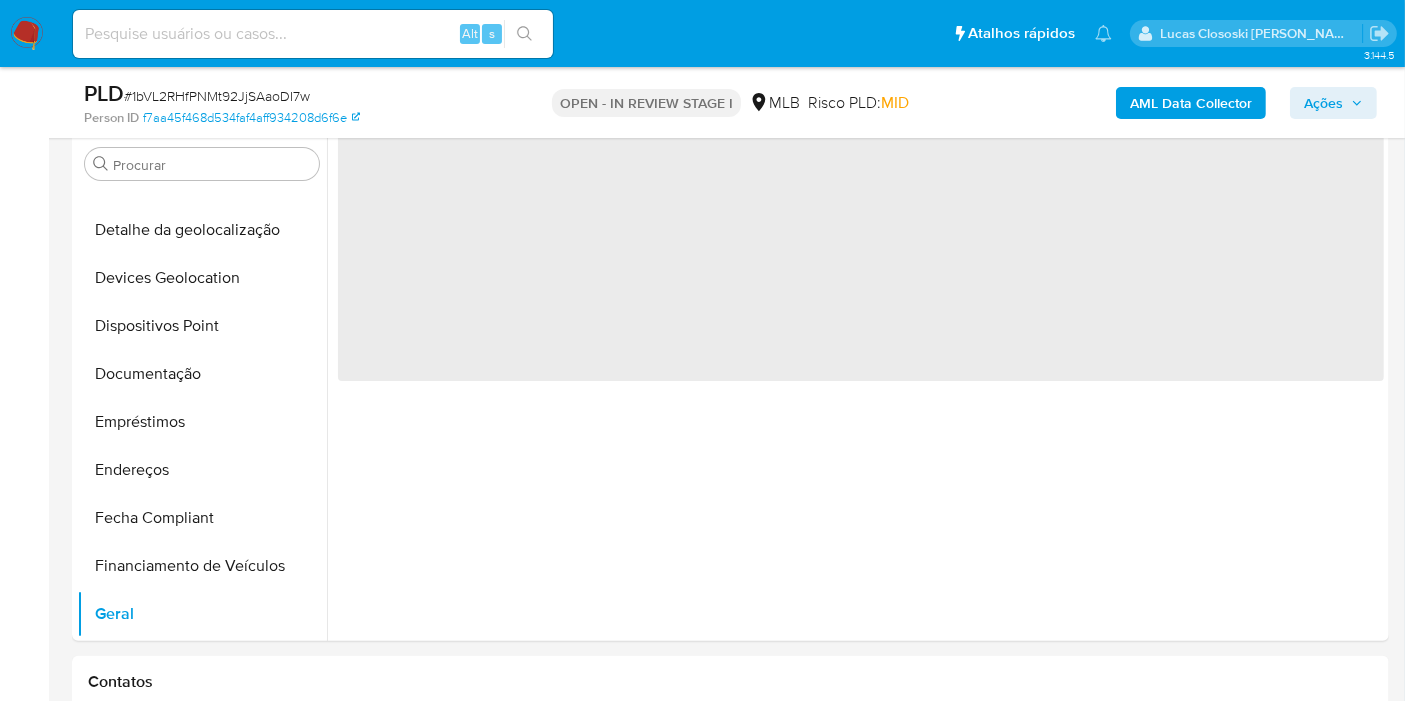 scroll, scrollTop: 357, scrollLeft: 0, axis: vertical 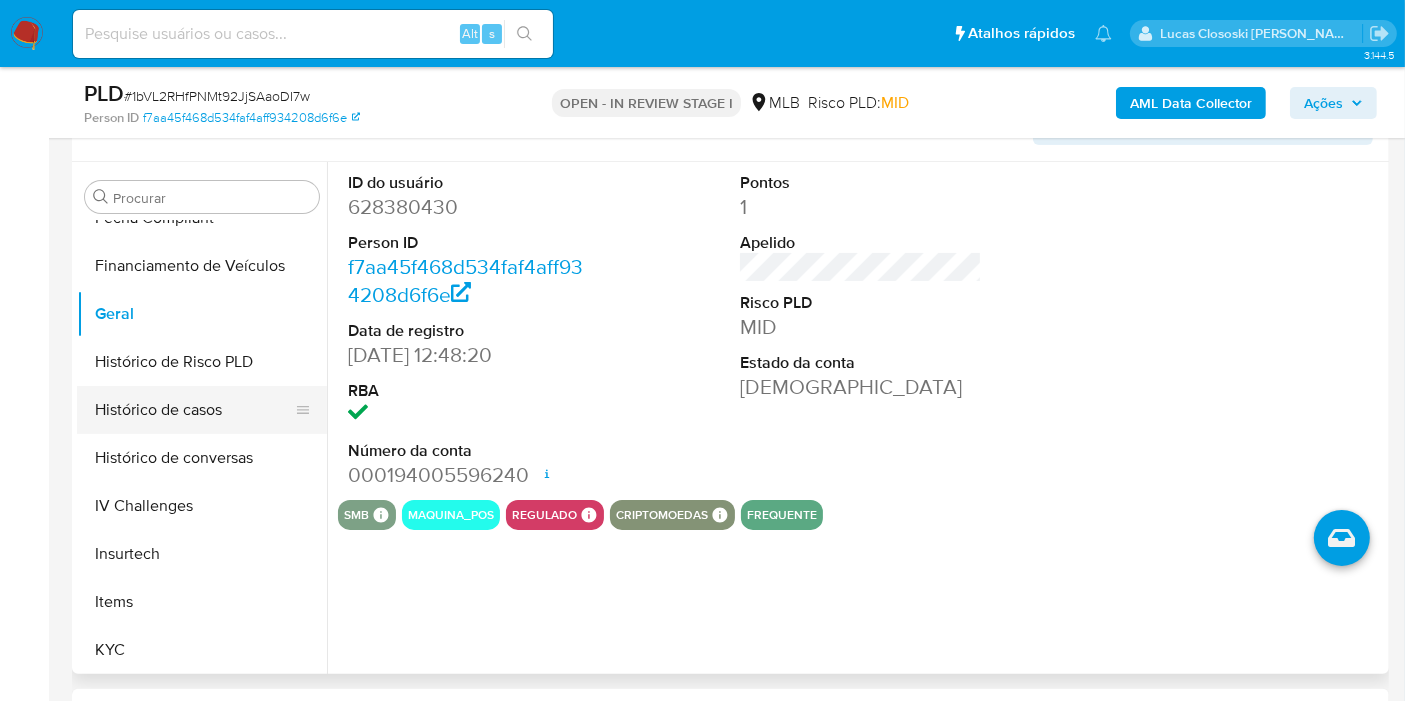 click on "Histórico de casos" at bounding box center [194, 410] 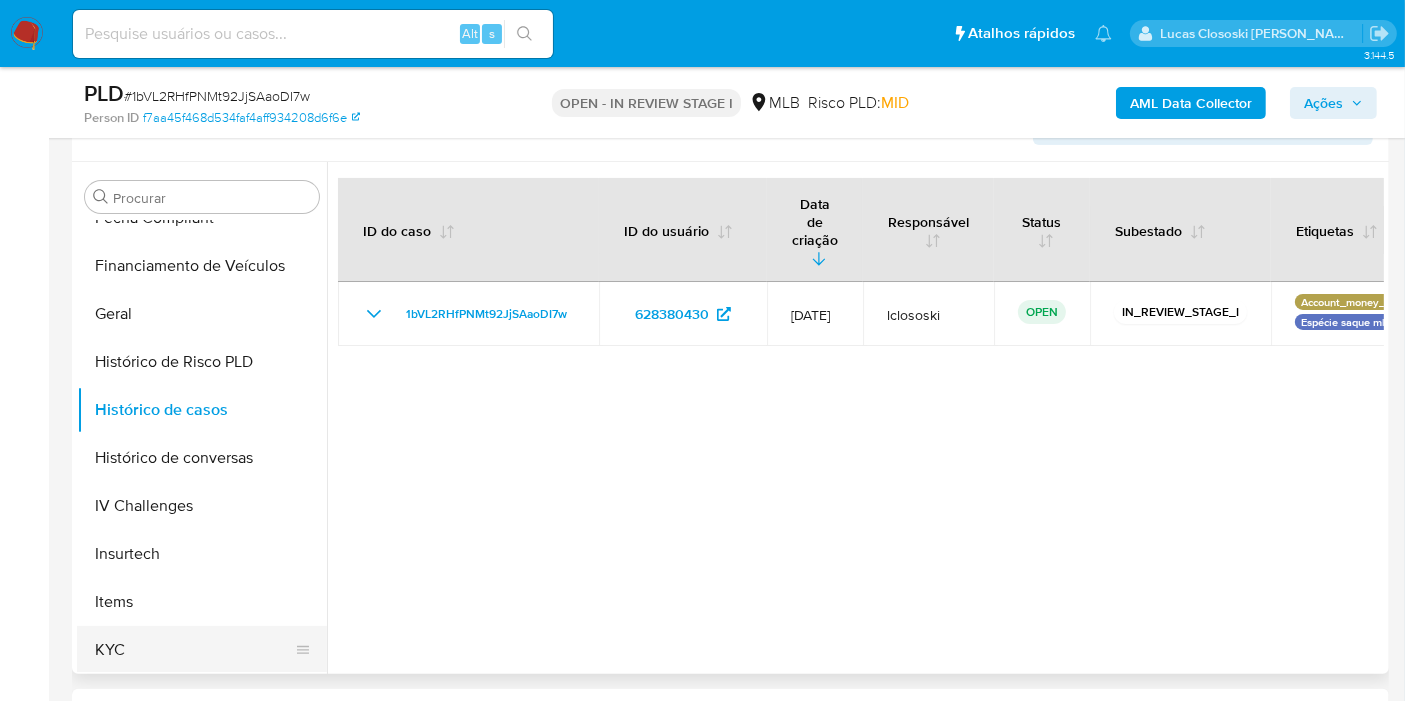 click on "KYC" at bounding box center [194, 650] 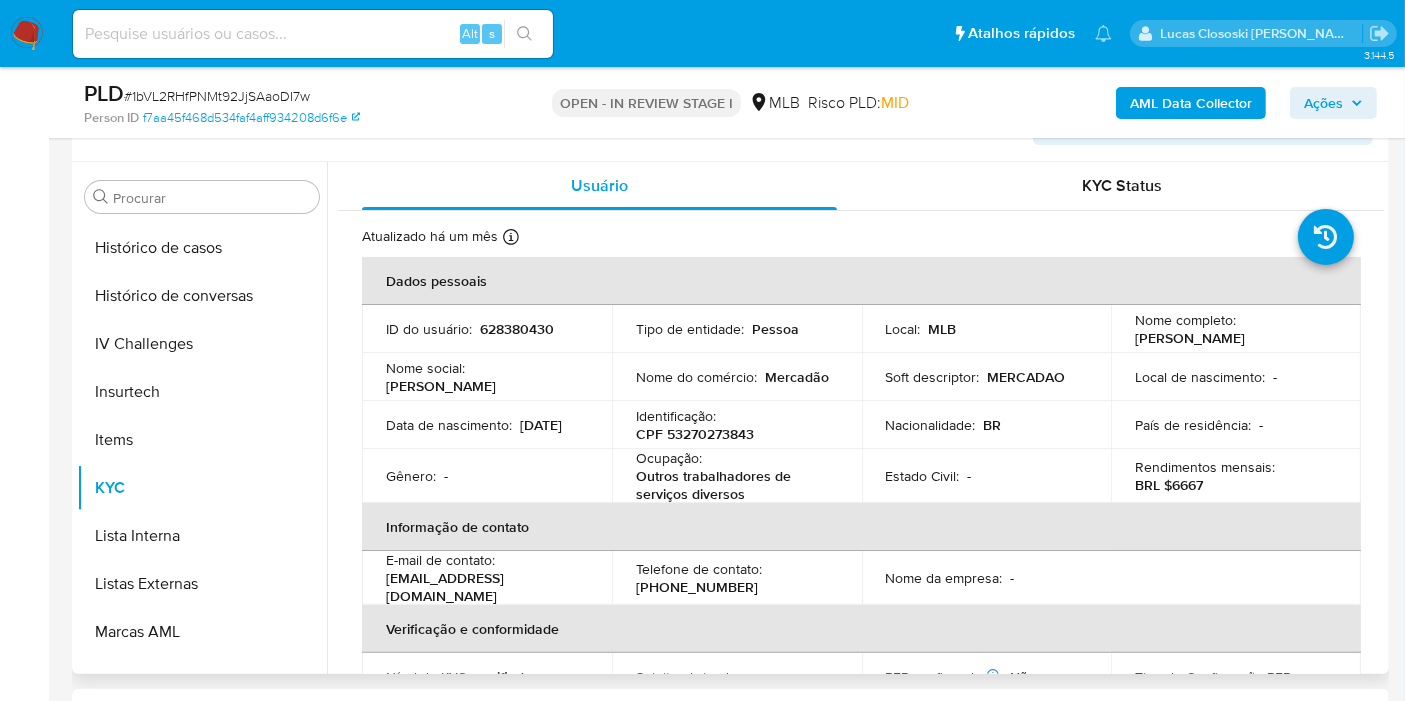 scroll, scrollTop: 844, scrollLeft: 0, axis: vertical 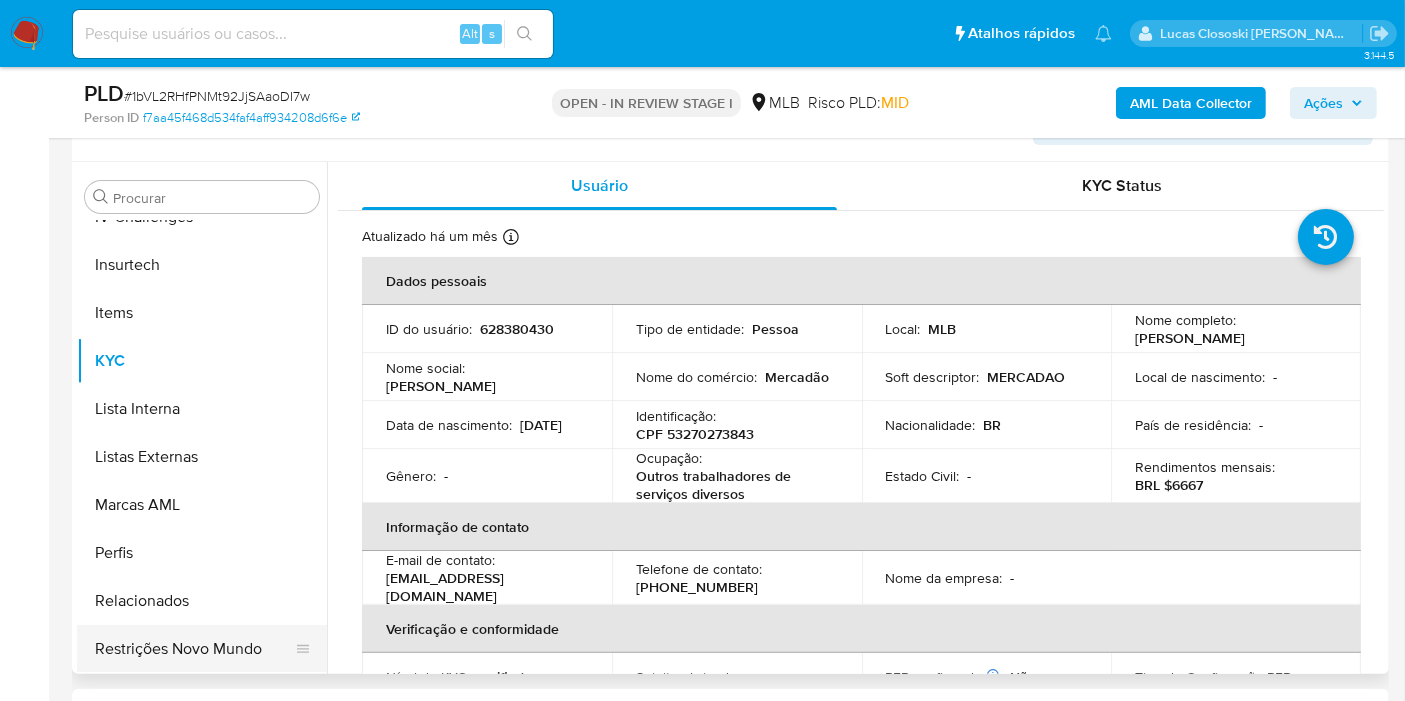 click on "Restrições Novo Mundo" at bounding box center [194, 649] 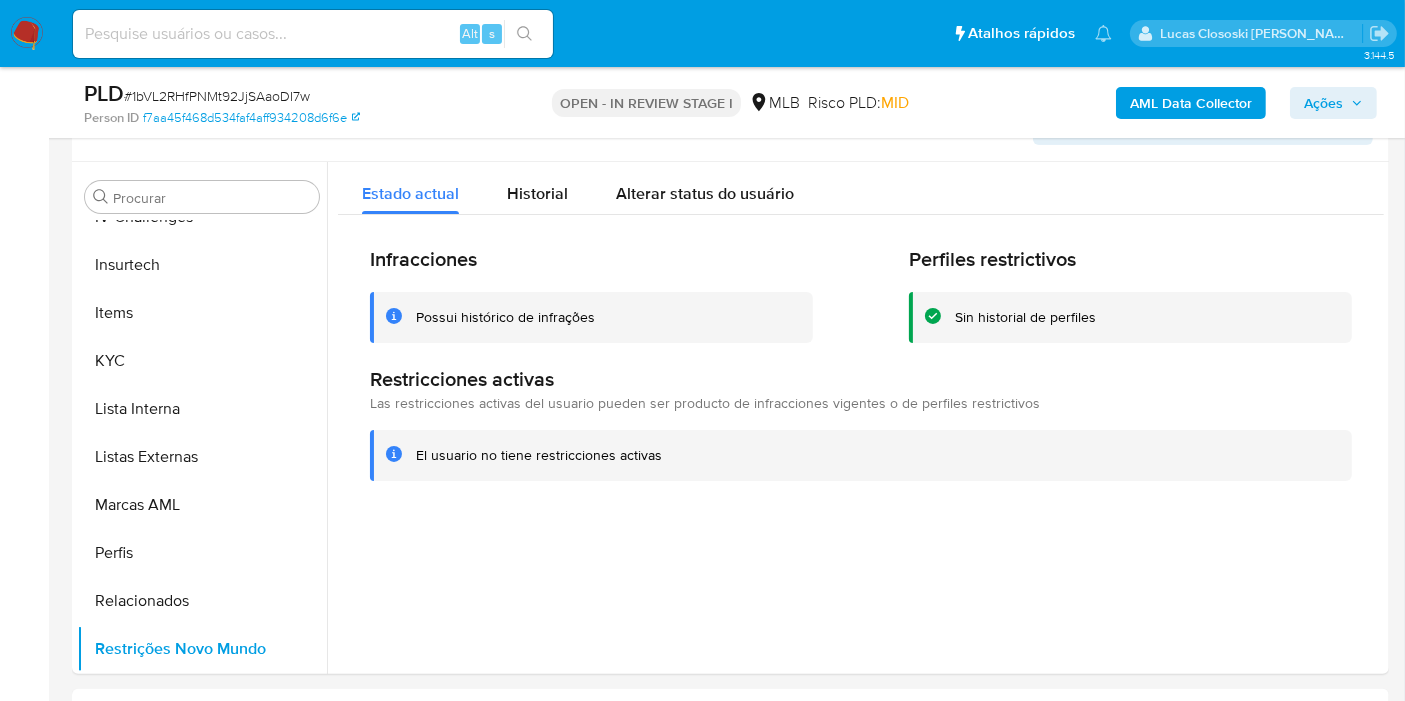 click on "# 1bVL2RHfPNMt92JjSAaoDI7w" at bounding box center [217, 96] 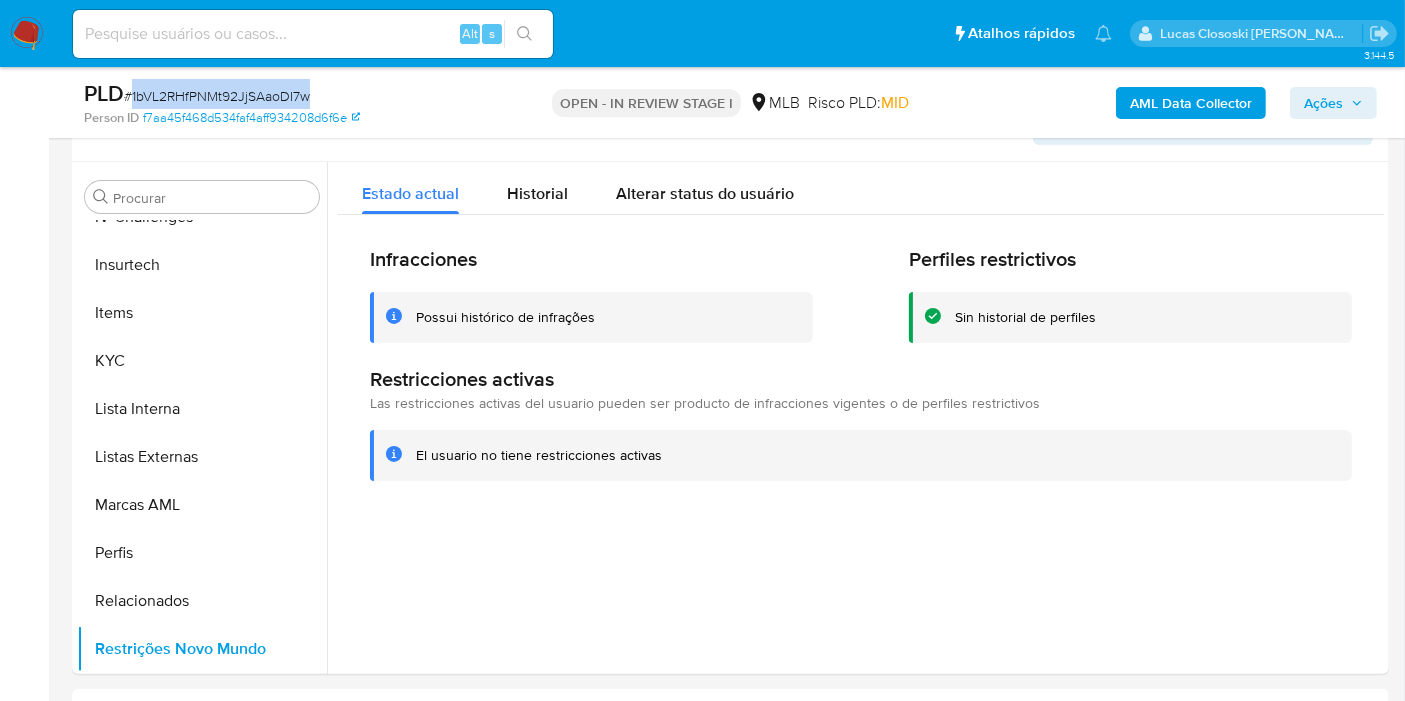 click on "# 1bVL2RHfPNMt92JjSAaoDI7w" at bounding box center (217, 96) 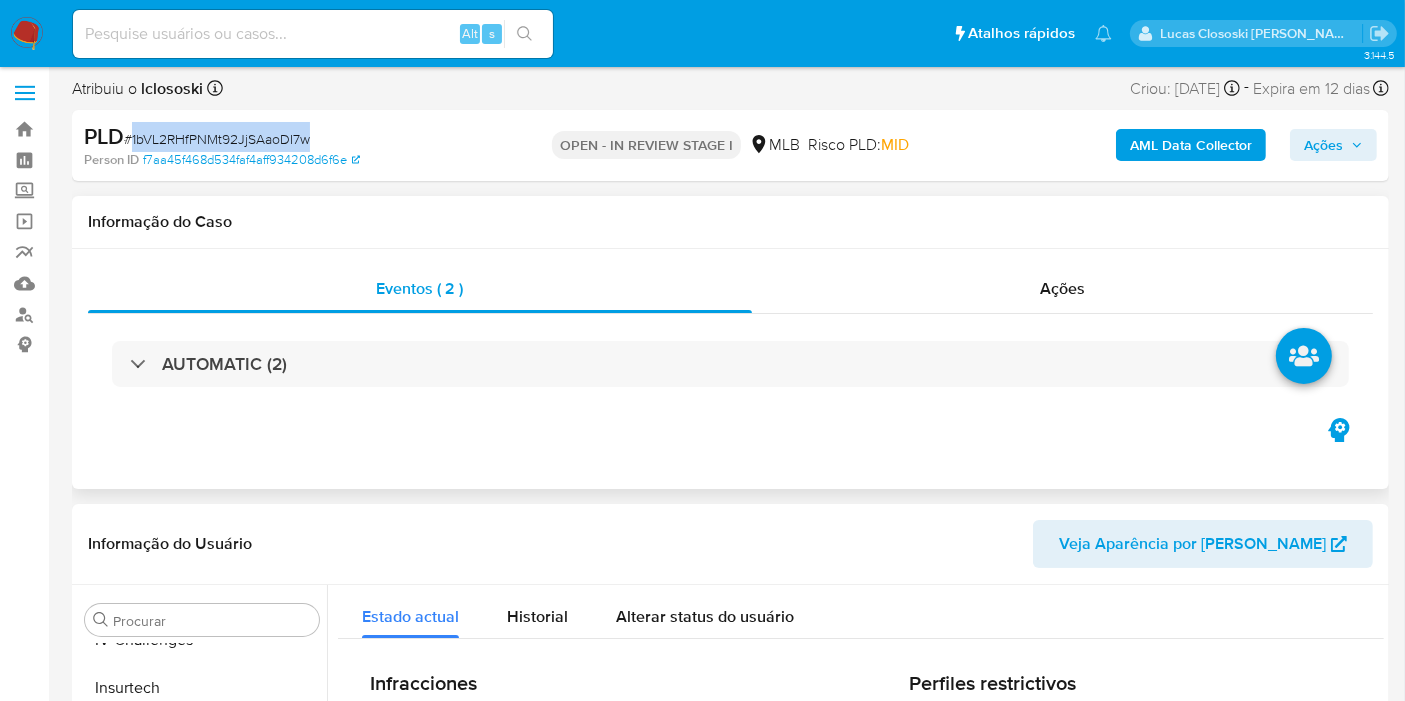 scroll, scrollTop: 0, scrollLeft: 0, axis: both 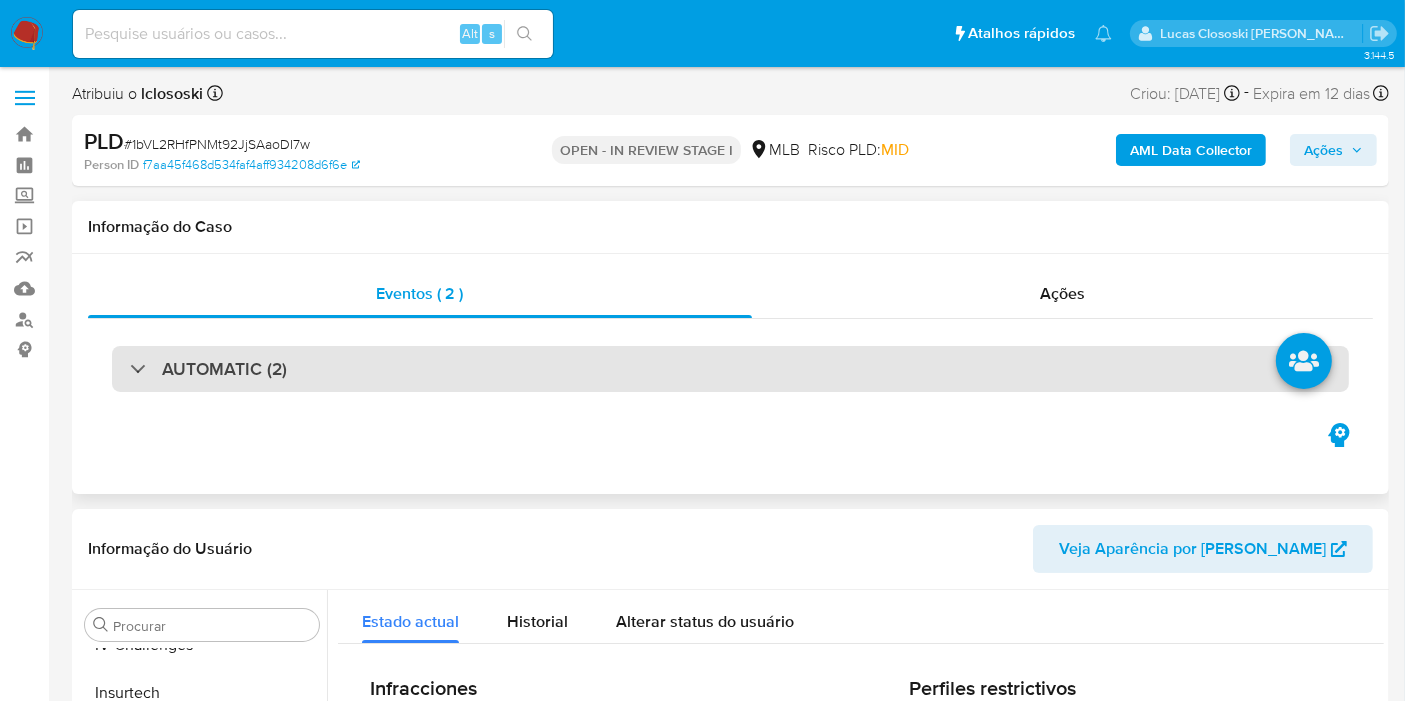 click on "AUTOMATIC (2)" at bounding box center (730, 369) 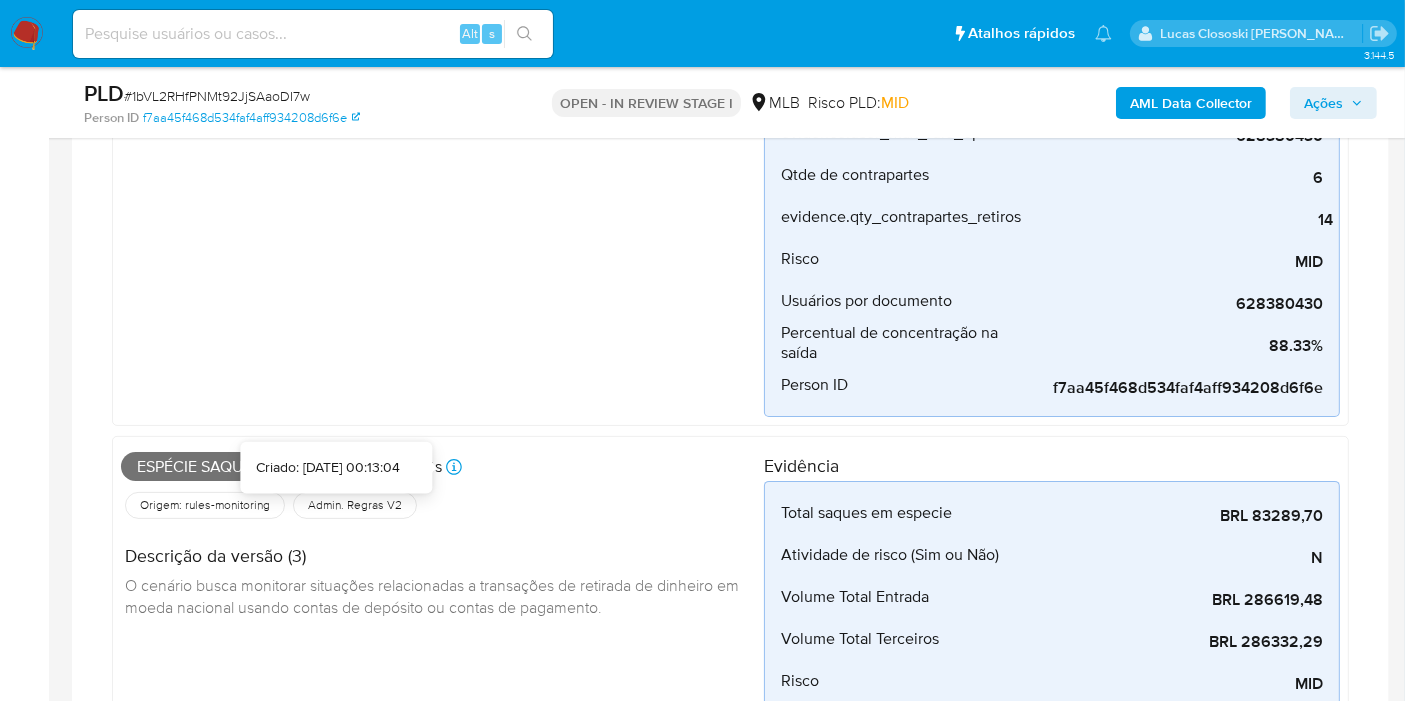 scroll, scrollTop: 0, scrollLeft: 0, axis: both 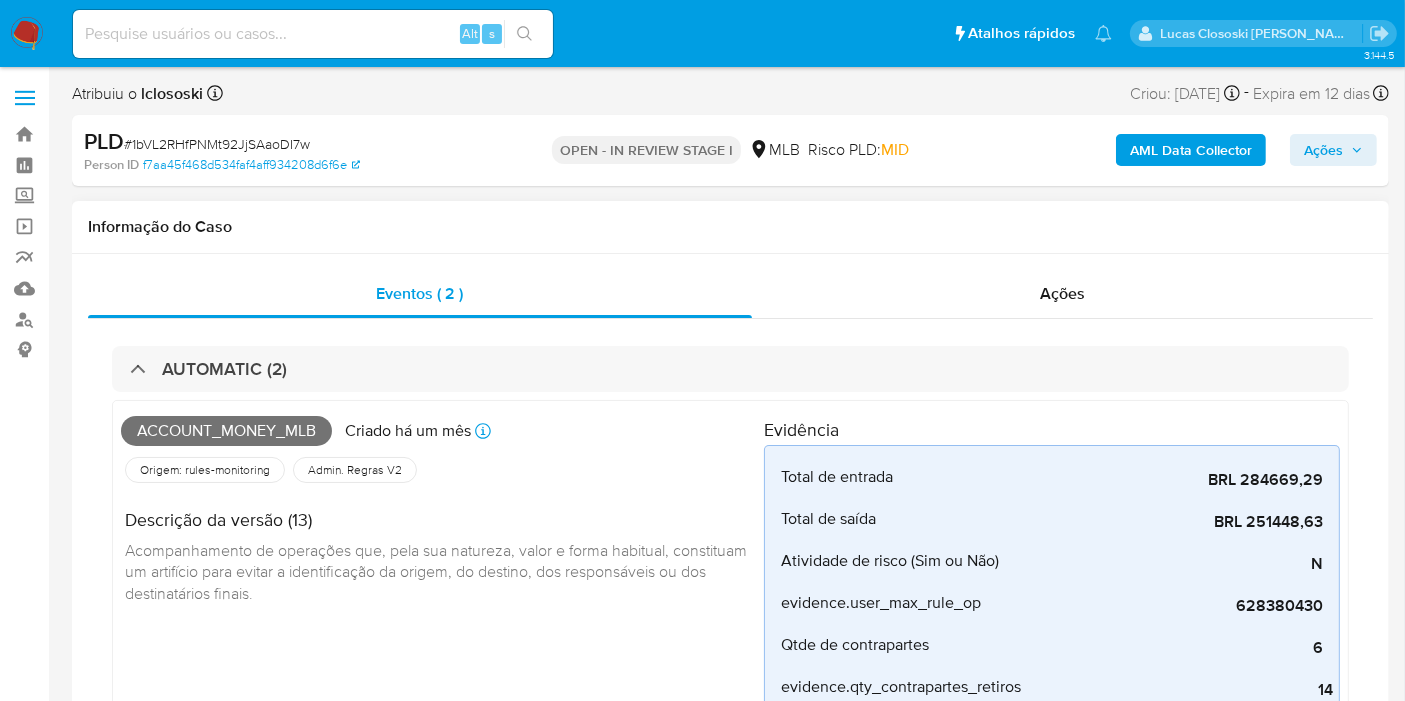 click on "Account_money_mlb" at bounding box center [226, 431] 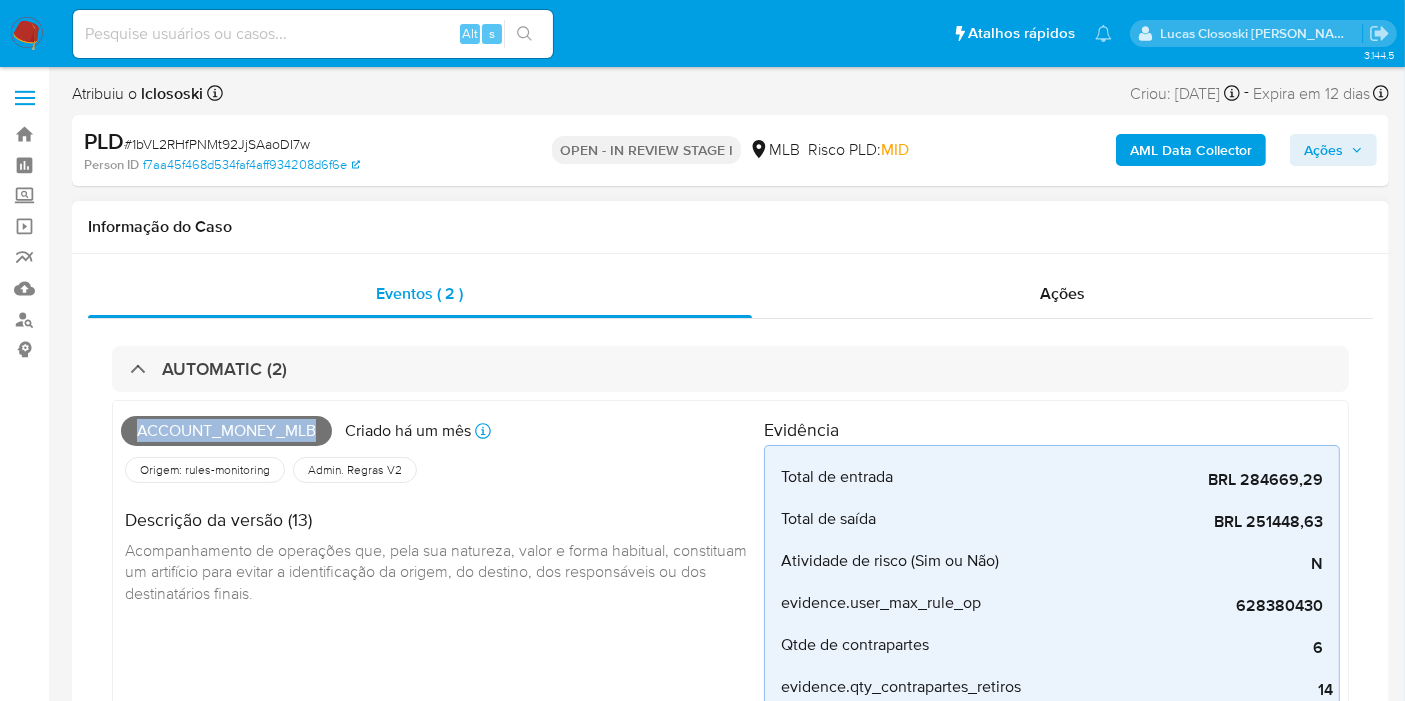 click on "Account_money_mlb" at bounding box center (226, 431) 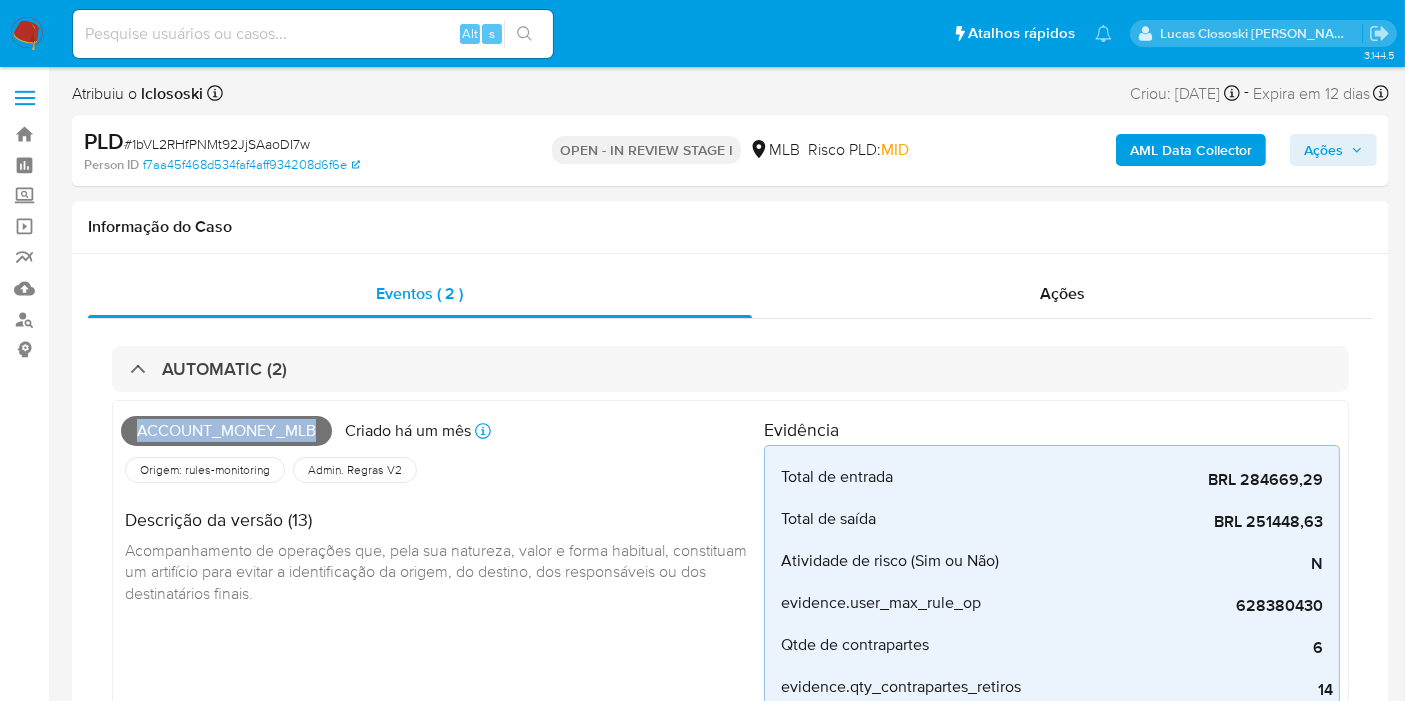 copy on "Account_money_mlb" 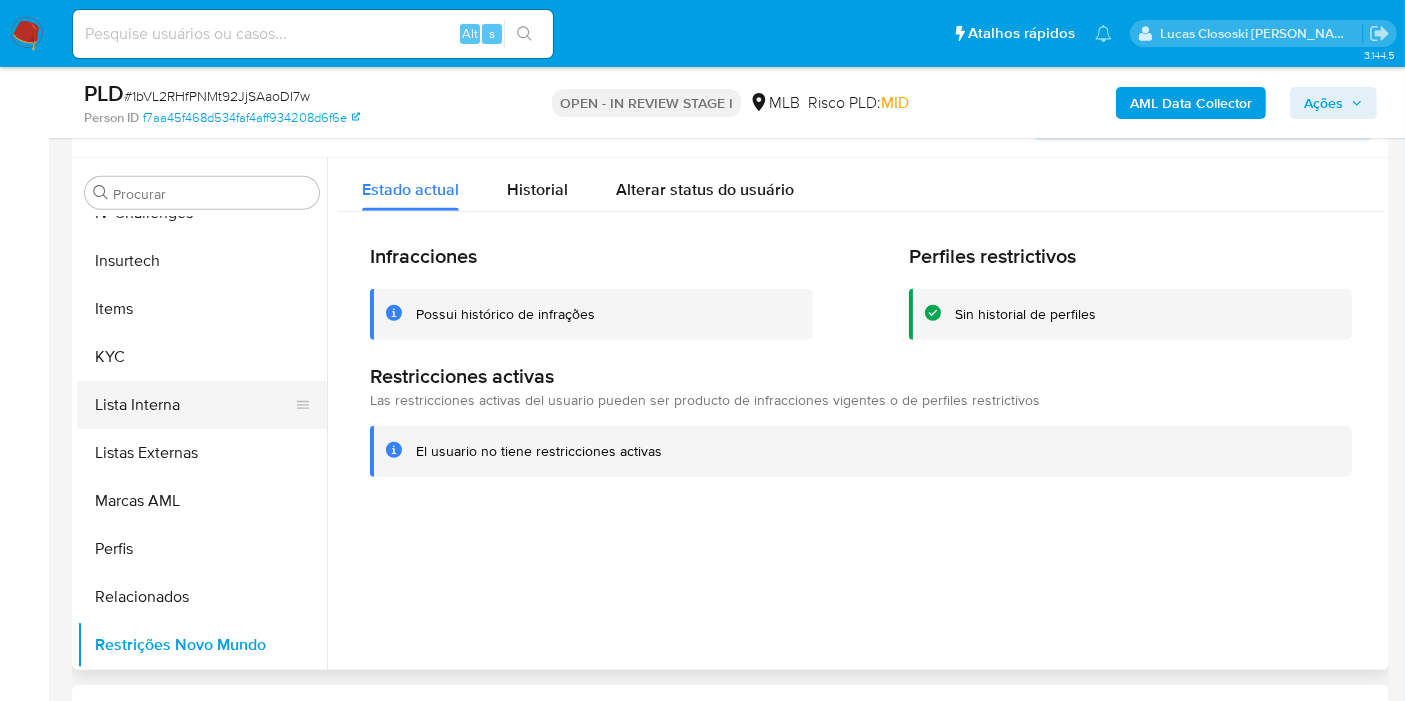 scroll, scrollTop: 1555, scrollLeft: 0, axis: vertical 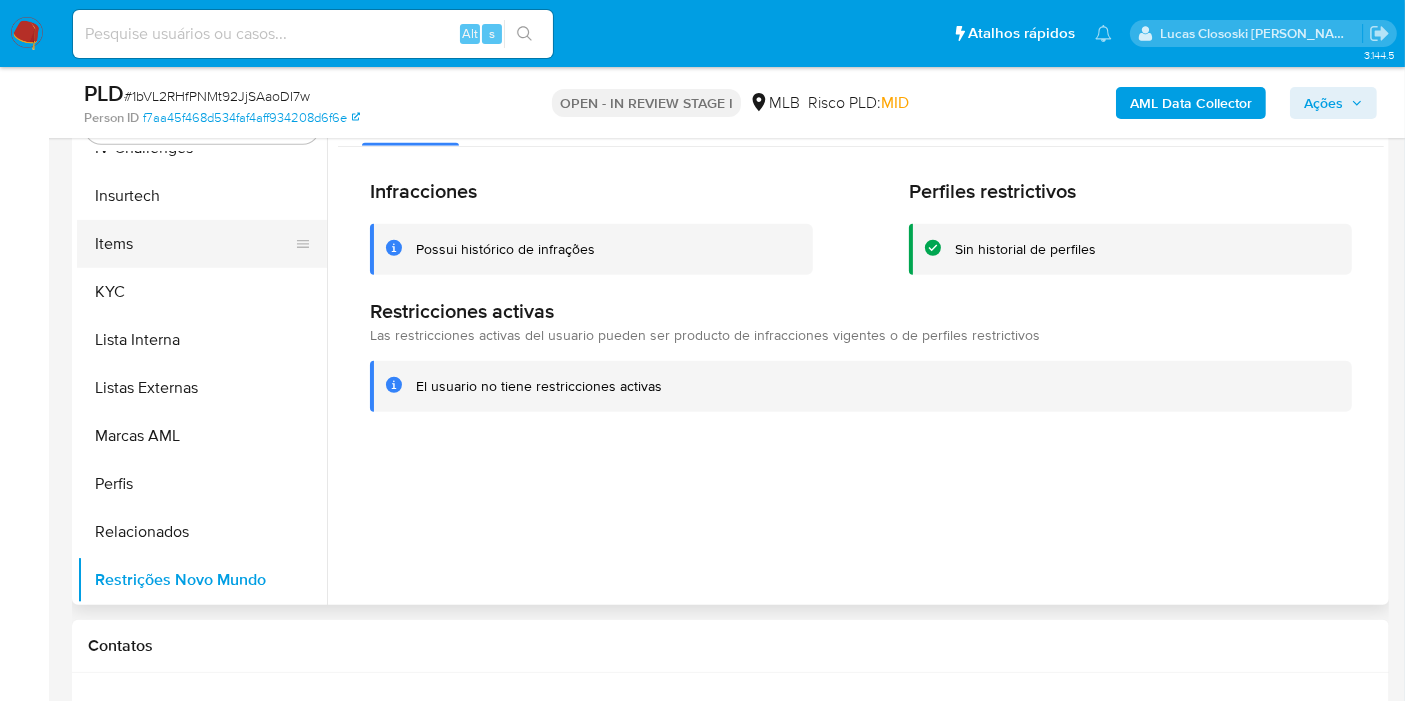 click on "Items" at bounding box center [194, 244] 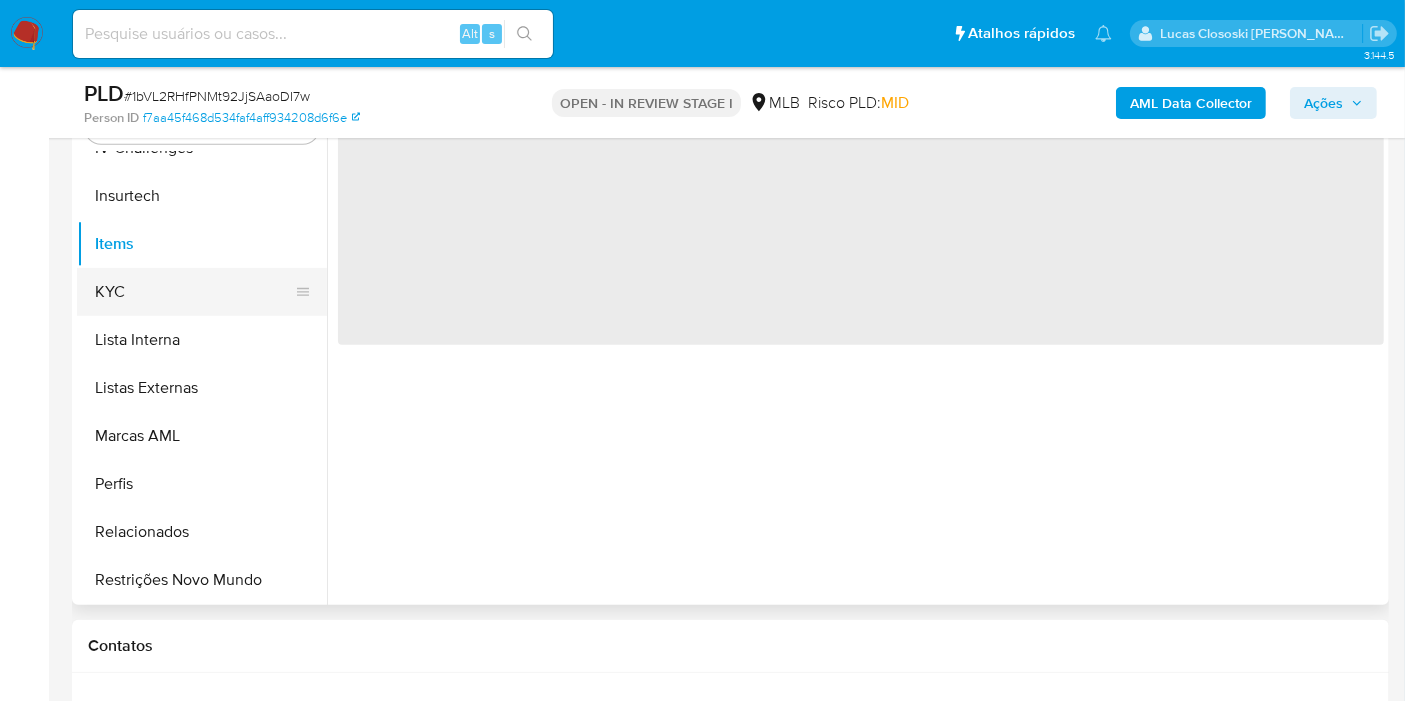 click on "KYC" at bounding box center [194, 292] 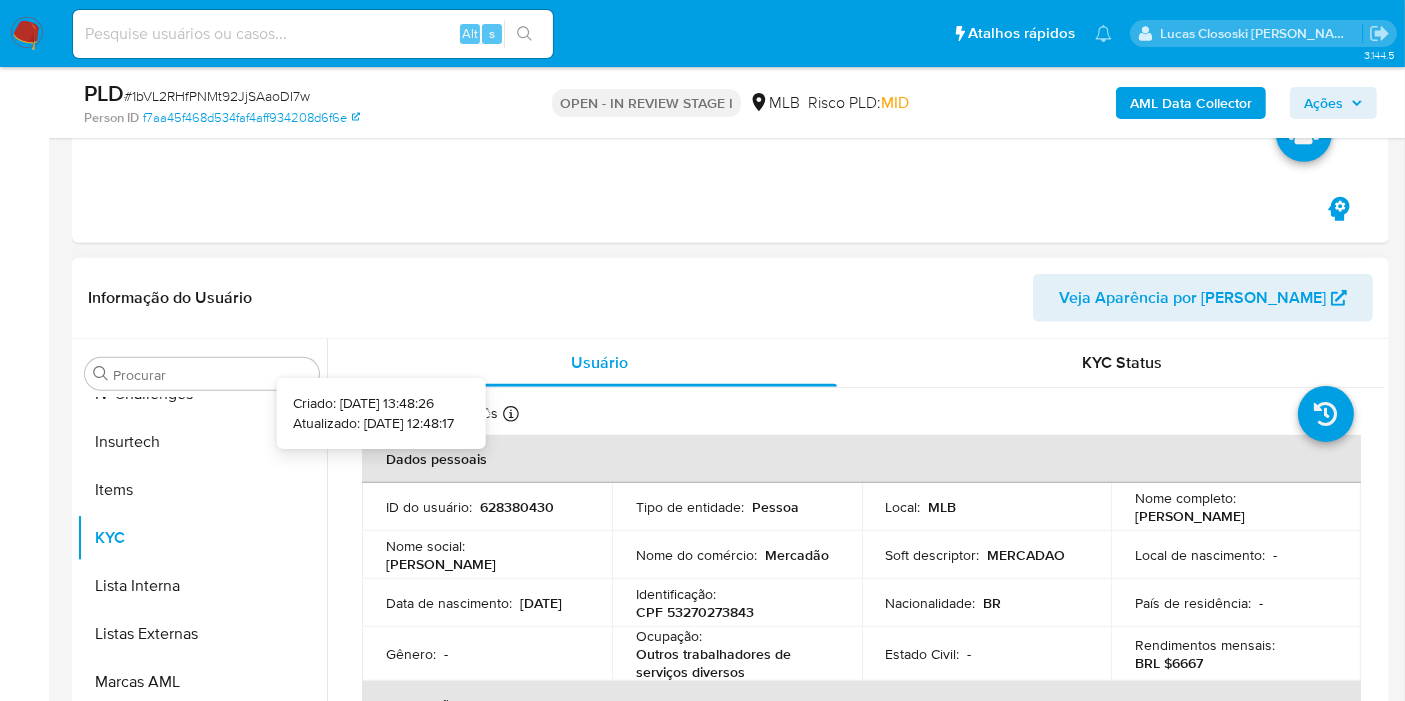 scroll, scrollTop: 1666, scrollLeft: 0, axis: vertical 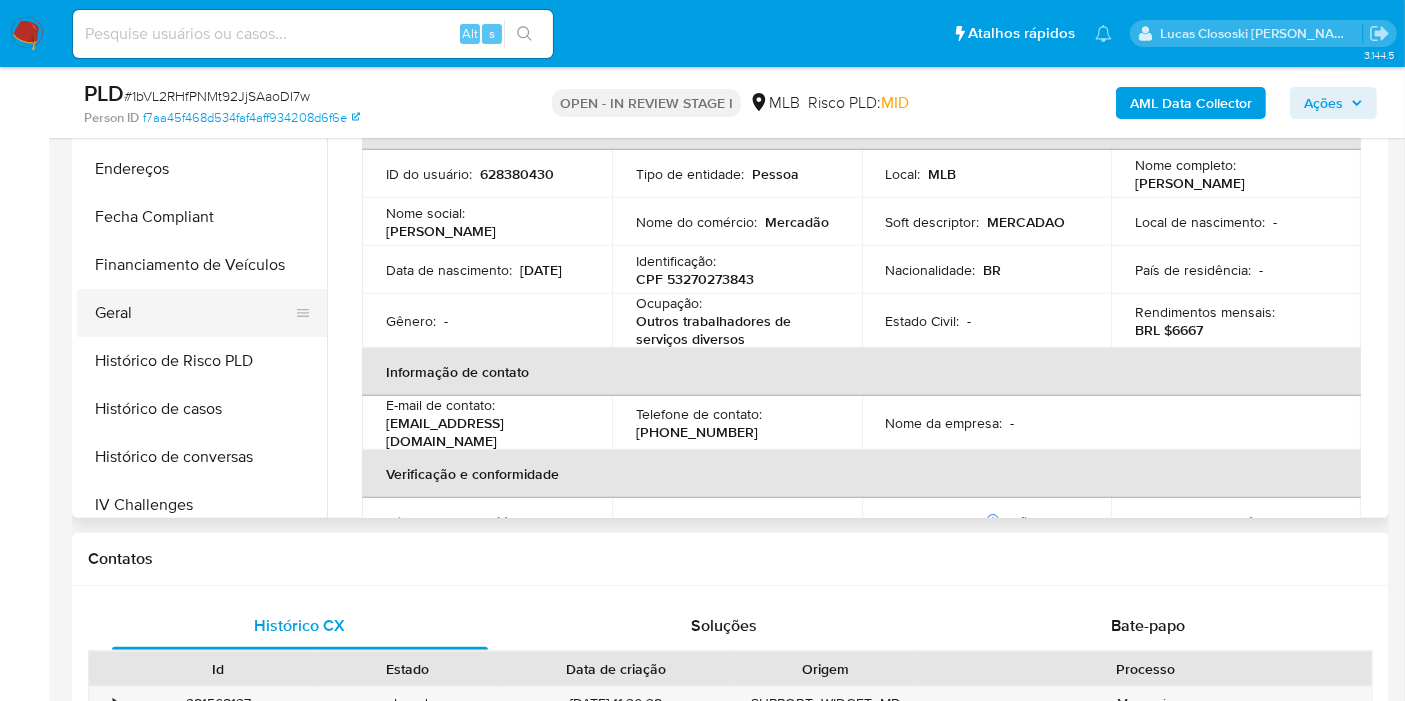 click on "Geral" at bounding box center [194, 313] 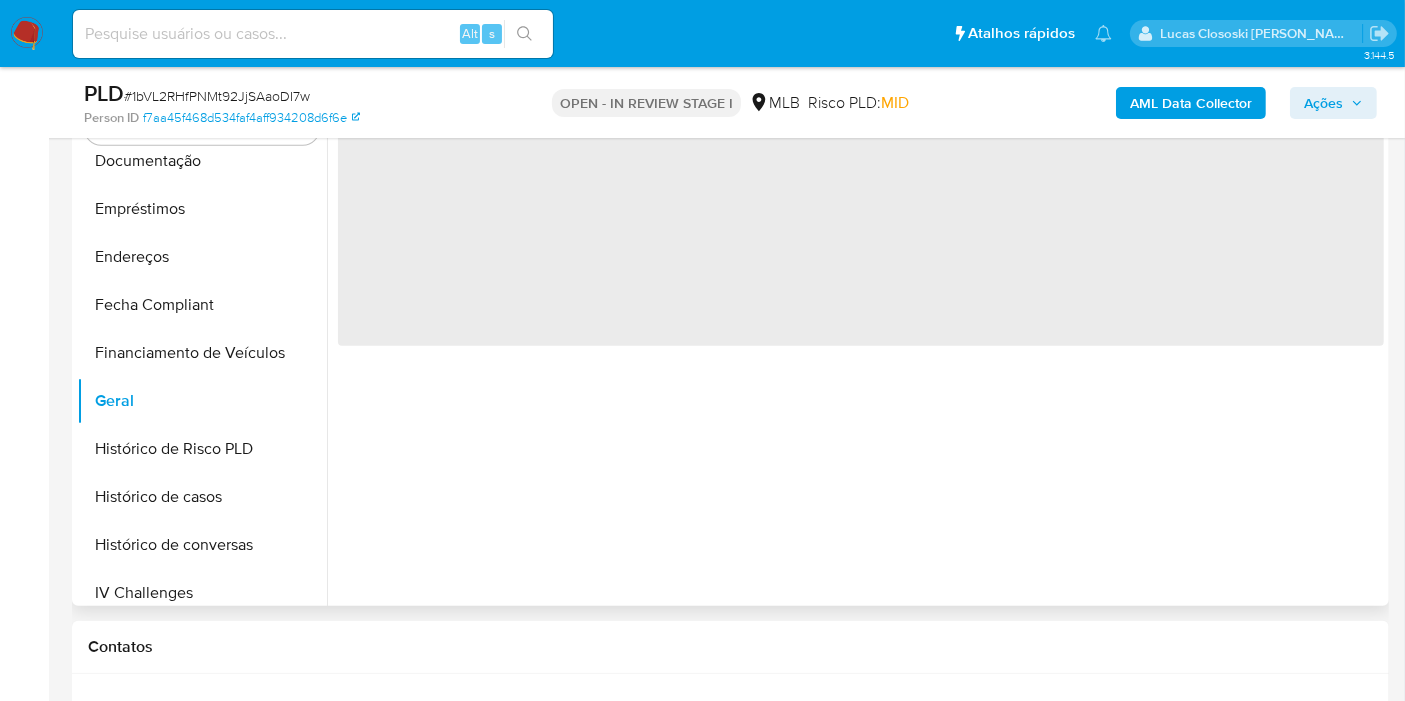 scroll, scrollTop: 1444, scrollLeft: 0, axis: vertical 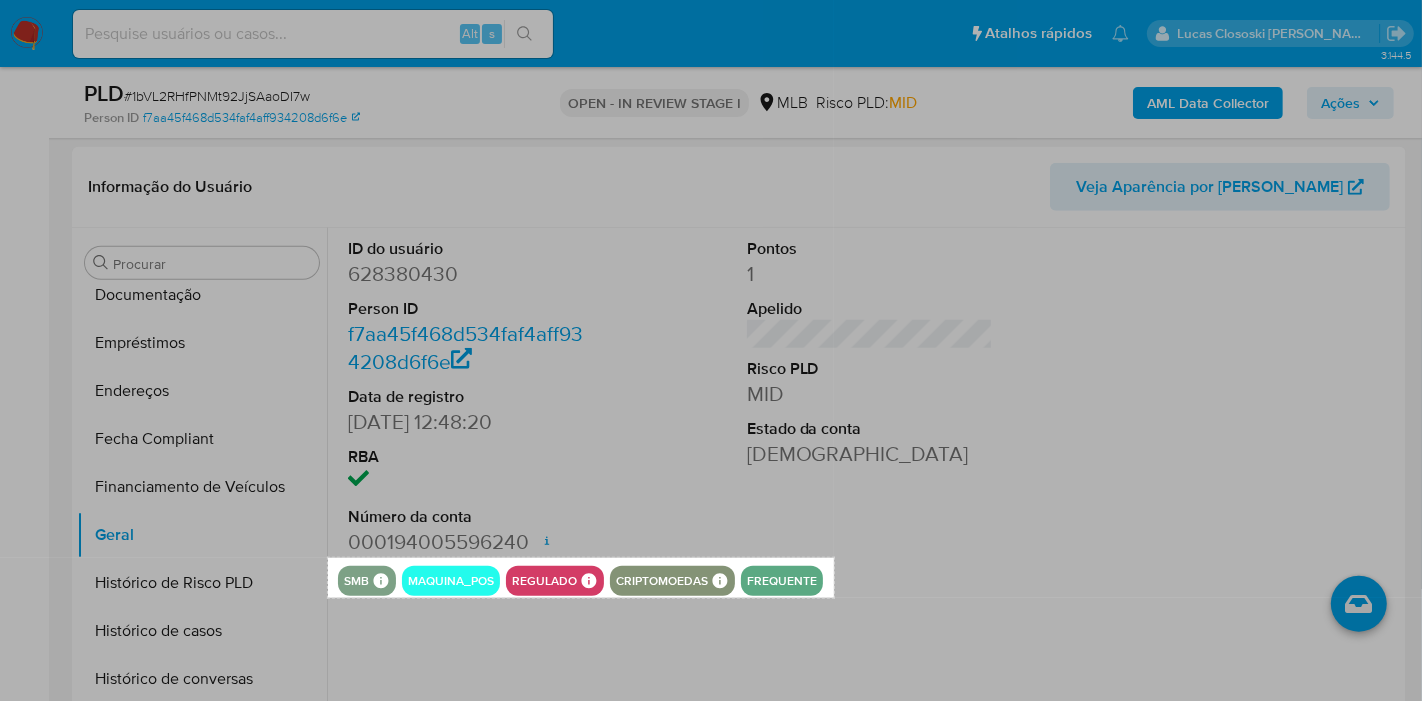 drag, startPoint x: 328, startPoint y: 558, endPoint x: 834, endPoint y: 598, distance: 507.57855 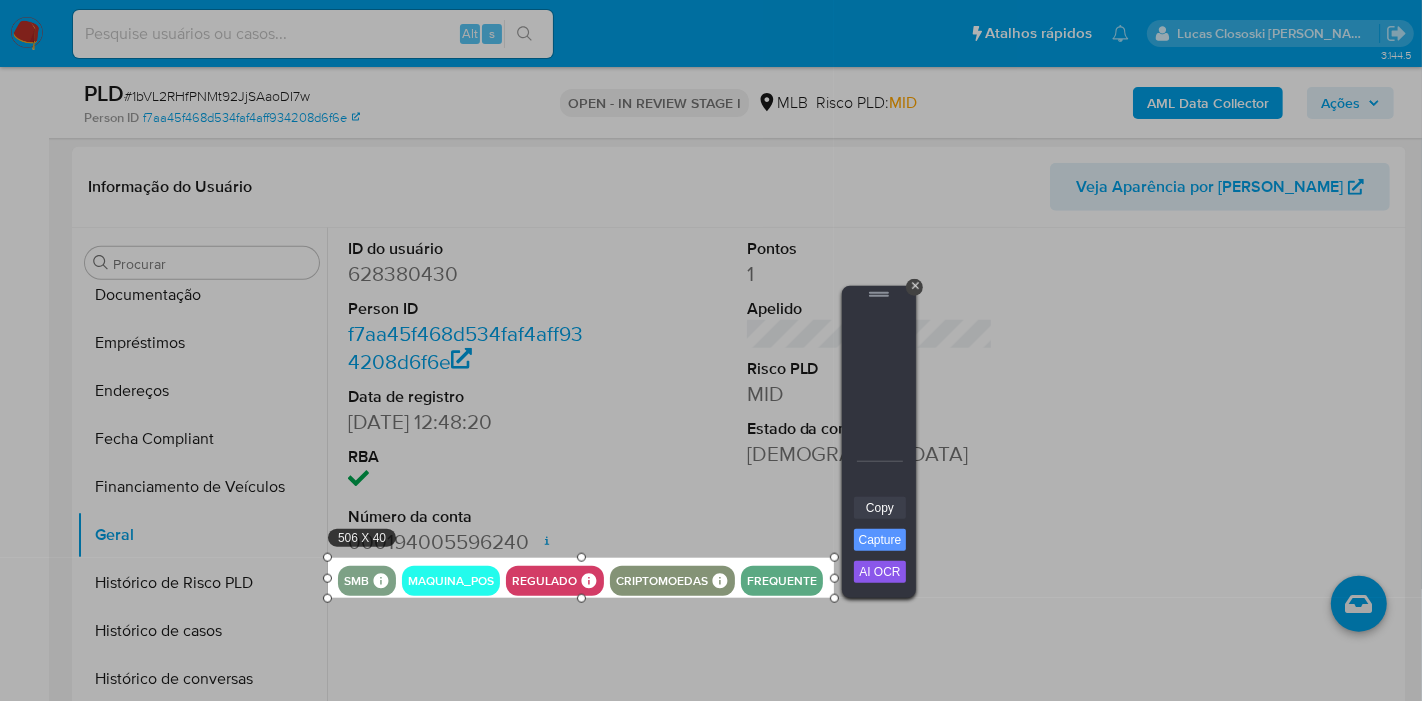 click on "Copy" at bounding box center [880, 508] 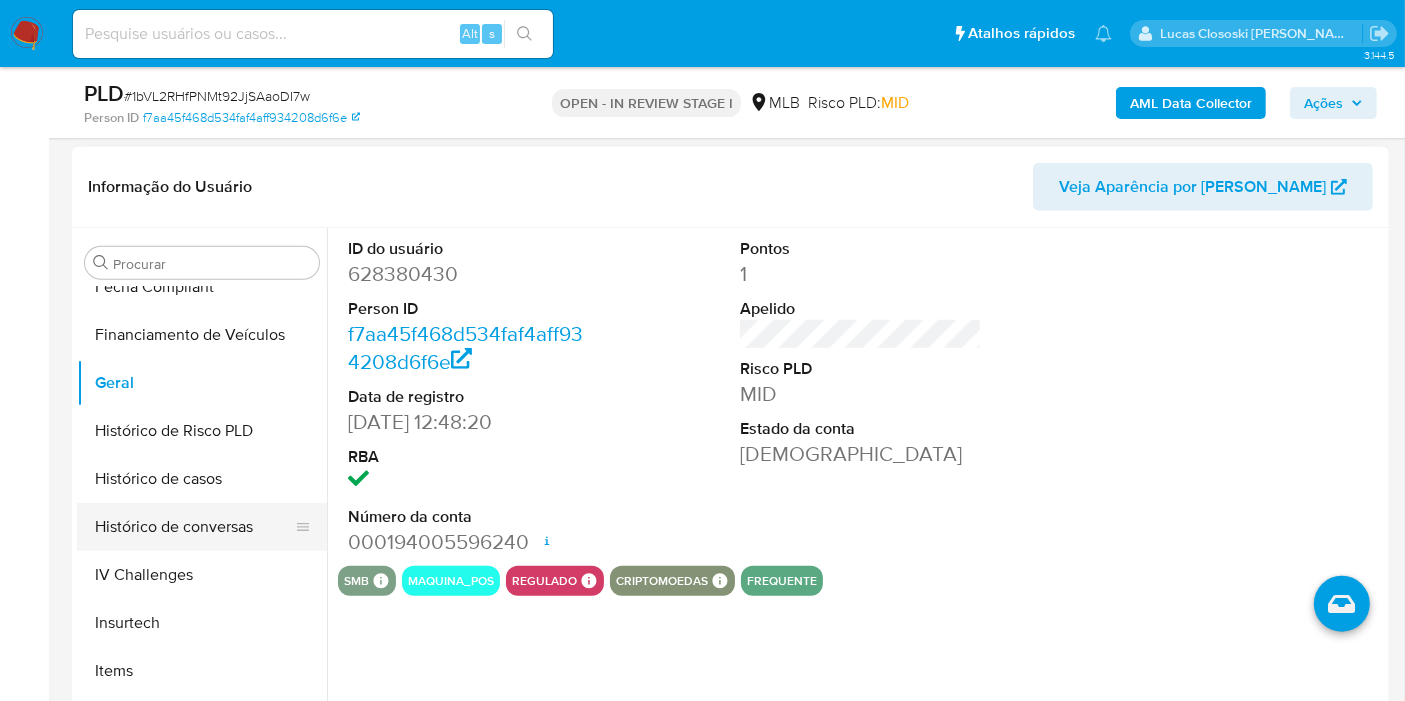scroll, scrollTop: 621, scrollLeft: 0, axis: vertical 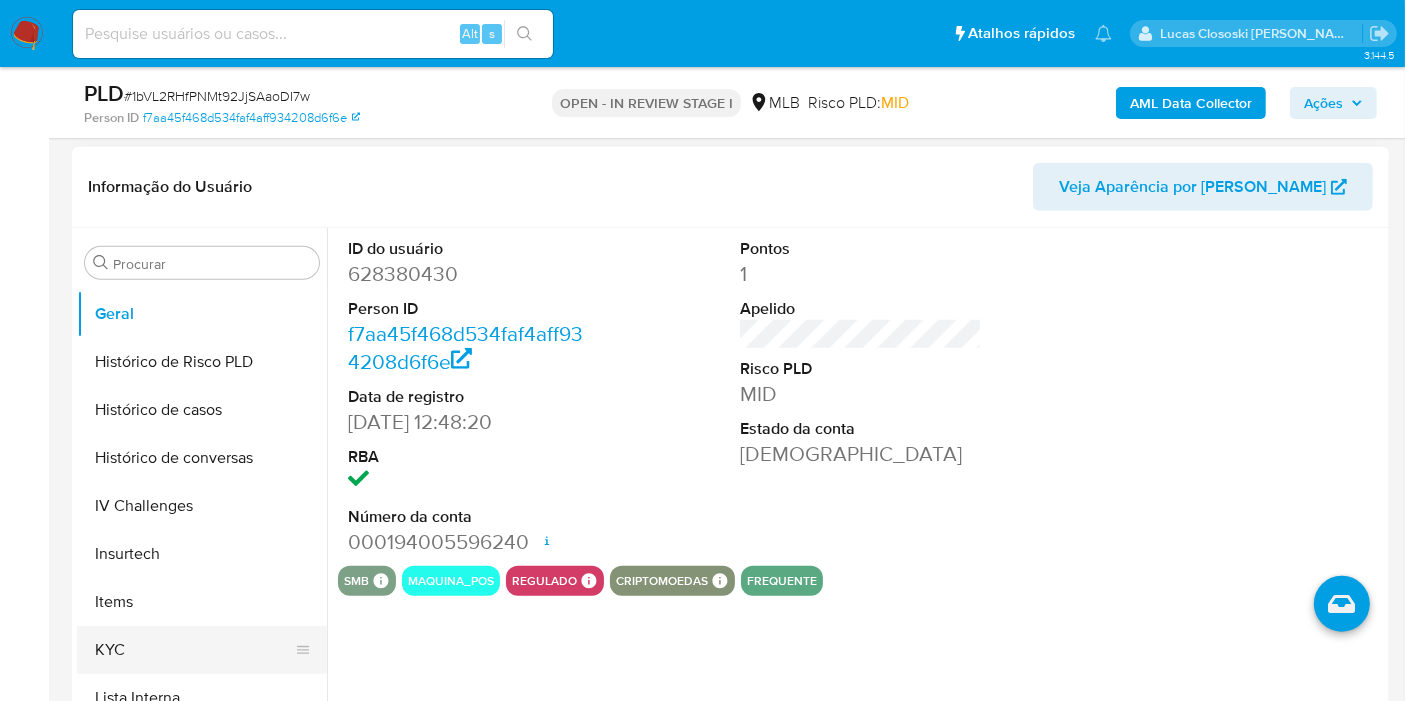 click on "KYC" at bounding box center [194, 650] 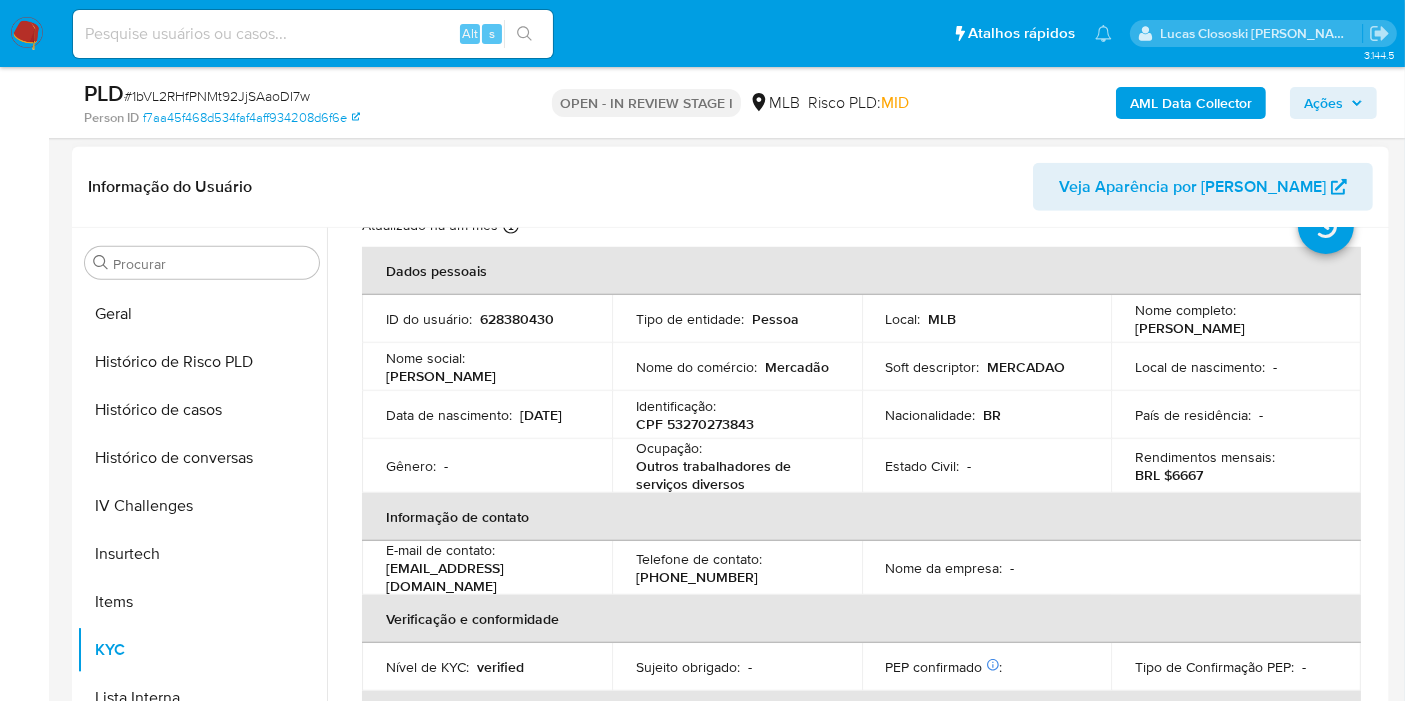 scroll, scrollTop: 111, scrollLeft: 0, axis: vertical 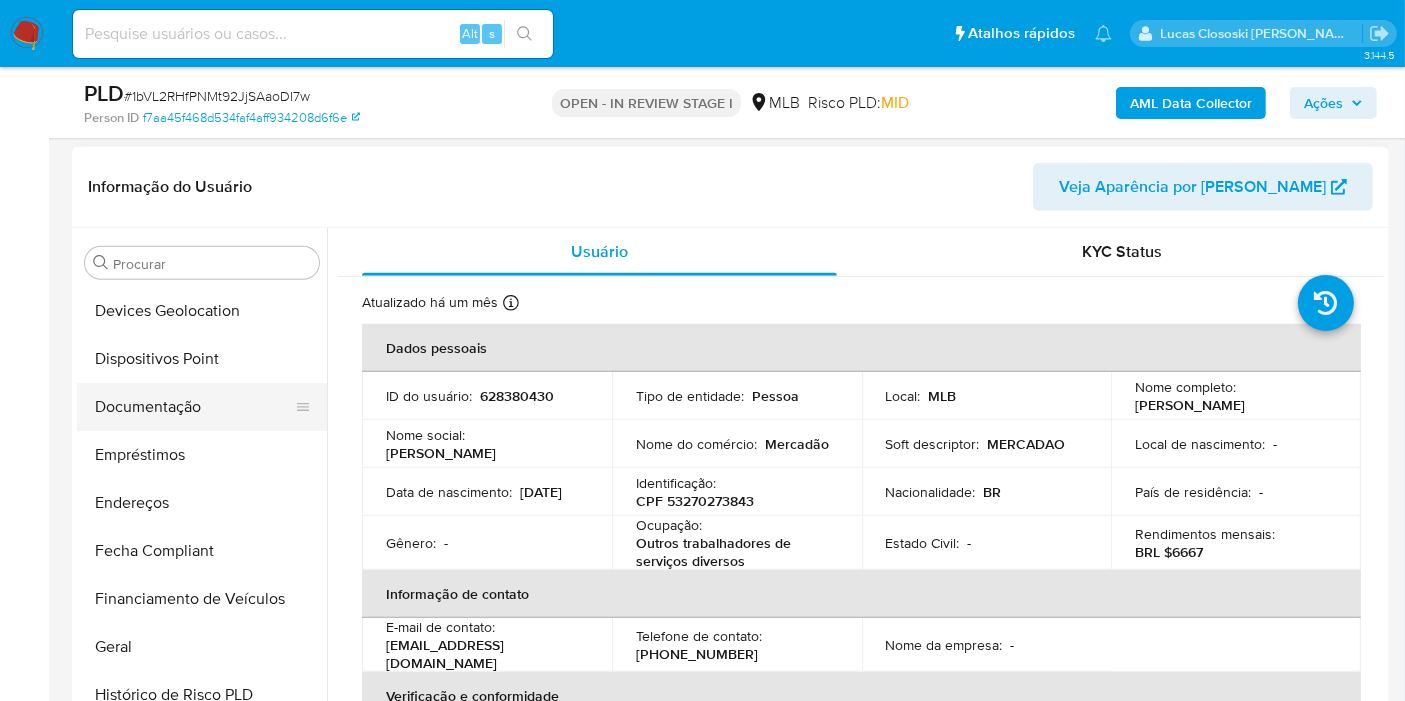 click on "Documentação" at bounding box center [194, 407] 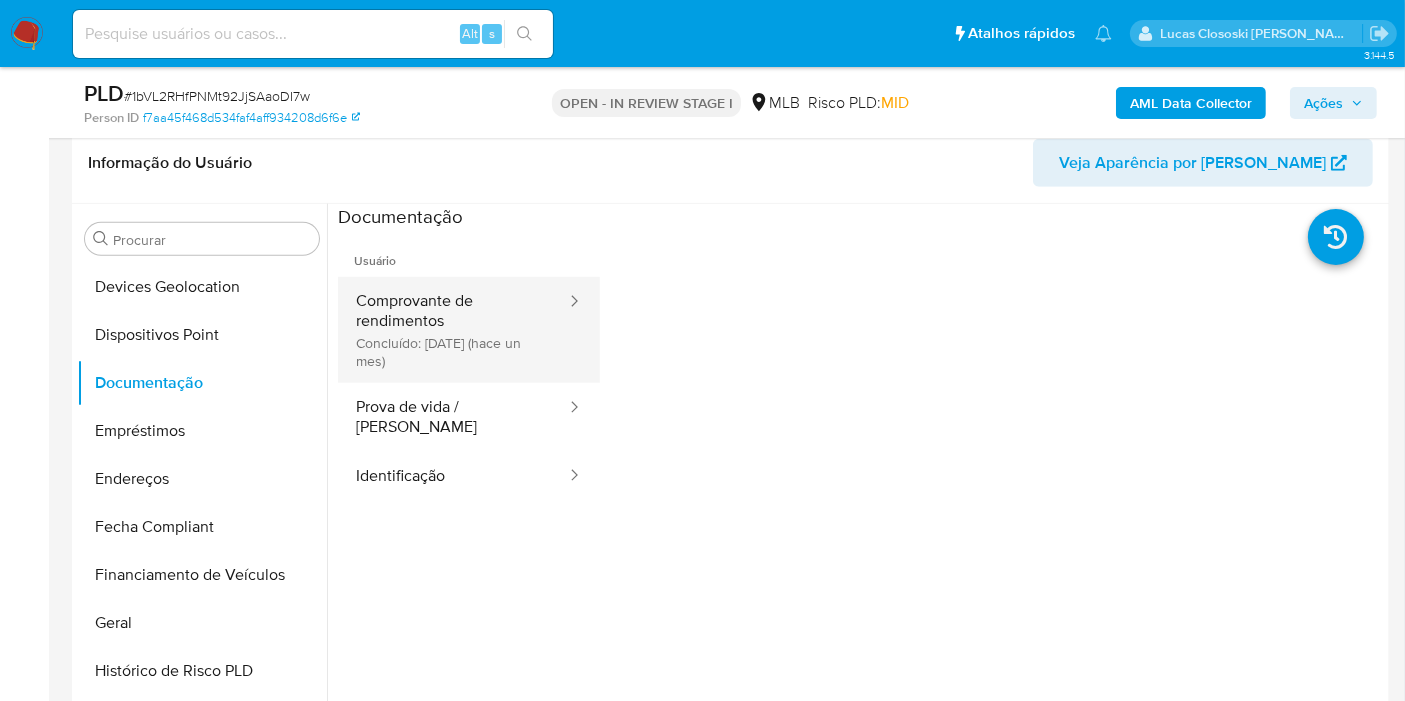 click on "Comprovante de rendimentos Concluído: 18/06/2025 (hace un mes)" at bounding box center [453, 330] 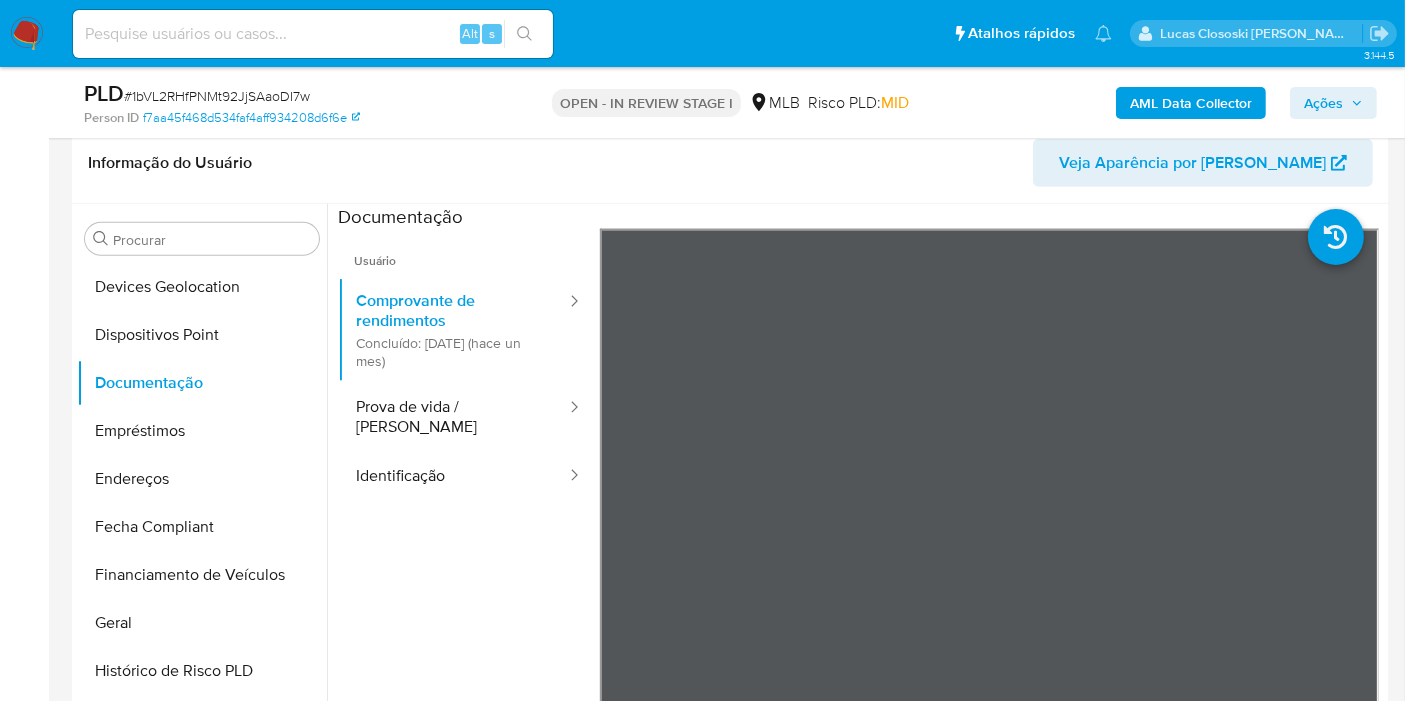 click on "Ações" at bounding box center (1333, 103) 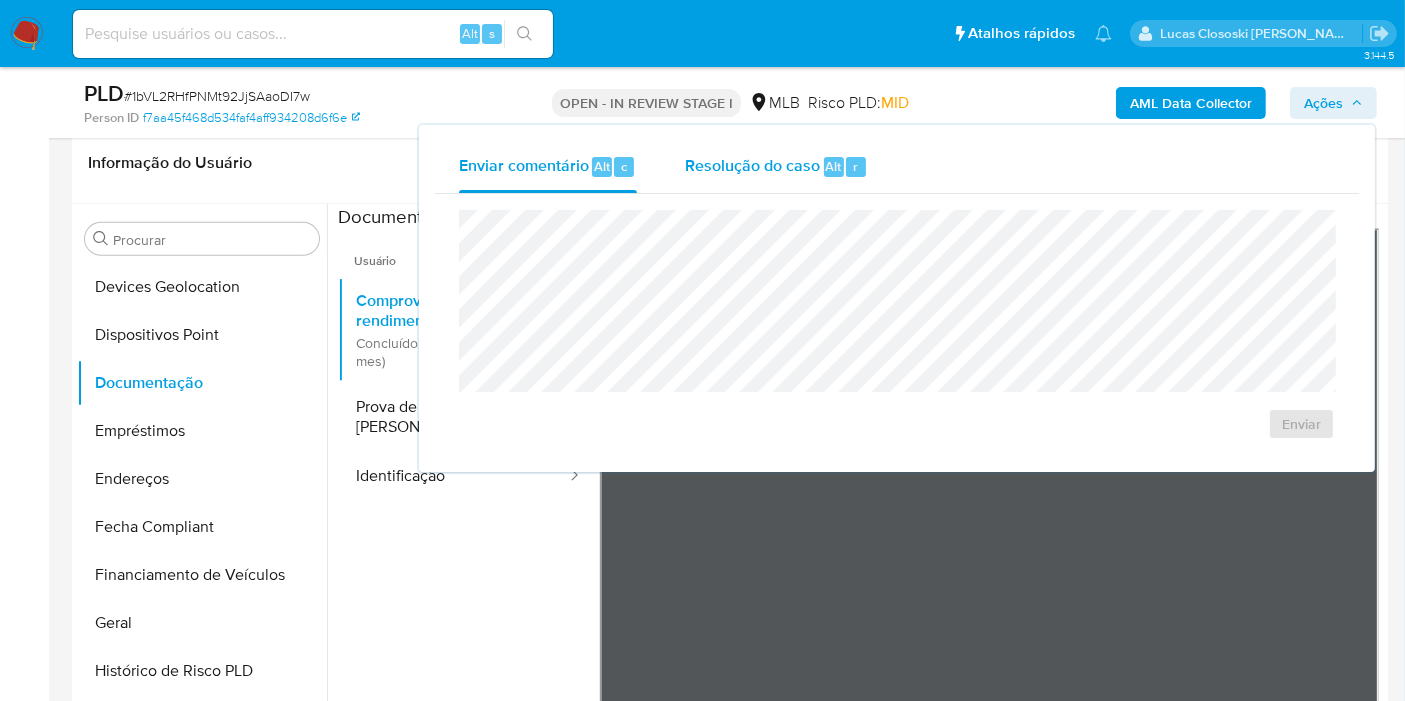 click on "Alt" at bounding box center (834, 166) 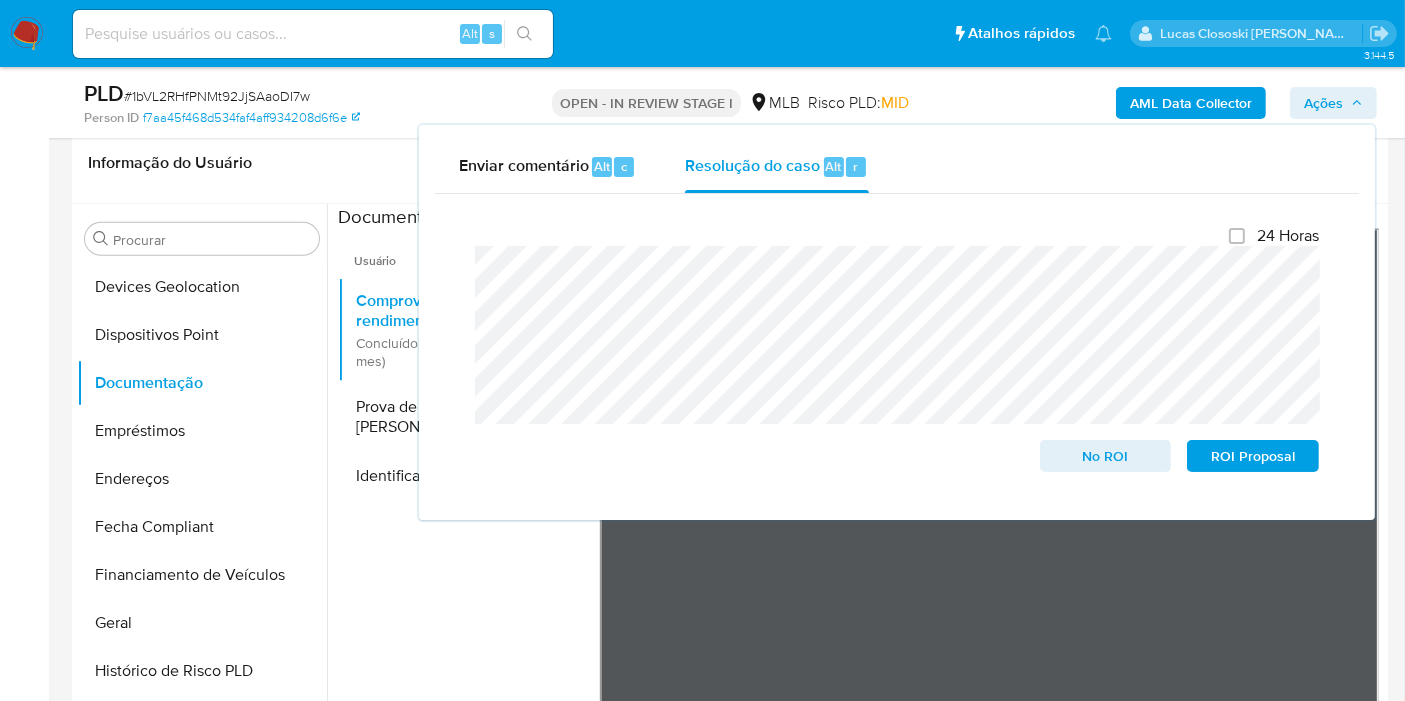click on "Ações" at bounding box center [1323, 103] 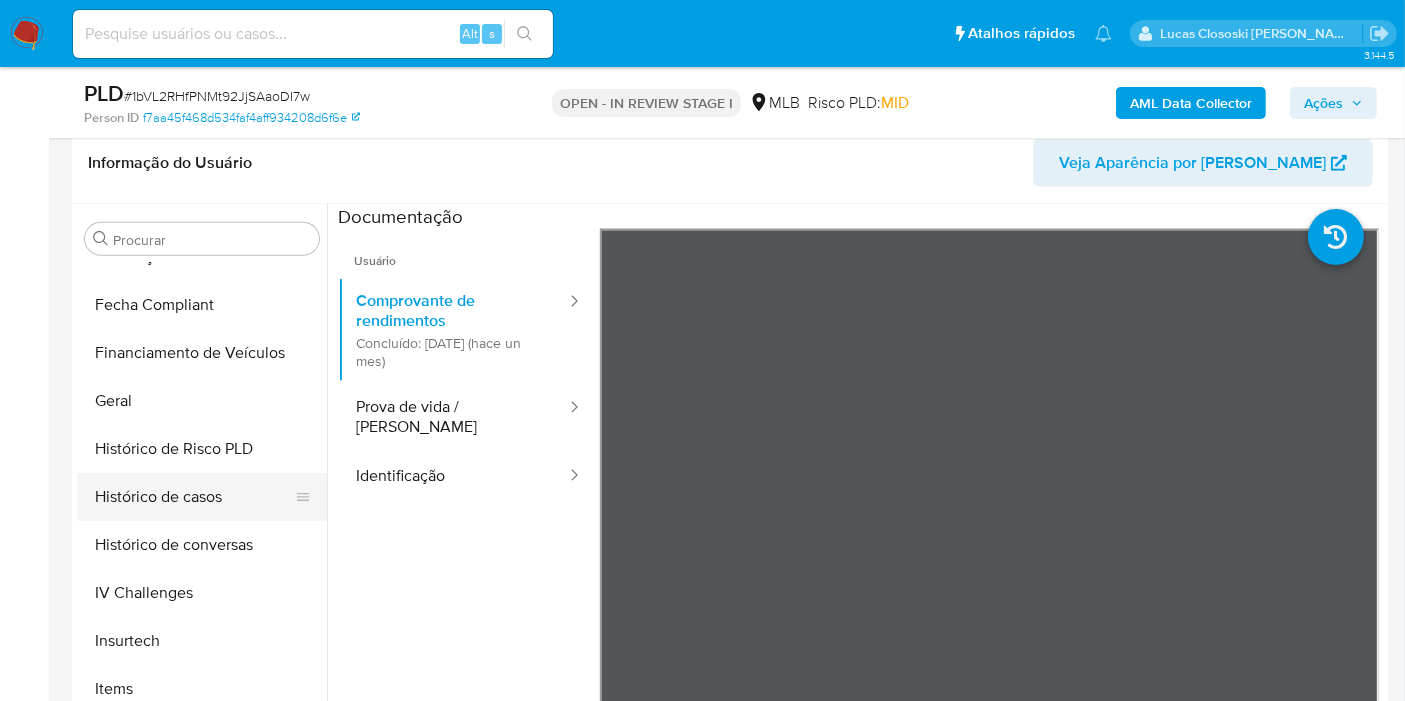 click on "Histórico de casos" at bounding box center (194, 497) 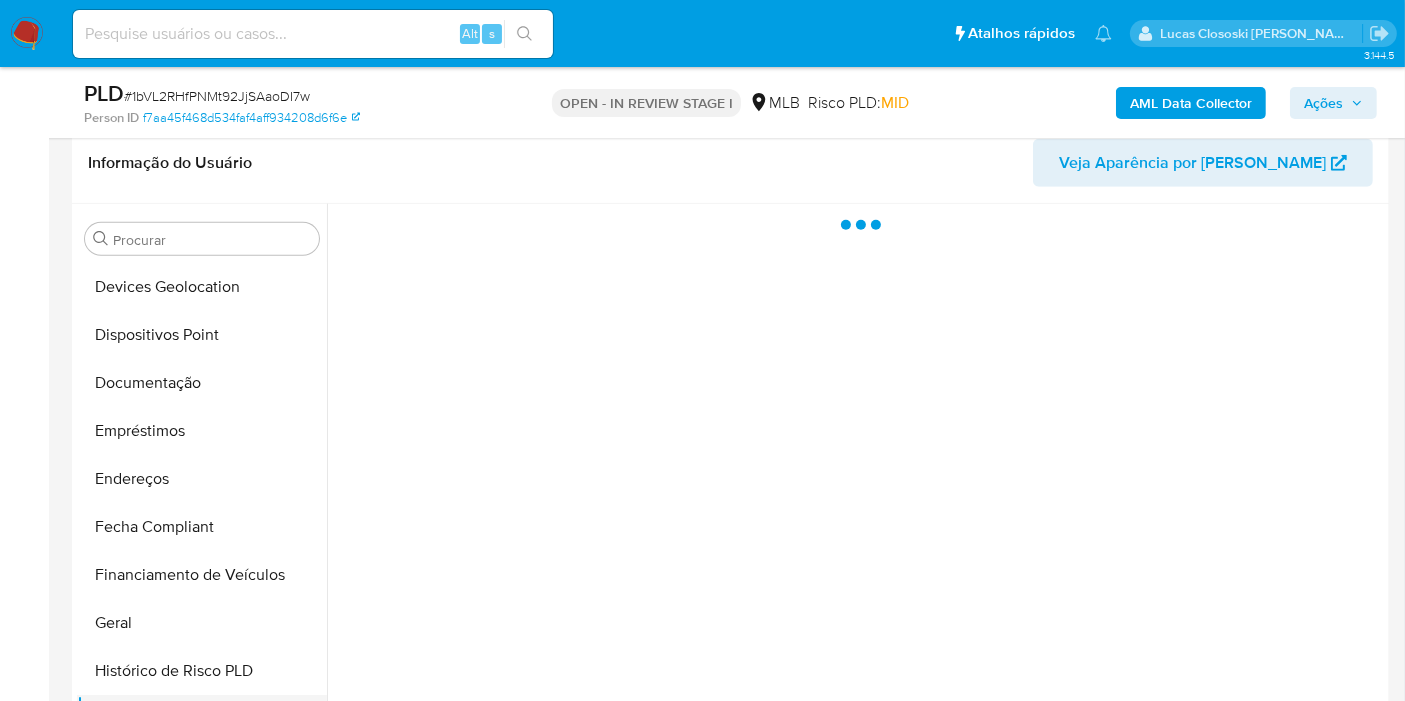 scroll, scrollTop: 65, scrollLeft: 0, axis: vertical 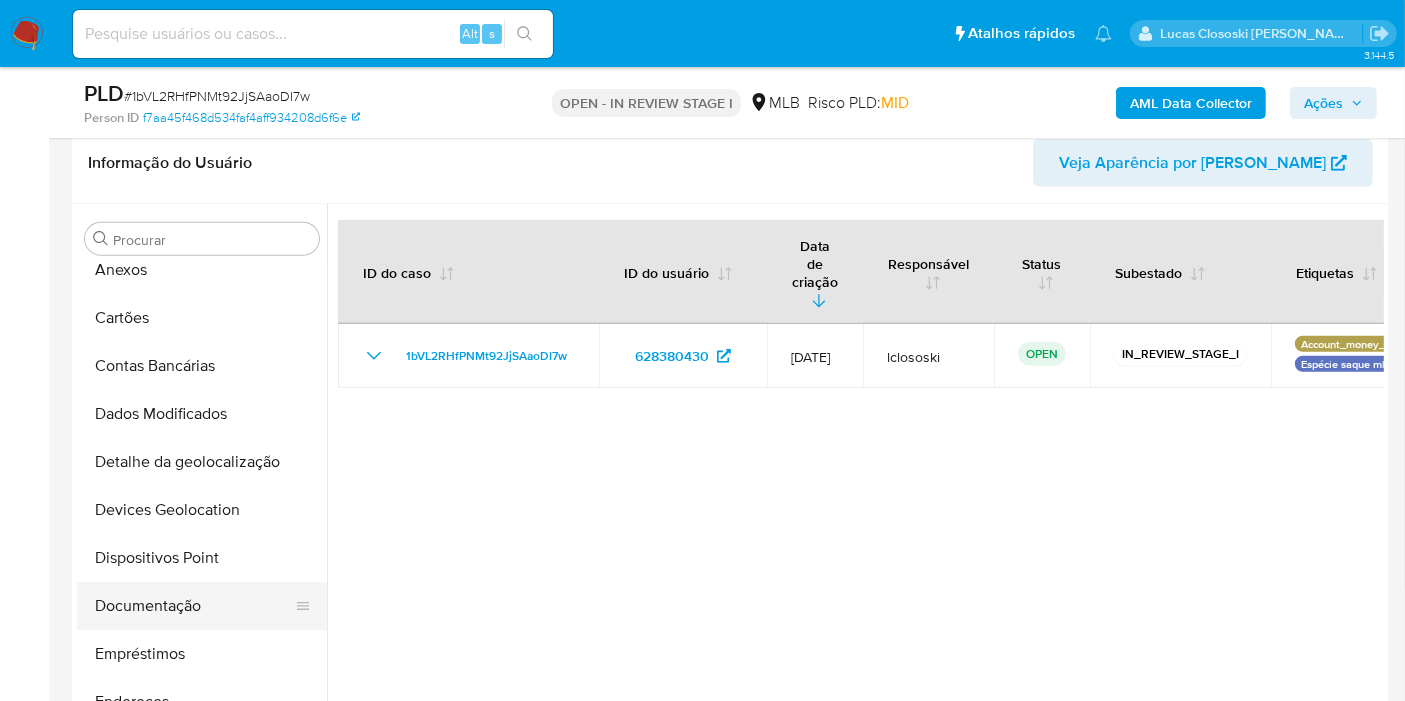 click on "Documentação" at bounding box center [194, 606] 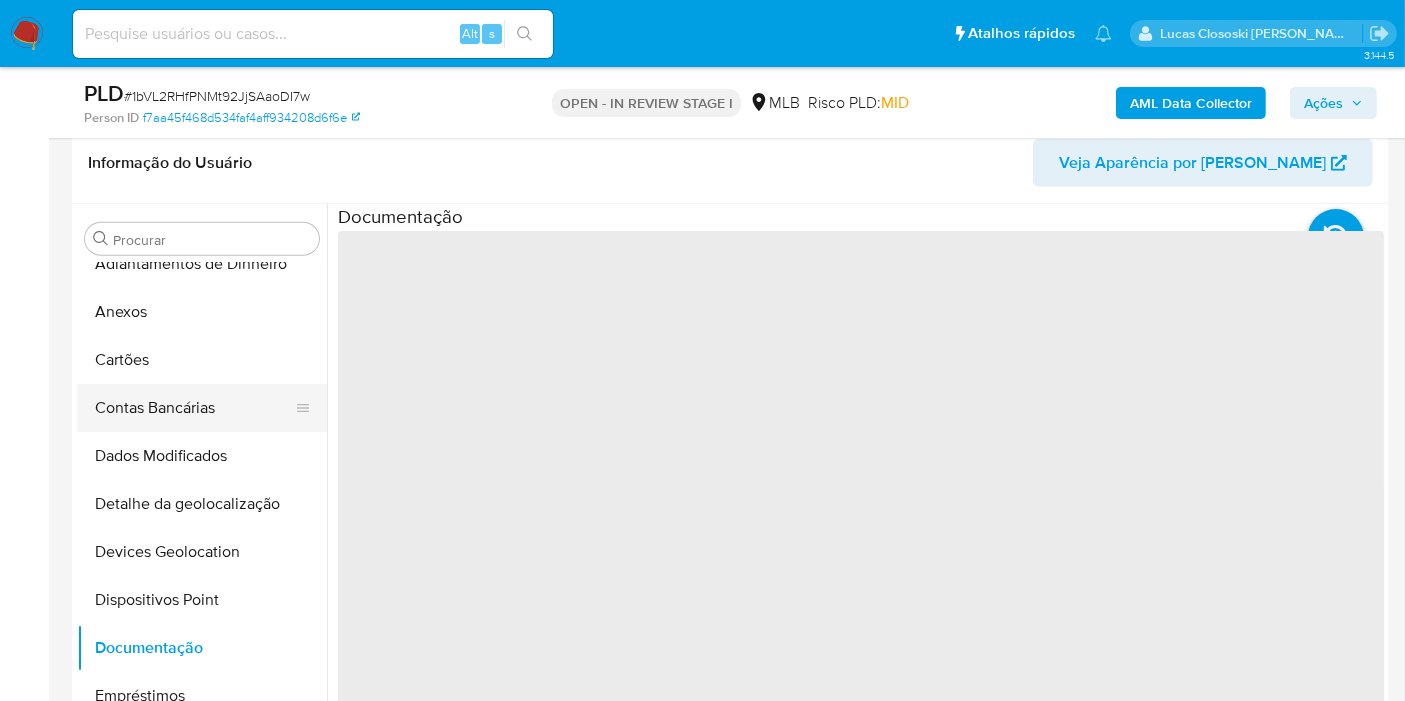 scroll, scrollTop: 0, scrollLeft: 0, axis: both 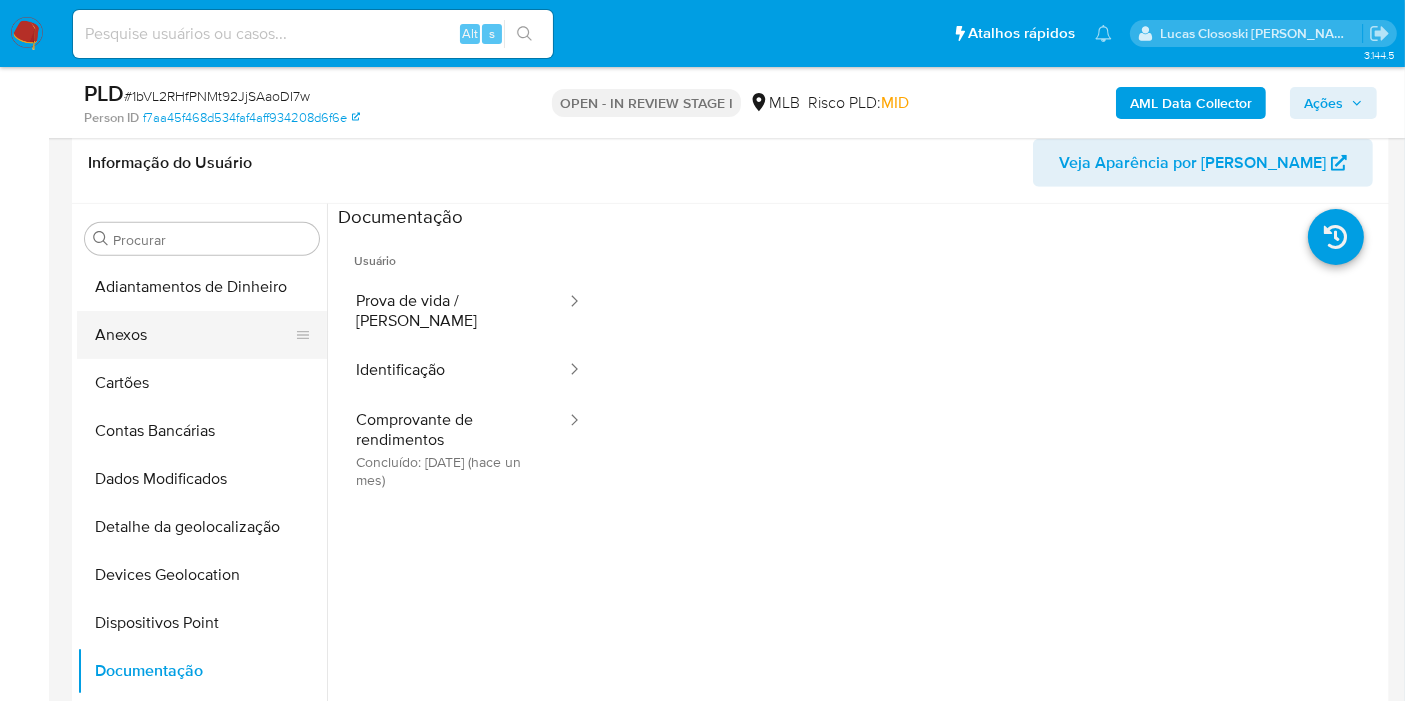 click on "Anexos" at bounding box center [194, 335] 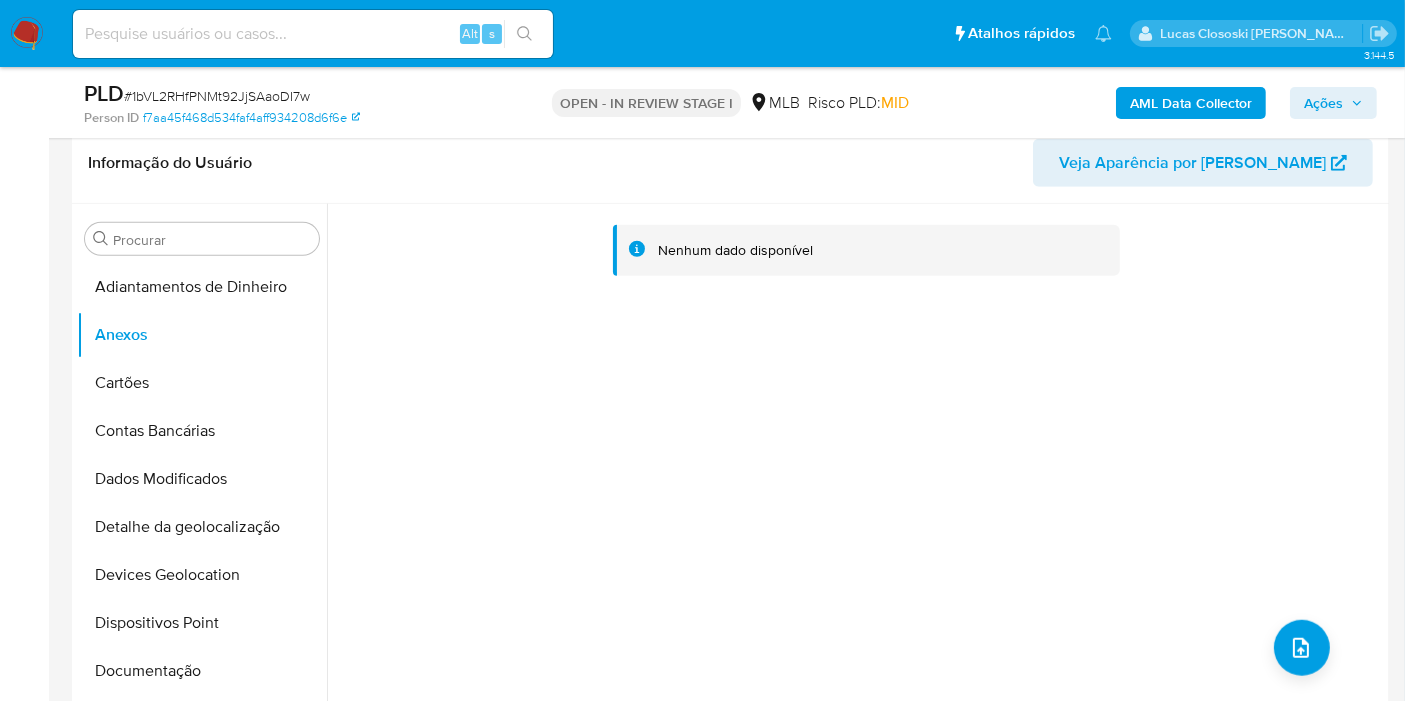 click on "Ações" at bounding box center (1323, 103) 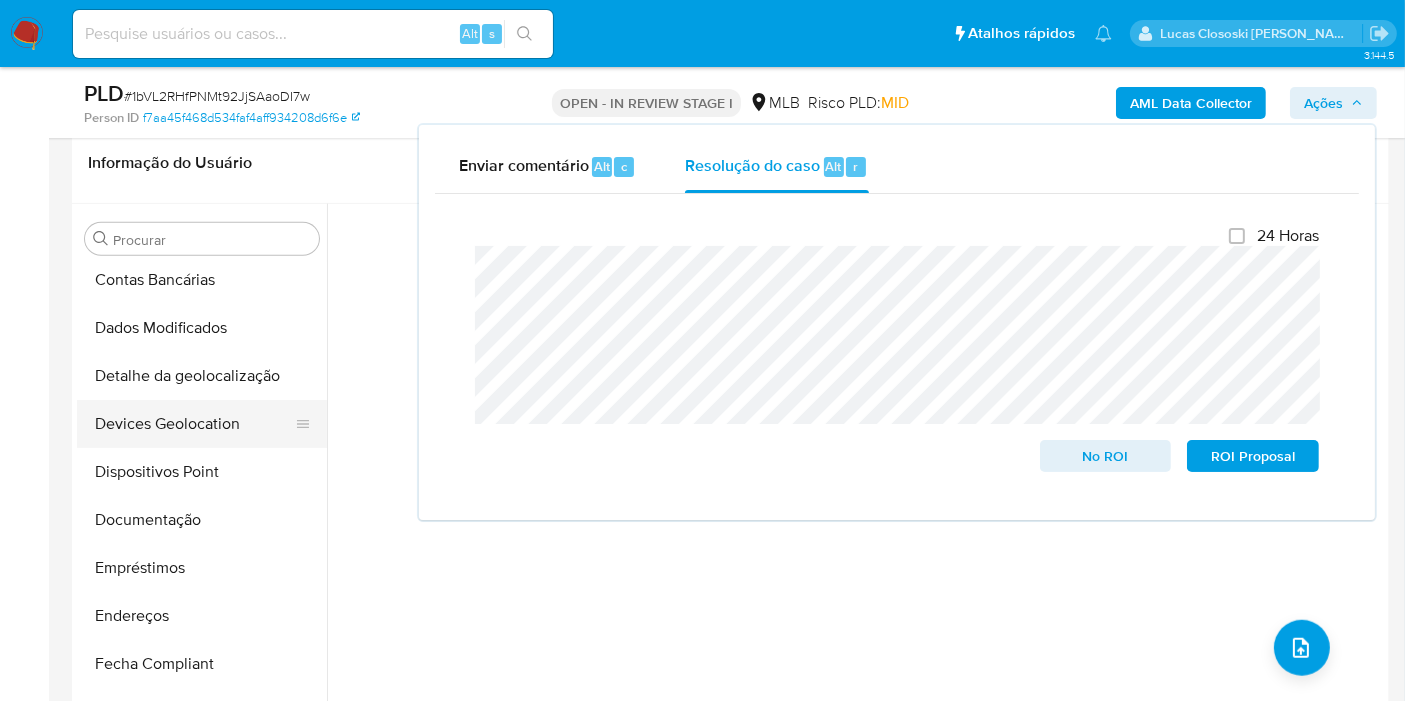 scroll, scrollTop: 333, scrollLeft: 0, axis: vertical 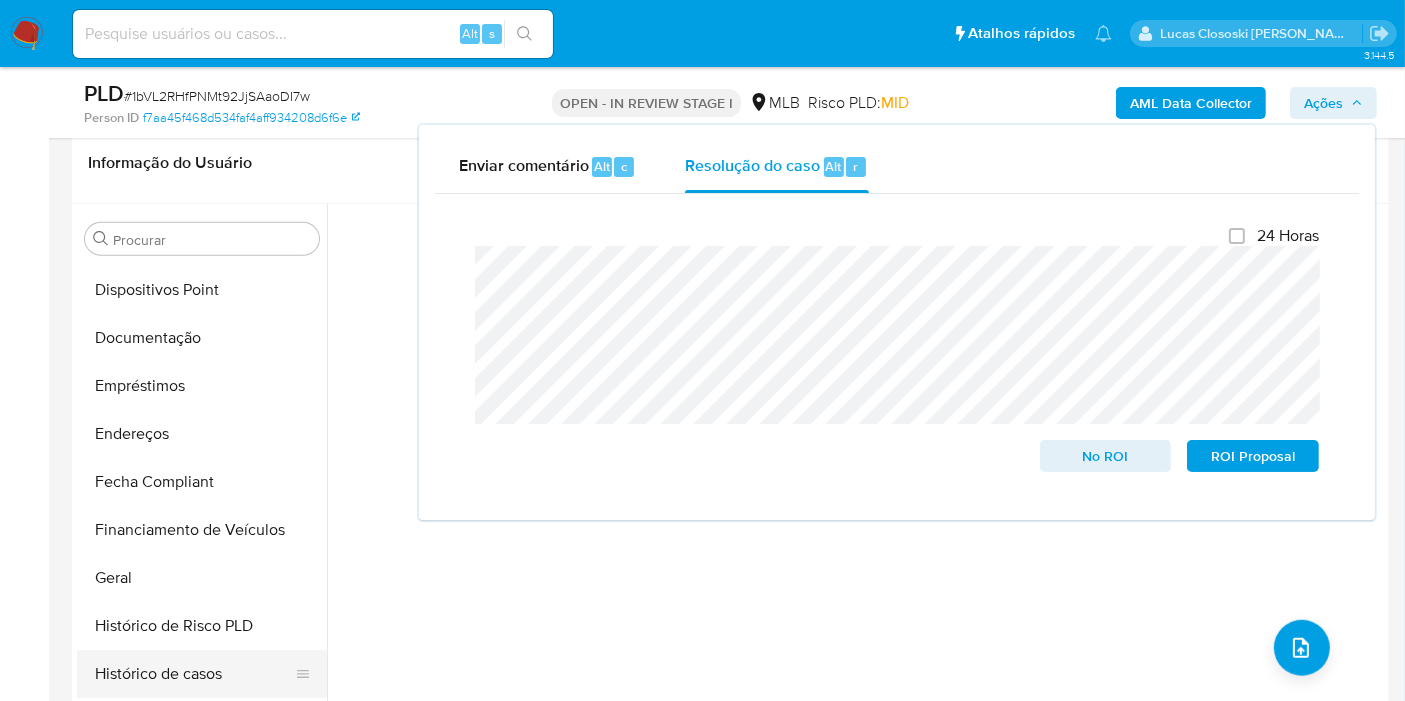 click on "Histórico de casos" at bounding box center [194, 674] 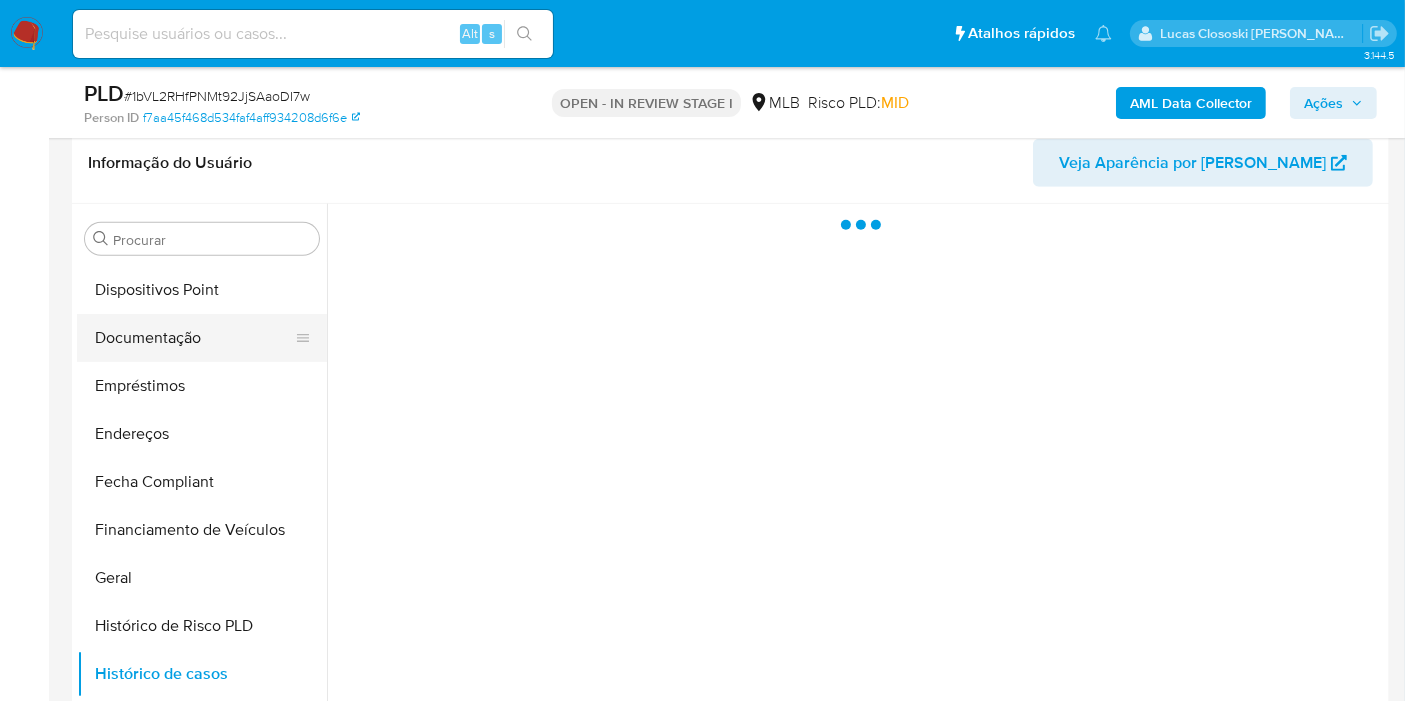scroll, scrollTop: 0, scrollLeft: 0, axis: both 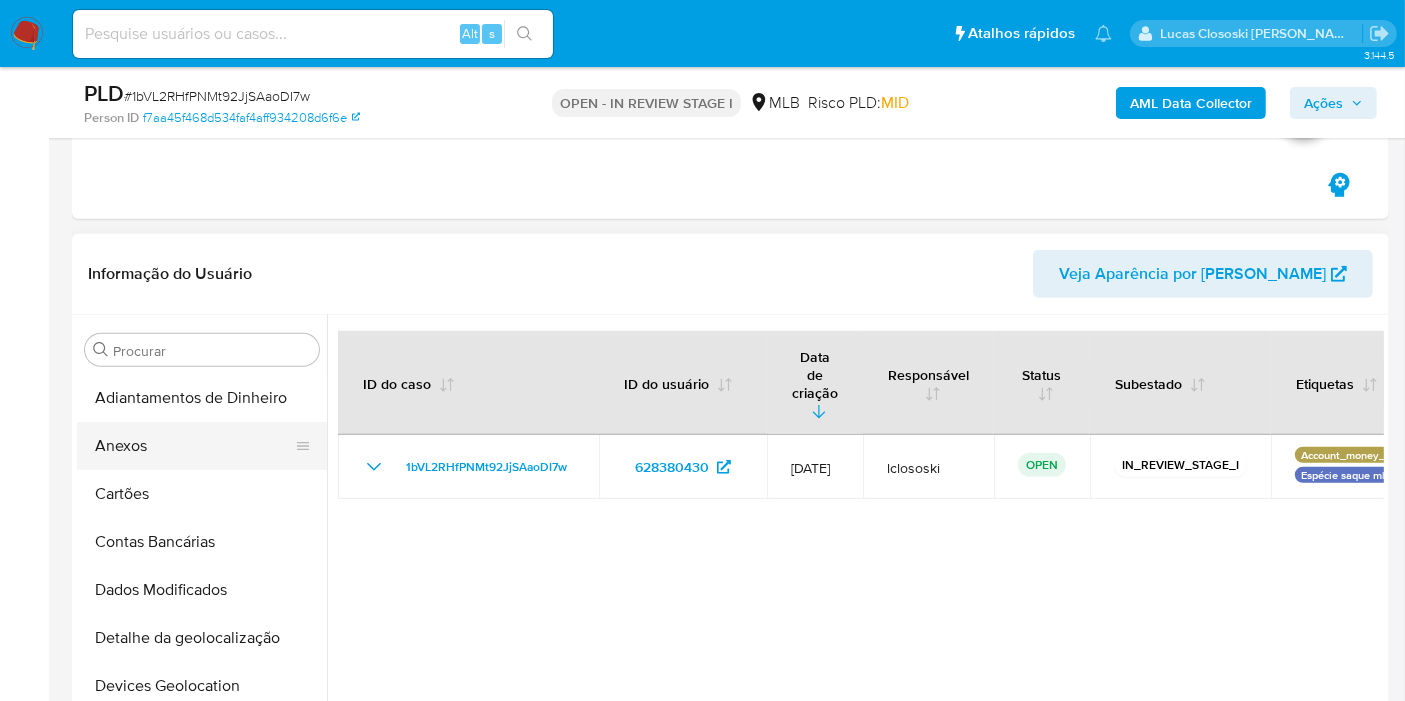 click on "Anexos" at bounding box center [194, 446] 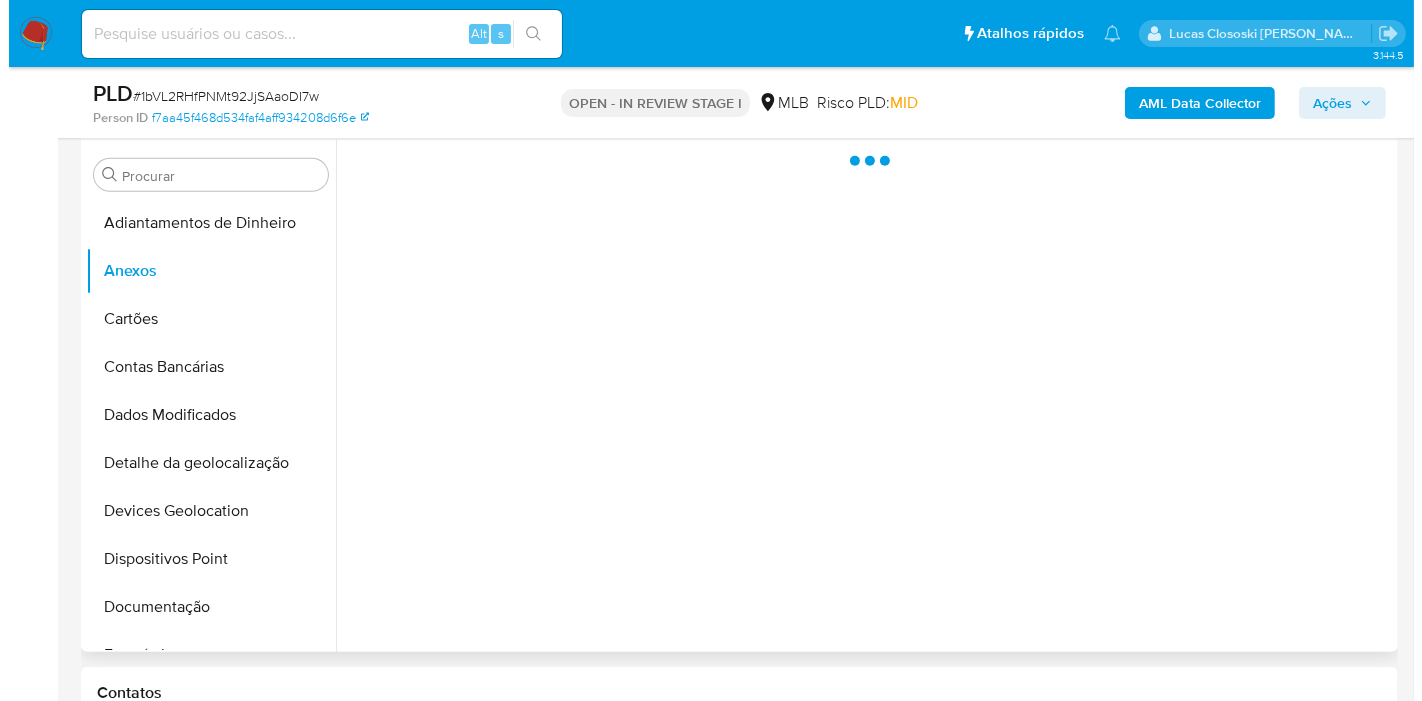 scroll, scrollTop: 1555, scrollLeft: 0, axis: vertical 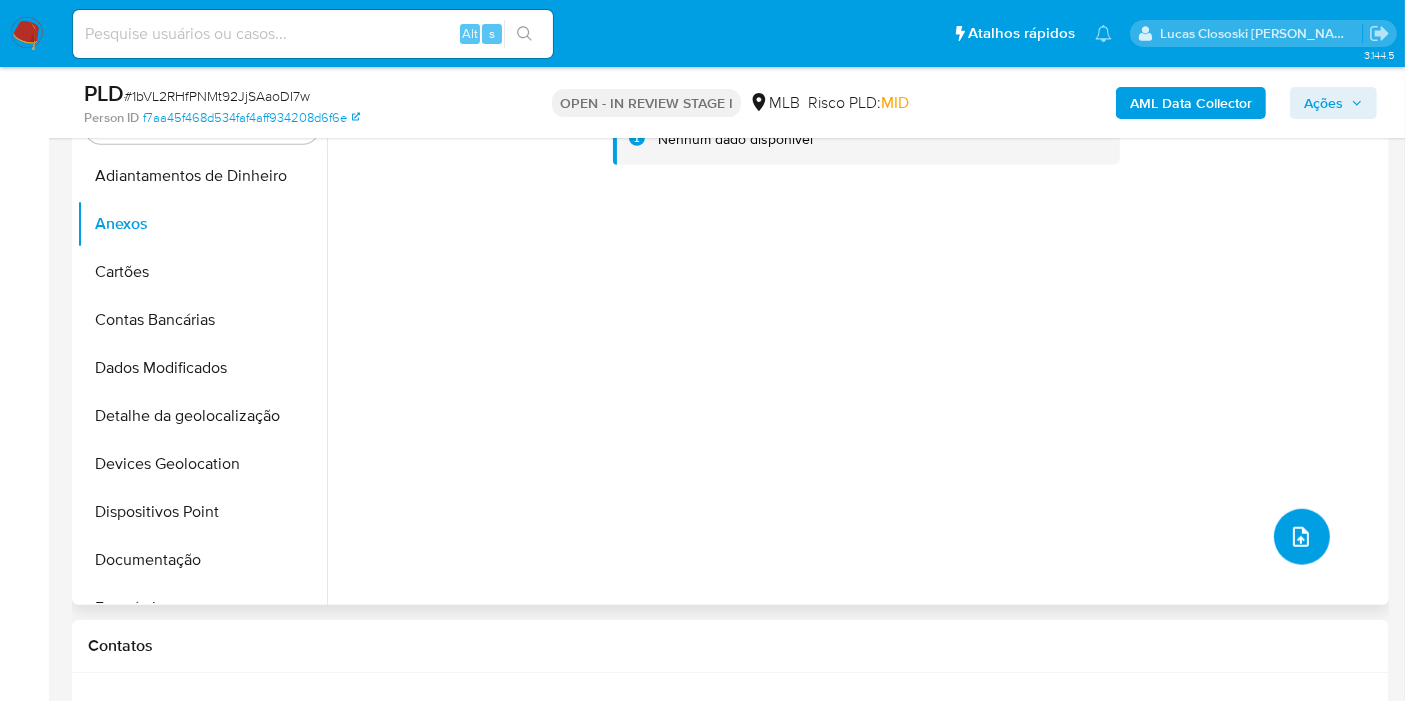 click at bounding box center (1302, 537) 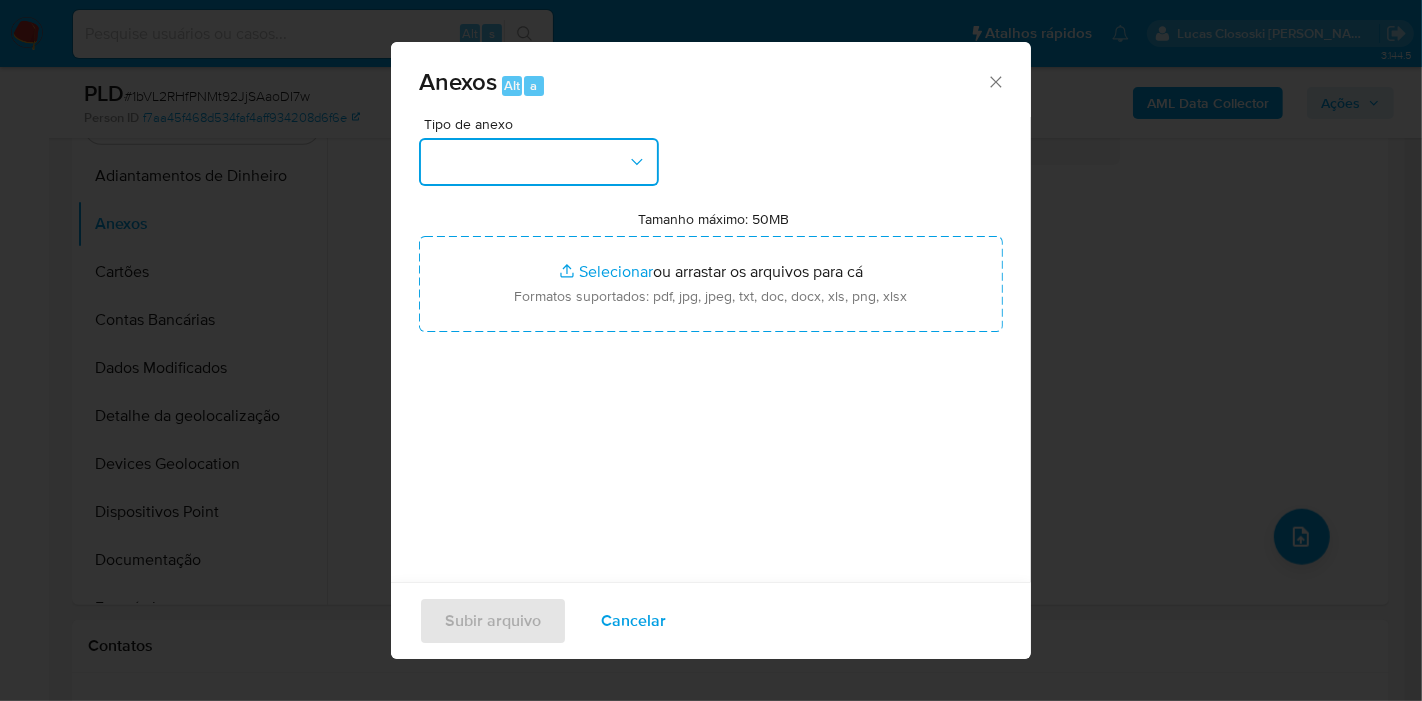 click at bounding box center [539, 162] 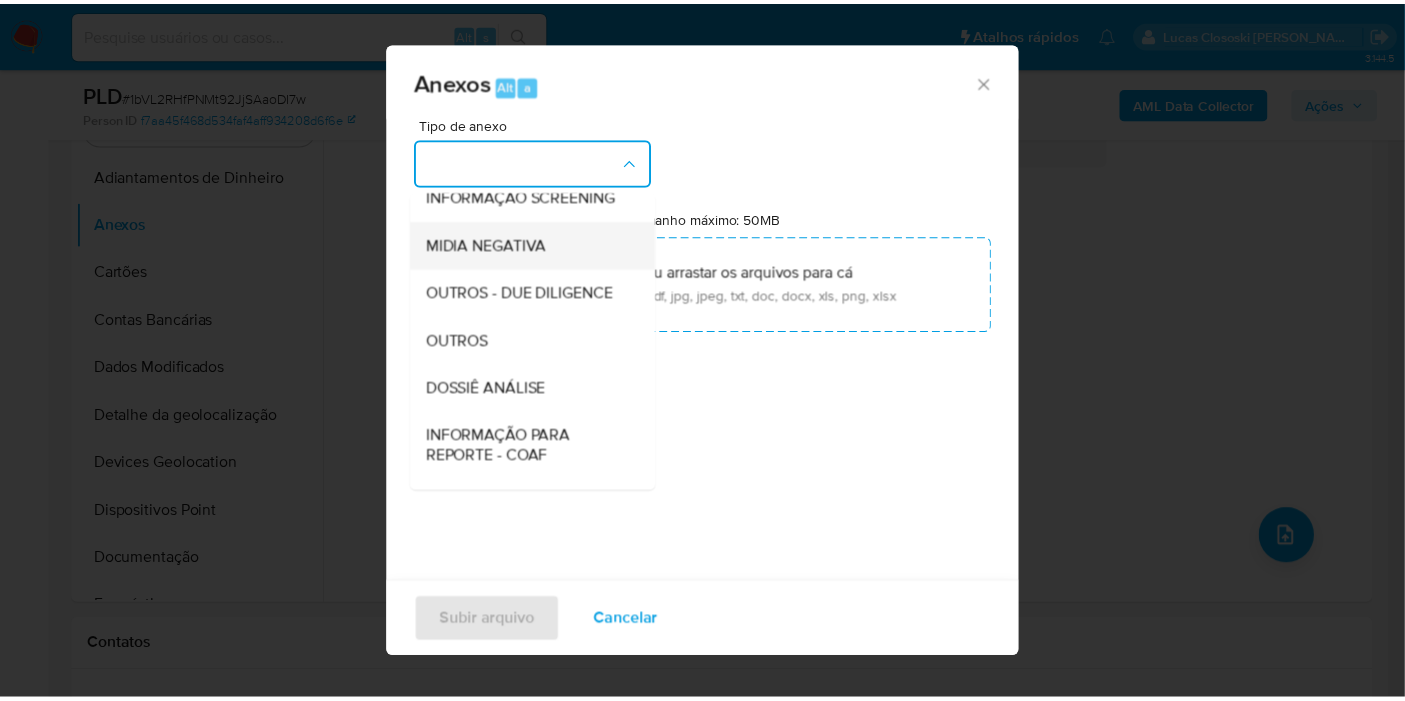 scroll, scrollTop: 307, scrollLeft: 0, axis: vertical 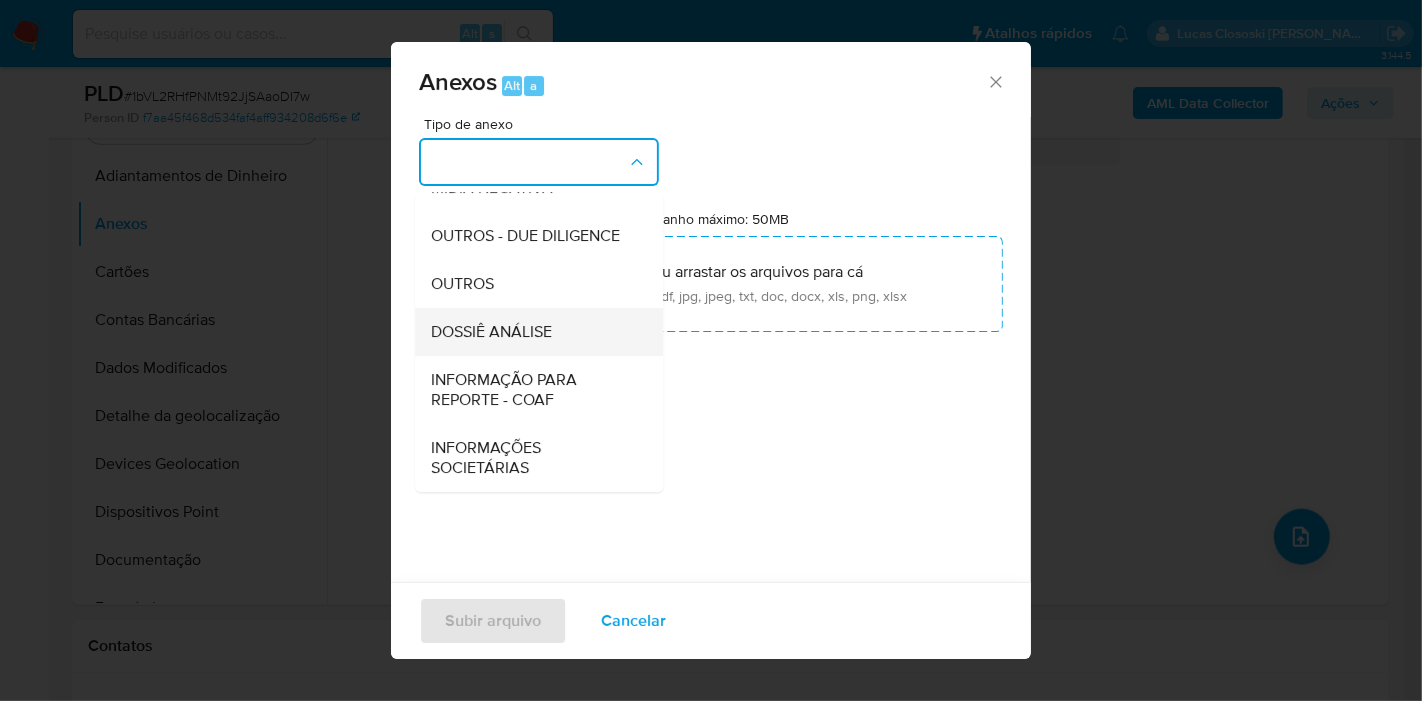 click on "DOSSIÊ ANÁLISE" at bounding box center [491, 332] 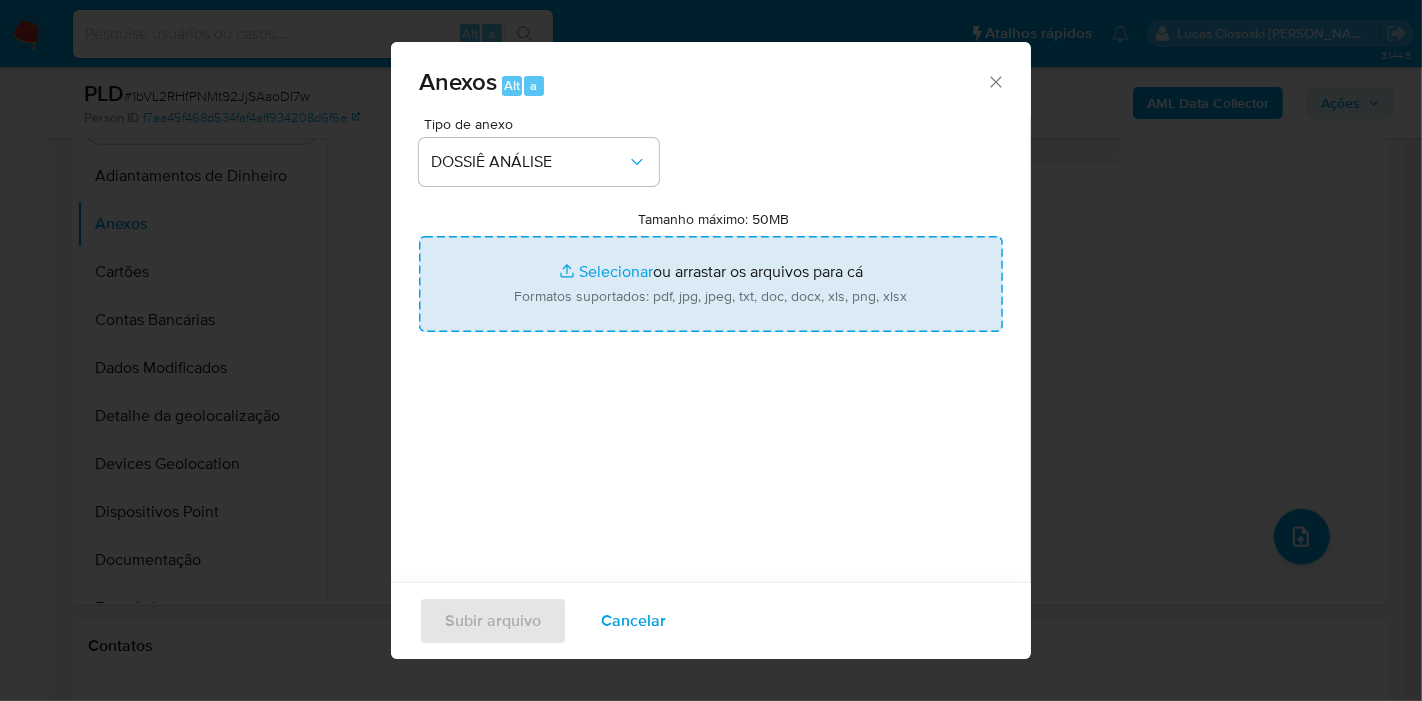 click on "Tamanho máximo: 50MB Selecionar arquivos" at bounding box center [711, 284] 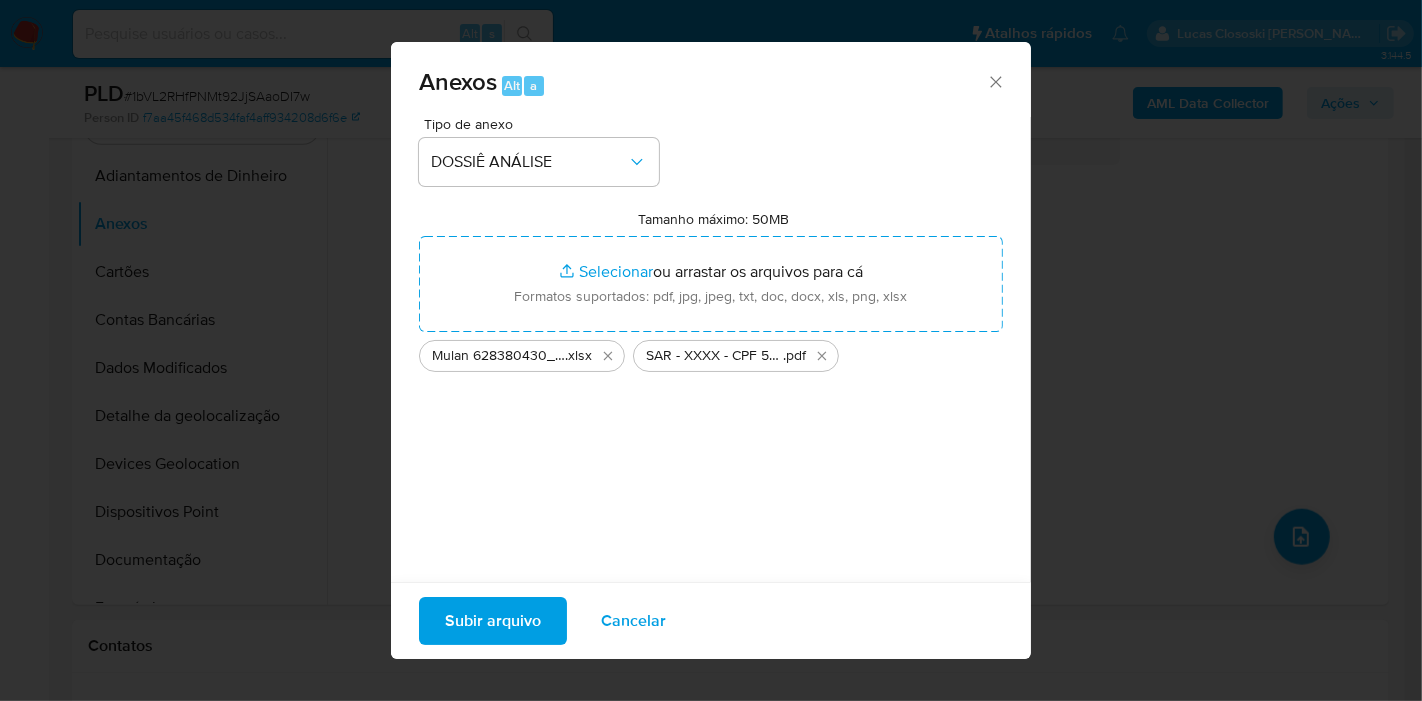 click on "Subir arquivo" at bounding box center (493, 621) 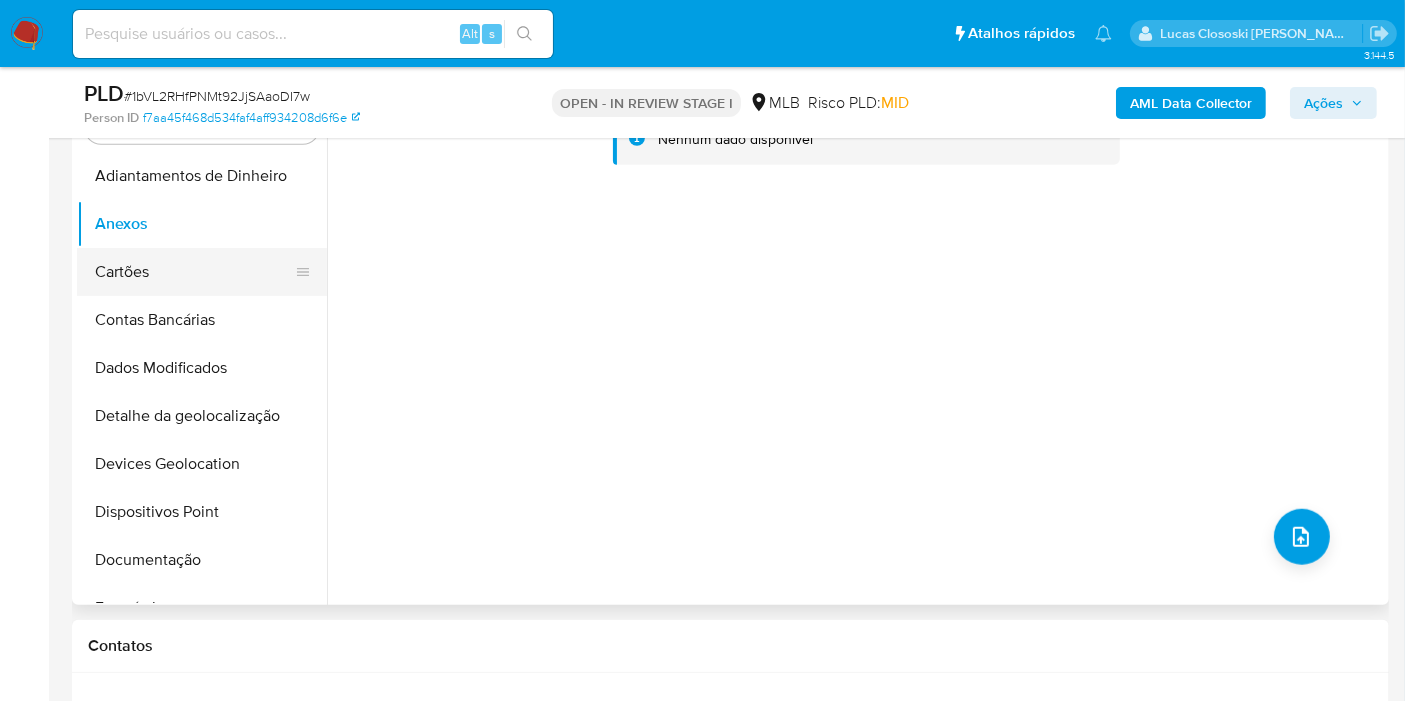 click on "Cartões" at bounding box center (194, 272) 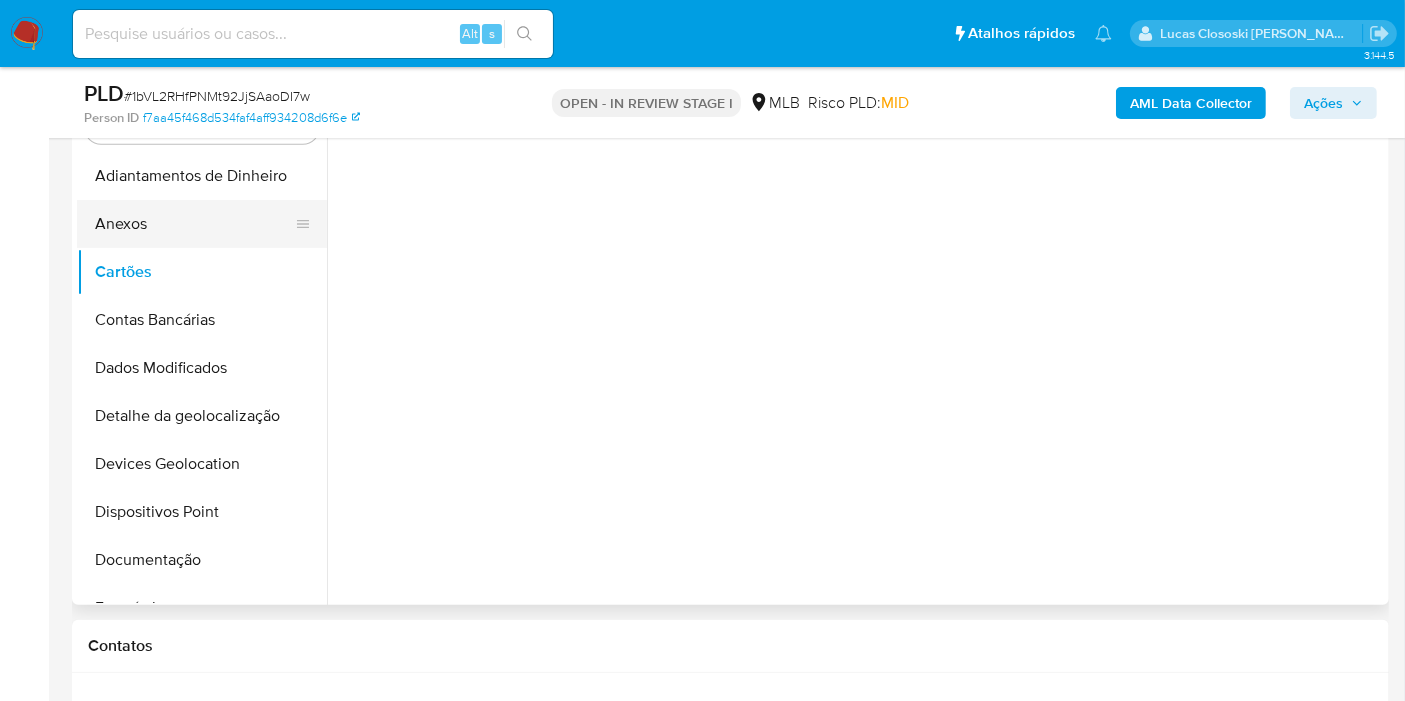 click on "Anexos" at bounding box center [194, 224] 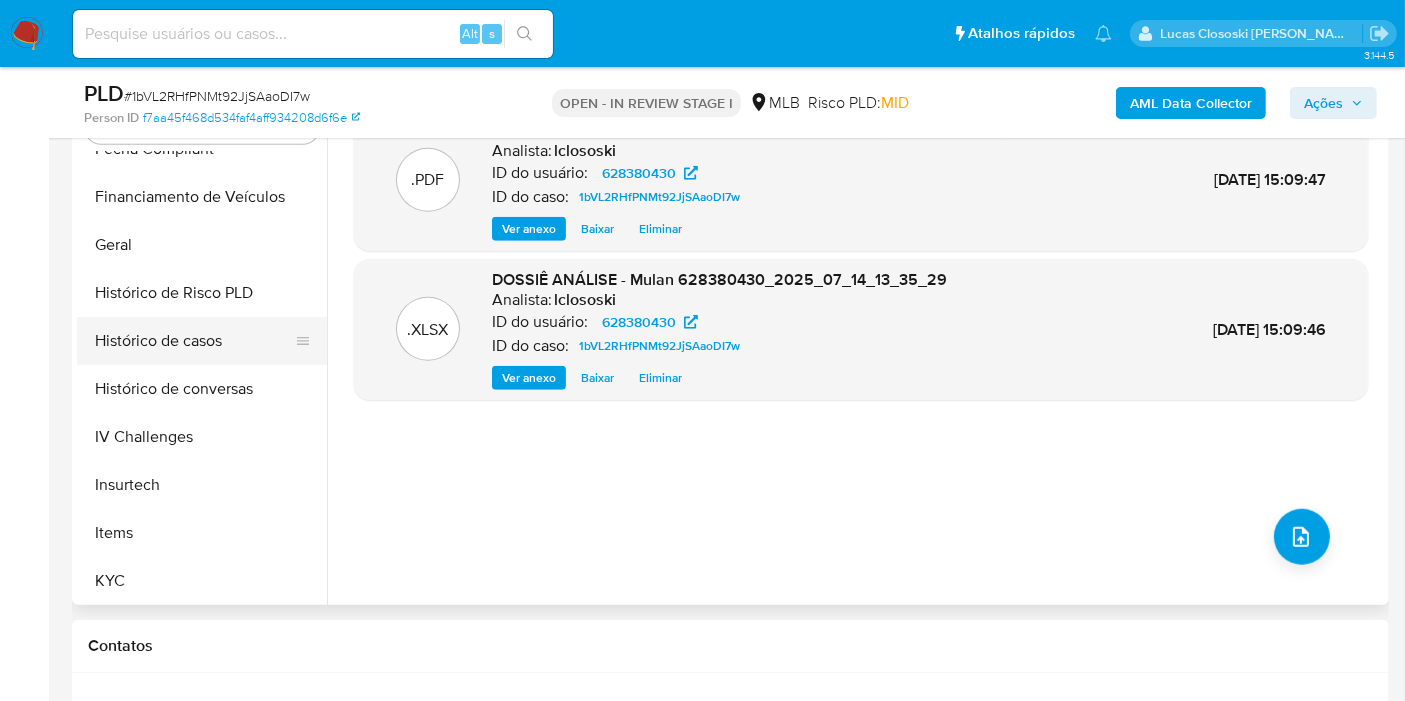 click on "Histórico de casos" at bounding box center (194, 341) 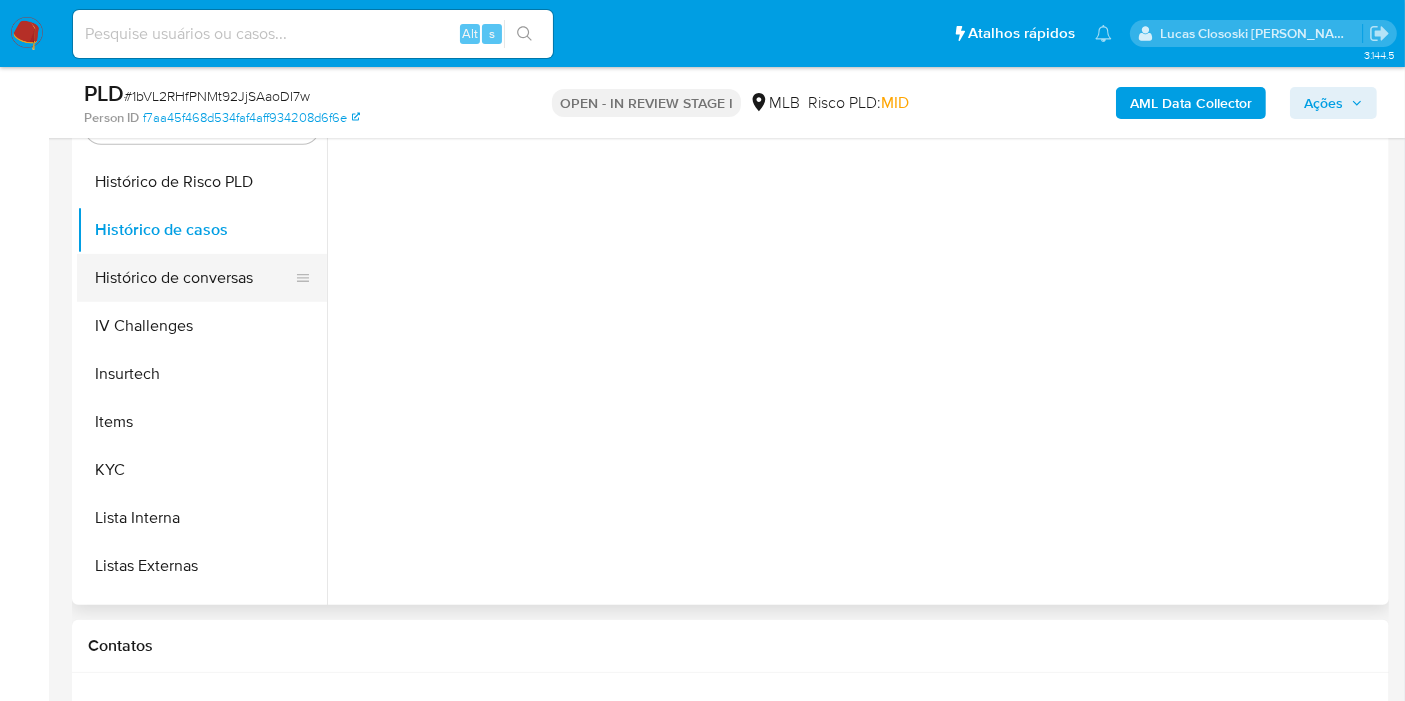 scroll, scrollTop: 777, scrollLeft: 0, axis: vertical 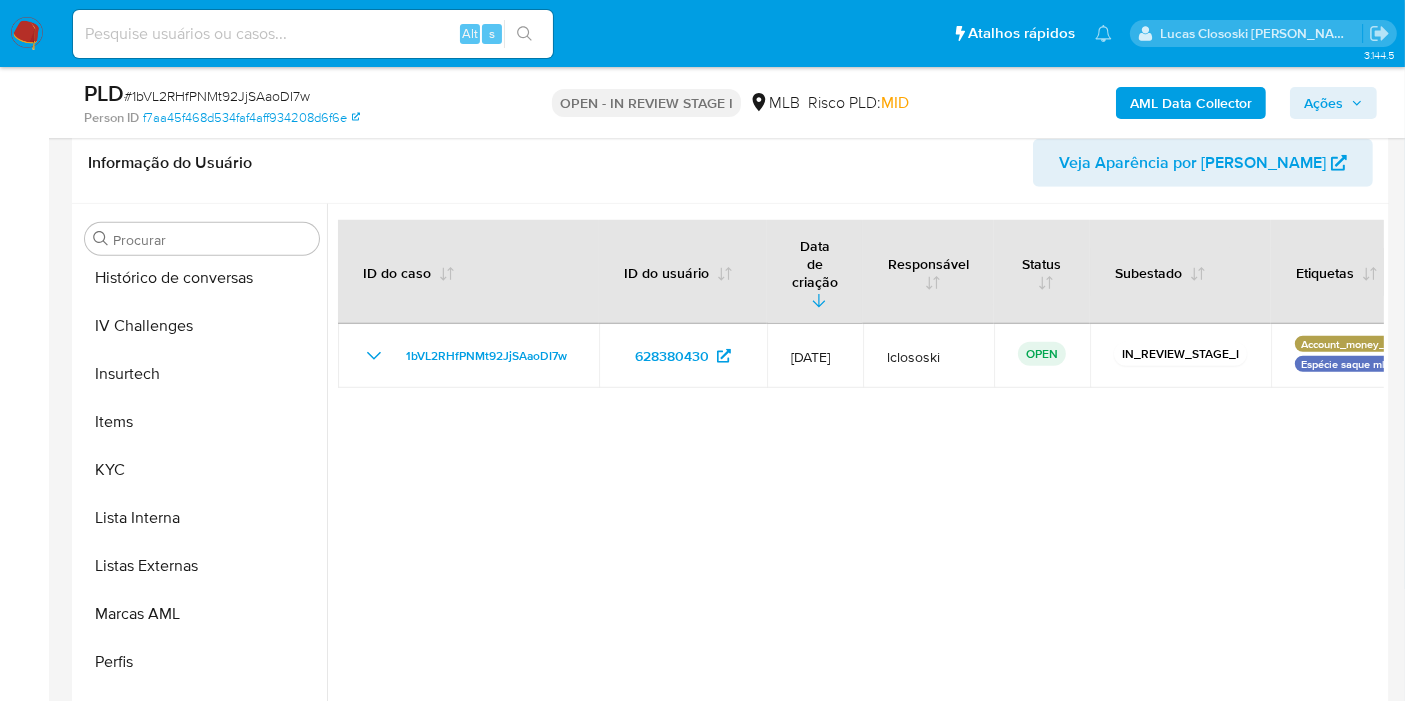 click on "Ações" at bounding box center (1333, 103) 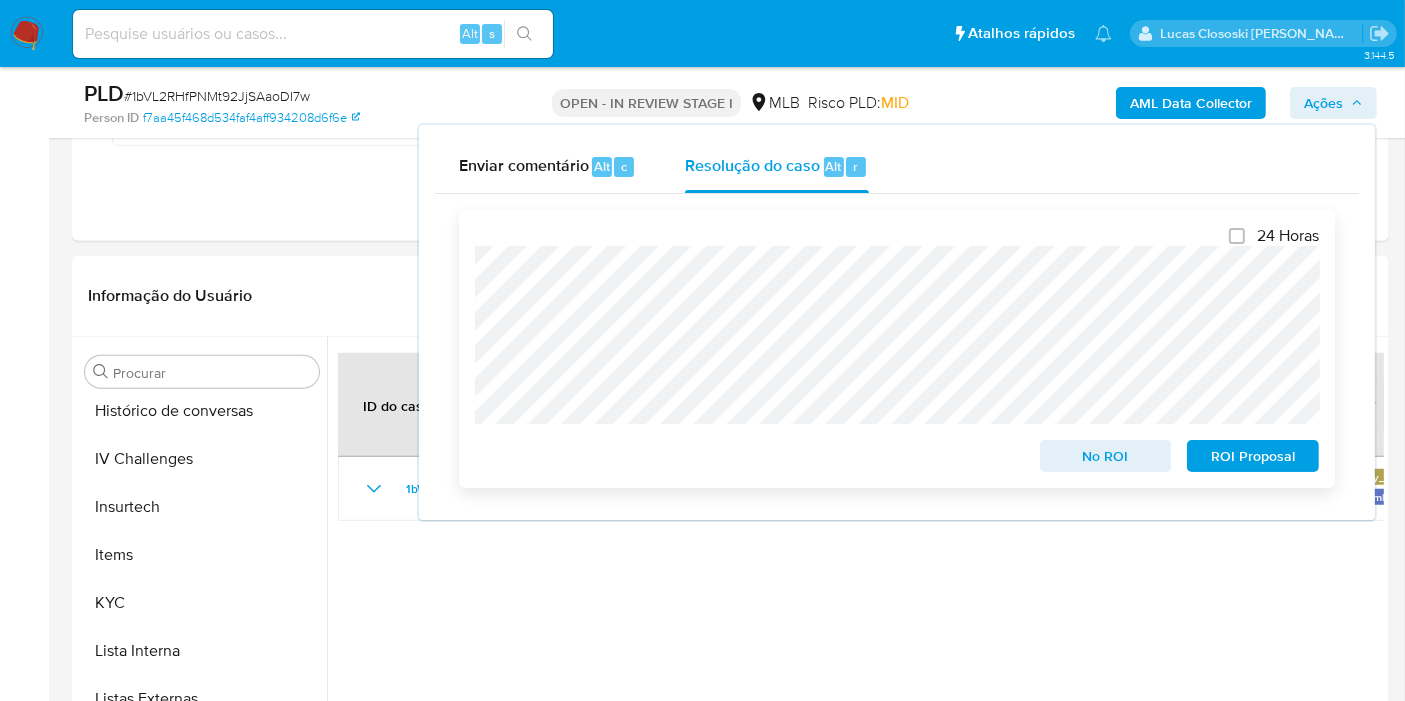 scroll, scrollTop: 1222, scrollLeft: 0, axis: vertical 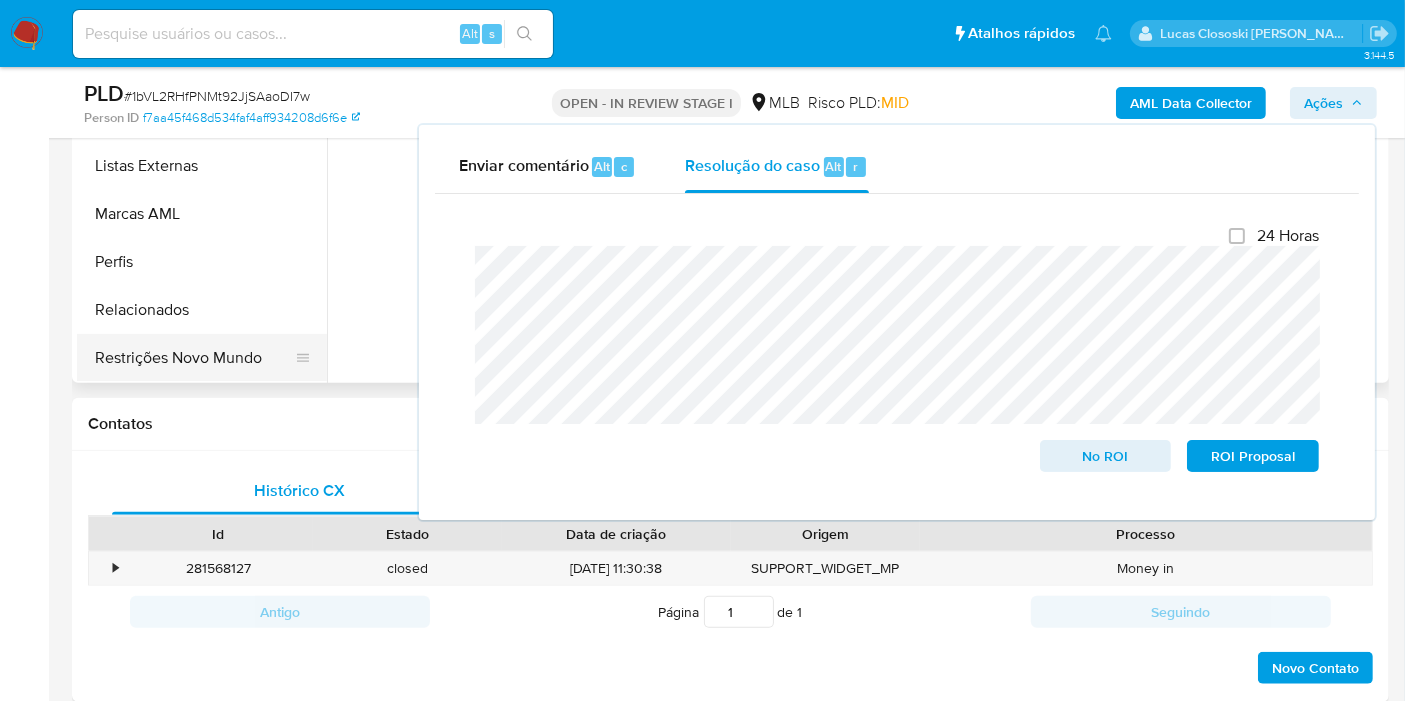 click on "Restrições Novo Mundo" at bounding box center [194, 358] 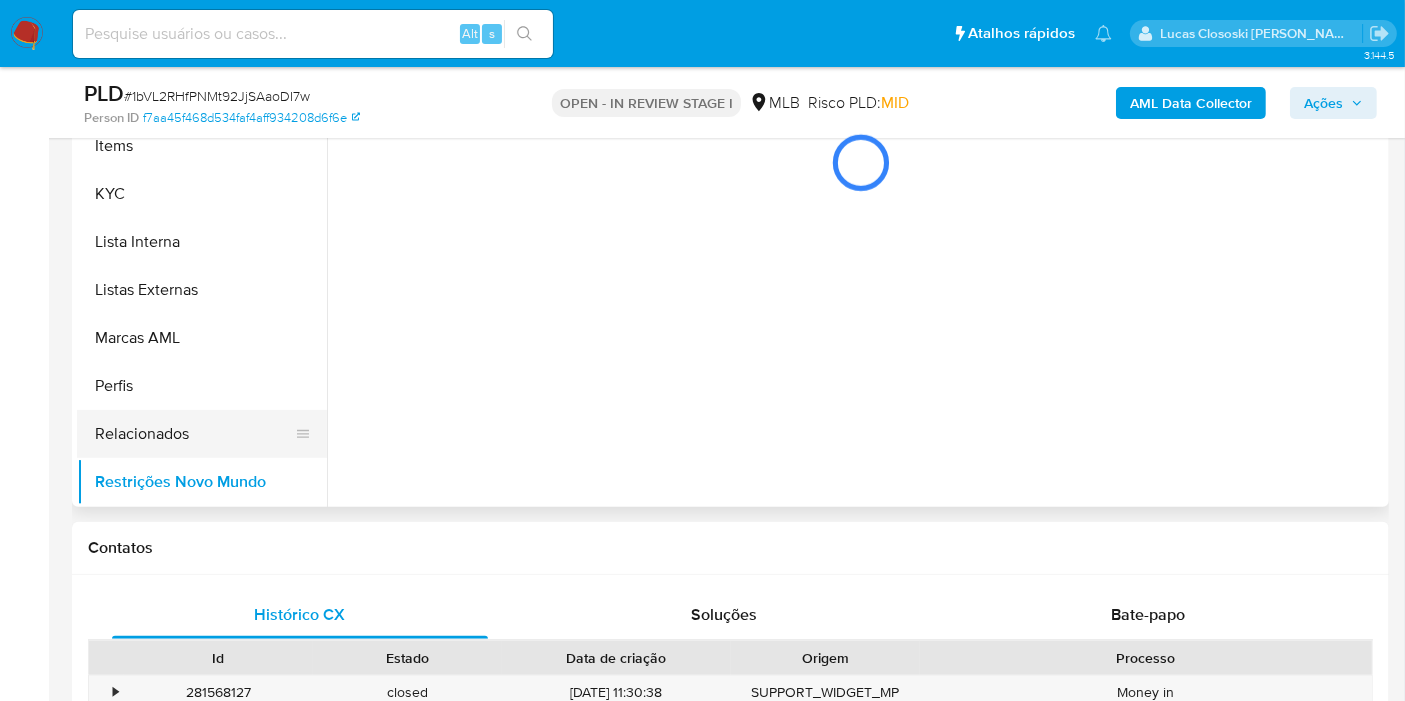 scroll, scrollTop: 1555, scrollLeft: 0, axis: vertical 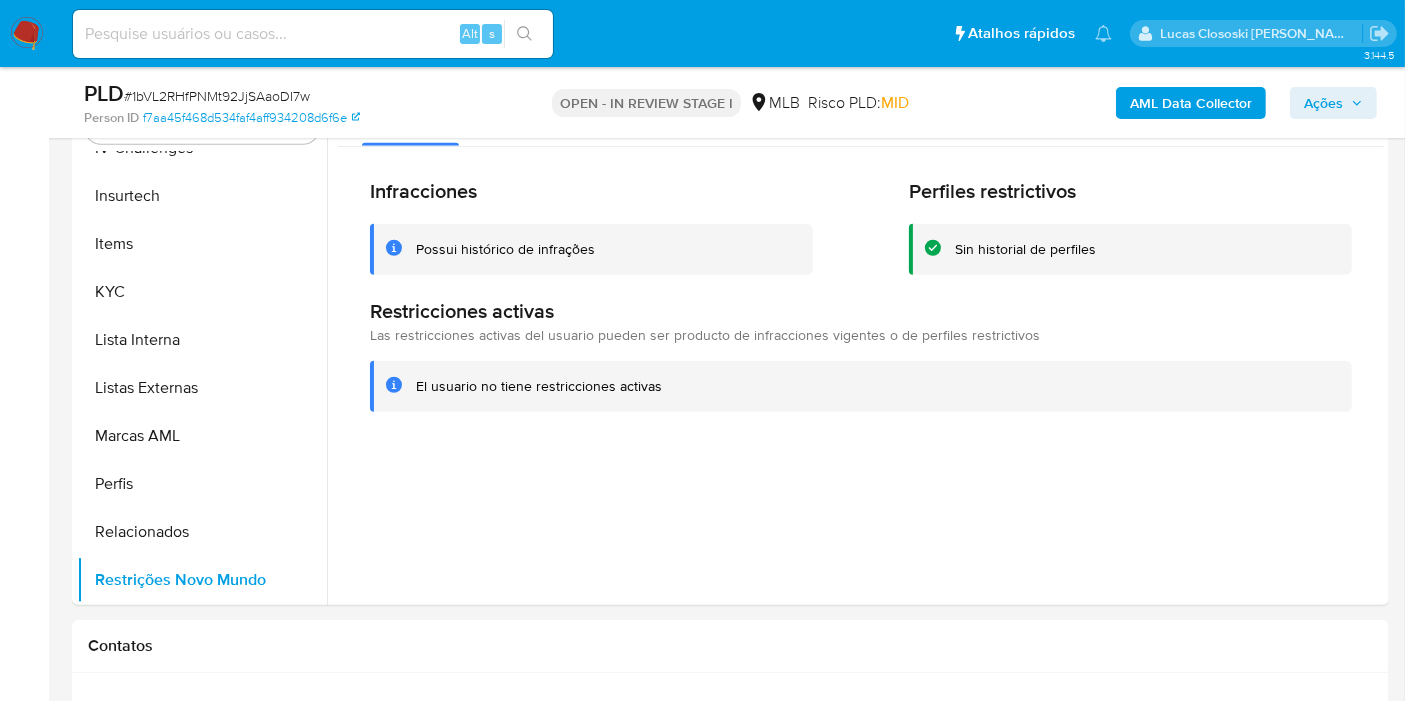 click on "Ações" at bounding box center [1323, 103] 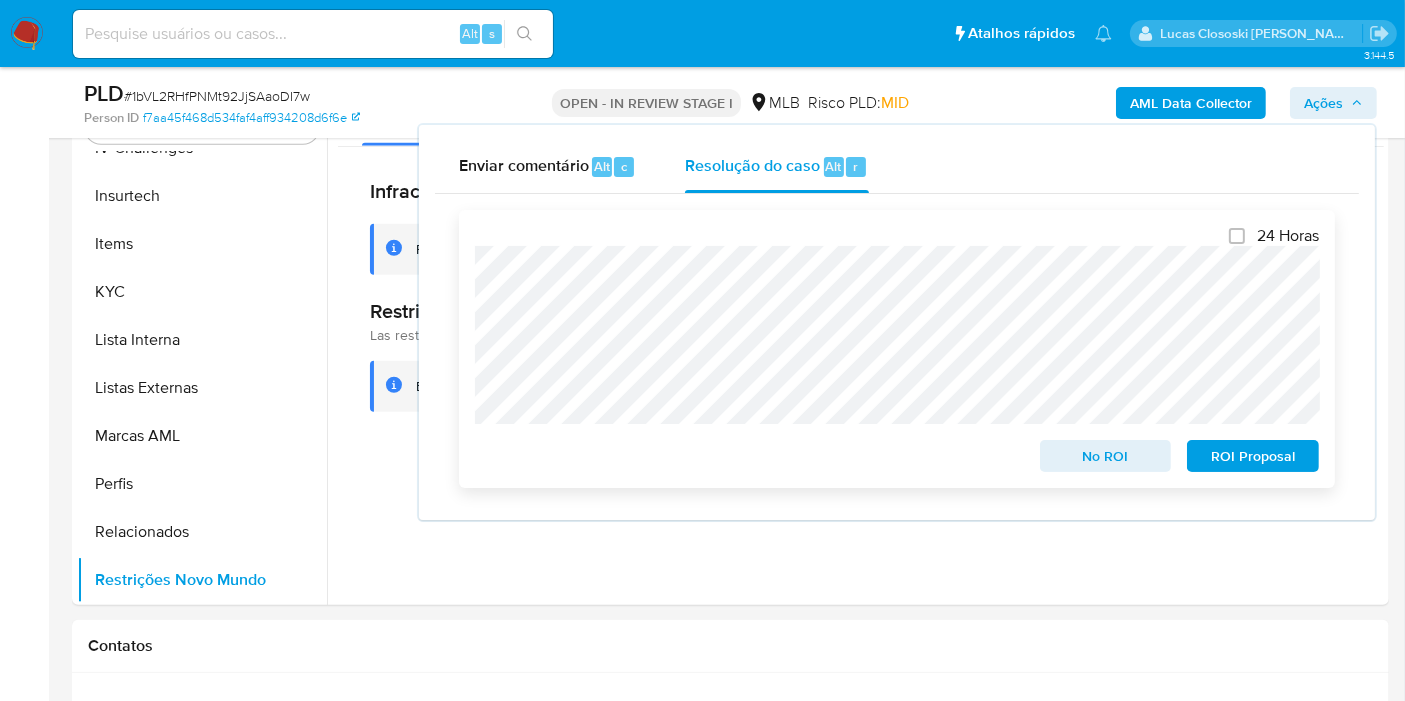 click on "ROI Proposal" at bounding box center (1253, 456) 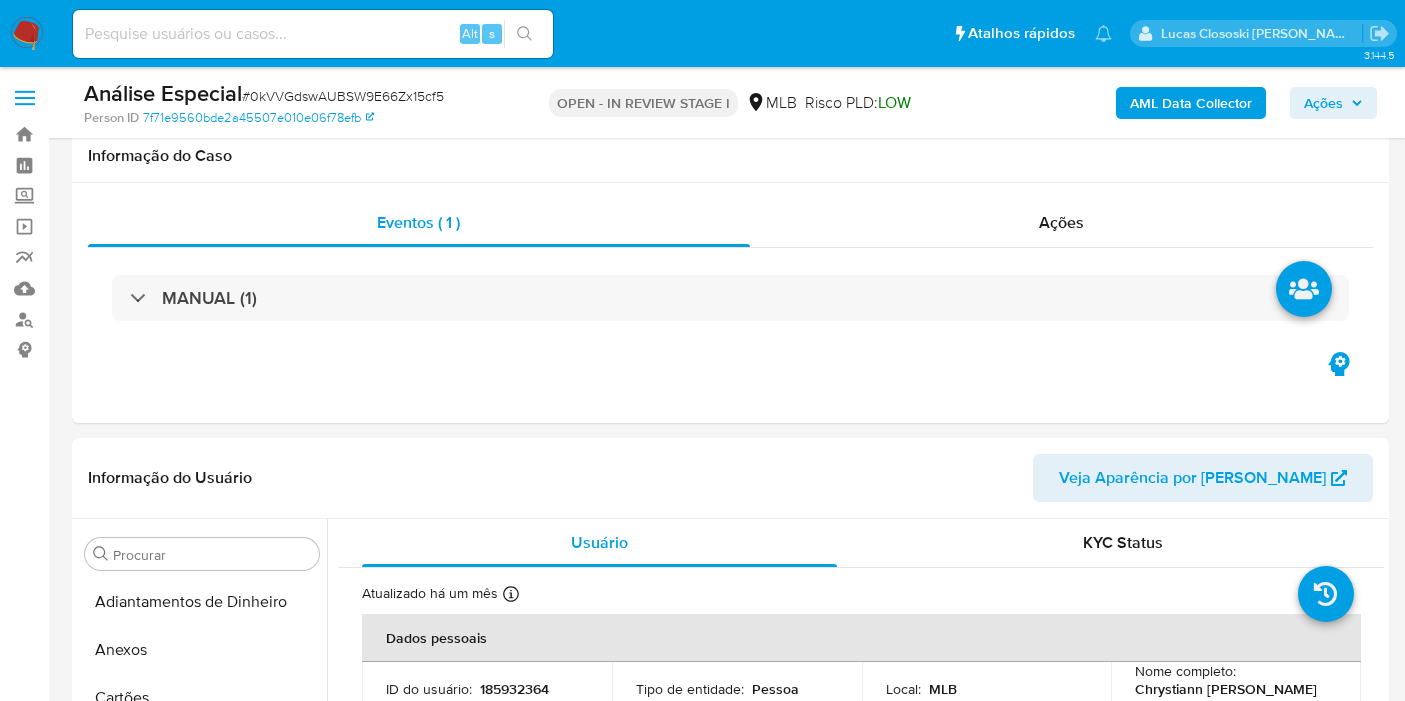 scroll, scrollTop: 2222, scrollLeft: 0, axis: vertical 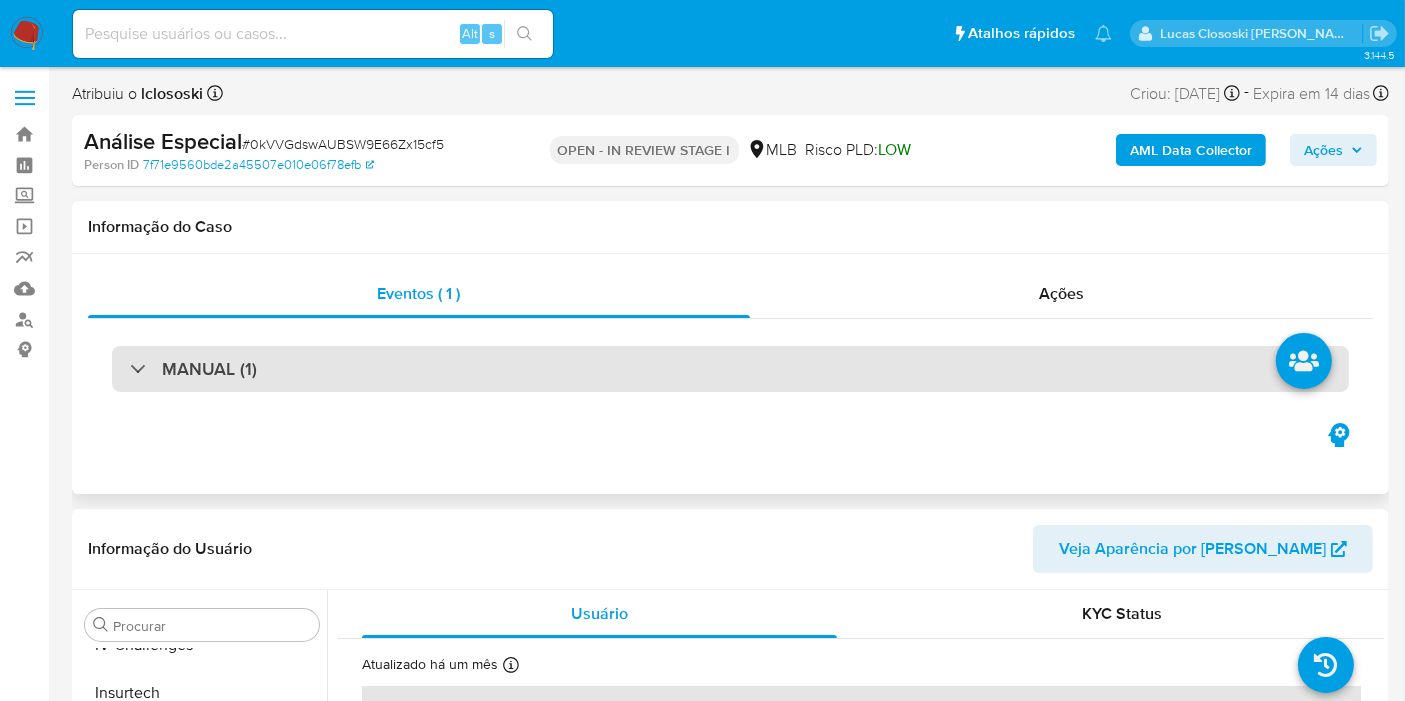 click on "MANUAL (1)" at bounding box center [730, 369] 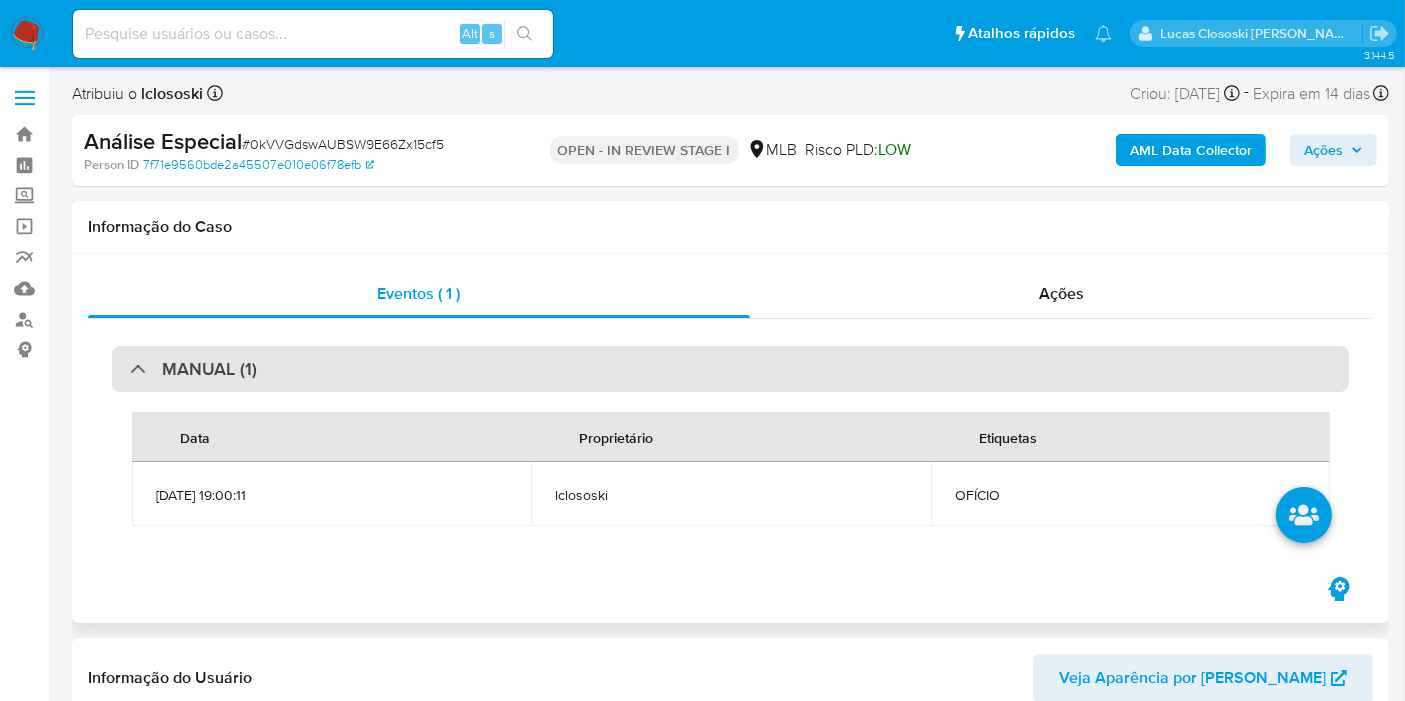 scroll, scrollTop: 111, scrollLeft: 0, axis: vertical 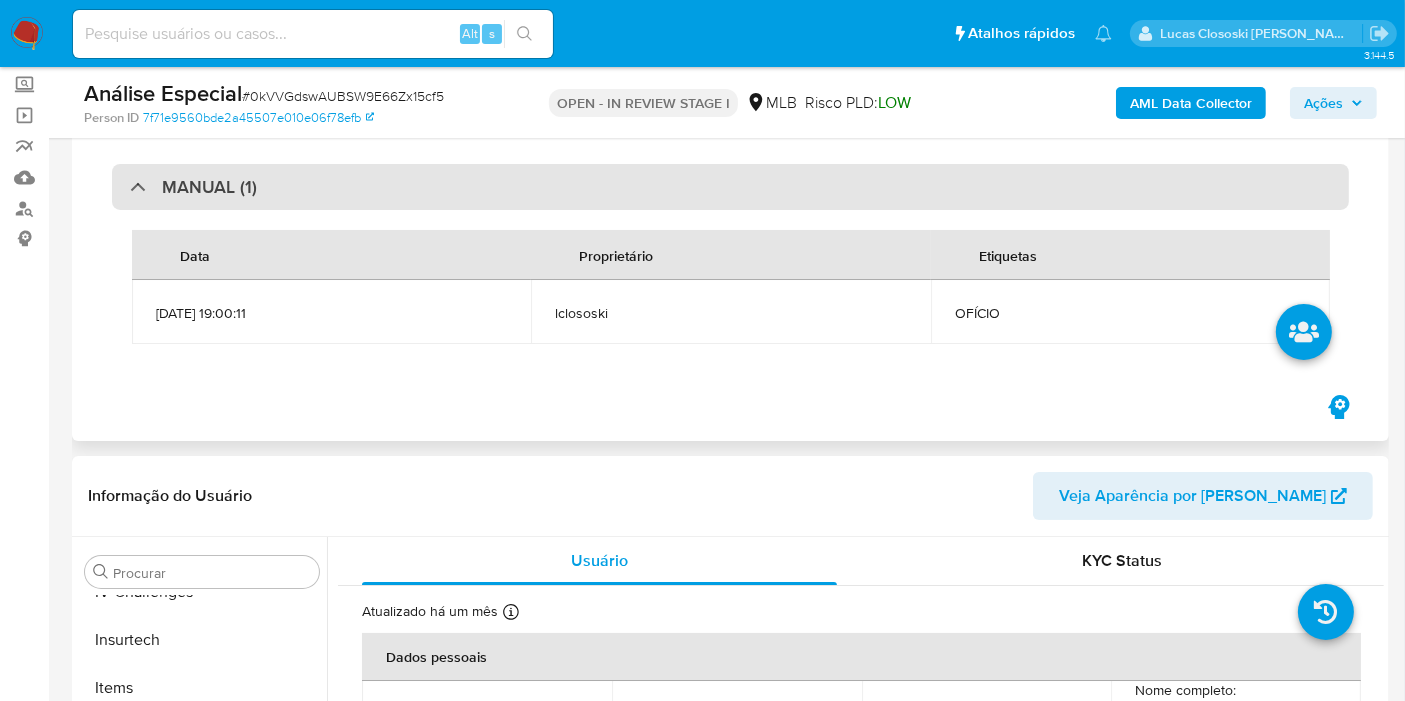 click on "MANUAL (1)" at bounding box center [730, 187] 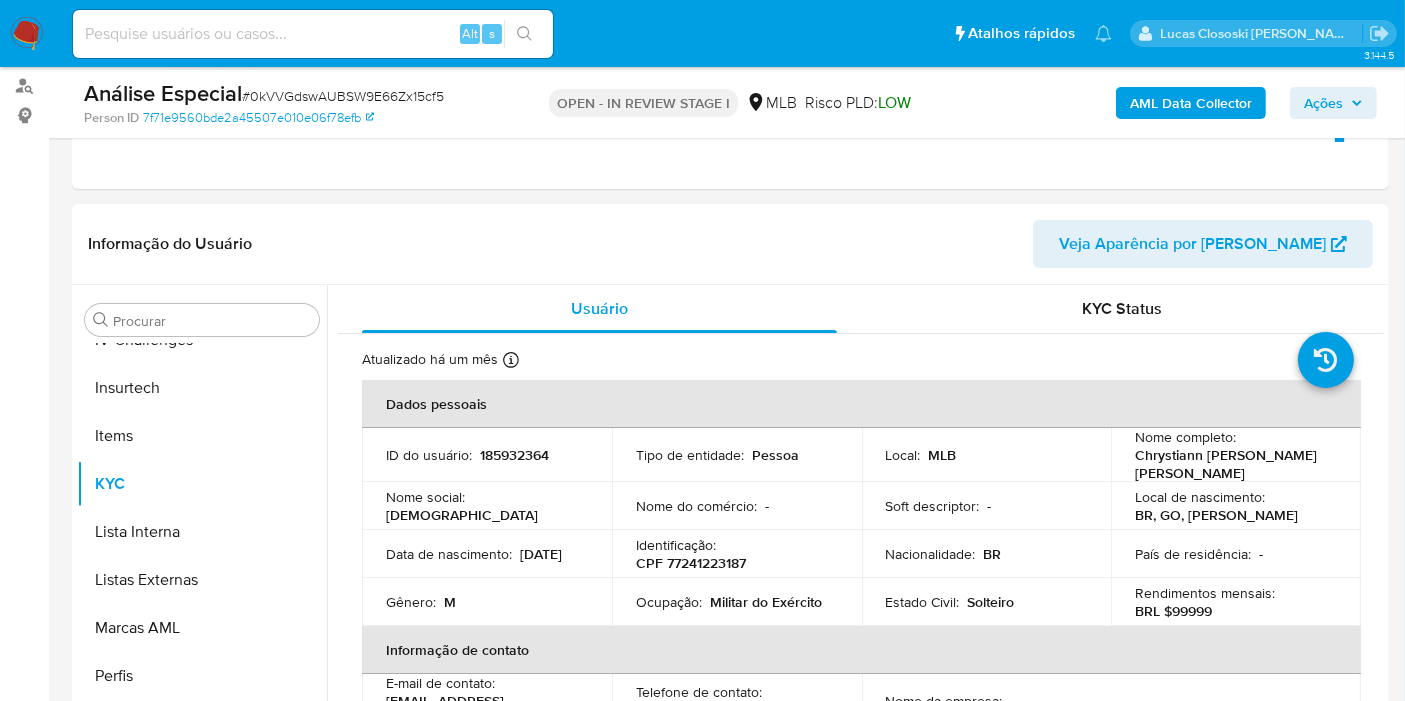 scroll, scrollTop: 333, scrollLeft: 0, axis: vertical 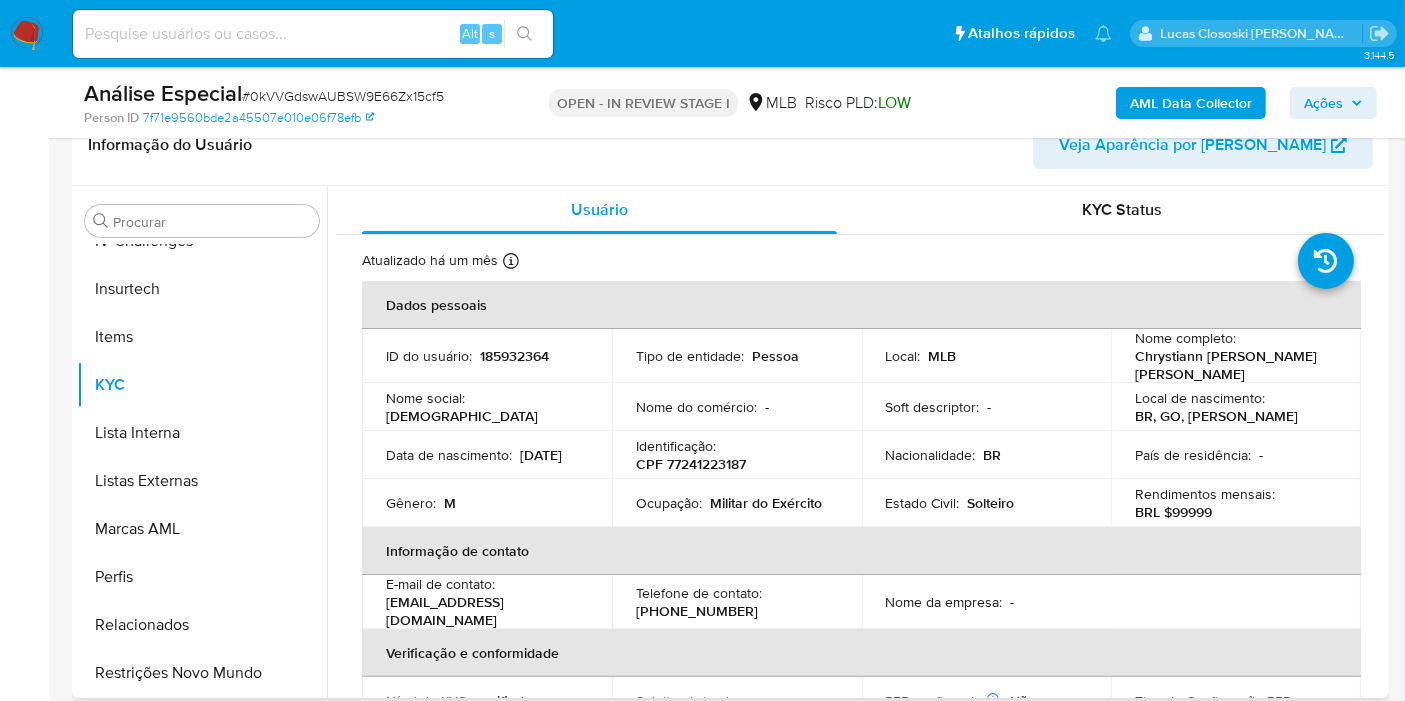 click on "CPF 77241223187" at bounding box center (691, 464) 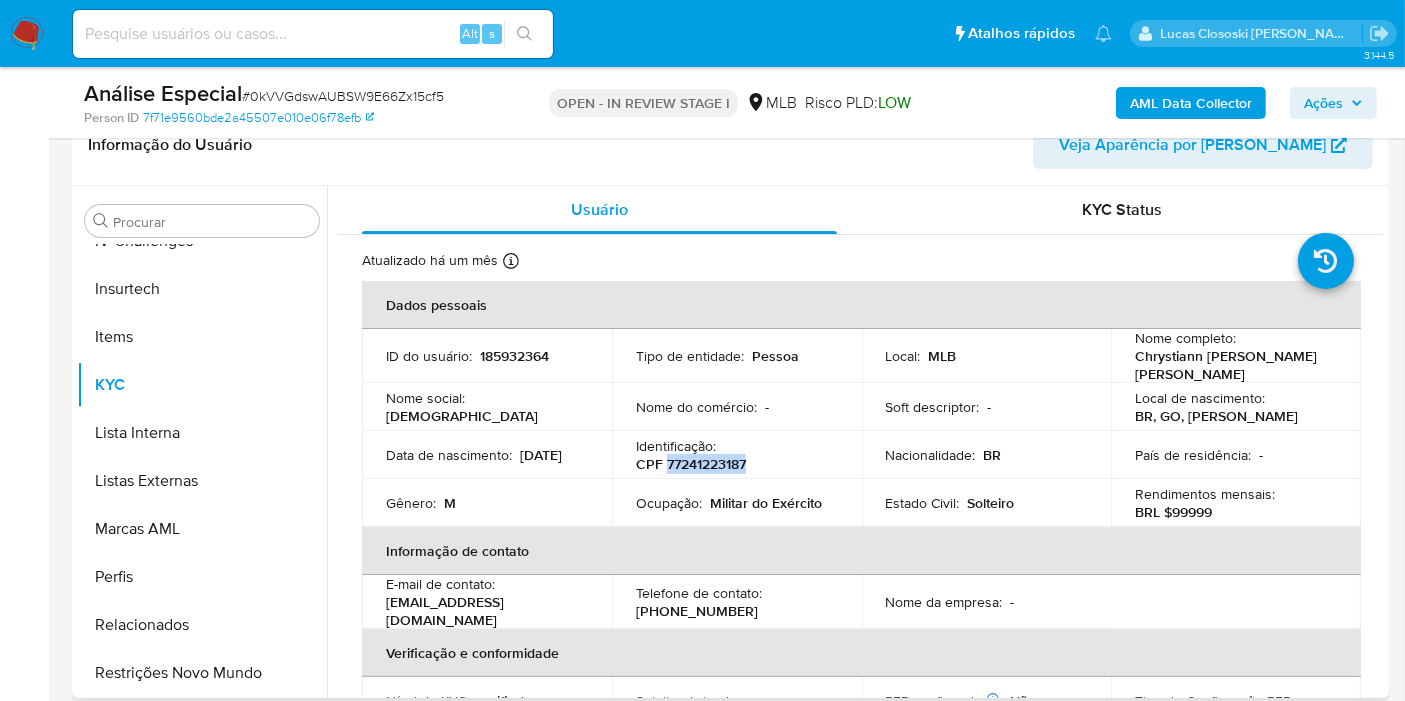 click on "CPF 77241223187" at bounding box center (691, 464) 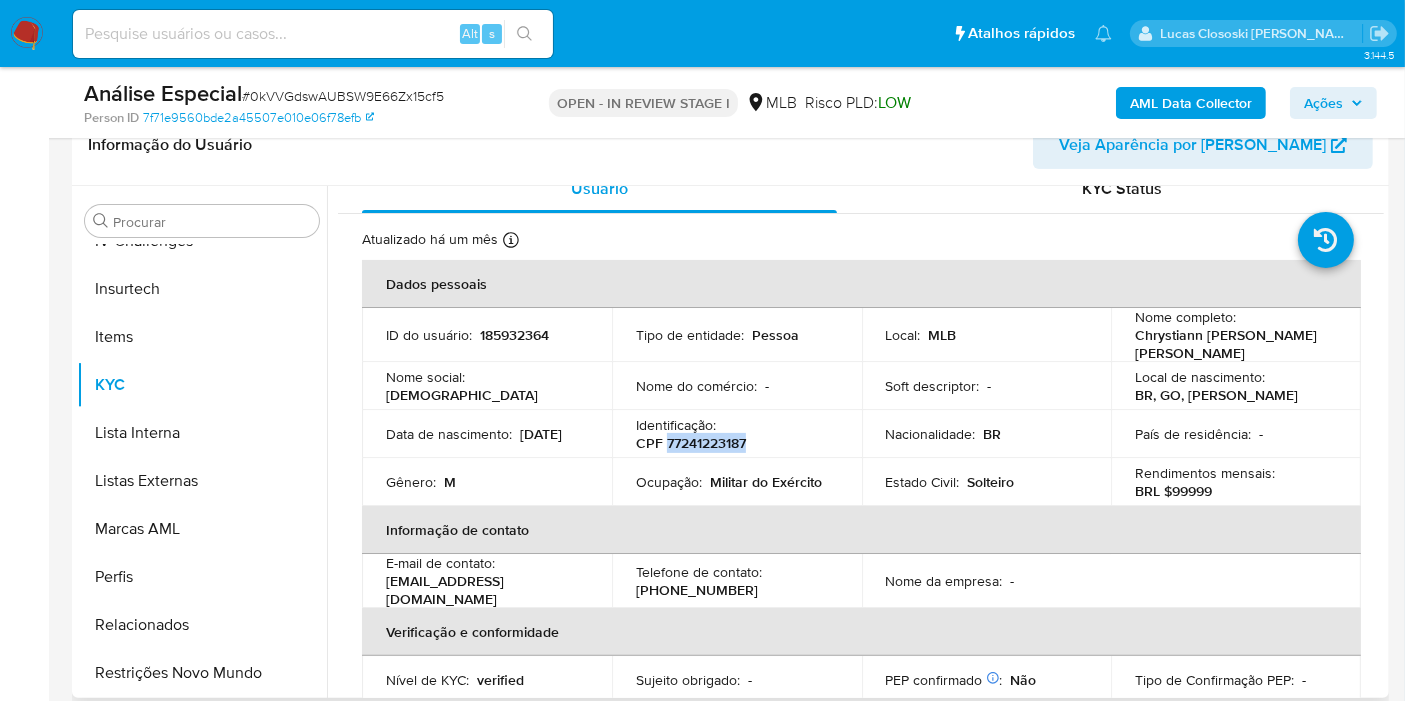scroll, scrollTop: 0, scrollLeft: 0, axis: both 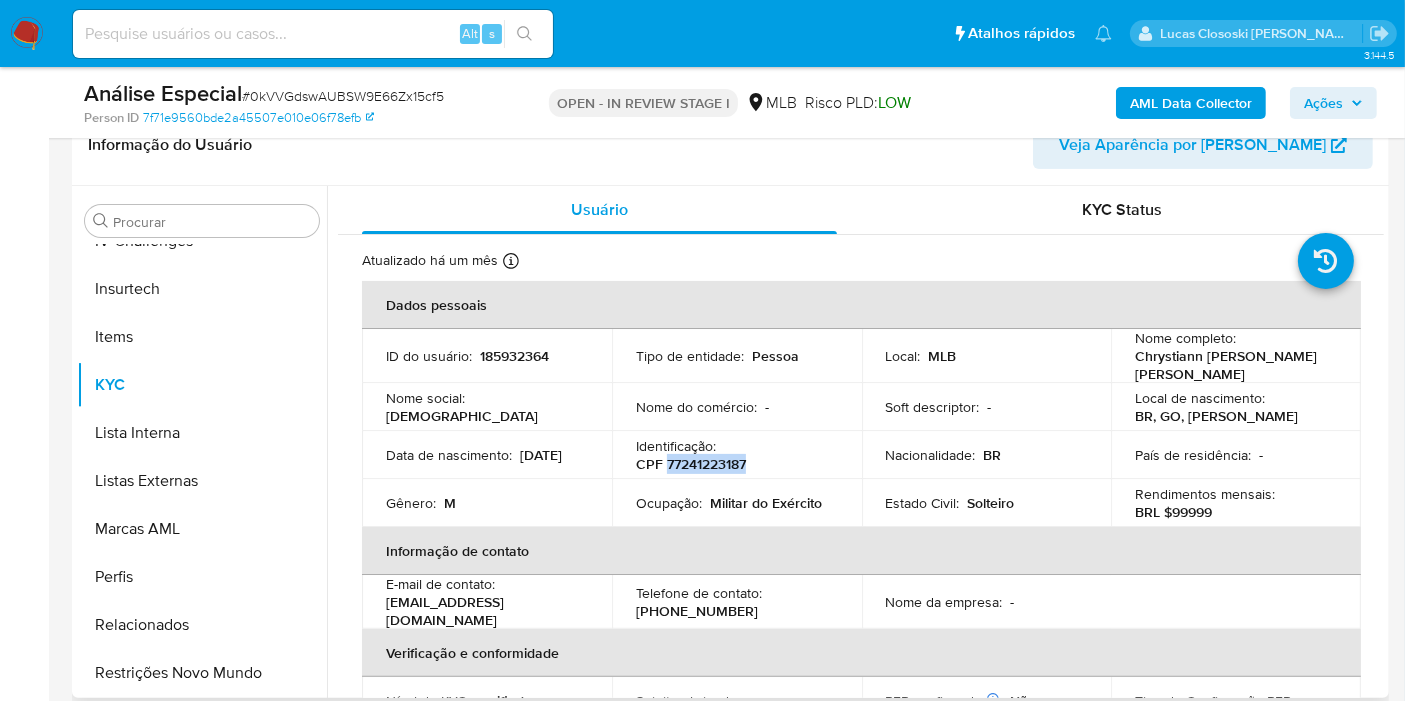 copy on "77241223187" 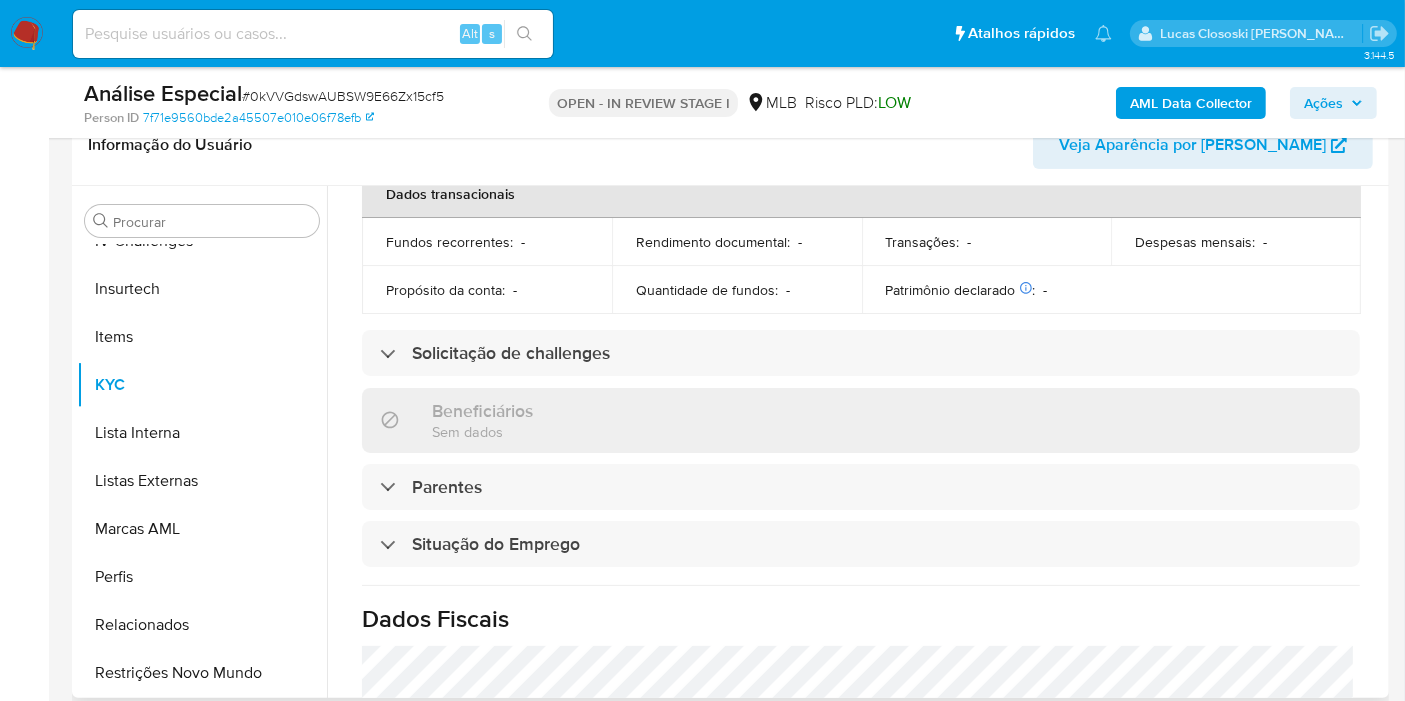 scroll, scrollTop: 0, scrollLeft: 0, axis: both 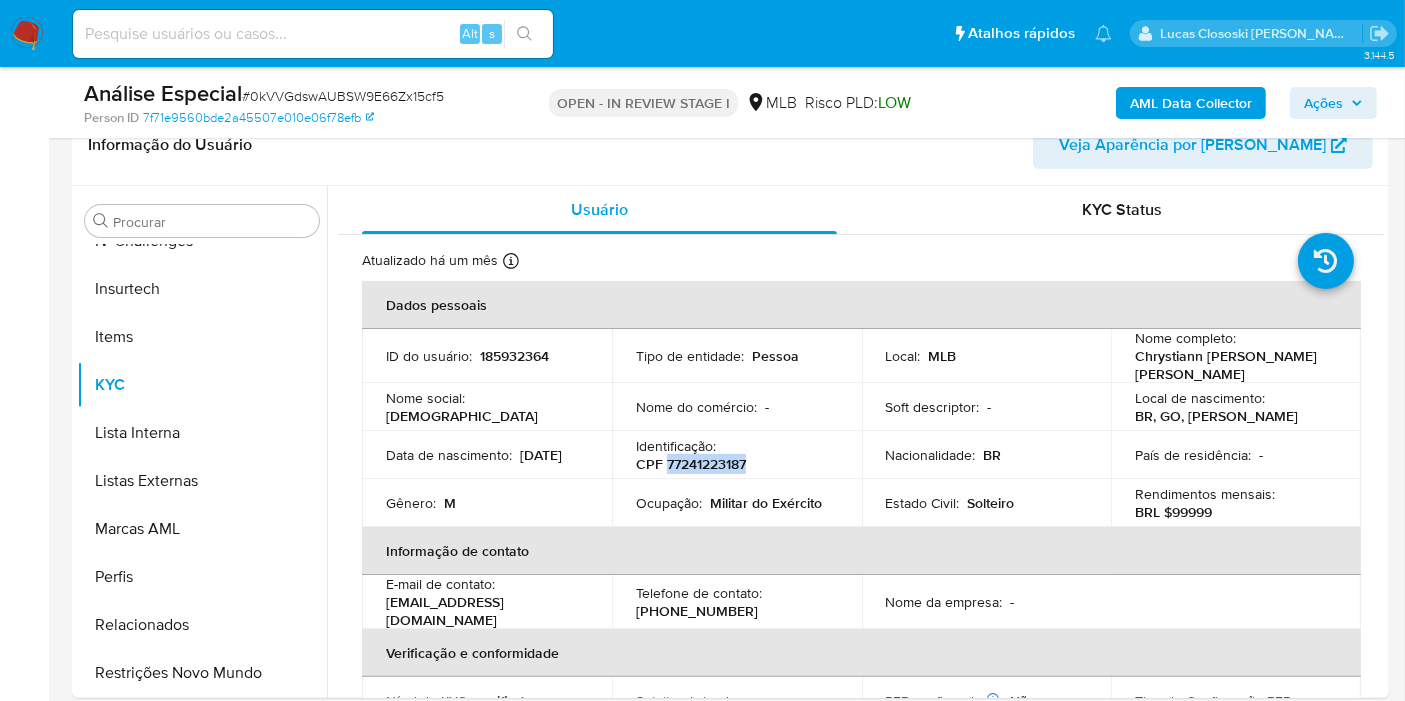 copy on "77241223187" 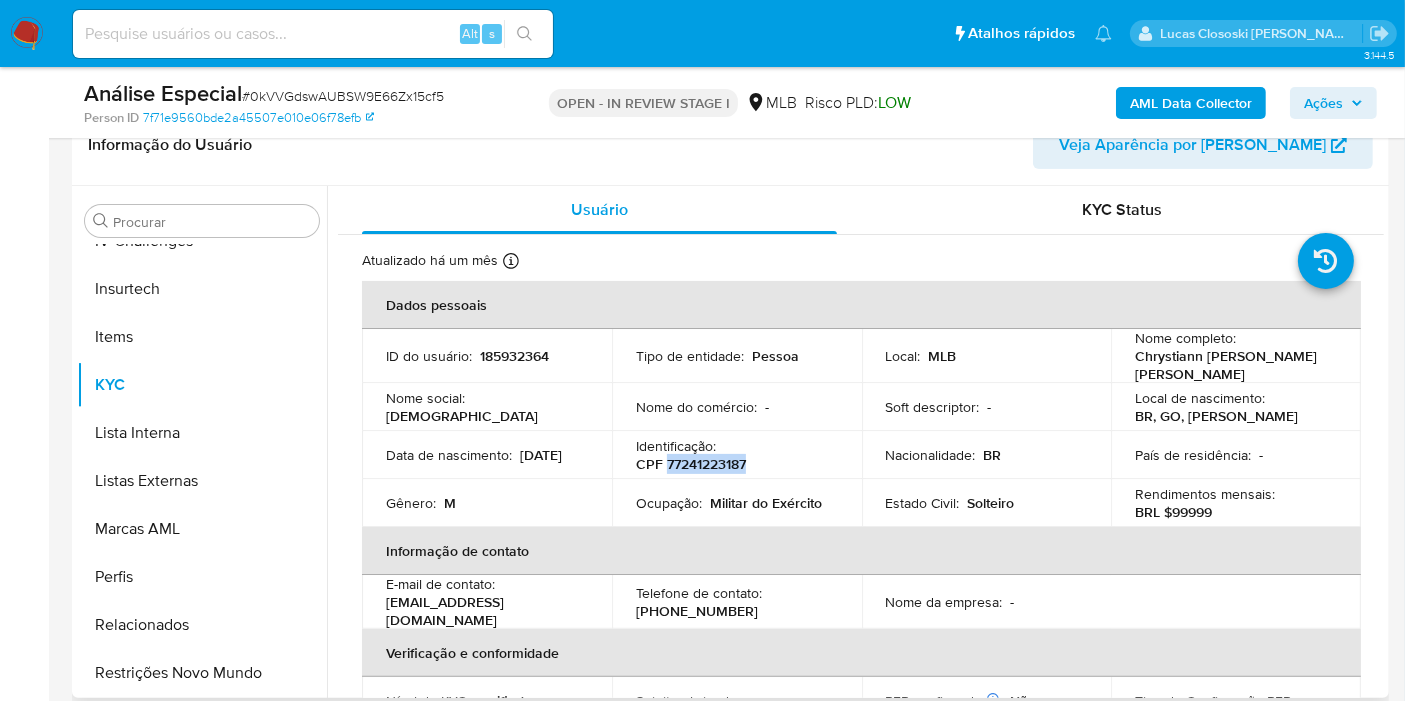 copy on "77241223187" 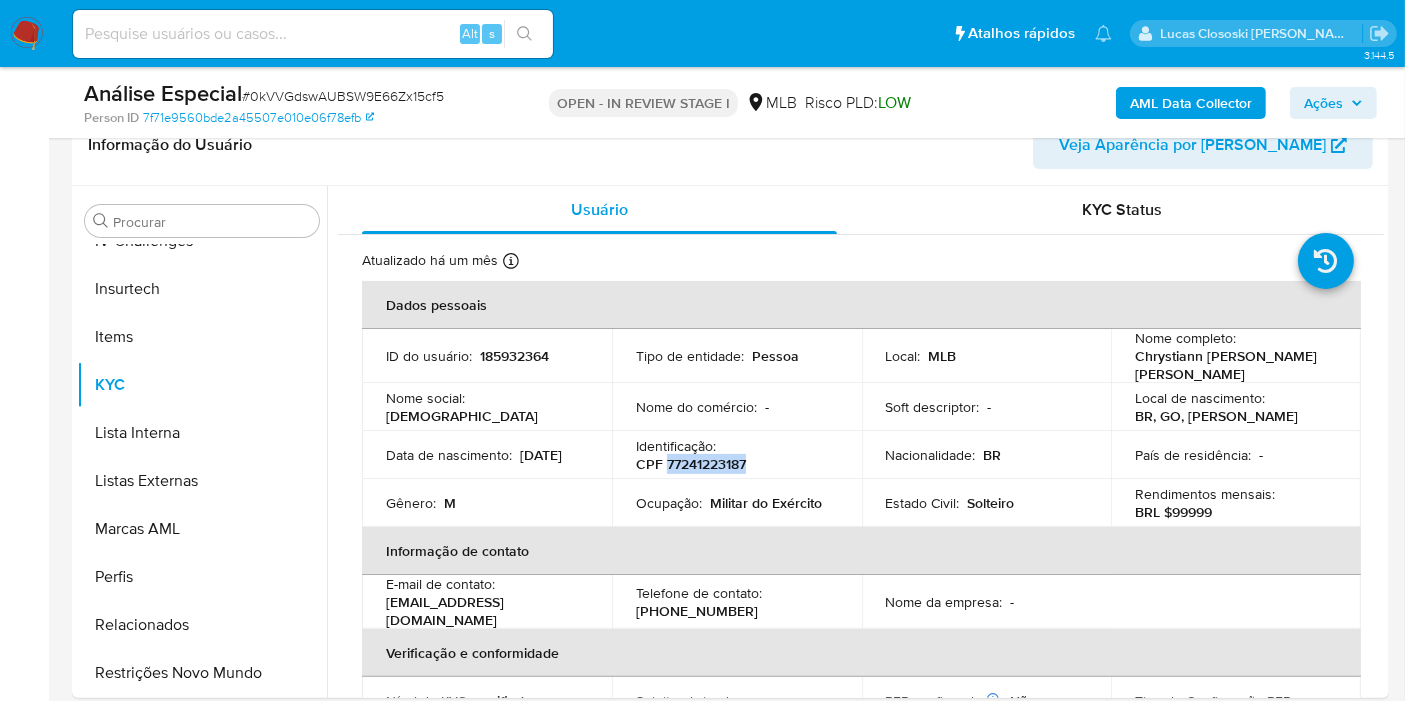 copy on "77241223187" 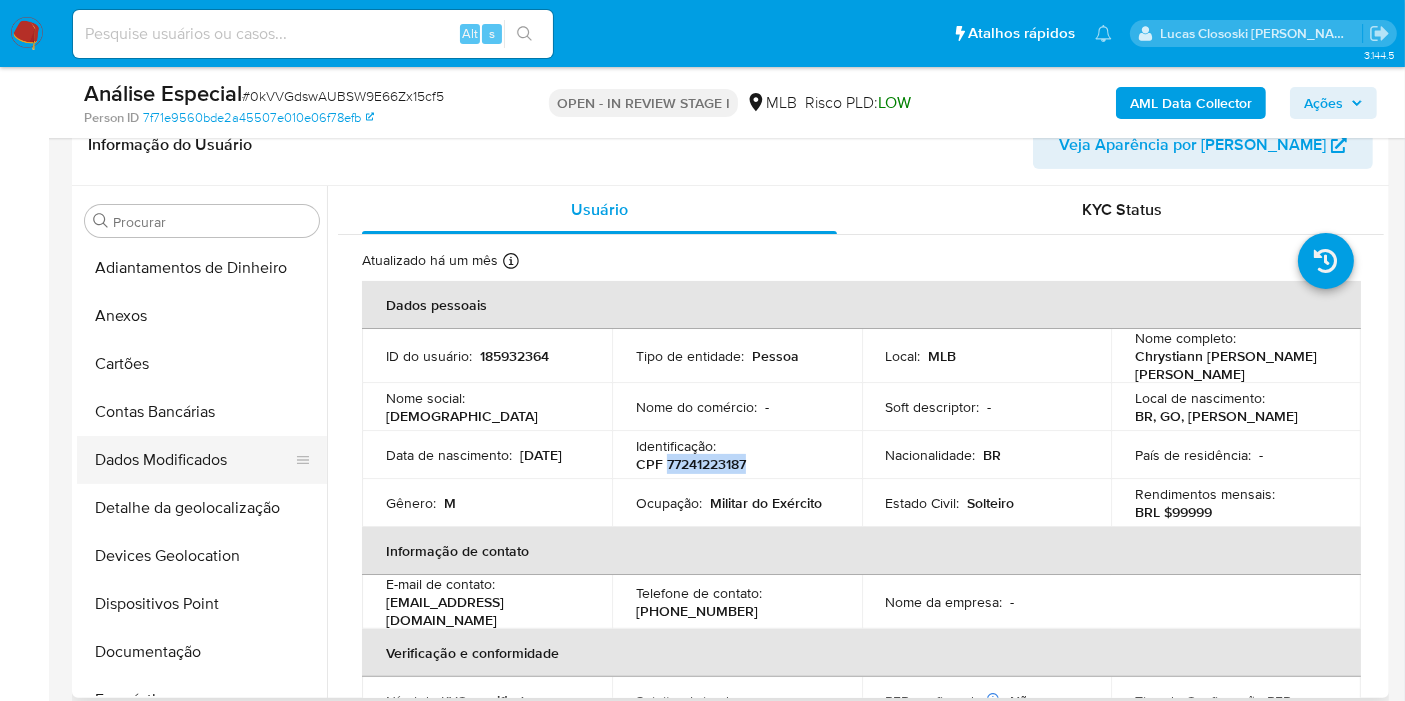 scroll, scrollTop: 0, scrollLeft: 0, axis: both 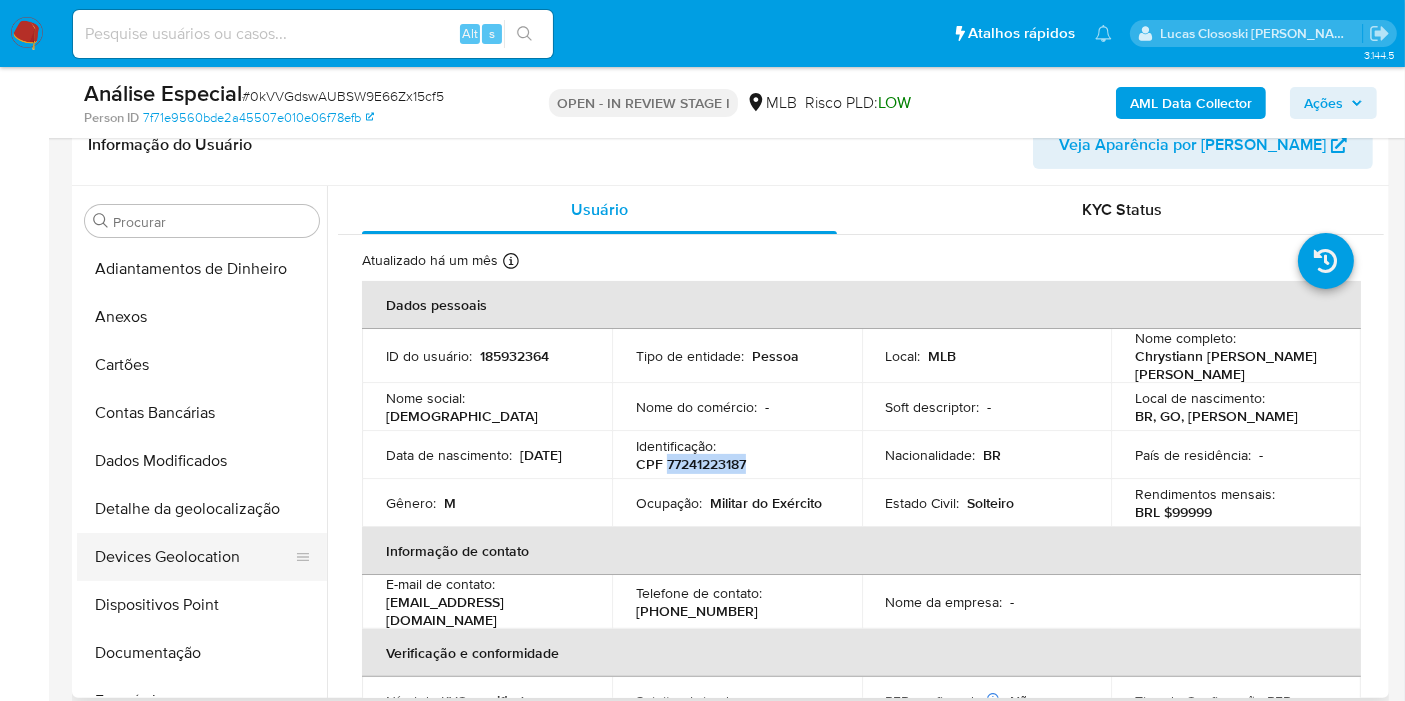 click on "Devices Geolocation" at bounding box center (194, 557) 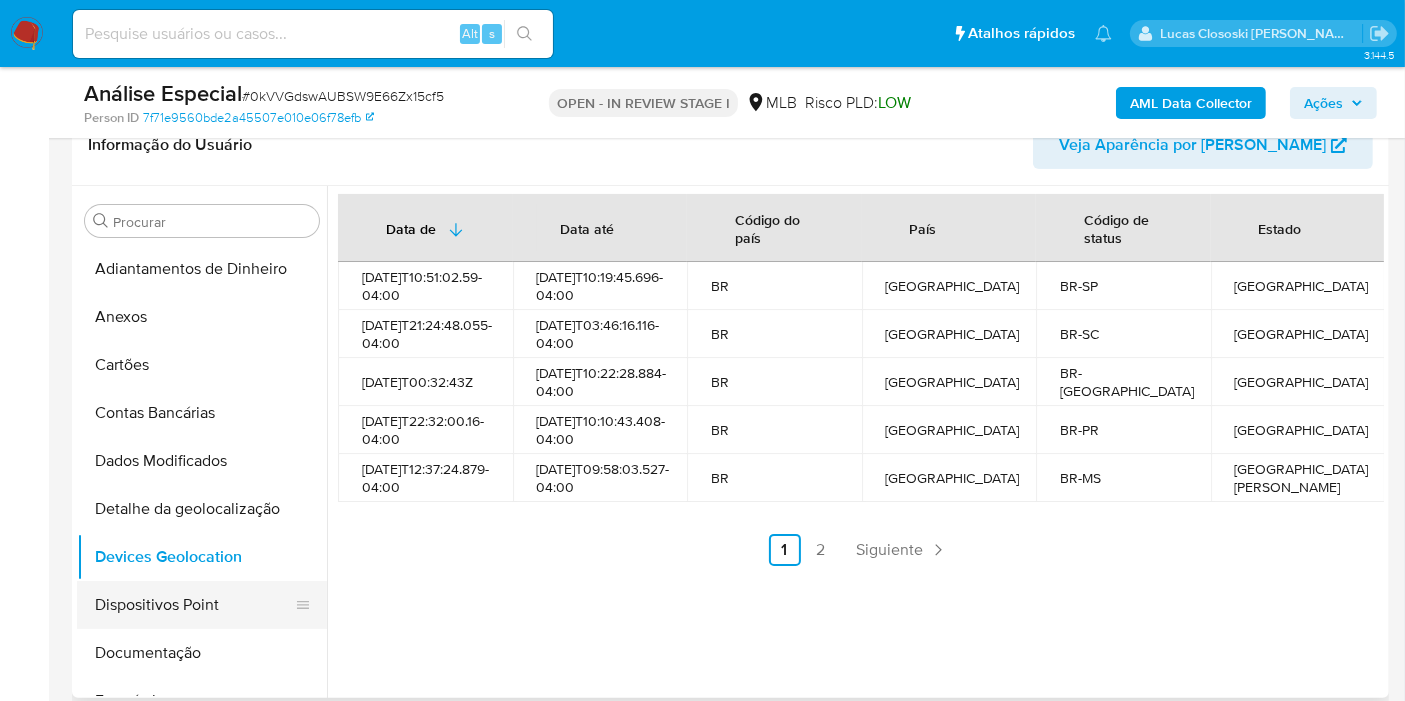 click on "Dispositivos Point" at bounding box center [194, 605] 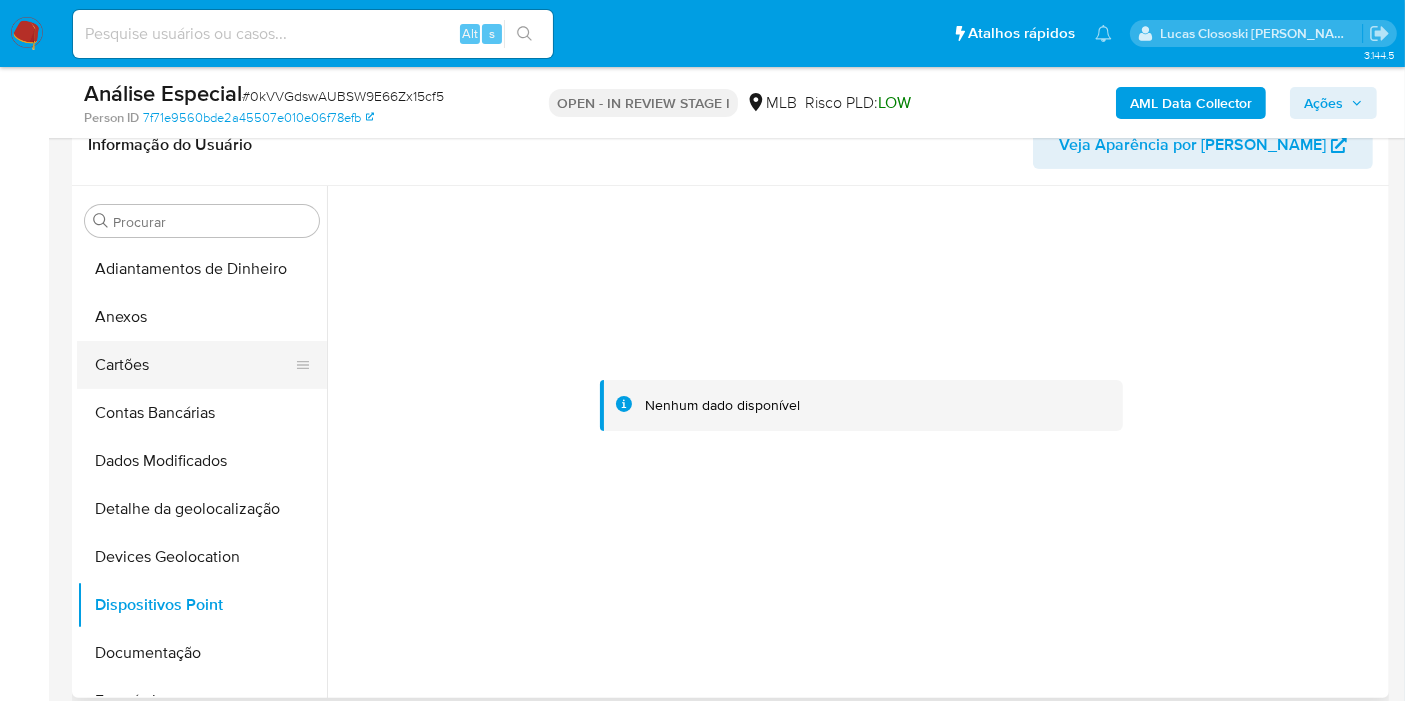 scroll, scrollTop: 221, scrollLeft: 0, axis: vertical 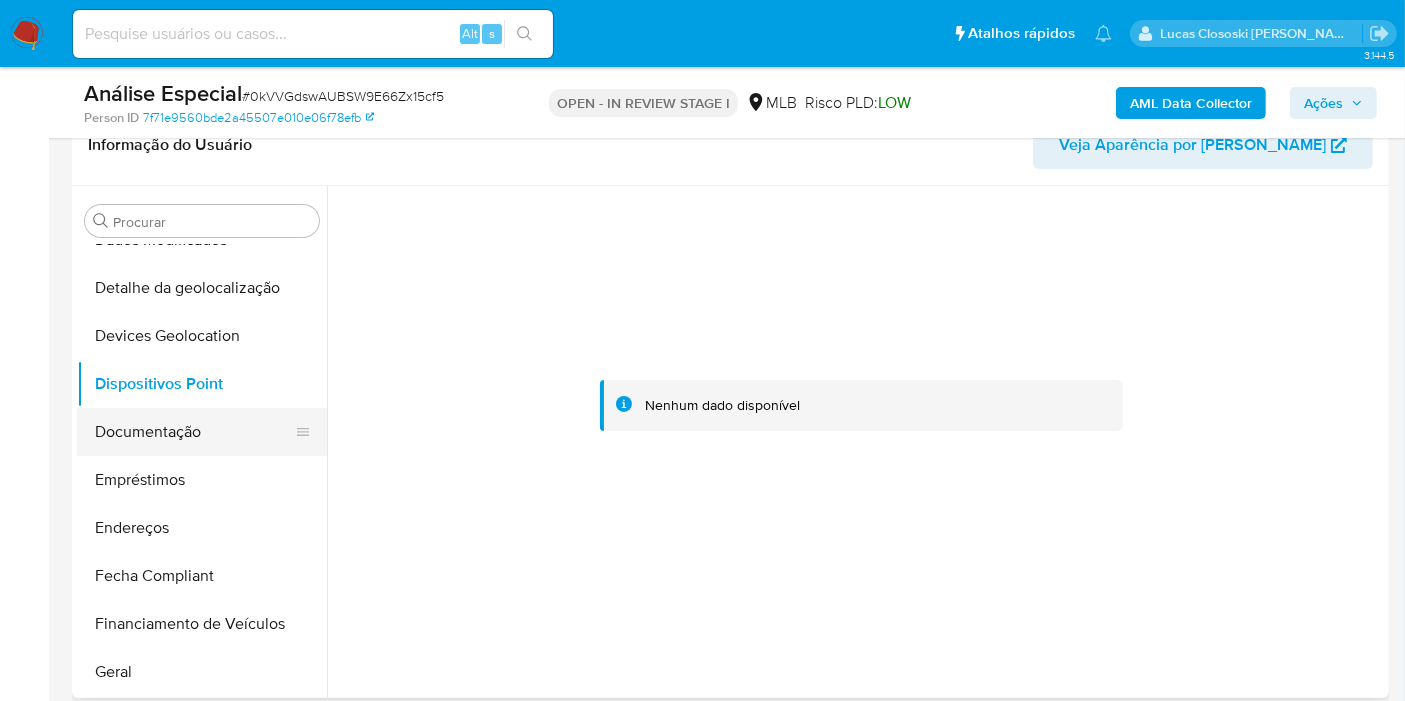 click on "Documentação" at bounding box center (194, 432) 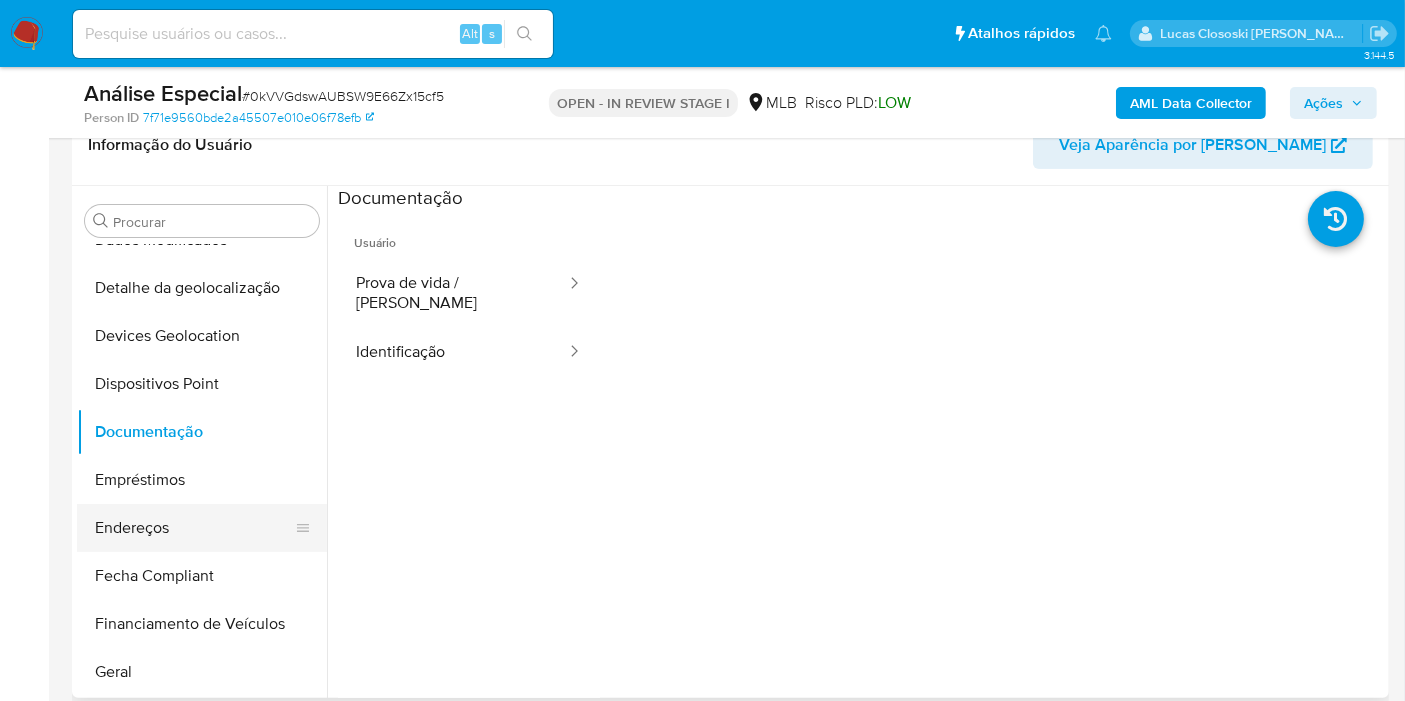 click on "Endereços" at bounding box center [194, 528] 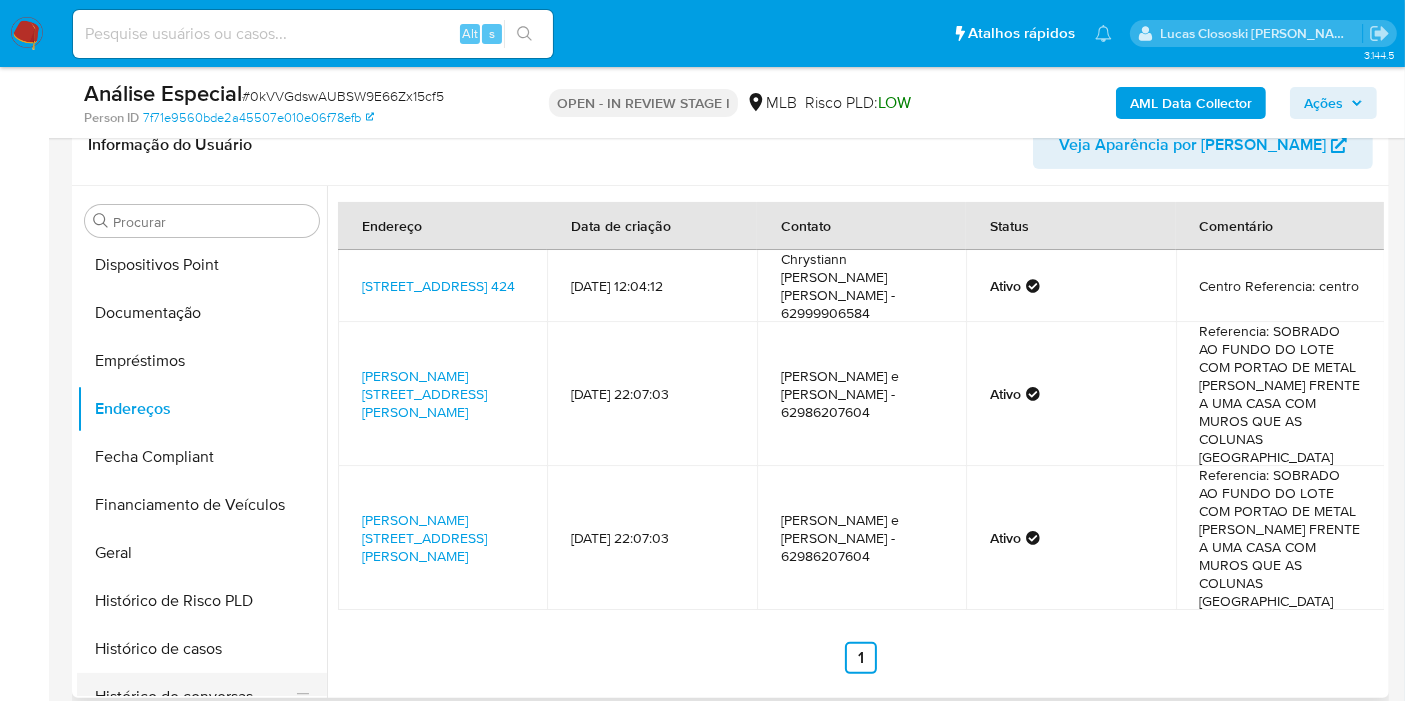 scroll, scrollTop: 554, scrollLeft: 0, axis: vertical 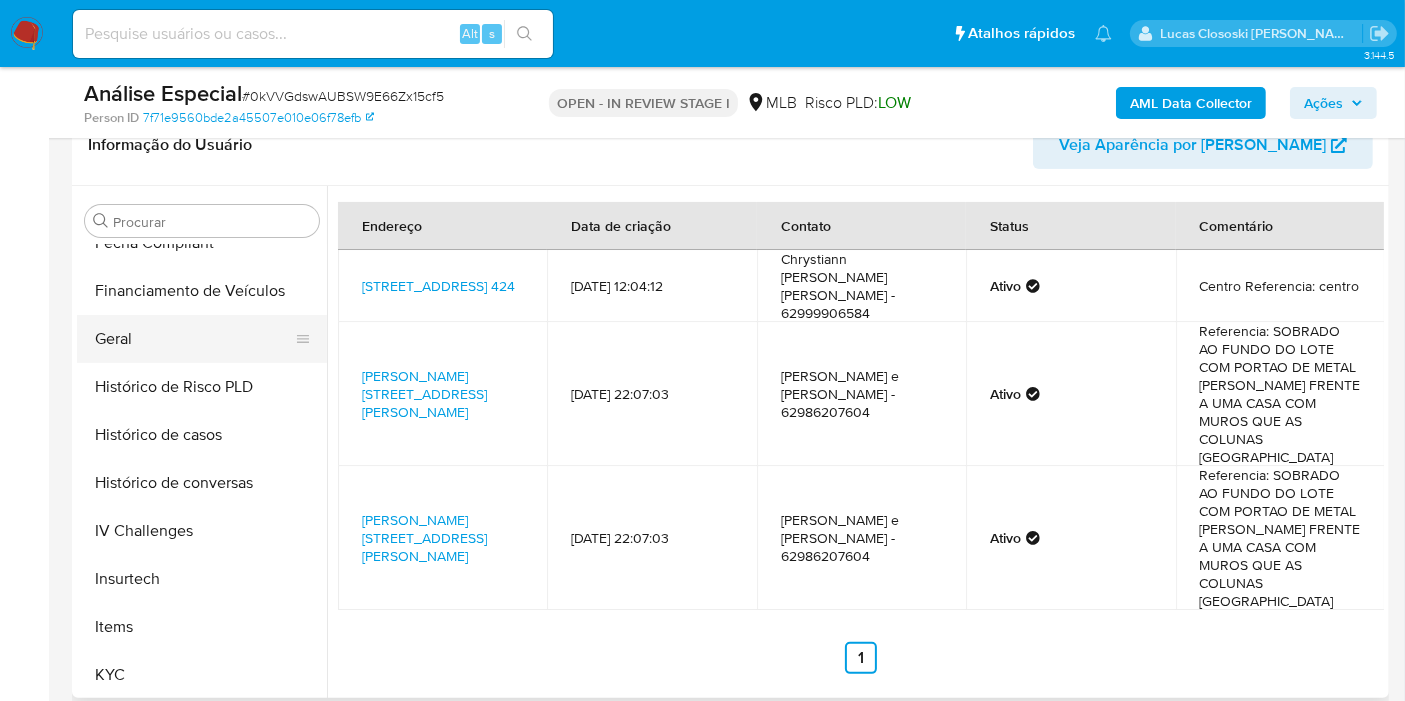 click on "Geral" at bounding box center [194, 339] 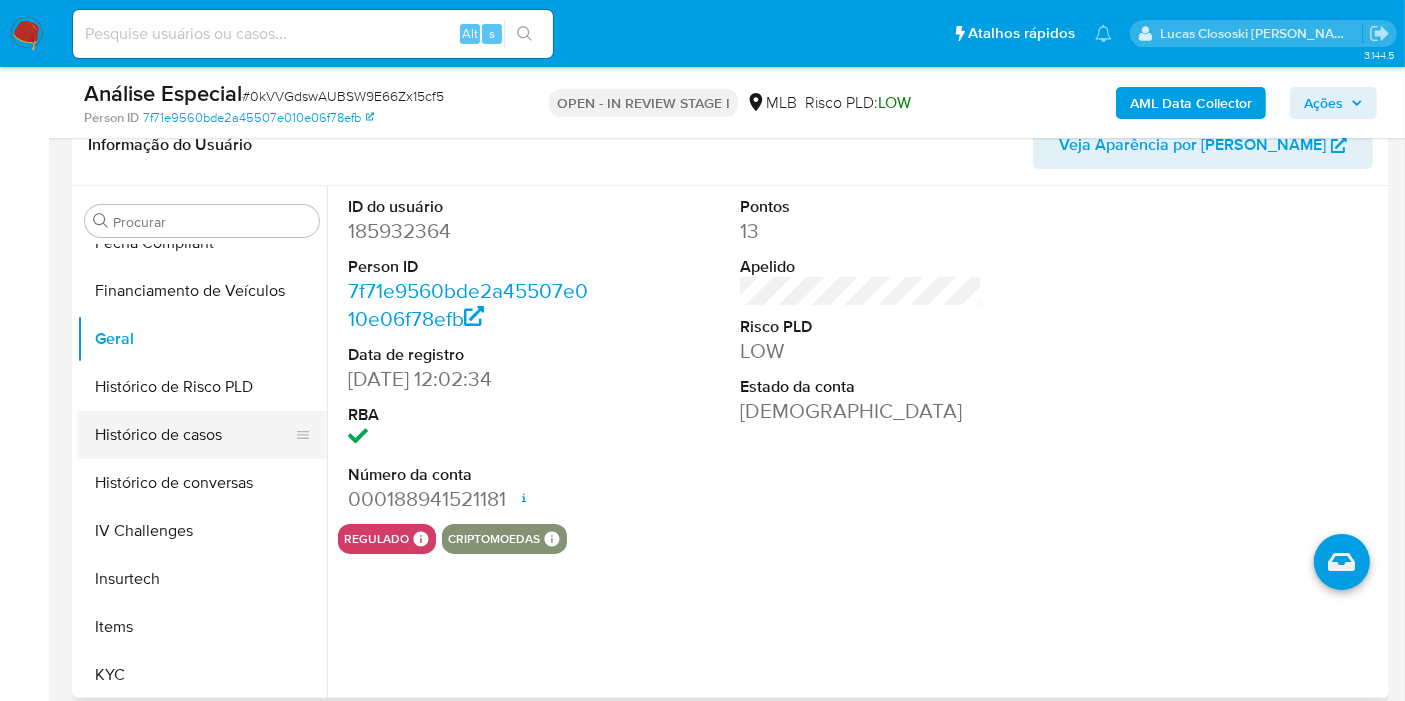 click on "Histórico de casos" at bounding box center [194, 435] 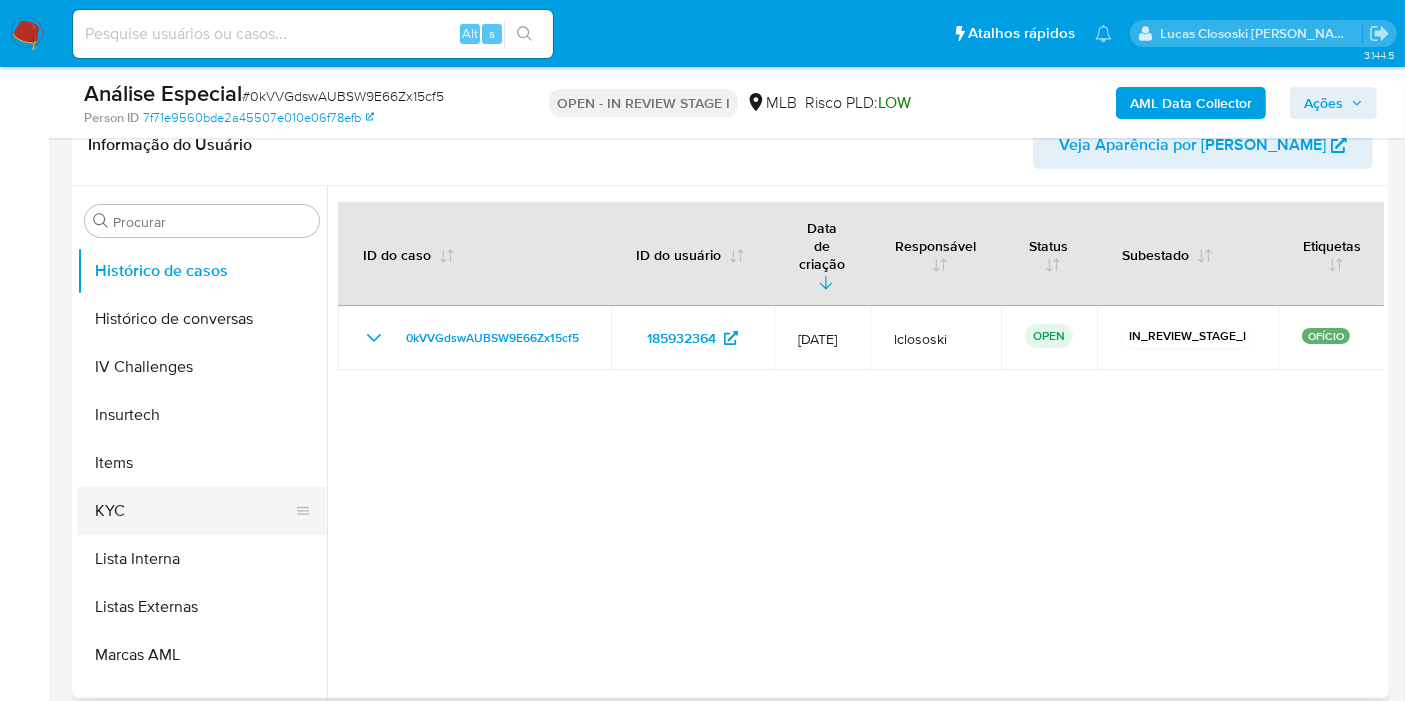 scroll, scrollTop: 844, scrollLeft: 0, axis: vertical 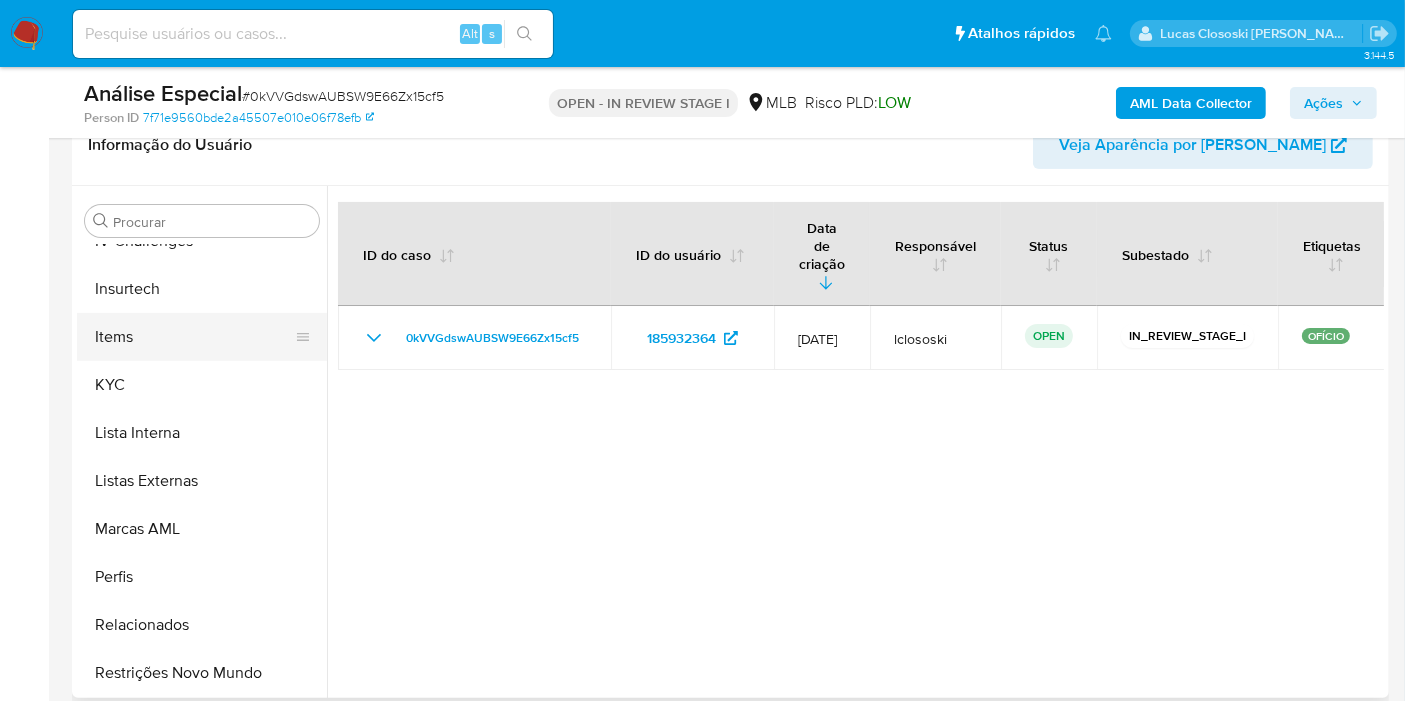 drag, startPoint x: 141, startPoint y: 392, endPoint x: 234, endPoint y: 324, distance: 115.2085 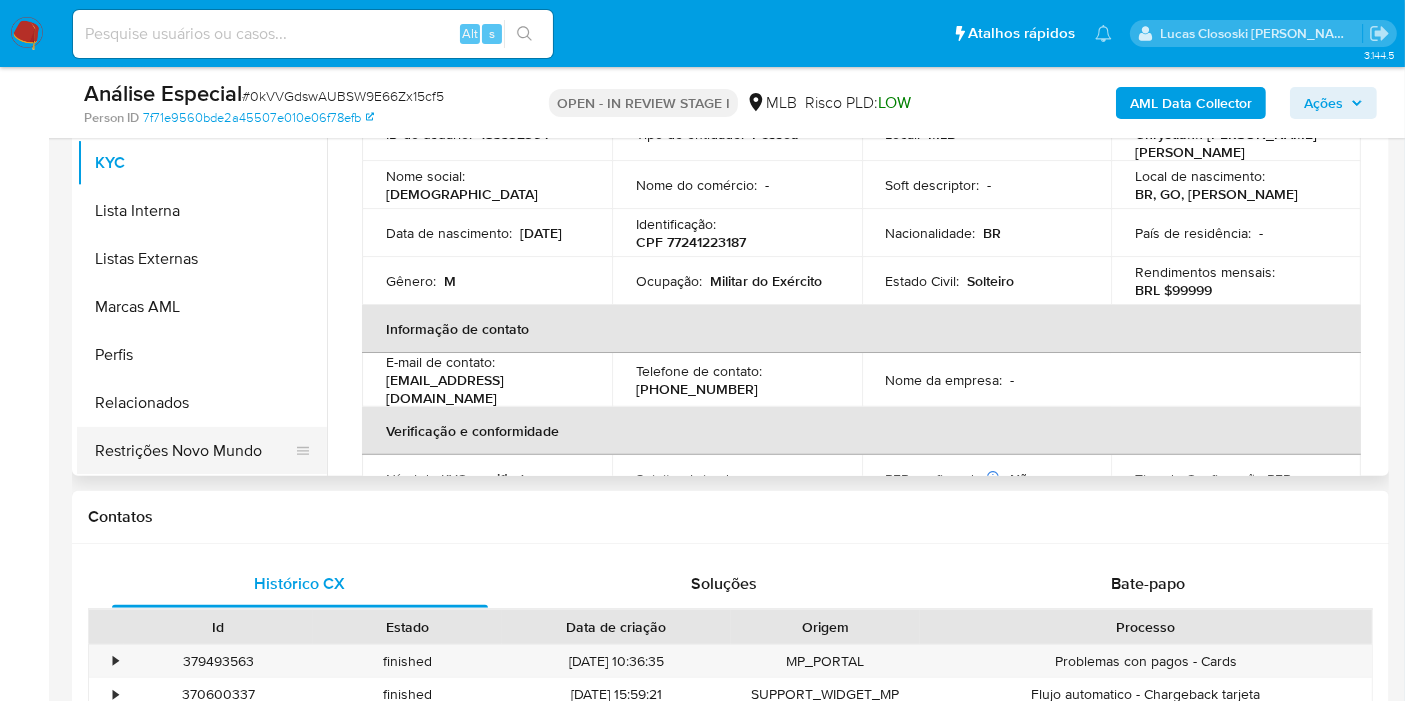 click on "Restrições Novo Mundo" at bounding box center (194, 451) 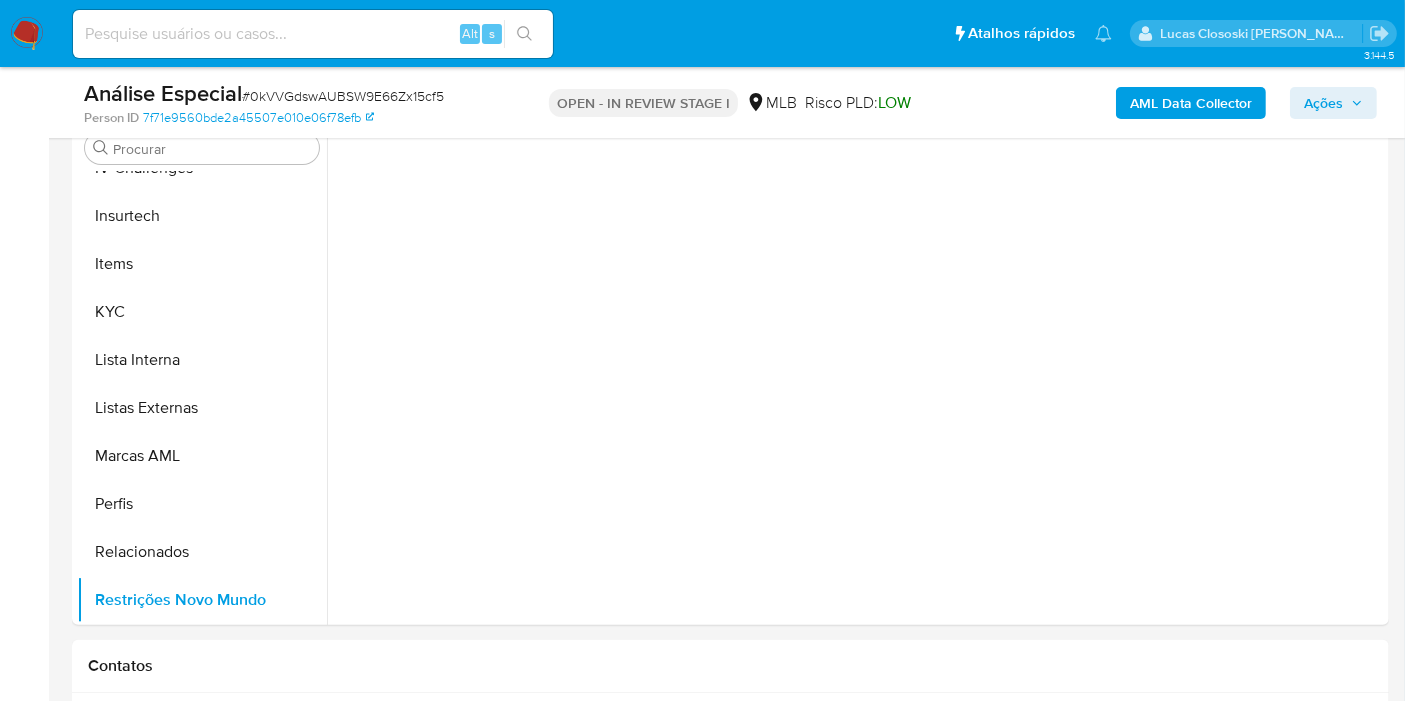 scroll, scrollTop: 366, scrollLeft: 0, axis: vertical 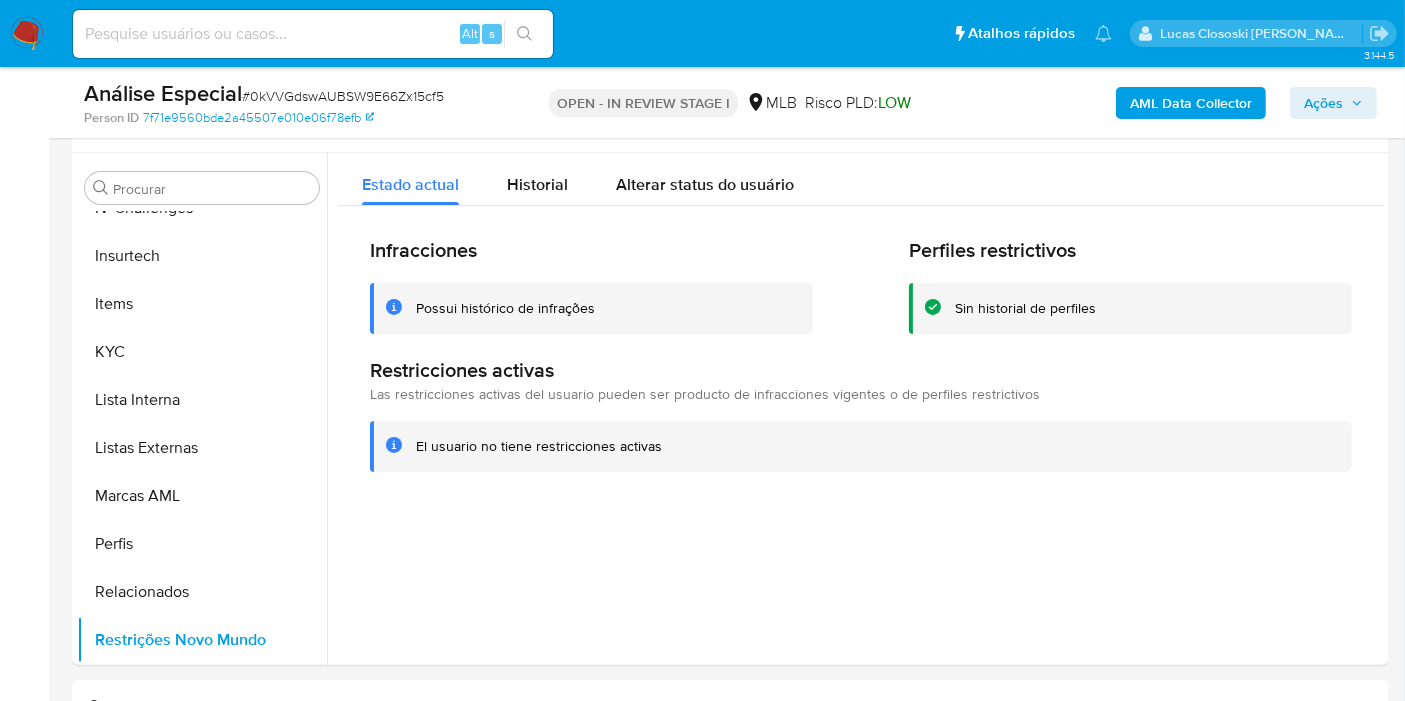 click on "# 0kVVGdswAUBSW9E66Zx15cf5" at bounding box center (343, 96) 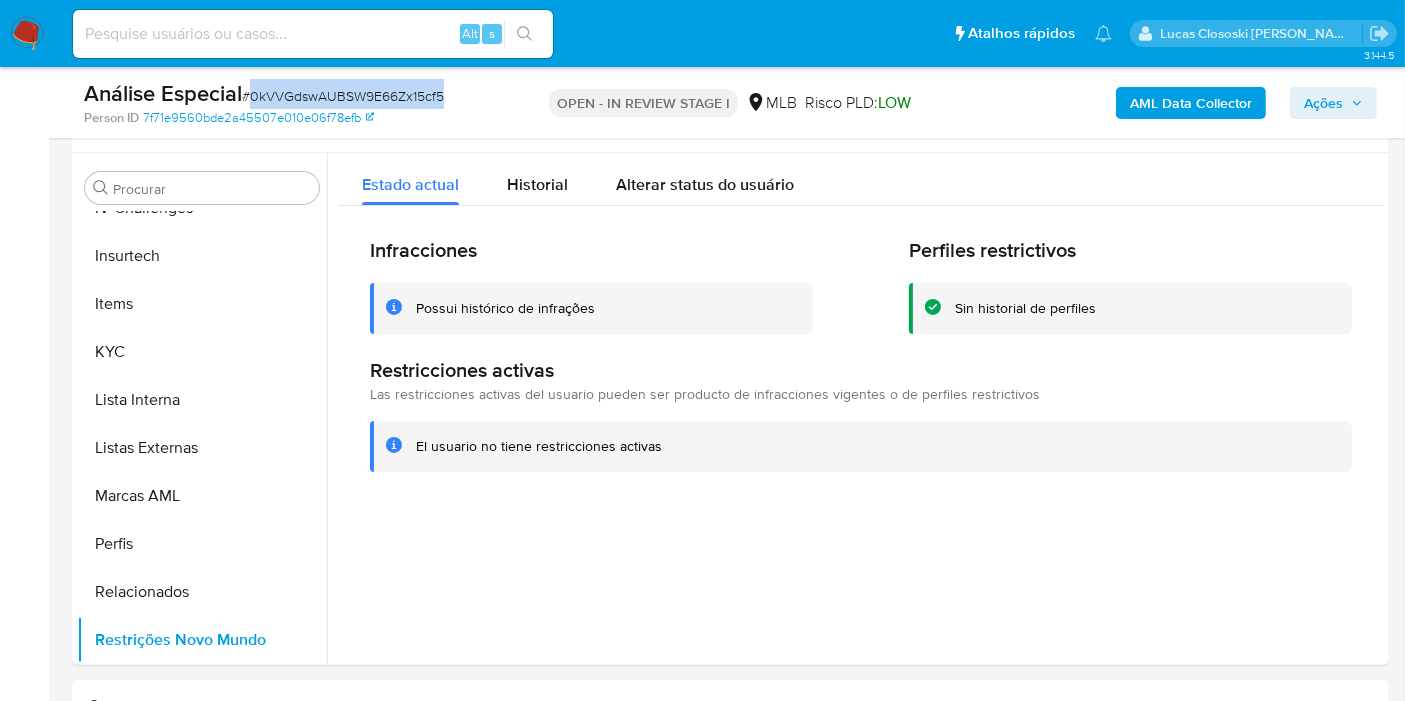 click on "# 0kVVGdswAUBSW9E66Zx15cf5" at bounding box center [343, 96] 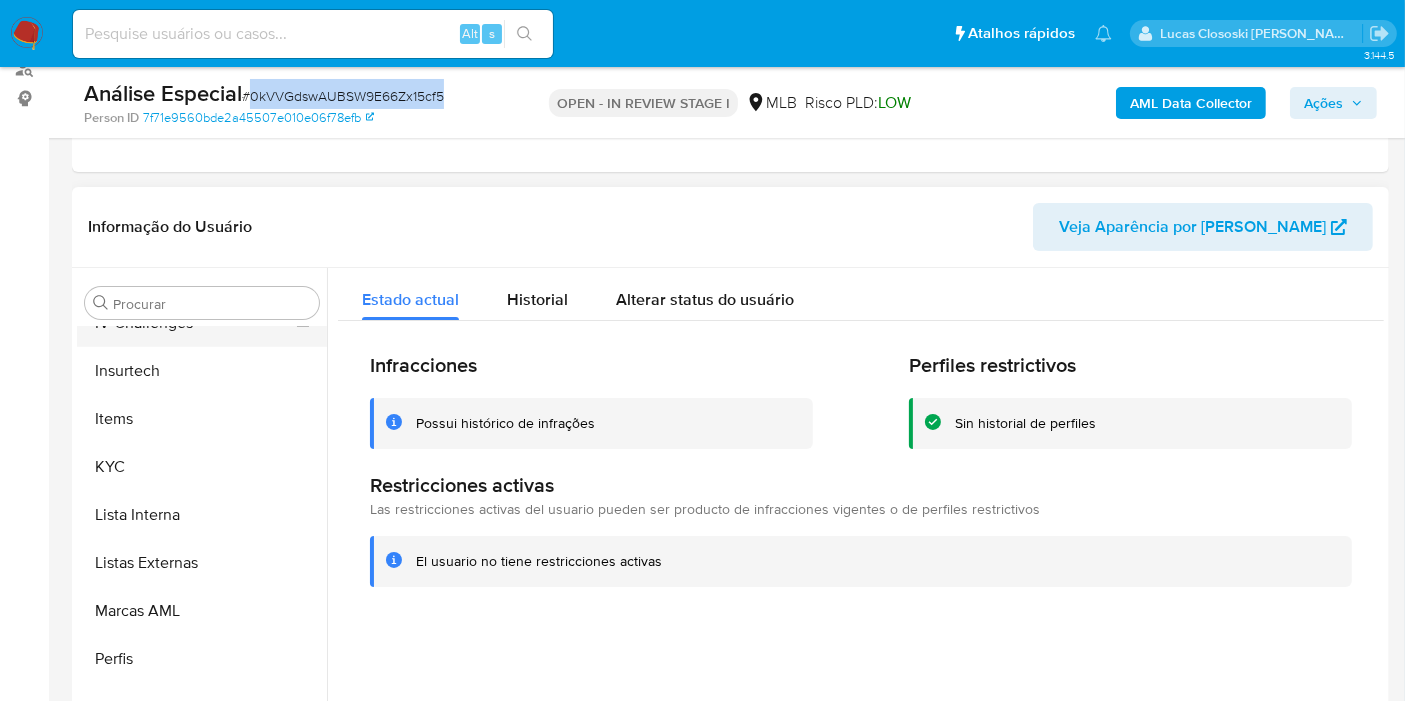 scroll, scrollTop: 144, scrollLeft: 0, axis: vertical 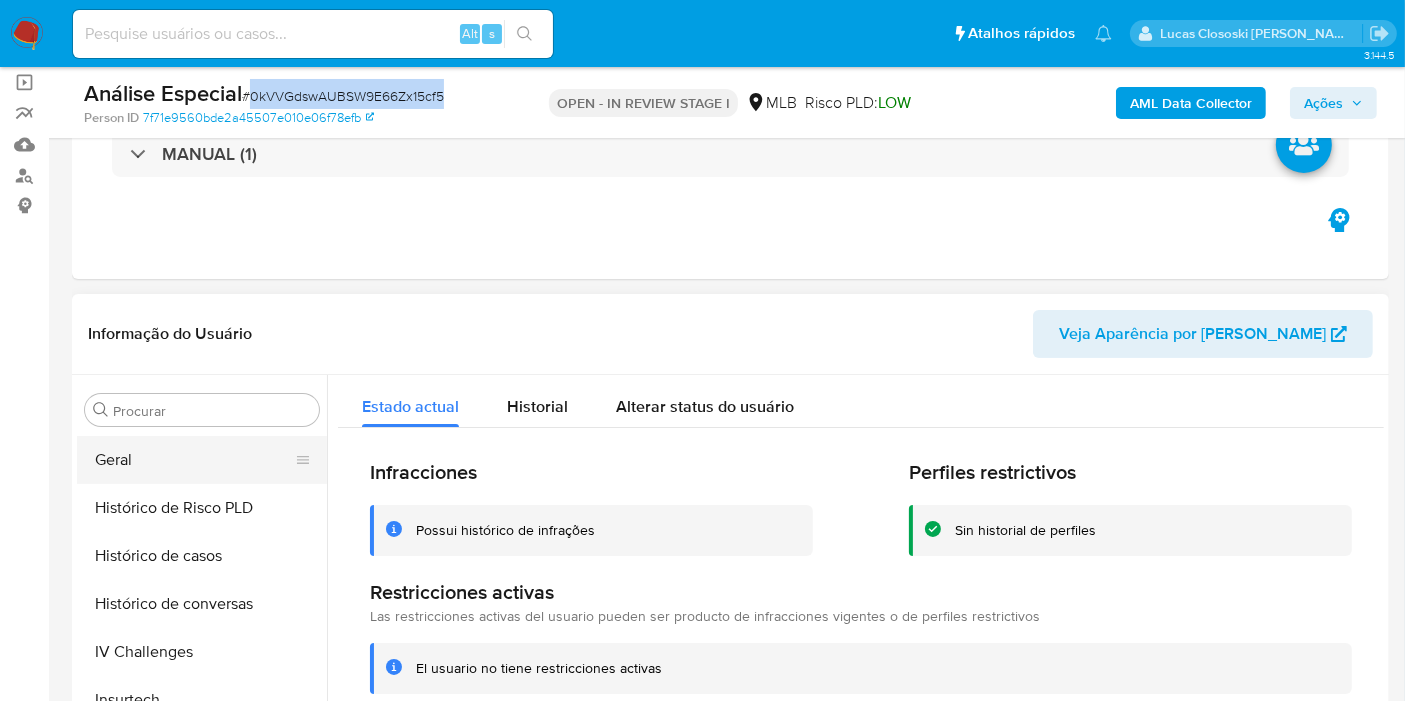 click on "Geral" at bounding box center (194, 460) 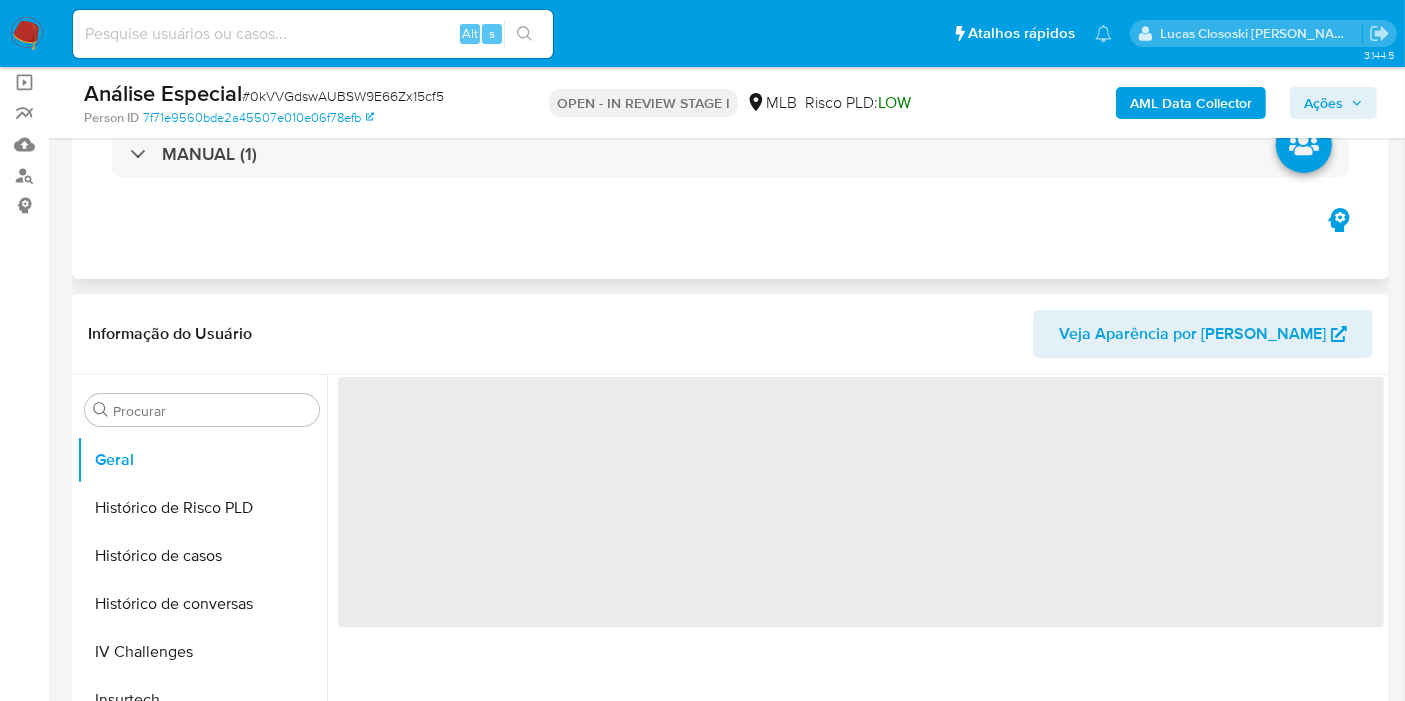 click on "Eventos ( 1 ) Ações MANUAL (1)" at bounding box center (730, 159) 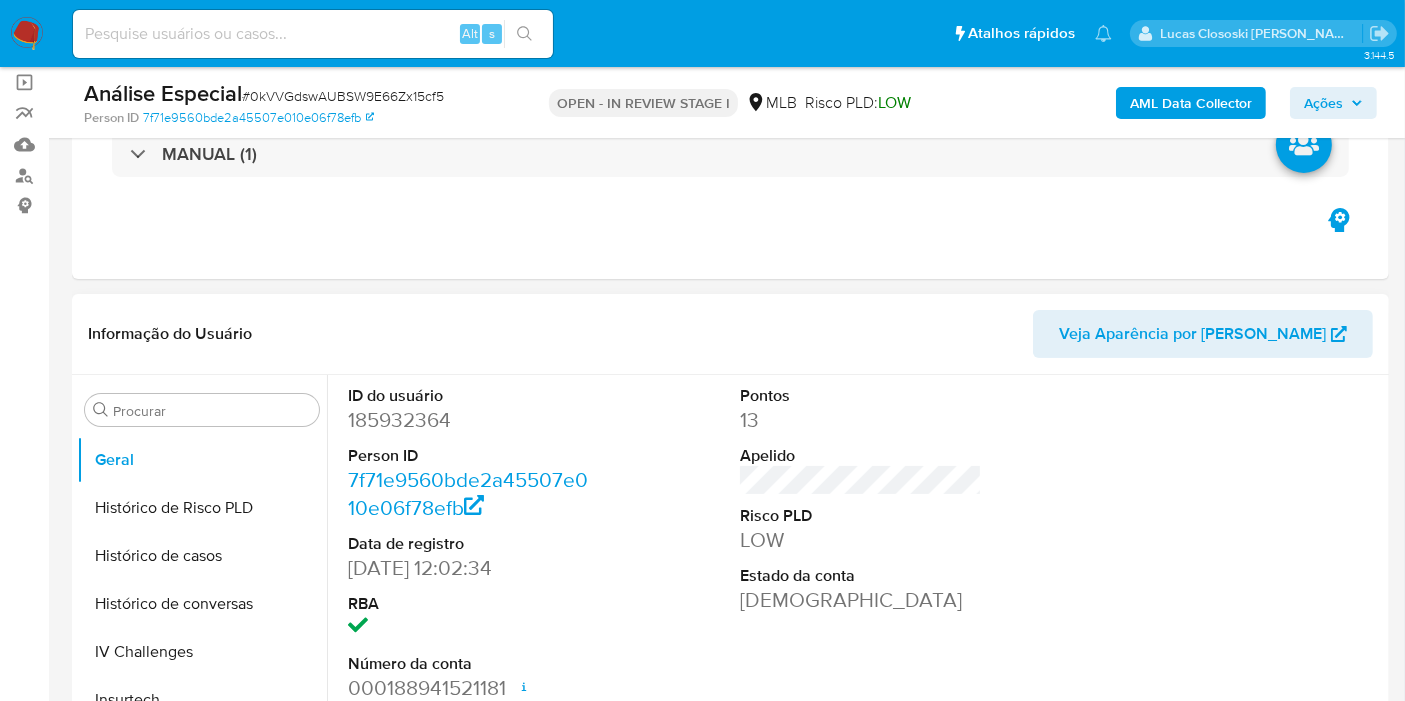 click on "185932364" at bounding box center [469, 420] 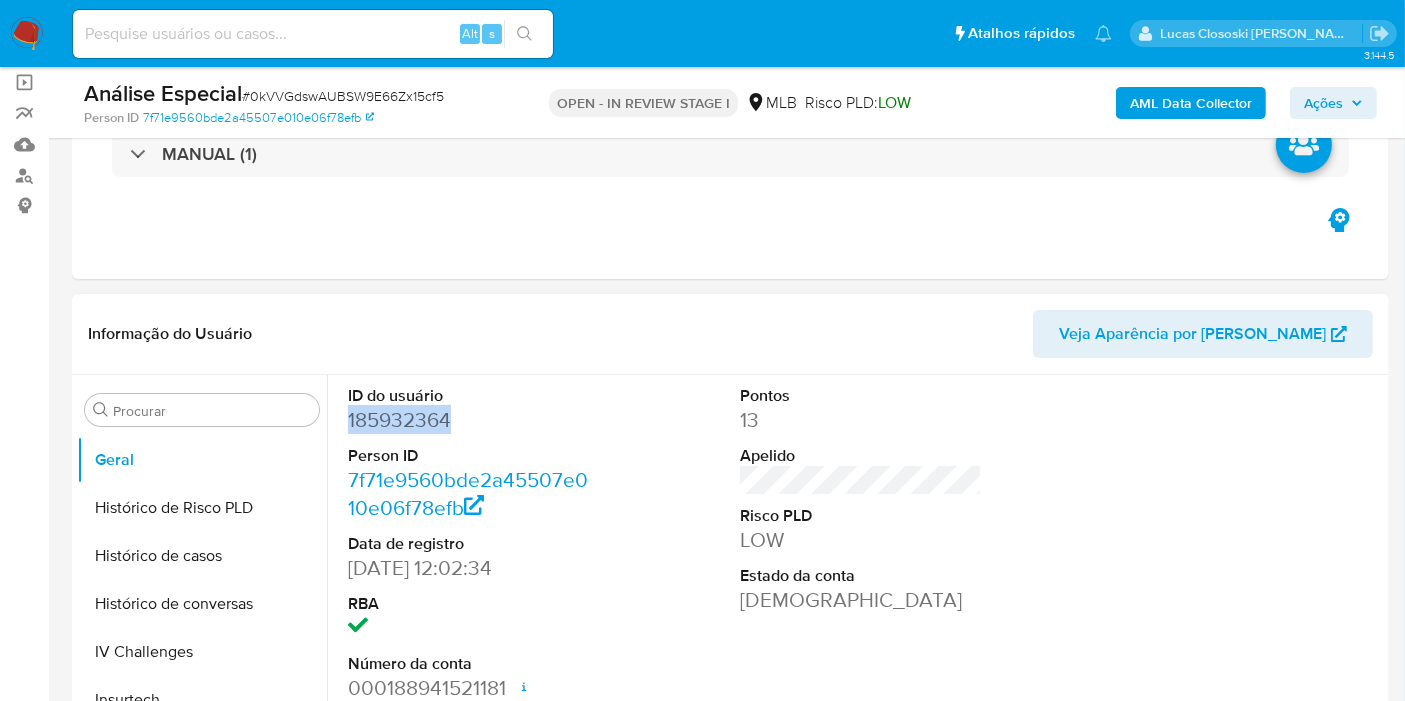 click on "185932364" at bounding box center (469, 420) 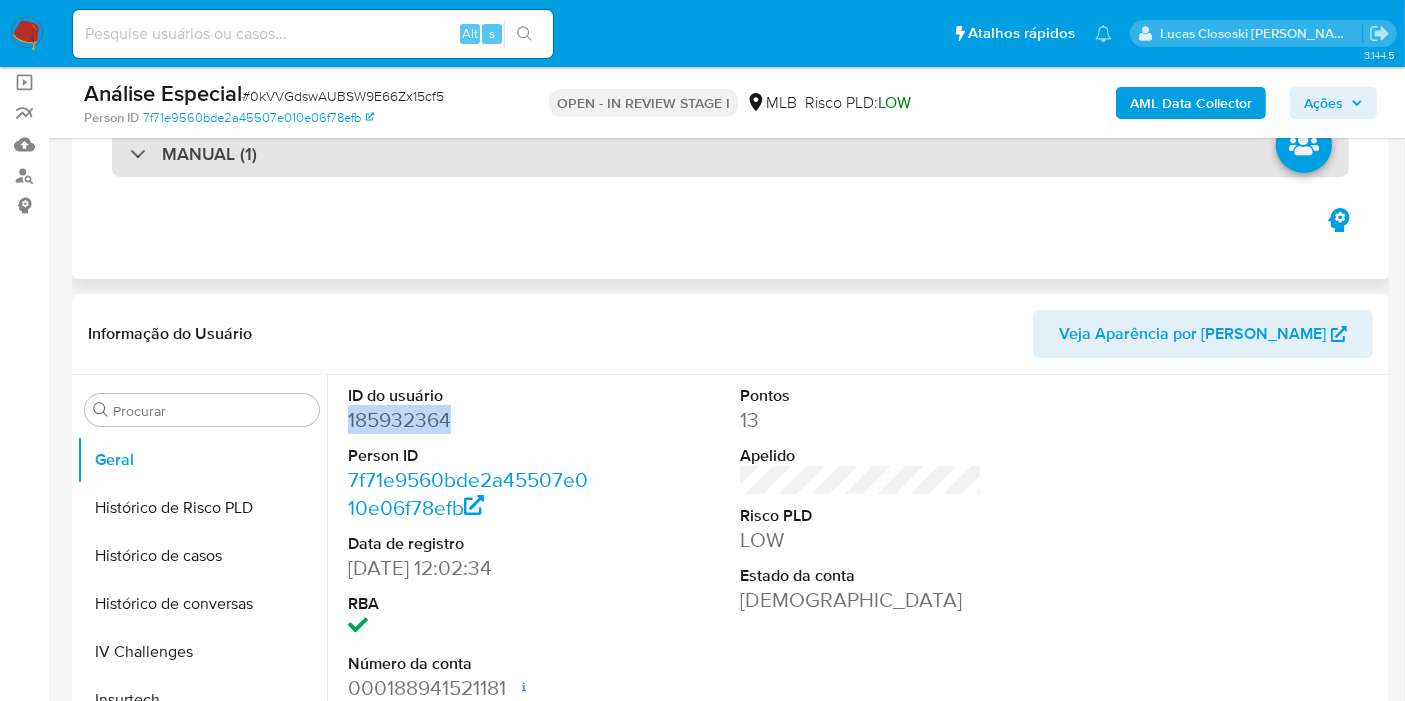 copy on "185932364" 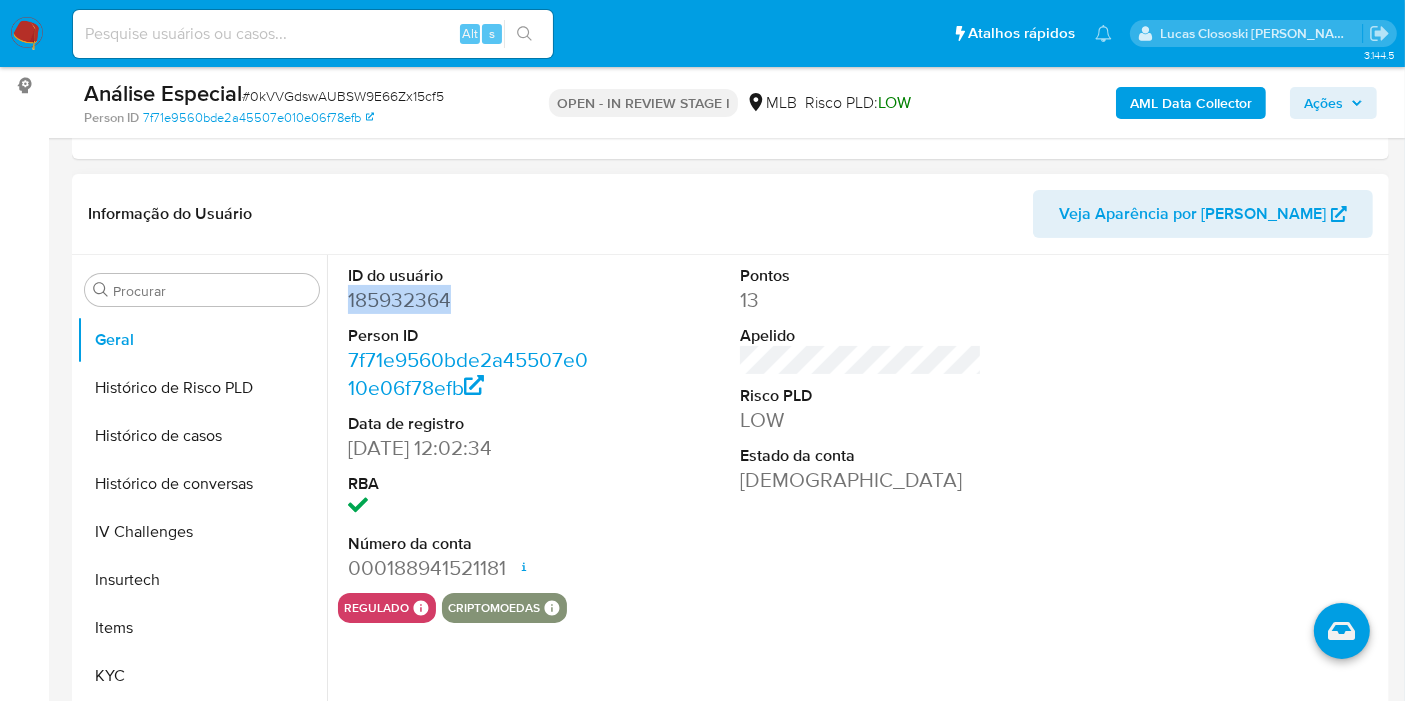 scroll, scrollTop: 366, scrollLeft: 0, axis: vertical 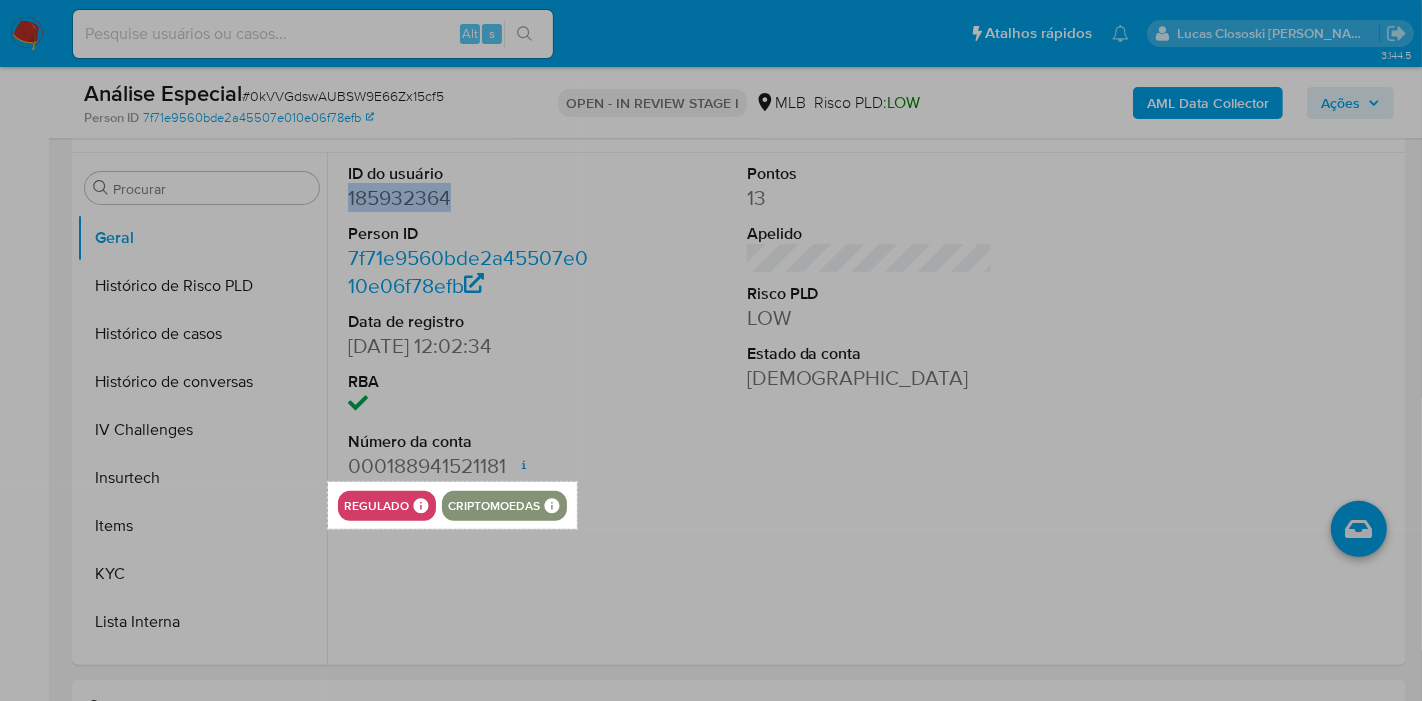 drag, startPoint x: 332, startPoint y: 482, endPoint x: 577, endPoint y: 529, distance: 249.46744 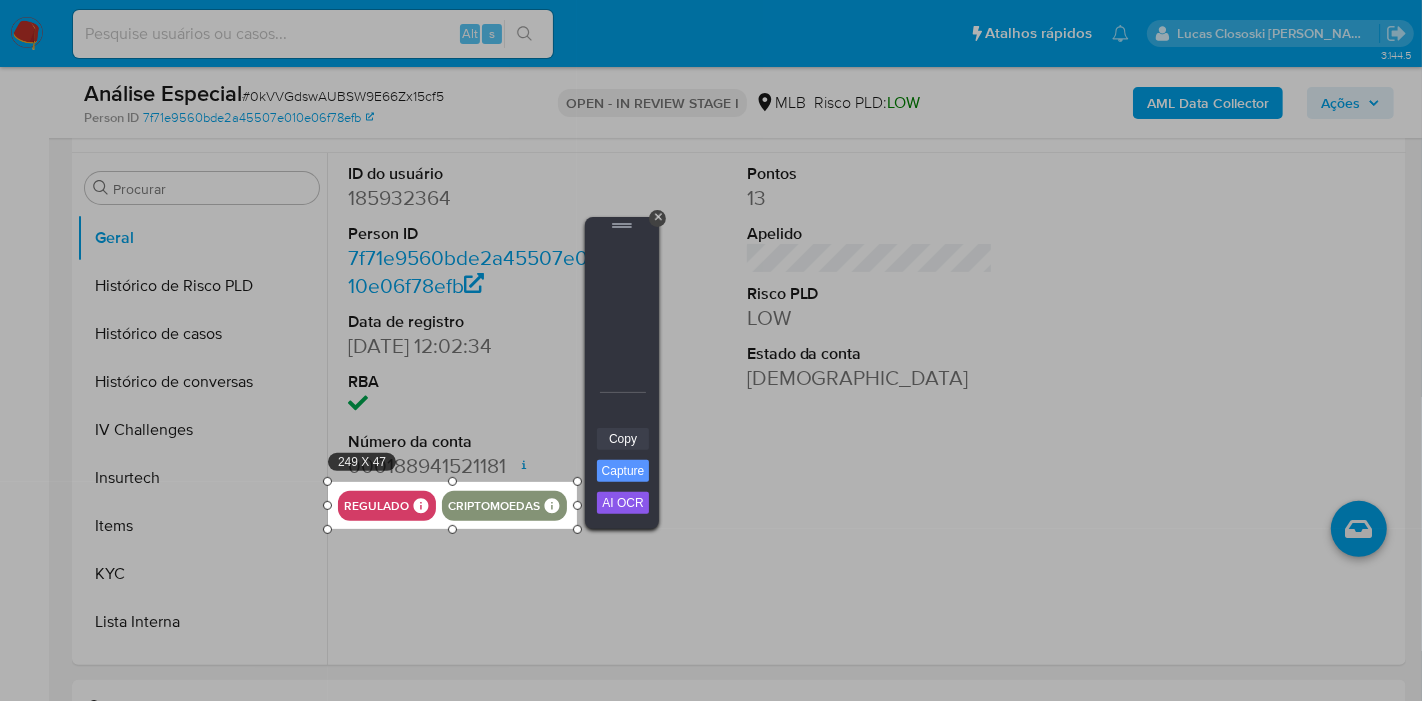 click on "Copy" at bounding box center (623, 439) 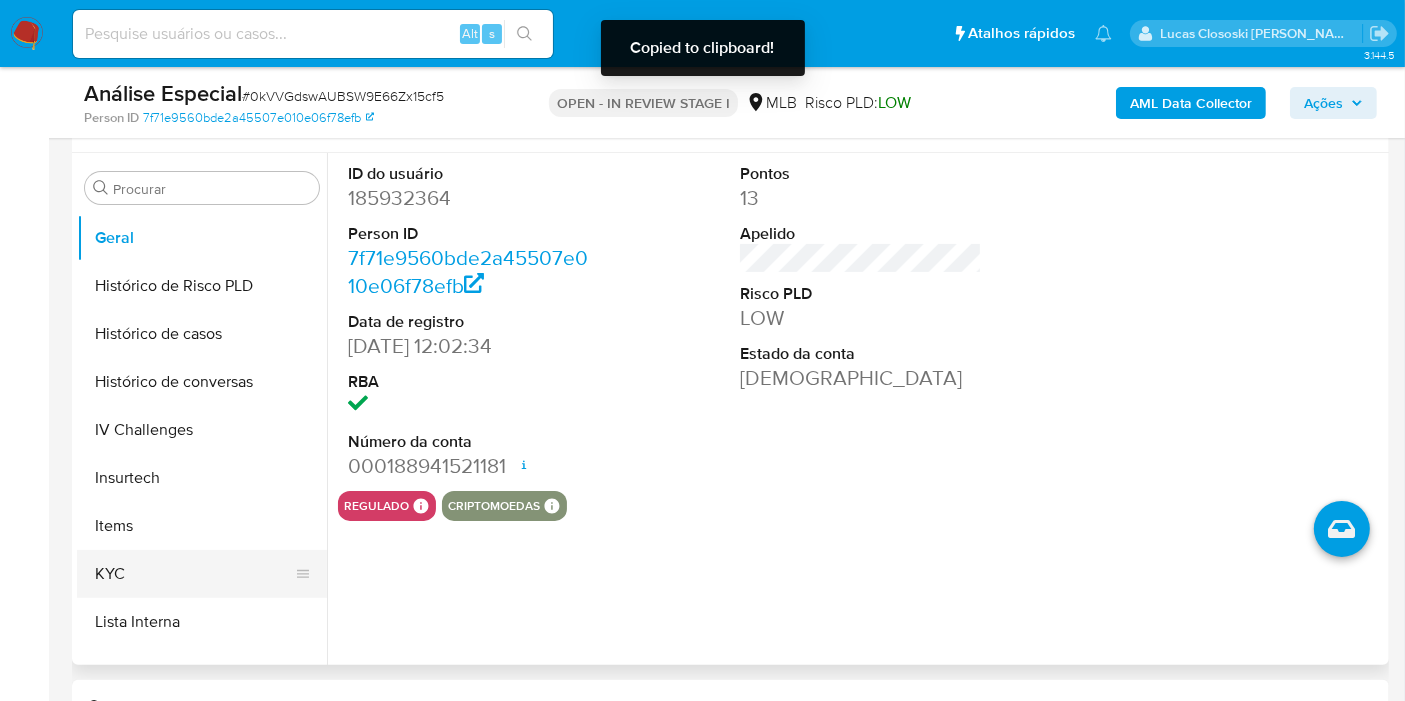 click on "KYC" at bounding box center (194, 574) 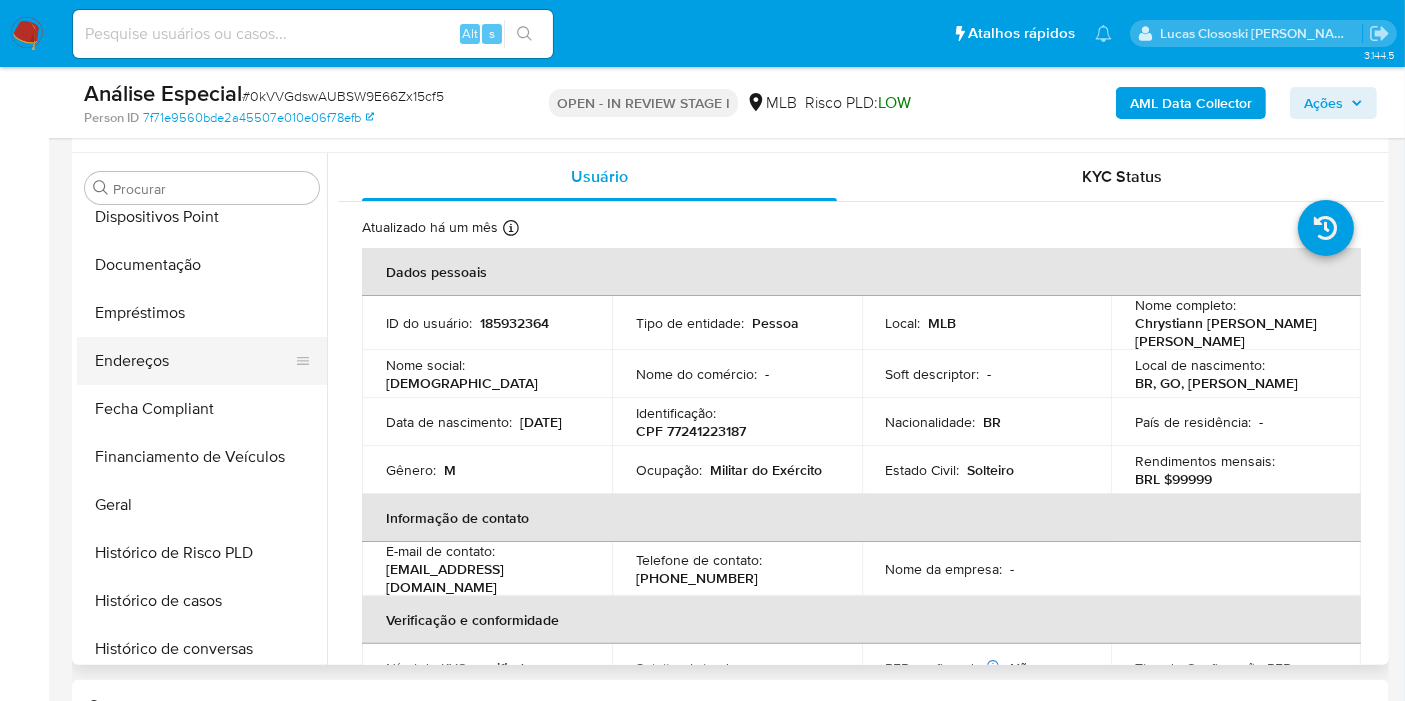 scroll, scrollTop: 288, scrollLeft: 0, axis: vertical 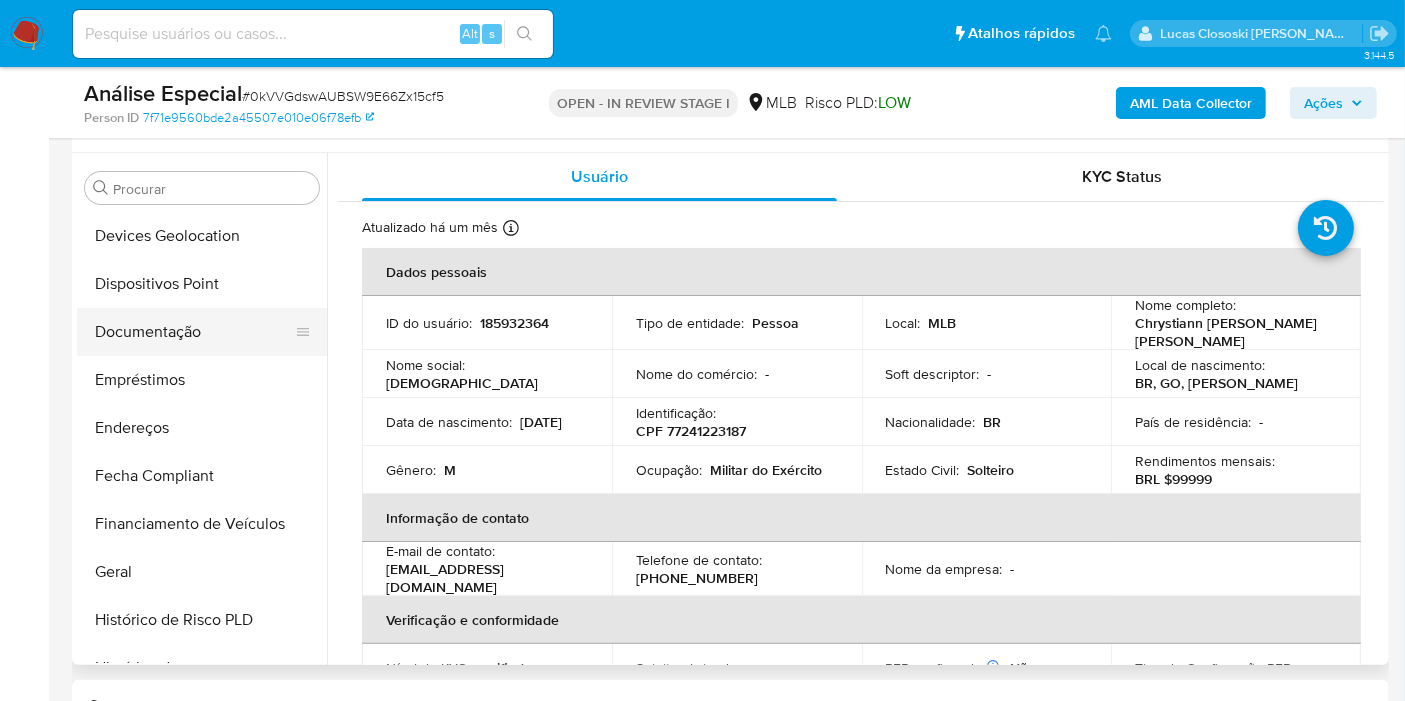 click on "Documentação" at bounding box center (194, 332) 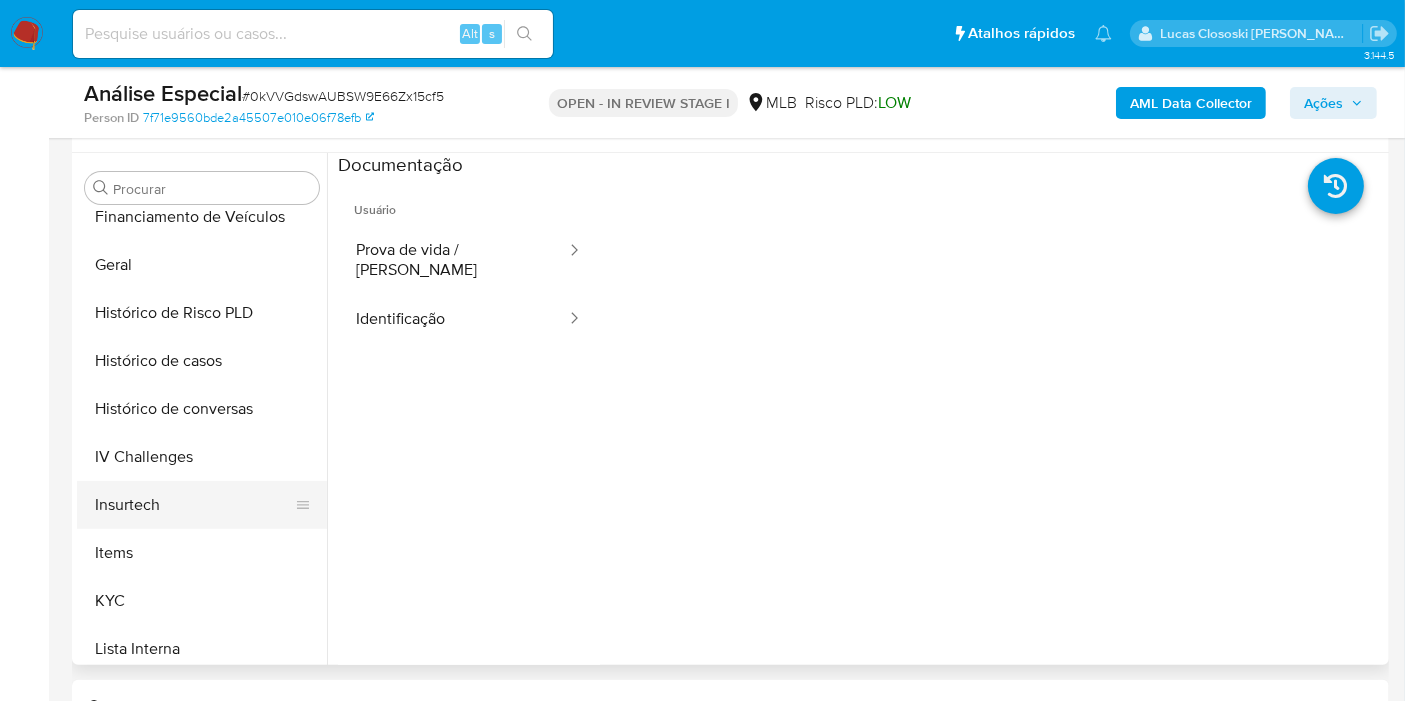 scroll, scrollTop: 733, scrollLeft: 0, axis: vertical 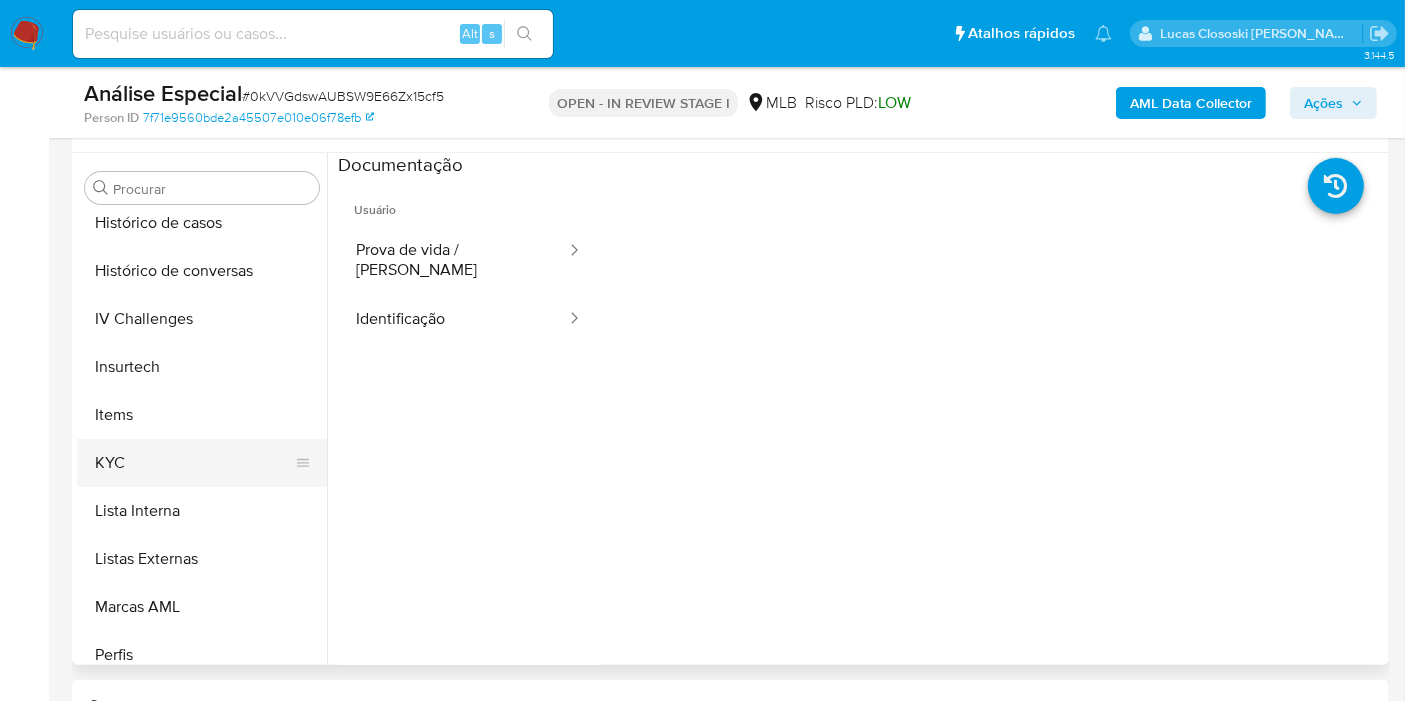 click on "KYC" at bounding box center (194, 463) 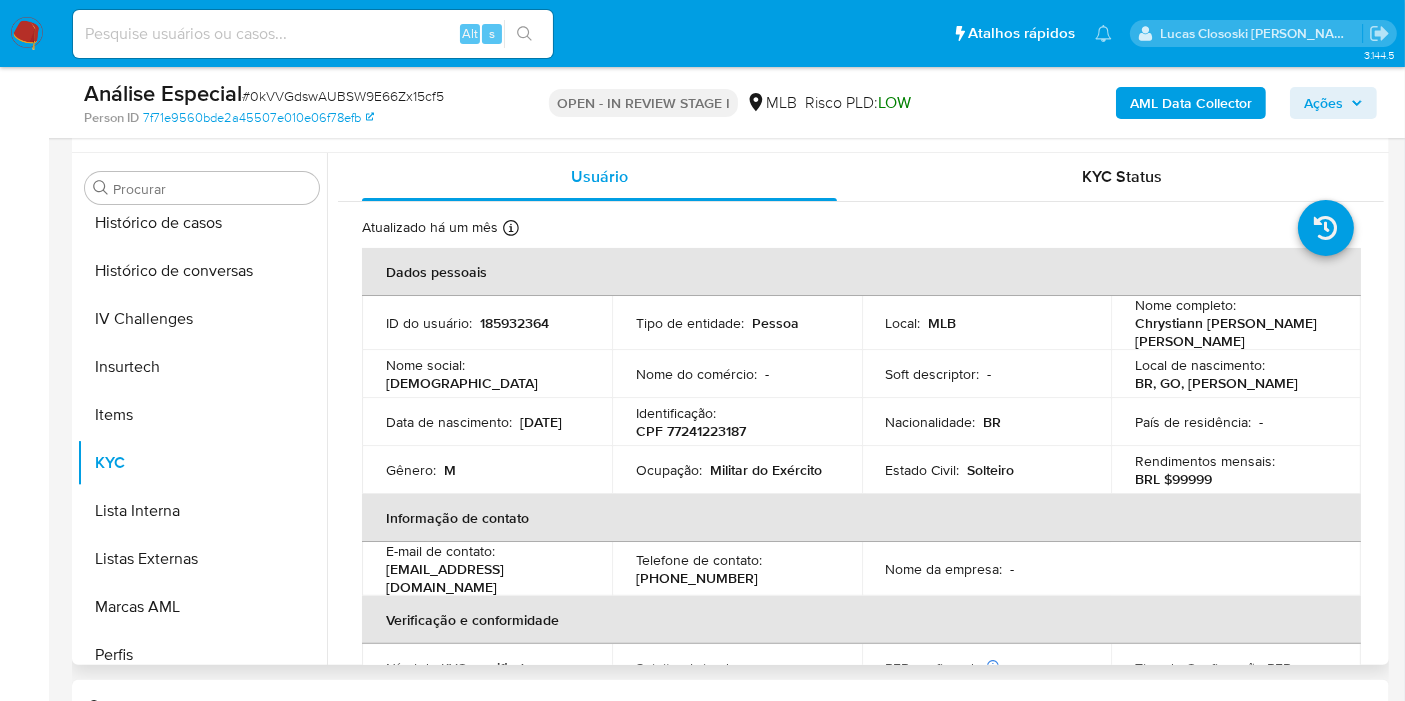 click on "CPF 77241223187" at bounding box center [691, 431] 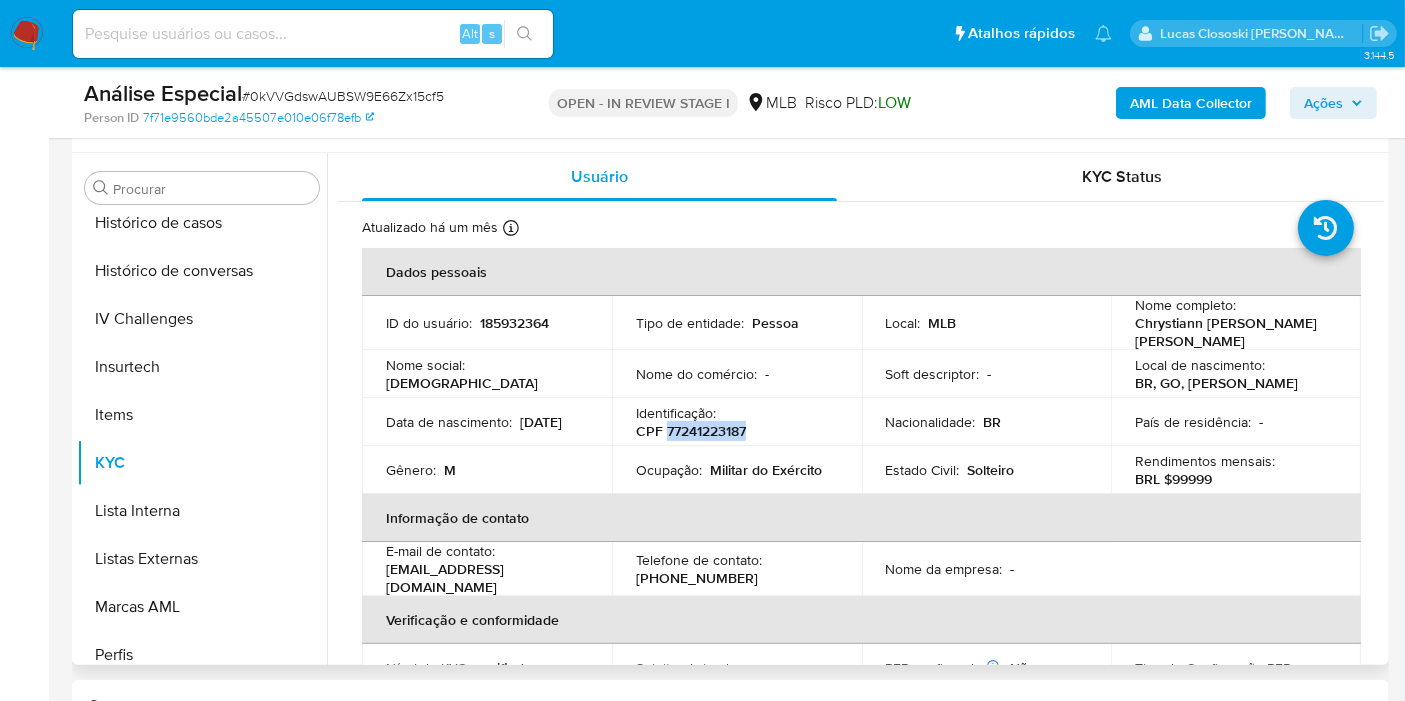 click on "CPF 77241223187" at bounding box center (691, 431) 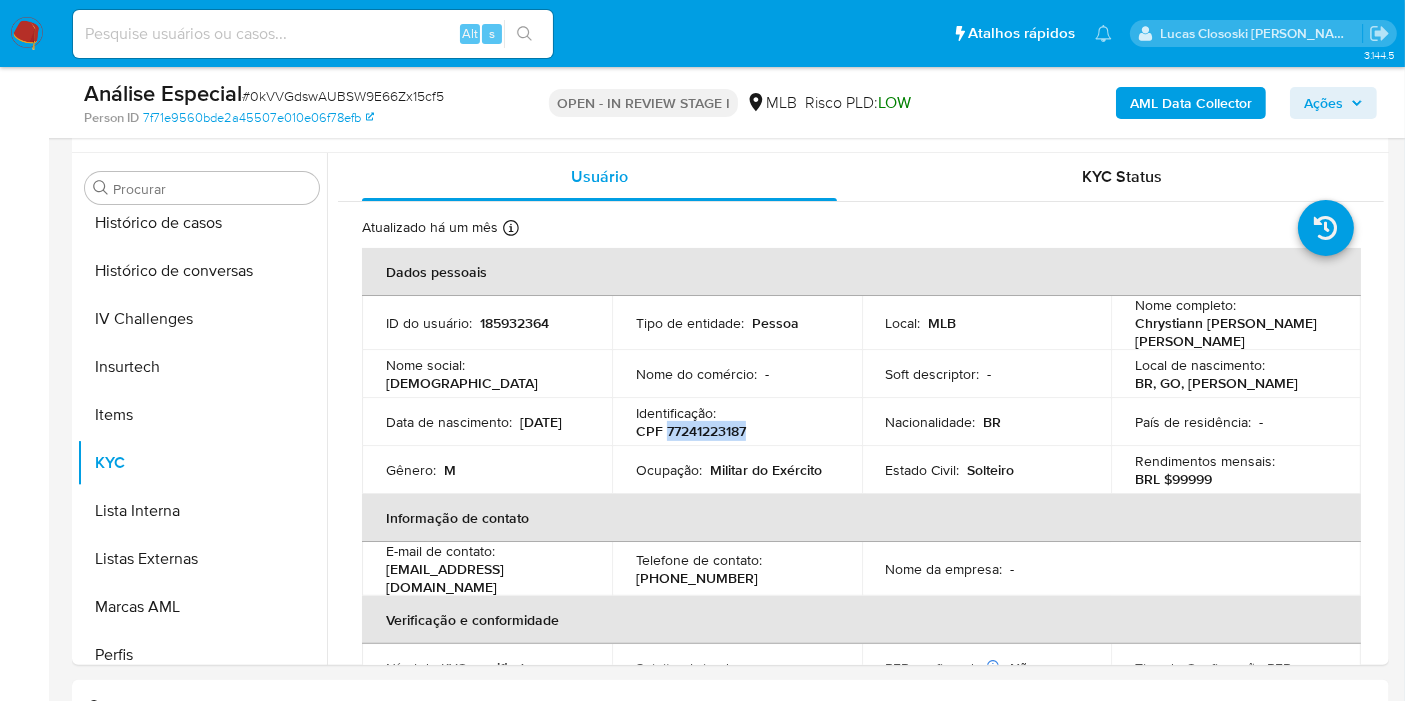 copy on "77241223187" 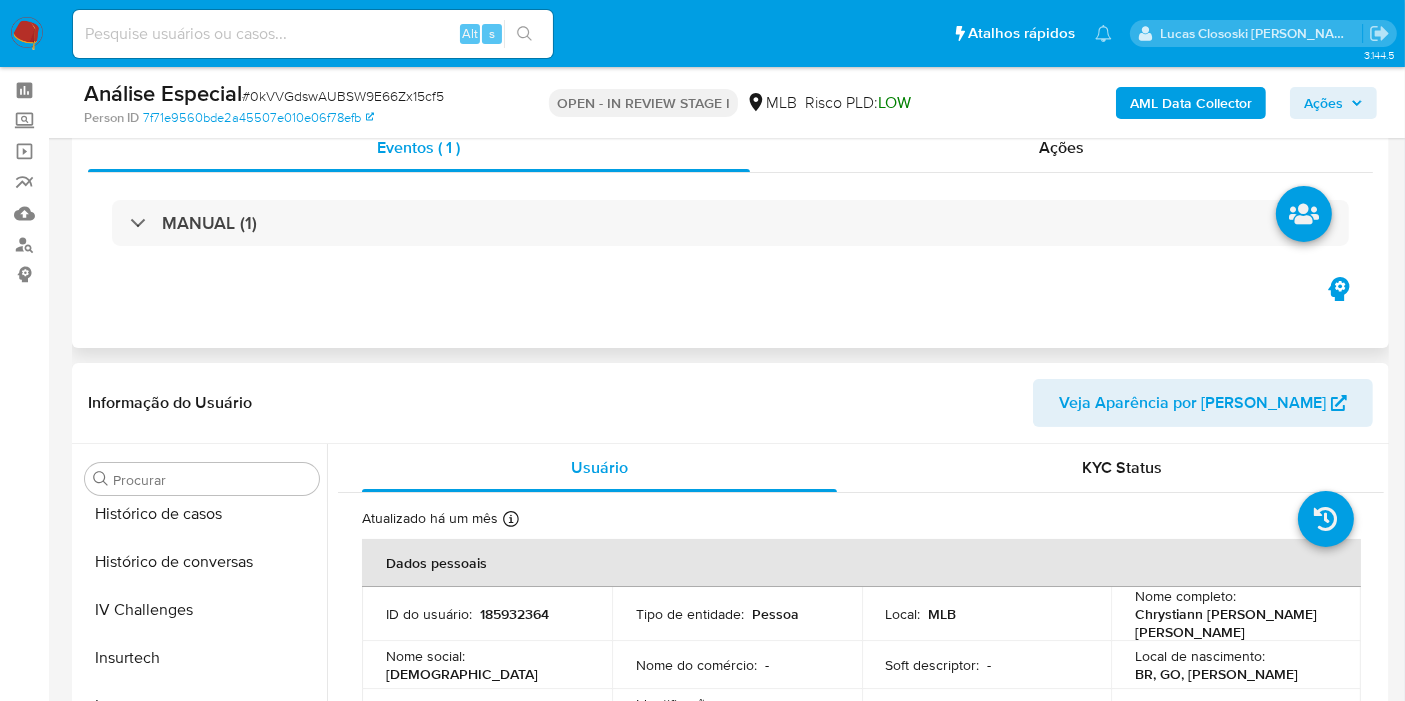 scroll, scrollTop: 0, scrollLeft: 0, axis: both 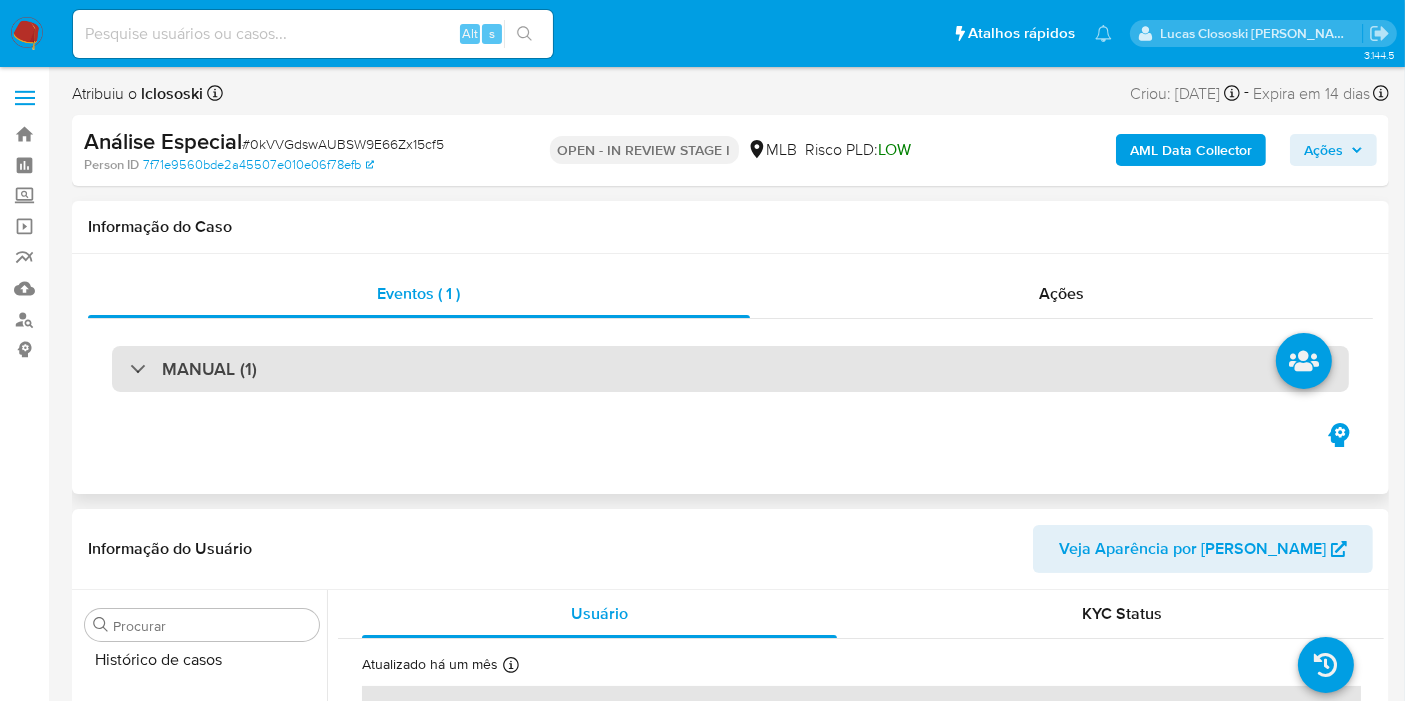 click on "MANUAL (1)" at bounding box center [730, 369] 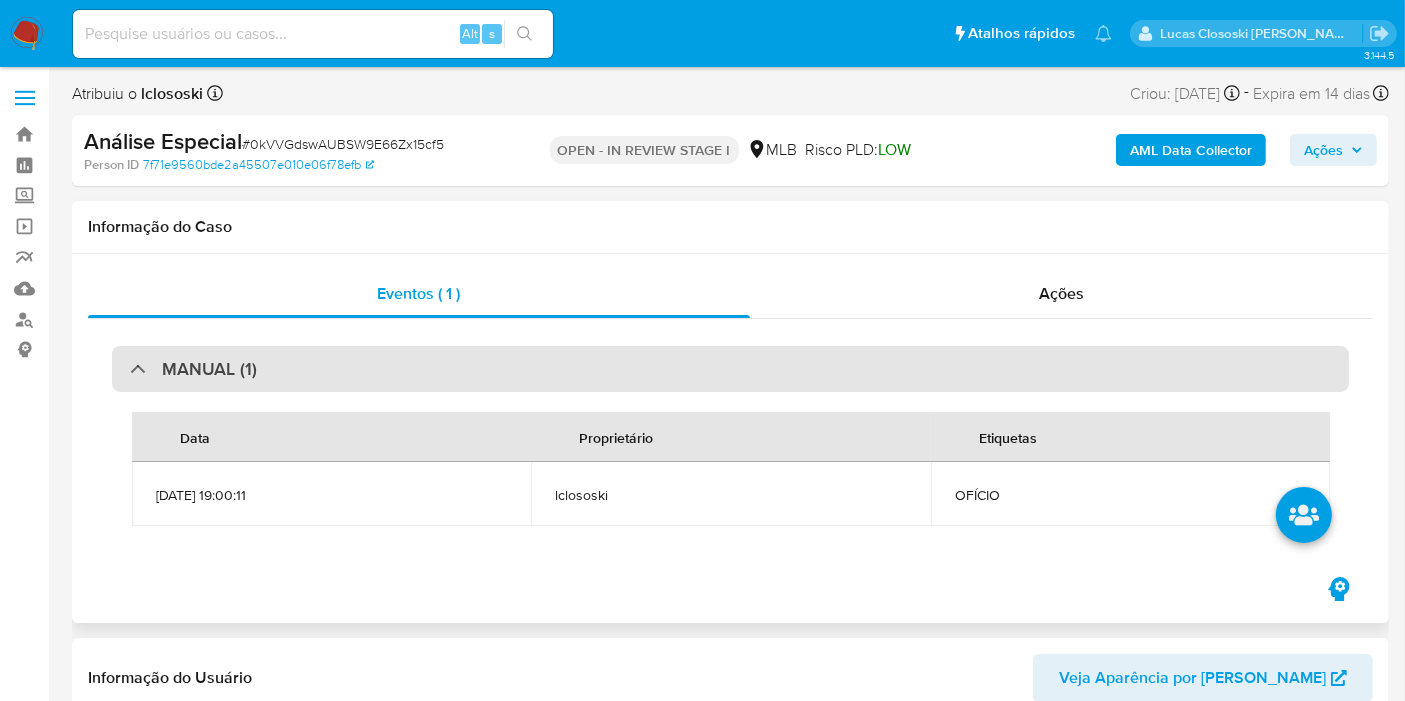 click on "MANUAL (1)" at bounding box center [730, 369] 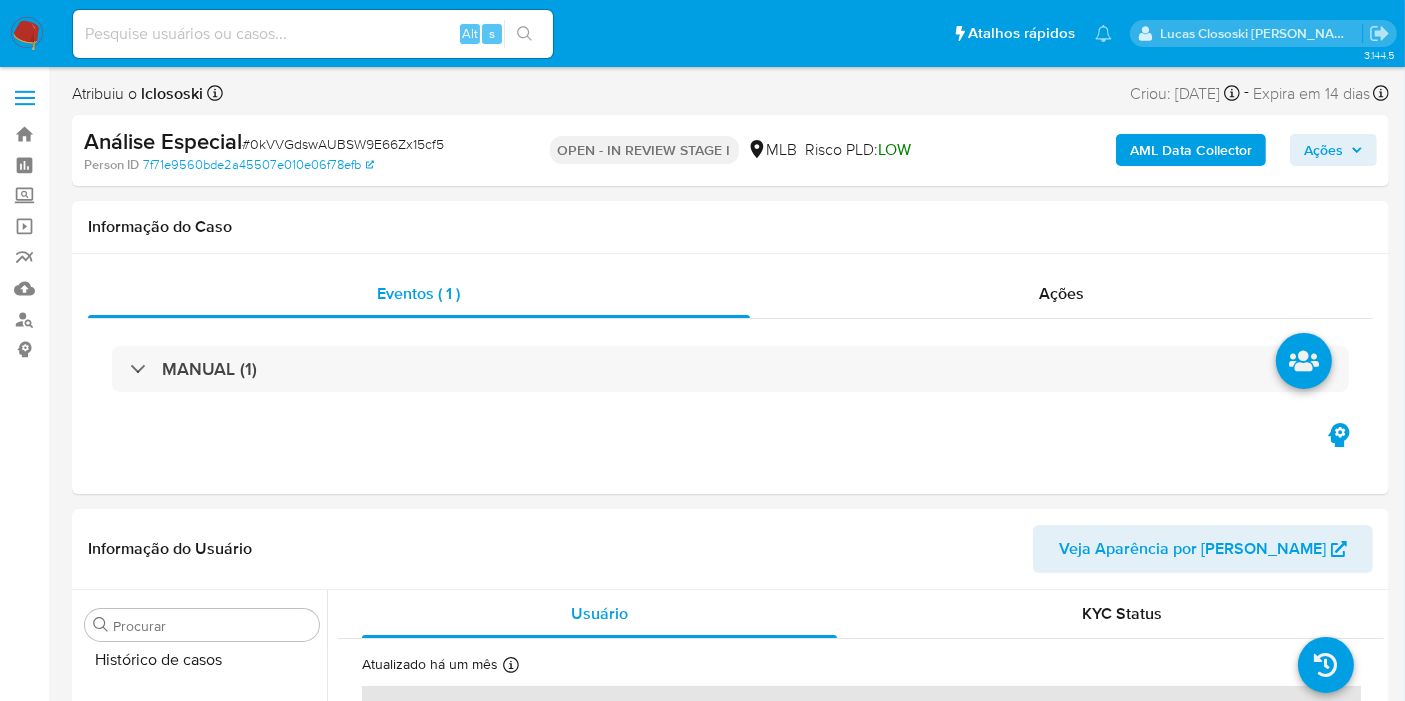 click on "Ações" at bounding box center (1333, 150) 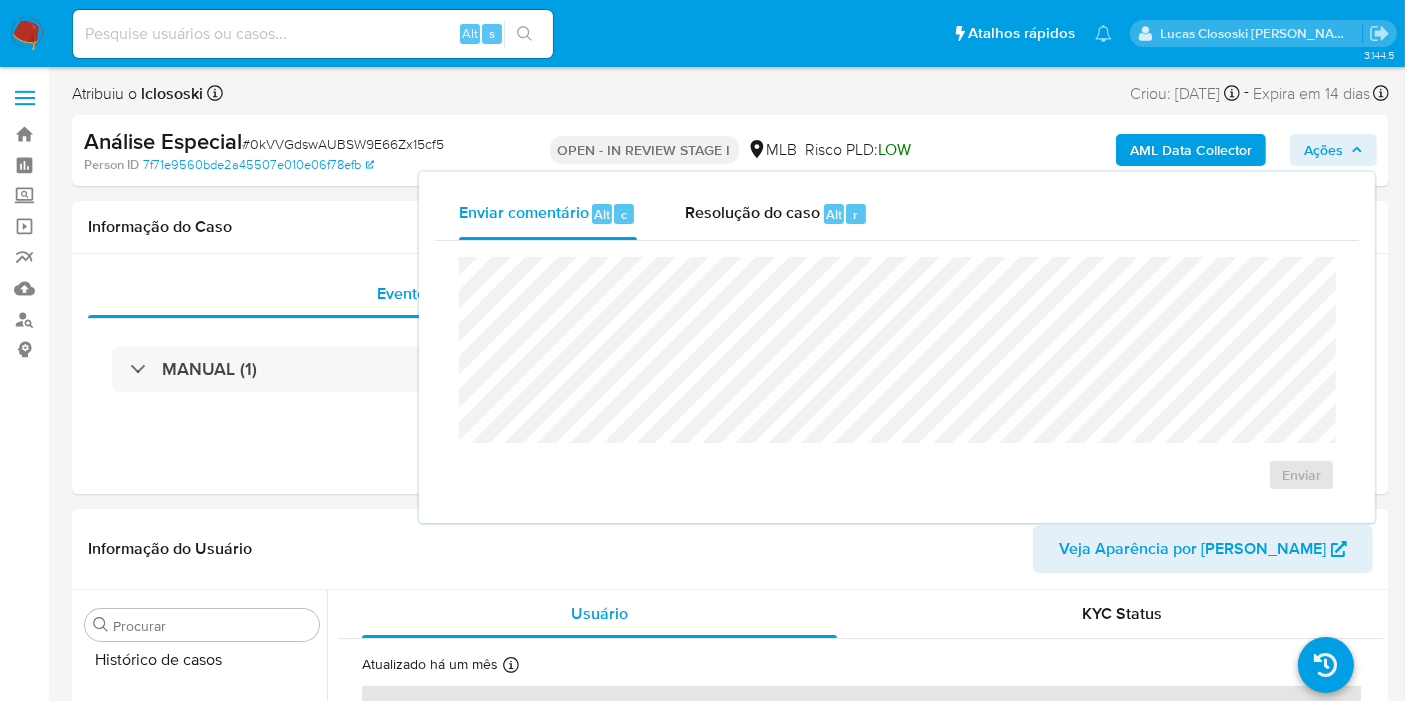 click on "Resolução do caso Alt r" at bounding box center (776, 214) 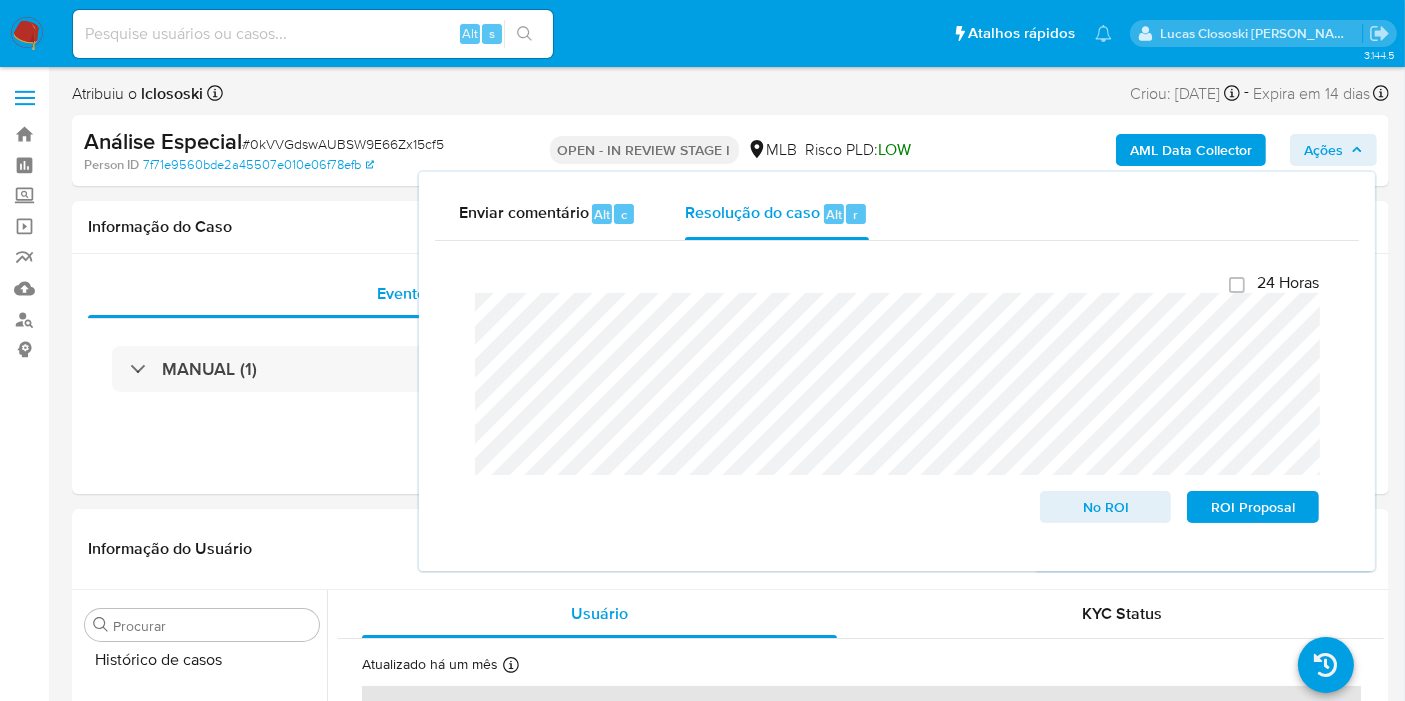 drag, startPoint x: 1360, startPoint y: 159, endPoint x: 1340, endPoint y: 175, distance: 25.612497 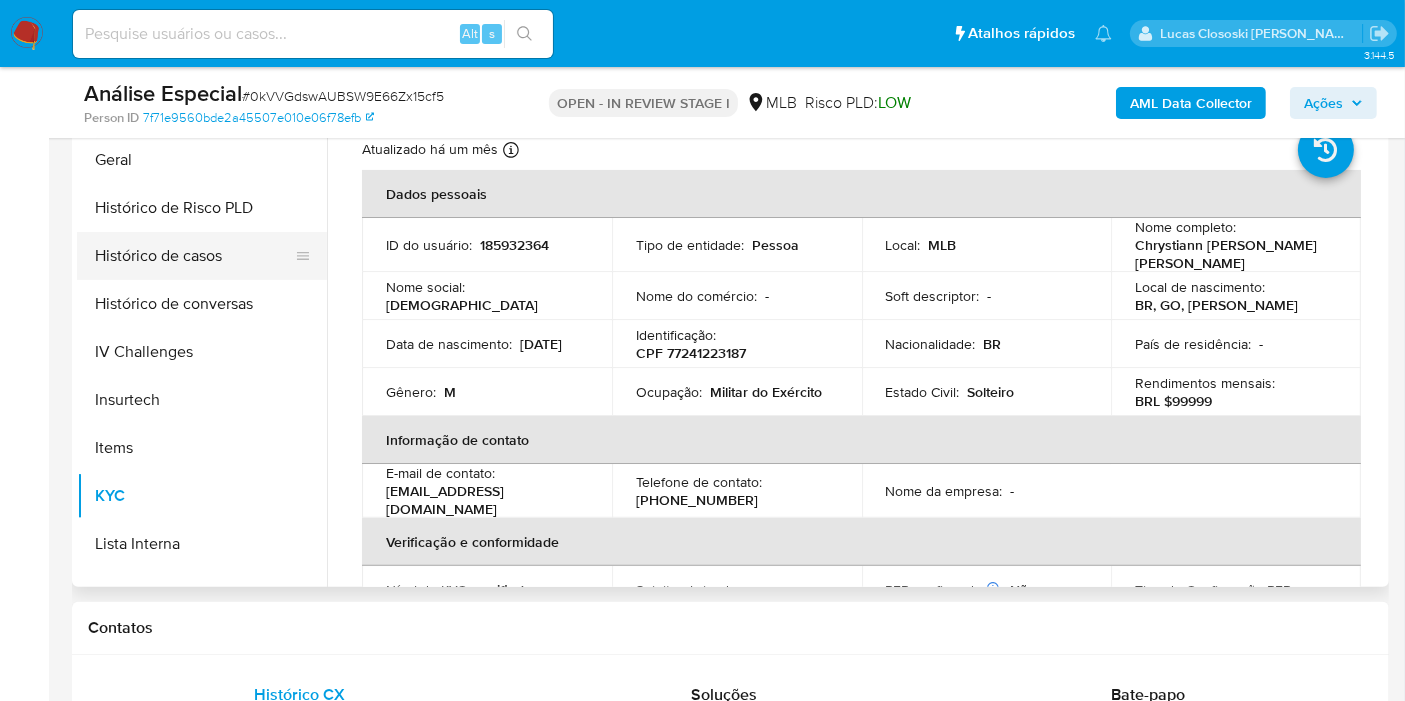 click on "Histórico de casos" at bounding box center (194, 256) 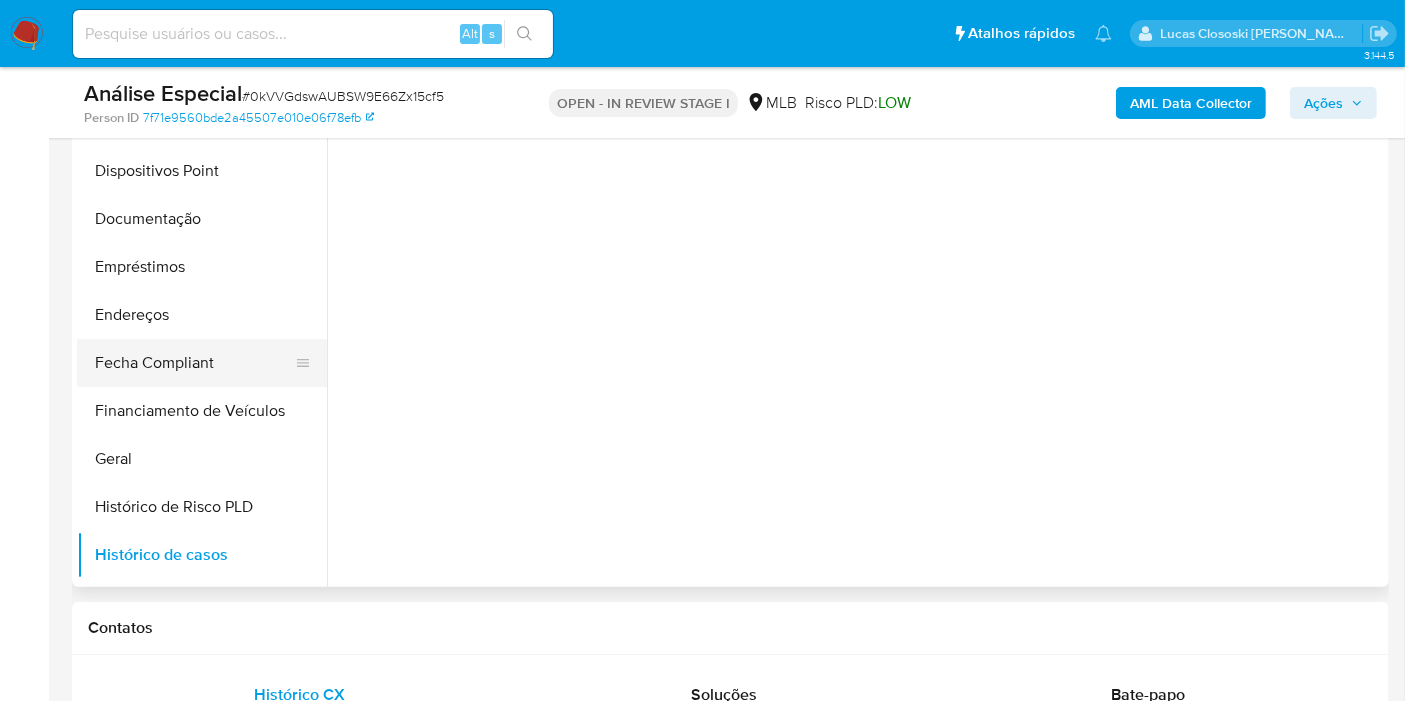 scroll, scrollTop: 288, scrollLeft: 0, axis: vertical 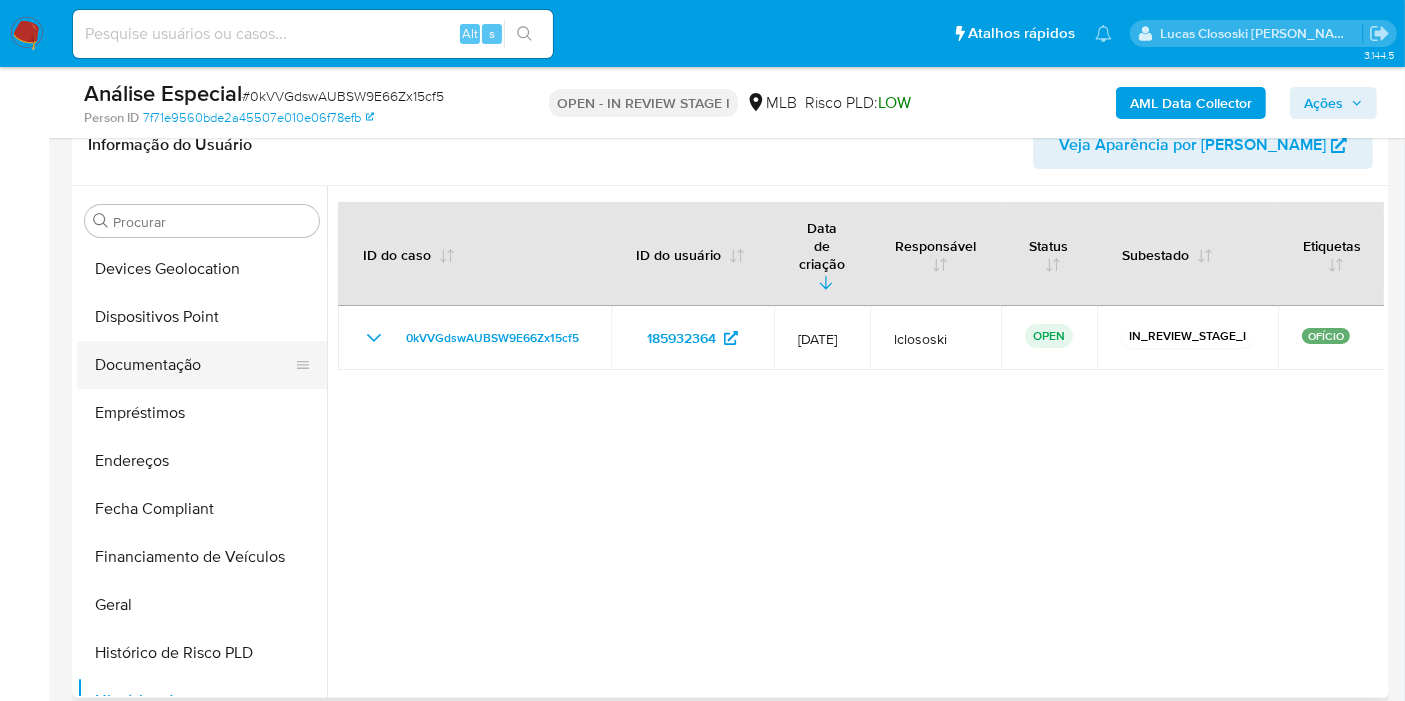 click on "Documentação" at bounding box center [194, 365] 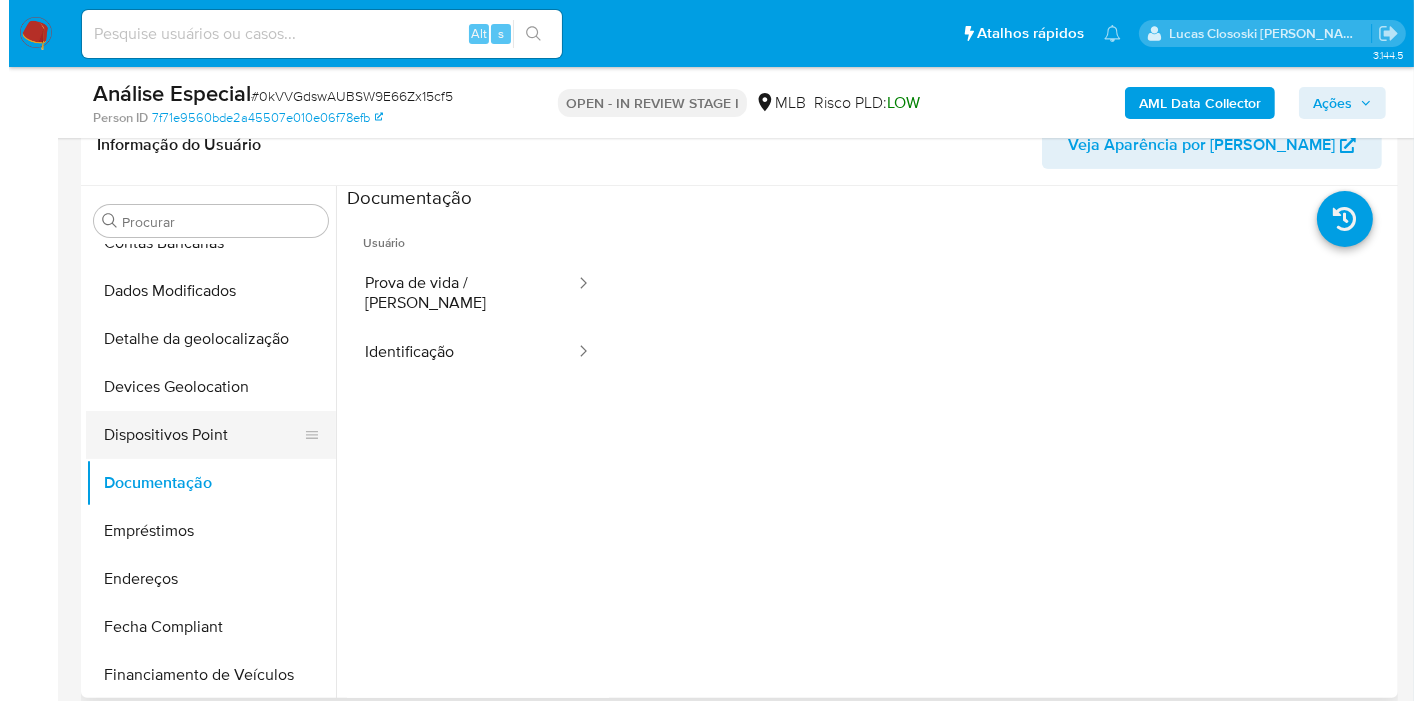 scroll, scrollTop: 0, scrollLeft: 0, axis: both 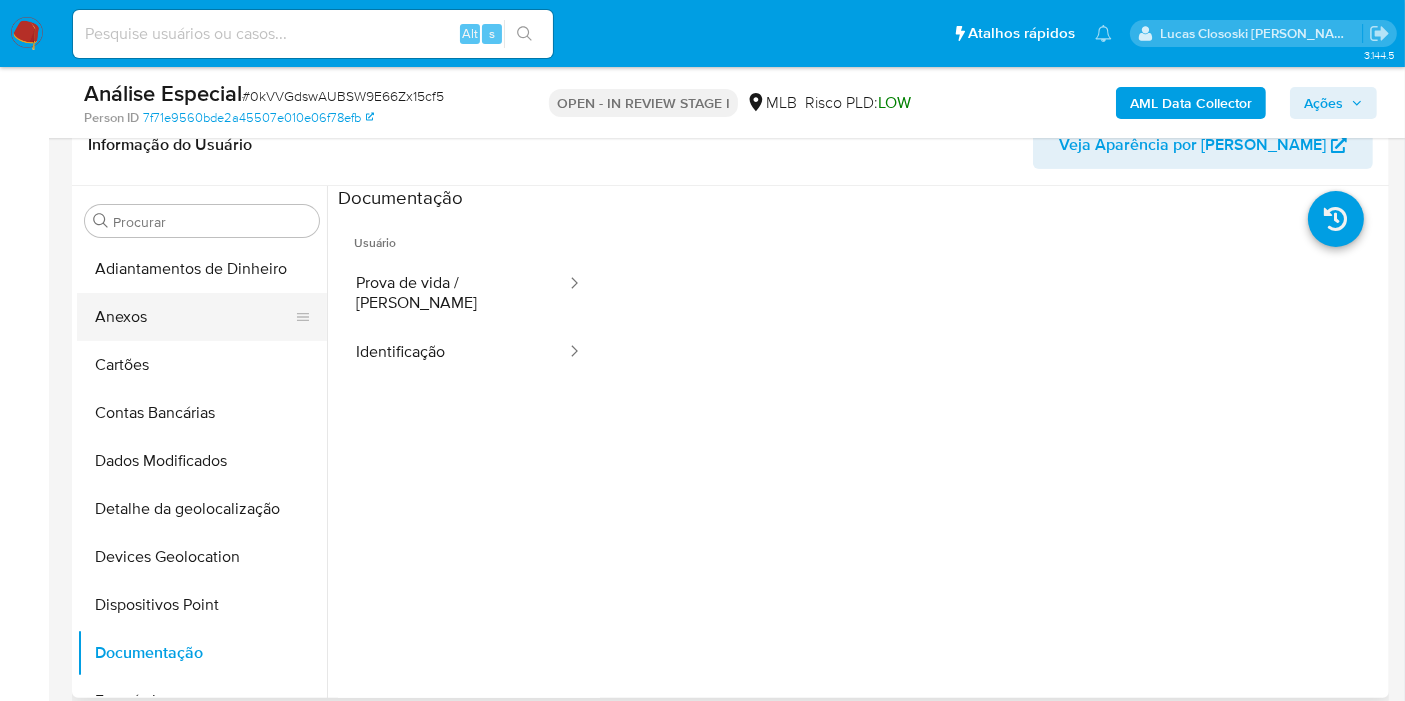 click on "Anexos" at bounding box center [194, 317] 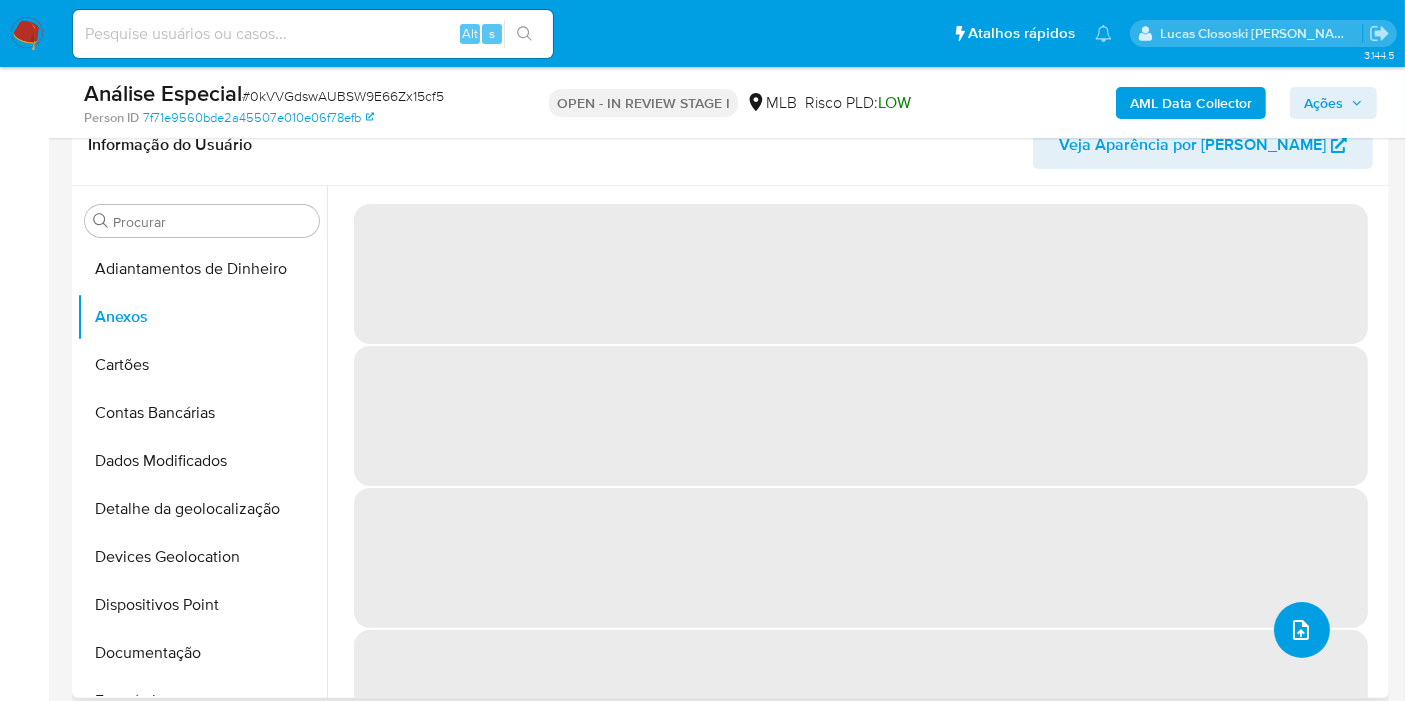 click at bounding box center (1301, 630) 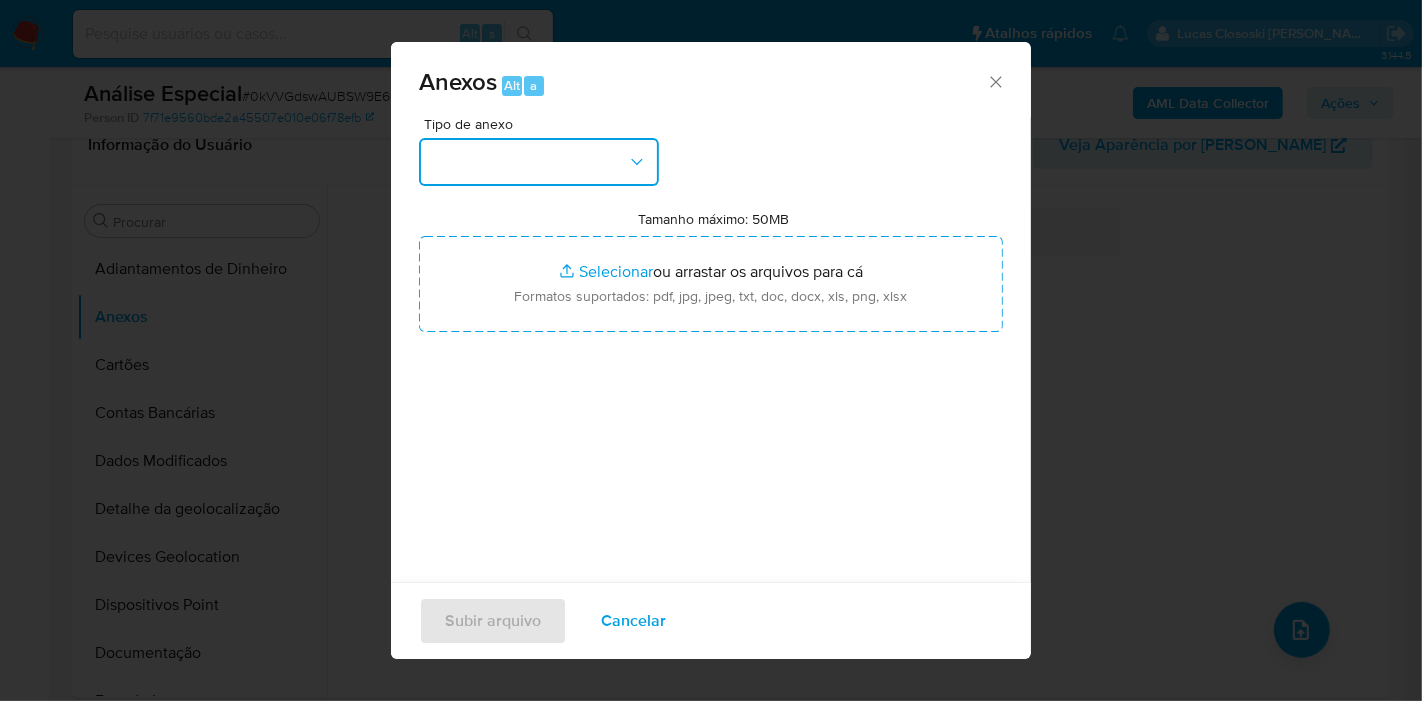 click at bounding box center [539, 162] 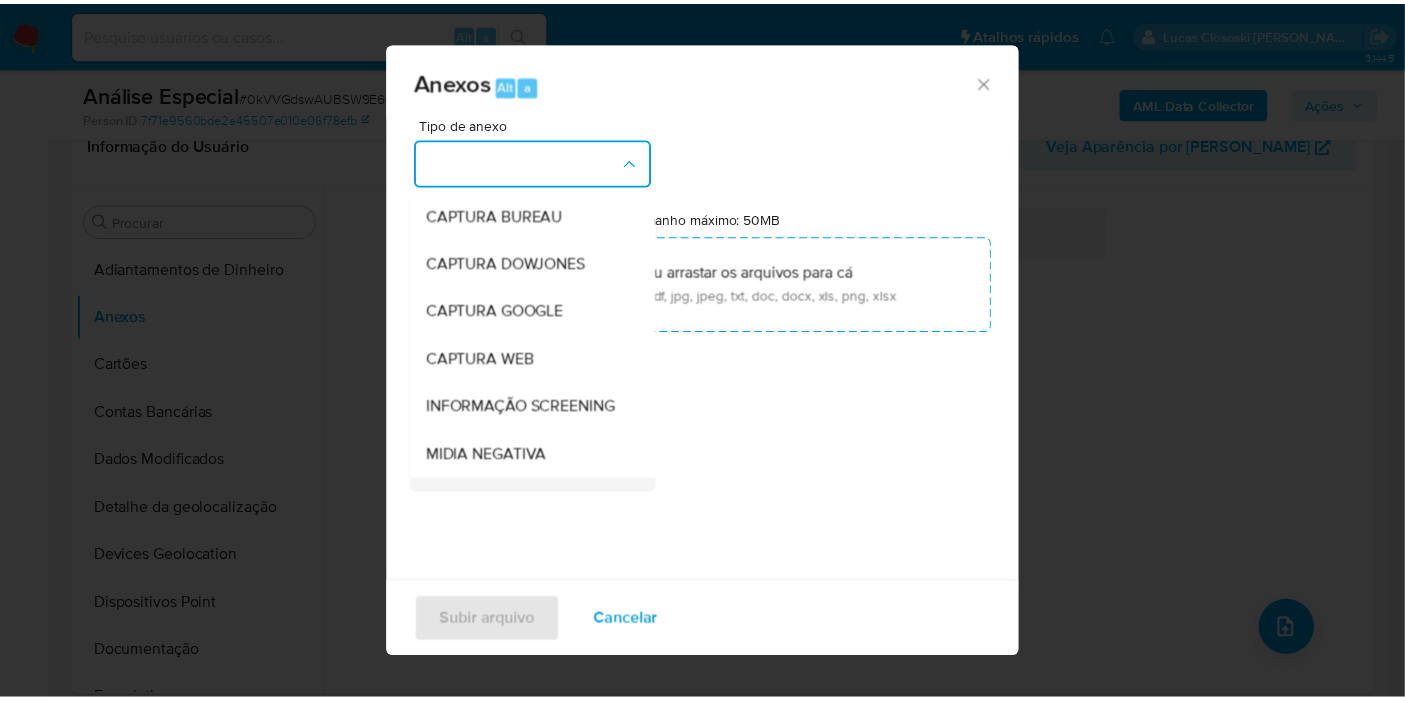 scroll, scrollTop: 307, scrollLeft: 0, axis: vertical 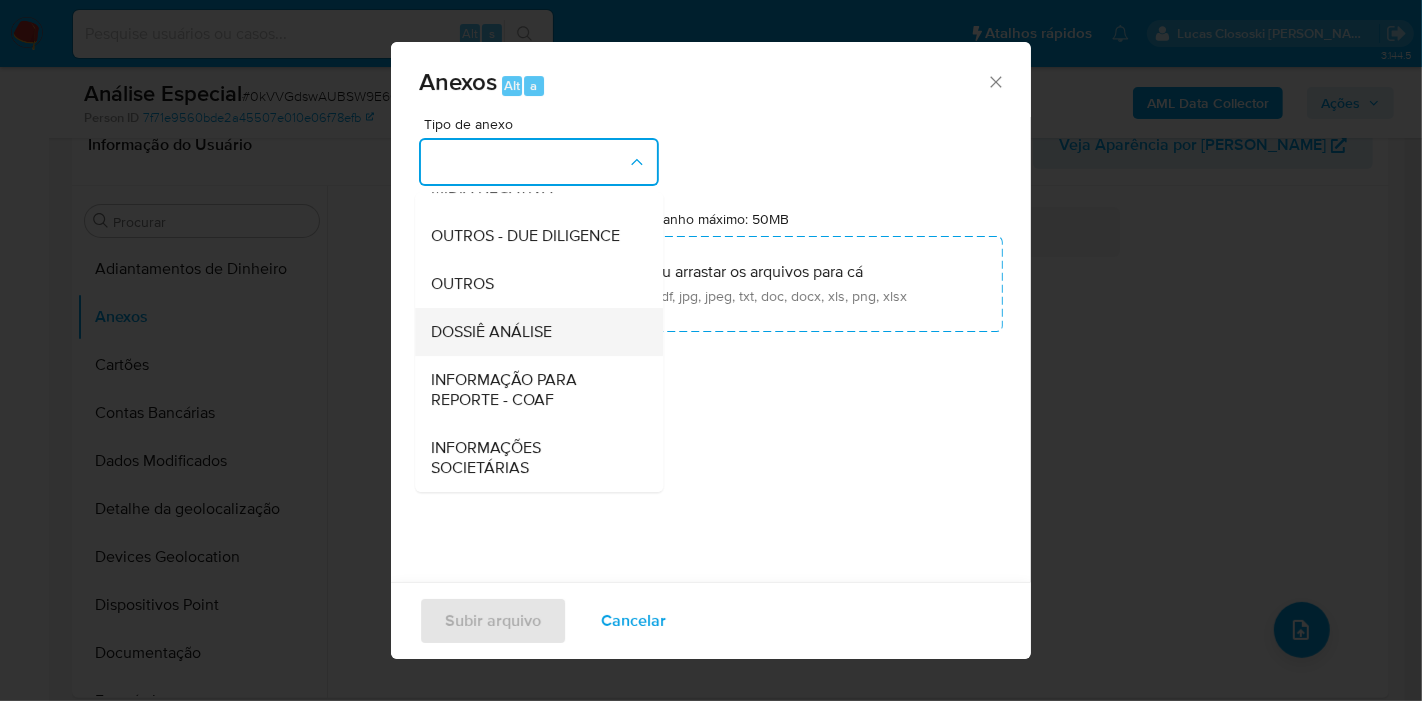 click on "DOSSIÊ ANÁLISE" at bounding box center (491, 332) 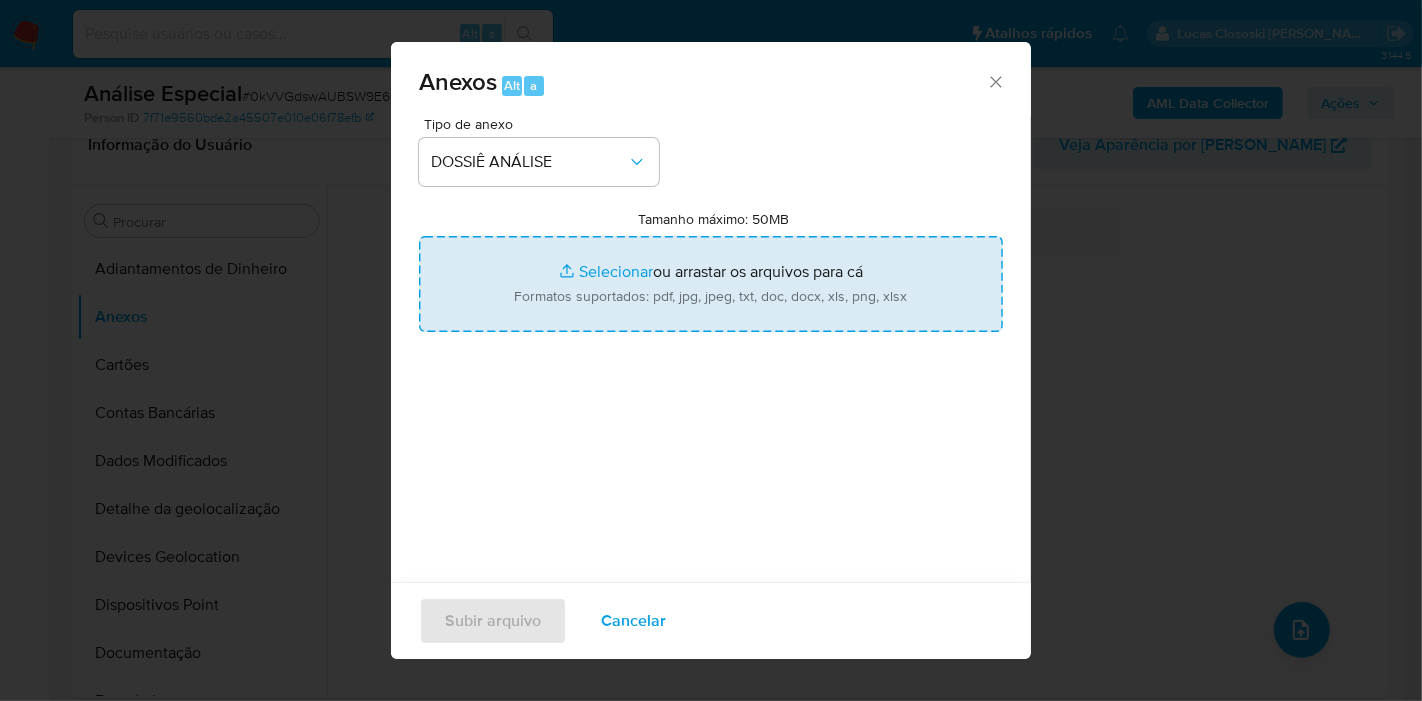 click on "Tamanho máximo: 50MB Selecionar arquivos" at bounding box center (711, 284) 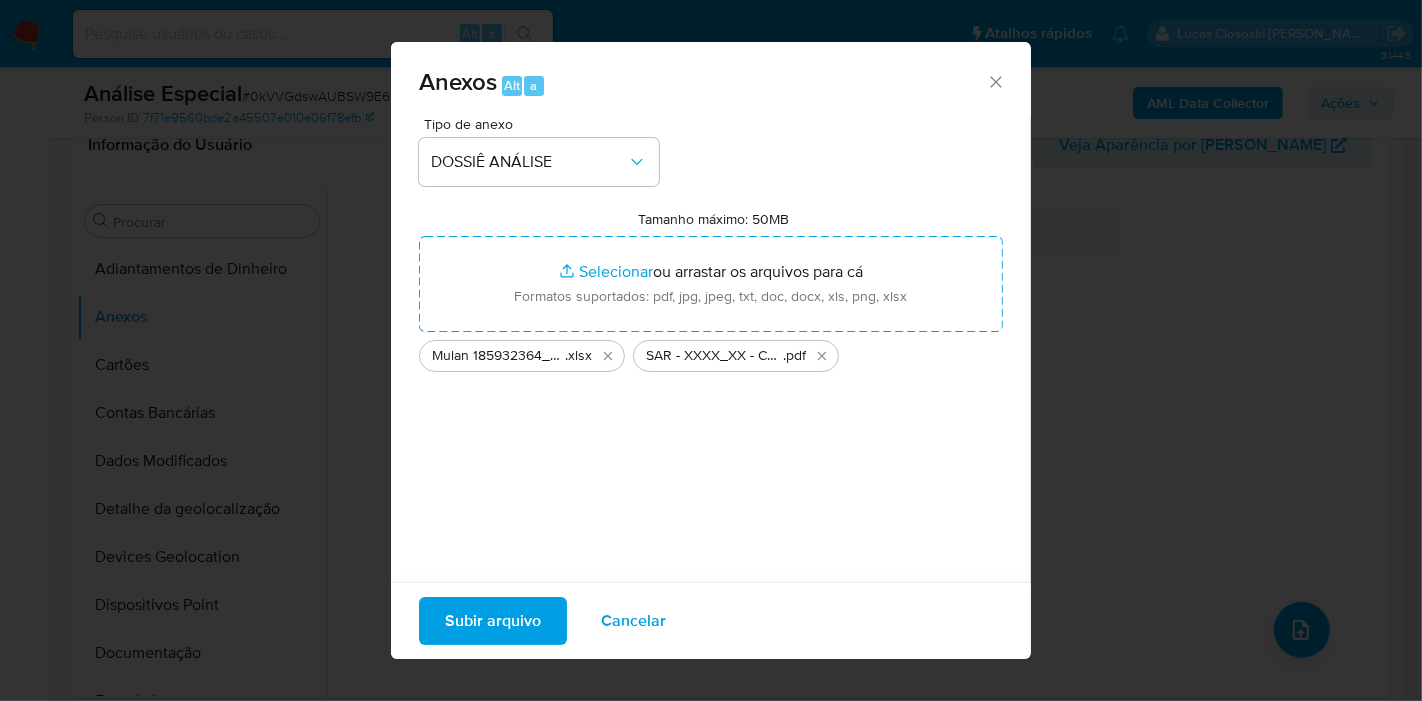 click on "Subir arquivo" at bounding box center [493, 621] 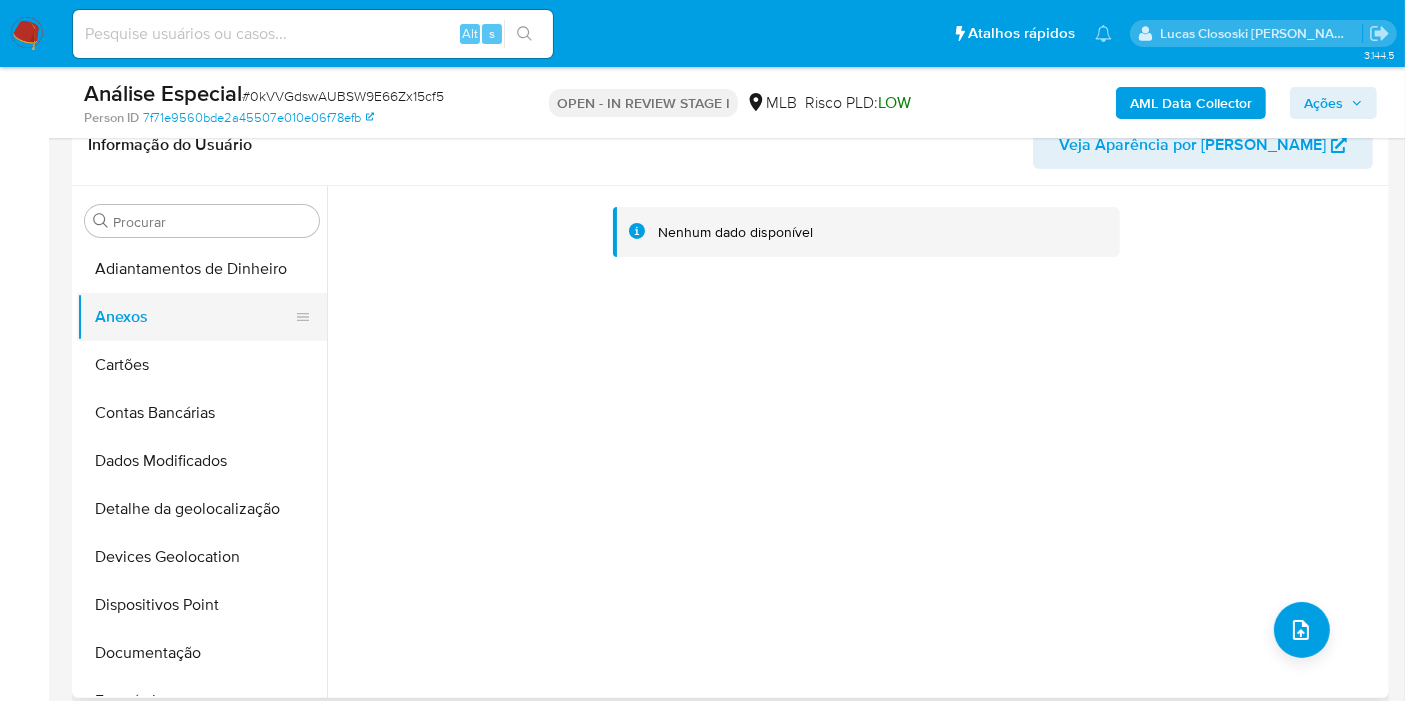 drag, startPoint x: 101, startPoint y: 366, endPoint x: 100, endPoint y: 325, distance: 41.01219 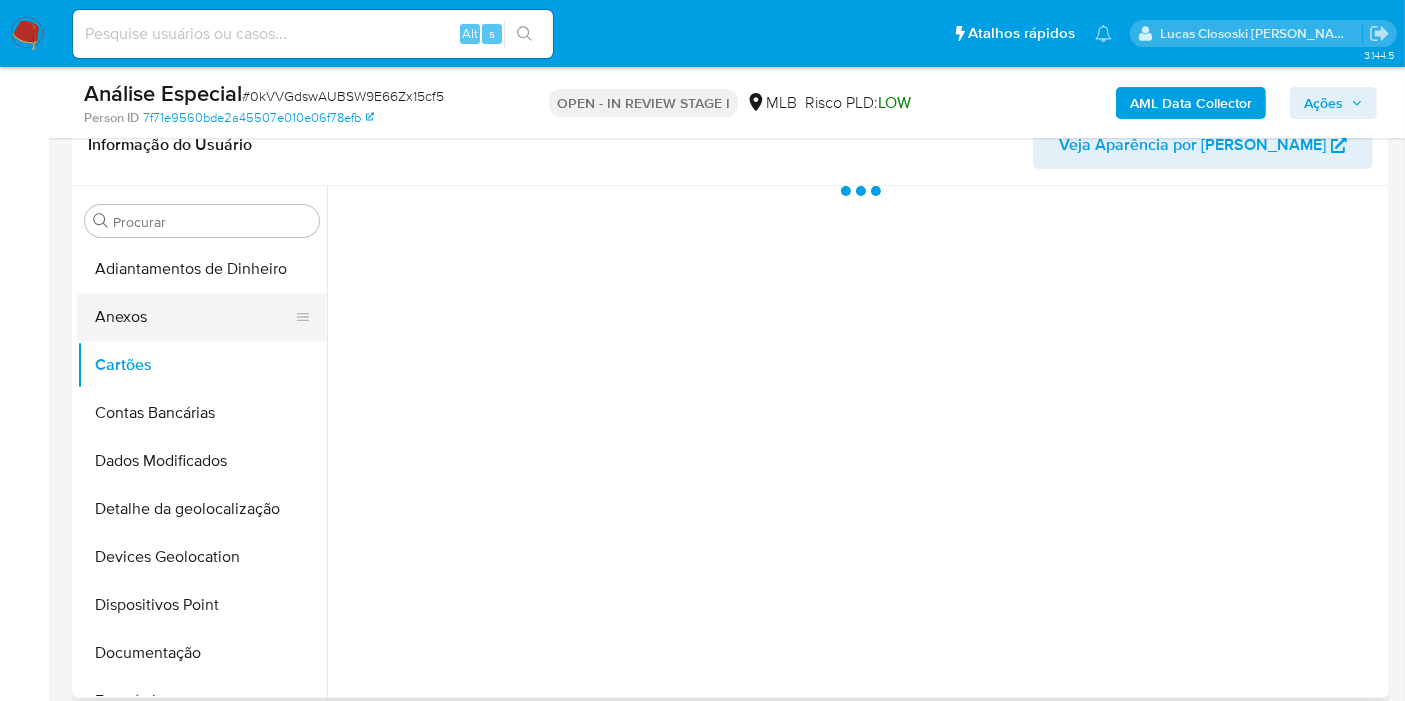 click on "Anexos" at bounding box center [194, 317] 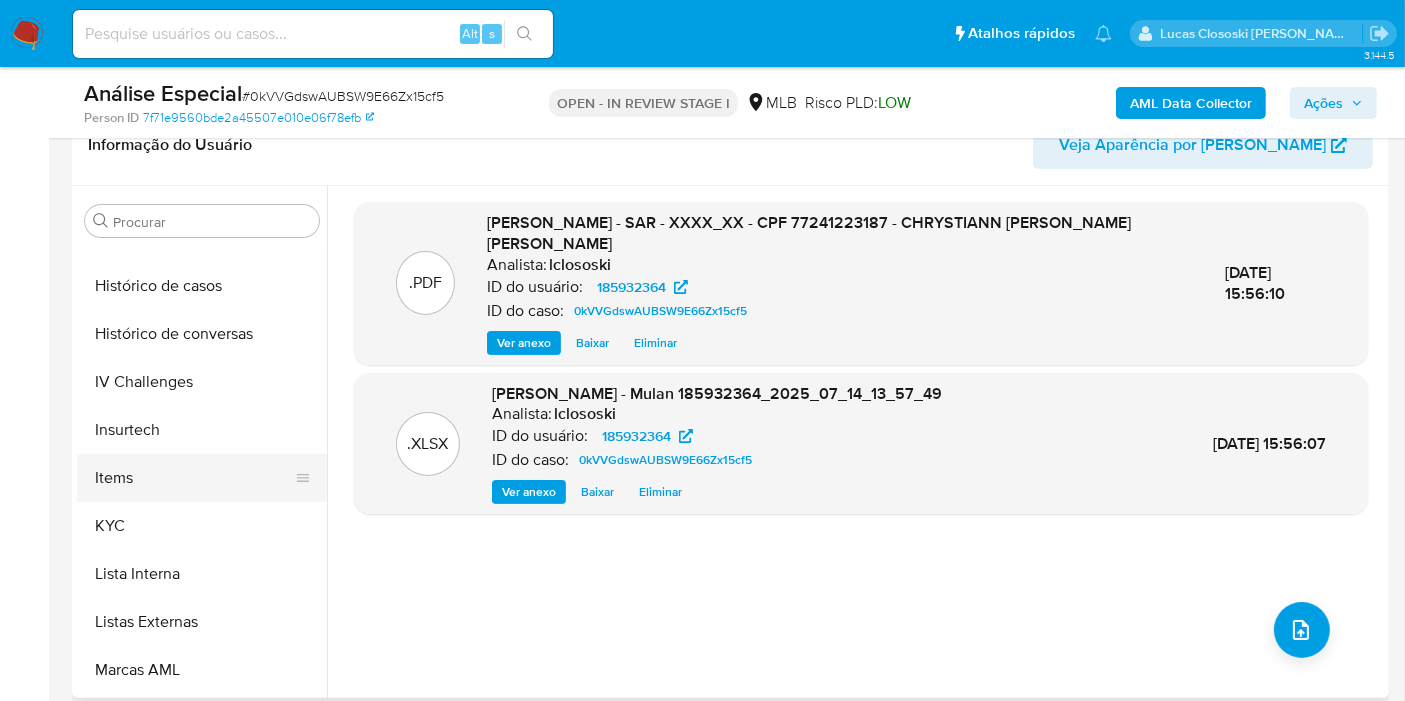 scroll, scrollTop: 777, scrollLeft: 0, axis: vertical 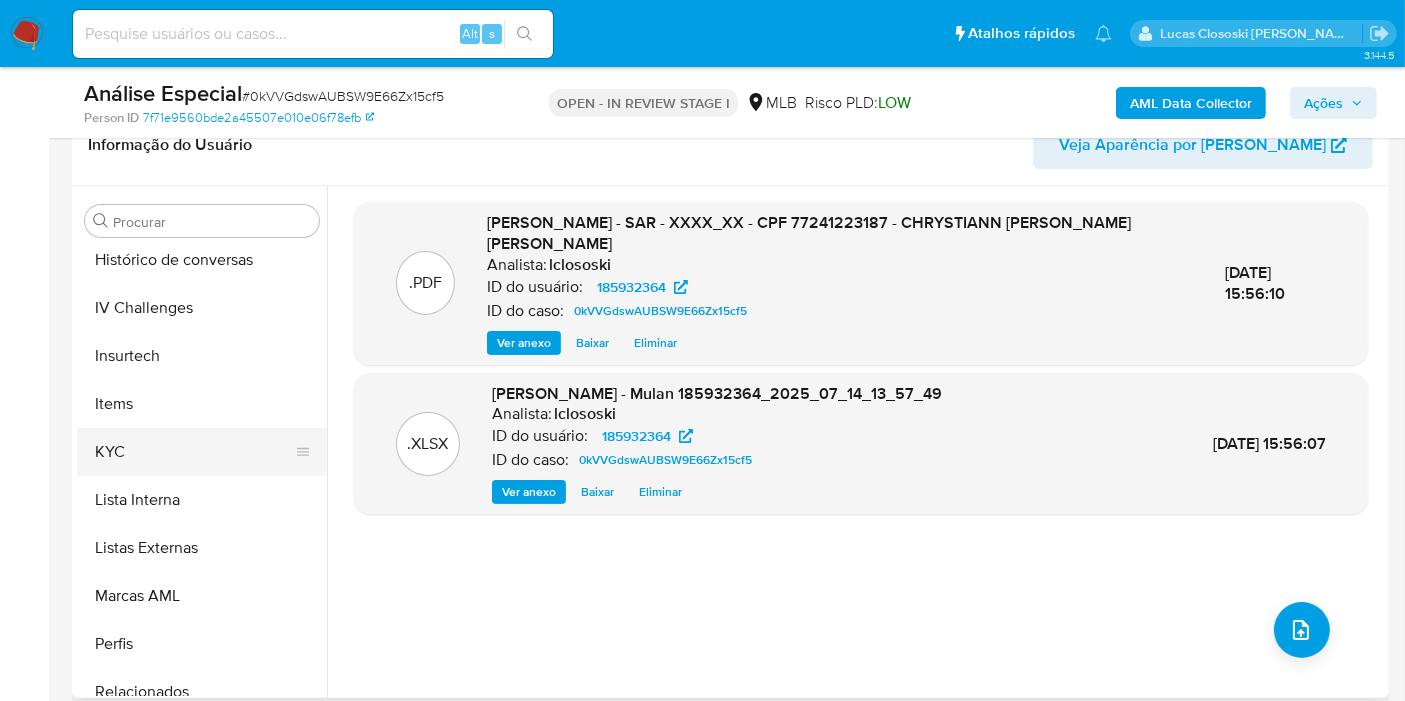 click on "KYC" at bounding box center [194, 452] 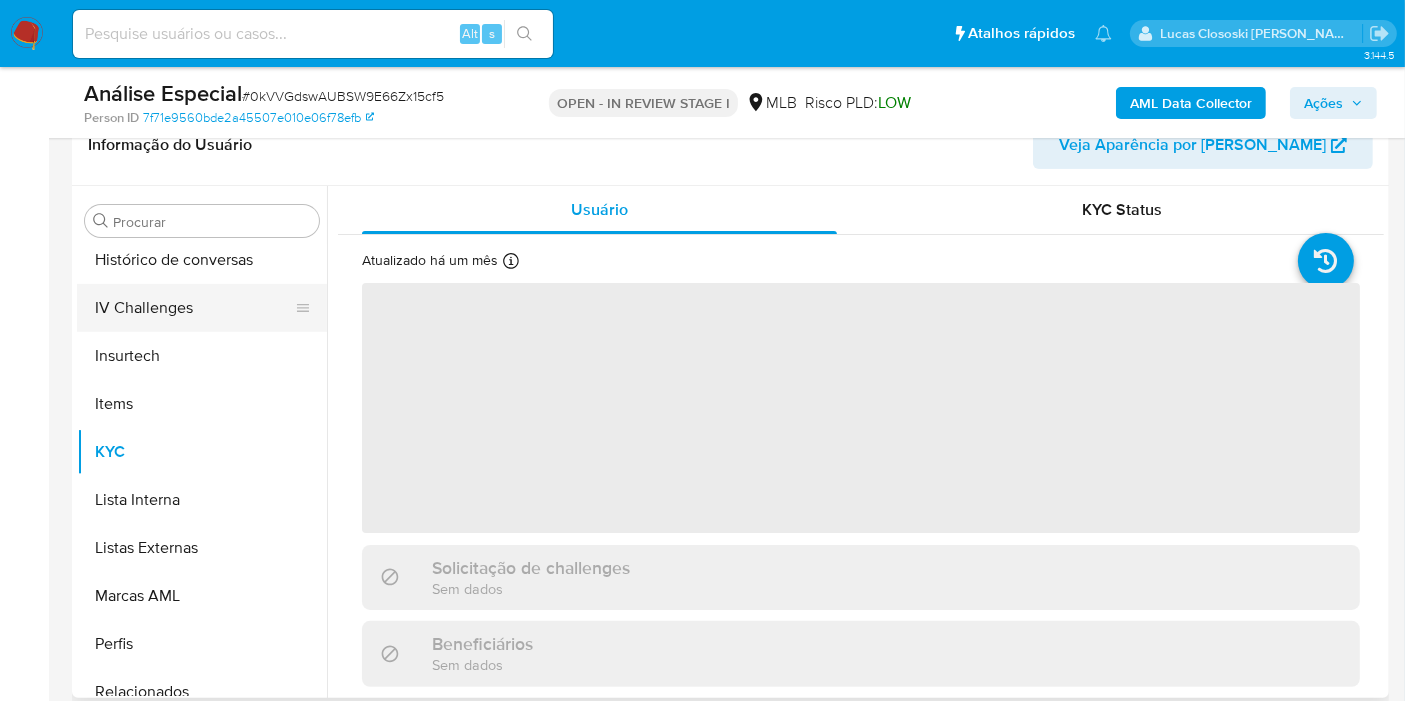 scroll, scrollTop: 666, scrollLeft: 0, axis: vertical 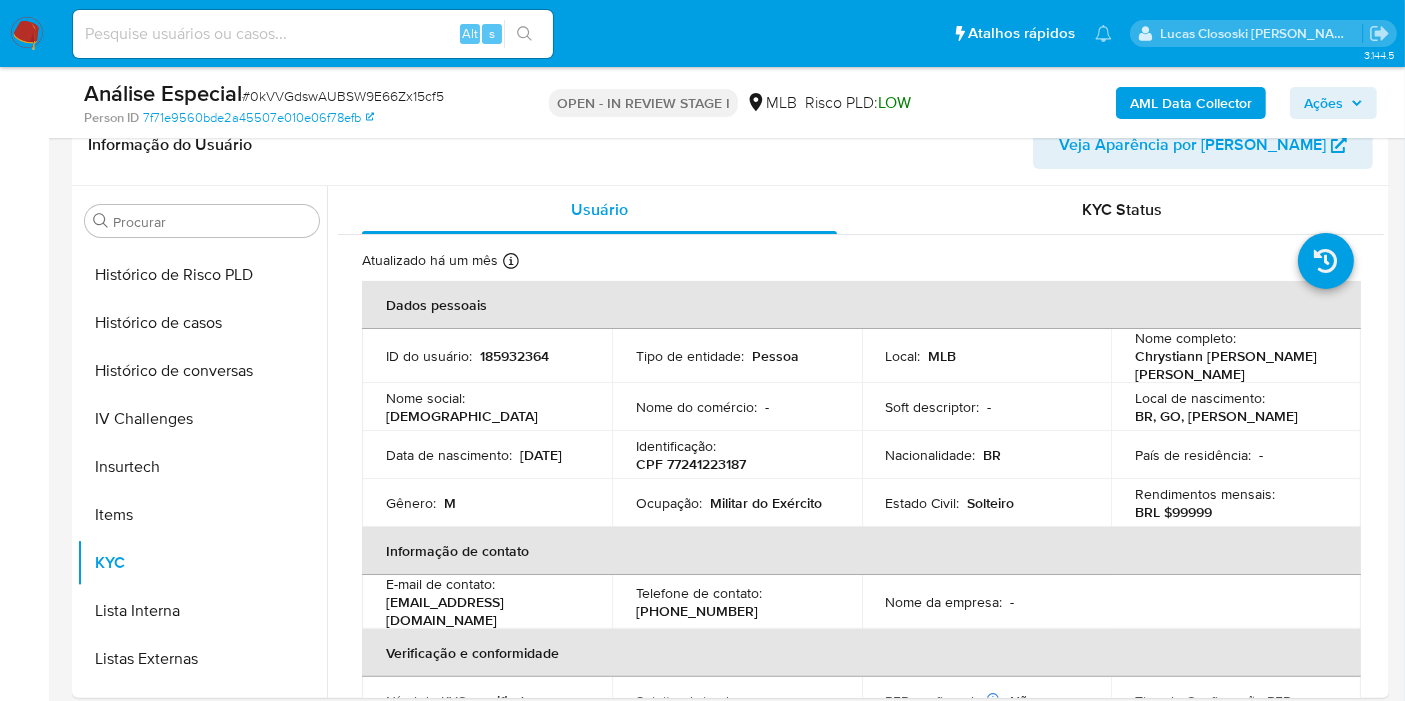 click on "AML Data Collector Ações" at bounding box center (1164, 102) 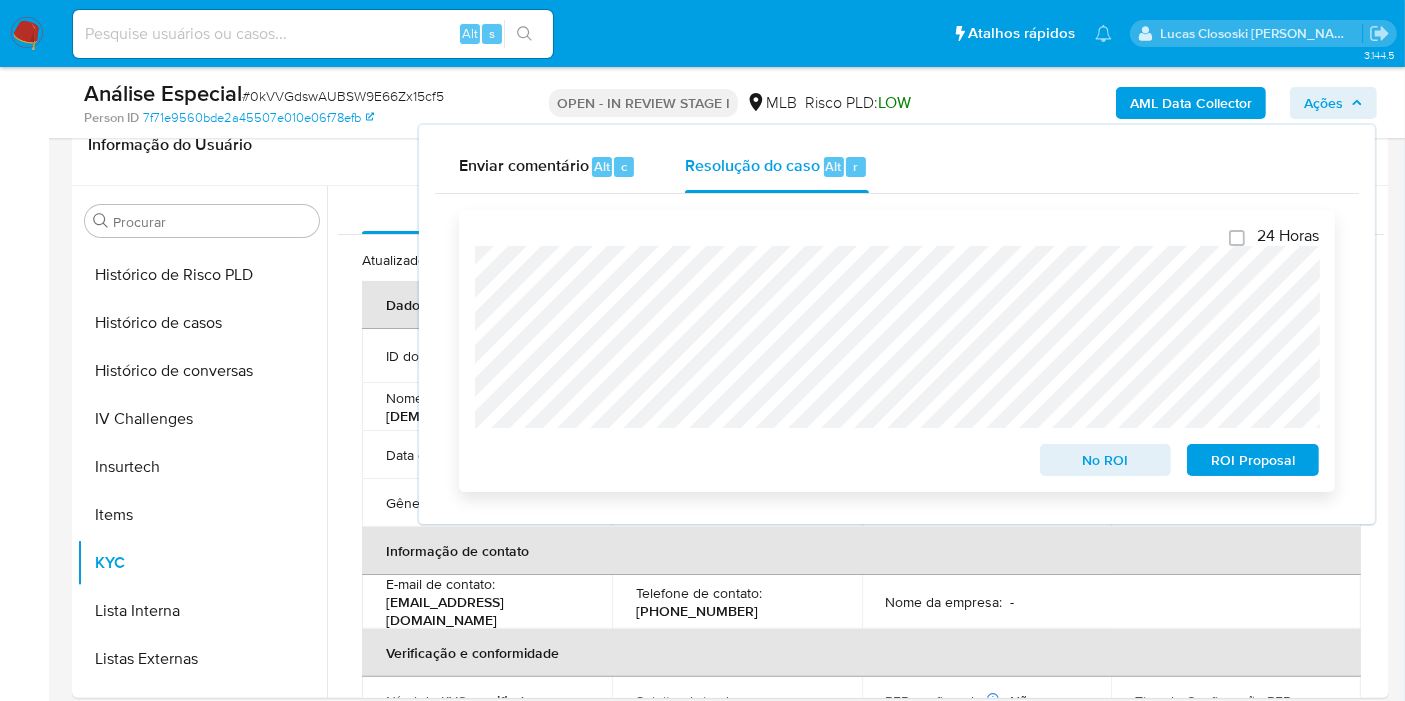 click on "ROI Proposal" at bounding box center (1253, 460) 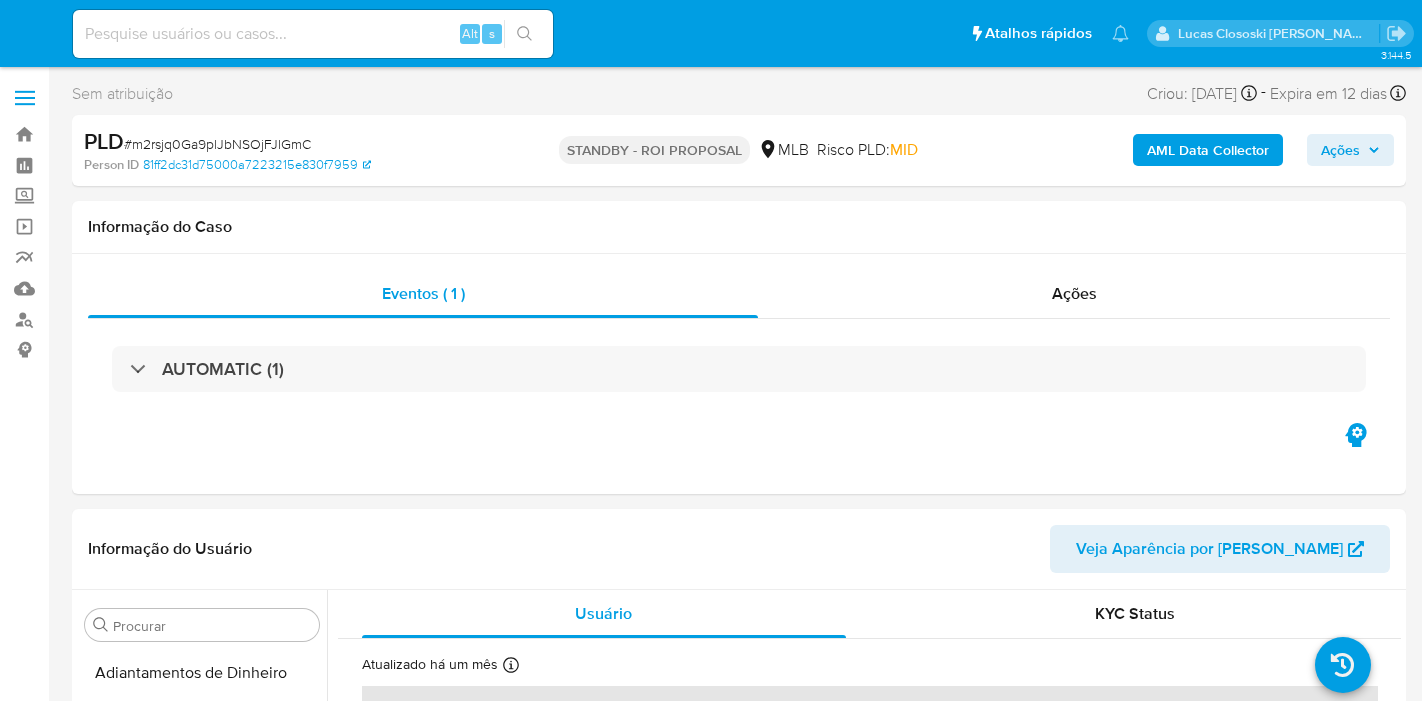 select on "10" 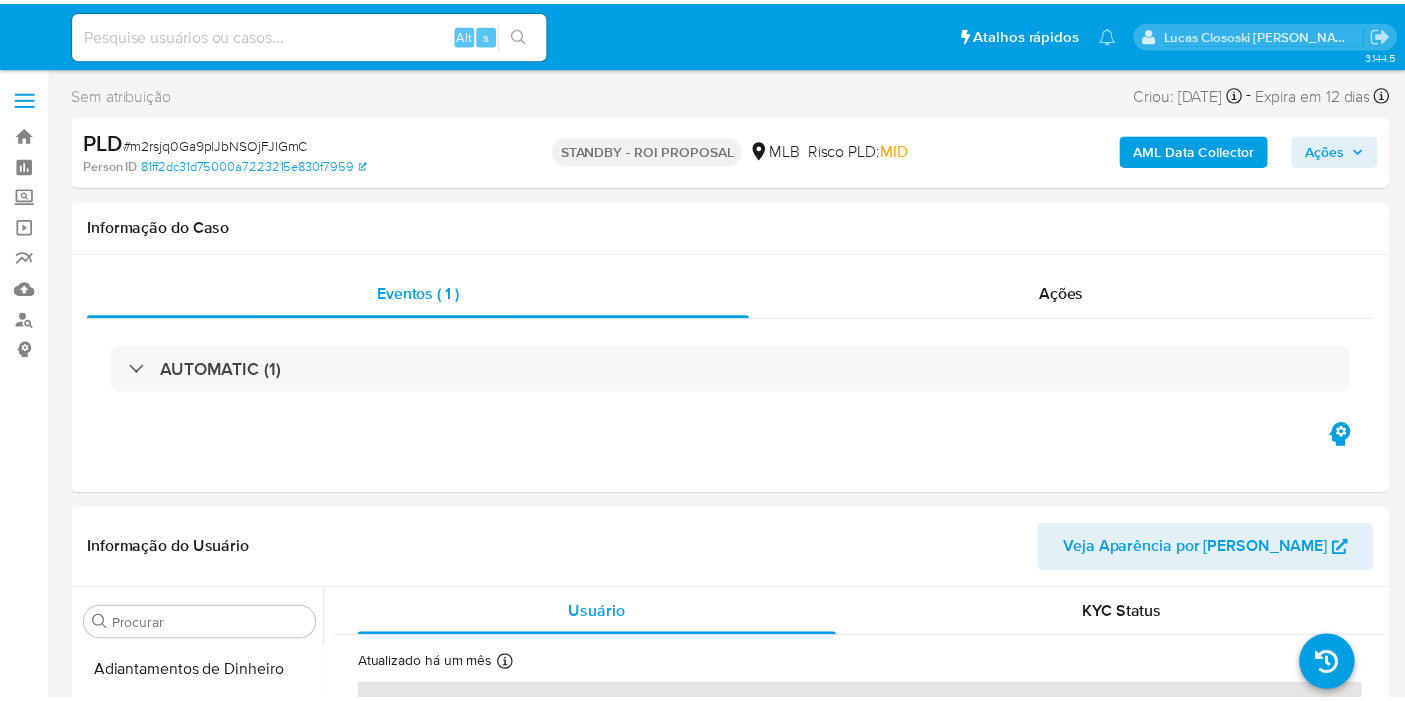 scroll, scrollTop: 0, scrollLeft: 0, axis: both 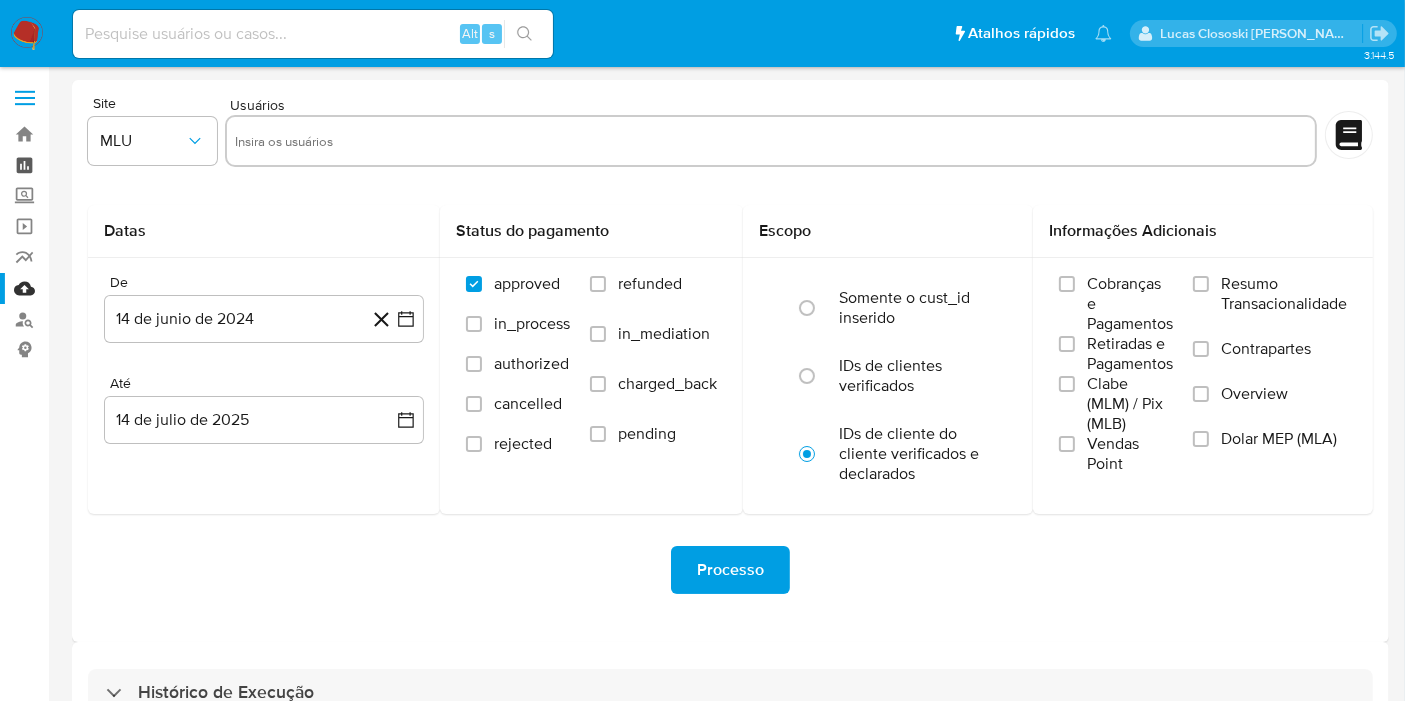click on "Painel" at bounding box center [119, 165] 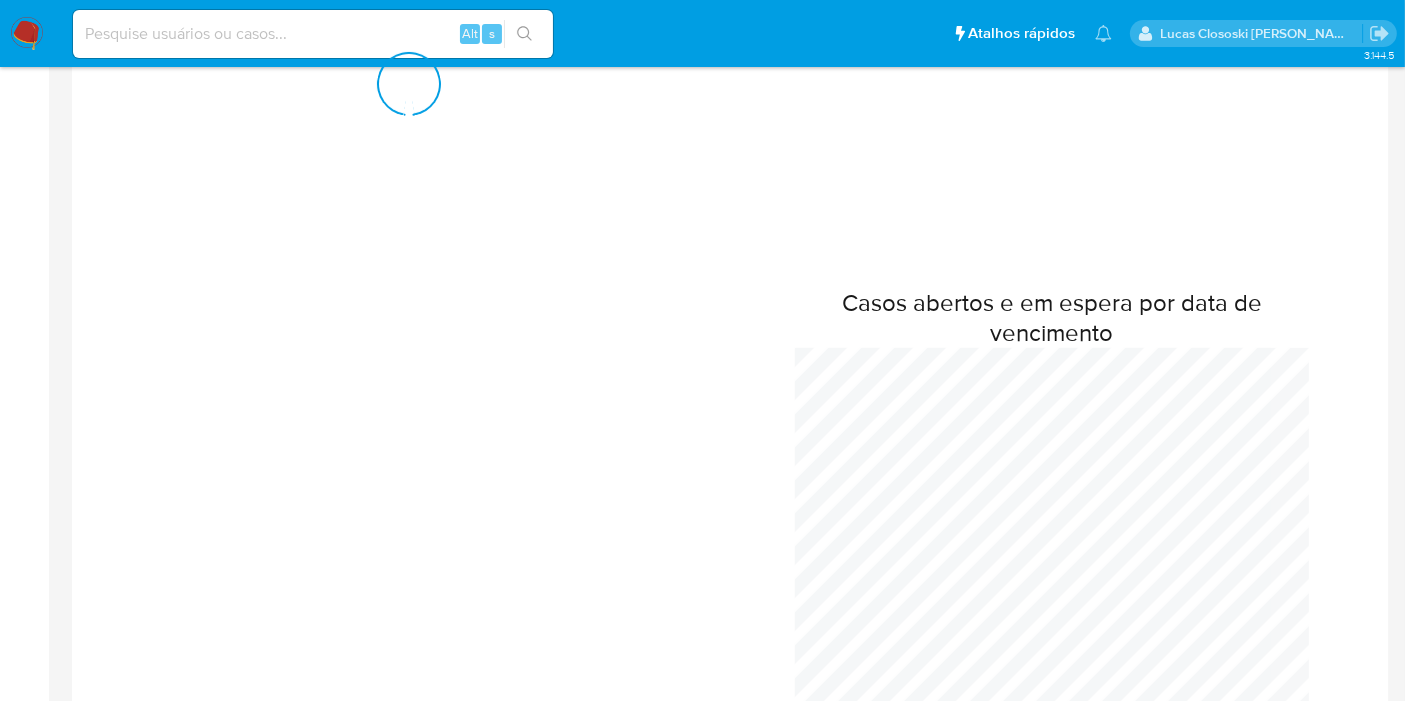 scroll, scrollTop: 993, scrollLeft: 0, axis: vertical 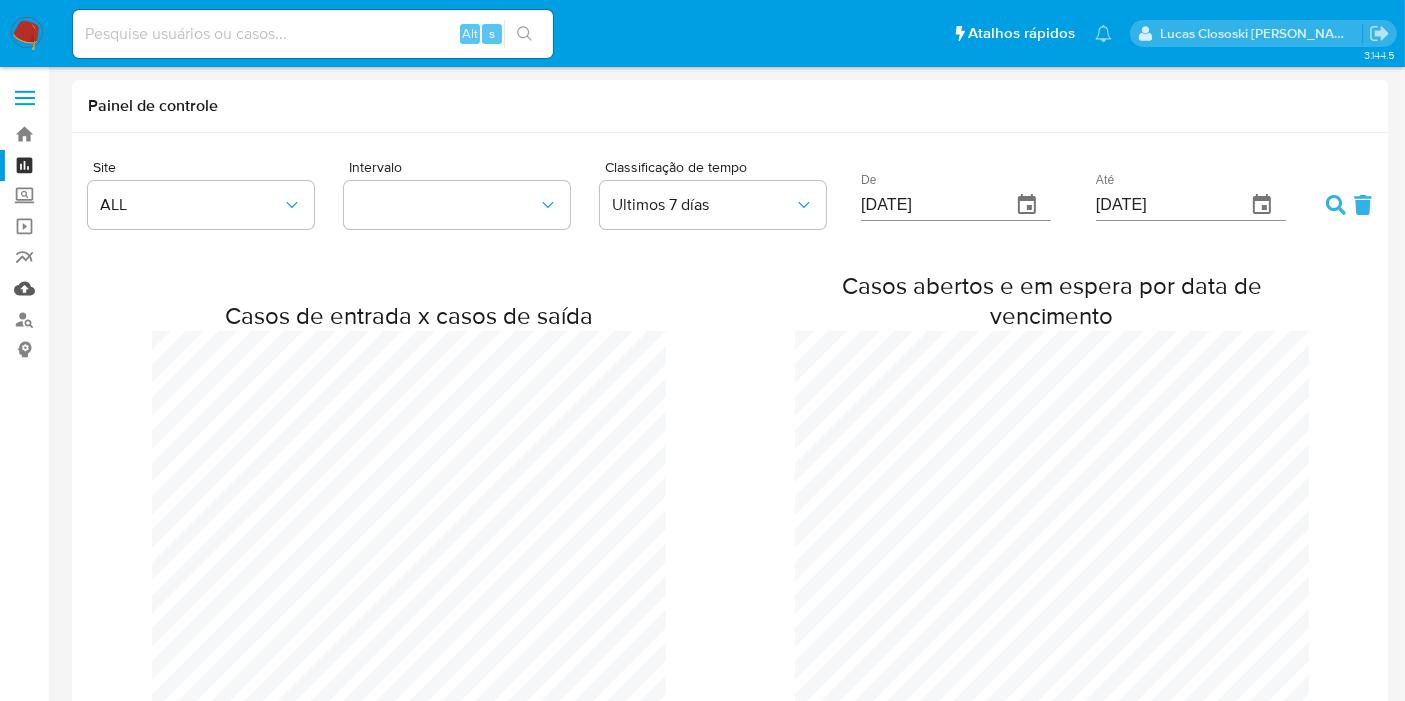 click on "Mulan" at bounding box center (119, 288) 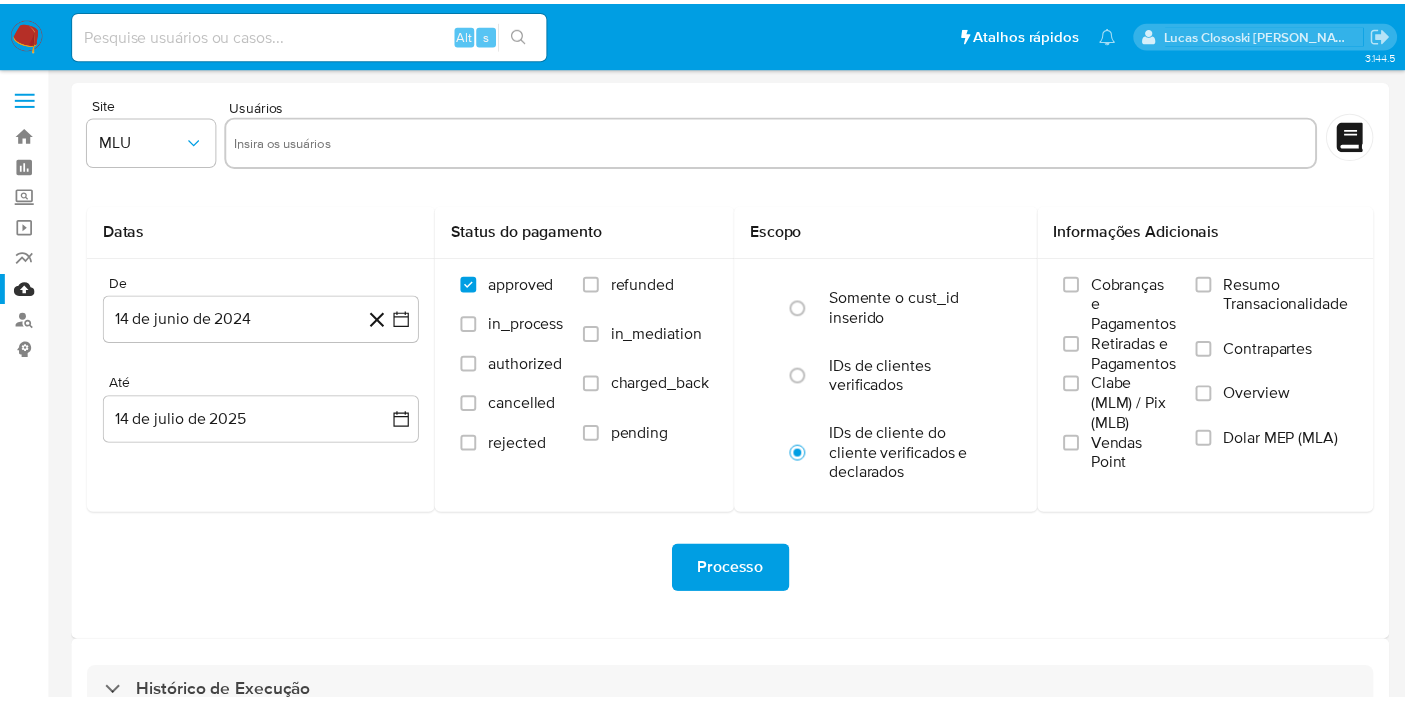 scroll, scrollTop: 0, scrollLeft: 0, axis: both 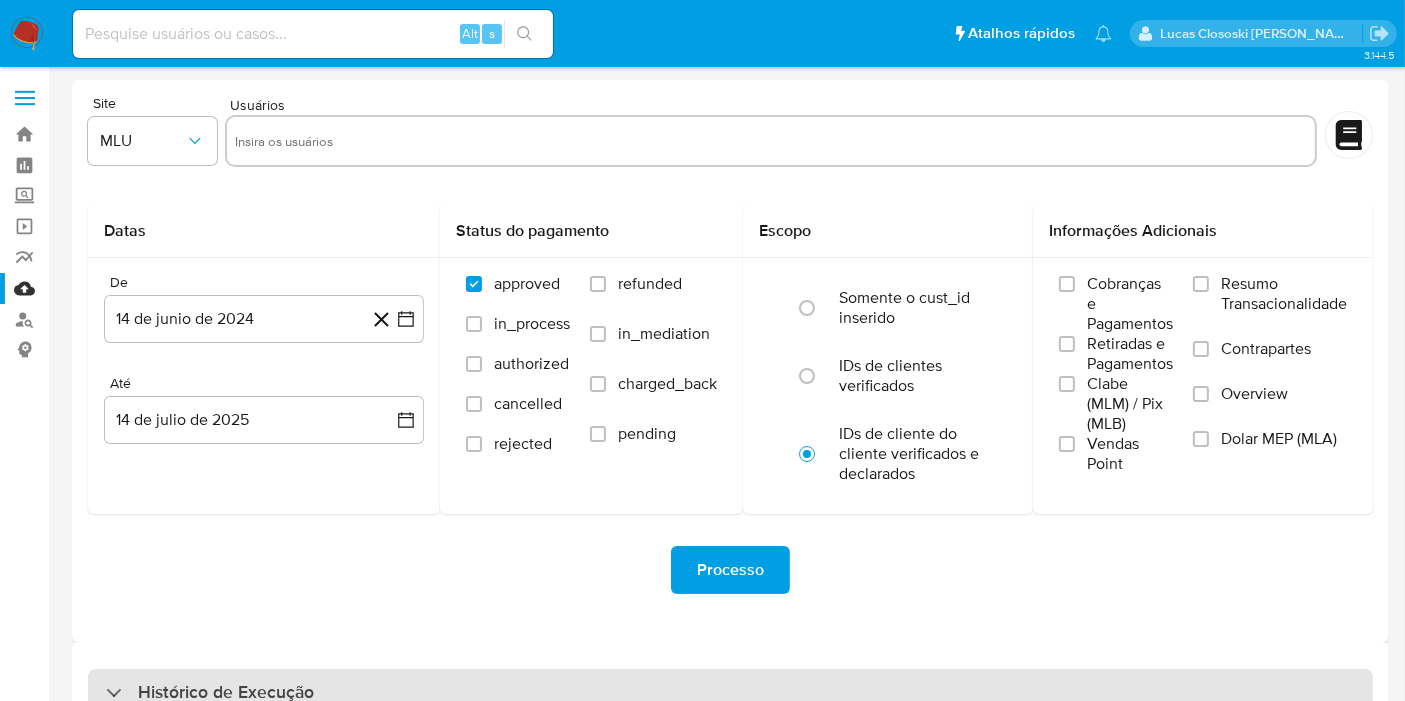 click on "Histórico de Execução" at bounding box center [730, 693] 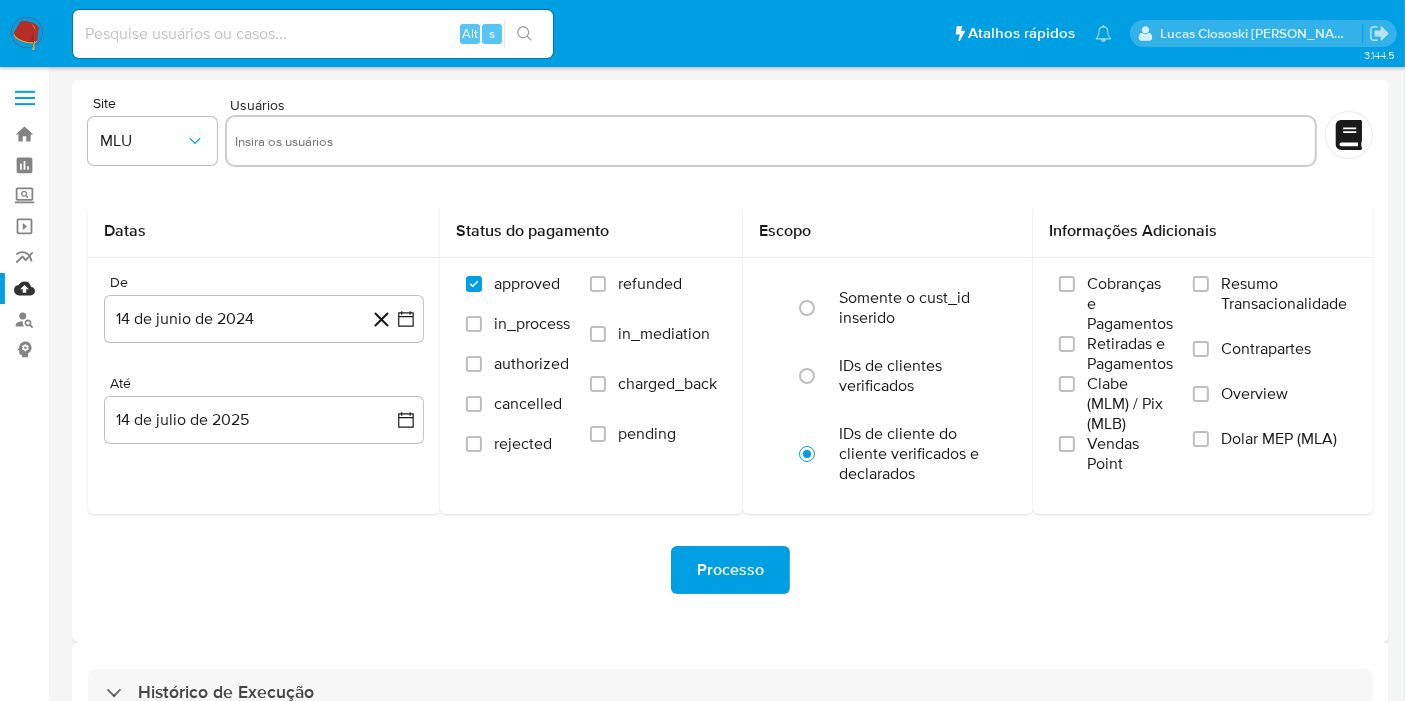 select on "10" 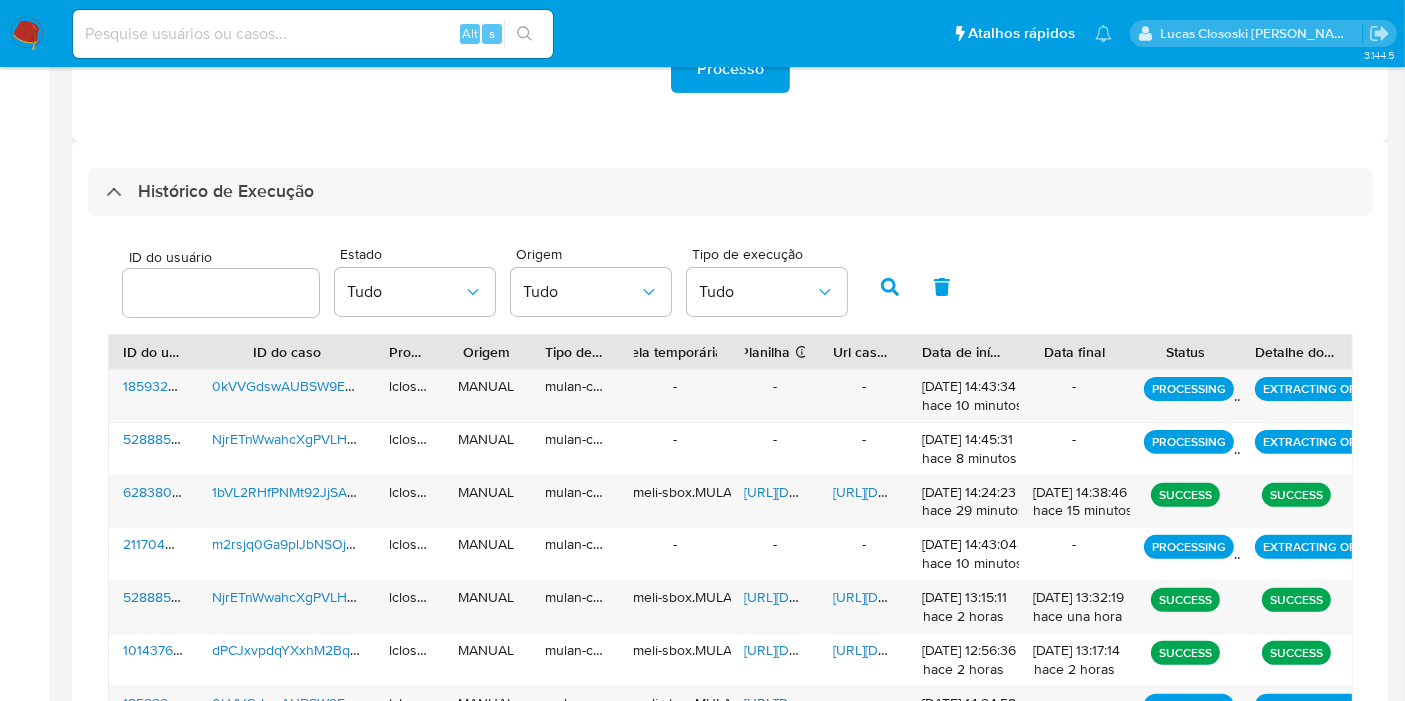 scroll, scrollTop: 666, scrollLeft: 0, axis: vertical 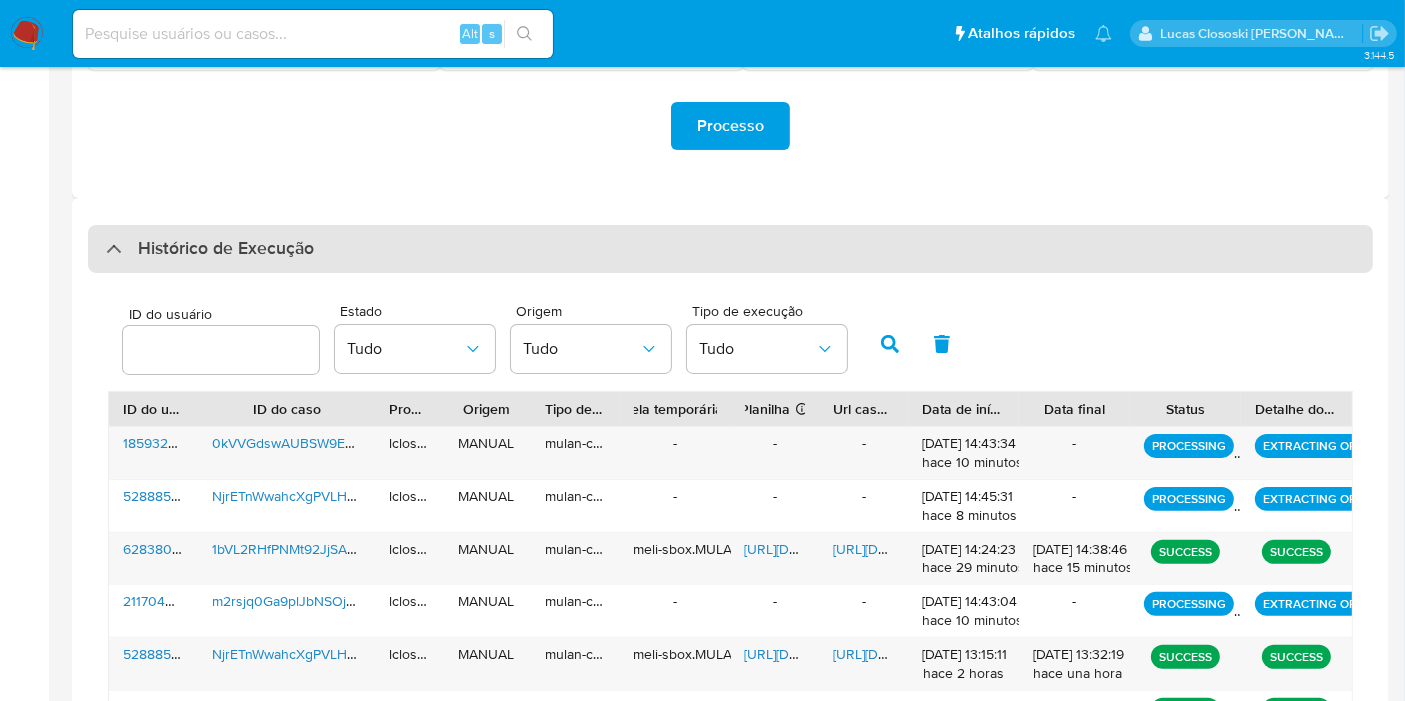 click on "Histórico de Execução" at bounding box center [730, 249] 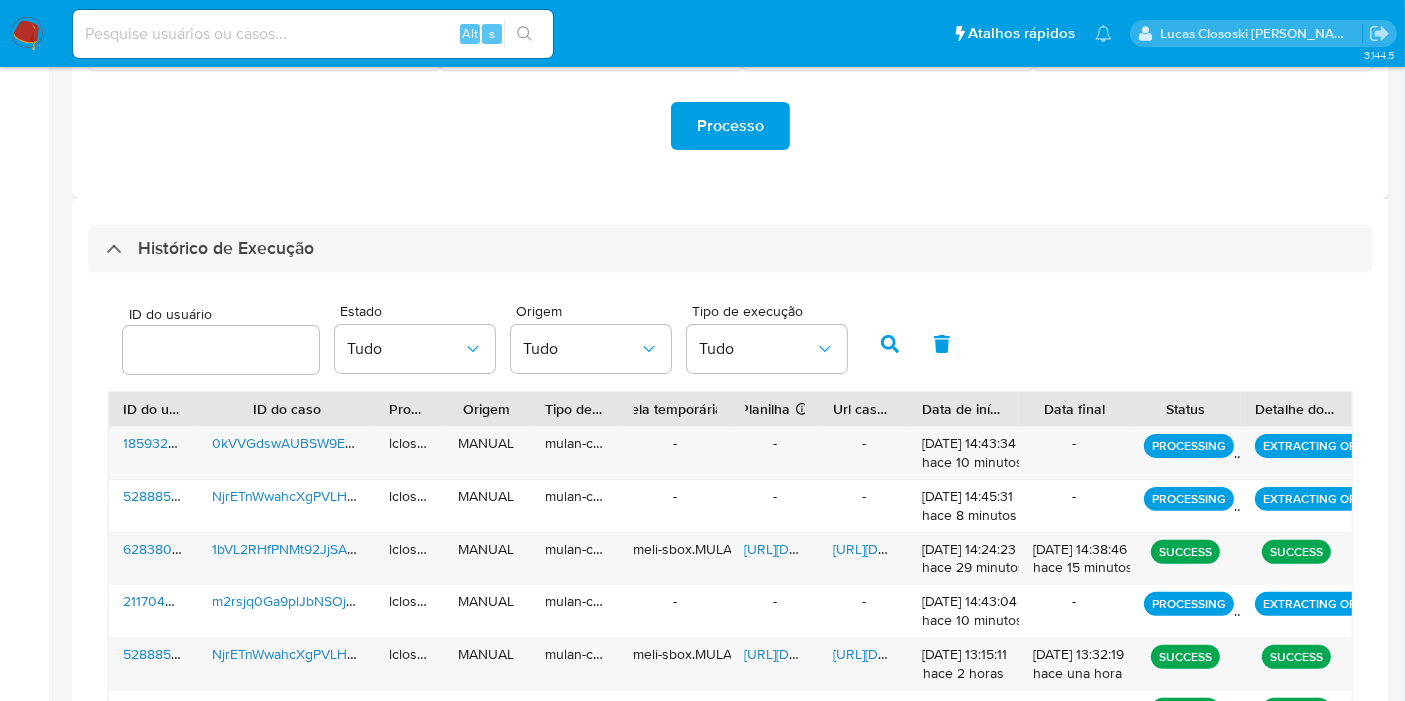 scroll, scrollTop: 54, scrollLeft: 0, axis: vertical 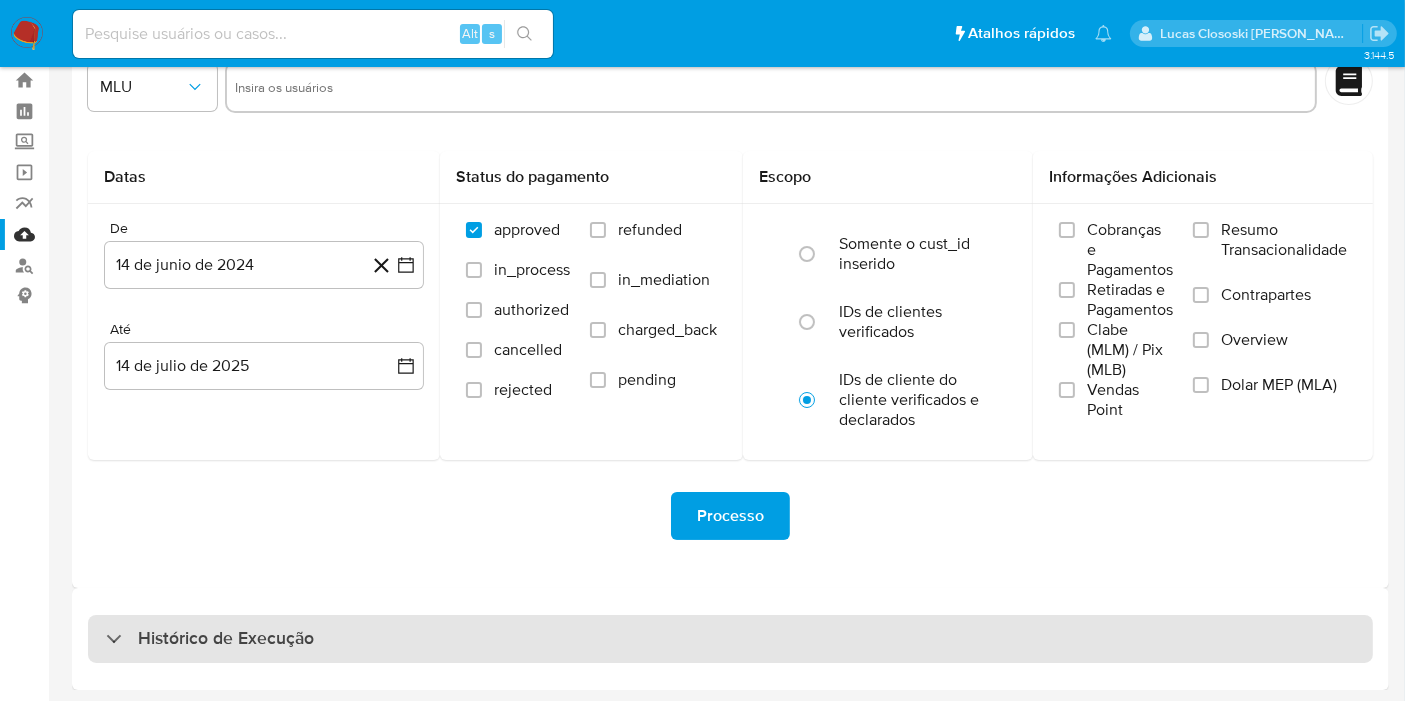 click on "Histórico de Execução" at bounding box center [730, 639] 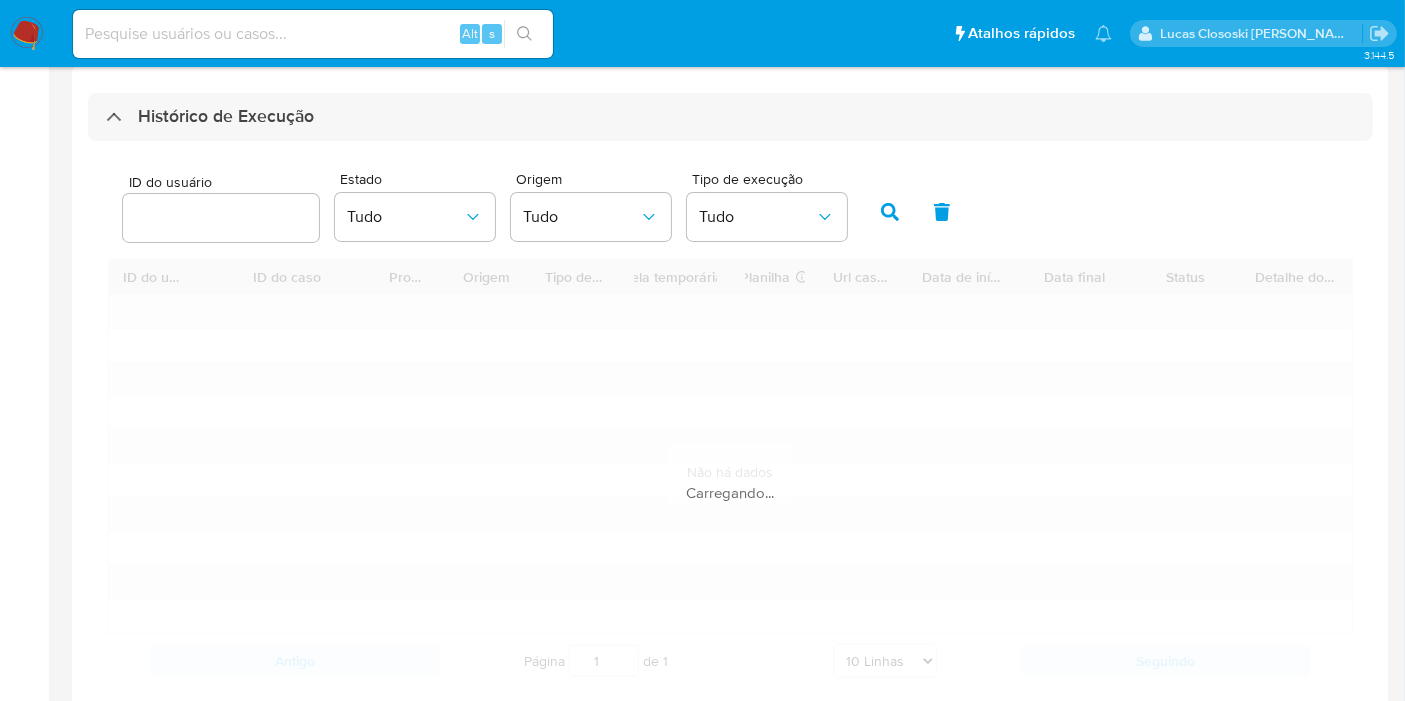 scroll, scrollTop: 617, scrollLeft: 0, axis: vertical 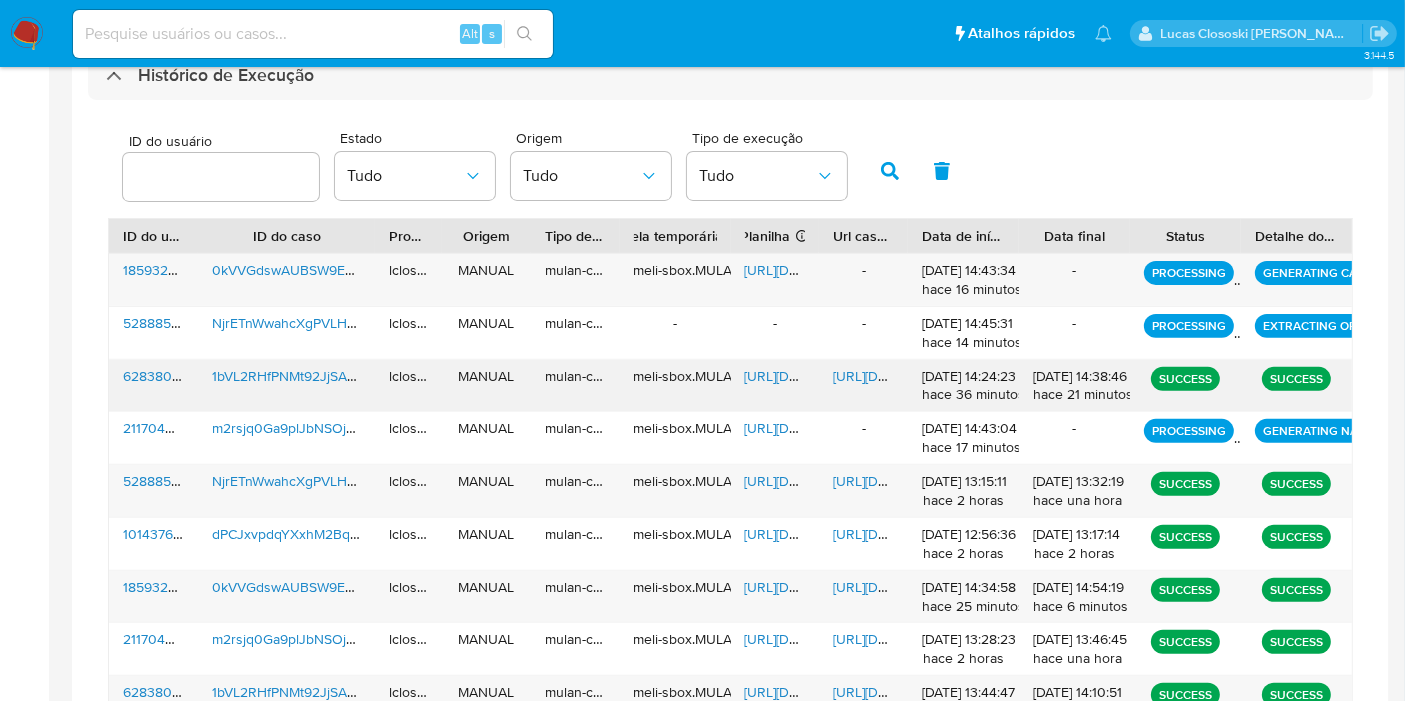 click on "[URL][DOMAIN_NAME]" at bounding box center (814, 376) 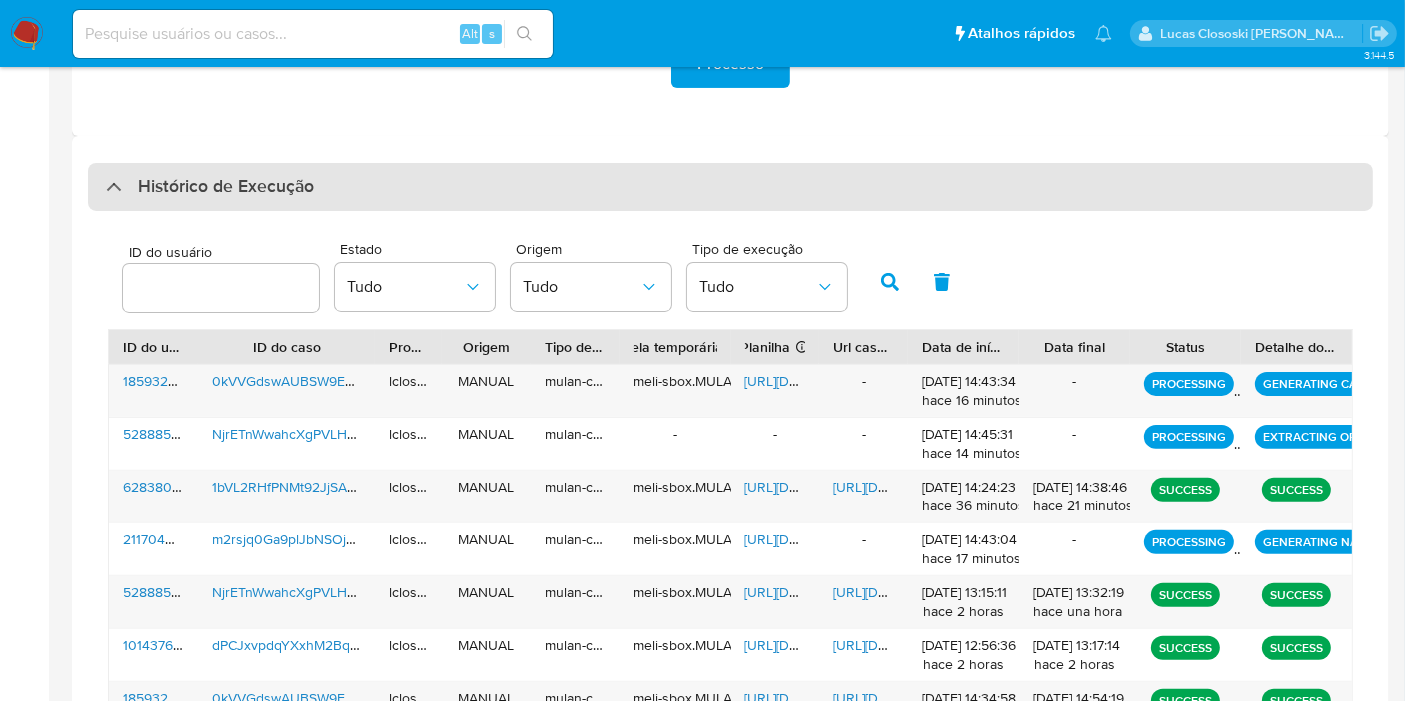 click on "Histórico de Execução" at bounding box center (226, 187) 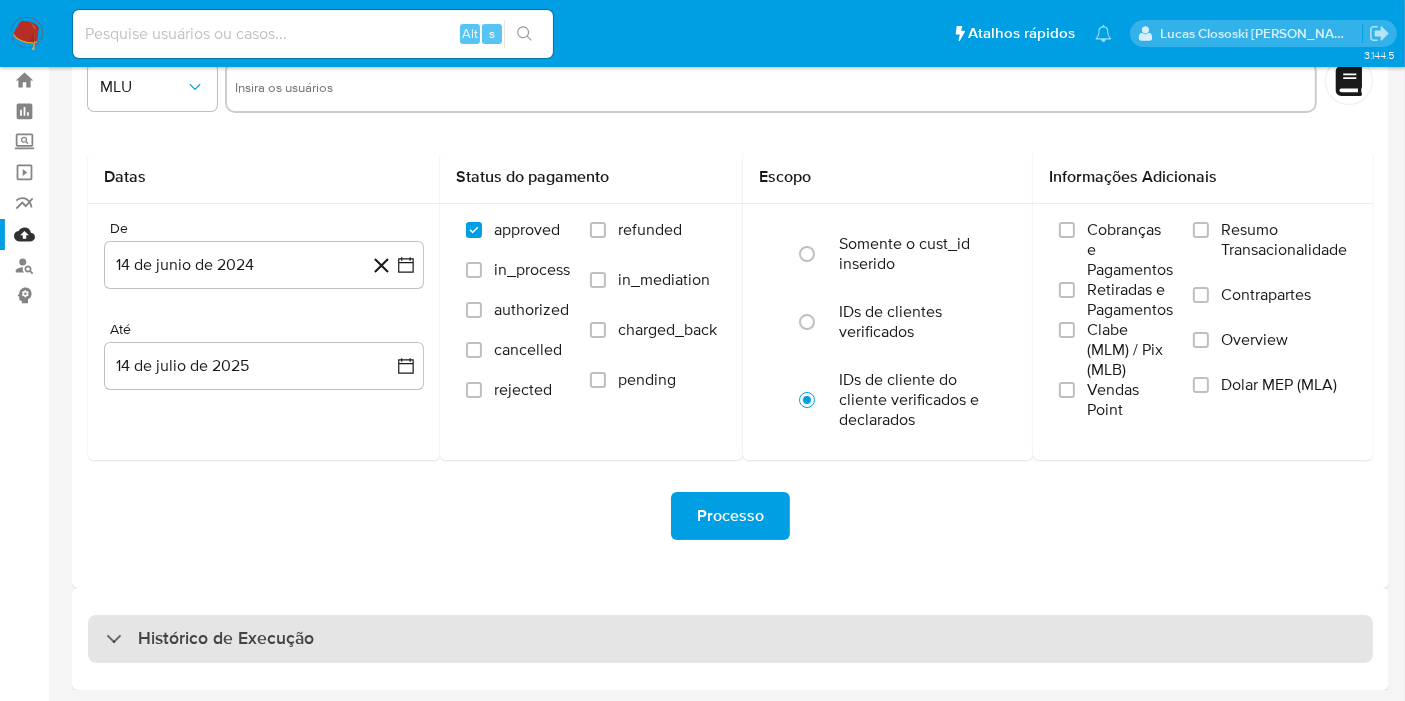 click on "Histórico de Execução" at bounding box center (226, 639) 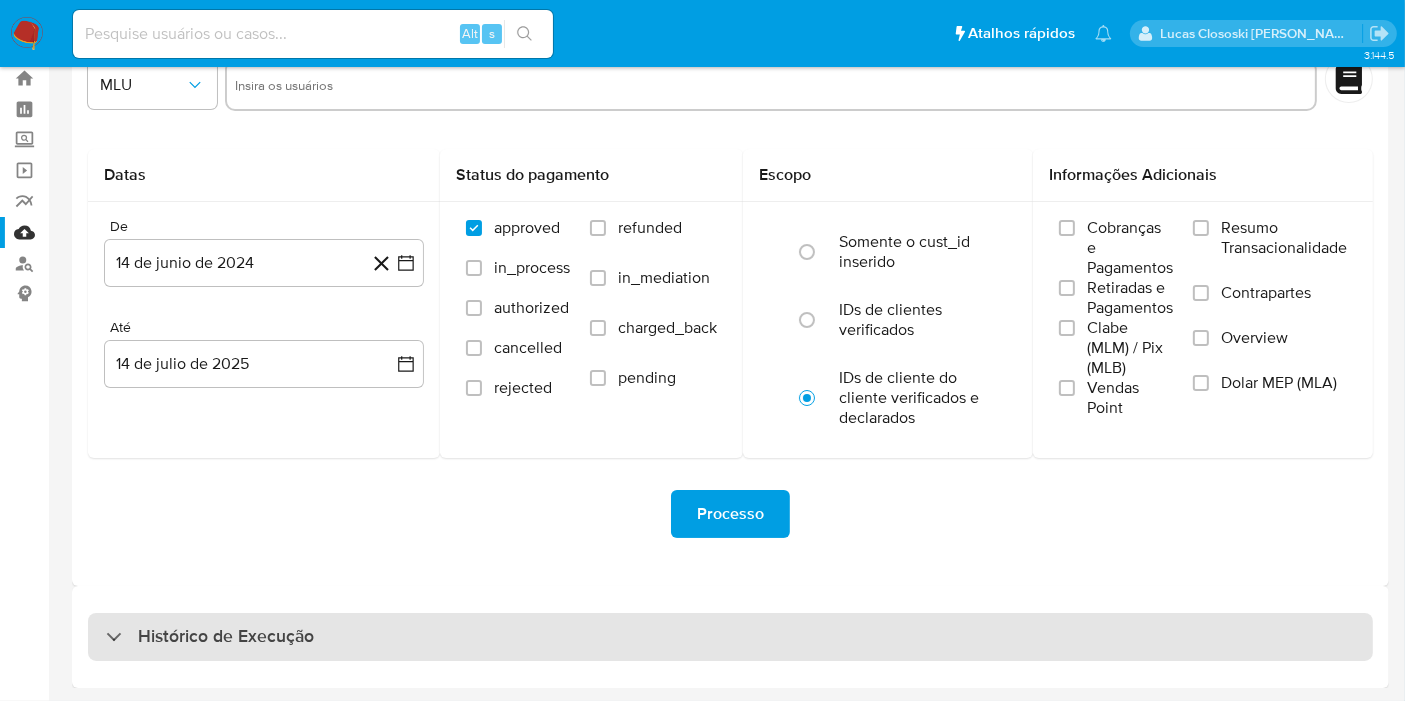 select on "10" 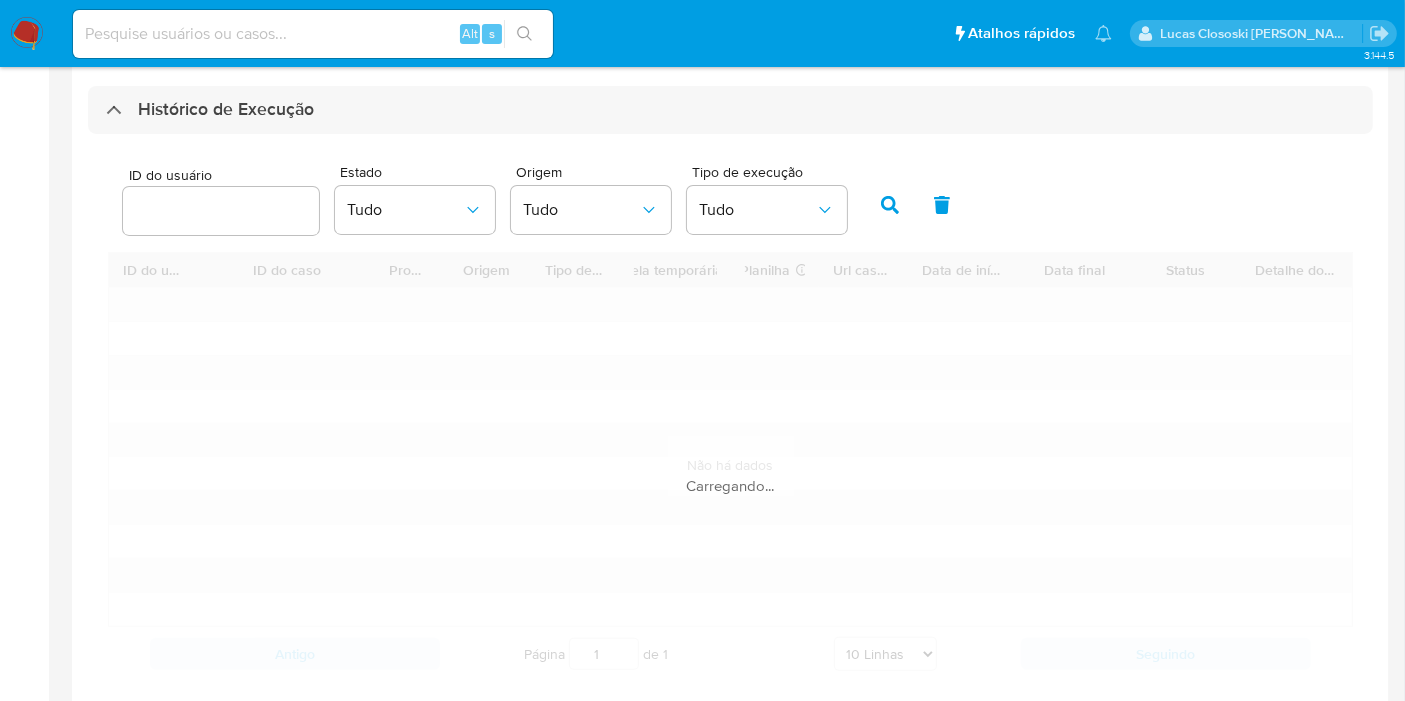scroll, scrollTop: 617, scrollLeft: 0, axis: vertical 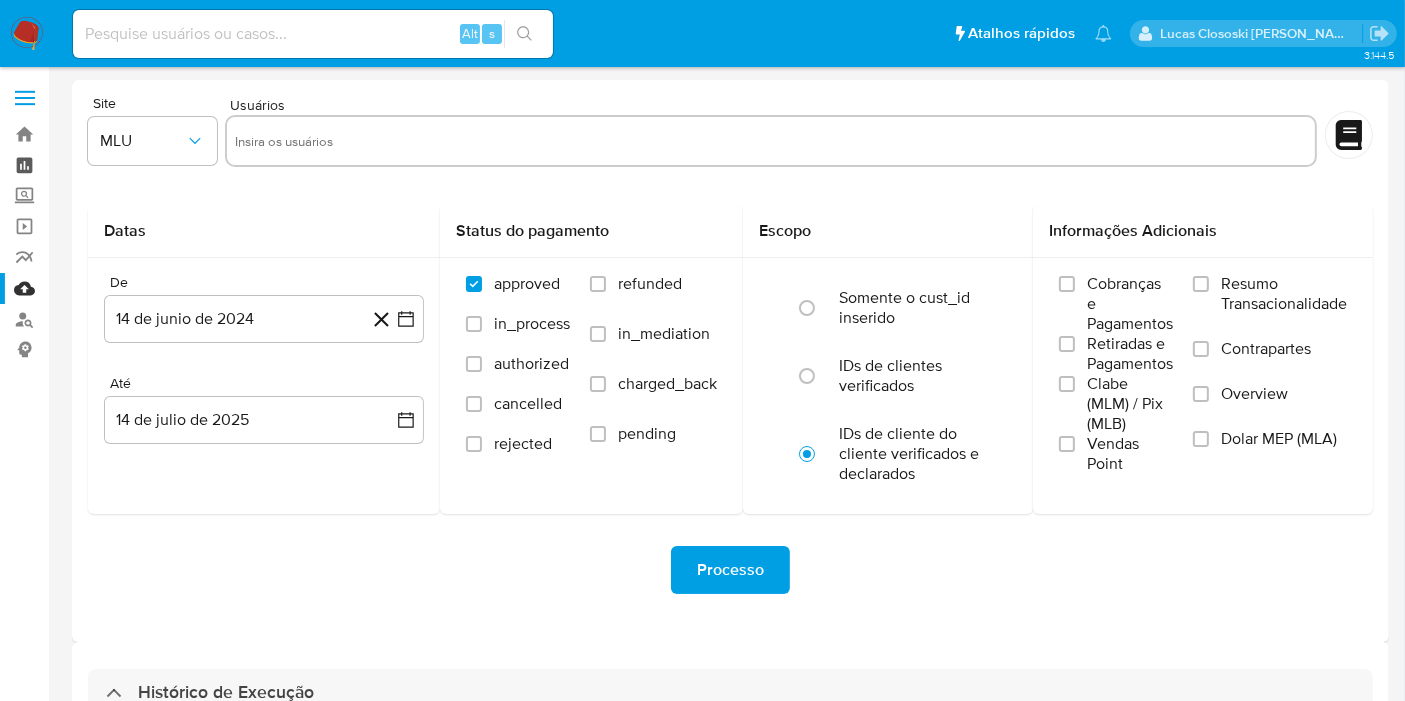 click on "Painel" at bounding box center (119, 165) 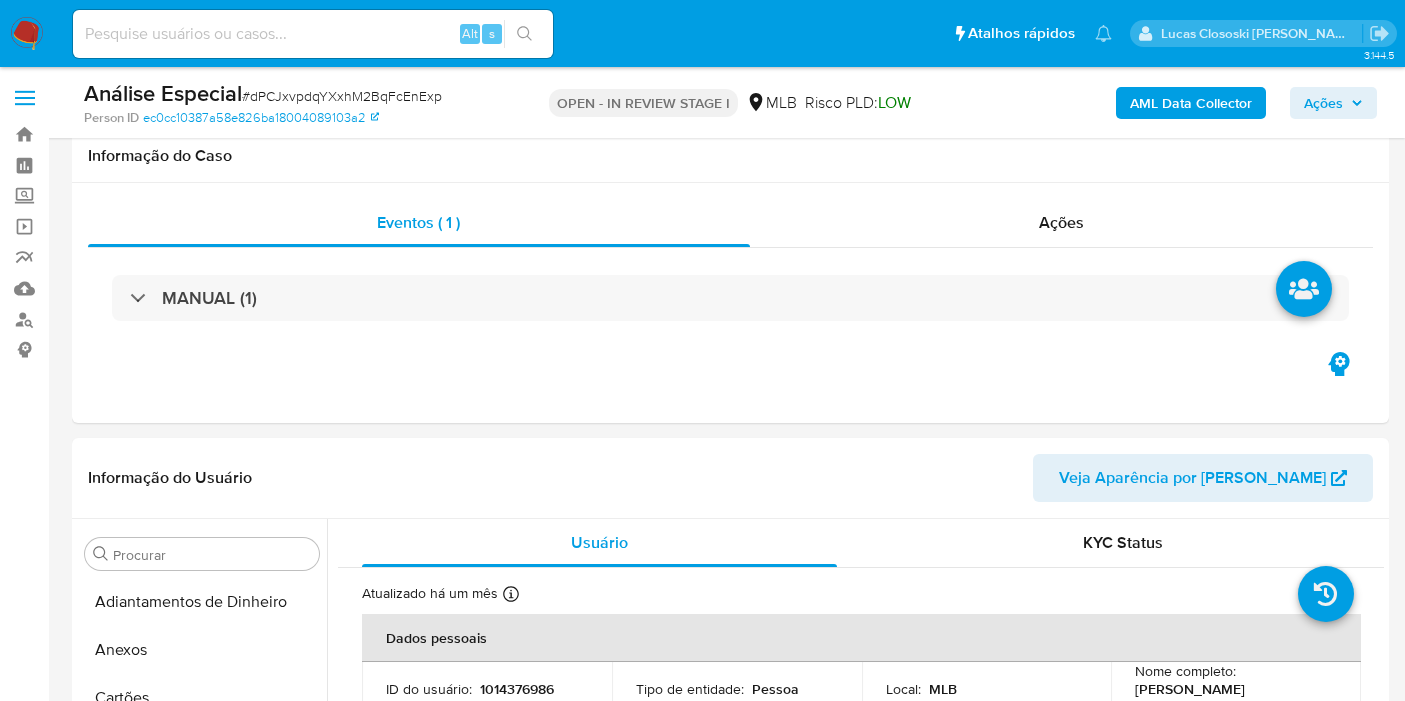 scroll, scrollTop: 111, scrollLeft: 0, axis: vertical 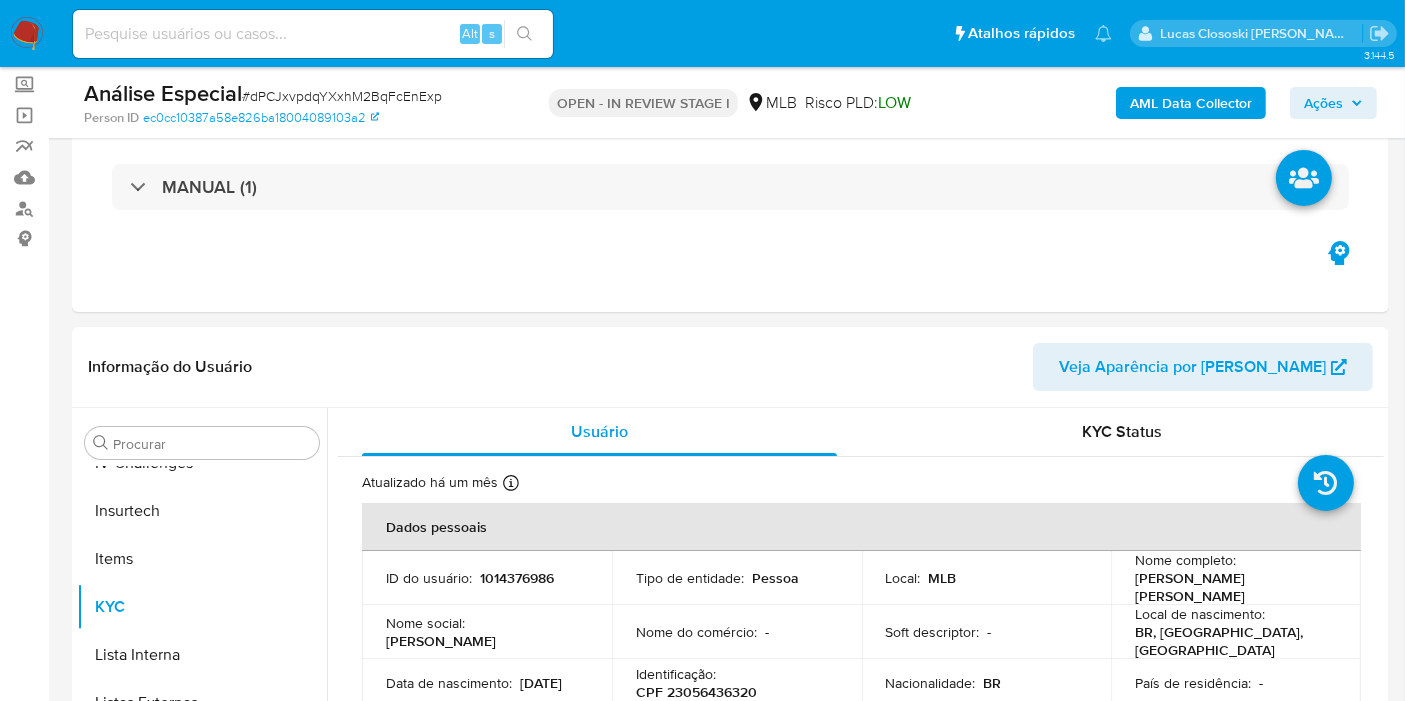 click at bounding box center (27, 34) 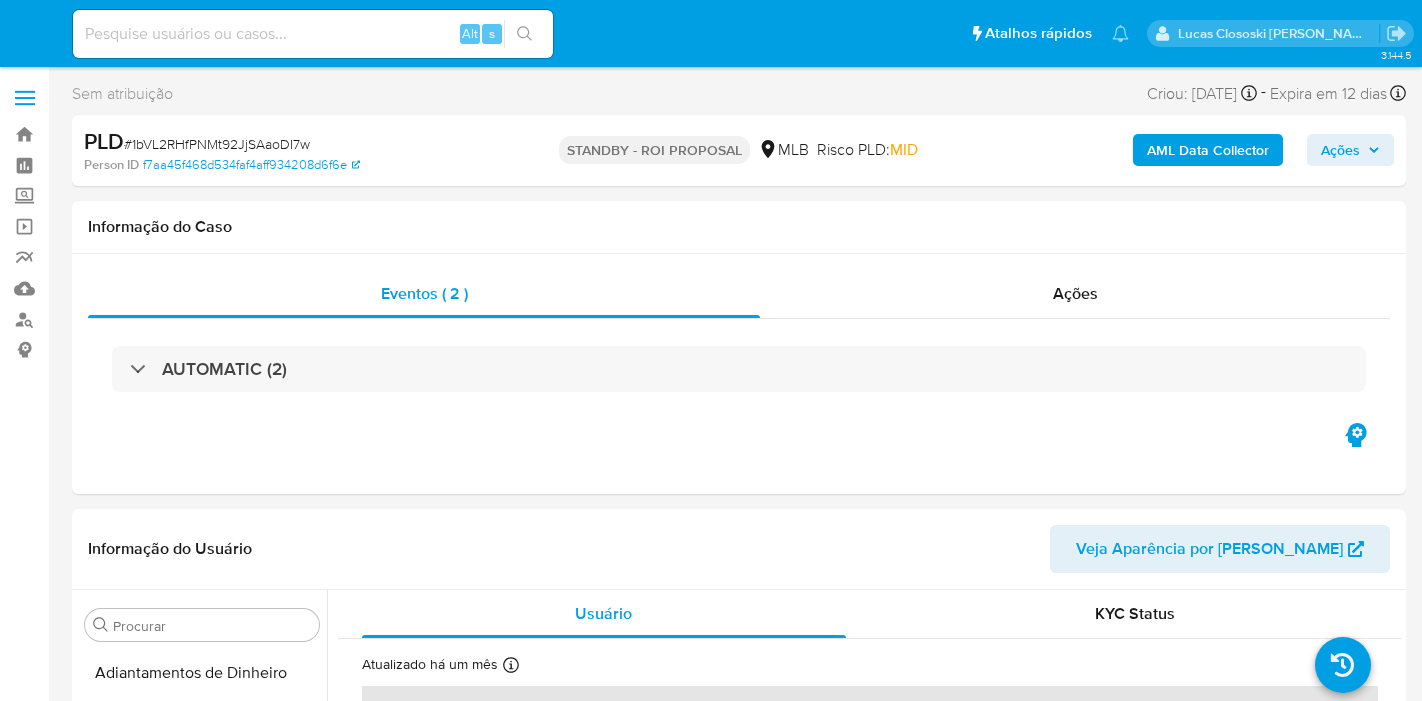 select on "10" 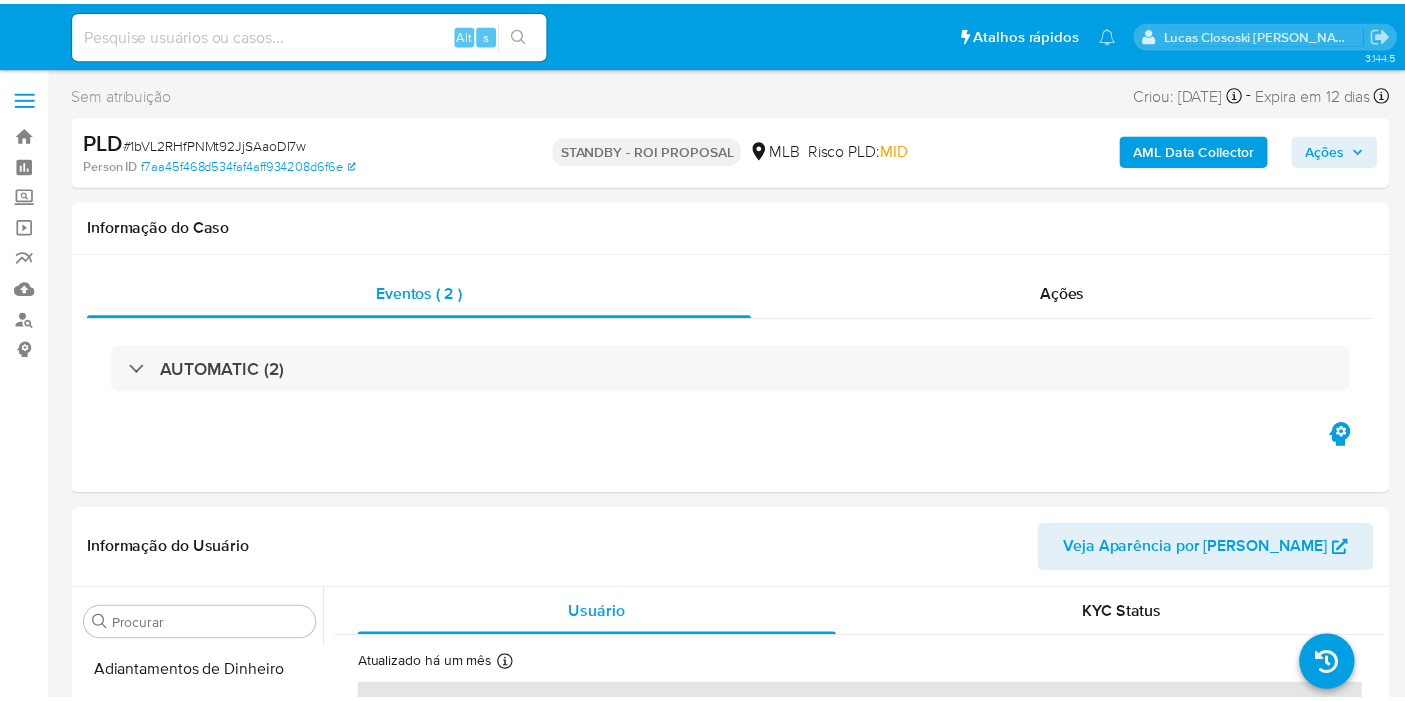 scroll, scrollTop: 0, scrollLeft: 0, axis: both 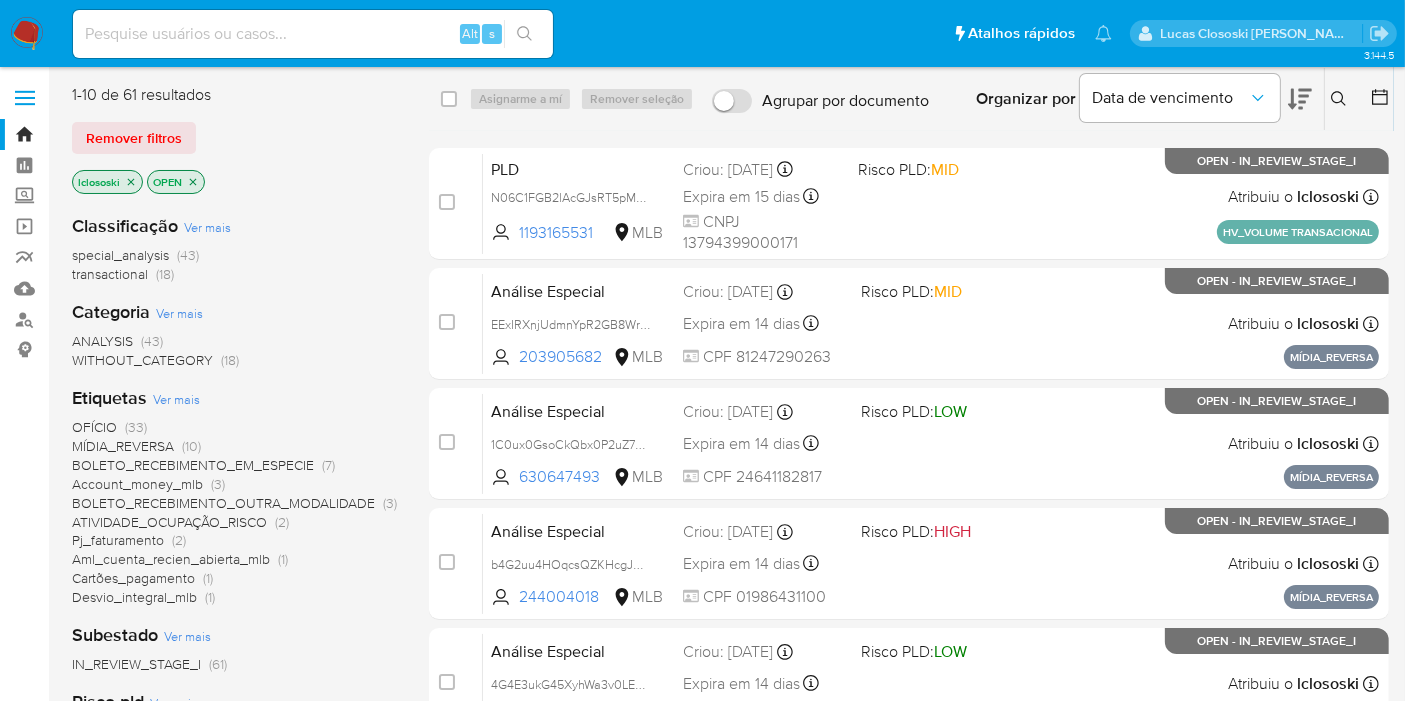 click on "Account_money_mlb" at bounding box center (137, 484) 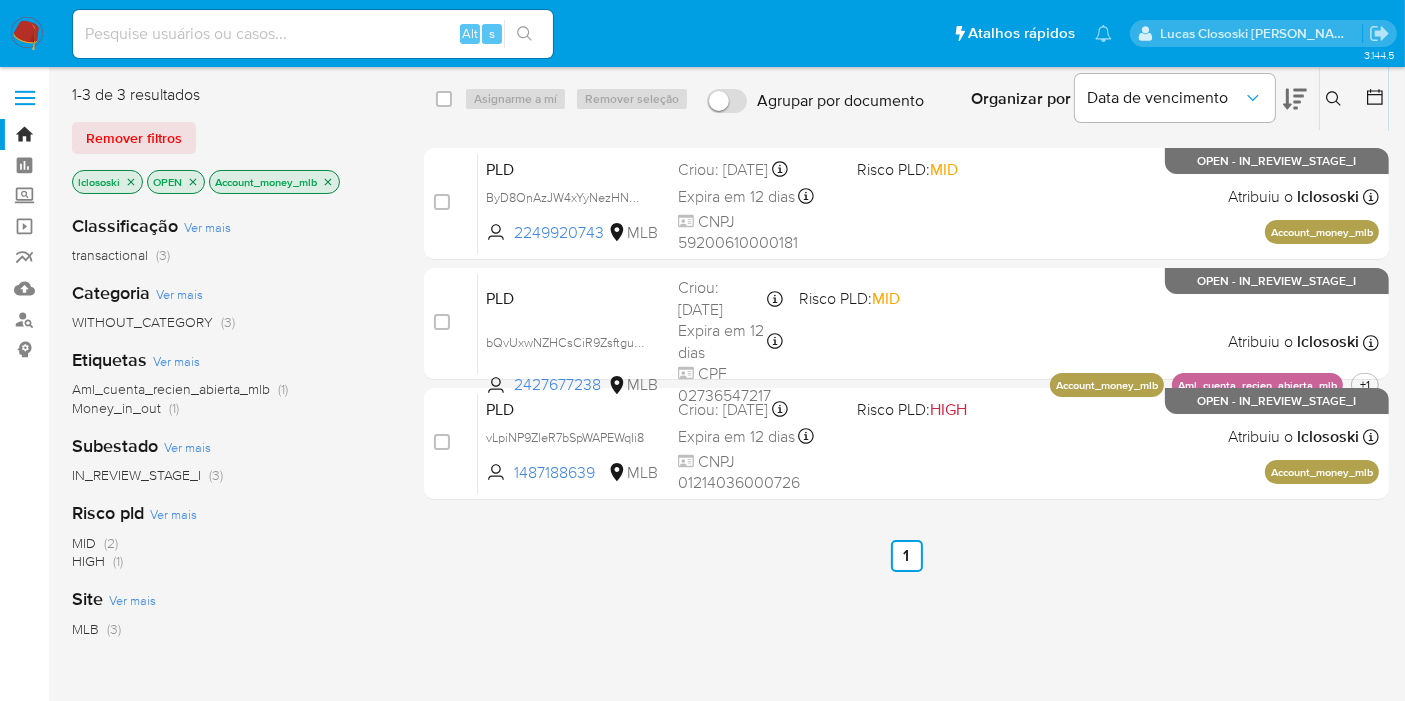 click 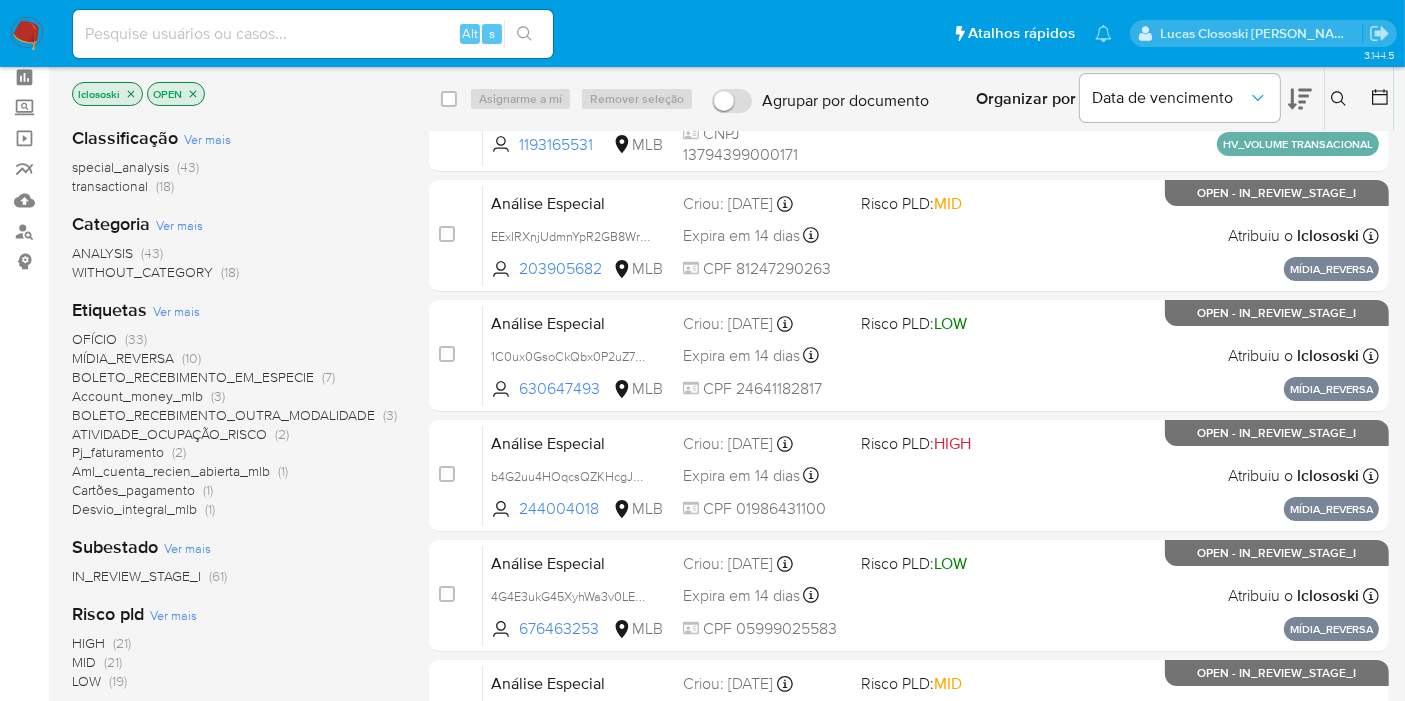 scroll, scrollTop: 222, scrollLeft: 0, axis: vertical 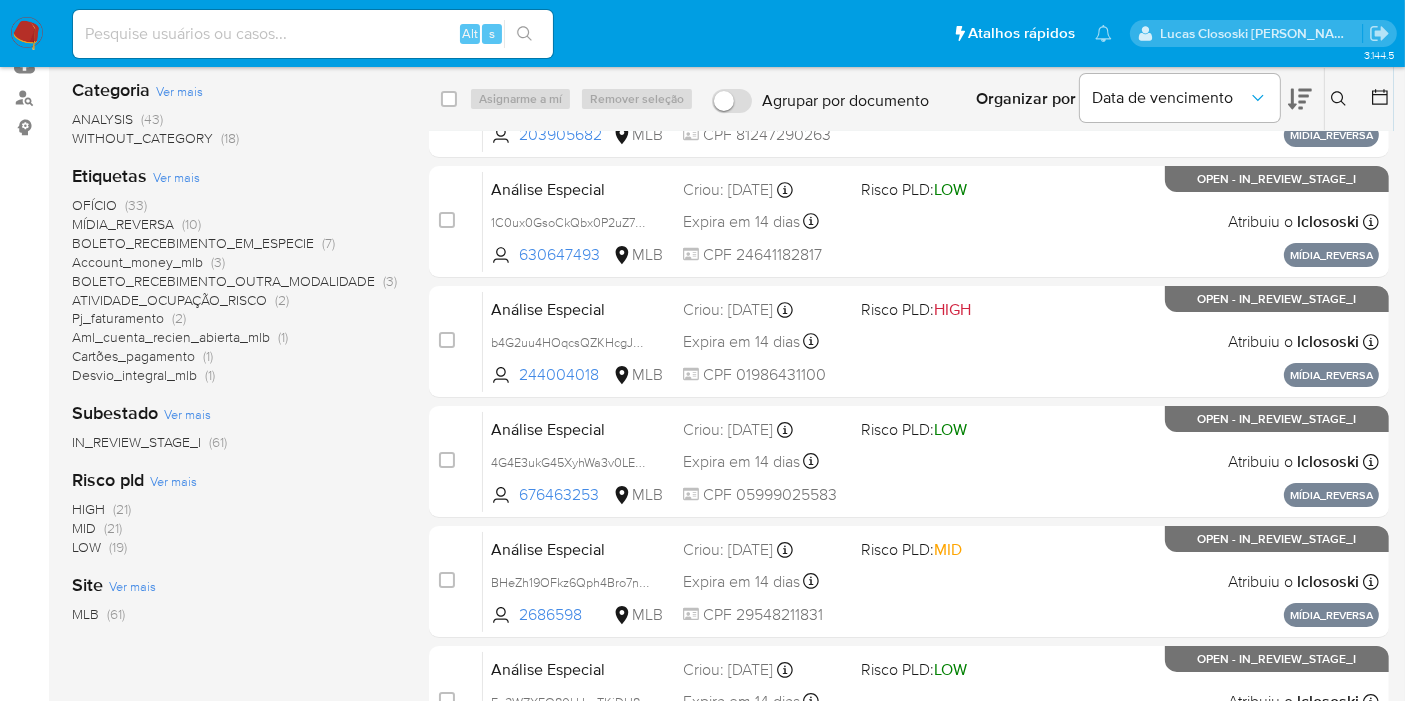 click on "Desvio_integral_mlb" at bounding box center [134, 375] 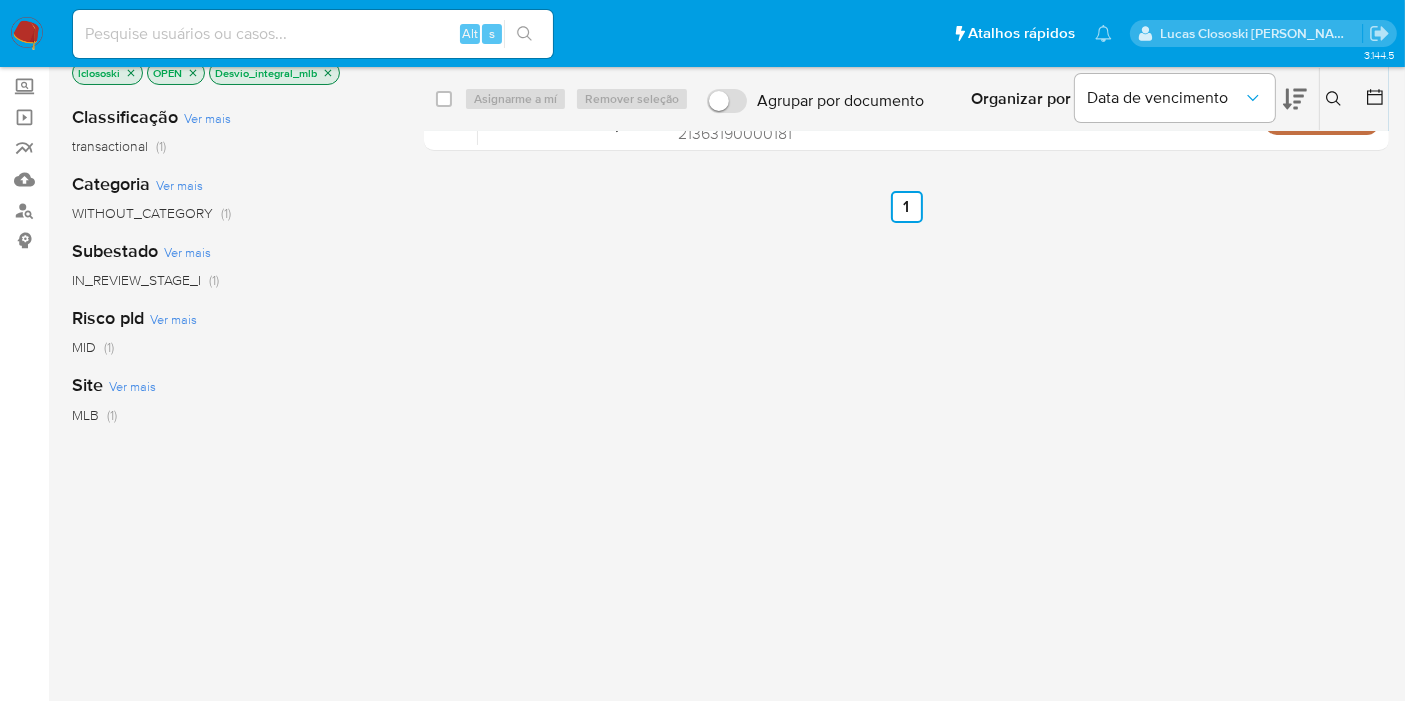 scroll, scrollTop: 0, scrollLeft: 0, axis: both 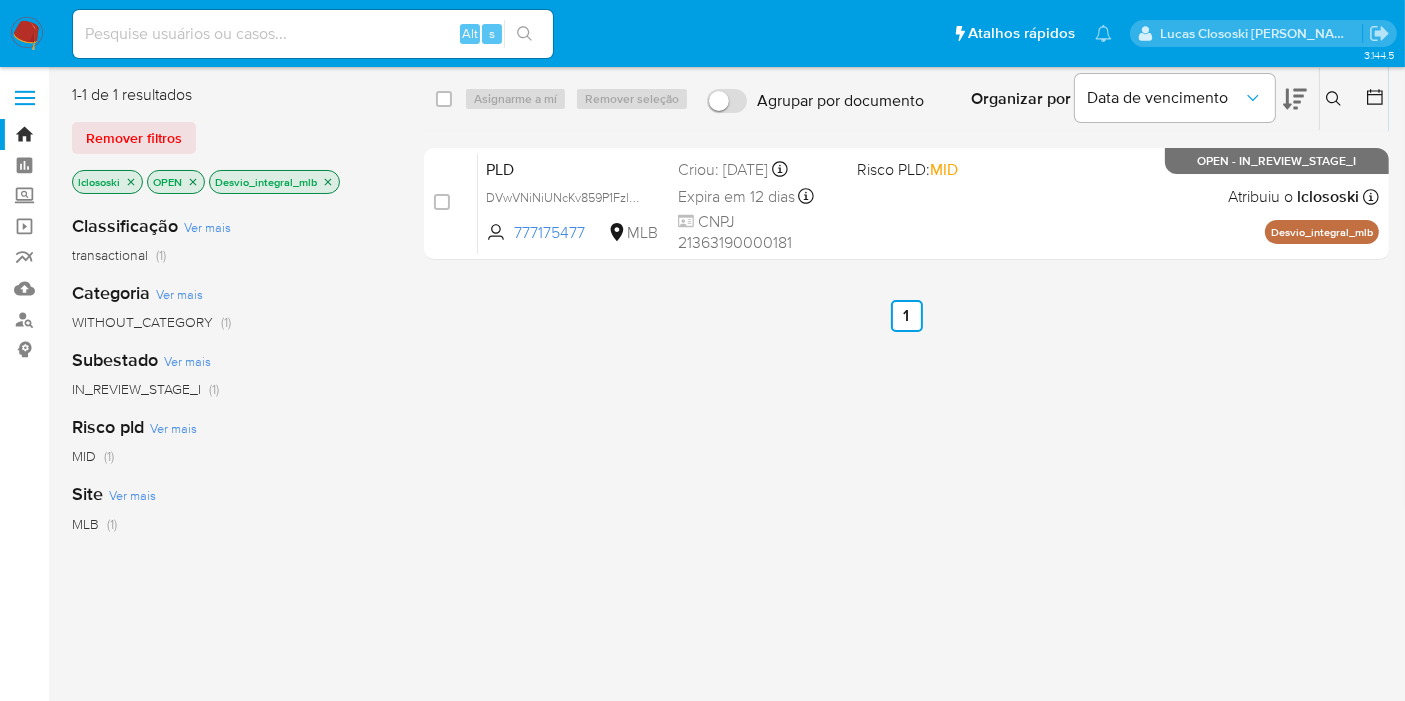 click 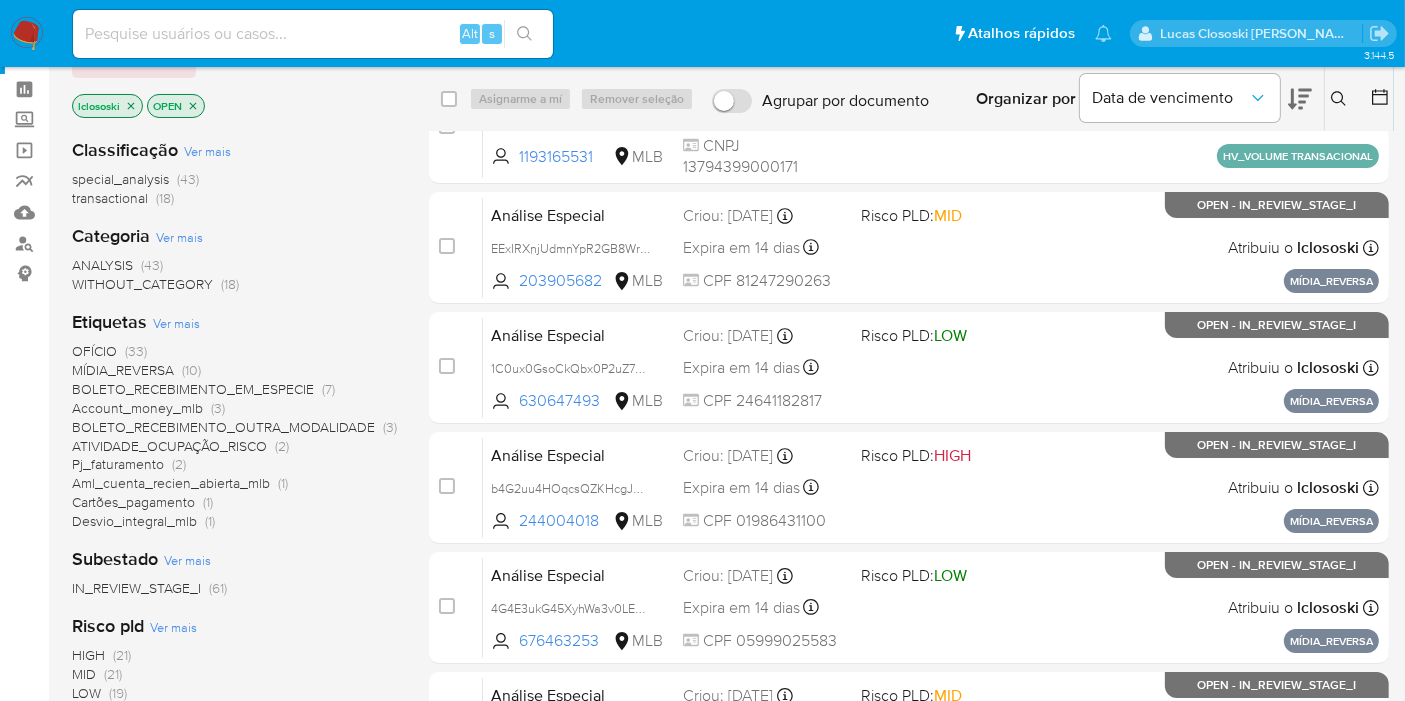 scroll, scrollTop: 111, scrollLeft: 0, axis: vertical 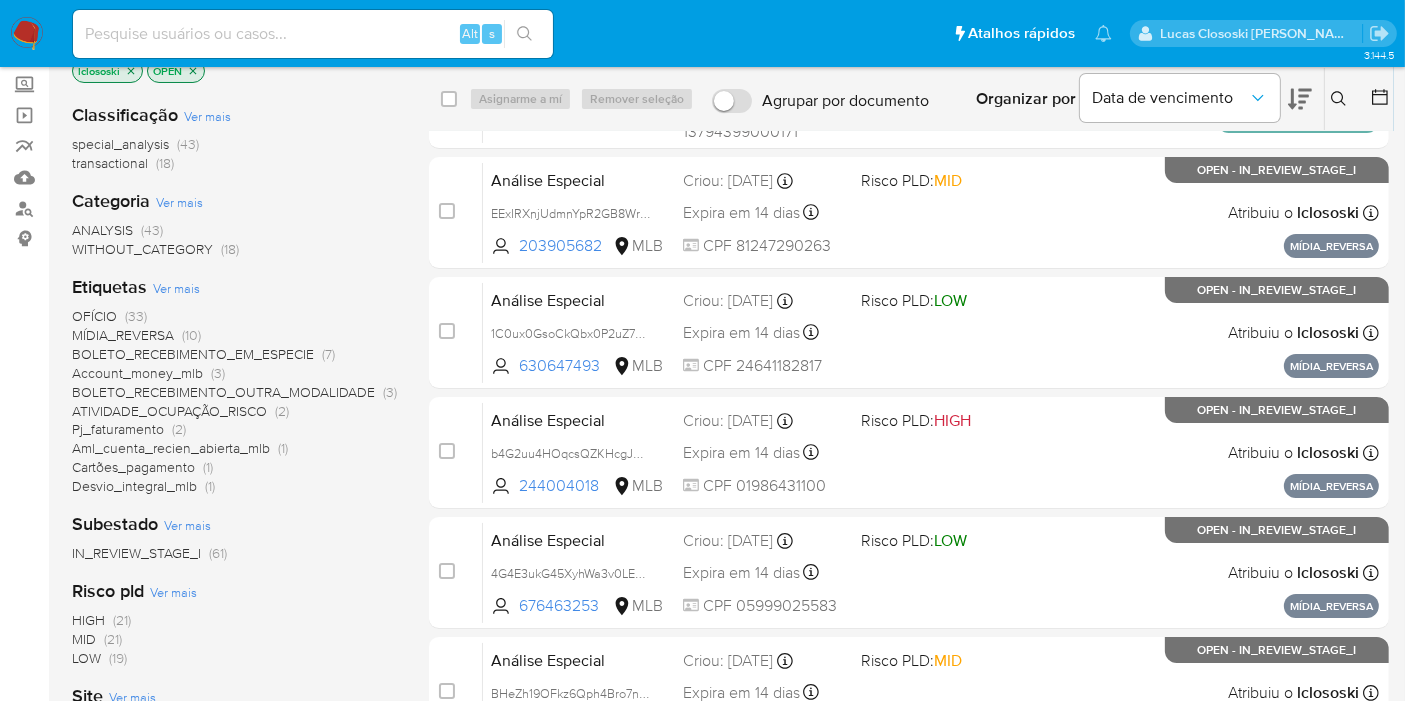 click on "Aml_cuenta_recien_abierta_mlb" at bounding box center (171, 448) 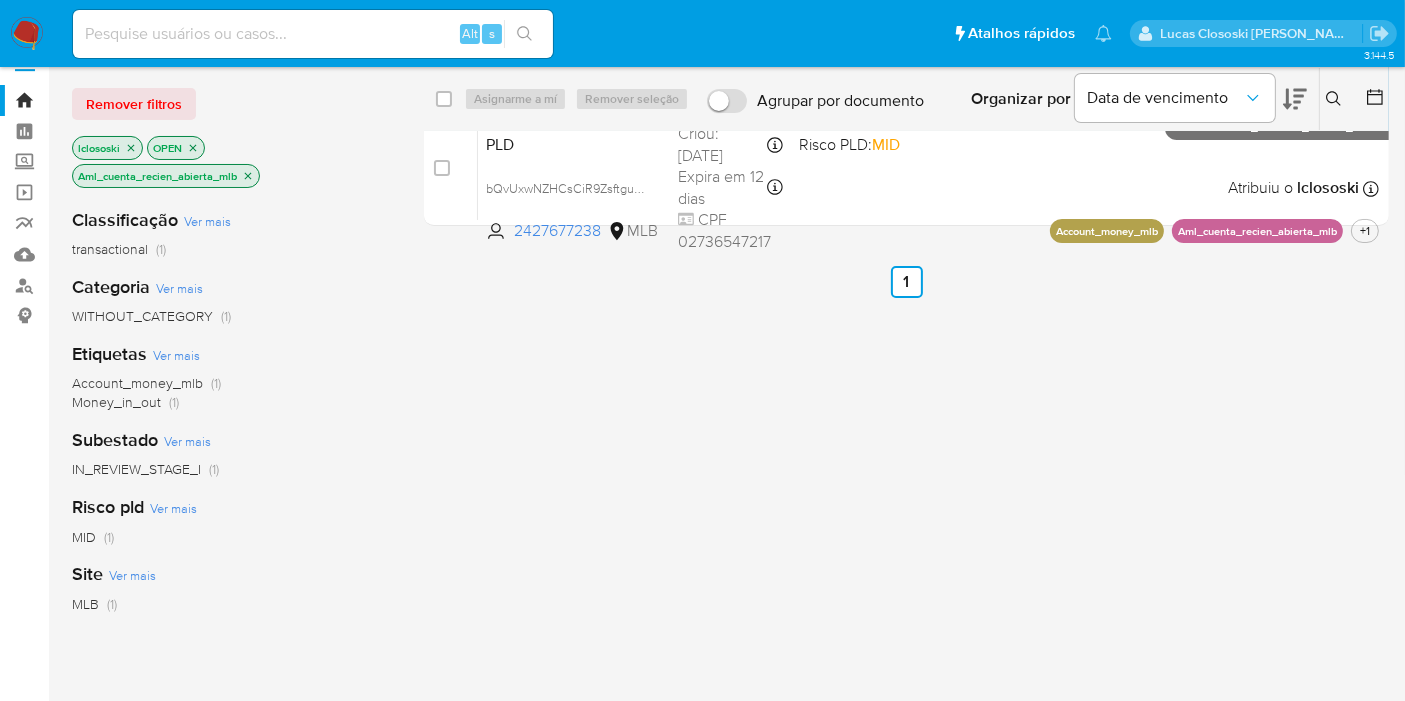 scroll, scrollTop: 0, scrollLeft: 0, axis: both 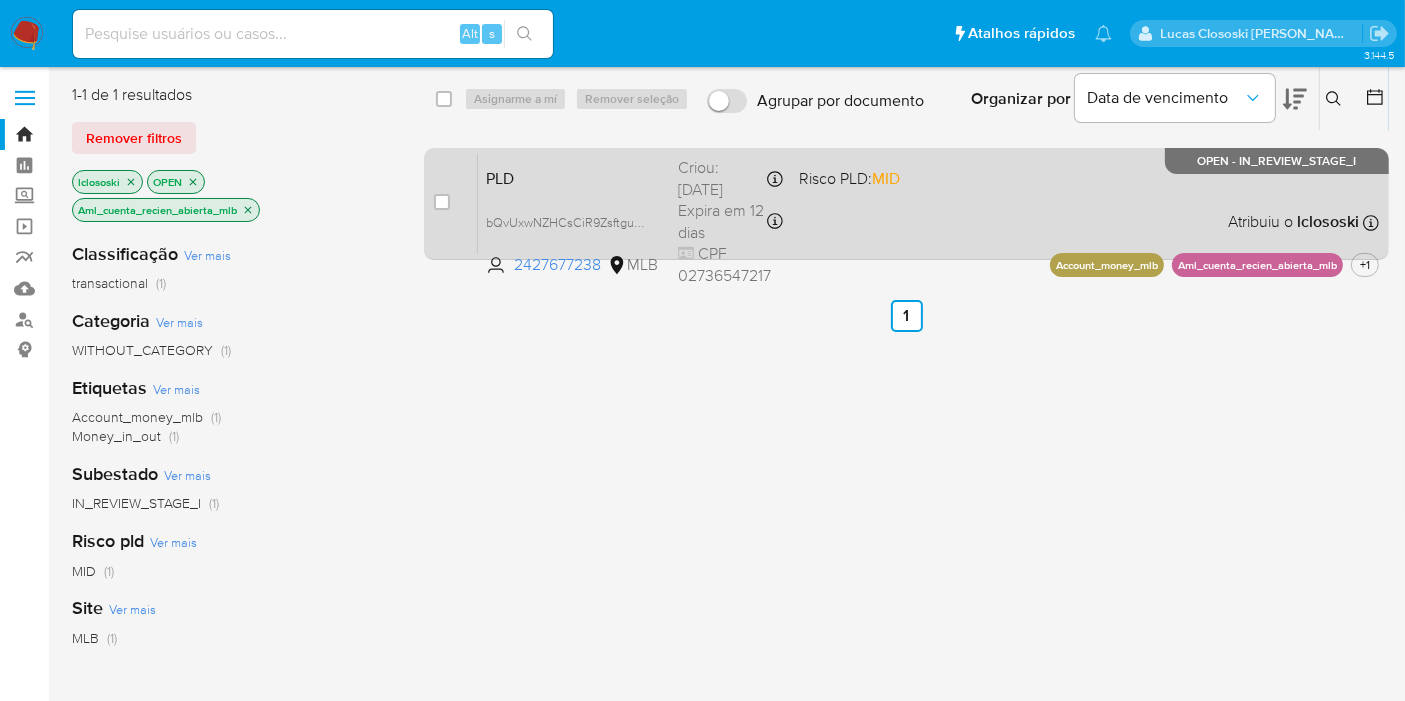 click on "PLD bQvUxwNZHCsCiR9ZsftguBWd 2427677238 MLB Risco PLD:  MID Criou: 12/06/2025   Criou: 12/06/2025 00:10:25 Expira em 12 dias   Expira em 27/07/2025 00:10:26 CPF   02736547217 Atribuiu o   lclososki   Asignado el: 18/06/2025 14:25:24 Account_money_mlb Aml_cuenta_recien_abierta_mlb +1 OPEN - IN_REVIEW_STAGE_I" at bounding box center (928, 203) 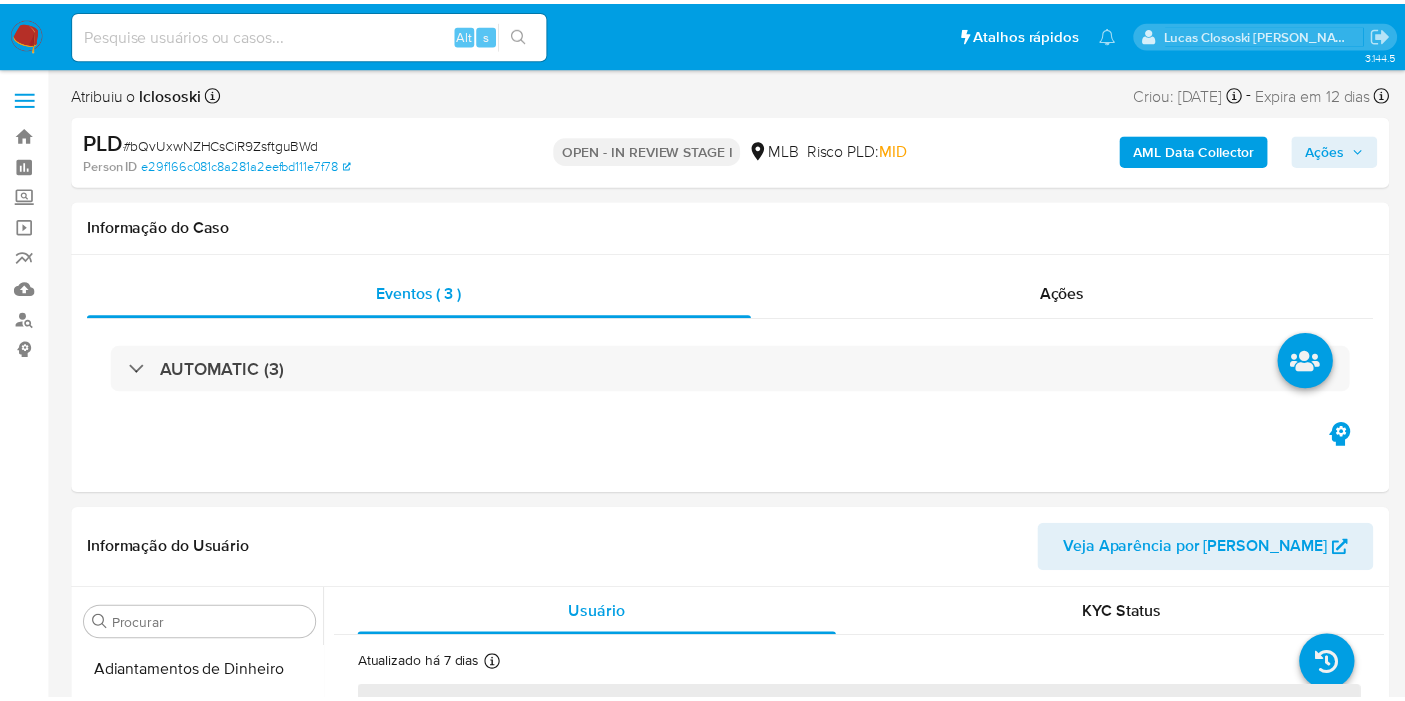 scroll, scrollTop: 0, scrollLeft: 0, axis: both 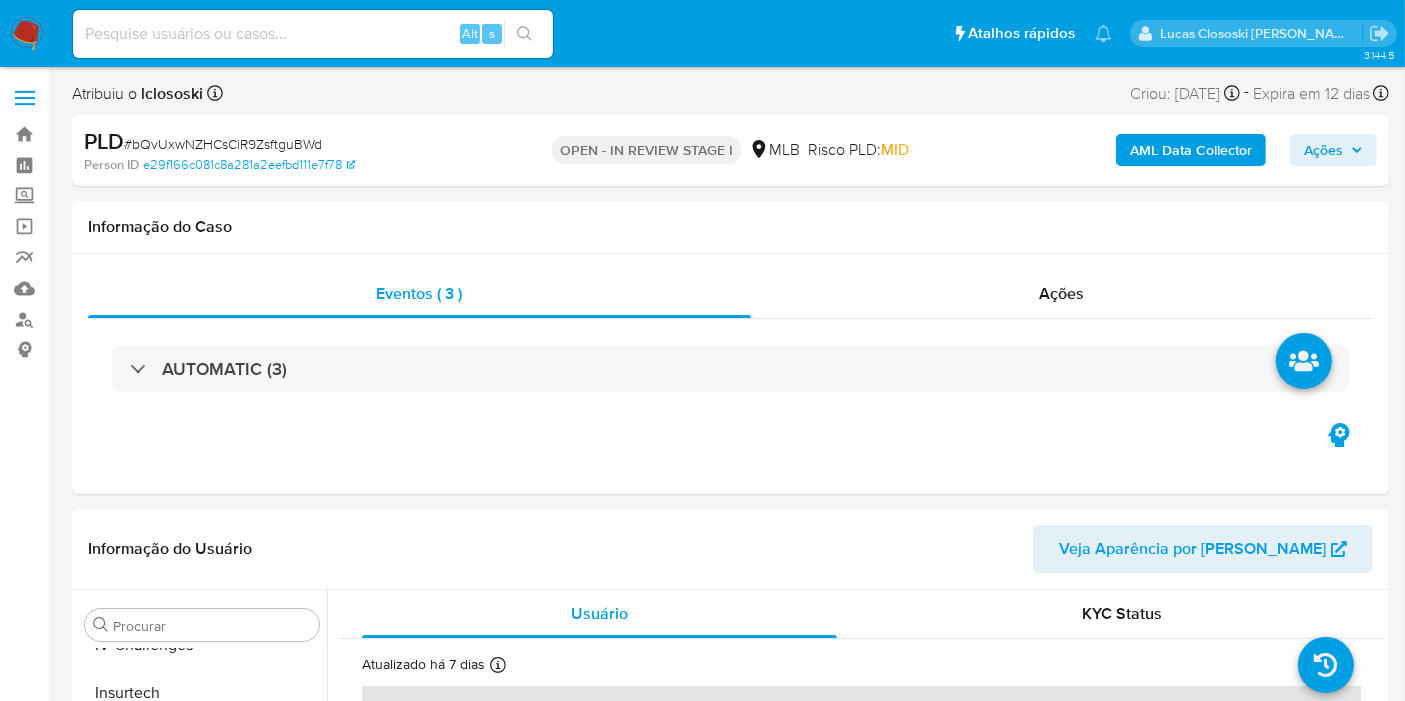 select on "10" 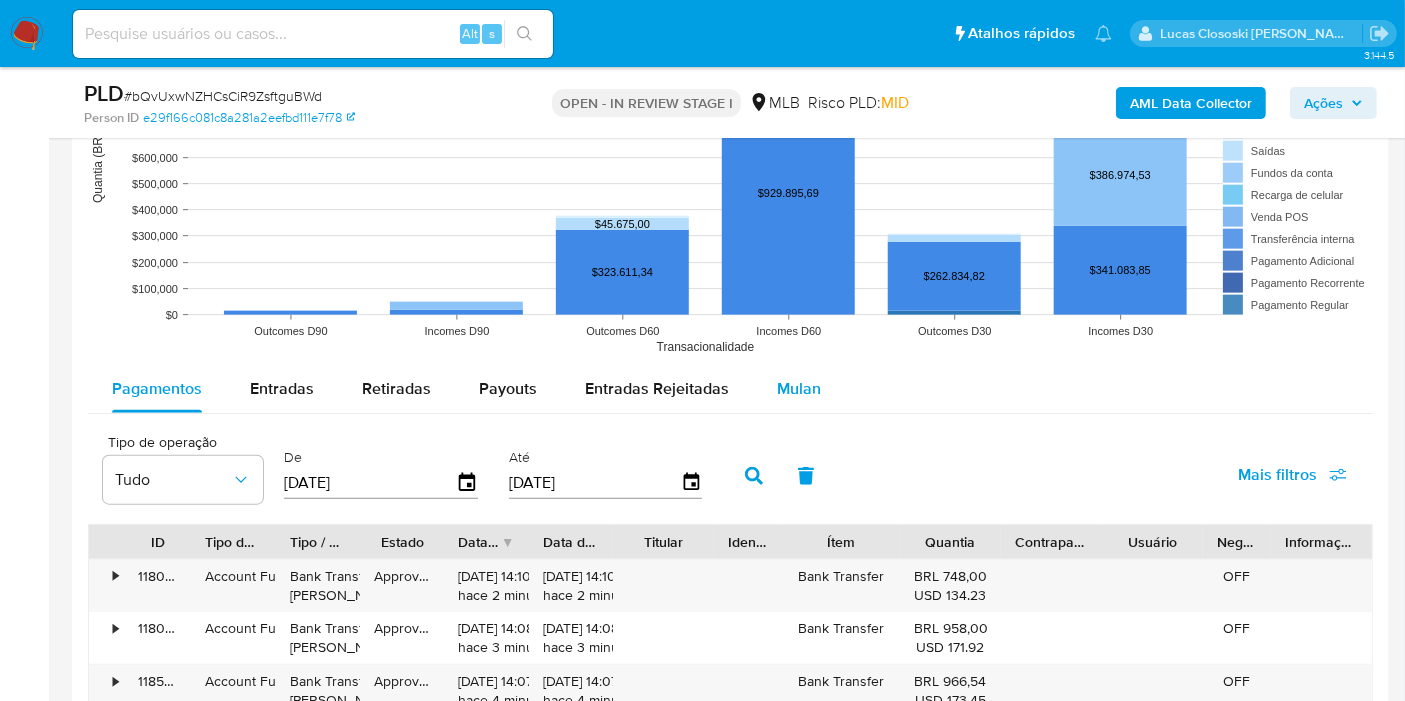 click on "Mulan" at bounding box center (799, 389) 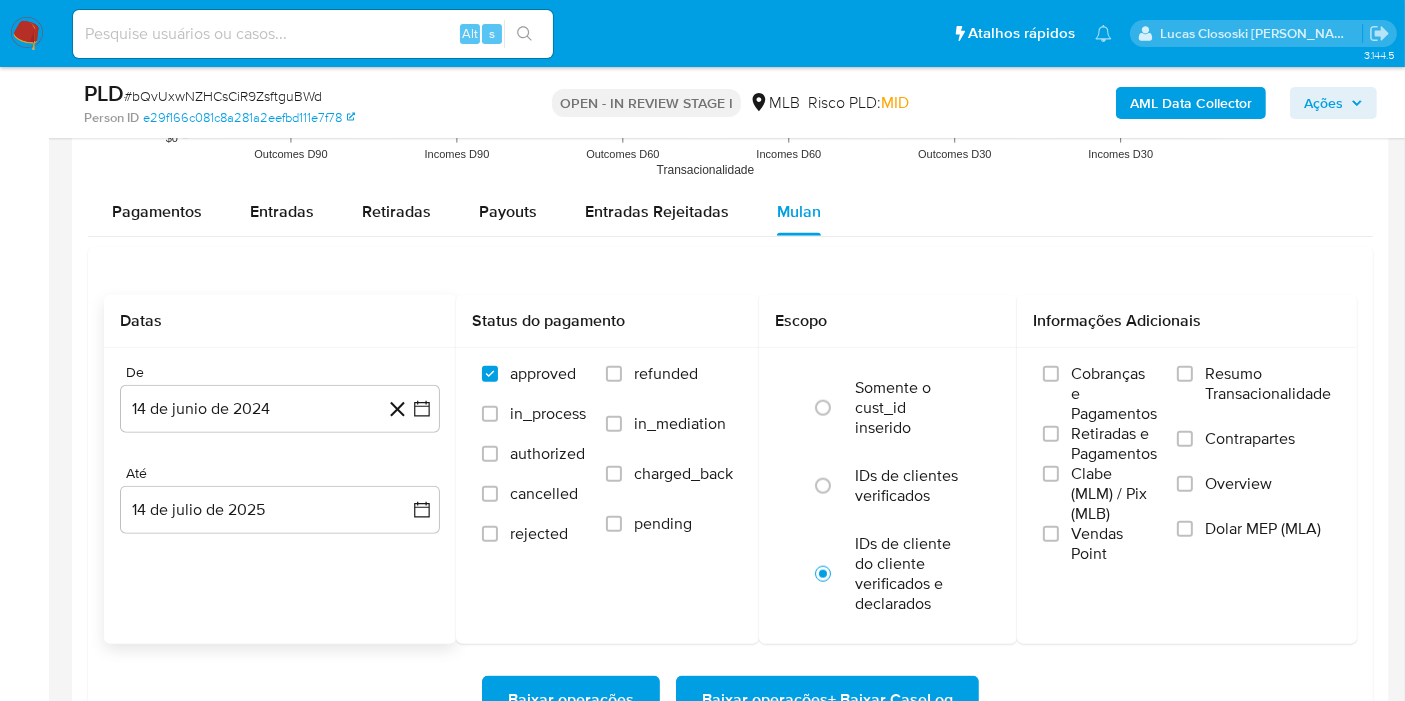 scroll, scrollTop: 2333, scrollLeft: 0, axis: vertical 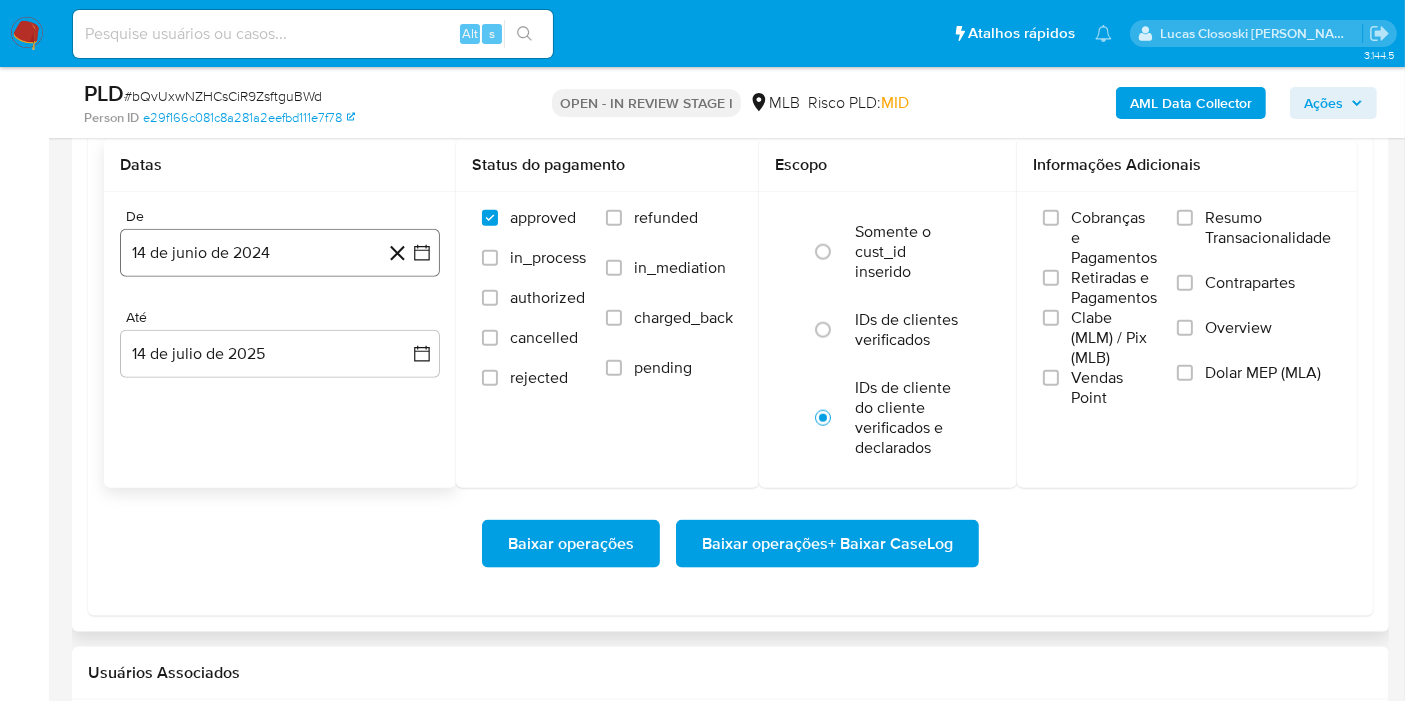 click on "14 de junio de 2024" at bounding box center [280, 253] 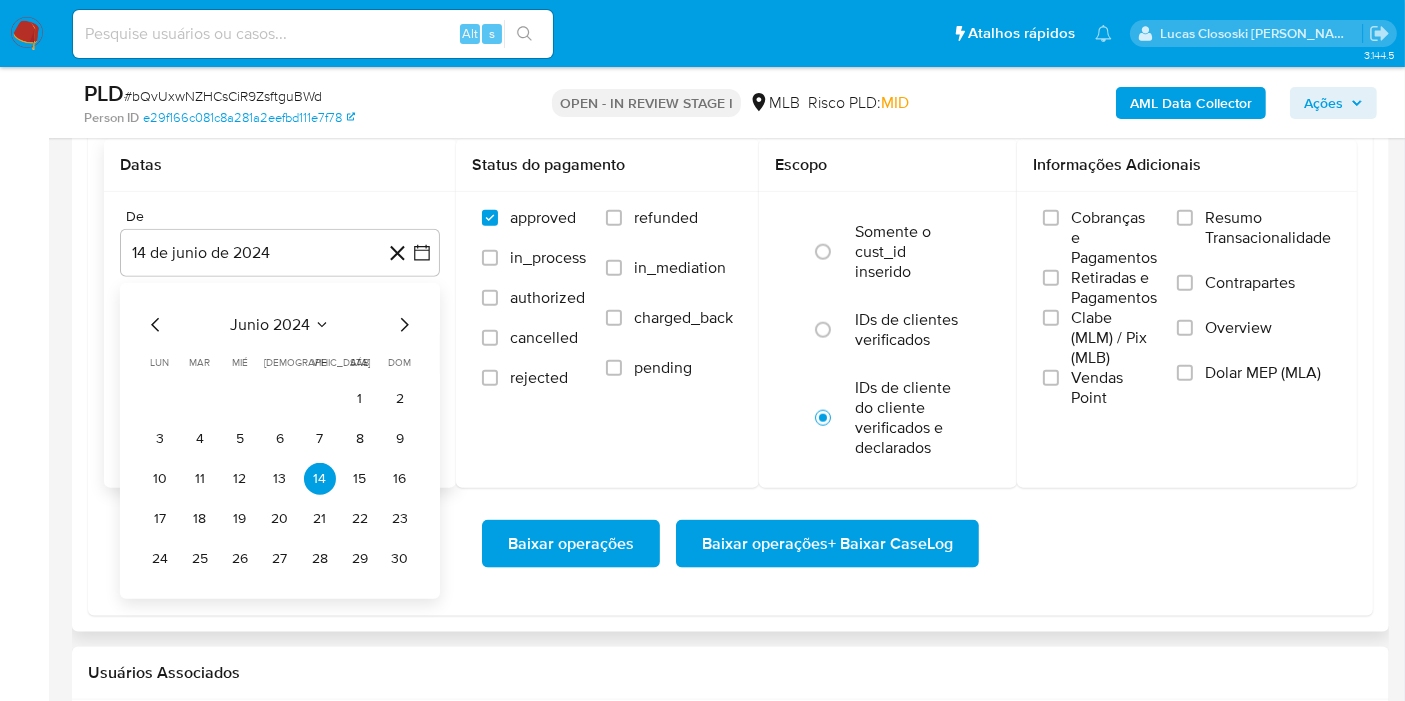click on "junio 2024" at bounding box center (270, 325) 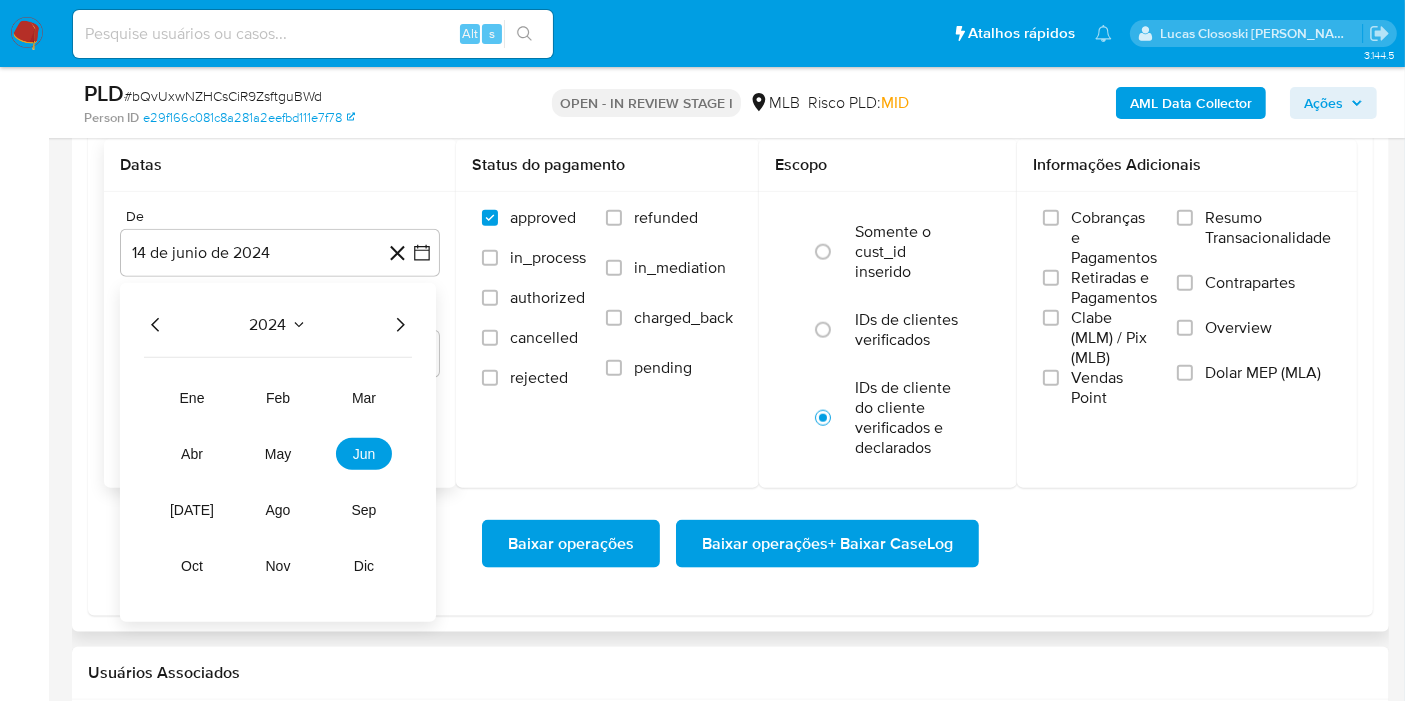 click 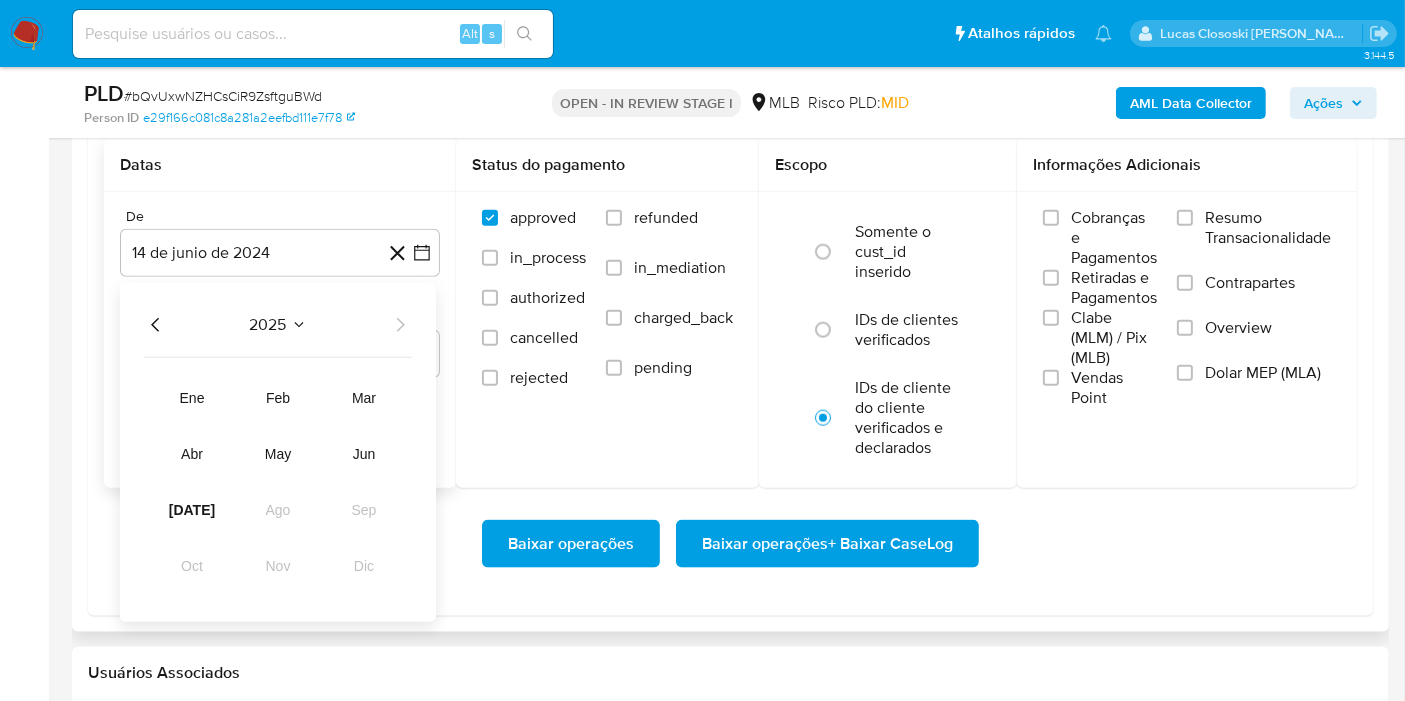 click on "ene feb mar abr may jun [DATE] ago sep oct nov dic" at bounding box center (278, 482) 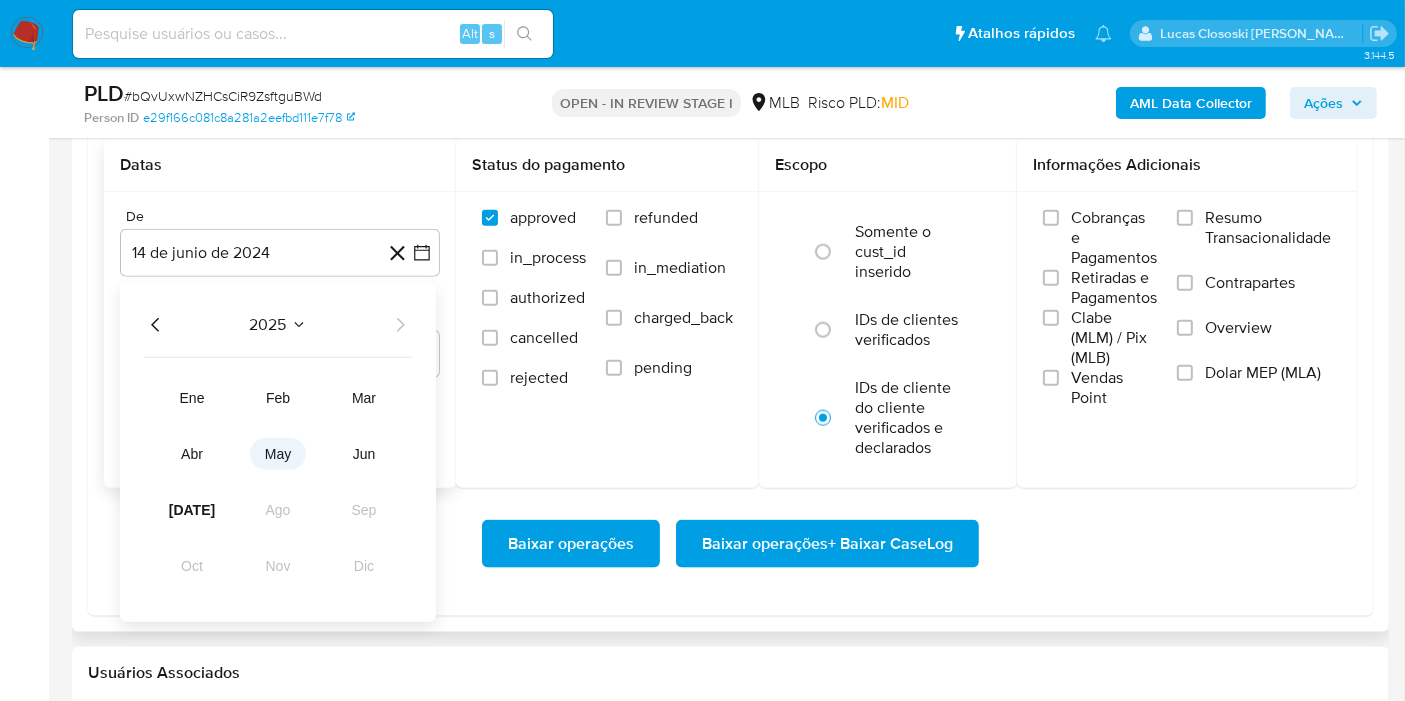 click on "may" at bounding box center (278, 454) 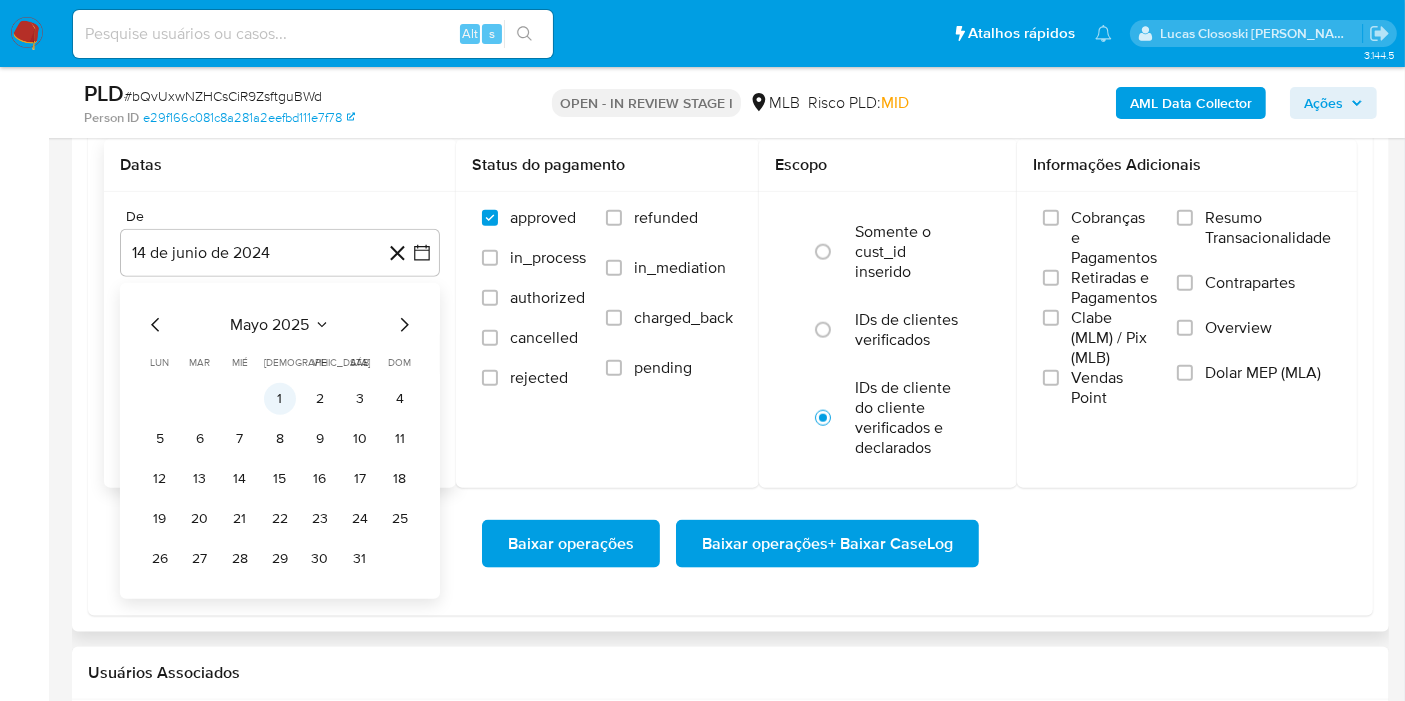 click on "1" at bounding box center (280, 399) 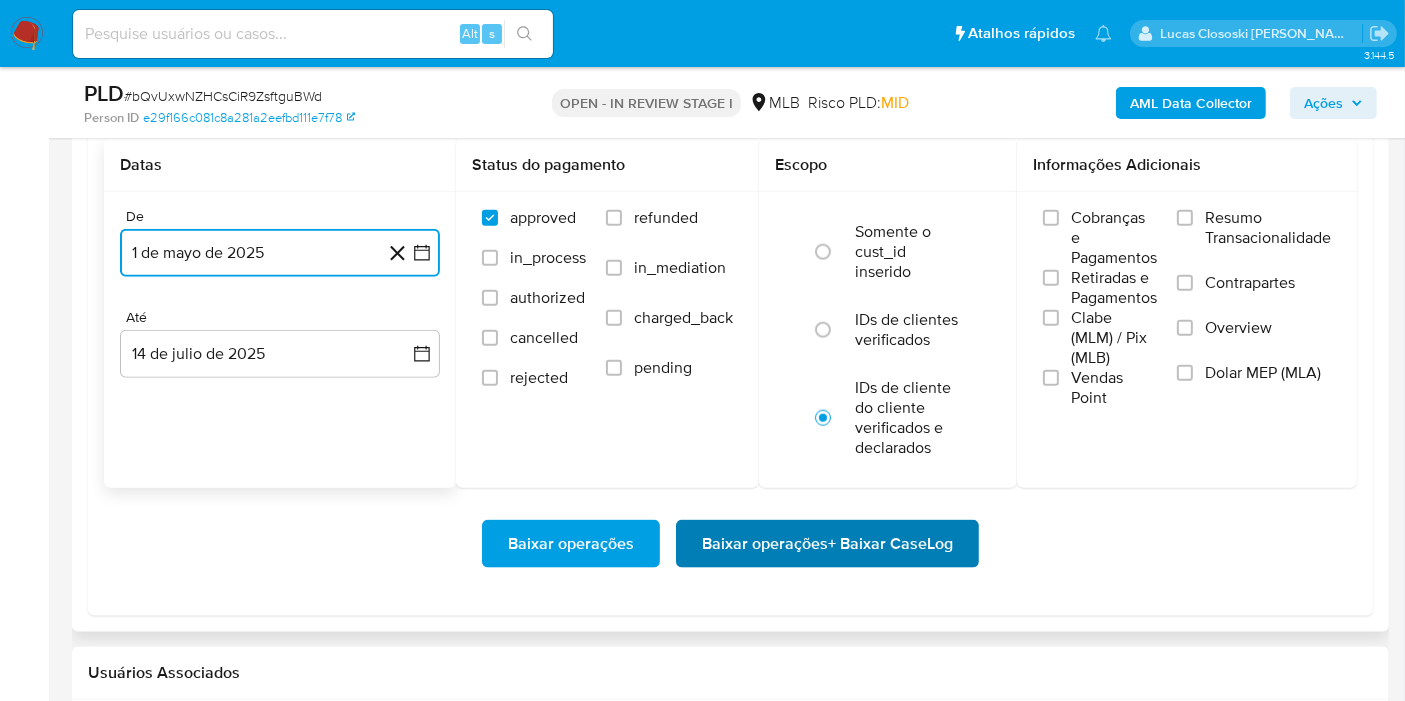 click on "Baixar operações  +   Baixar CaseLog" at bounding box center (827, 544) 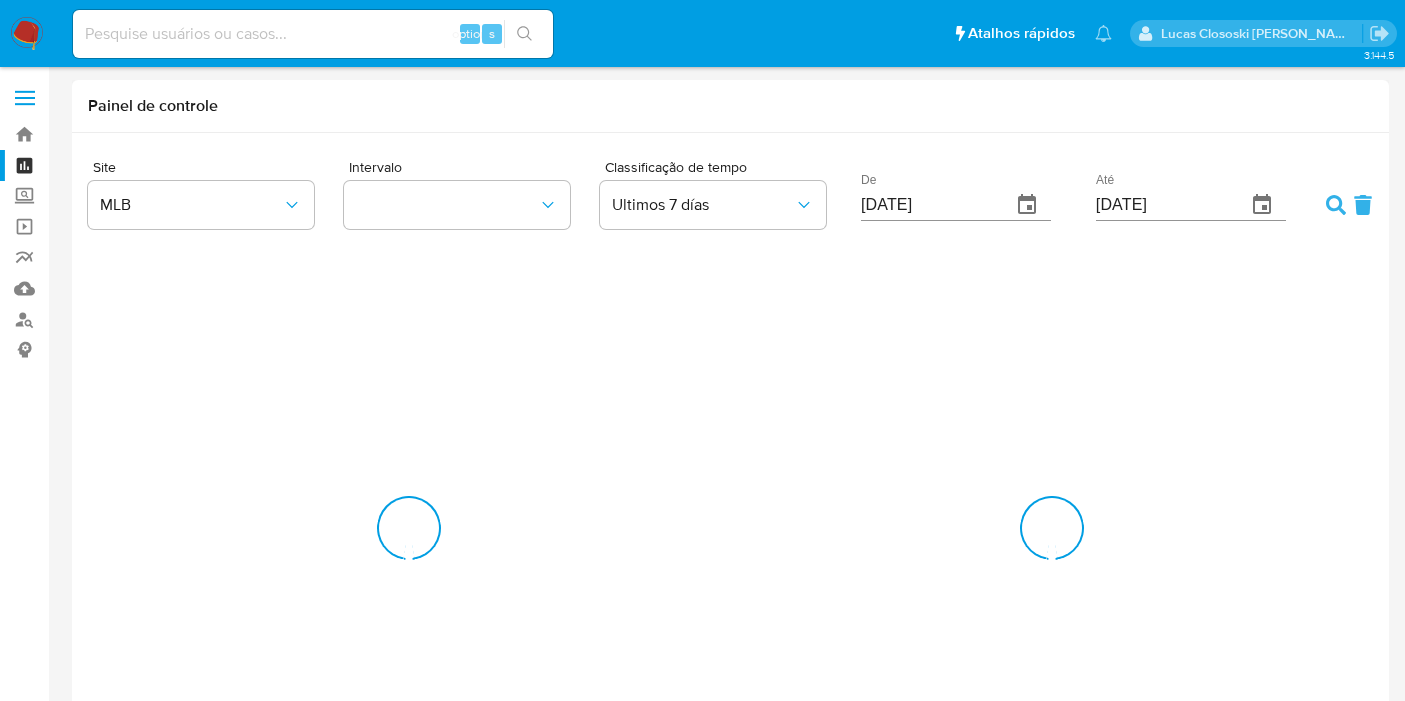 scroll, scrollTop: 333, scrollLeft: 0, axis: vertical 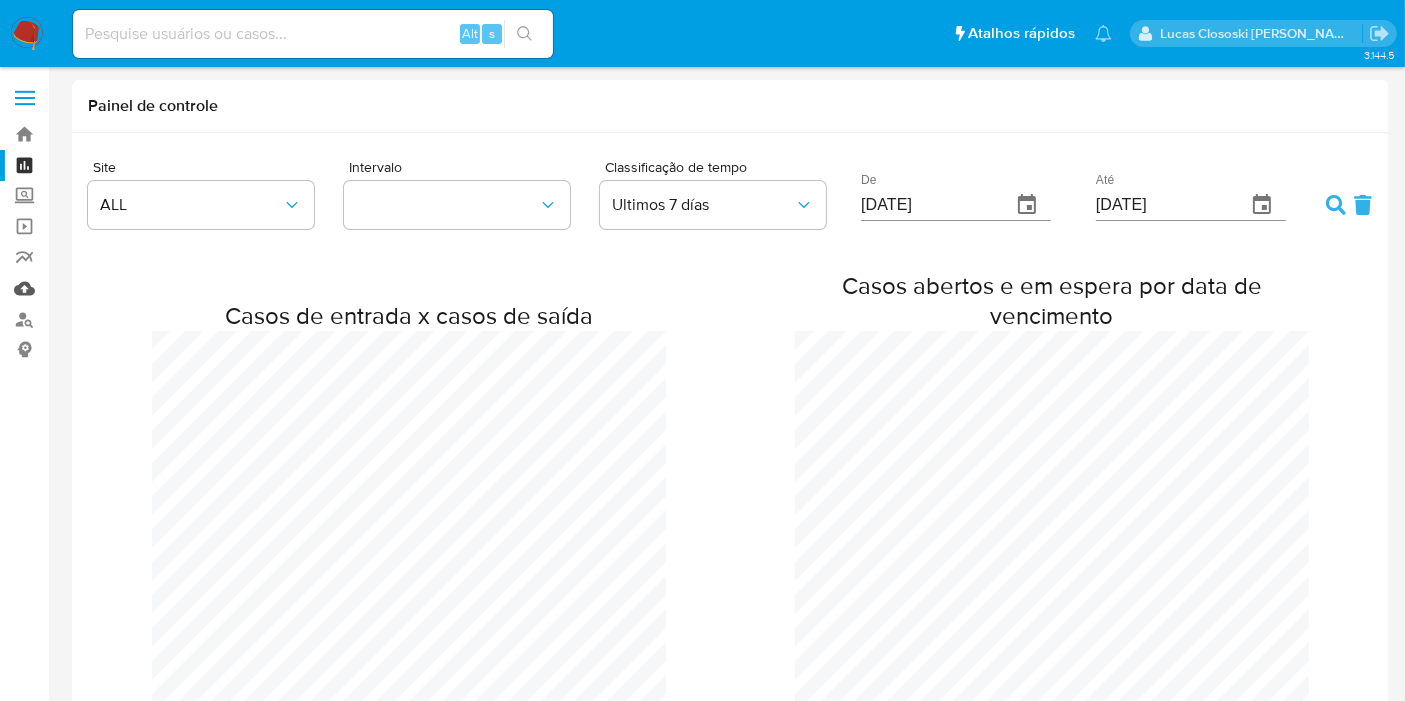 click on "Mulan" at bounding box center (119, 288) 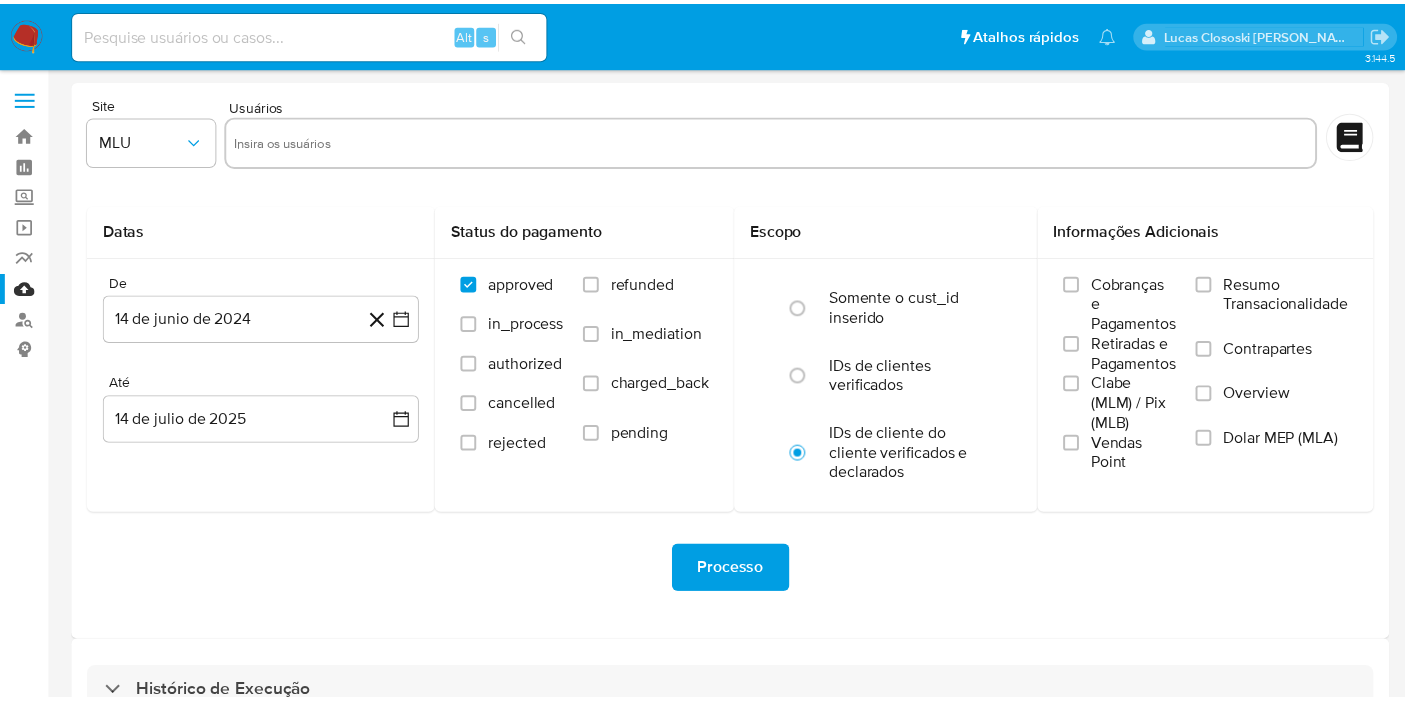 scroll, scrollTop: 0, scrollLeft: 0, axis: both 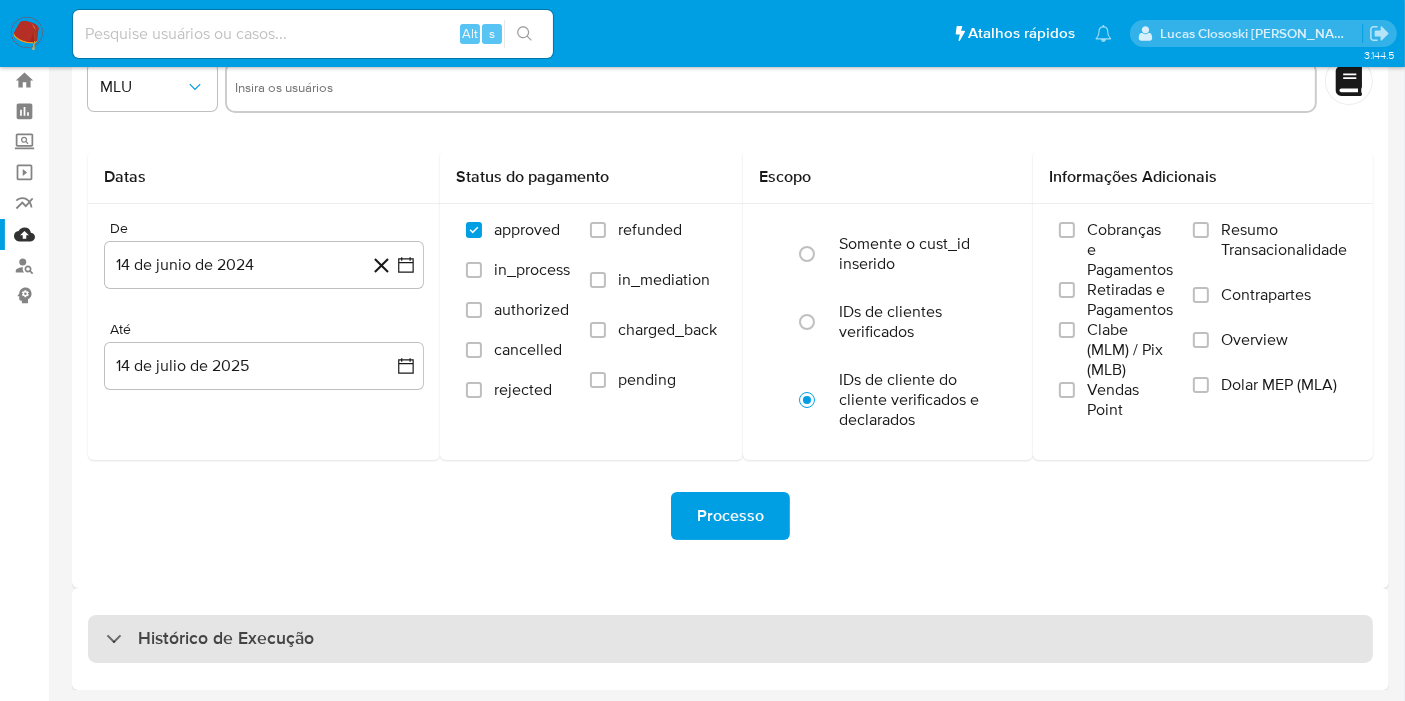 click on "Histórico de Execução" at bounding box center [730, 639] 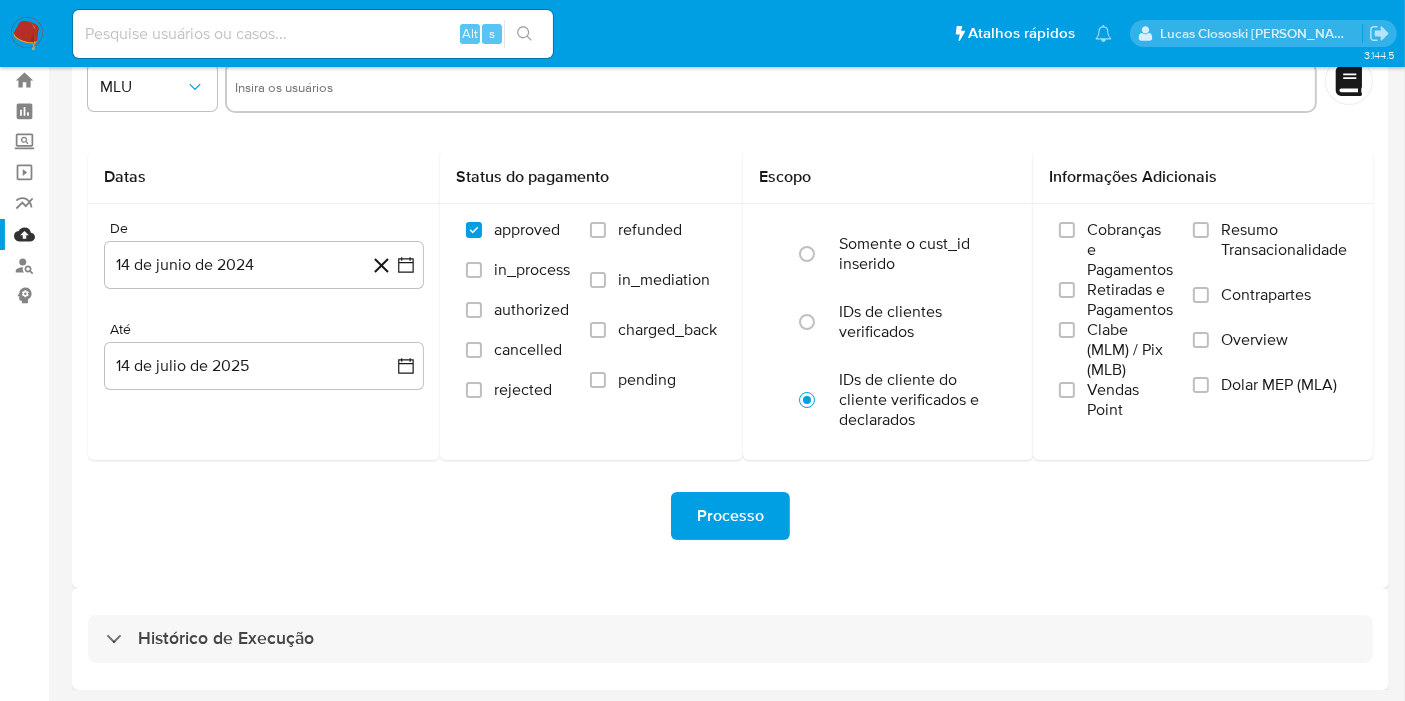 select on "10" 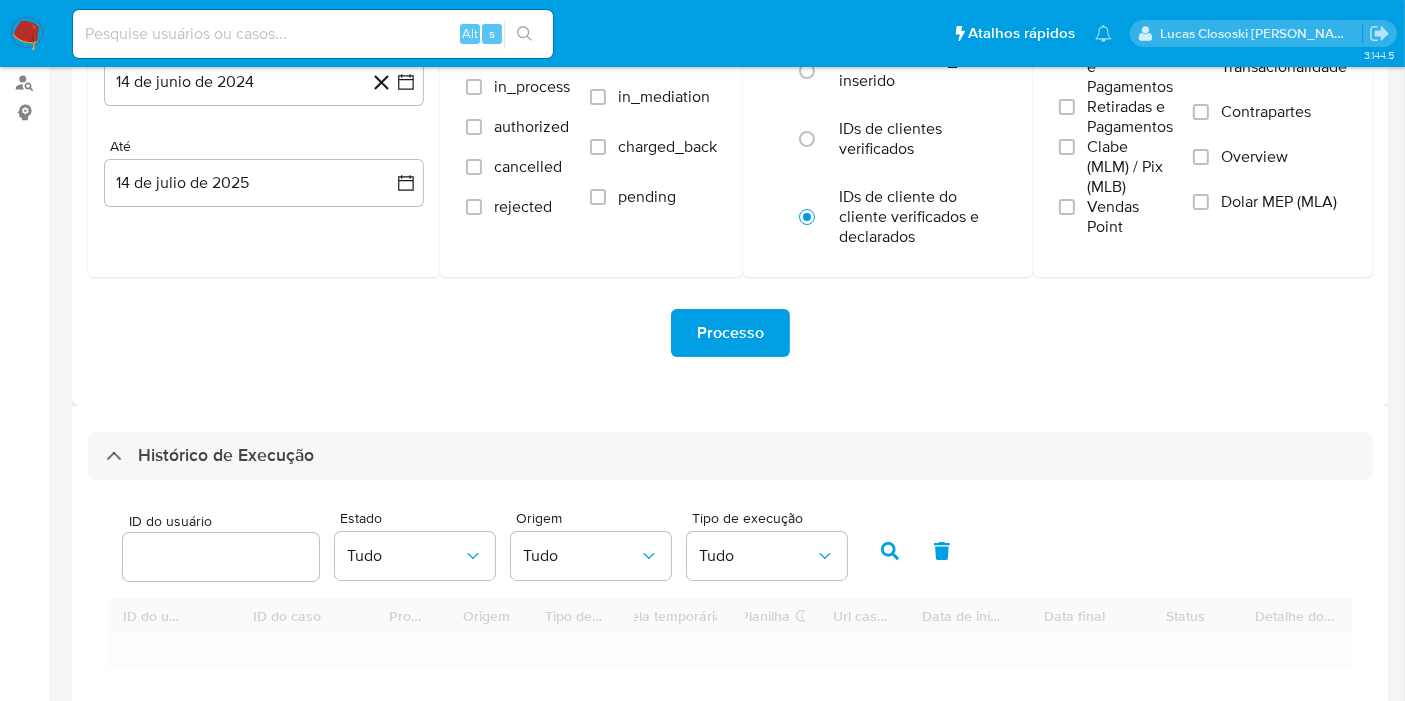 scroll, scrollTop: 388, scrollLeft: 0, axis: vertical 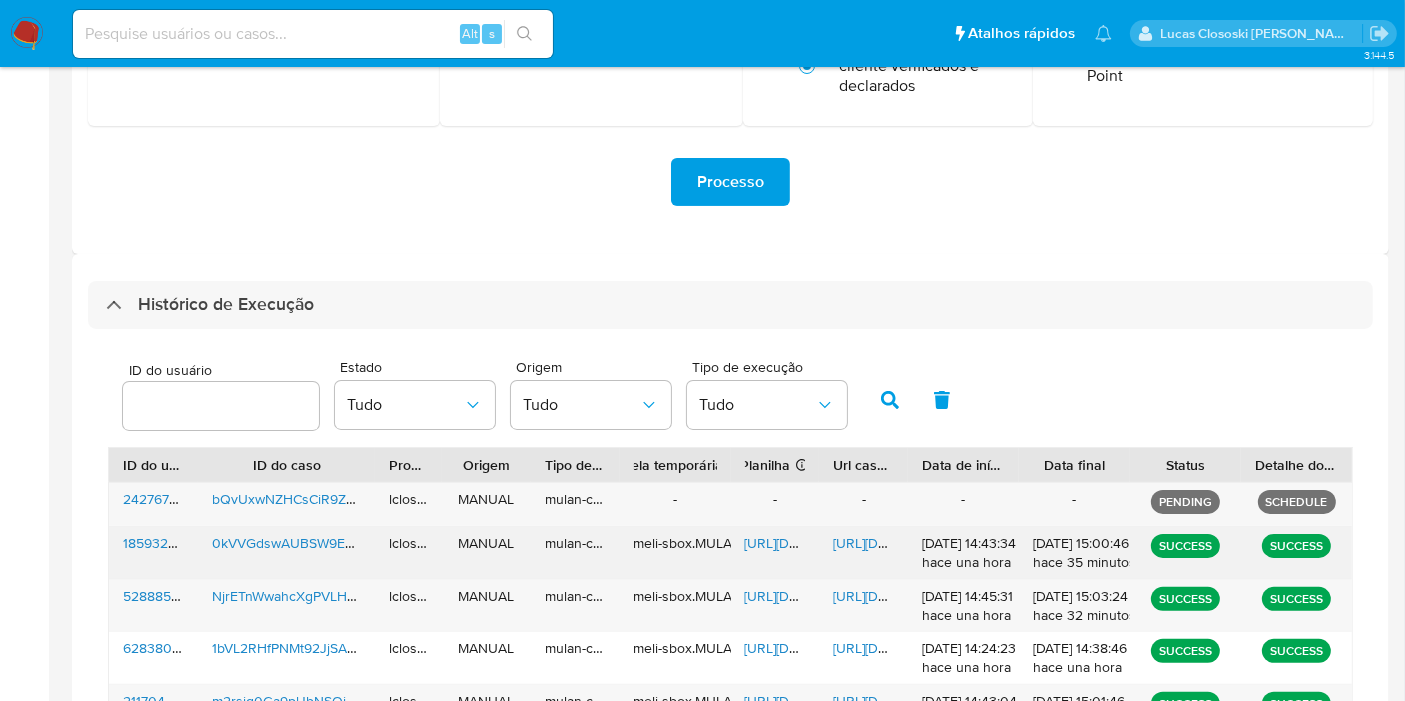 click on "https://docs.google.com/spreadsheets/d/13ZMsakQ4as8wwU96kAFZ0c9DT9h068hkQvh1E4hSQAo/edit" at bounding box center [814, 543] 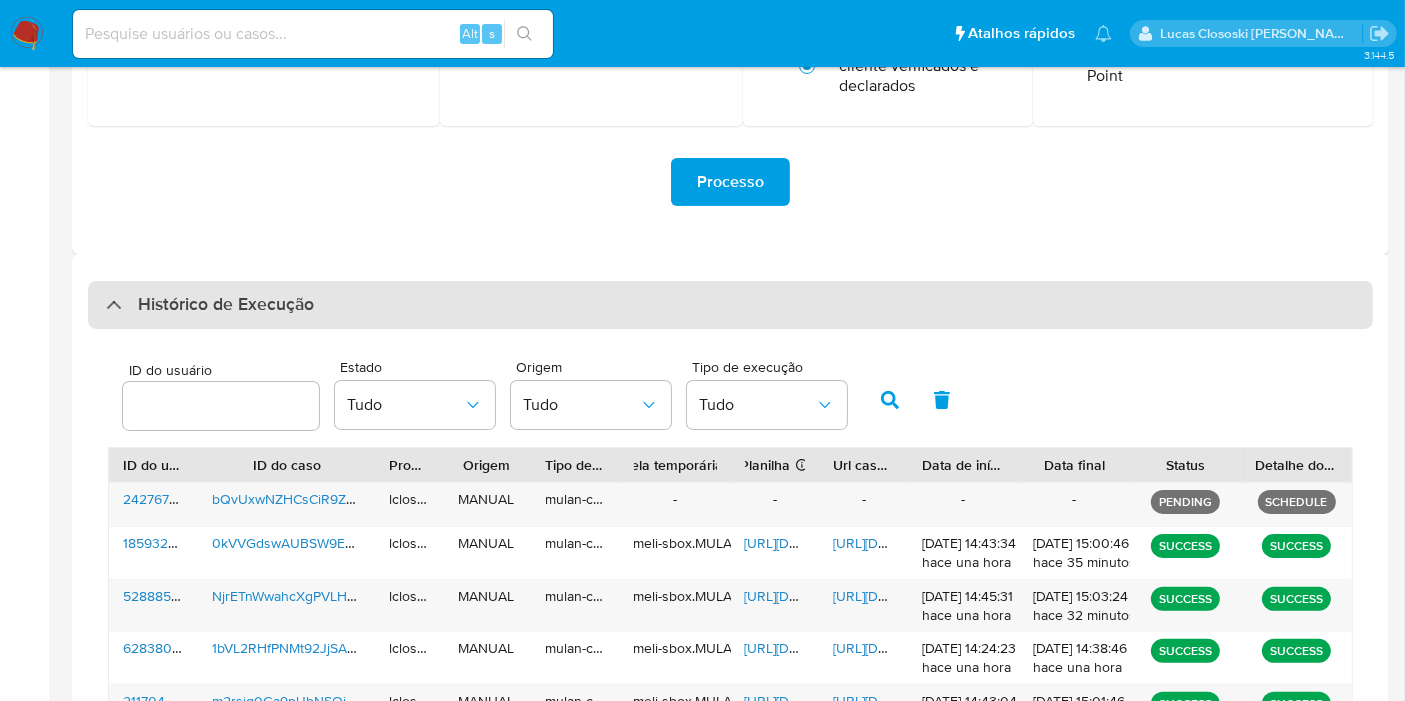 click on "Histórico de Execução" at bounding box center (730, 305) 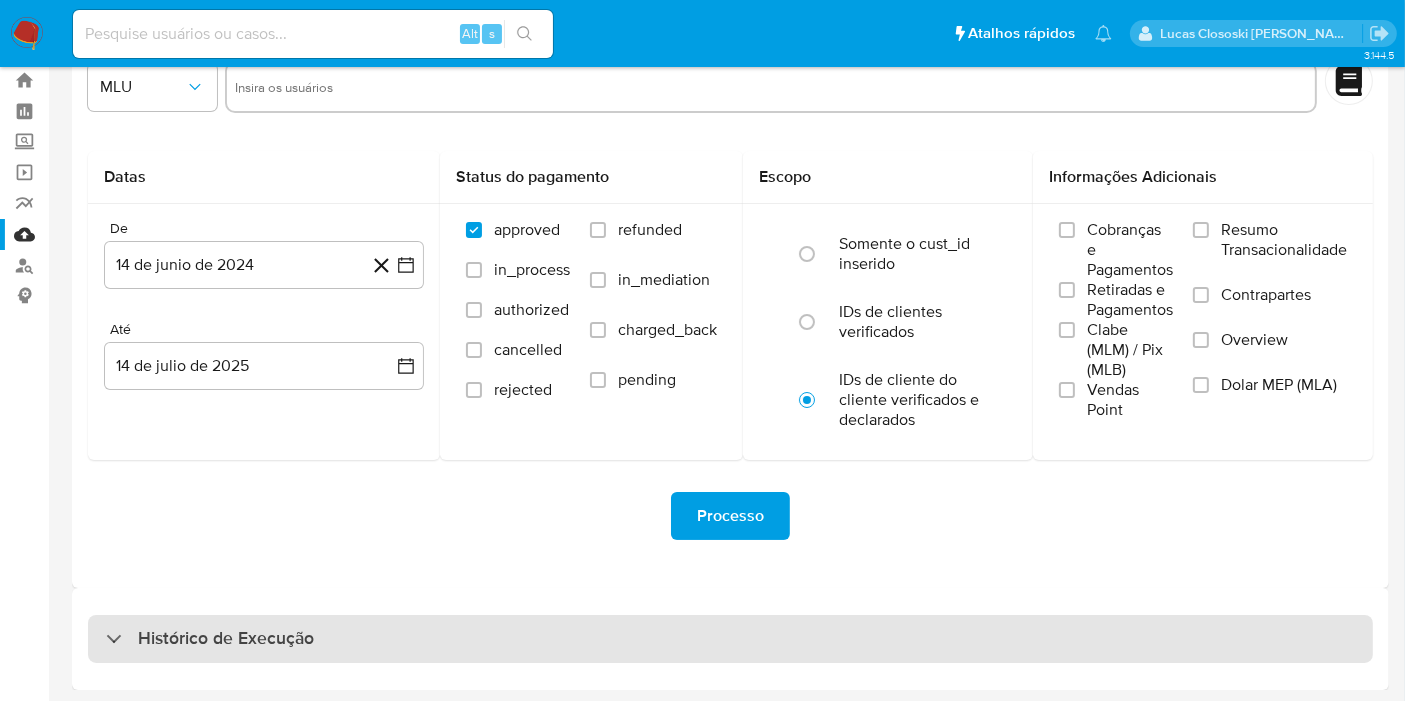 click on "Histórico de Execução" at bounding box center [730, 639] 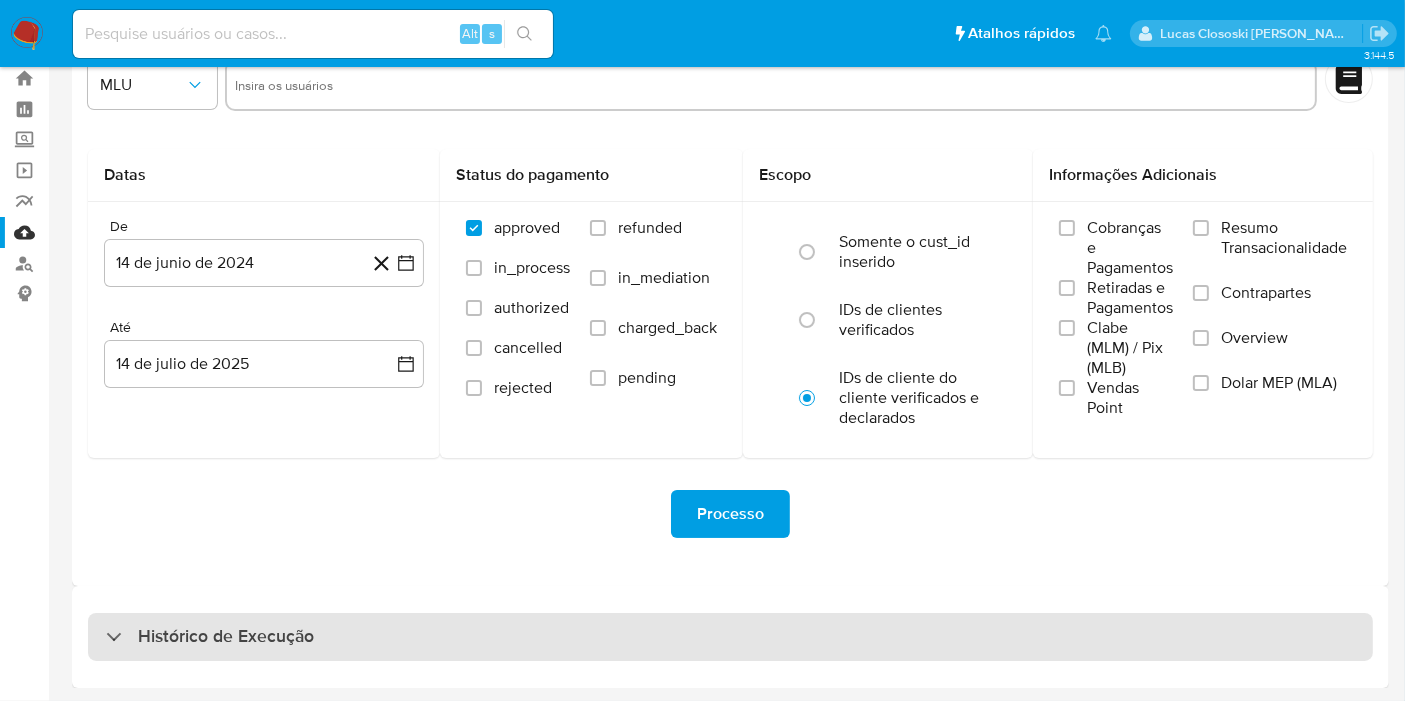 select on "10" 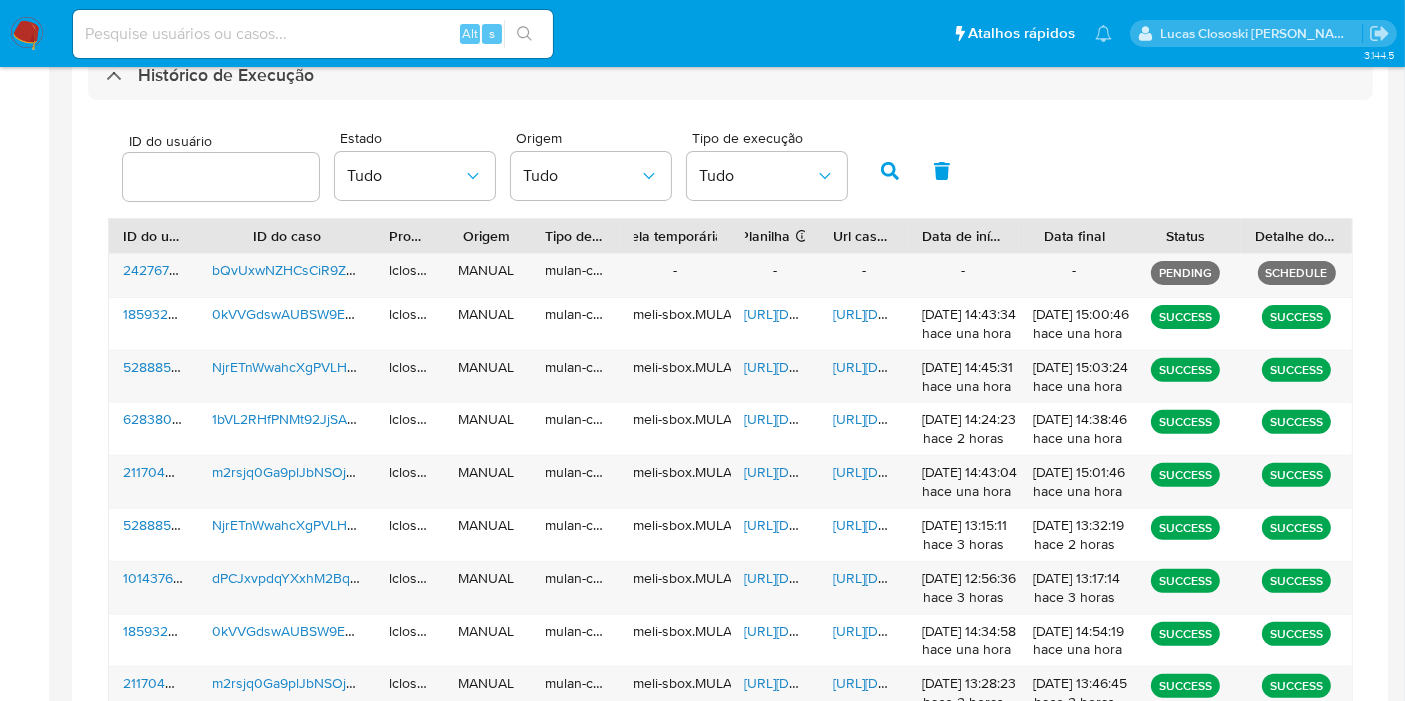 click on "ID do usuário Estado Tudo Origem Tudo Tipo de execução Tudo" at bounding box center (730, 169) 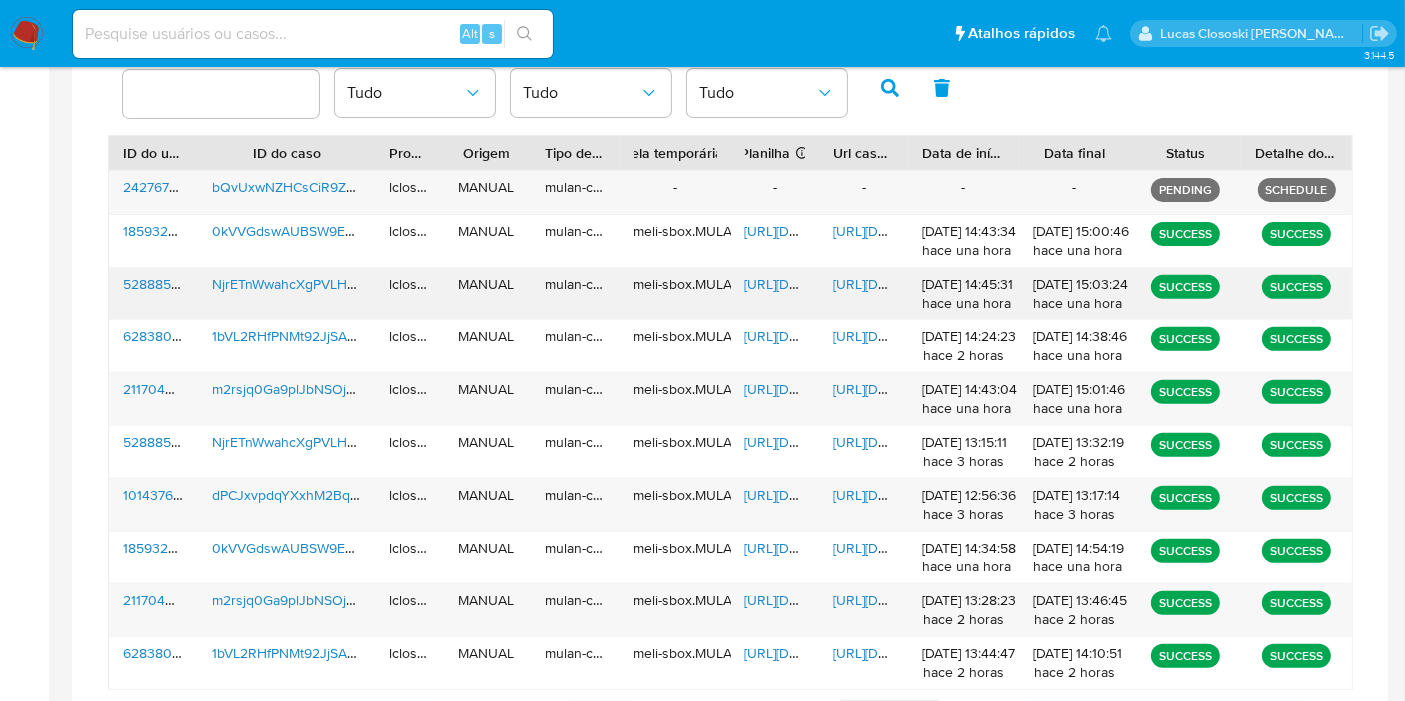 scroll, scrollTop: 728, scrollLeft: 0, axis: vertical 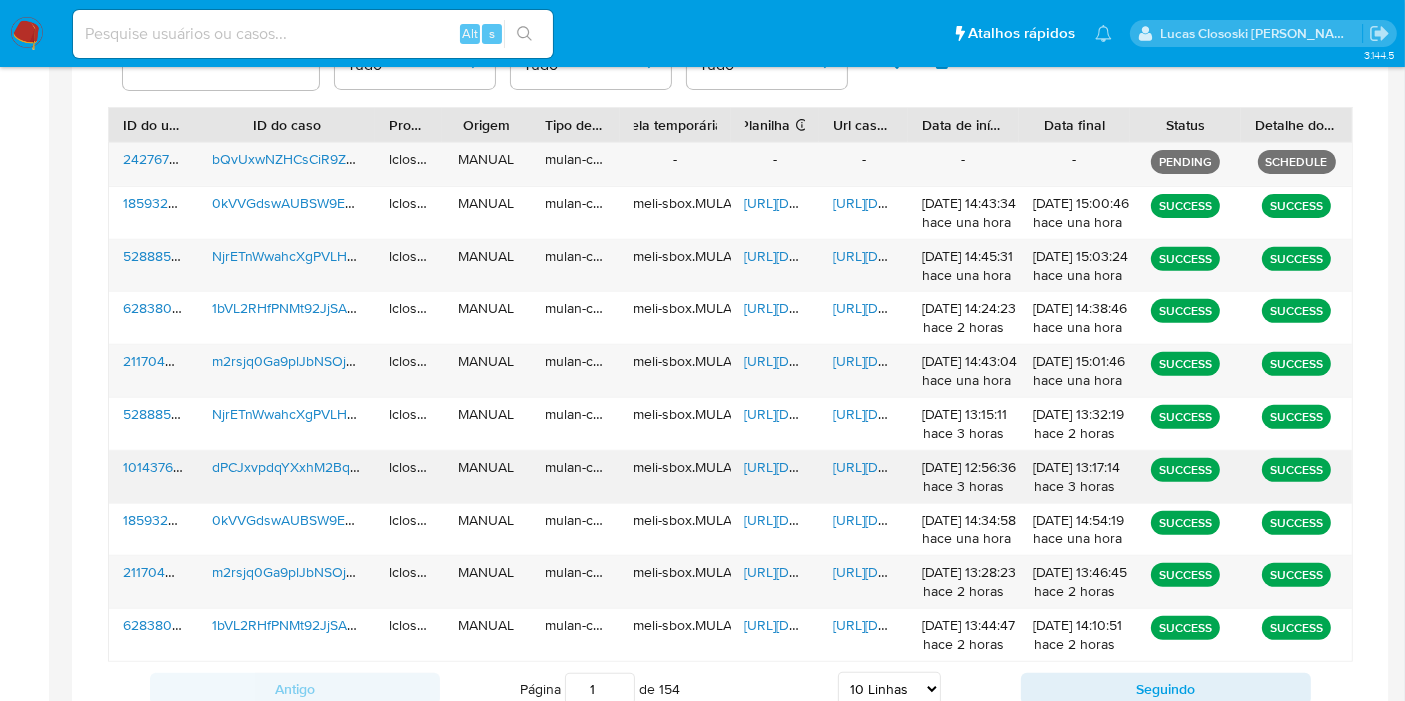 click on "dPCJxvpdqYXxhM2BqFcEnExp" at bounding box center [308, 467] 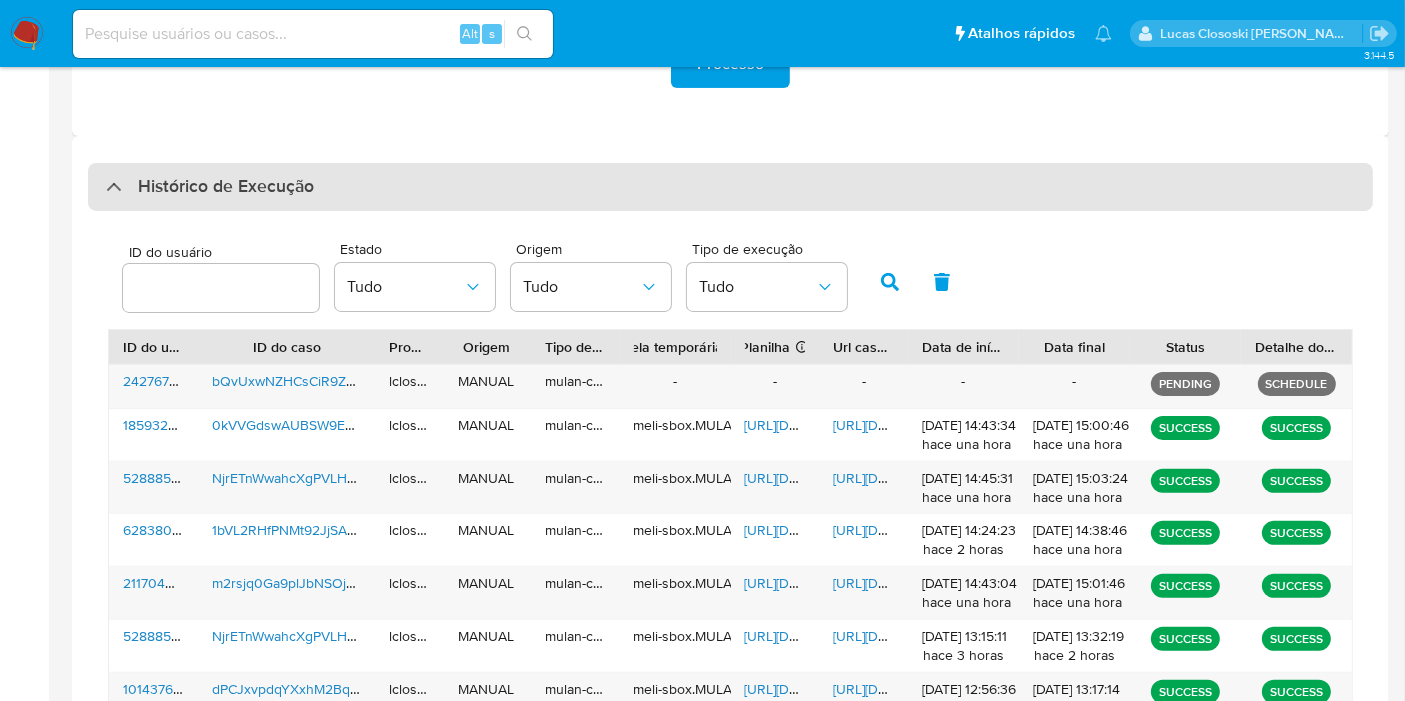 click on "Histórico de Execução" at bounding box center [730, 187] 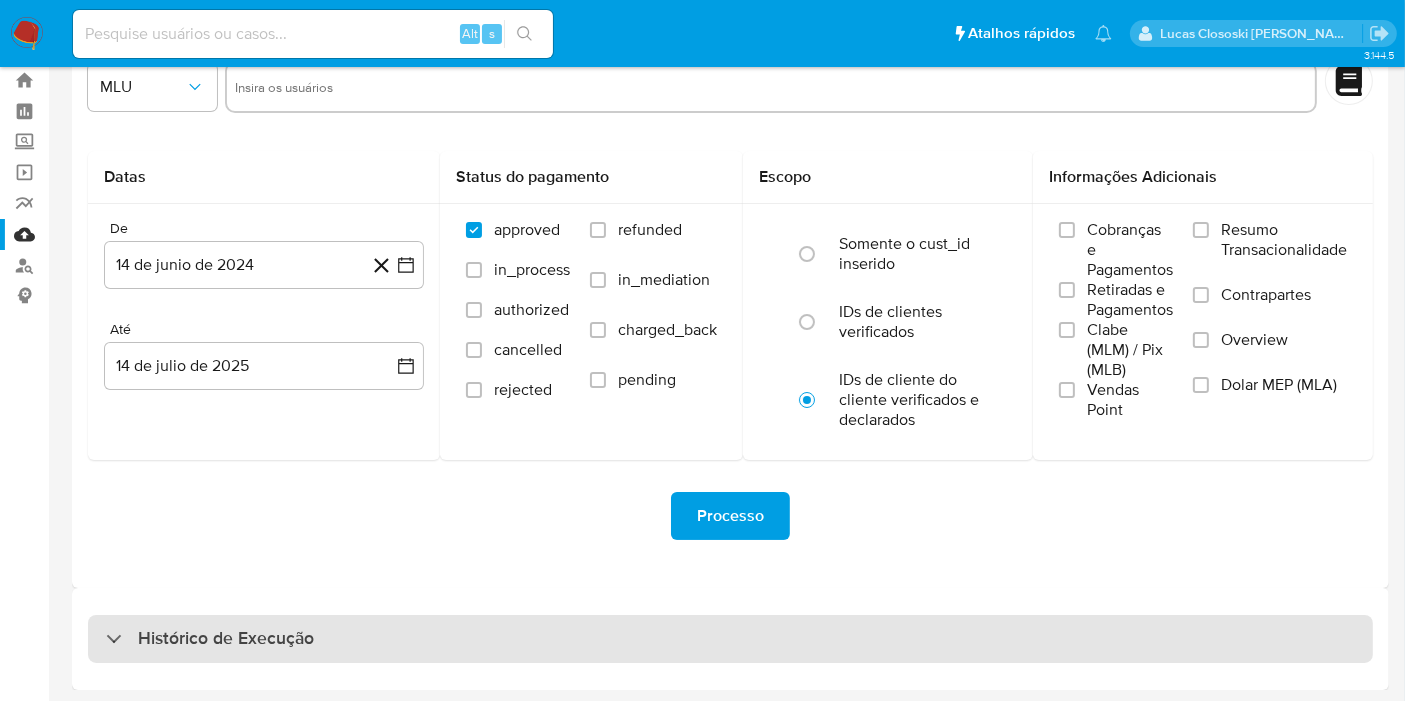 click on "Histórico de Execução" at bounding box center (730, 639) 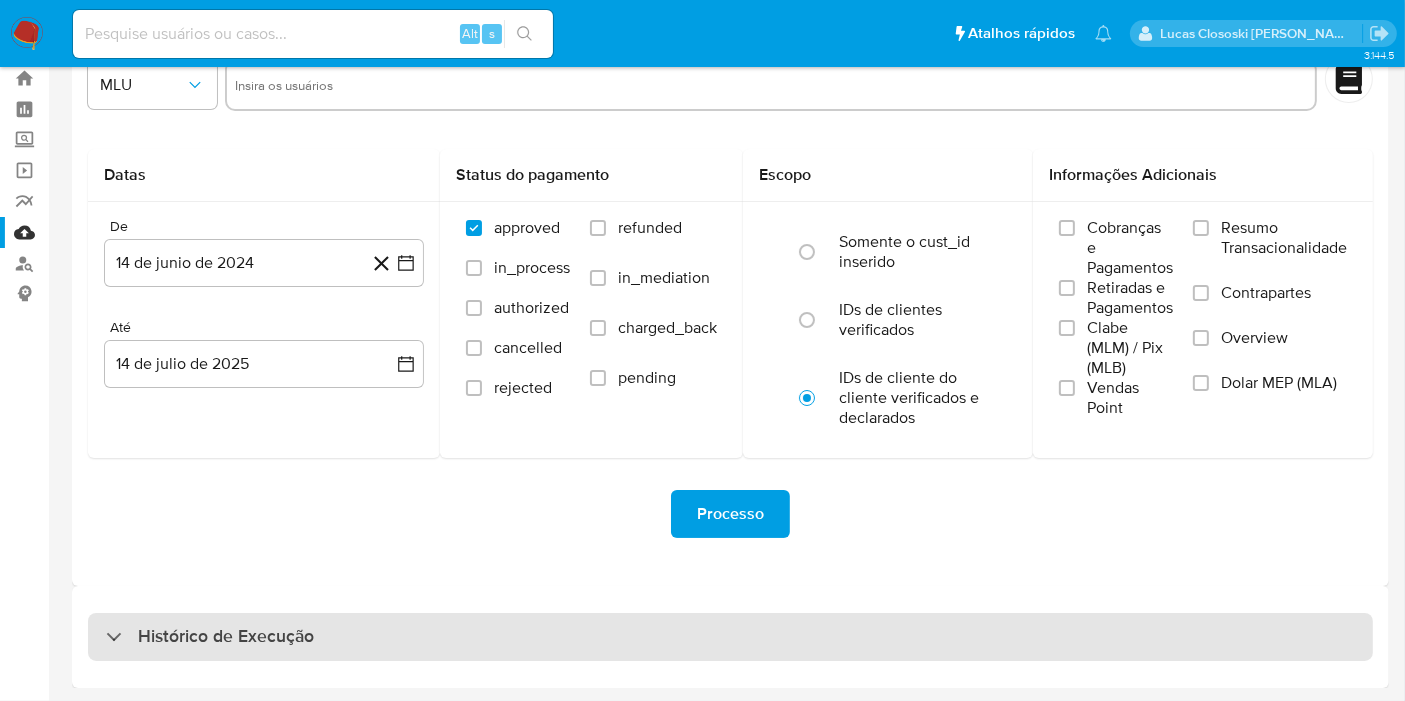 select on "10" 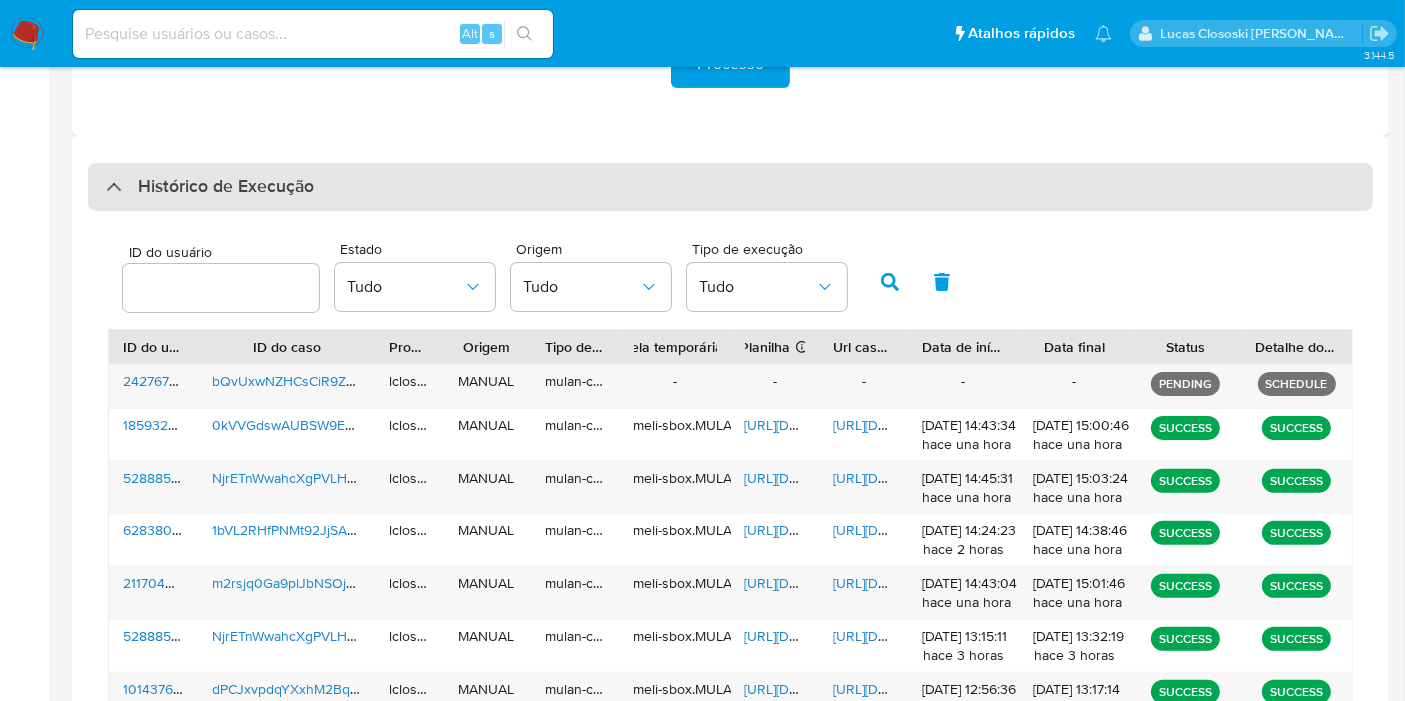 drag, startPoint x: 335, startPoint y: 178, endPoint x: 267, endPoint y: 641, distance: 467.9669 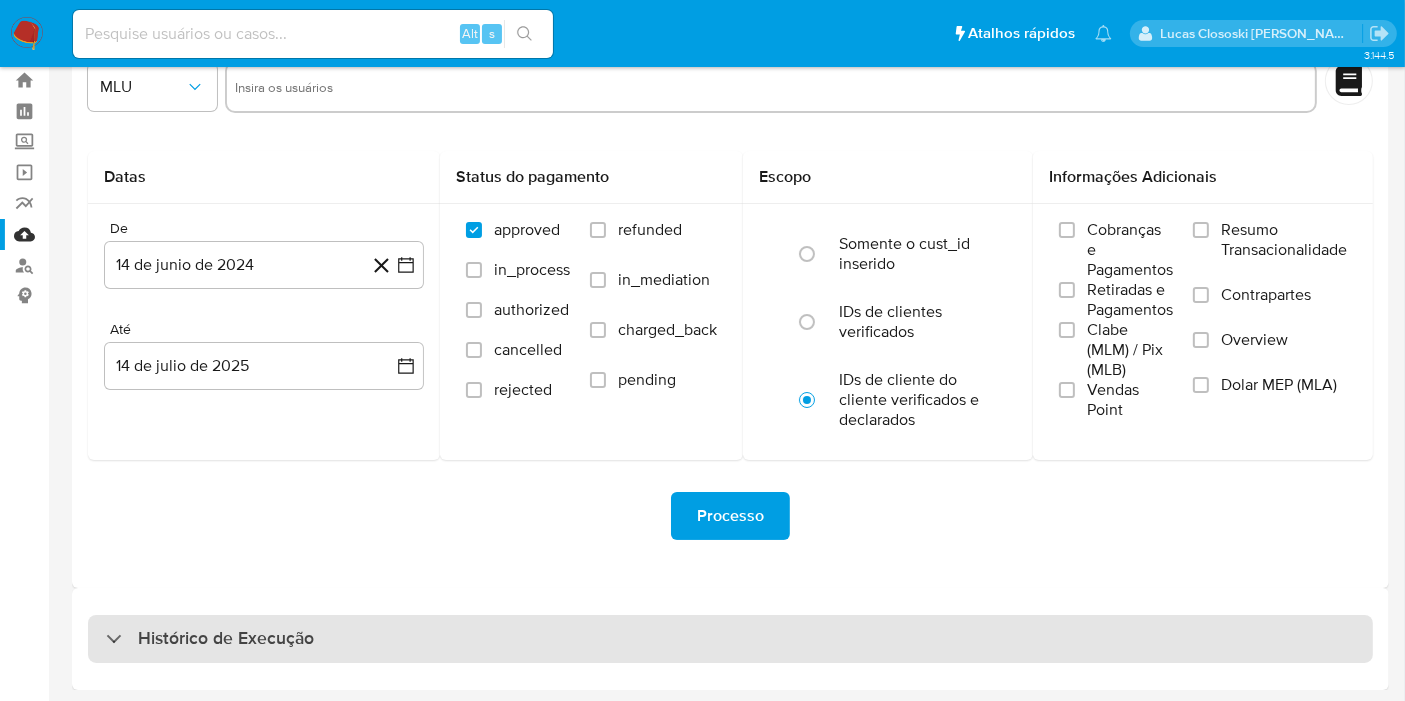 click on "Histórico de Execução" at bounding box center (730, 639) 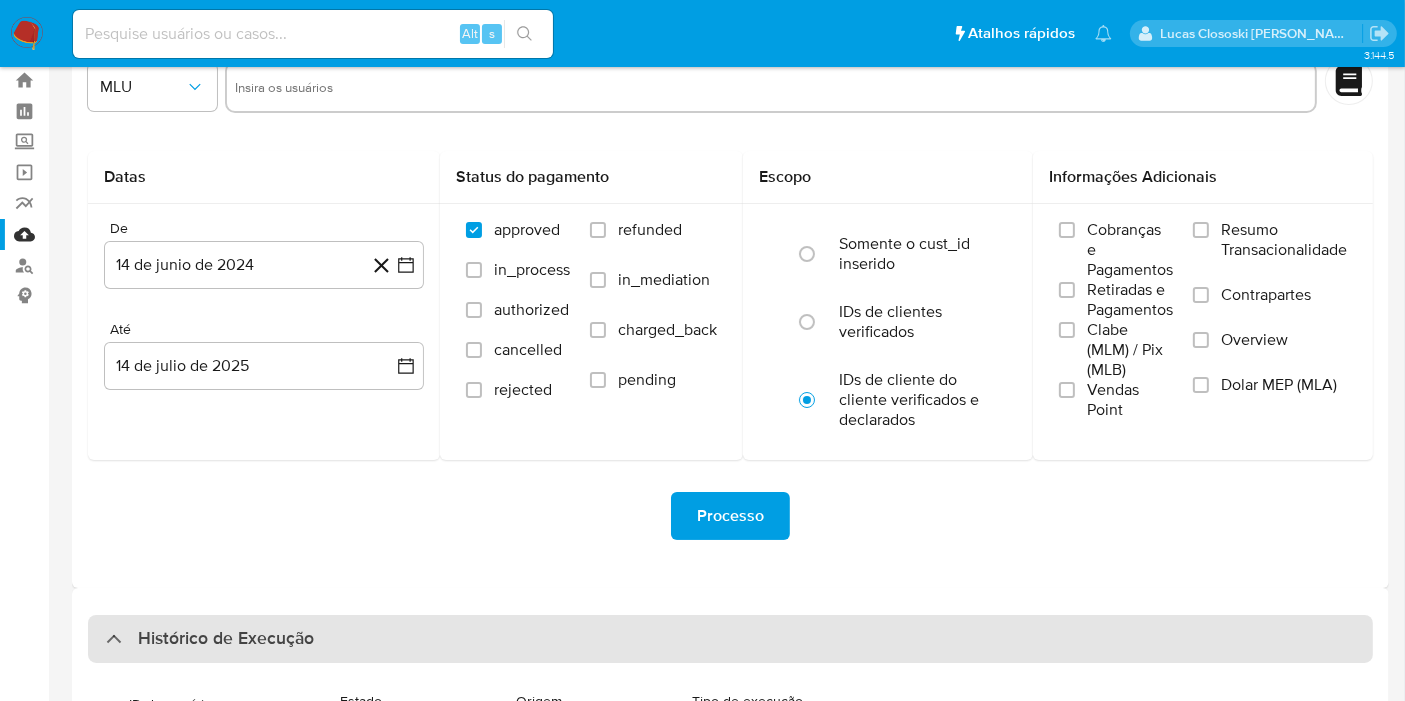 scroll, scrollTop: 506, scrollLeft: 0, axis: vertical 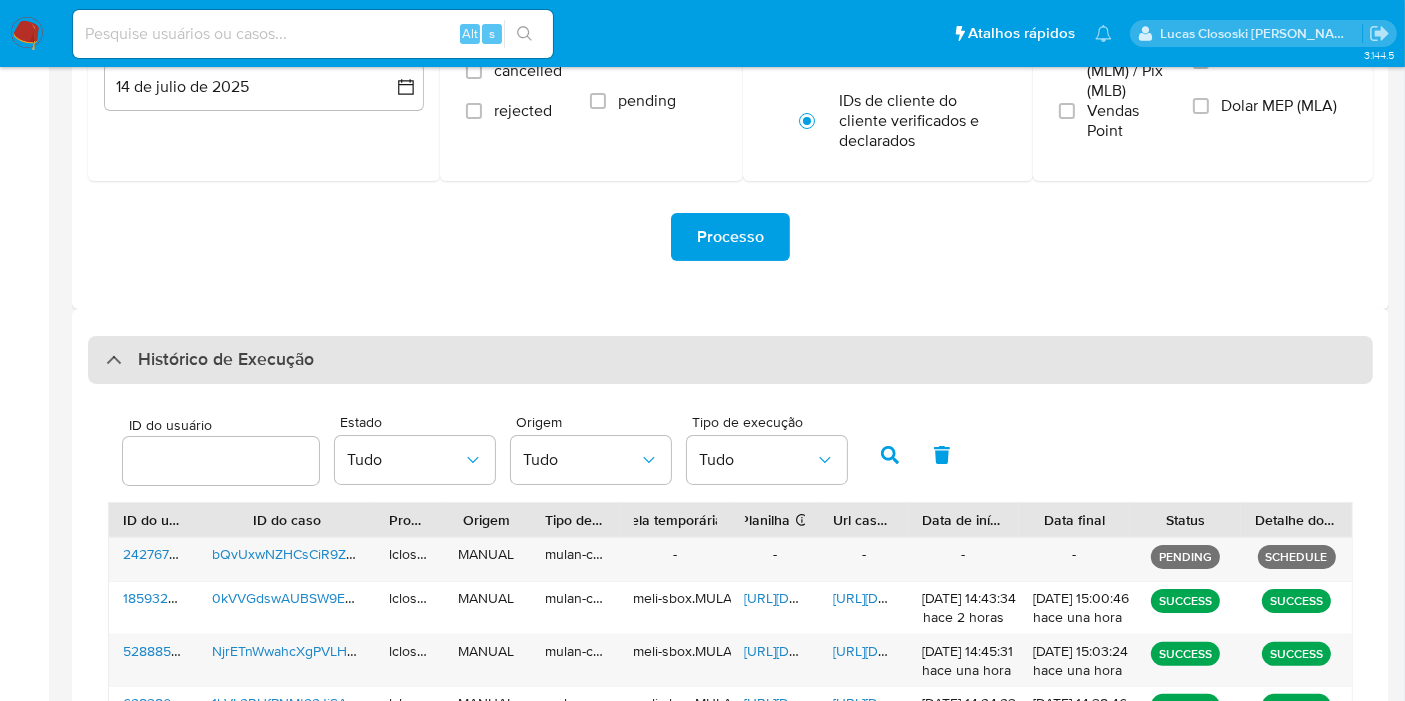 click on "Histórico de Execução" at bounding box center (226, 360) 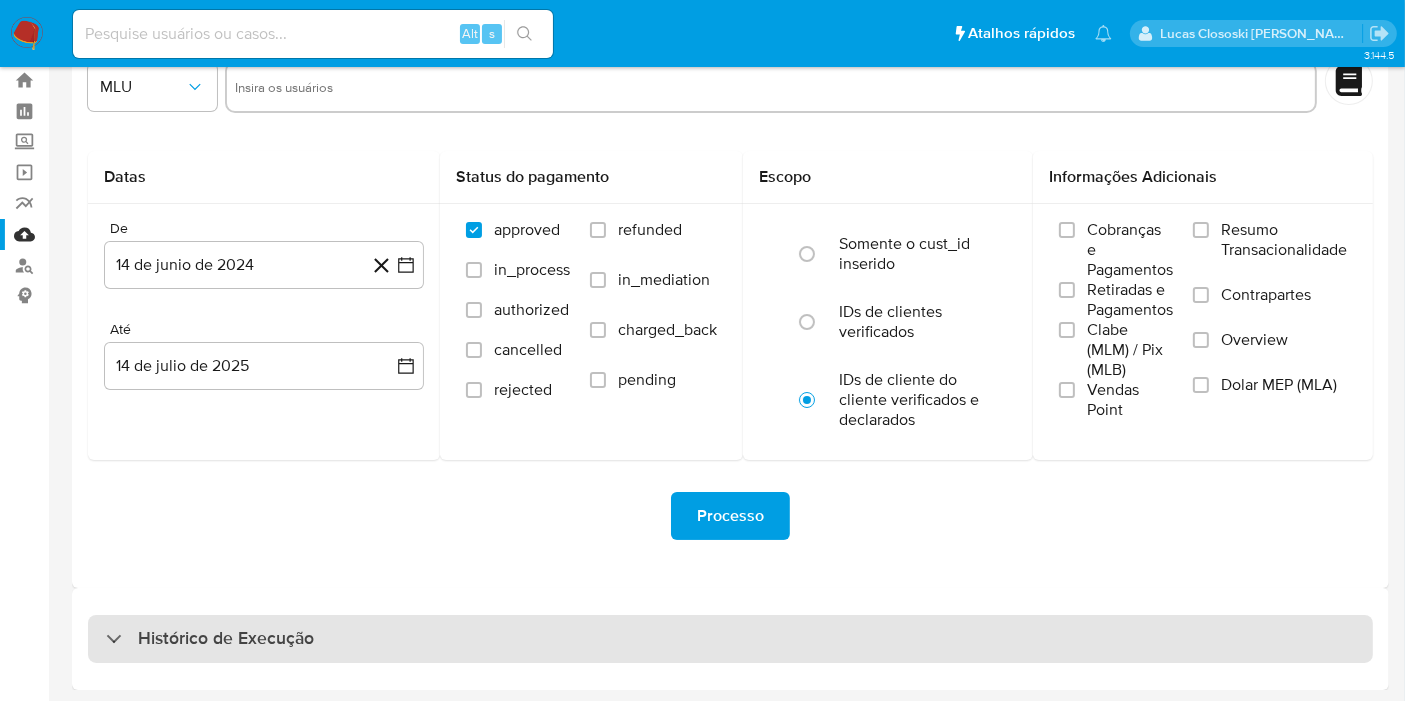 click on "Histórico de Execução" at bounding box center (226, 639) 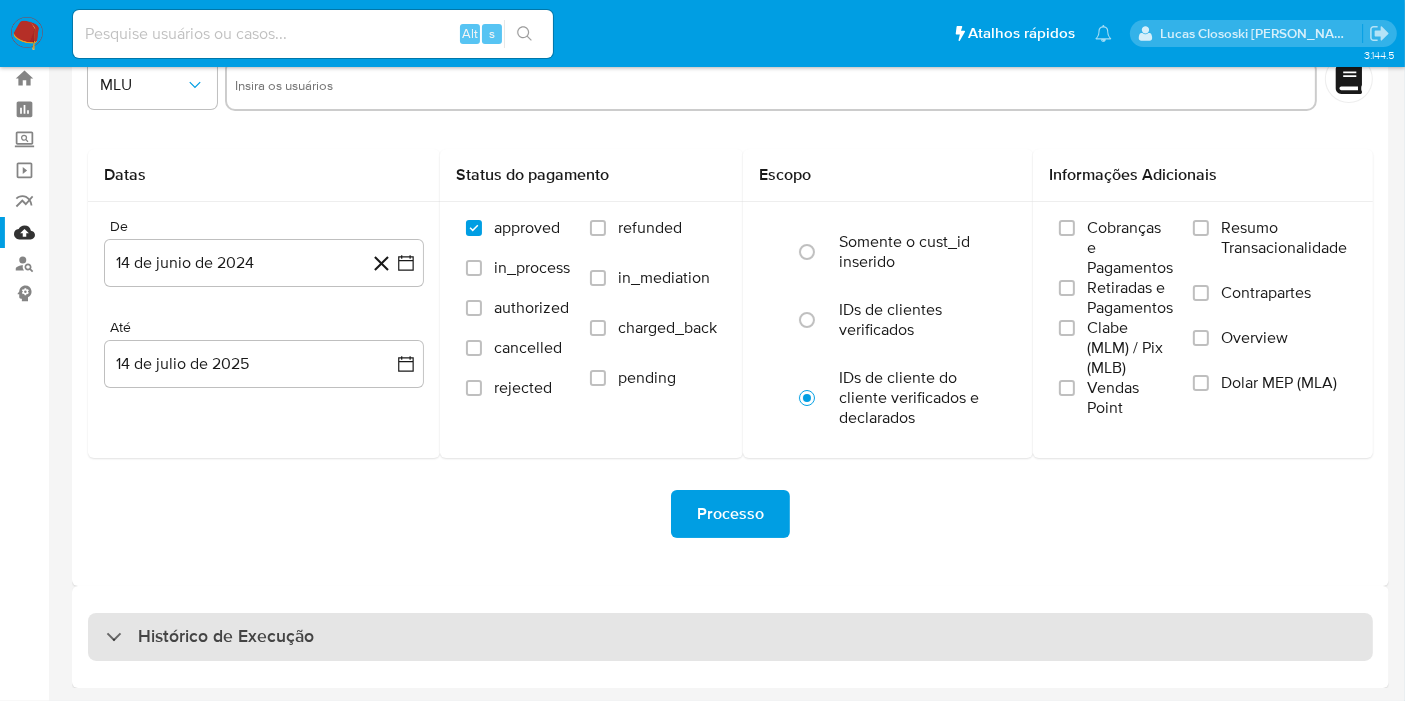 select on "10" 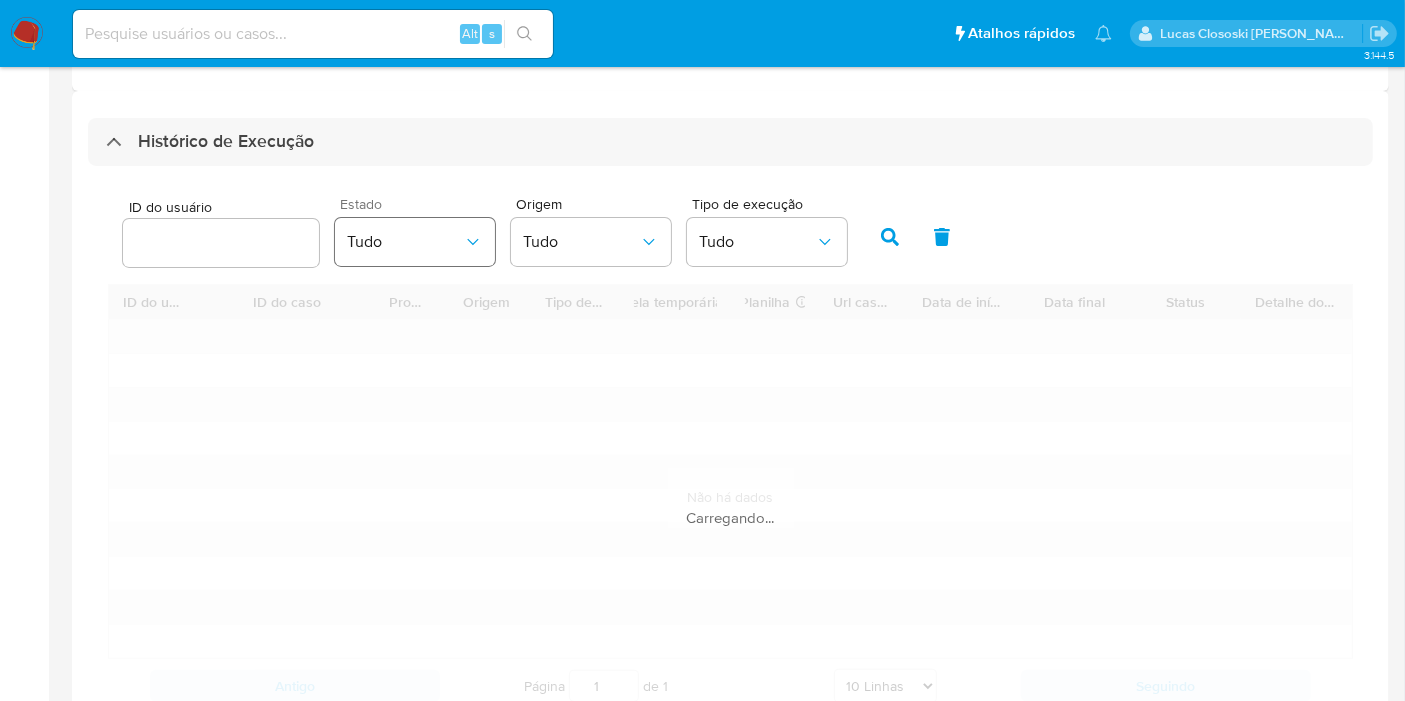 scroll, scrollTop: 617, scrollLeft: 0, axis: vertical 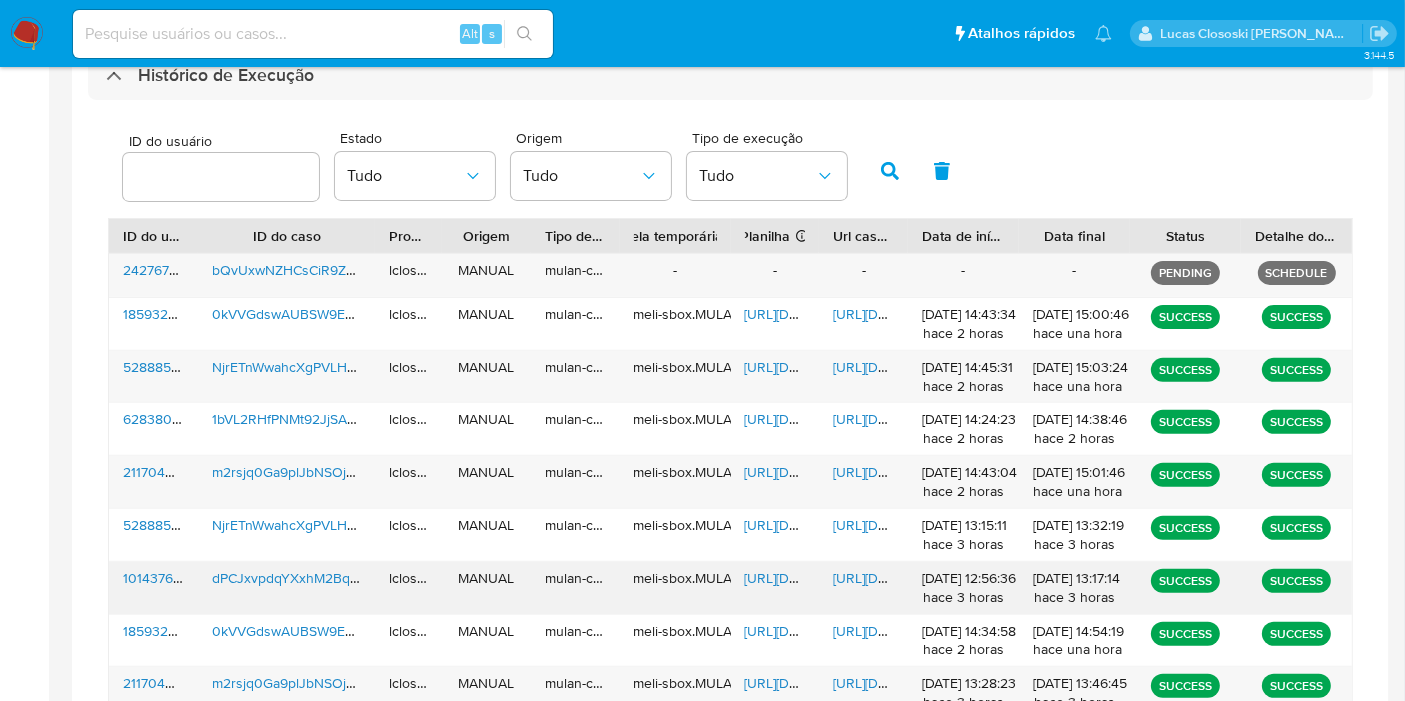 click on "https://docs.google.com/spreadsheets/d/1hHv8WYaMt3iM73xNQEEmrRif2sC5XvmYUxnNTk65Dlg/edit" at bounding box center (814, 578) 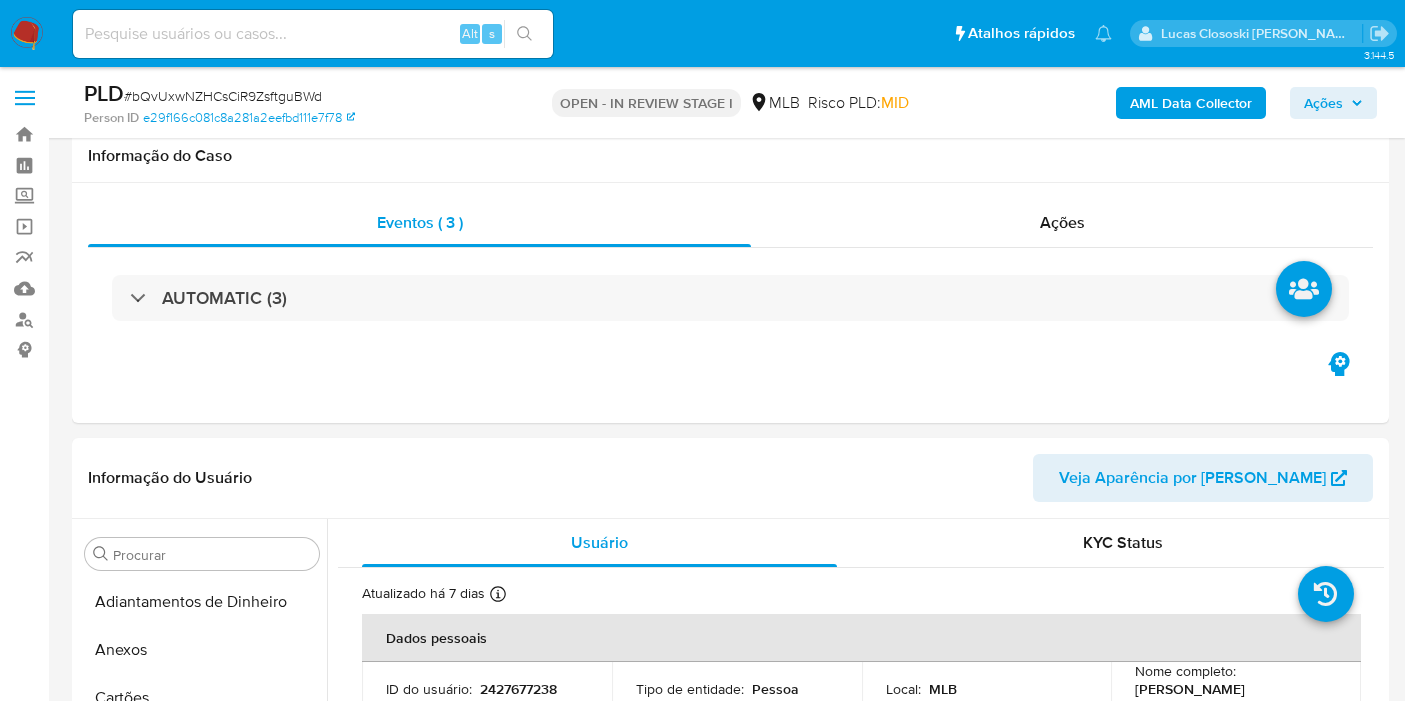 scroll, scrollTop: 1459, scrollLeft: 0, axis: vertical 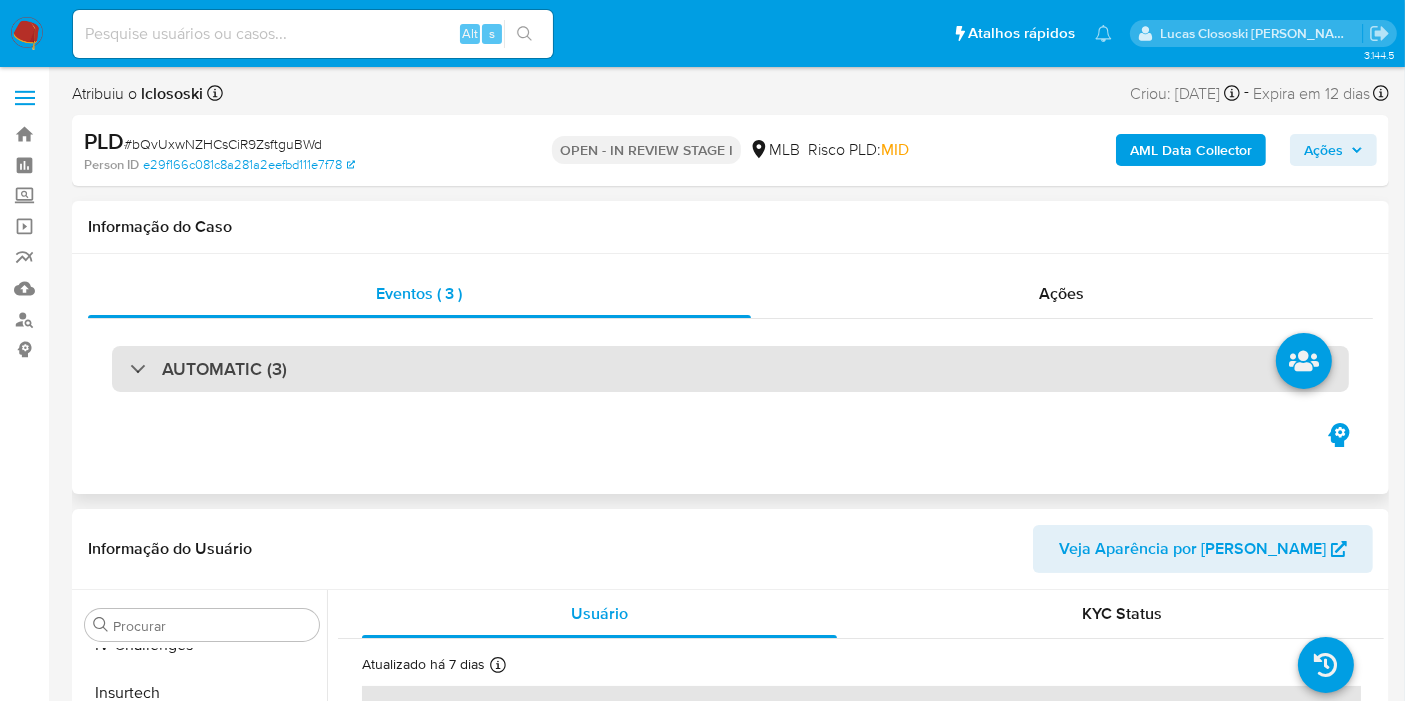 click on "AUTOMATIC (3)" at bounding box center (730, 369) 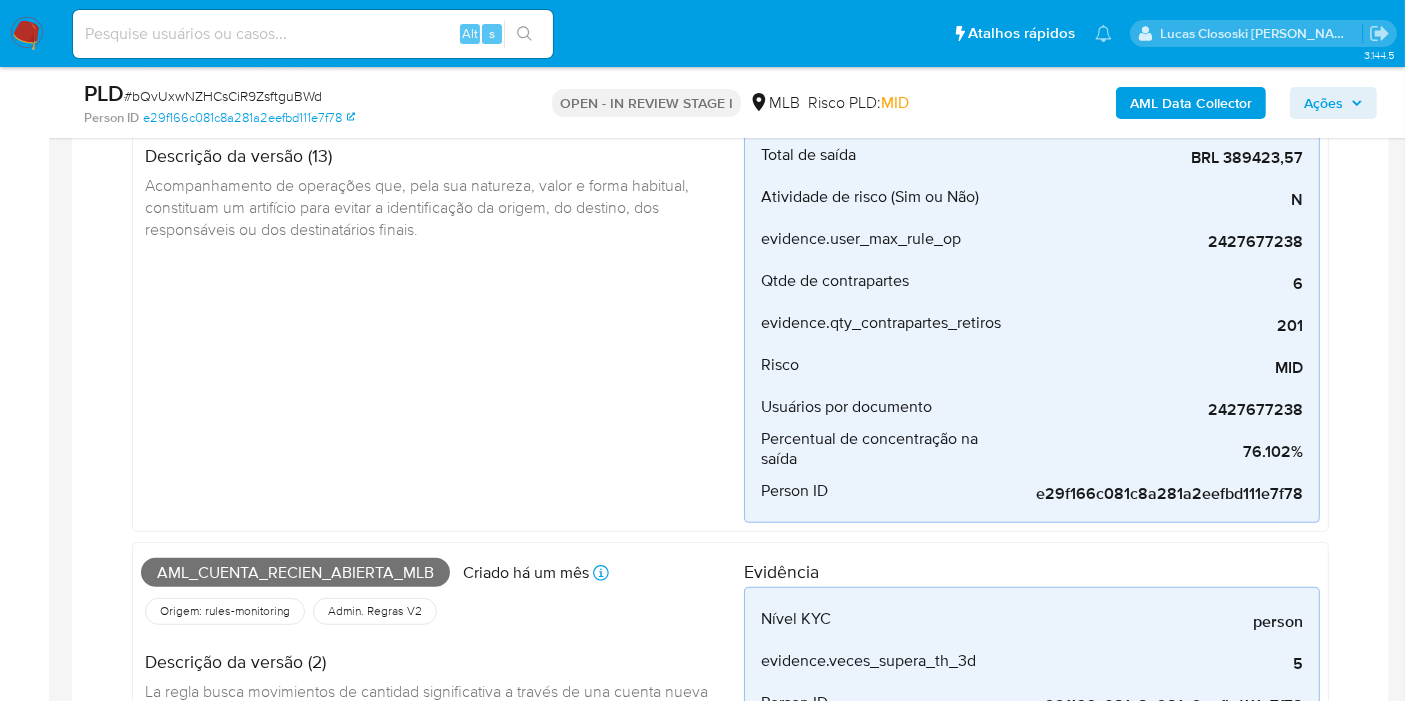 scroll, scrollTop: 777, scrollLeft: 0, axis: vertical 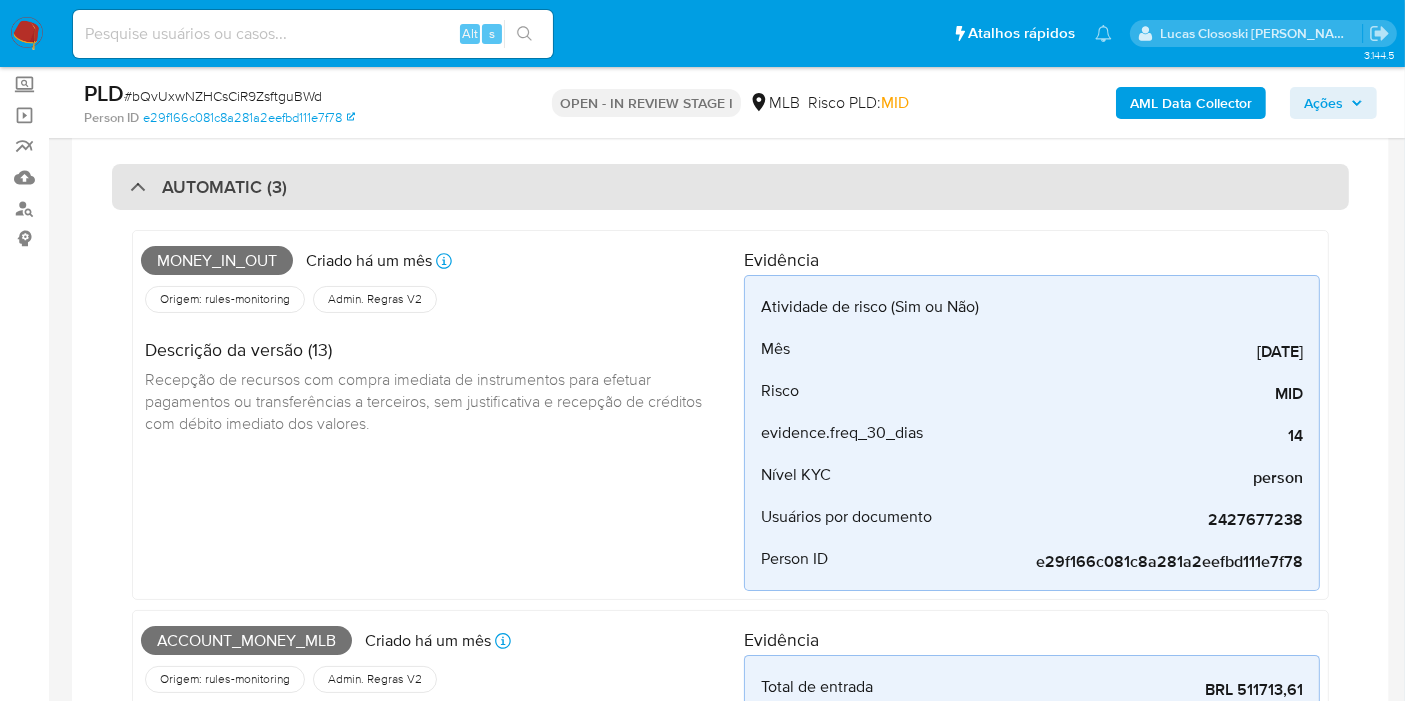 click on "AUTOMATIC (3)" at bounding box center (730, 187) 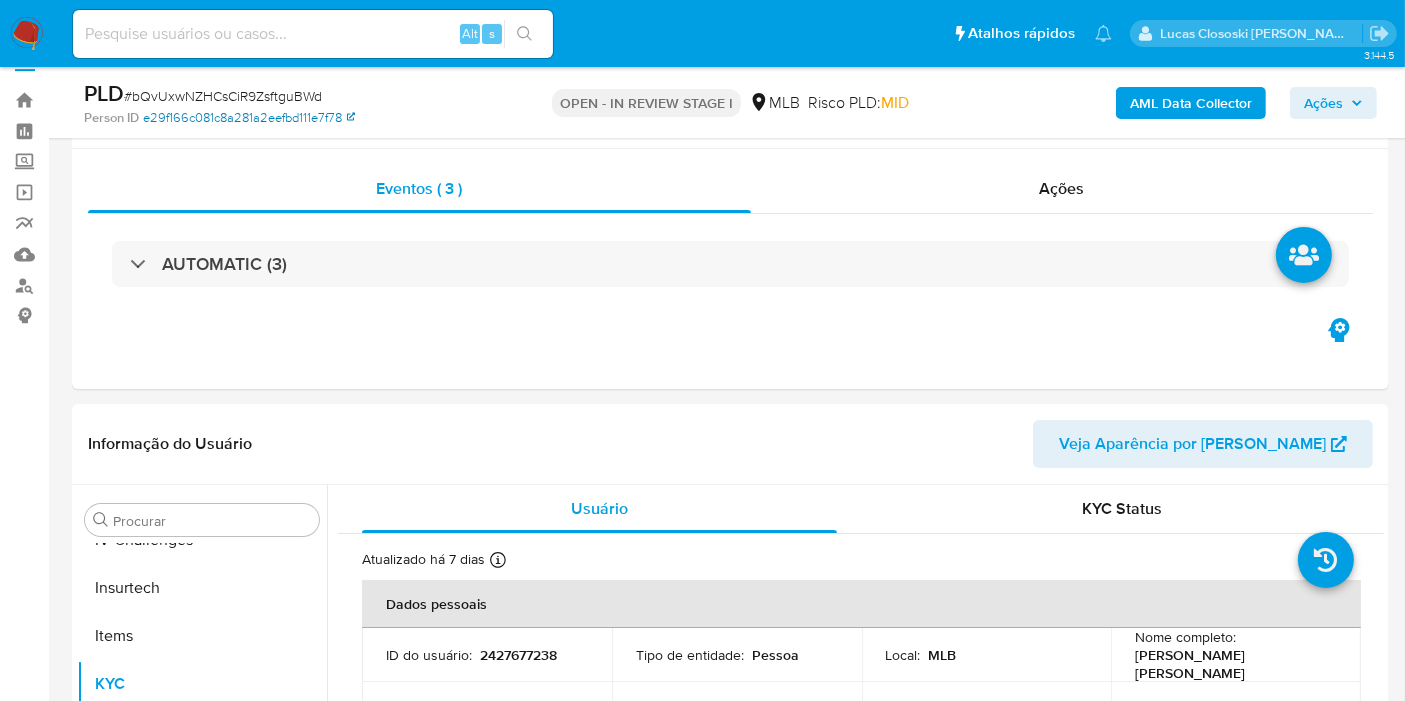 scroll, scrollTop: 0, scrollLeft: 0, axis: both 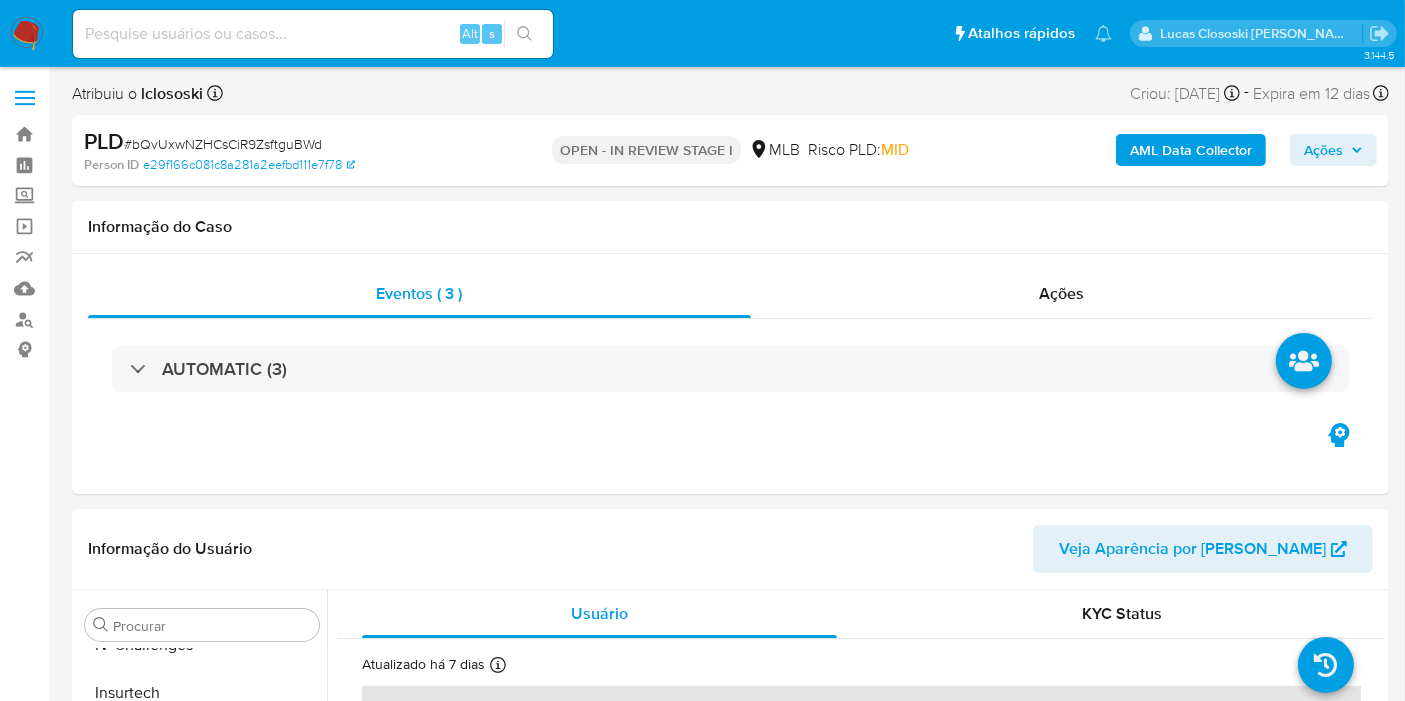 click on "# bQvUxwNZHCsCiR9ZsftguBWd" at bounding box center (223, 144) 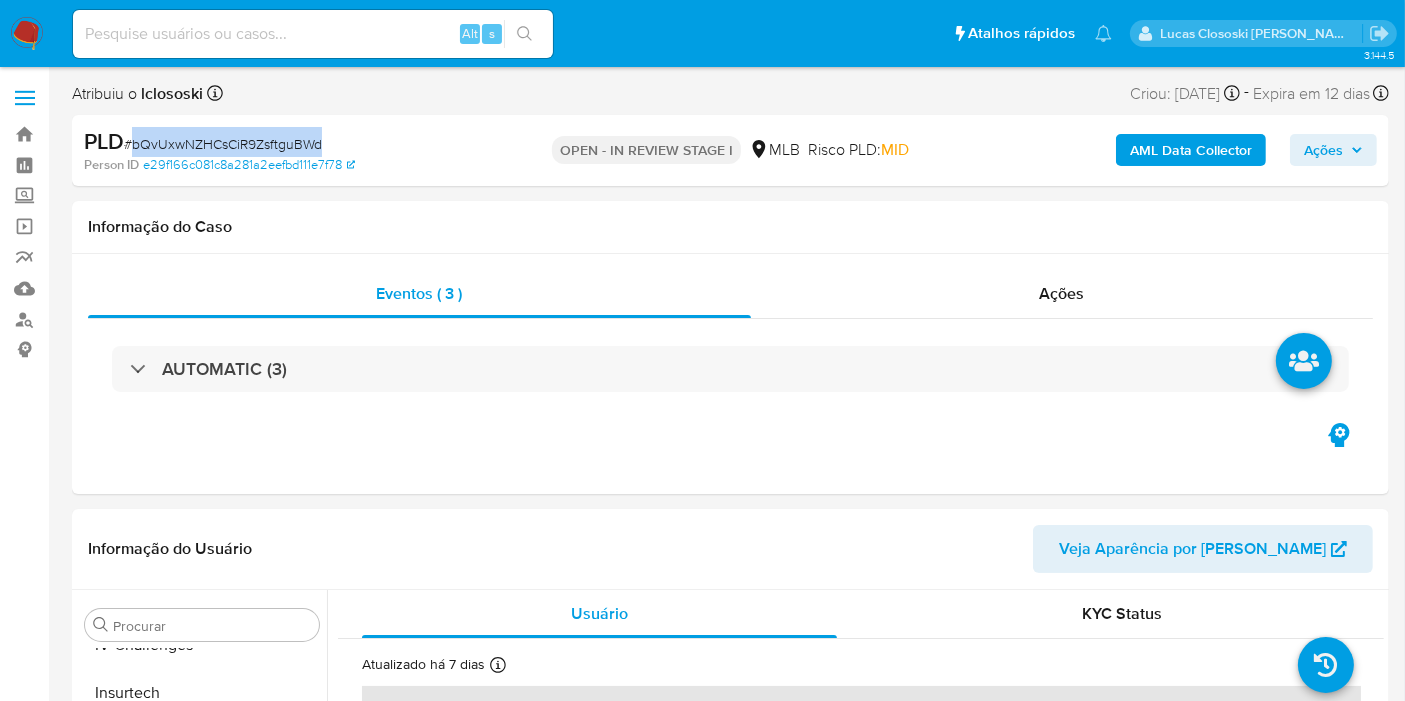 click on "# bQvUxwNZHCsCiR9ZsftguBWd" at bounding box center (223, 144) 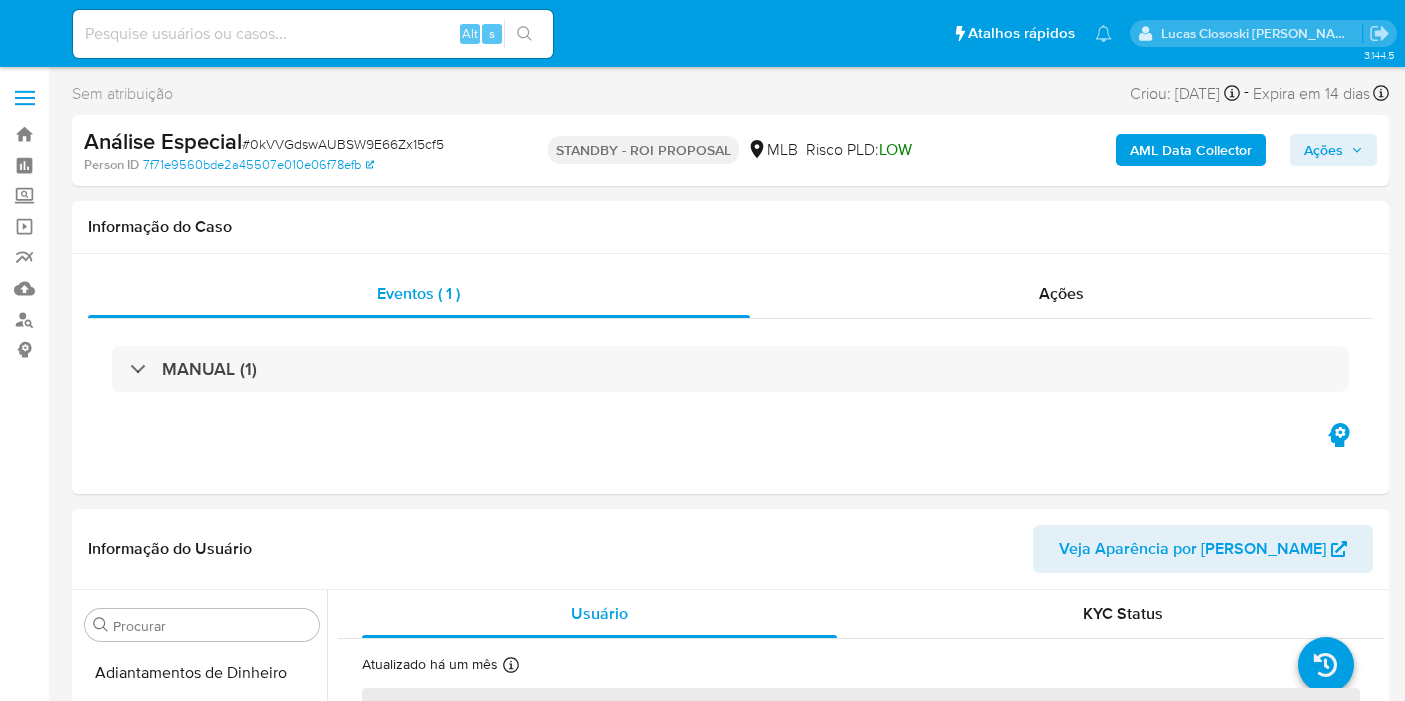 select on "10" 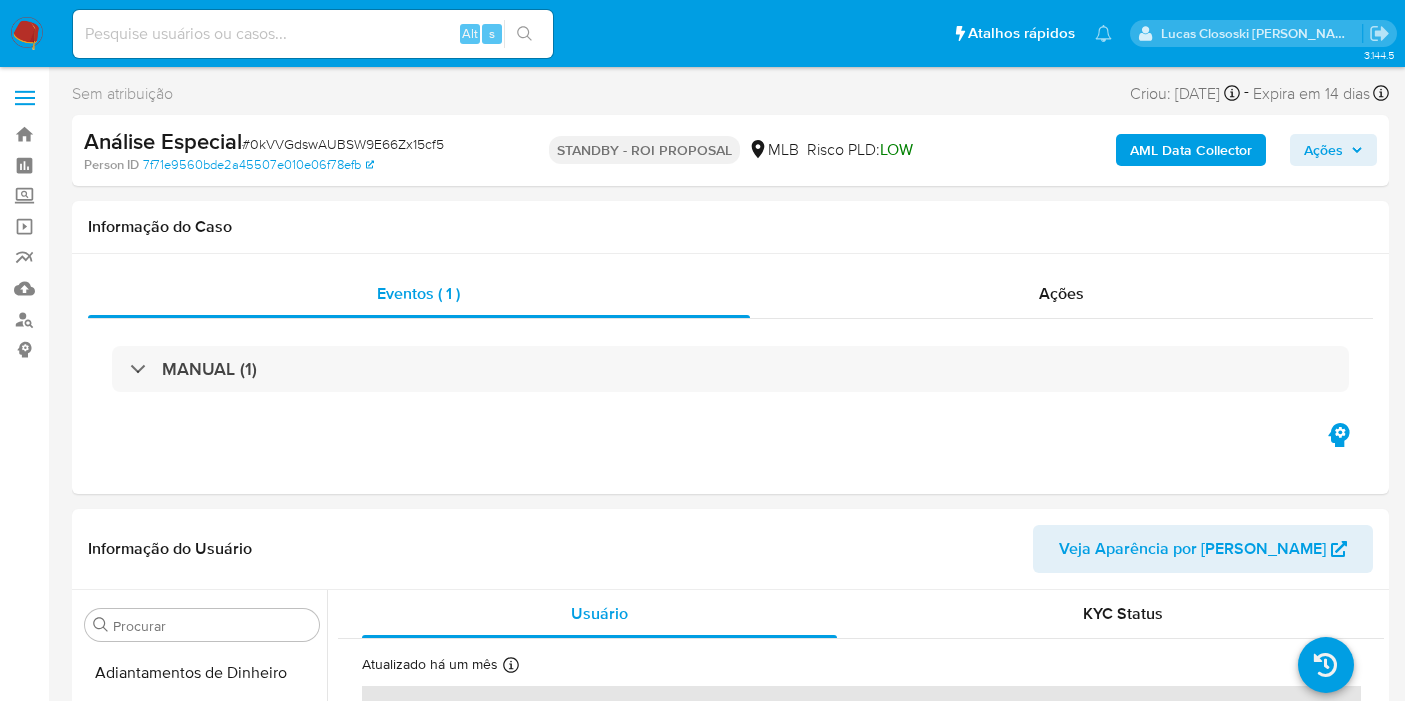 scroll, scrollTop: 0, scrollLeft: 0, axis: both 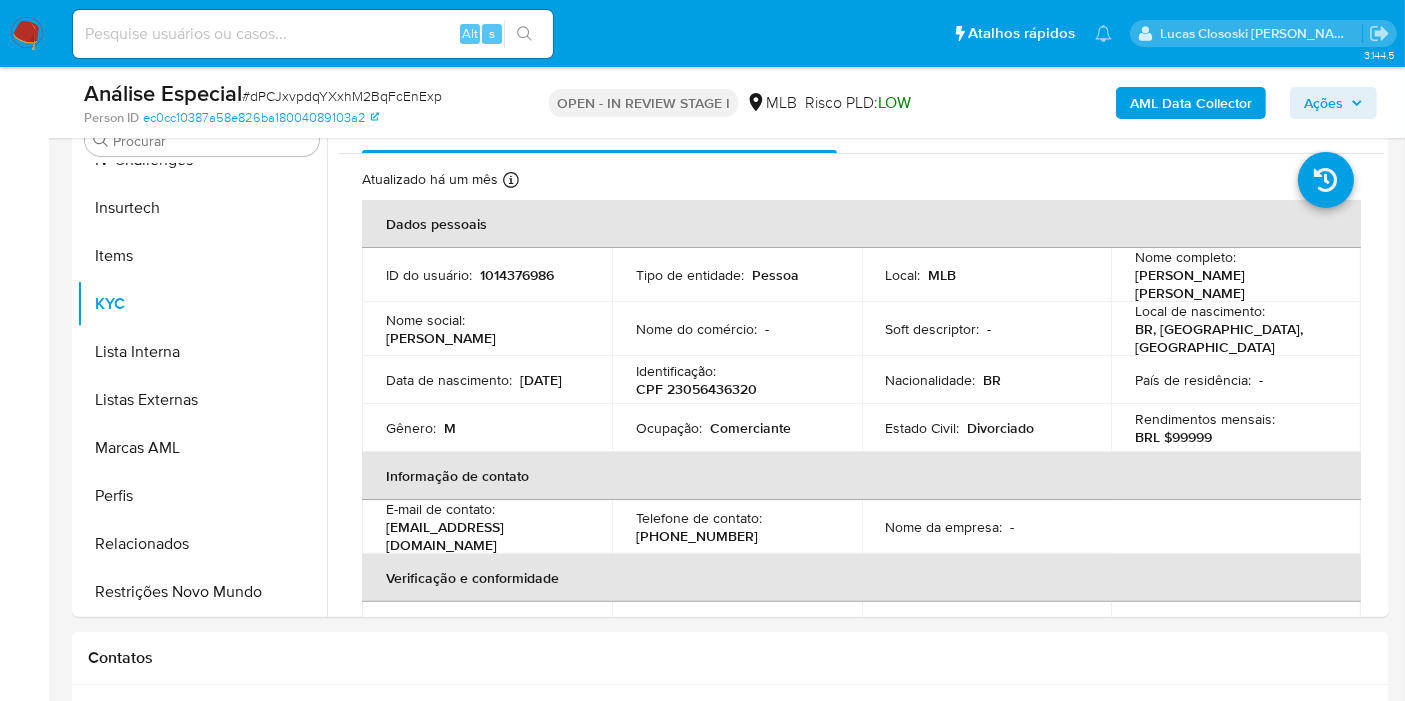 select on "10" 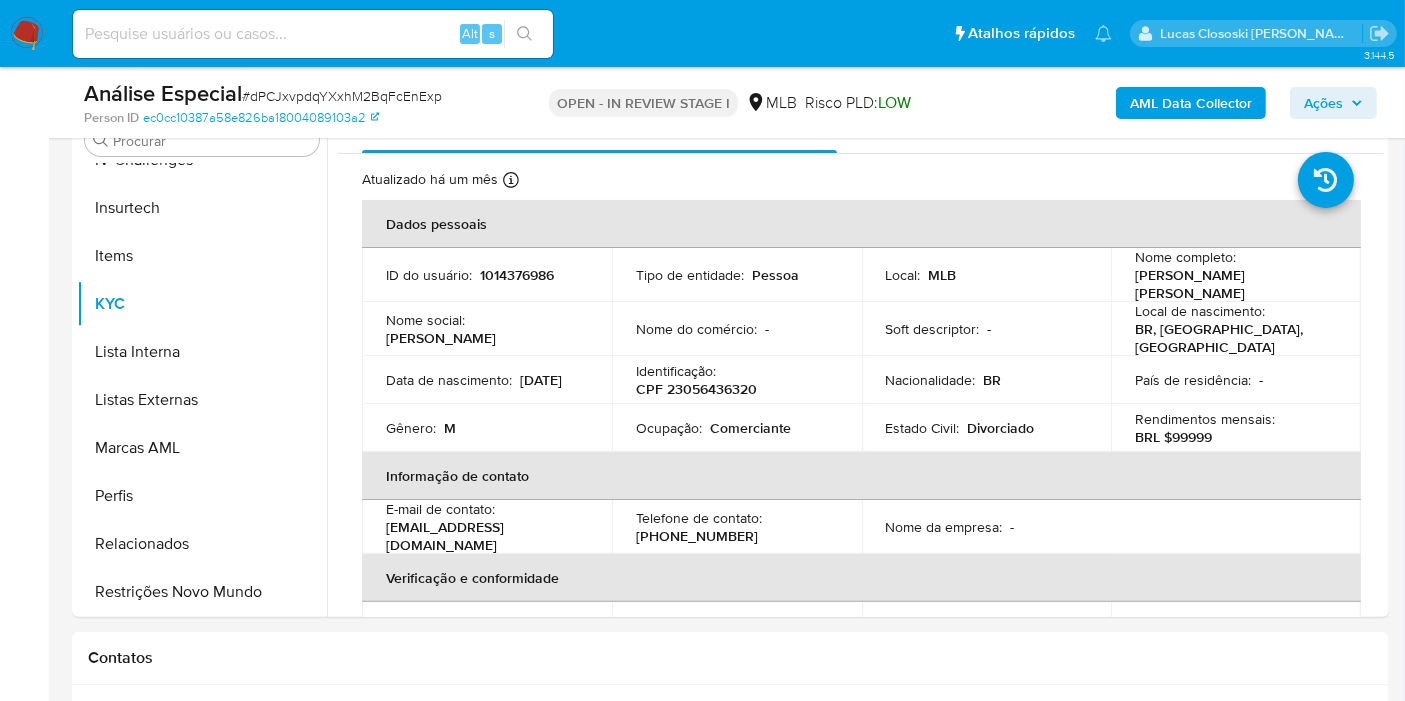 scroll, scrollTop: 333, scrollLeft: 0, axis: vertical 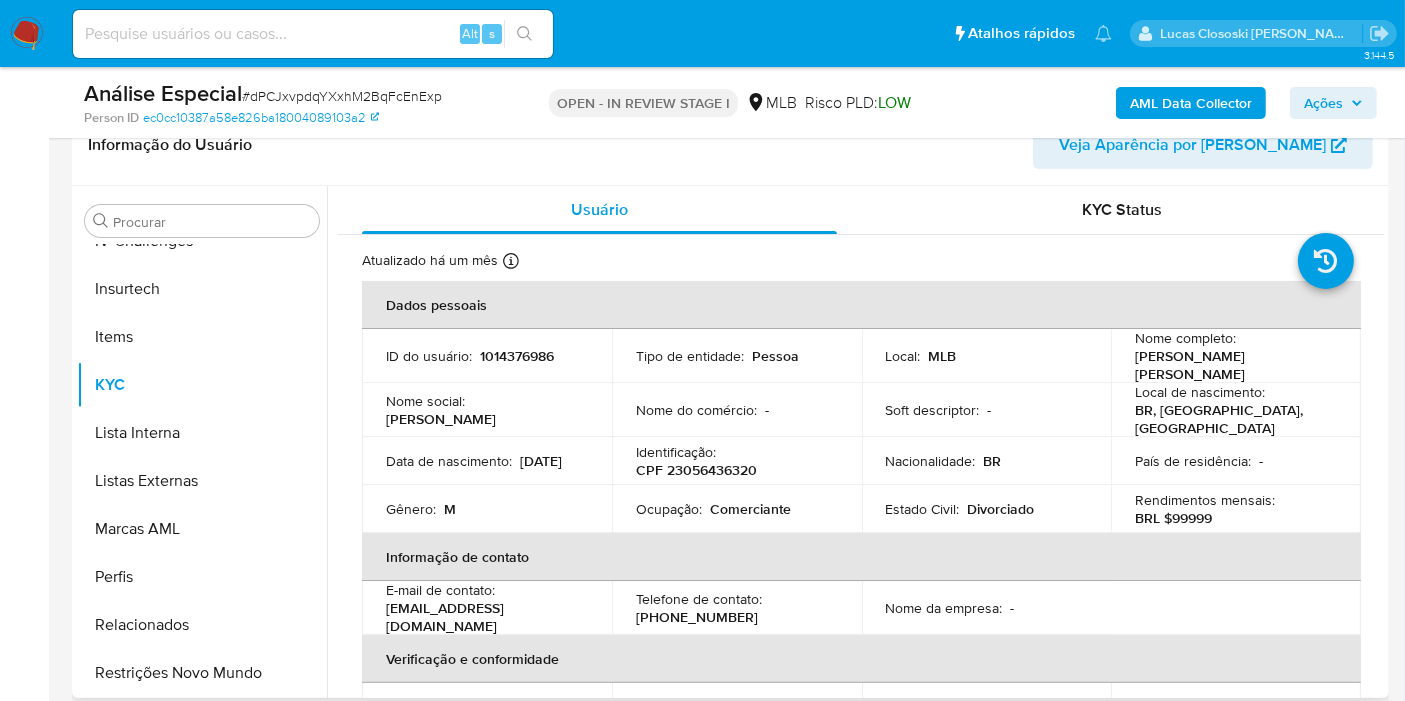 click on "CPF 23056436320" at bounding box center [696, 470] 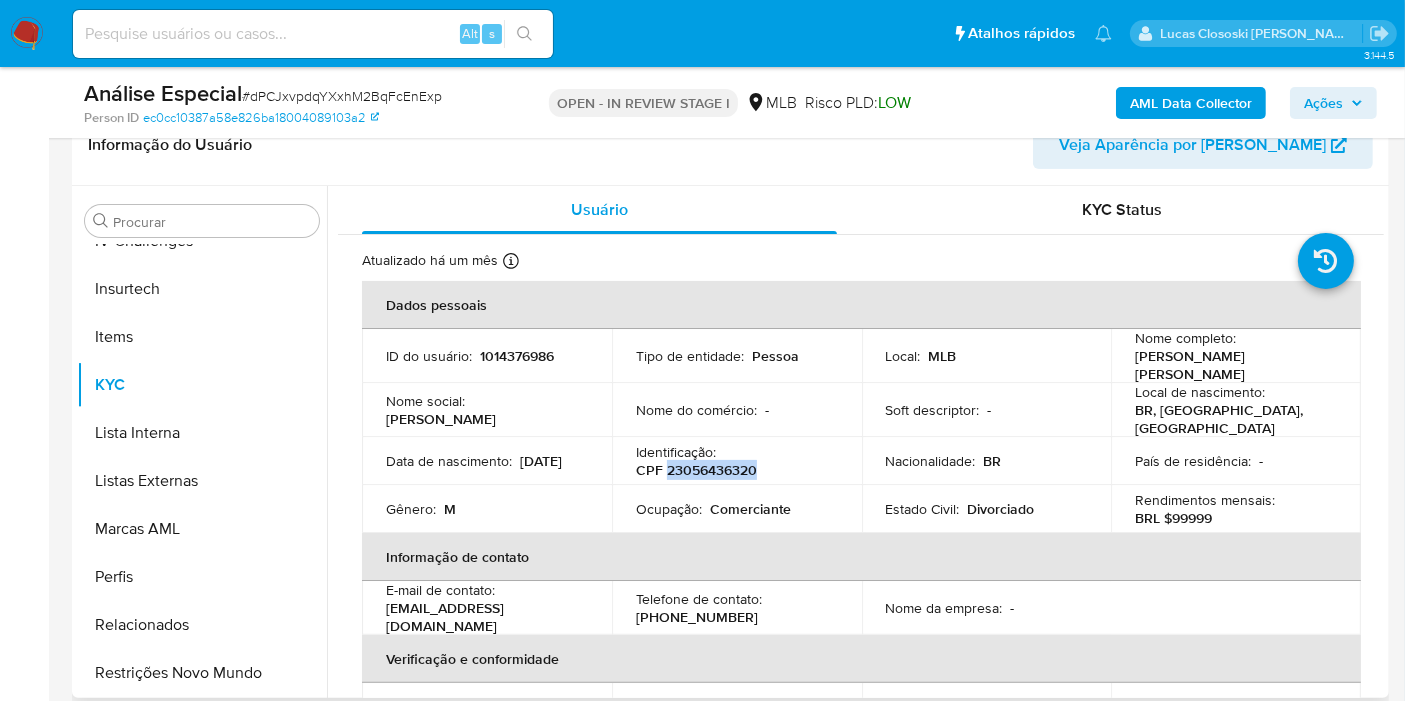 click on "CPF 23056436320" at bounding box center [696, 470] 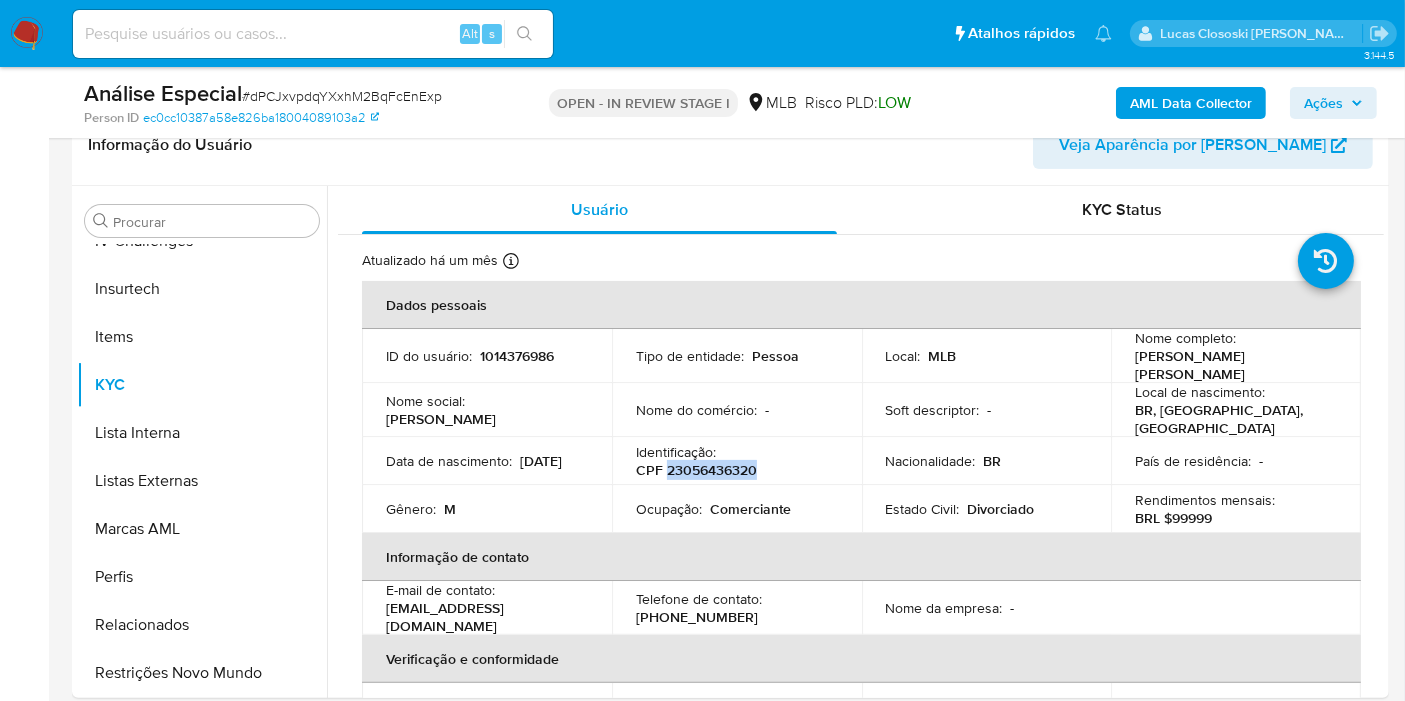 copy on "23056436320" 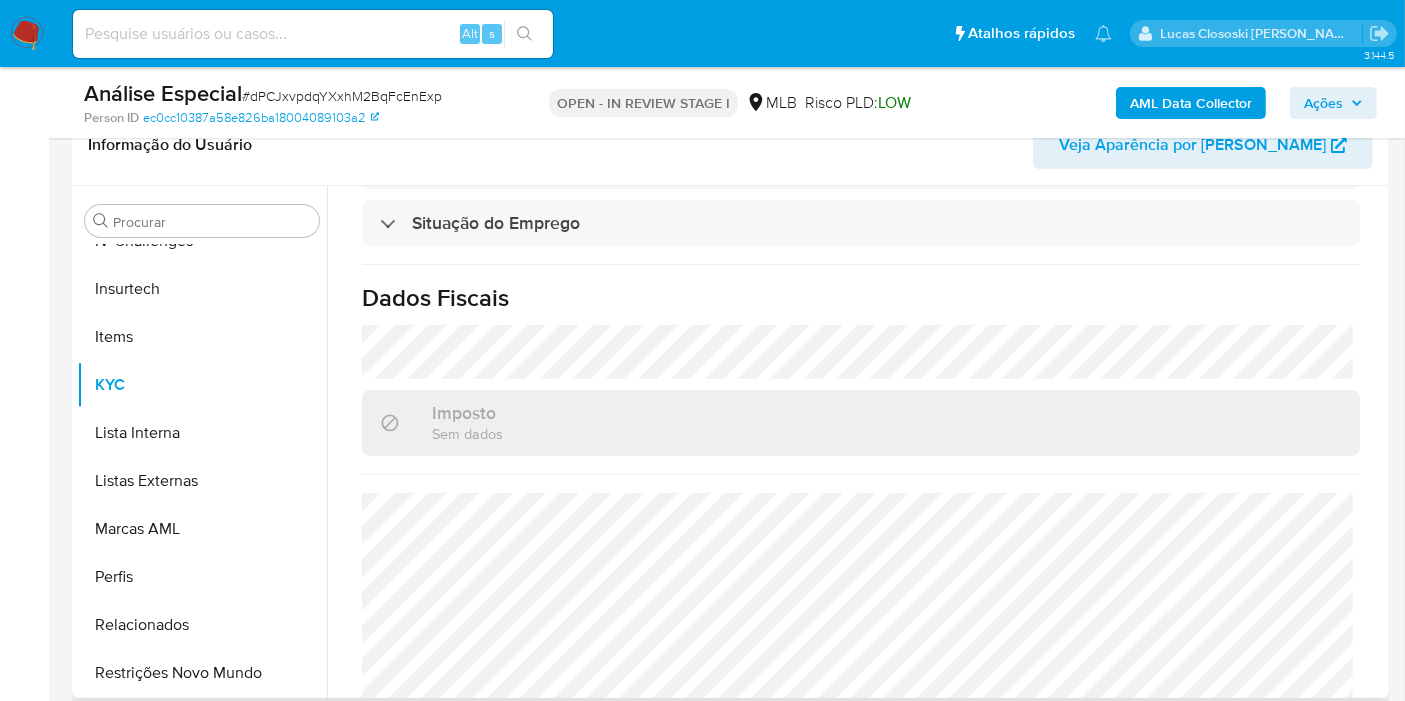 scroll, scrollTop: 908, scrollLeft: 0, axis: vertical 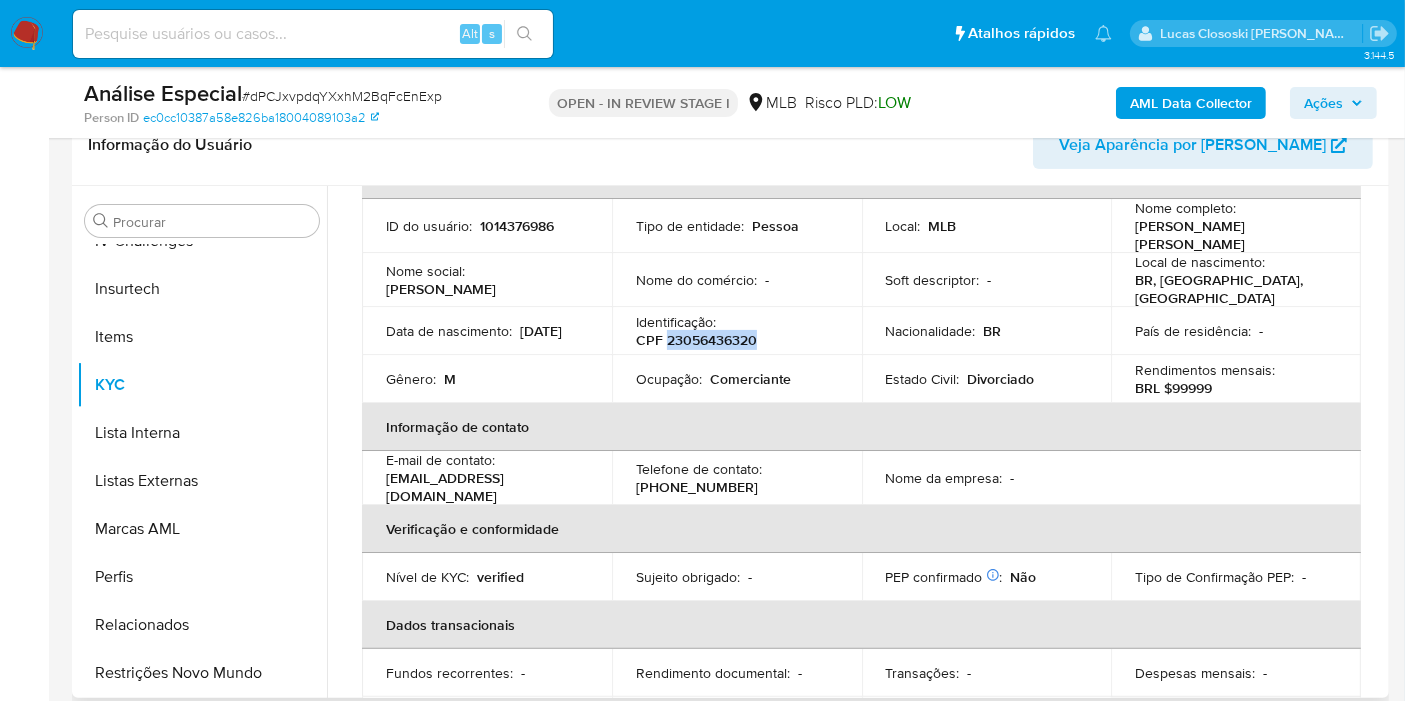 click on "CPF 23056436320" at bounding box center [696, 340] 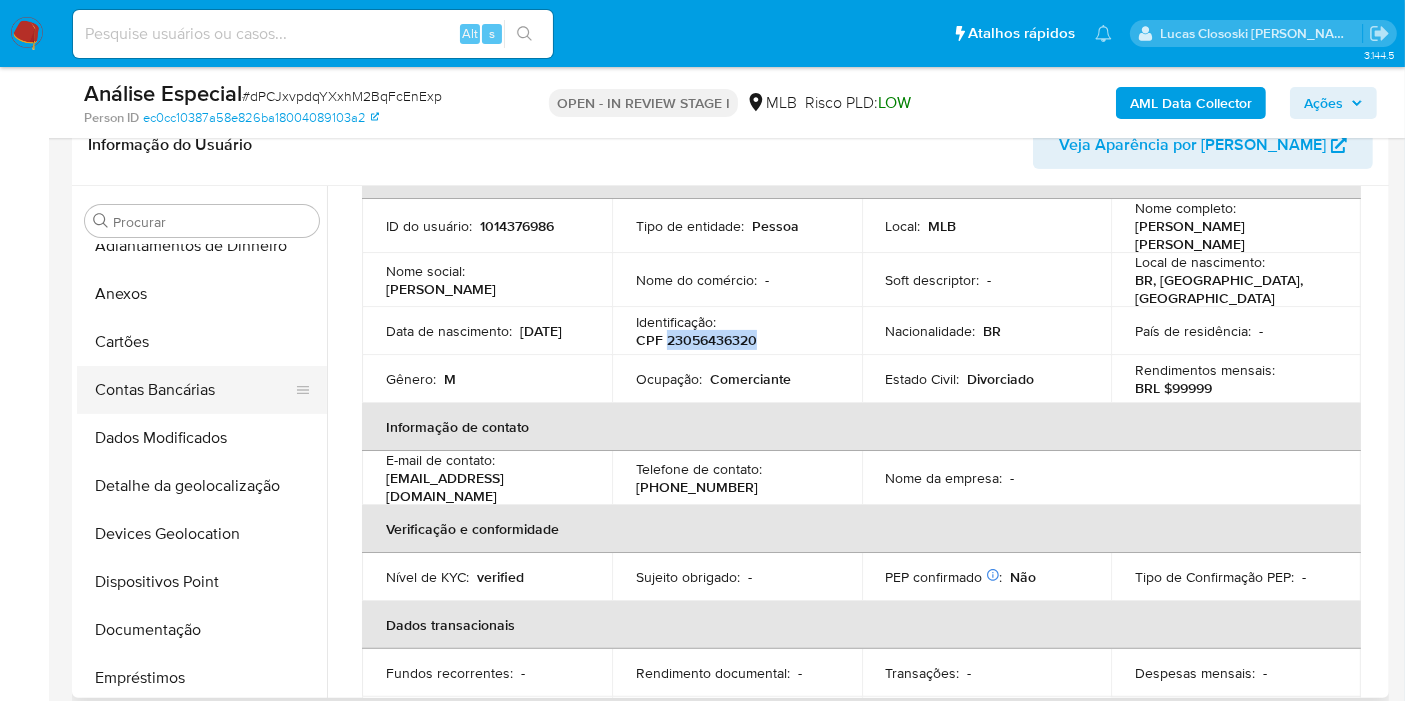 scroll, scrollTop: 0, scrollLeft: 0, axis: both 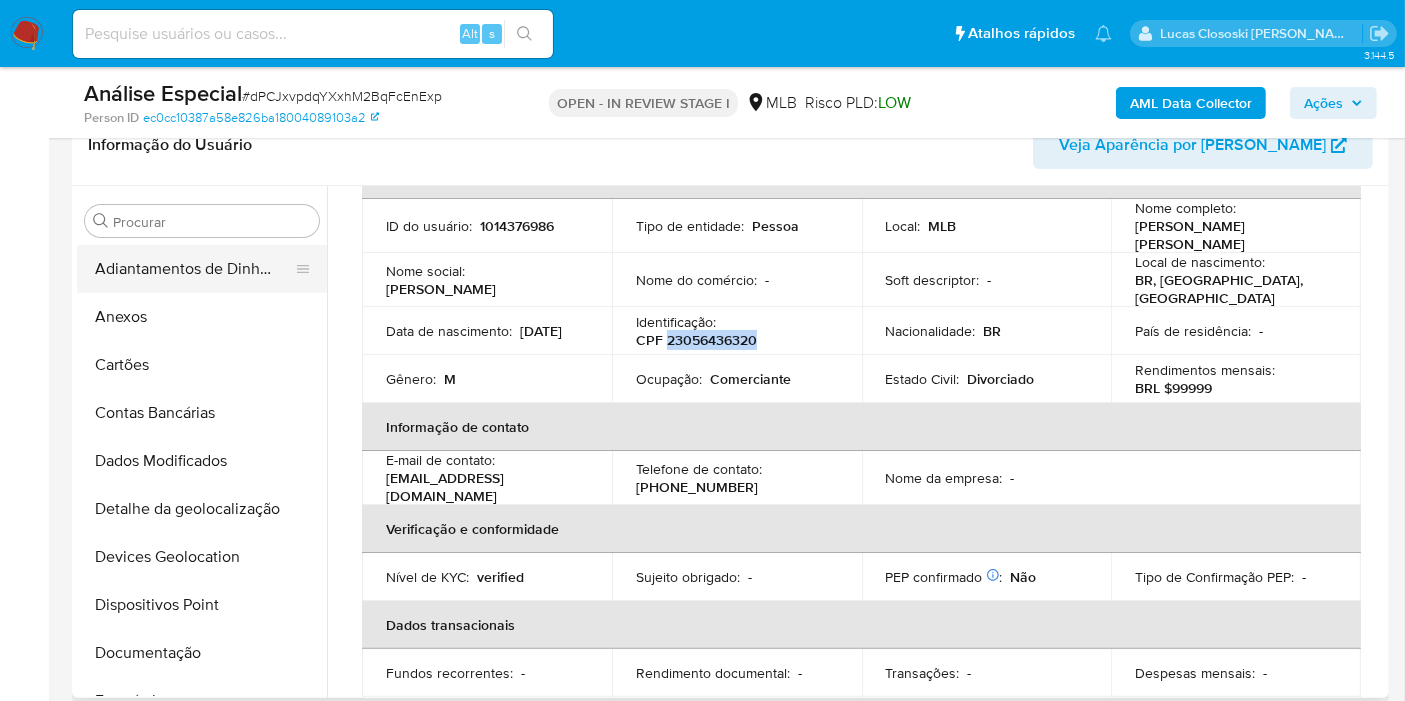 drag, startPoint x: 180, startPoint y: 545, endPoint x: 193, endPoint y: 290, distance: 255.33116 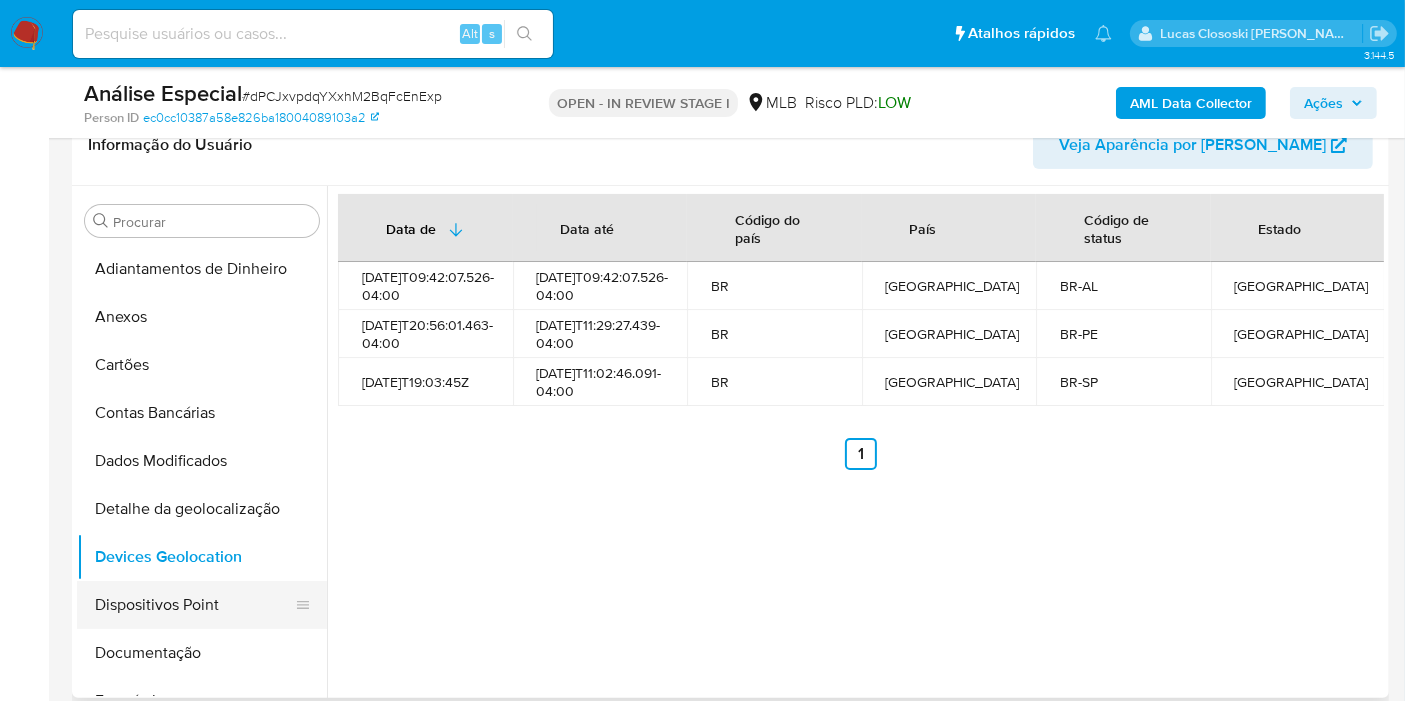 click on "Dispositivos Point" at bounding box center (194, 605) 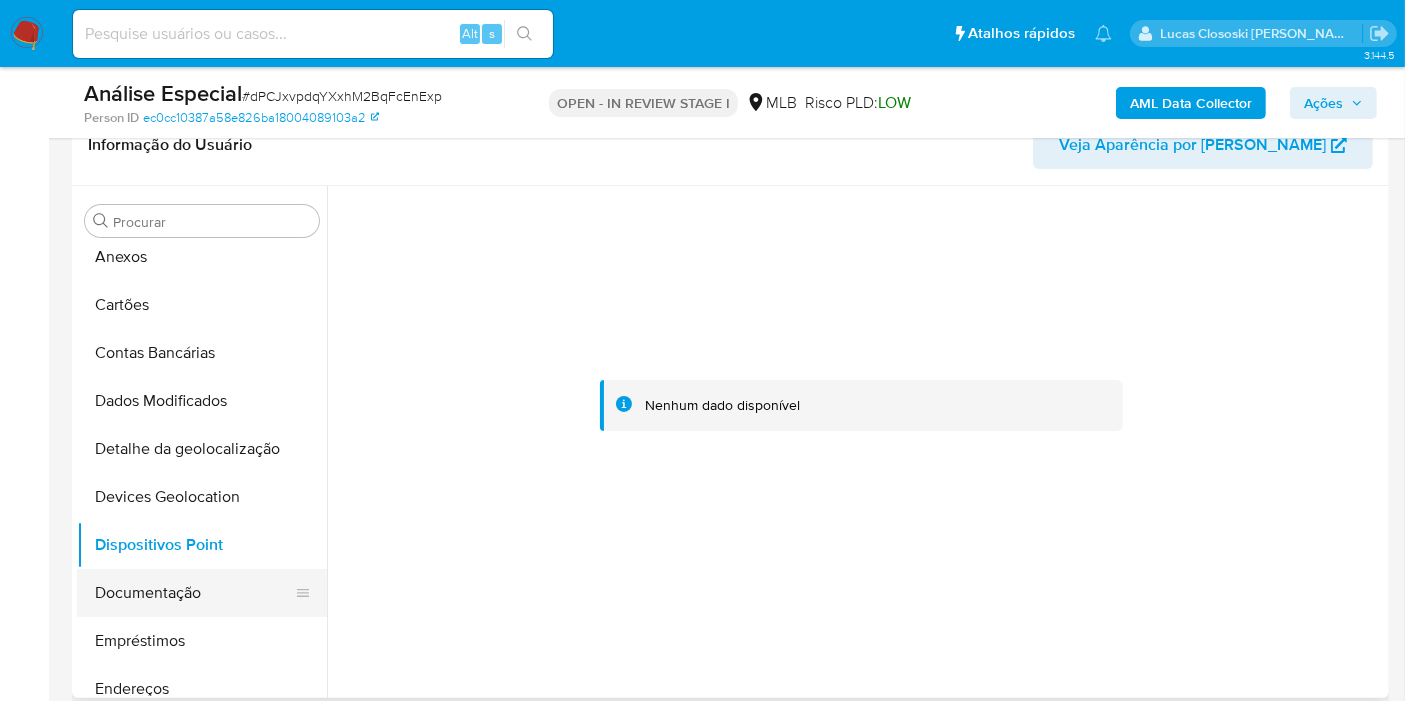 scroll, scrollTop: 111, scrollLeft: 0, axis: vertical 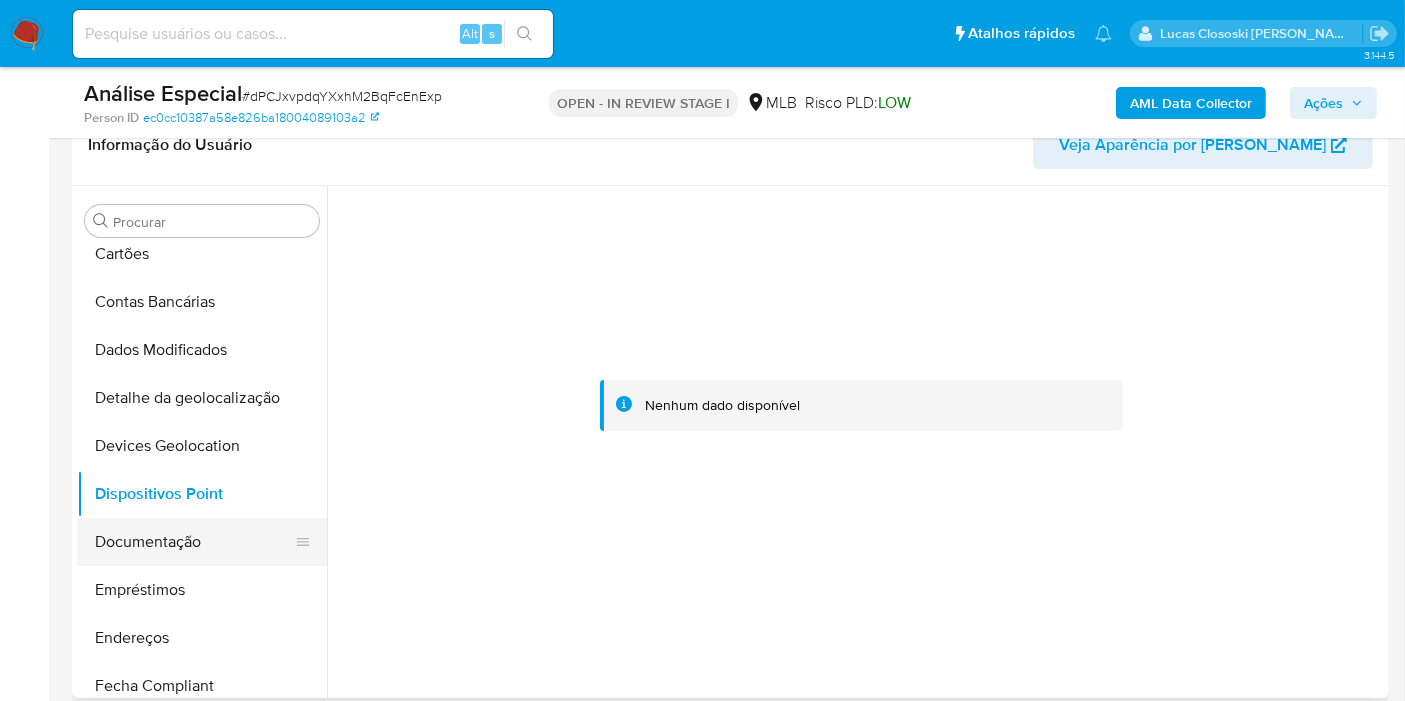 click on "Documentação" at bounding box center (194, 542) 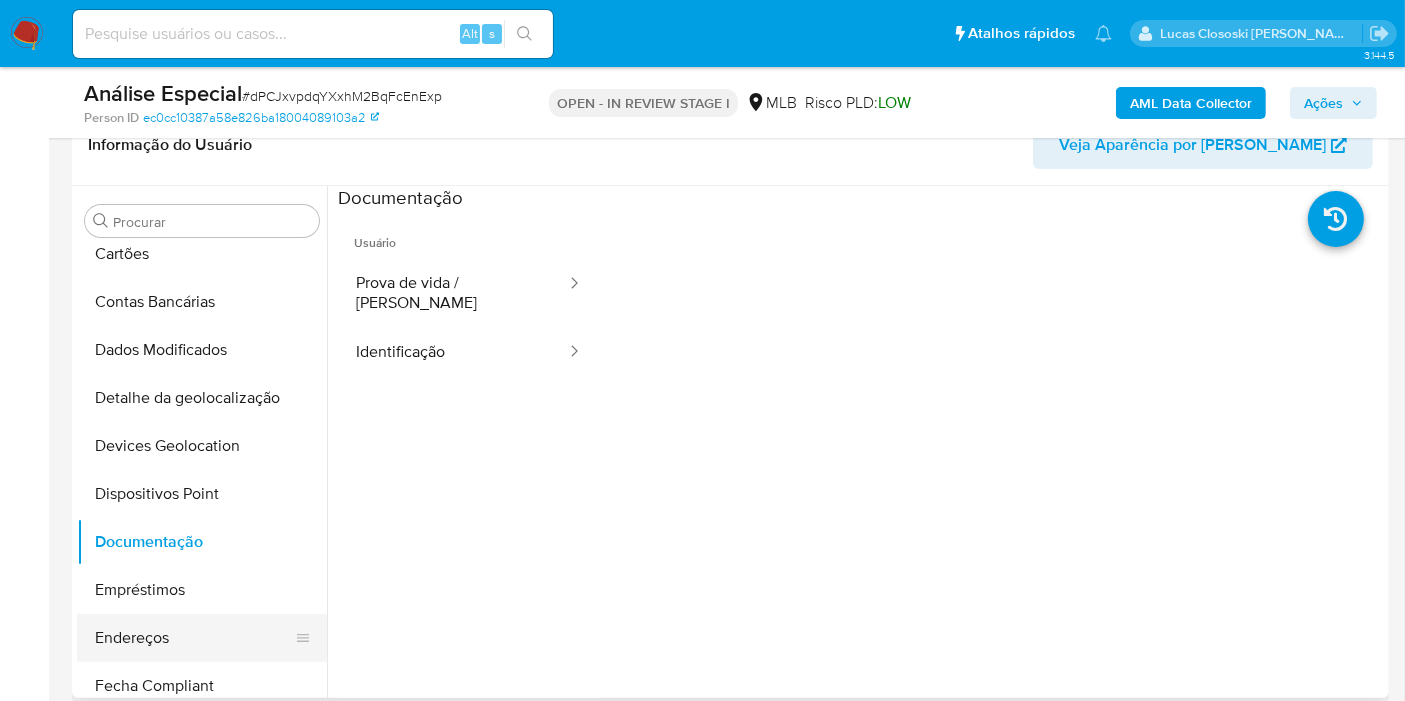 click on "Endereços" at bounding box center (194, 638) 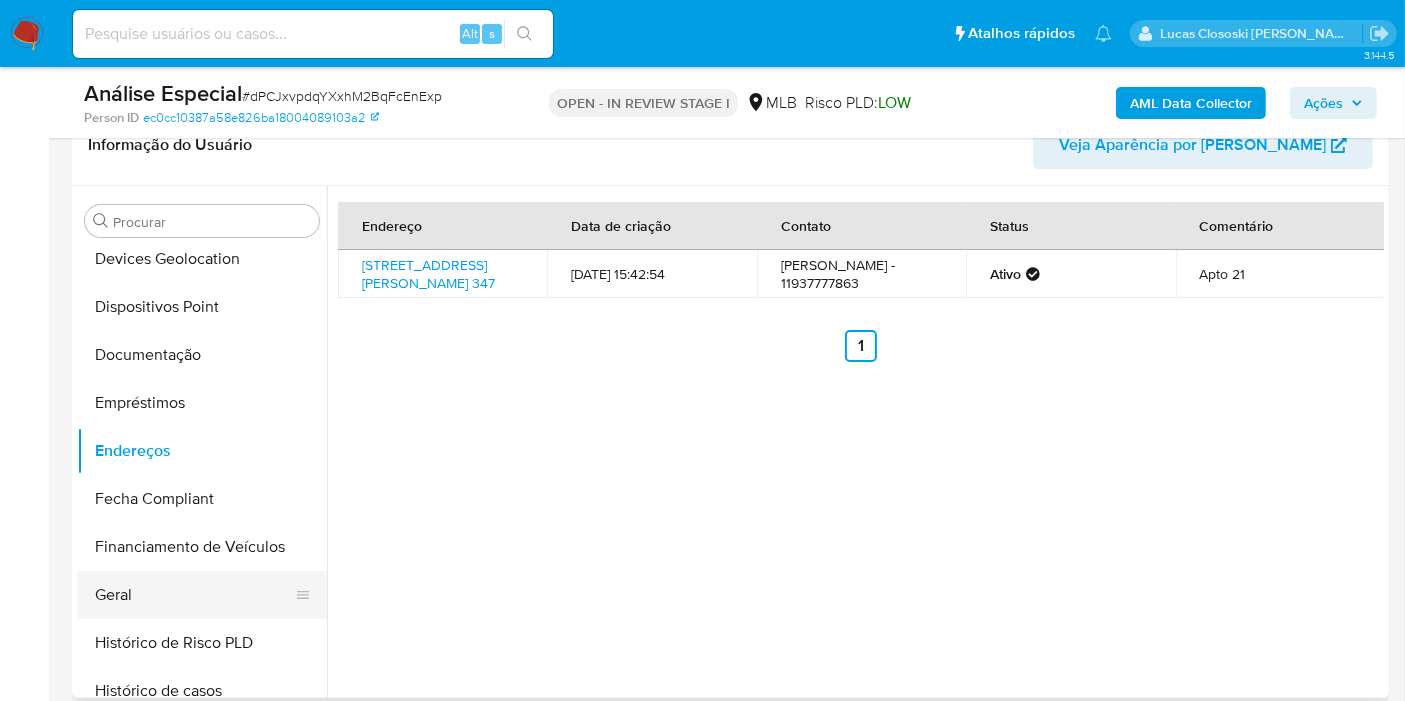 scroll, scrollTop: 333, scrollLeft: 0, axis: vertical 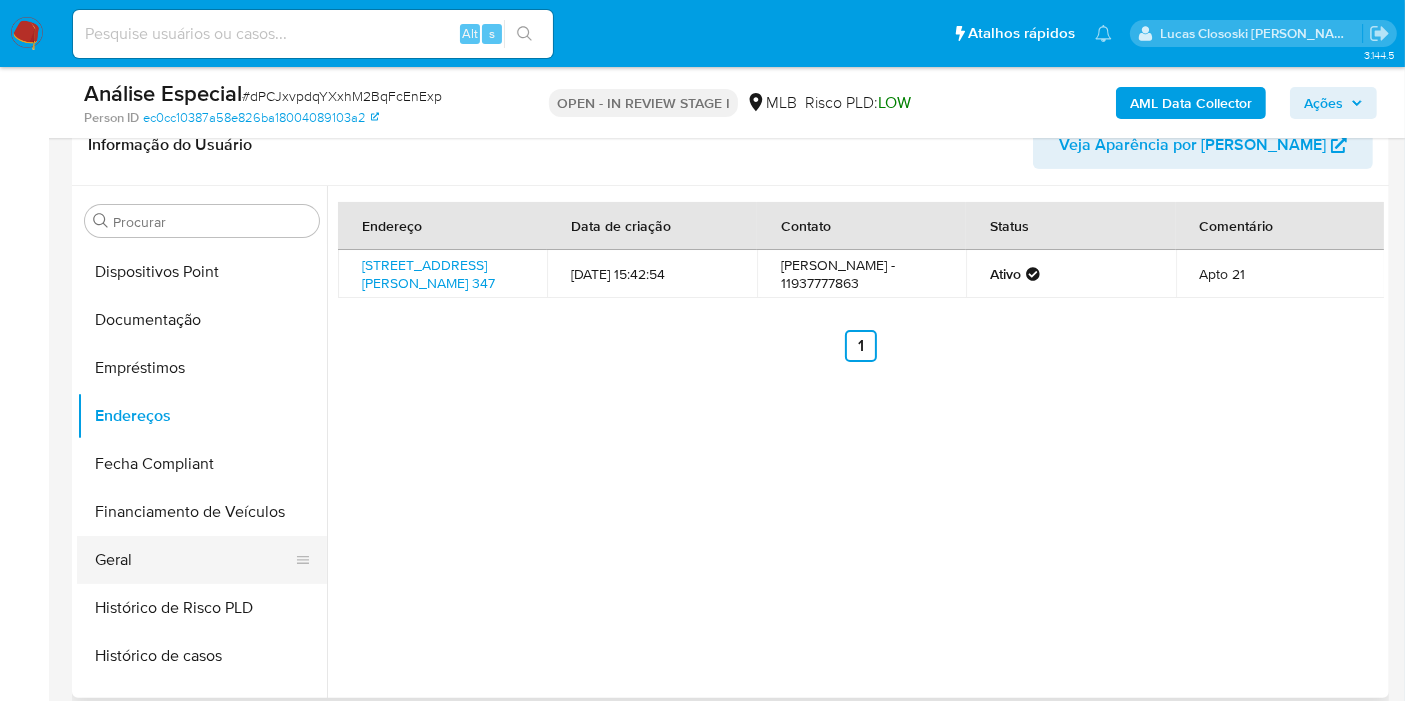 click on "Geral" at bounding box center (194, 560) 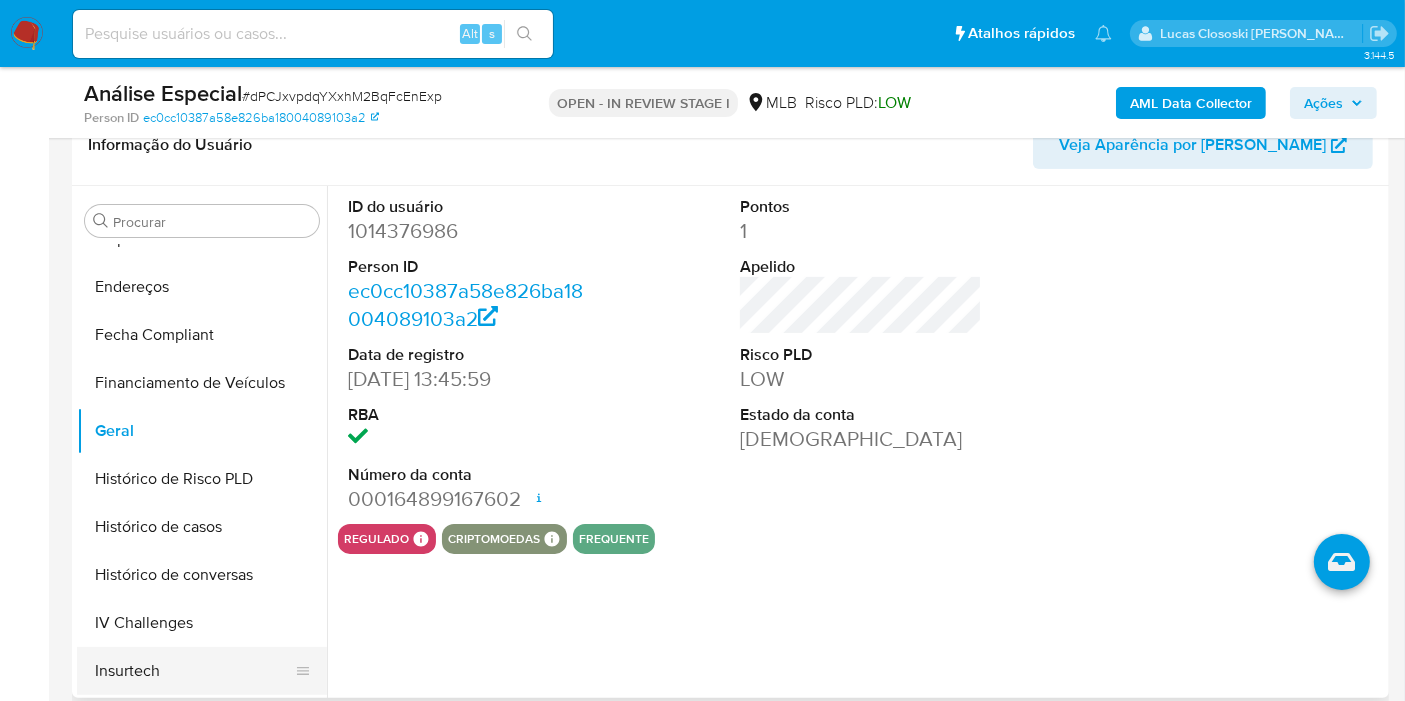 scroll, scrollTop: 555, scrollLeft: 0, axis: vertical 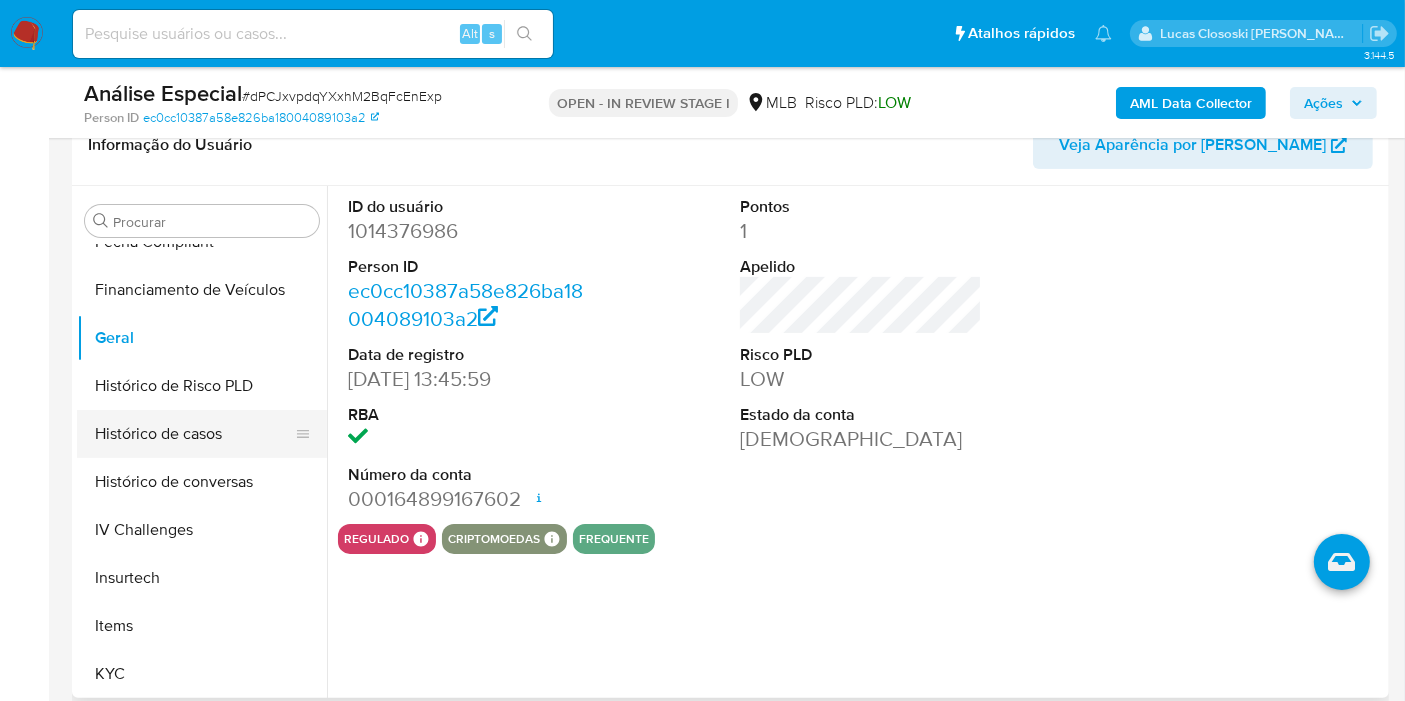 click on "Histórico de casos" at bounding box center (194, 434) 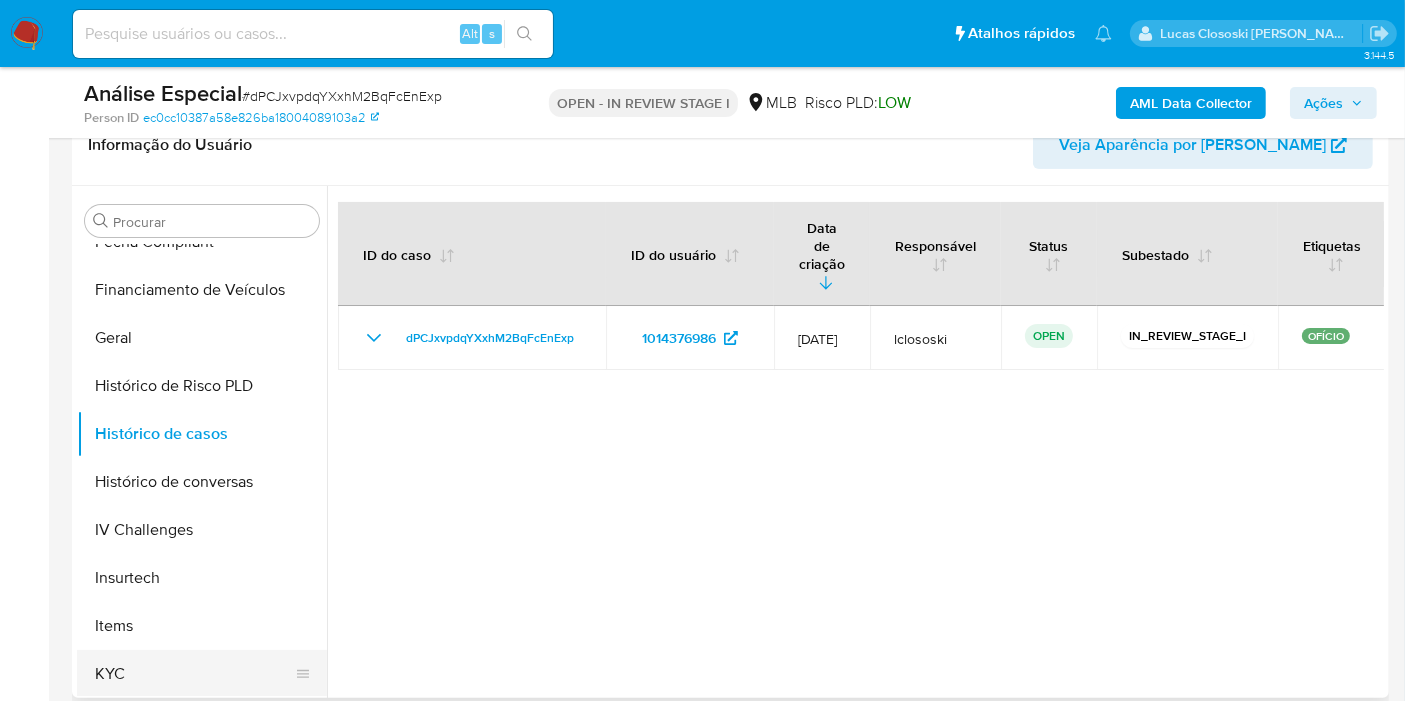 click on "KYC" at bounding box center [194, 674] 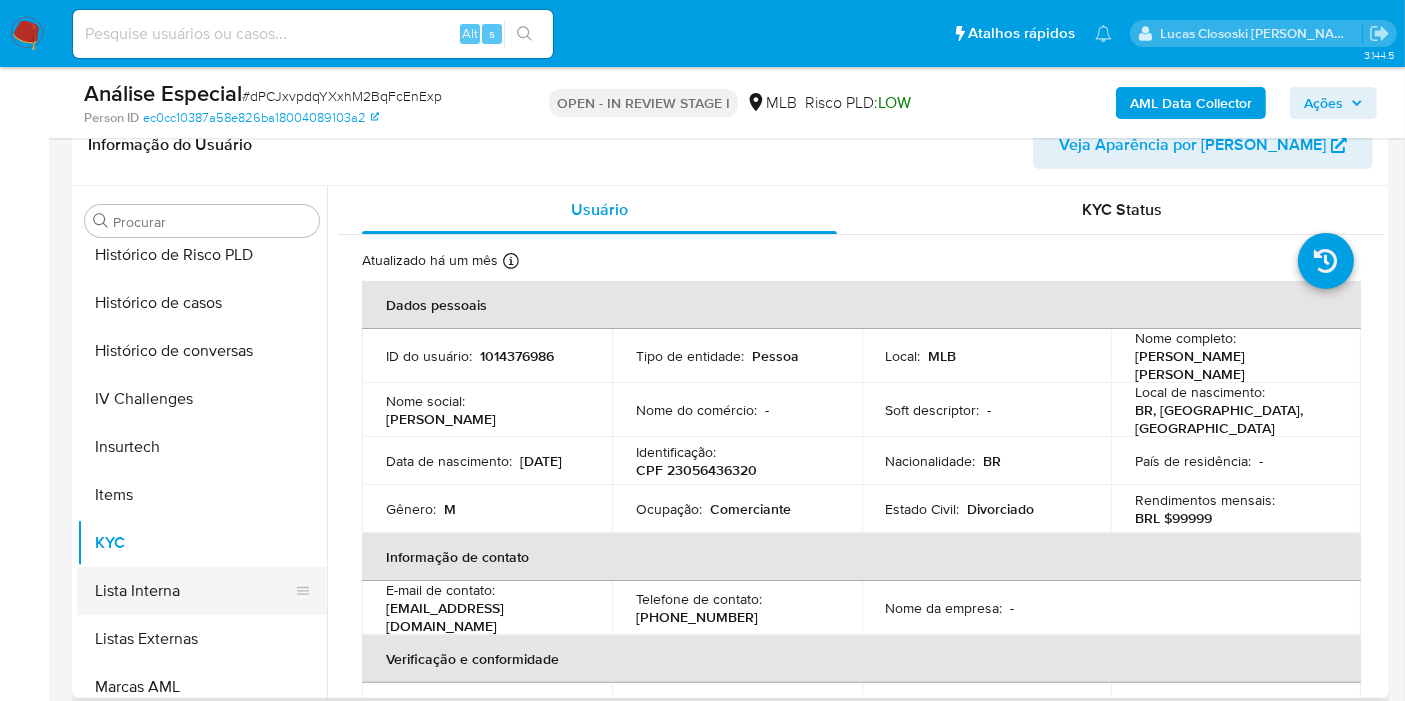 scroll, scrollTop: 844, scrollLeft: 0, axis: vertical 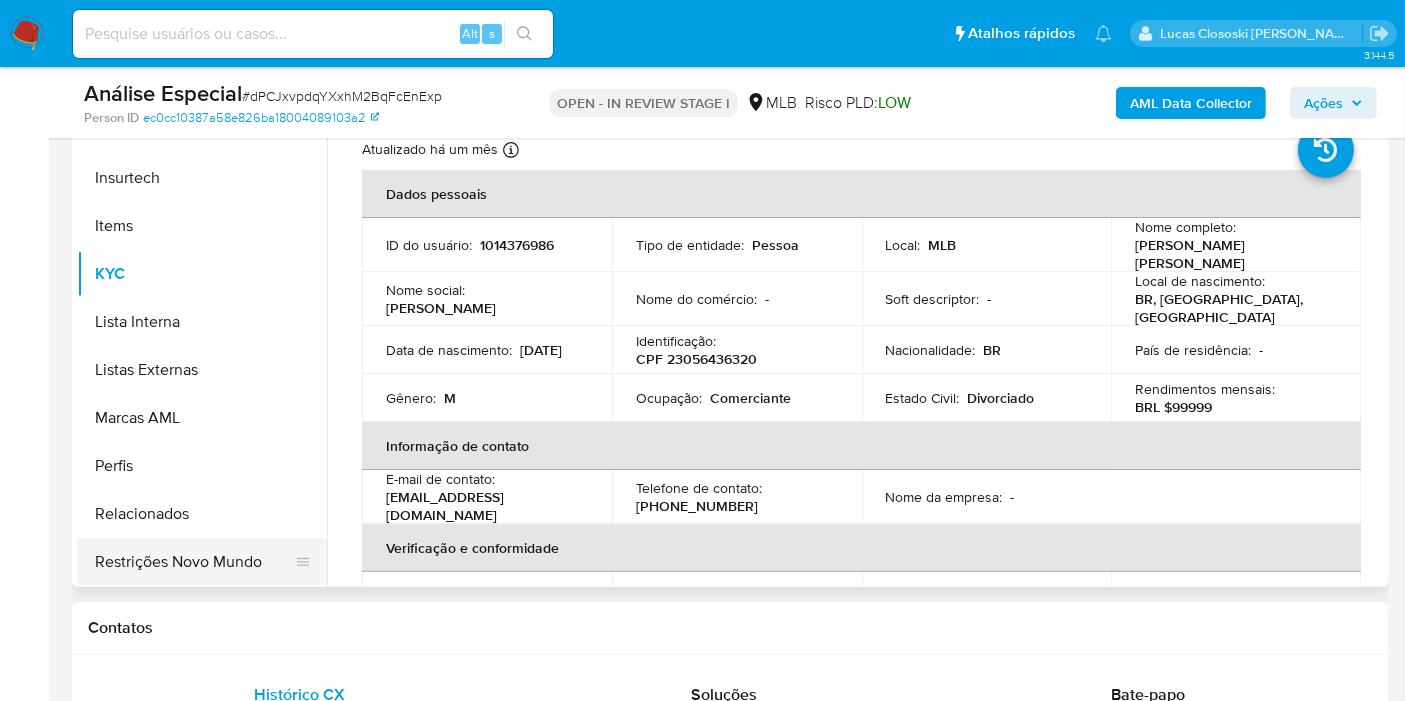 drag, startPoint x: 202, startPoint y: 541, endPoint x: 477, endPoint y: 644, distance: 293.65625 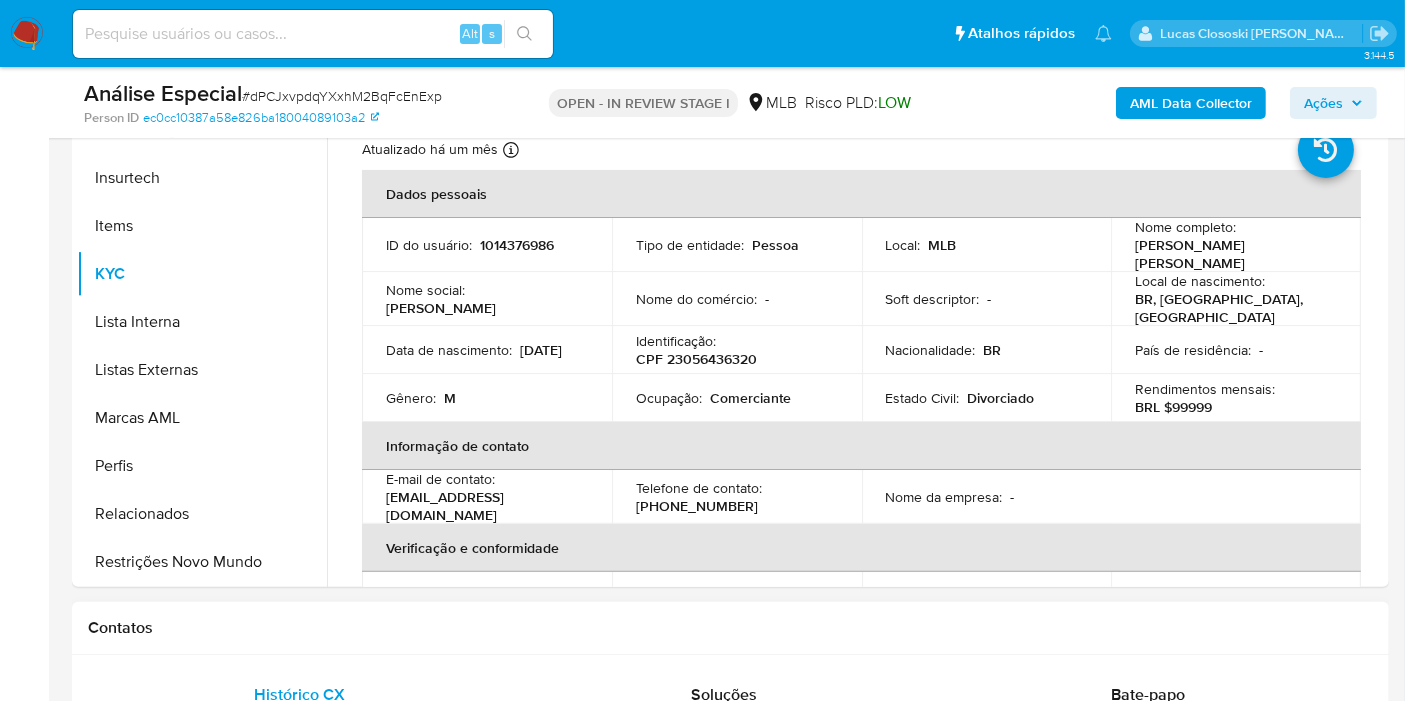 click on "Restrições Novo Mundo" at bounding box center (202, 562) 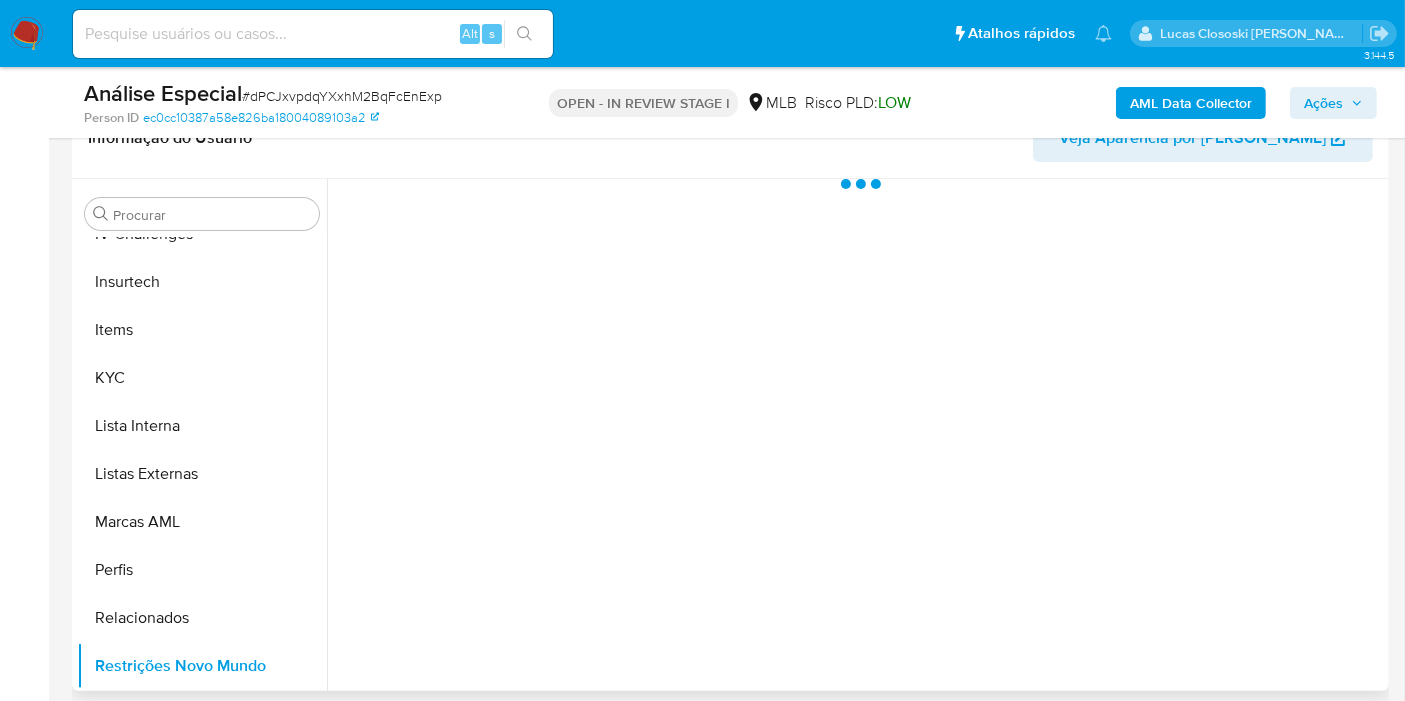 scroll, scrollTop: 222, scrollLeft: 0, axis: vertical 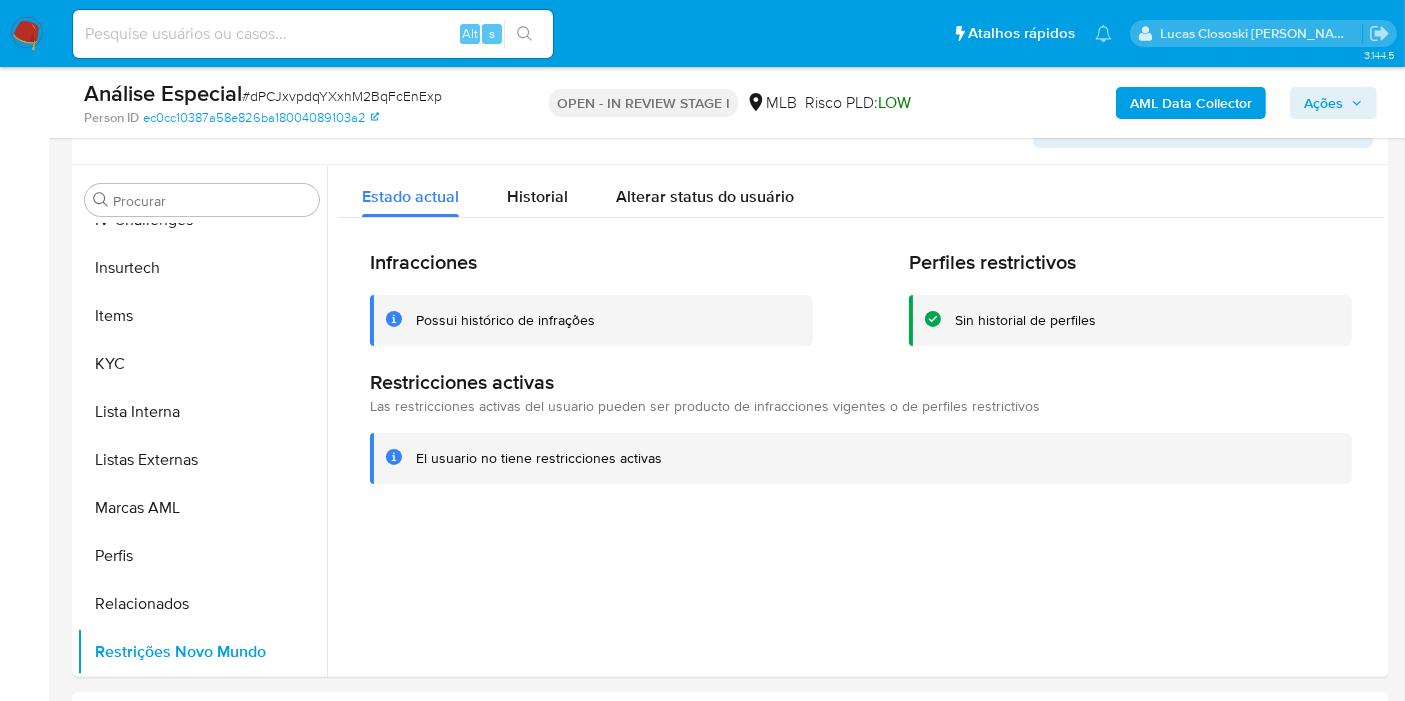 click on "# dPCJxvpdqYXxhM2BqFcEnExp" at bounding box center [342, 96] 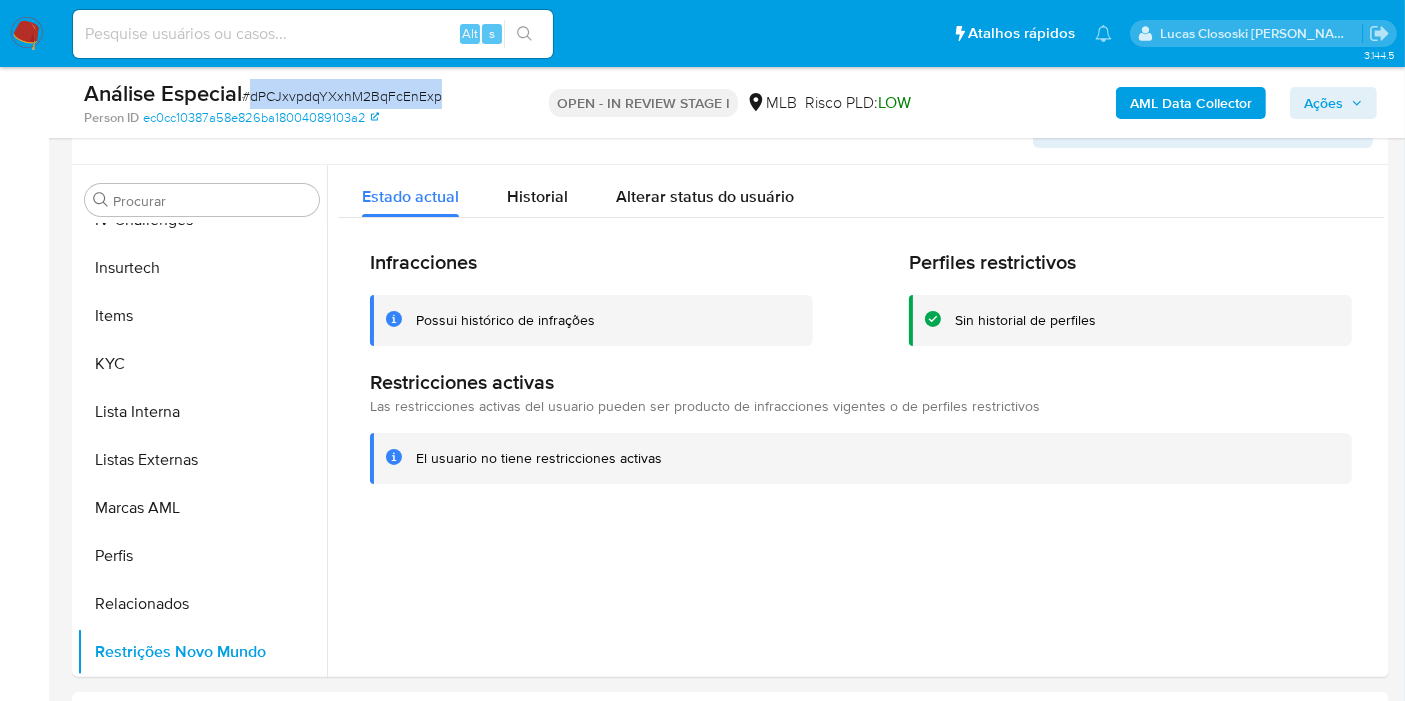 click on "# dPCJxvpdqYXxhM2BqFcEnExp" at bounding box center (342, 96) 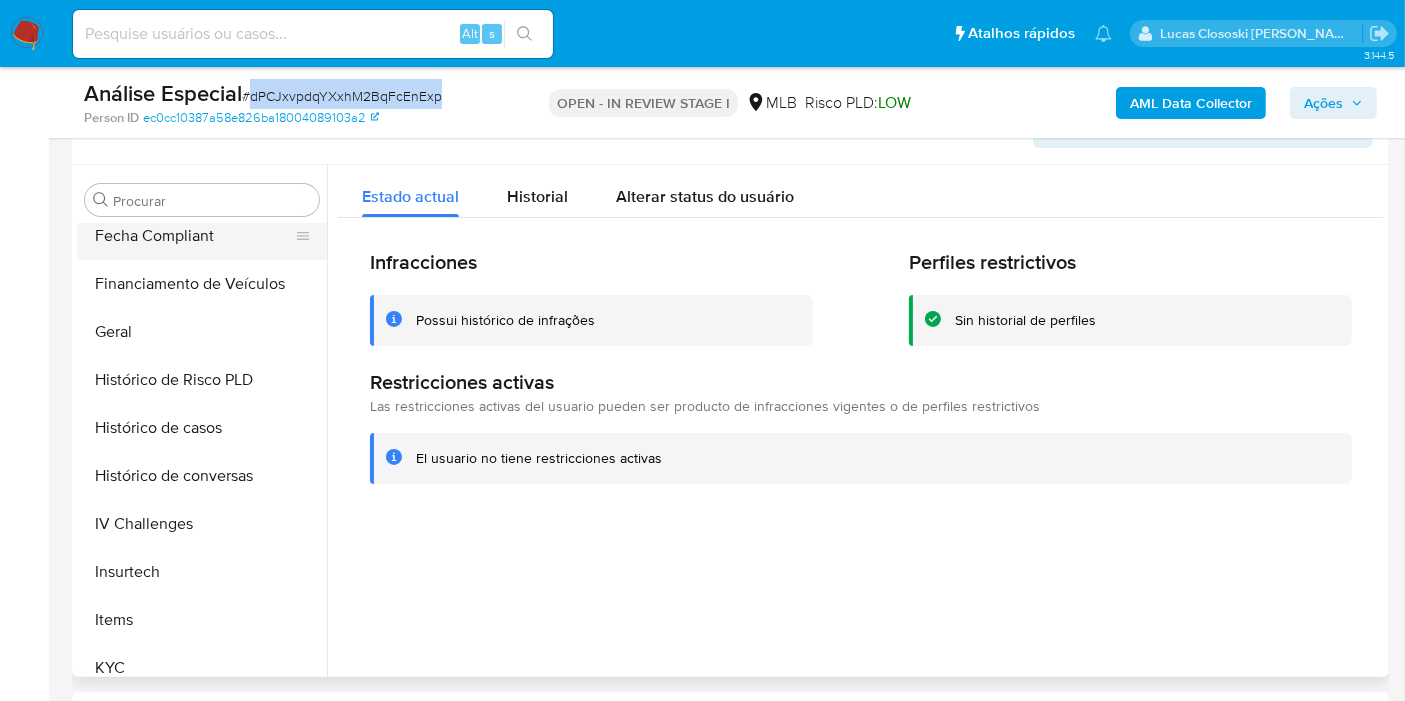 scroll, scrollTop: 400, scrollLeft: 0, axis: vertical 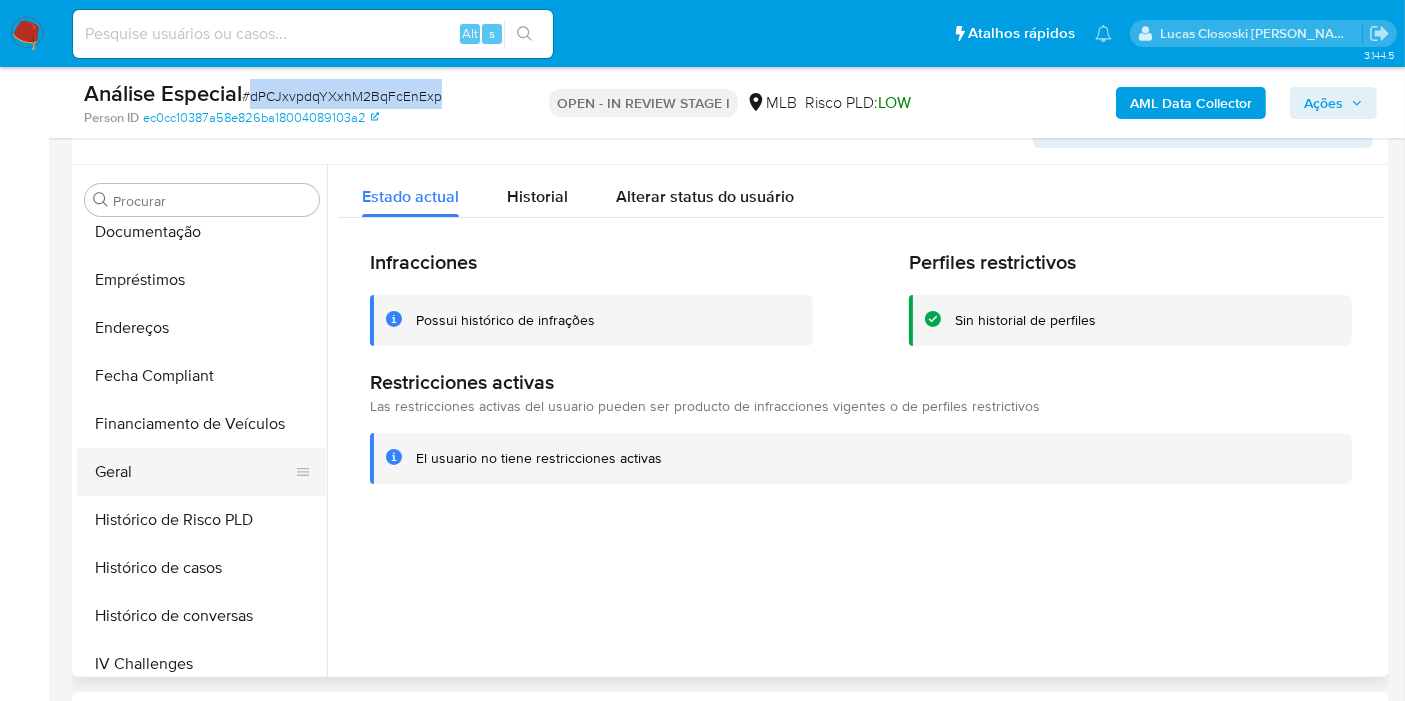 click on "Geral" at bounding box center (194, 472) 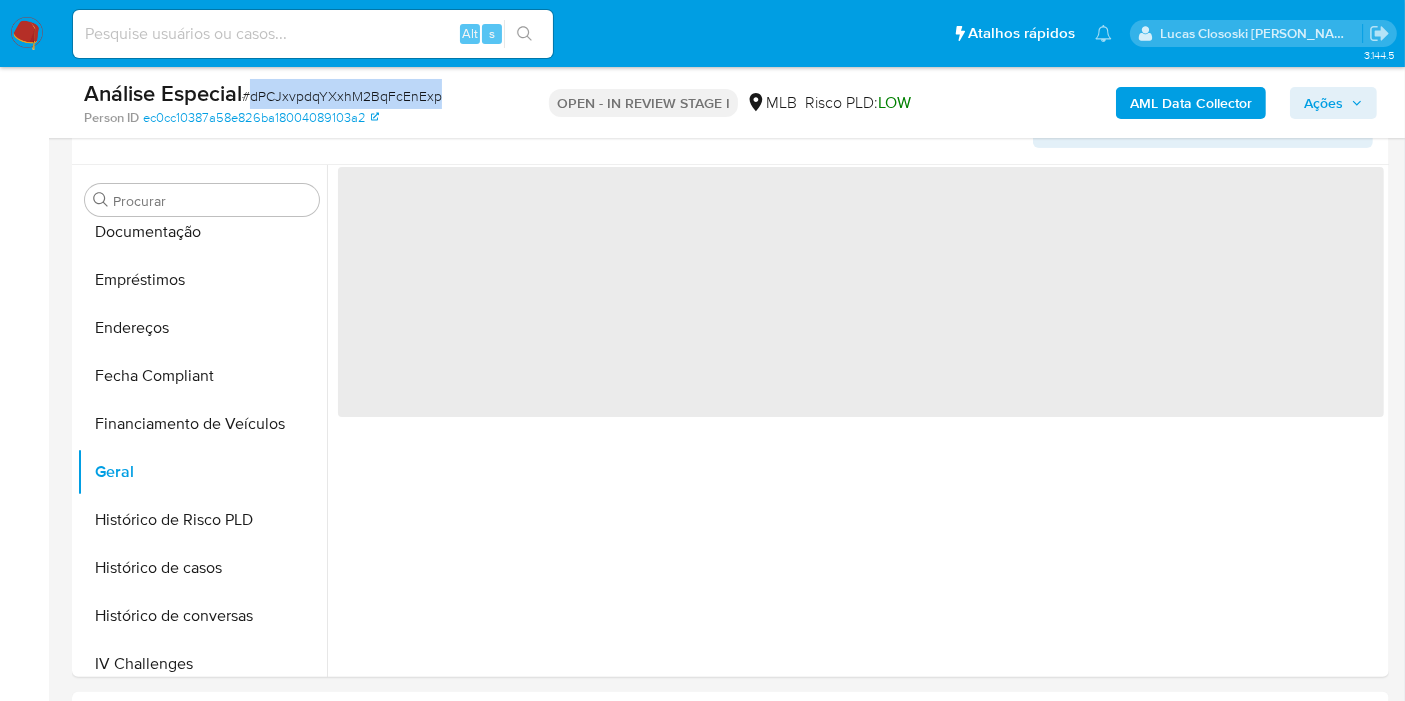 click on "Análise Especial # dPCJxvpdqYXxhM2BqFcEnExp" at bounding box center [296, 94] 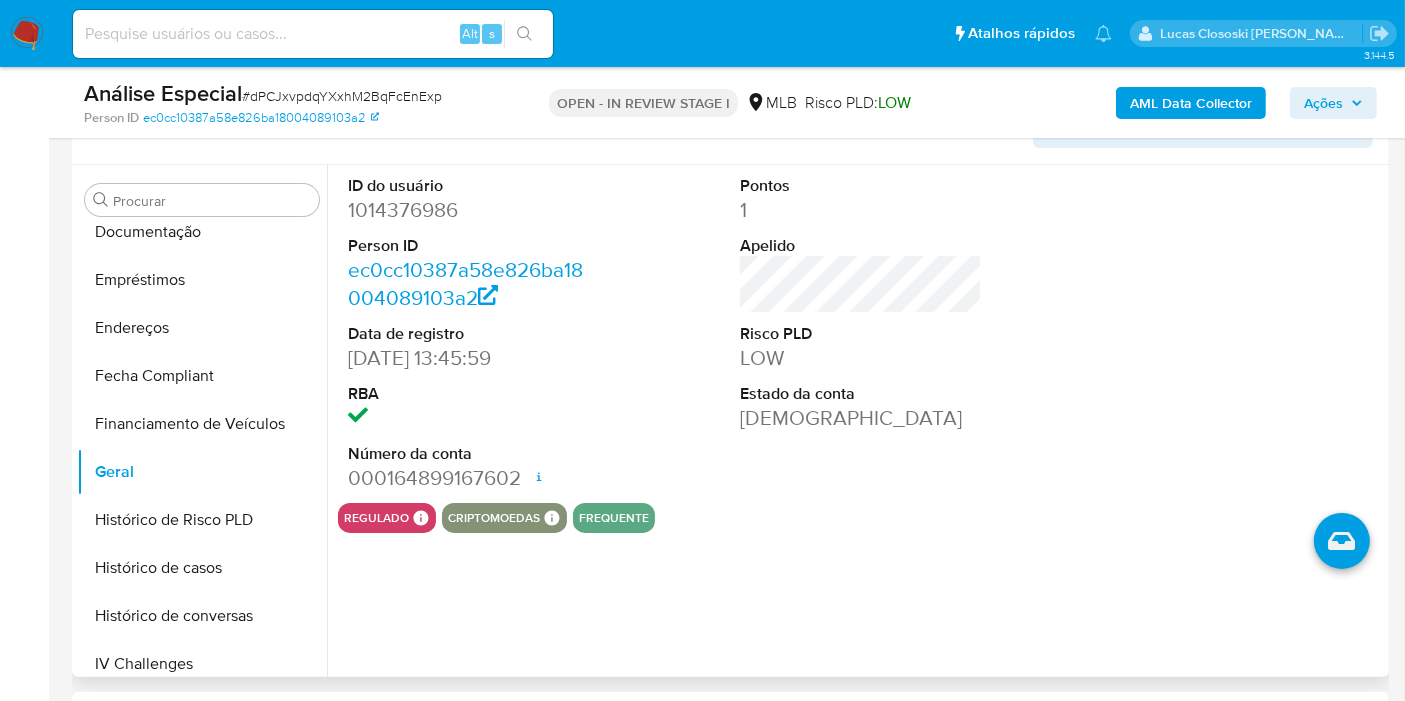 click on "1014376986" at bounding box center [469, 210] 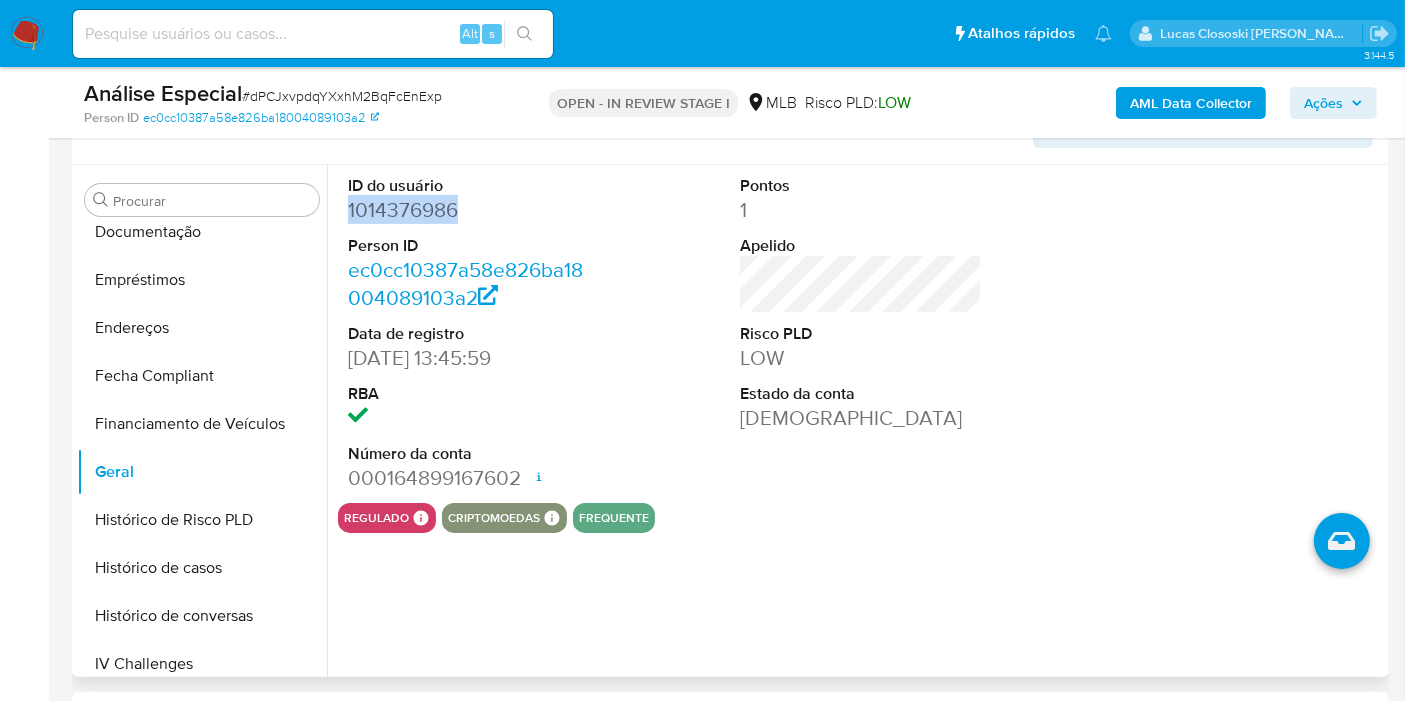 click on "1014376986" at bounding box center [469, 210] 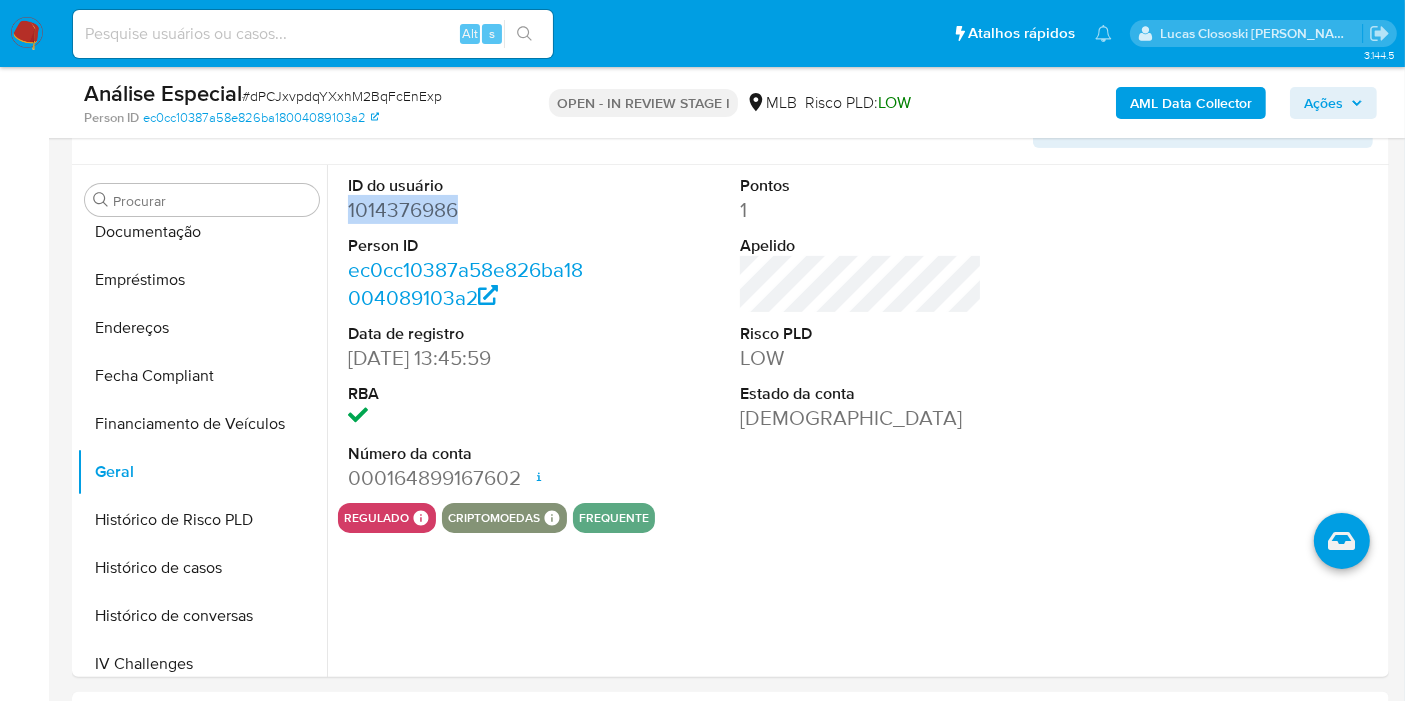 copy on "1014376986" 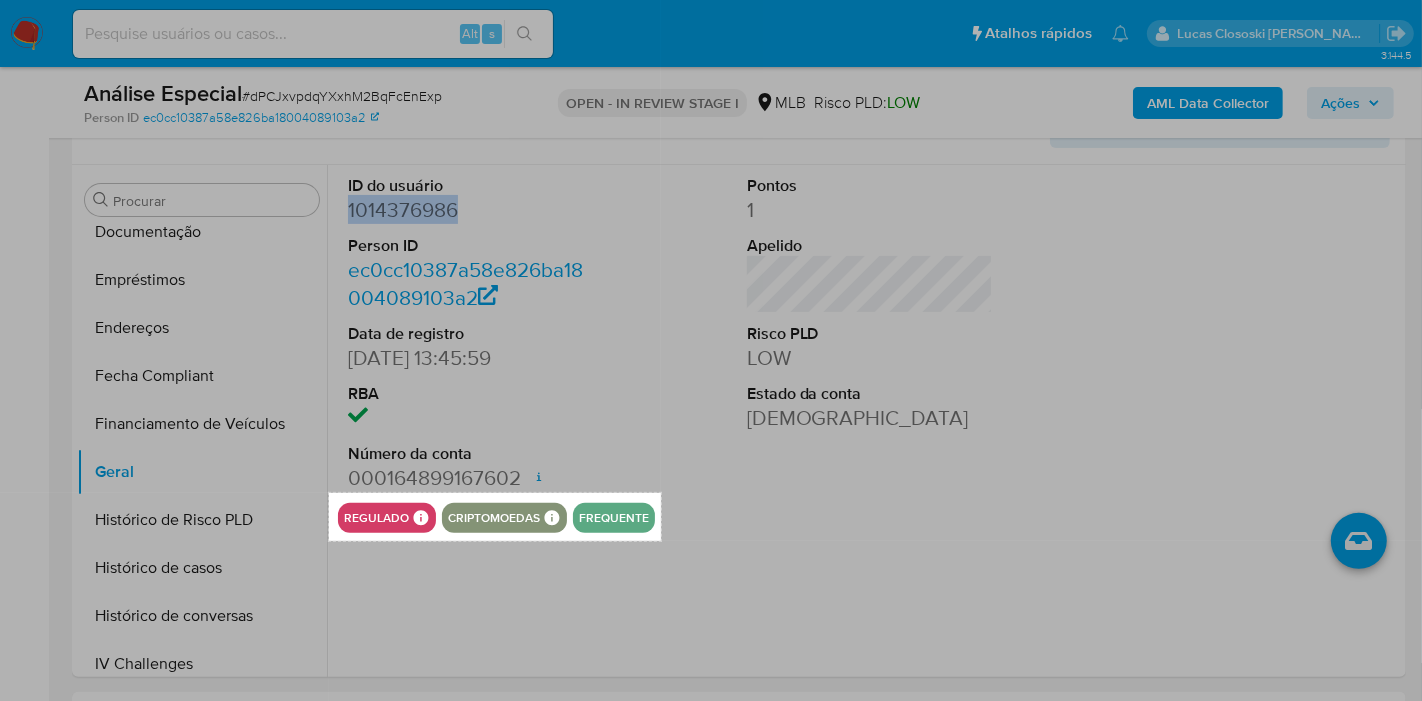 drag, startPoint x: 329, startPoint y: 492, endPoint x: 661, endPoint y: 540, distance: 335.45193 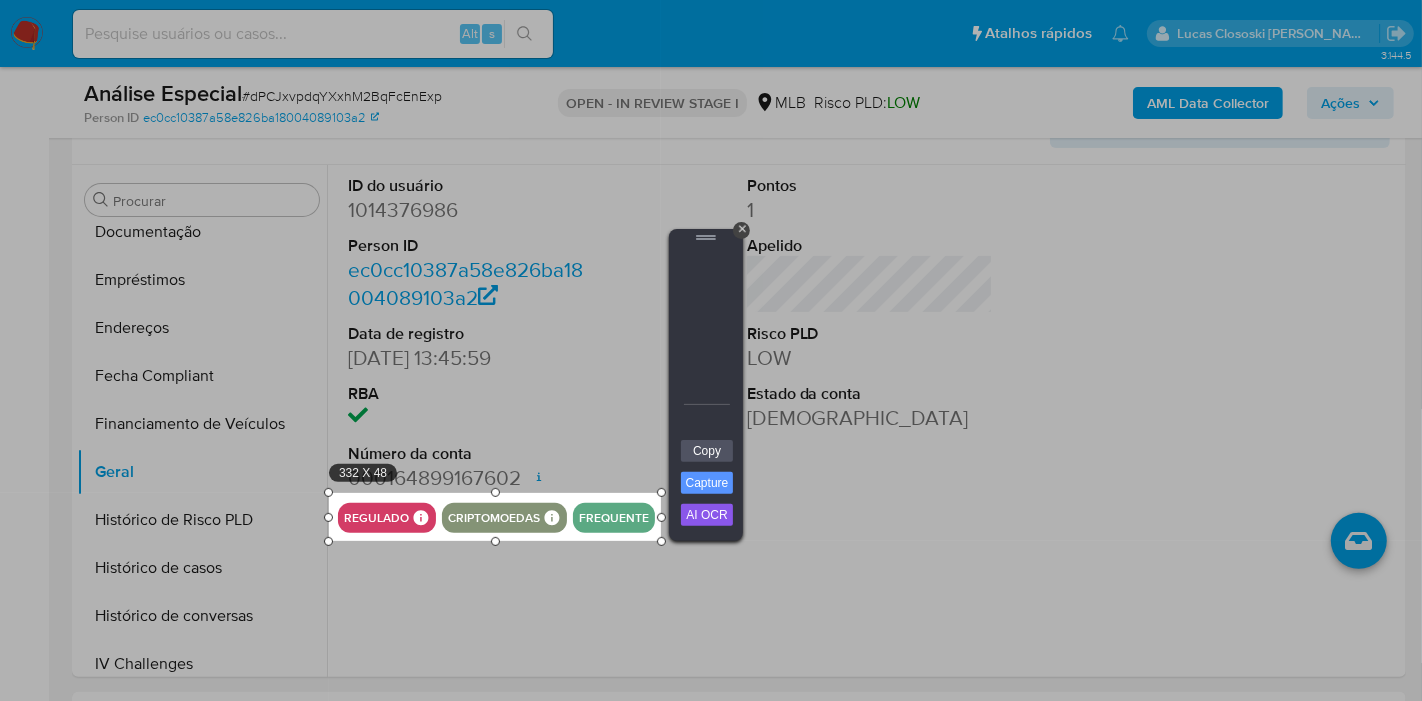 click on "Copy   Capture   AI OCR + Transform  Images to Editable Text  in Seconds! Instantly extract text from any image Easily translate, summarize, explain, & rewrite text with AI Chat with any image, pdf, or webpage quickly Accurately recognize and solve math equations   Extract Text with Sider Awesome Screenshot teams up with Sider.Al to boost your productivity   2023 Chrome Favorites 4.9 out of 5.0   5M+ Active Users" at bounding box center (706, 490) 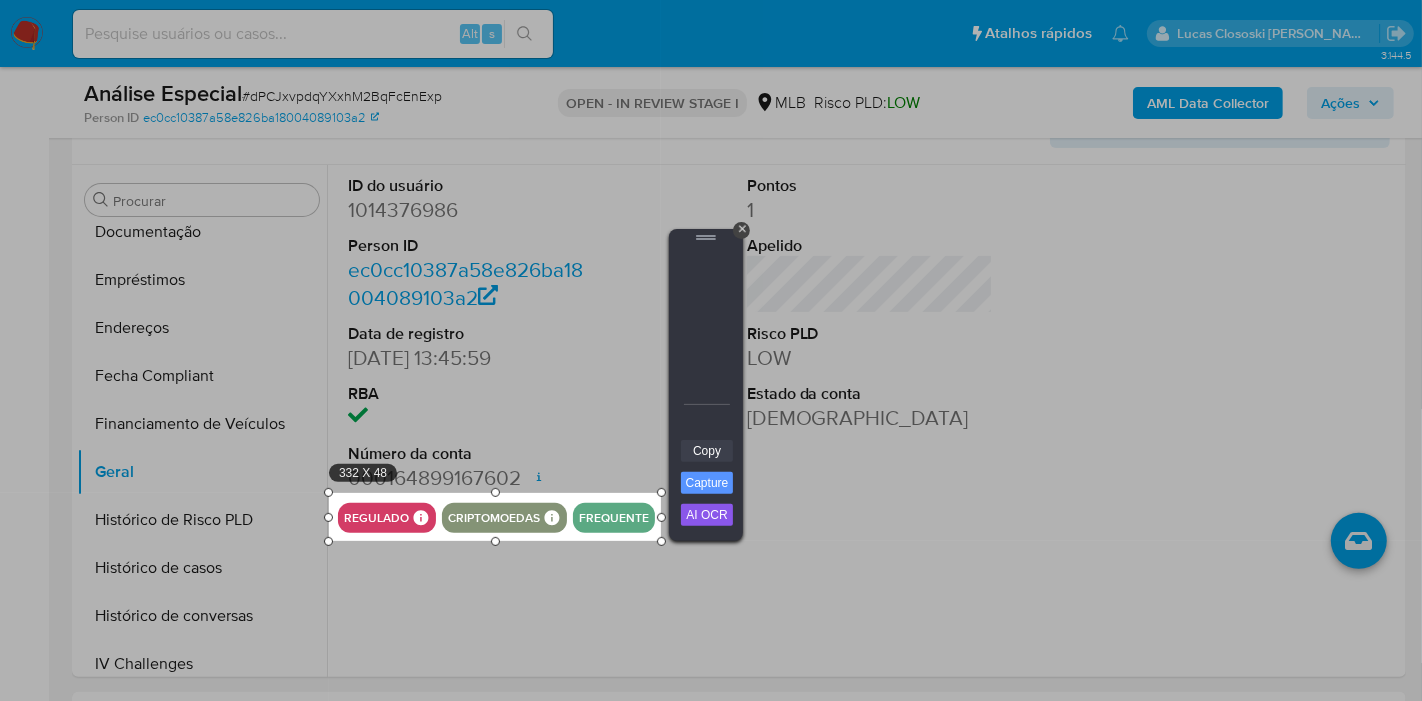 click on "Copy" at bounding box center [707, 451] 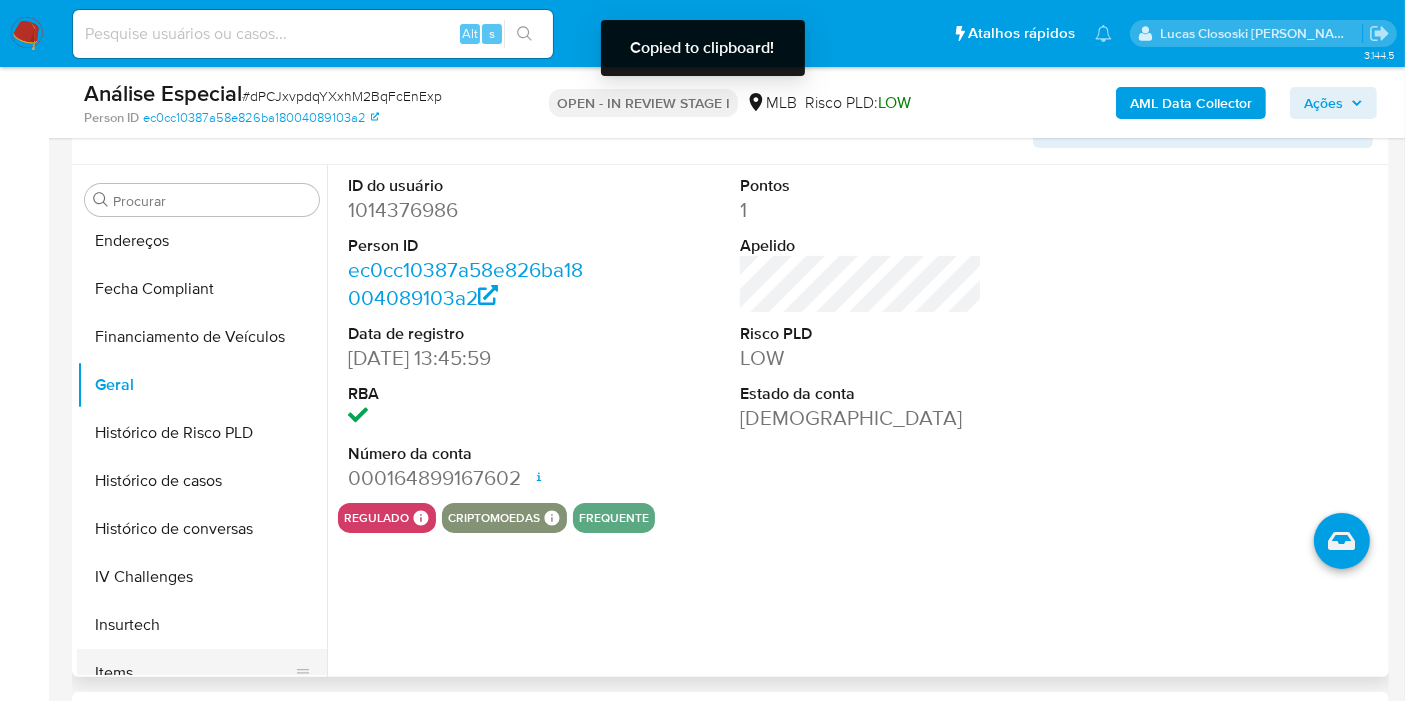 scroll, scrollTop: 622, scrollLeft: 0, axis: vertical 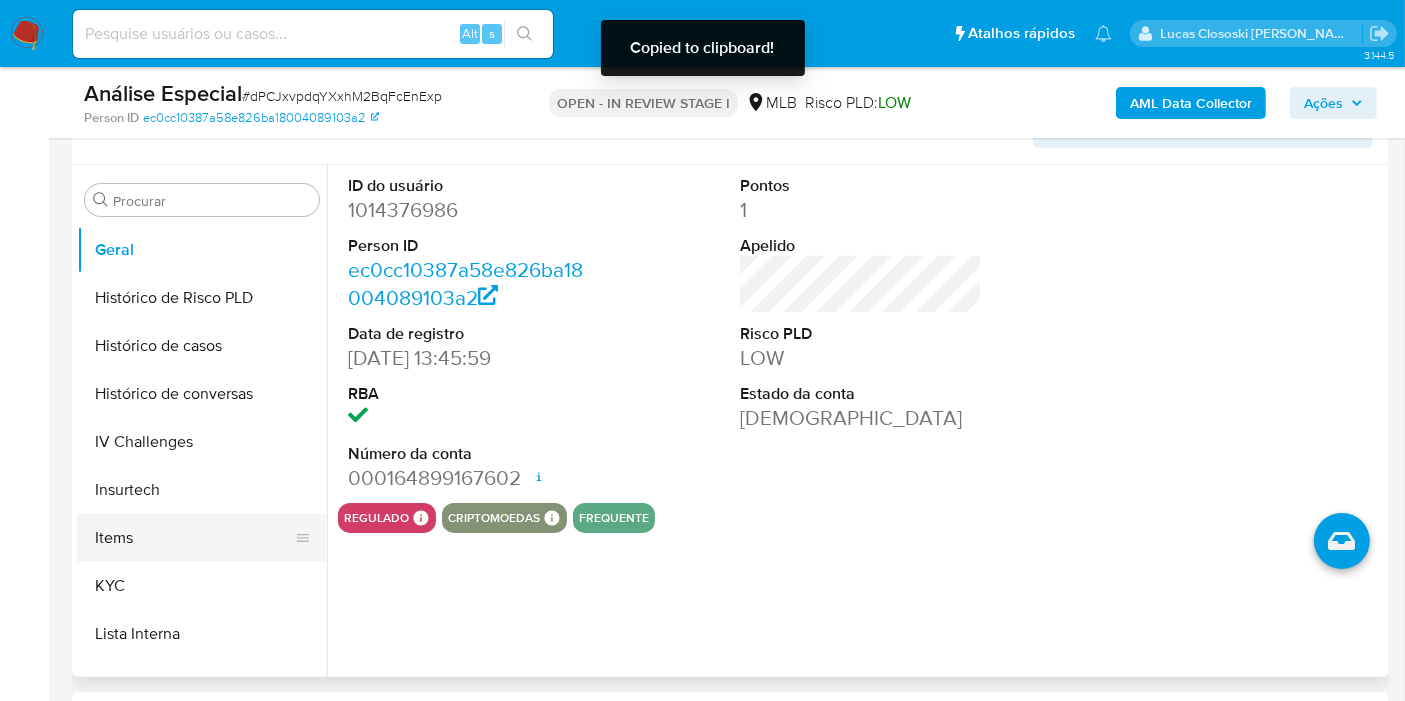 drag, startPoint x: 152, startPoint y: 535, endPoint x: 152, endPoint y: 547, distance: 12 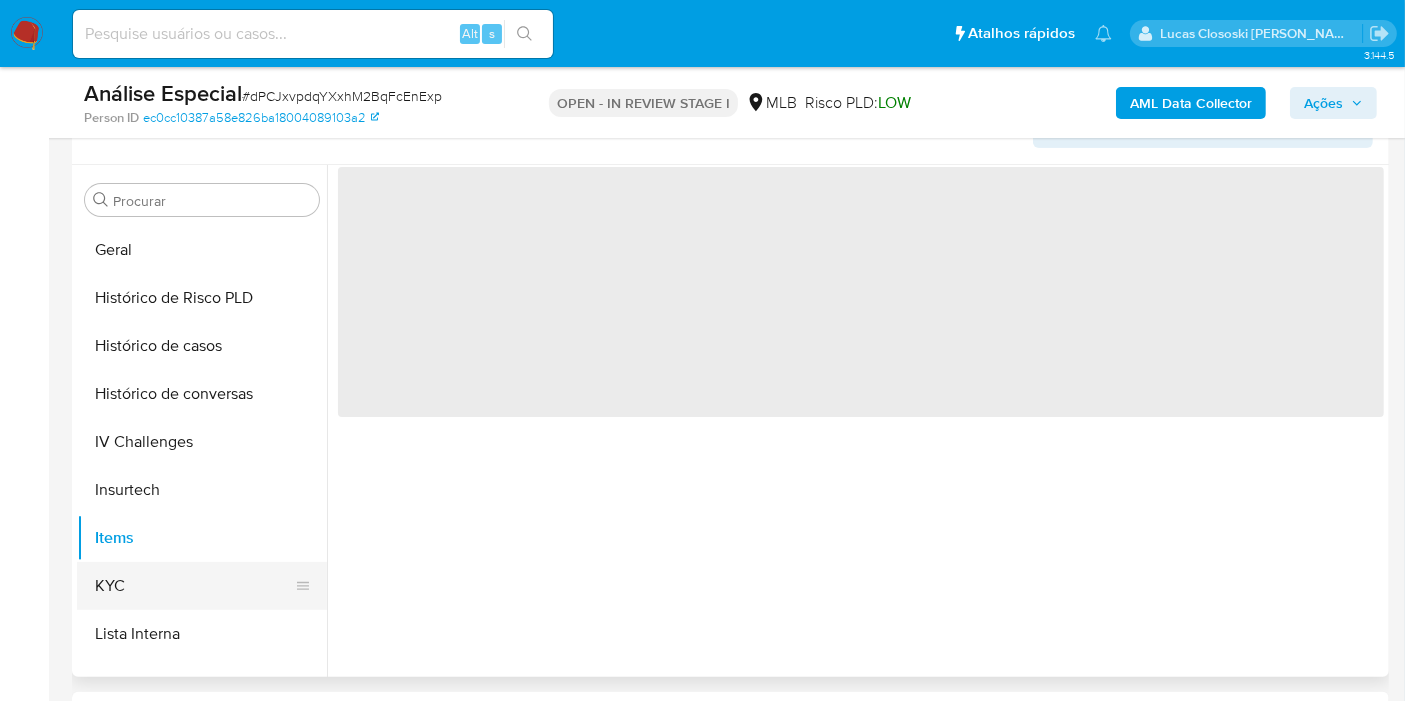 click on "KYC" at bounding box center [194, 586] 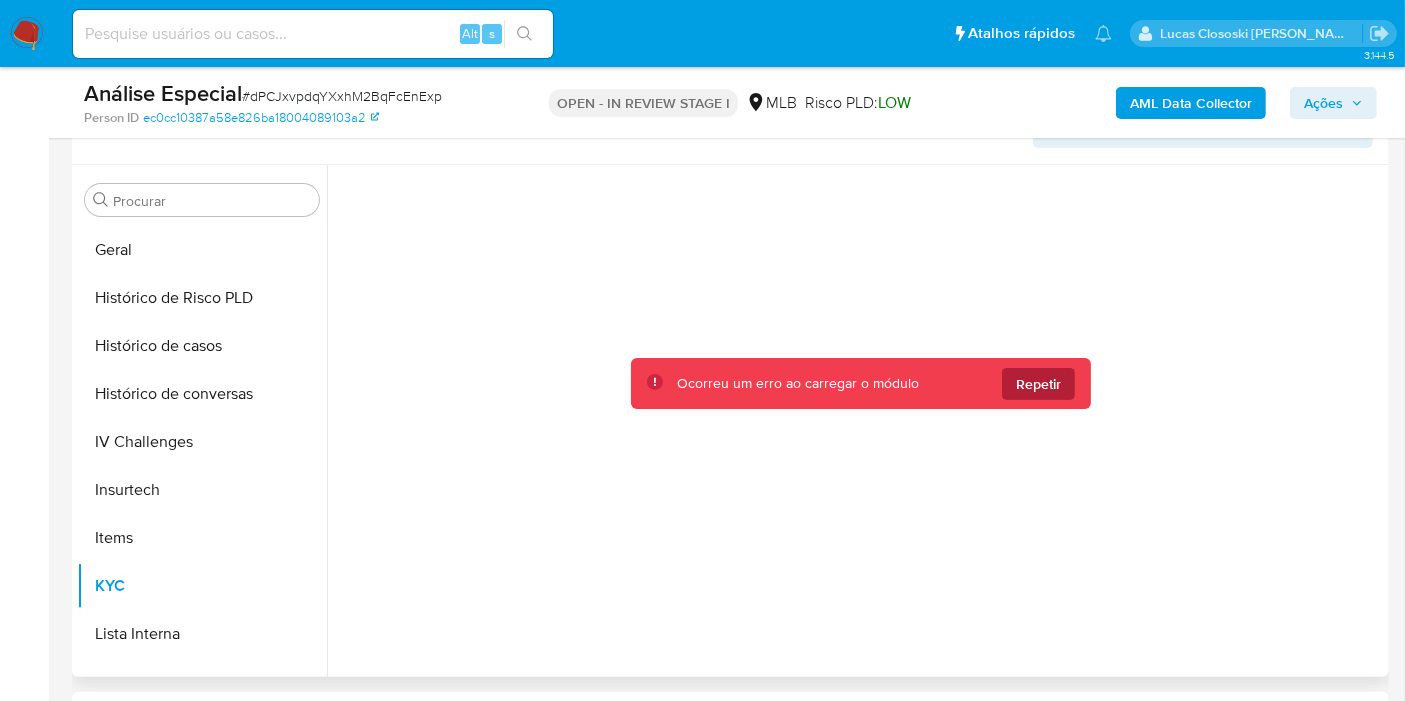click on "Repetir" at bounding box center [1038, 384] 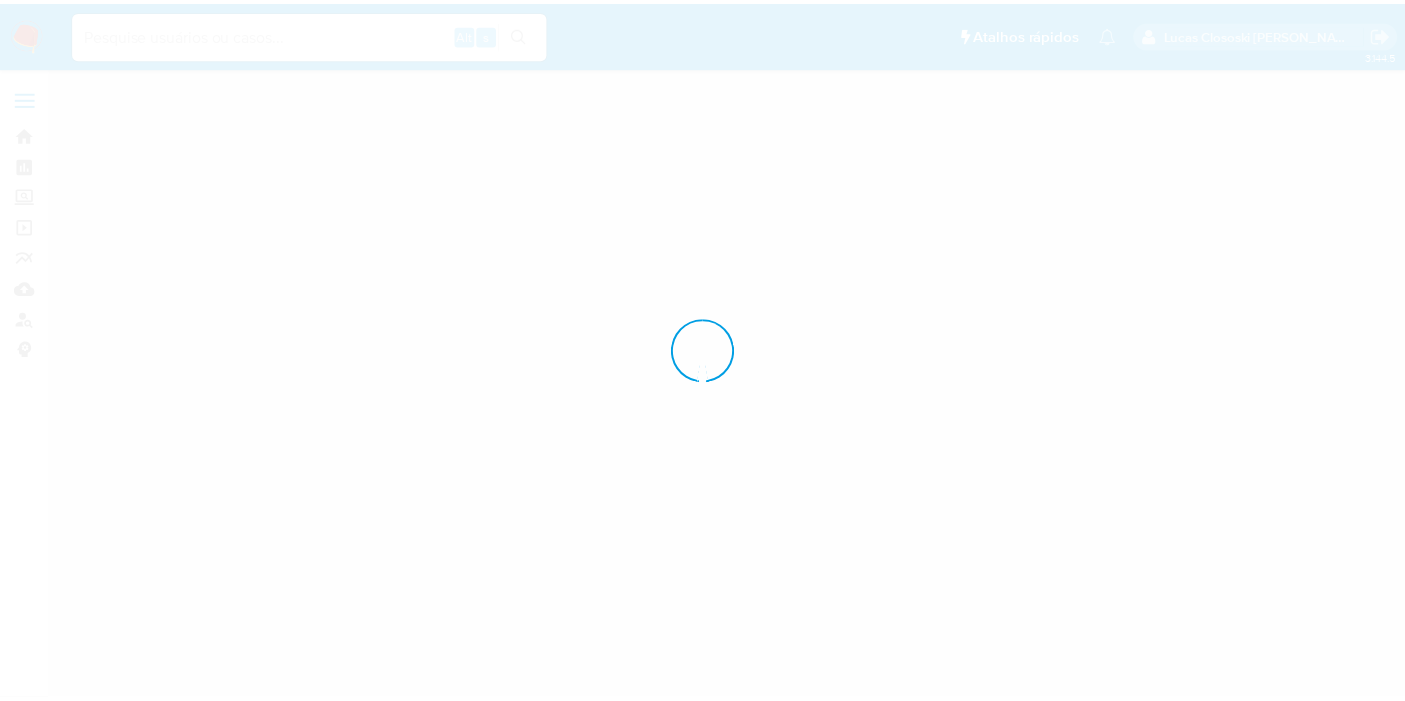 scroll, scrollTop: 0, scrollLeft: 0, axis: both 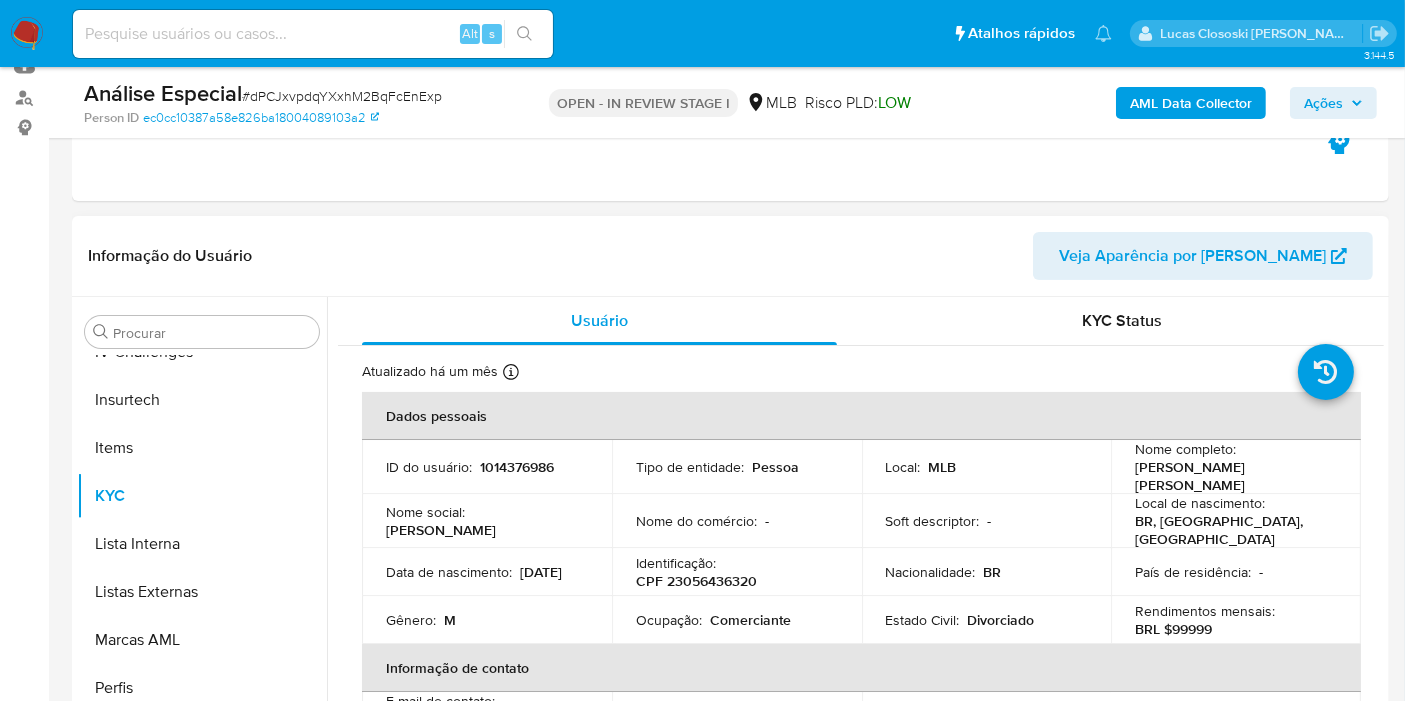 select on "10" 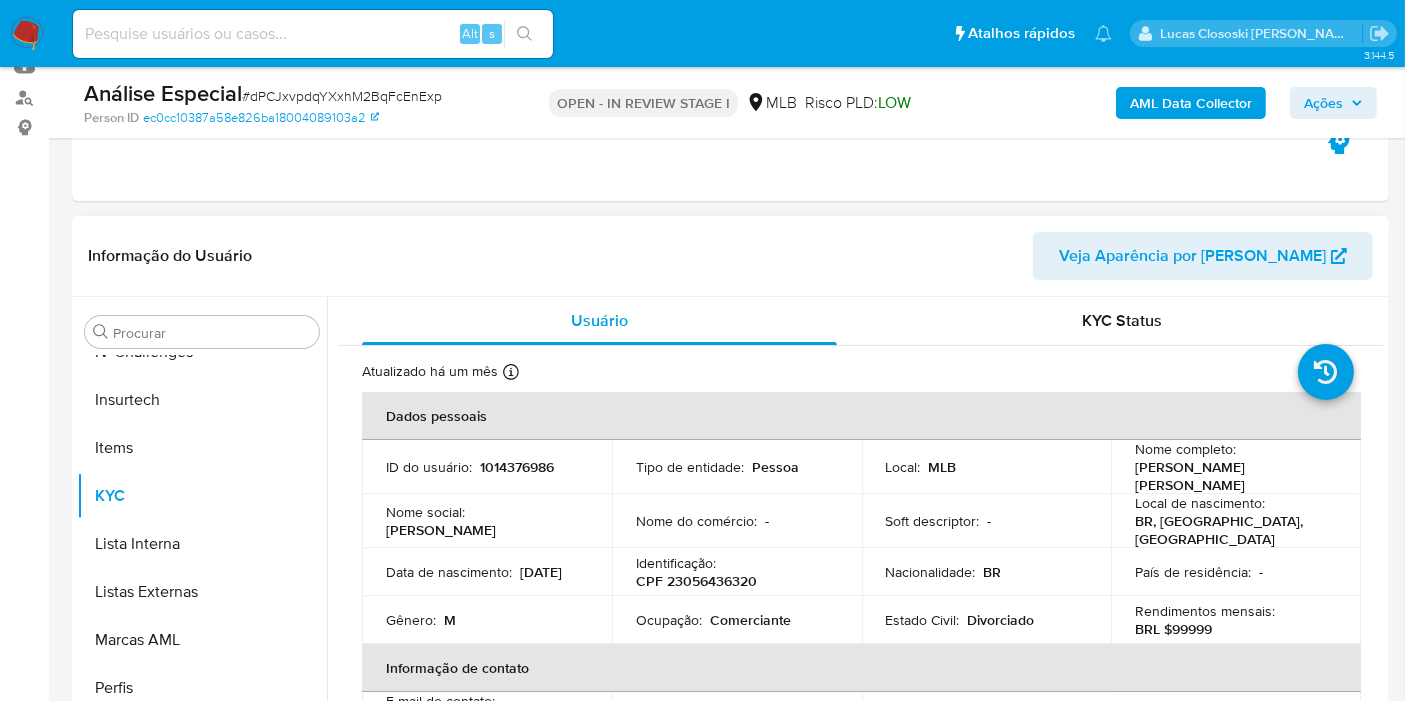 click on "CPF 23056436320" at bounding box center (696, 581) 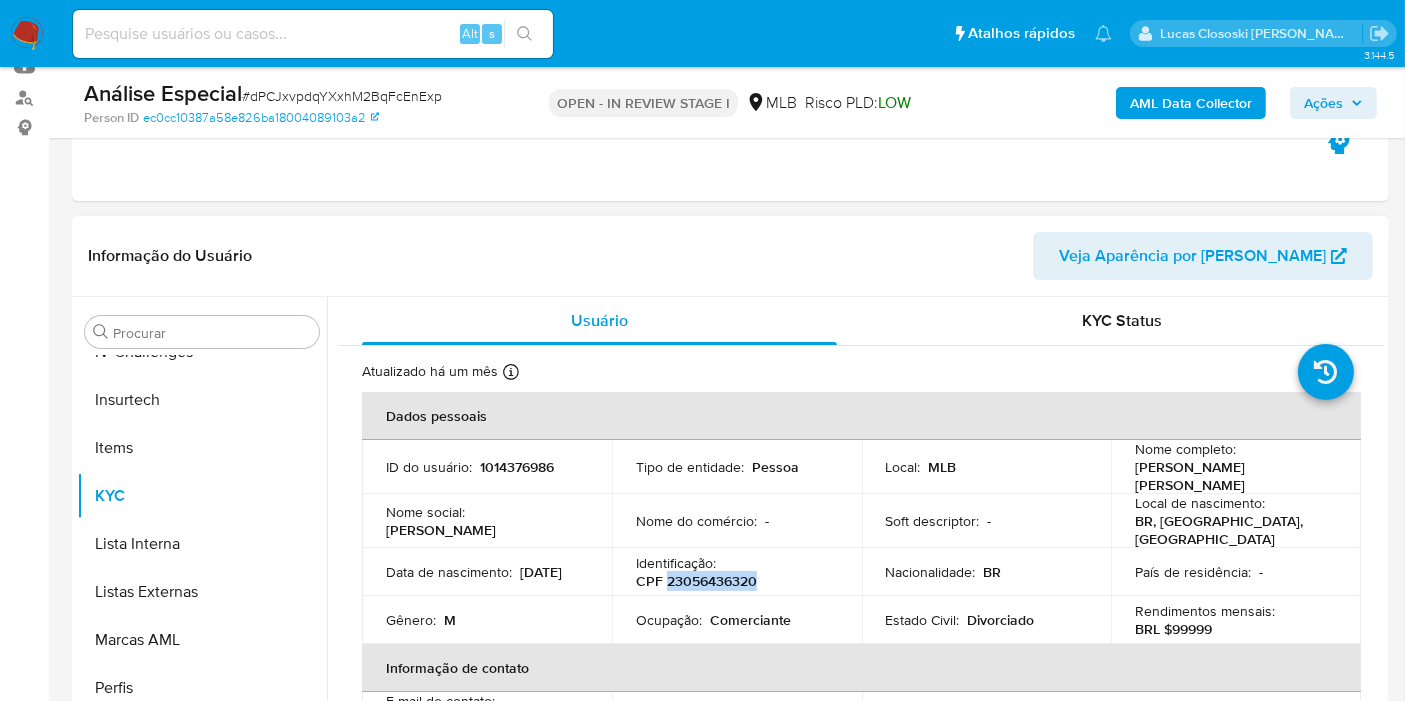 click on "CPF 23056436320" at bounding box center (696, 581) 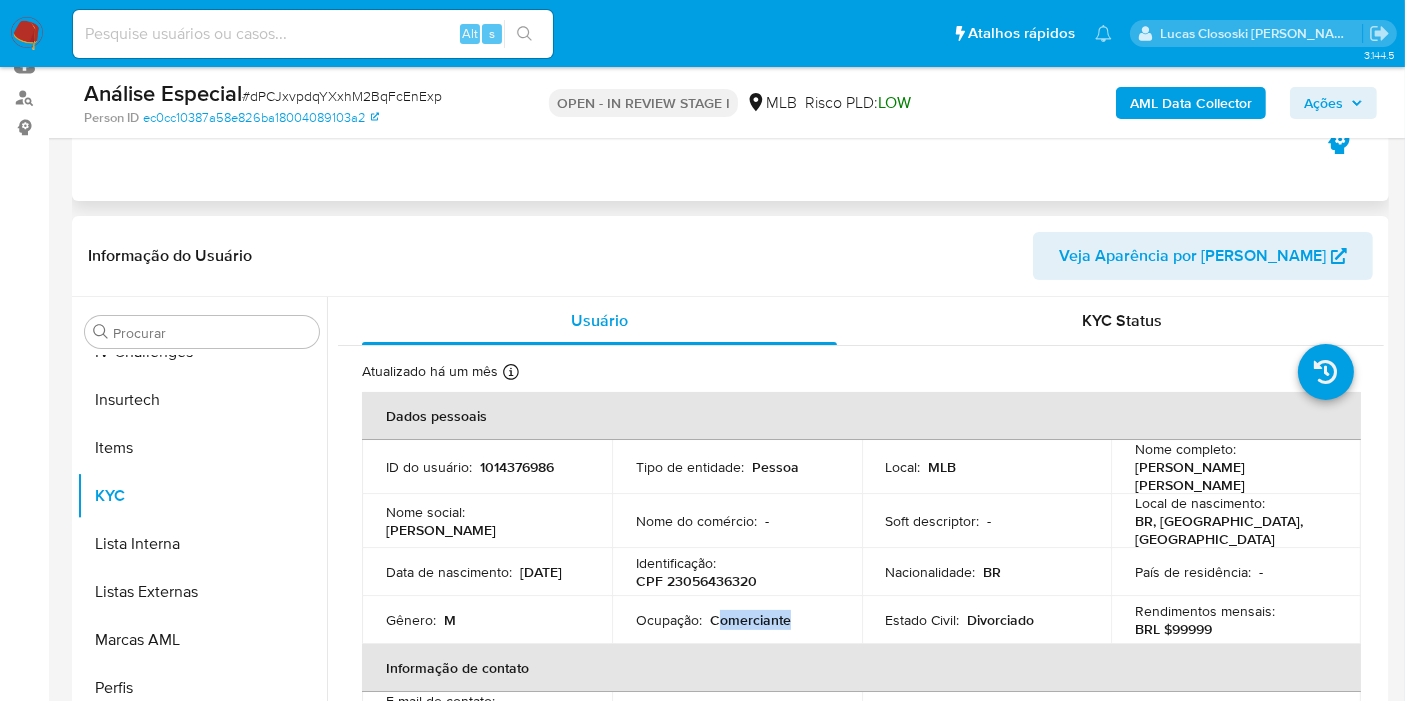 copy on "omerciante" 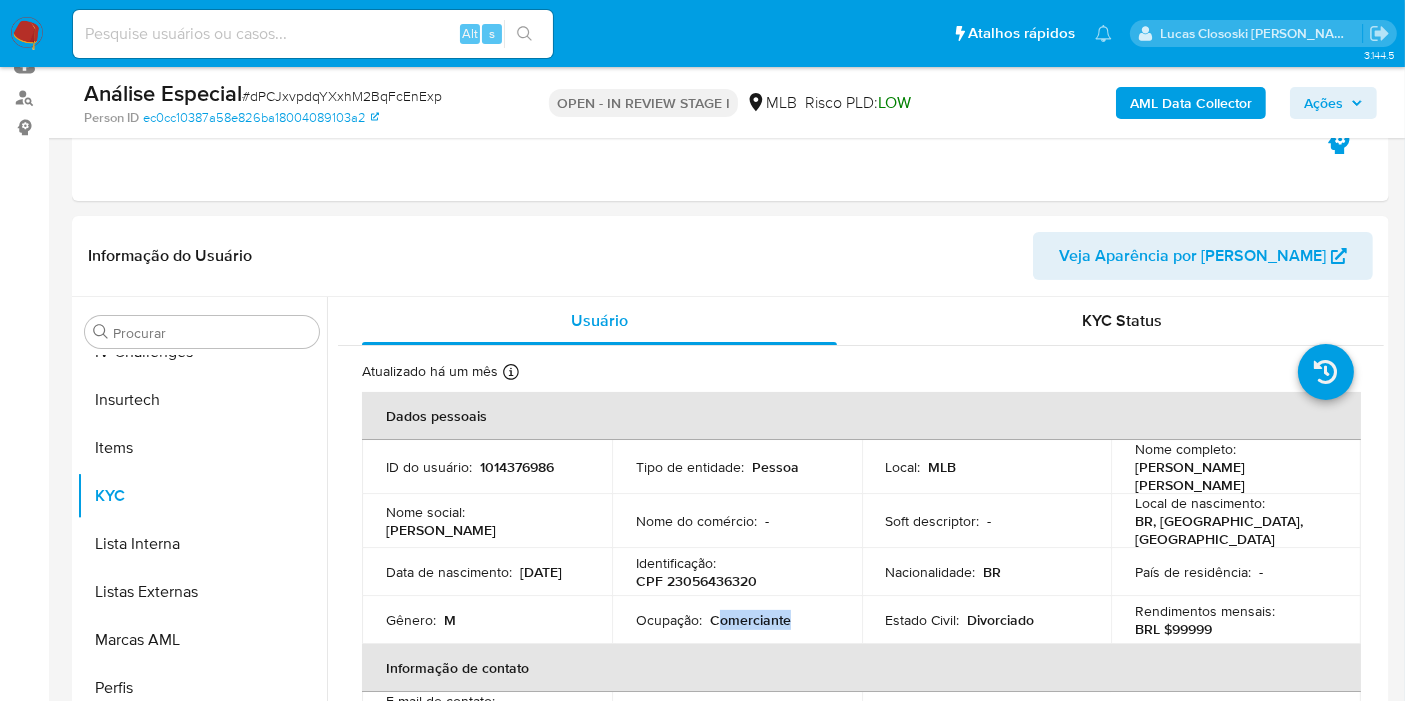 click on "Ações" at bounding box center [1323, 103] 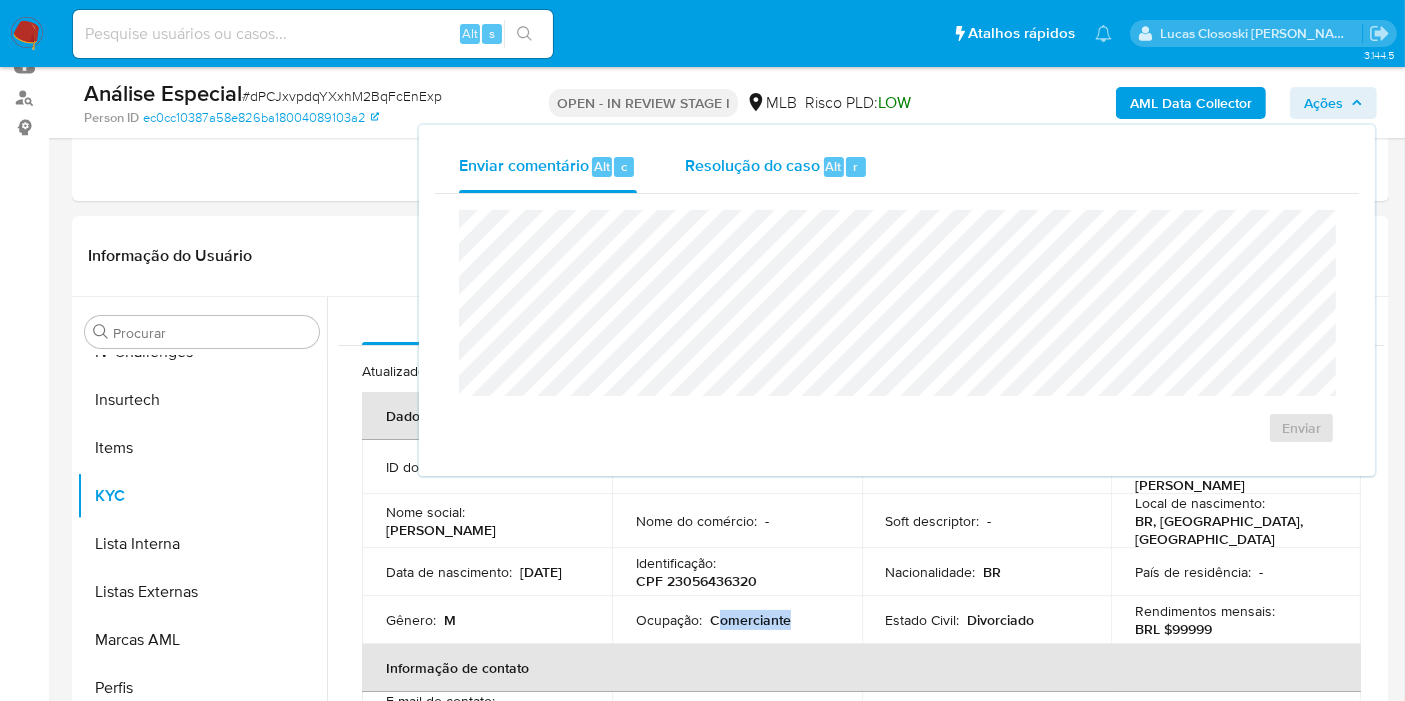 click on "Resolução do caso Alt r" at bounding box center [776, 167] 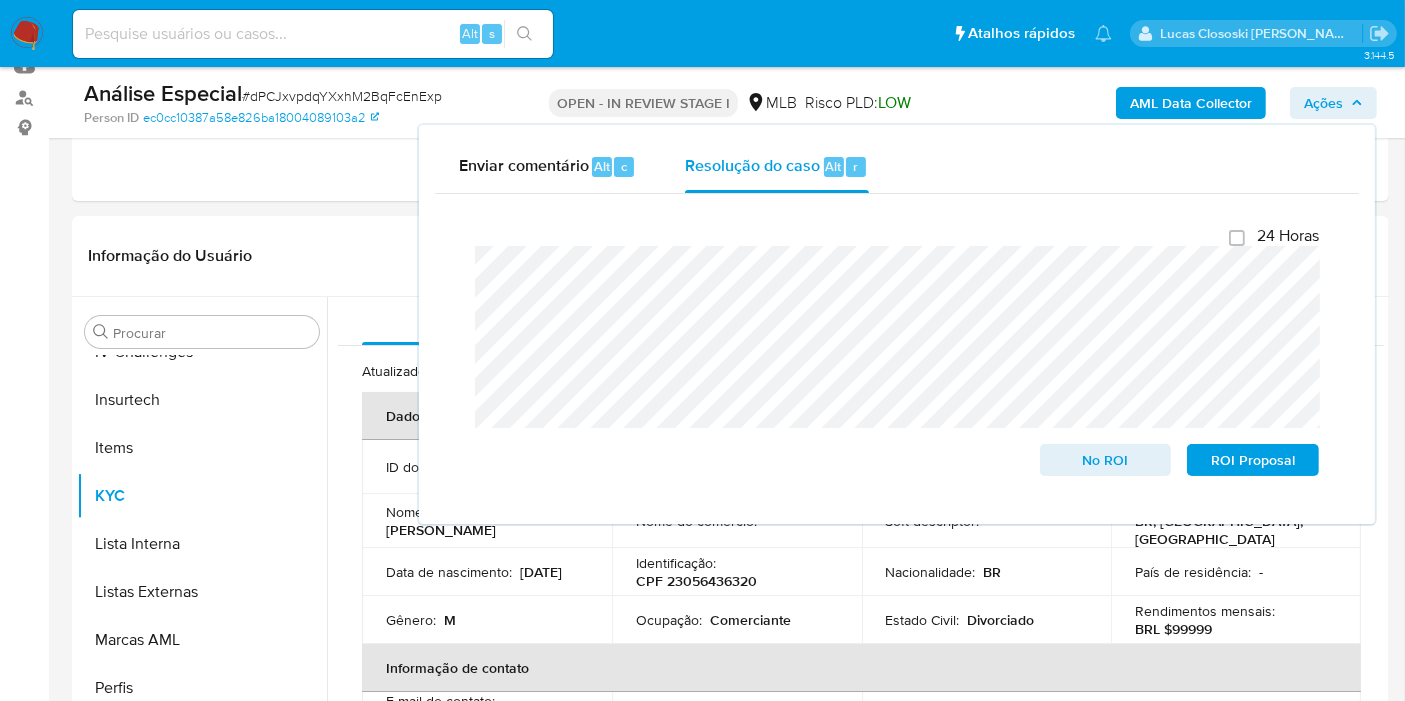 click on "Ações" at bounding box center (1323, 103) 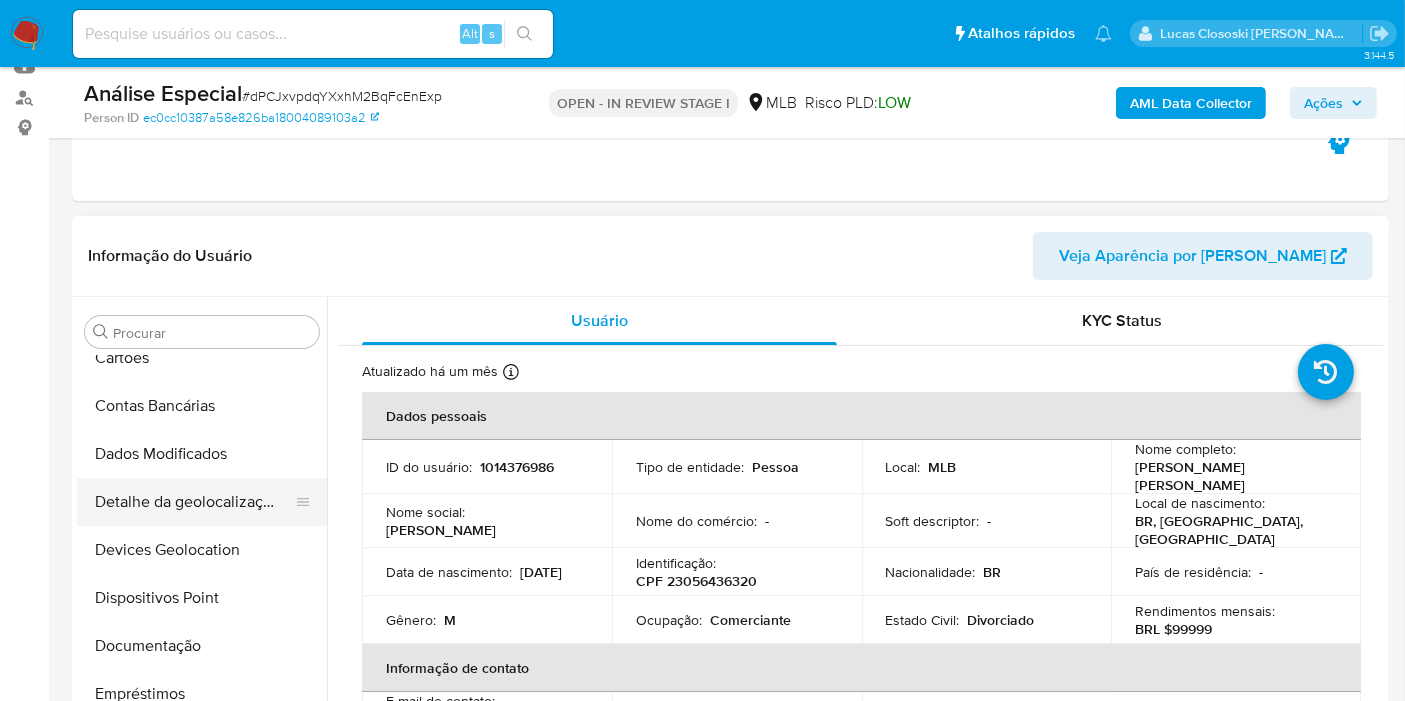 scroll, scrollTop: 0, scrollLeft: 0, axis: both 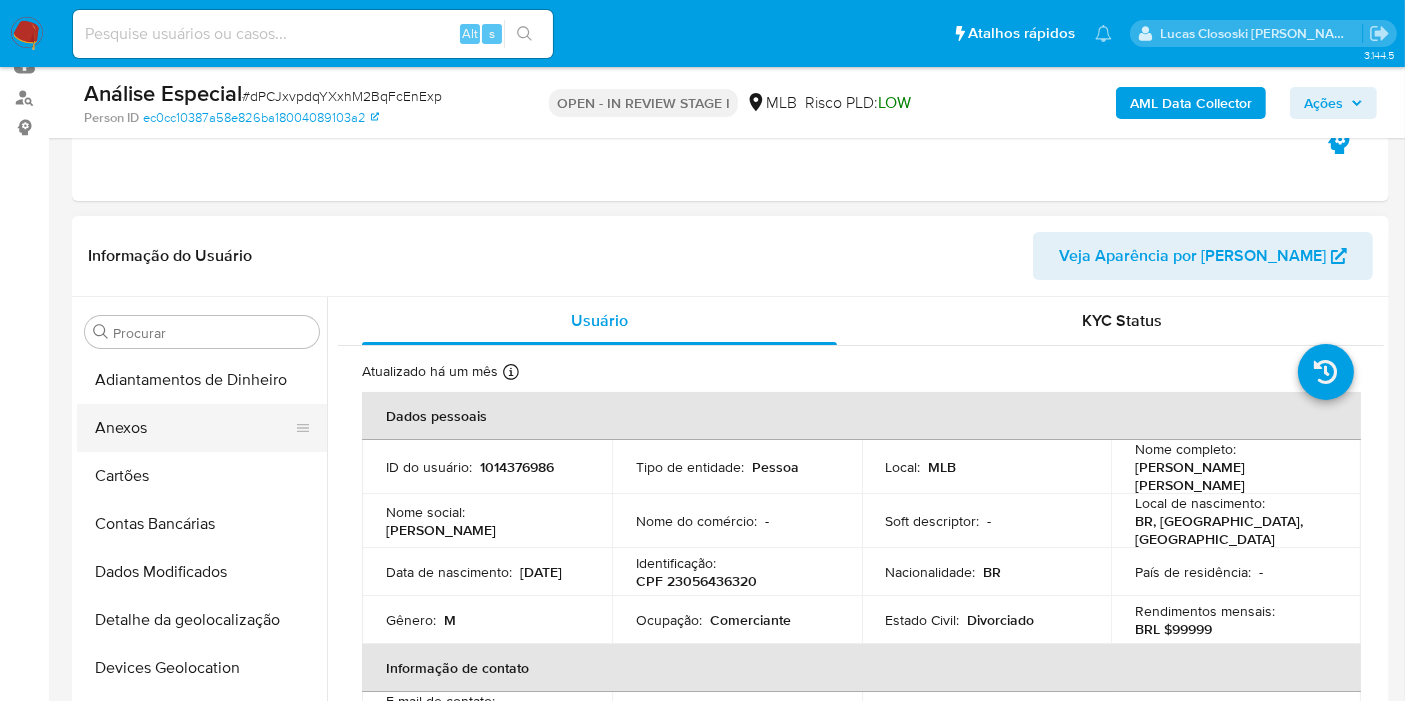 click on "Anexos" at bounding box center [194, 428] 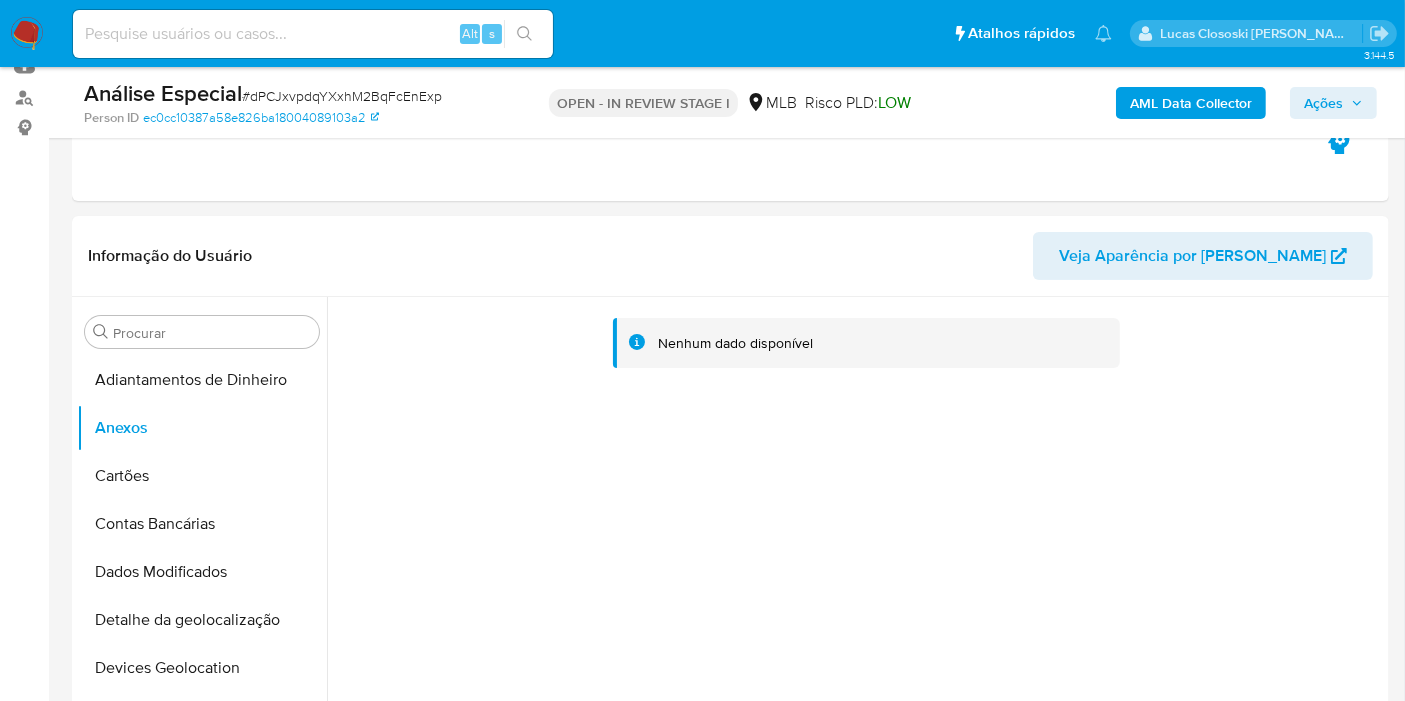 click on "Ações" at bounding box center [1333, 103] 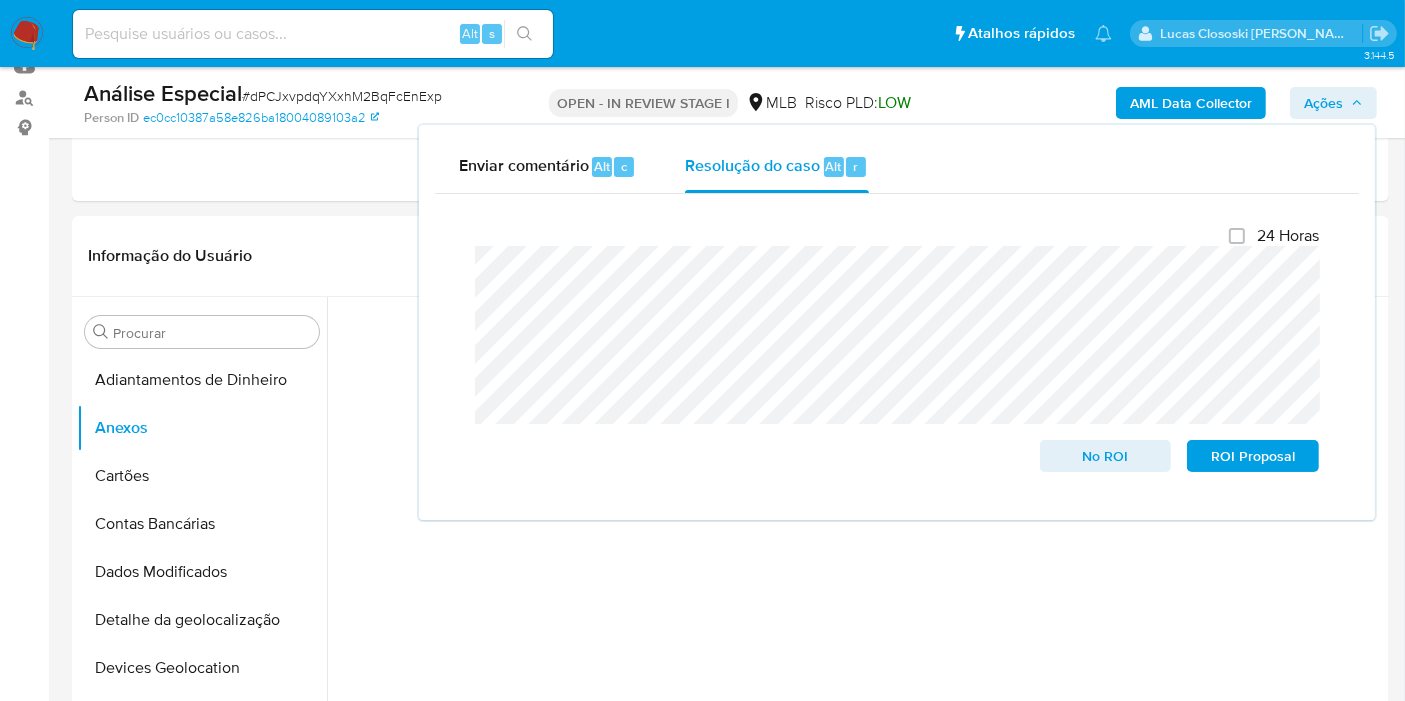 drag, startPoint x: 1353, startPoint y: 101, endPoint x: 1276, endPoint y: 107, distance: 77.23341 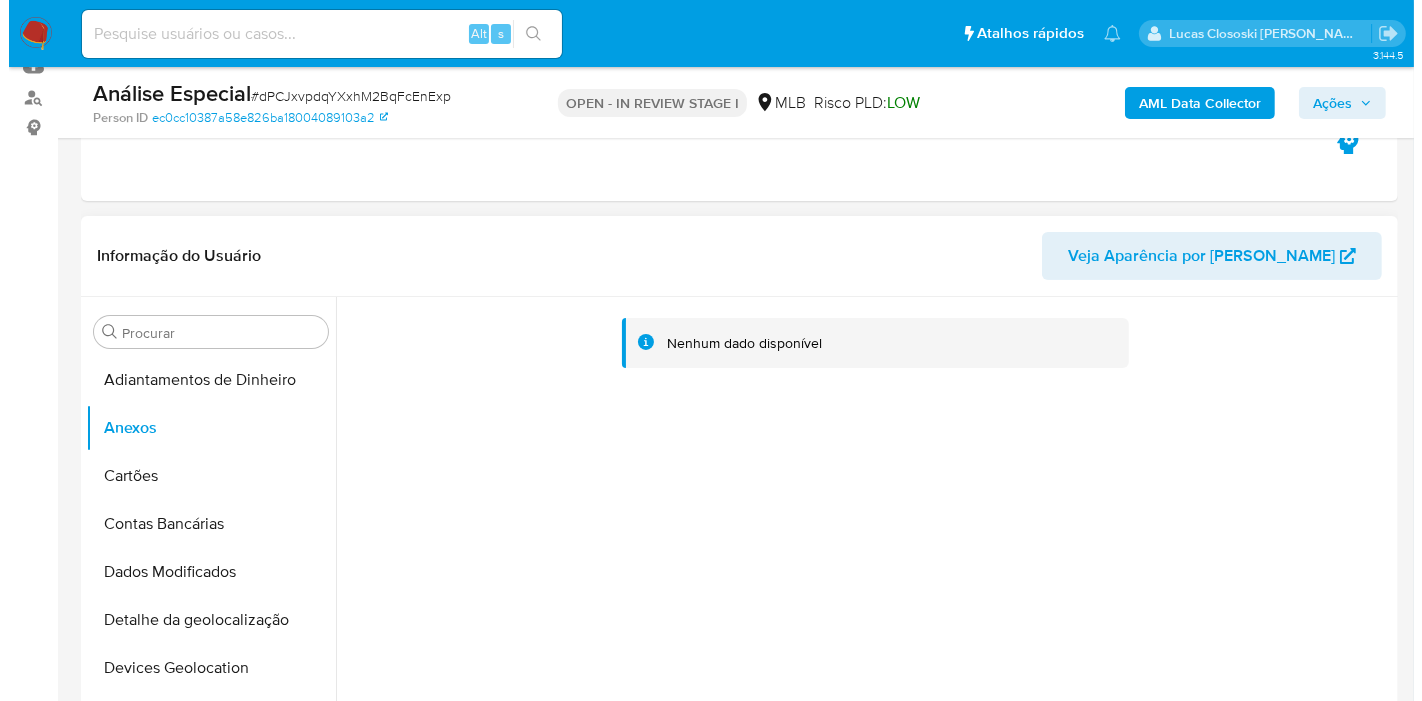 scroll, scrollTop: 444, scrollLeft: 0, axis: vertical 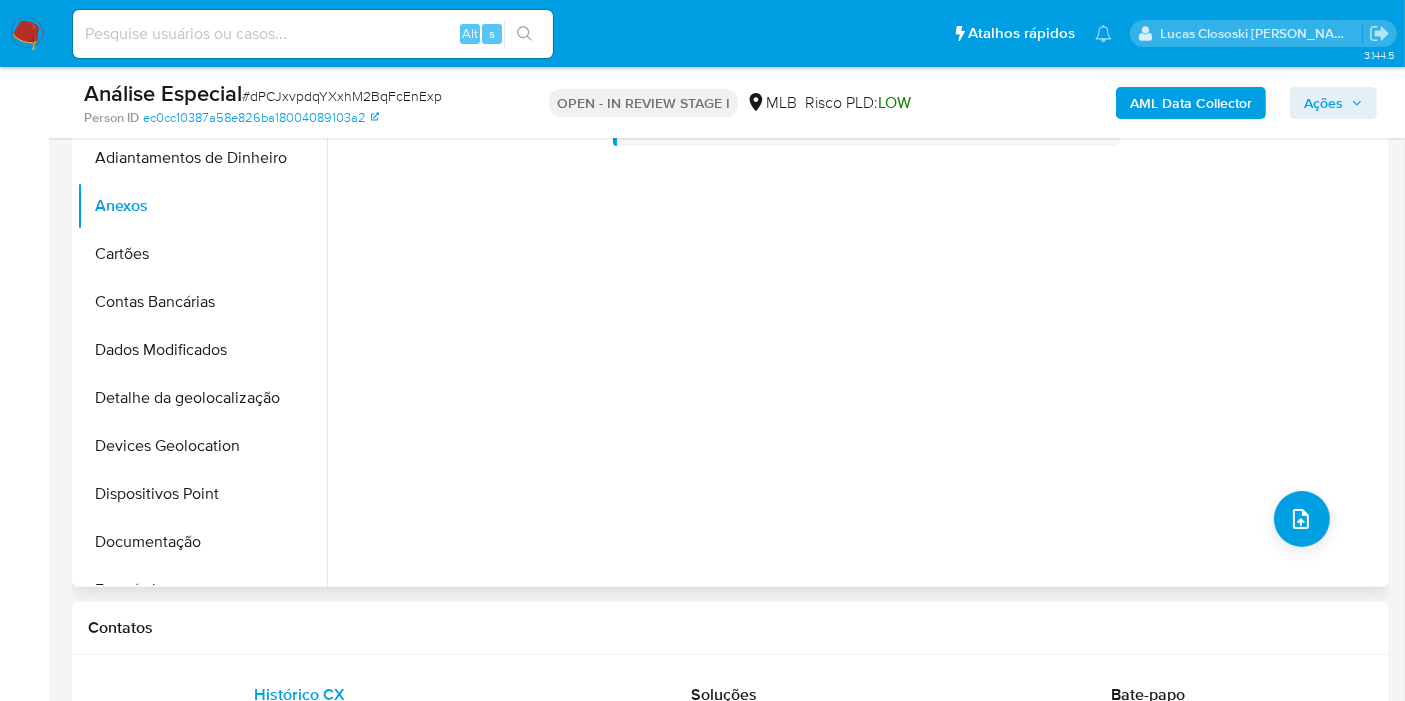 click on "Nenhum dado disponível" at bounding box center (855, 331) 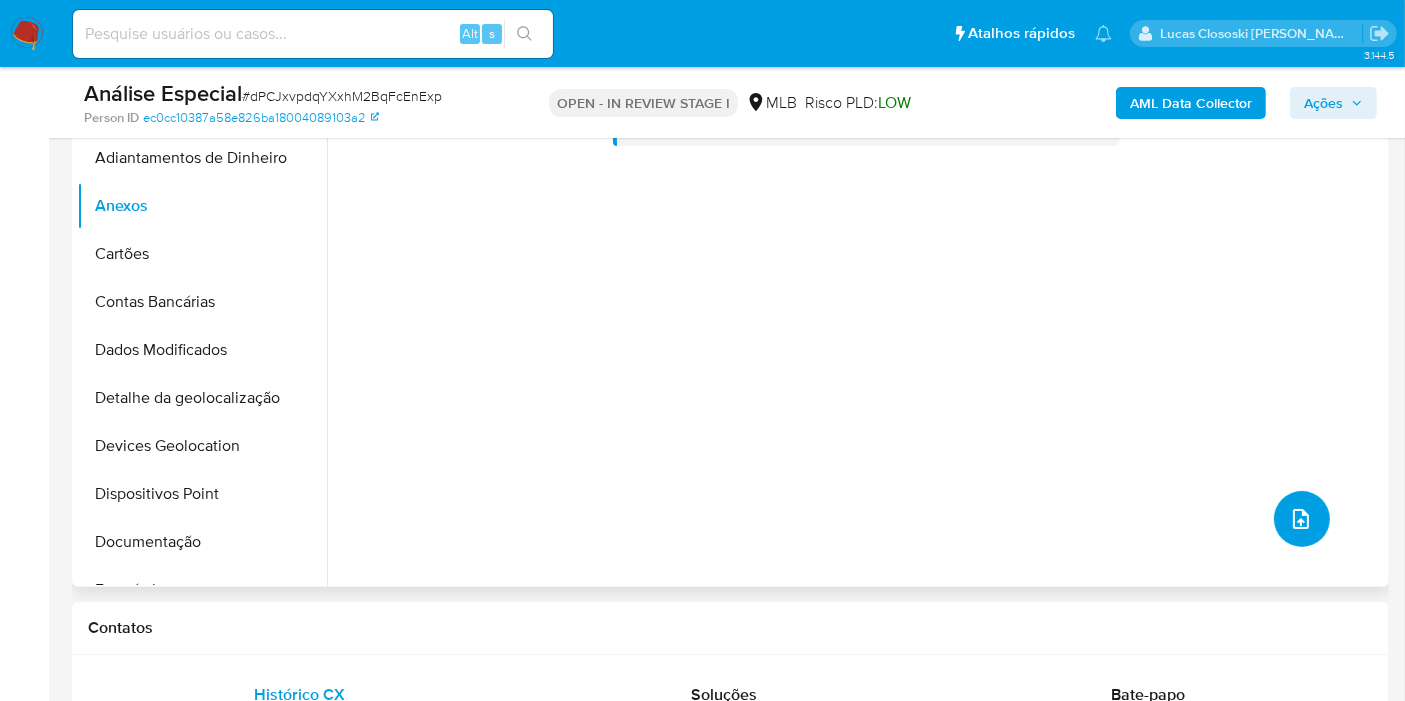 click at bounding box center [1302, 519] 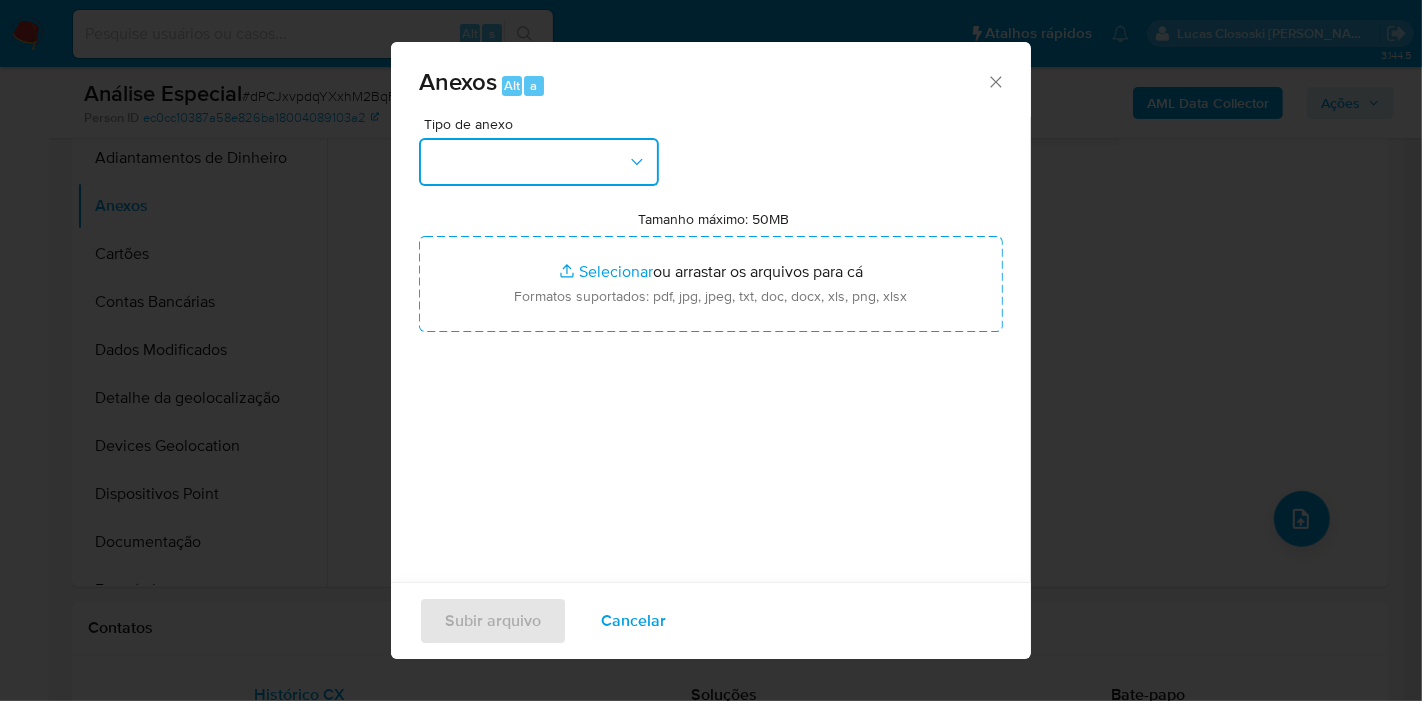 click at bounding box center [539, 162] 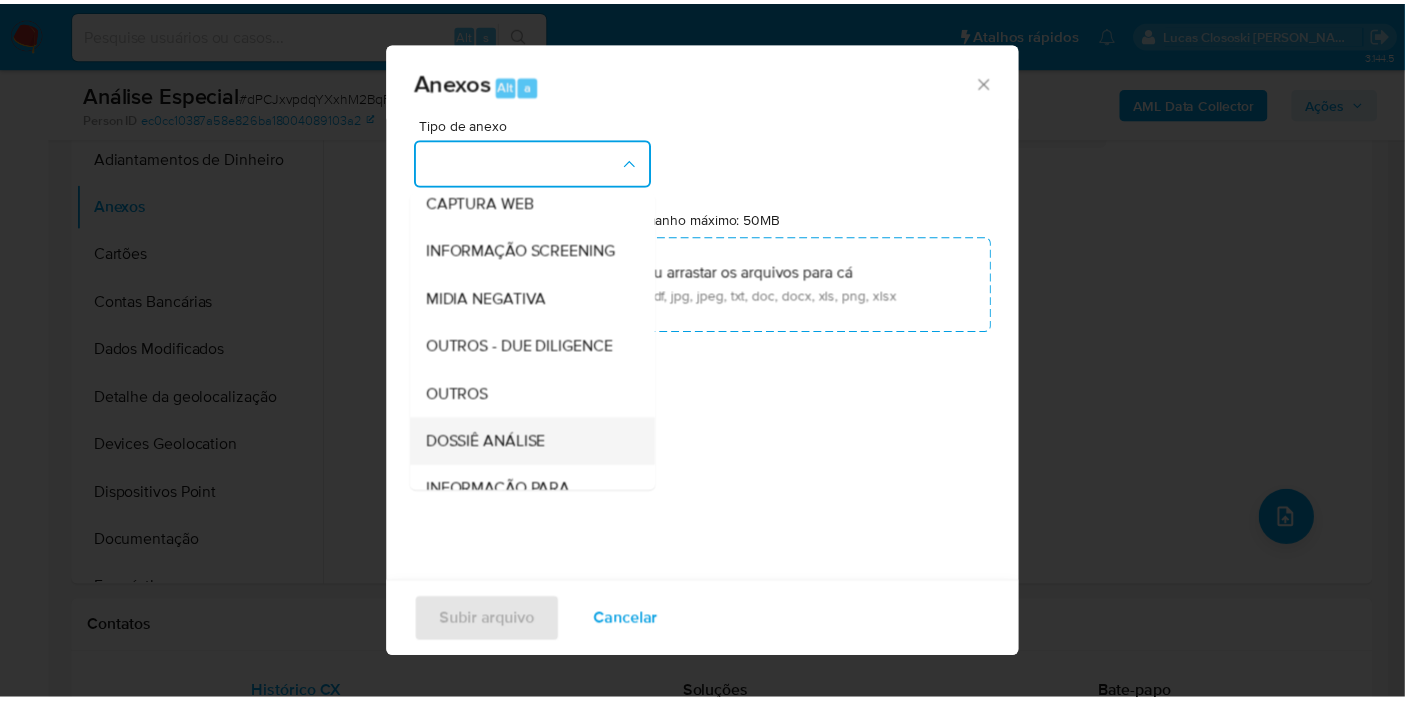 scroll, scrollTop: 222, scrollLeft: 0, axis: vertical 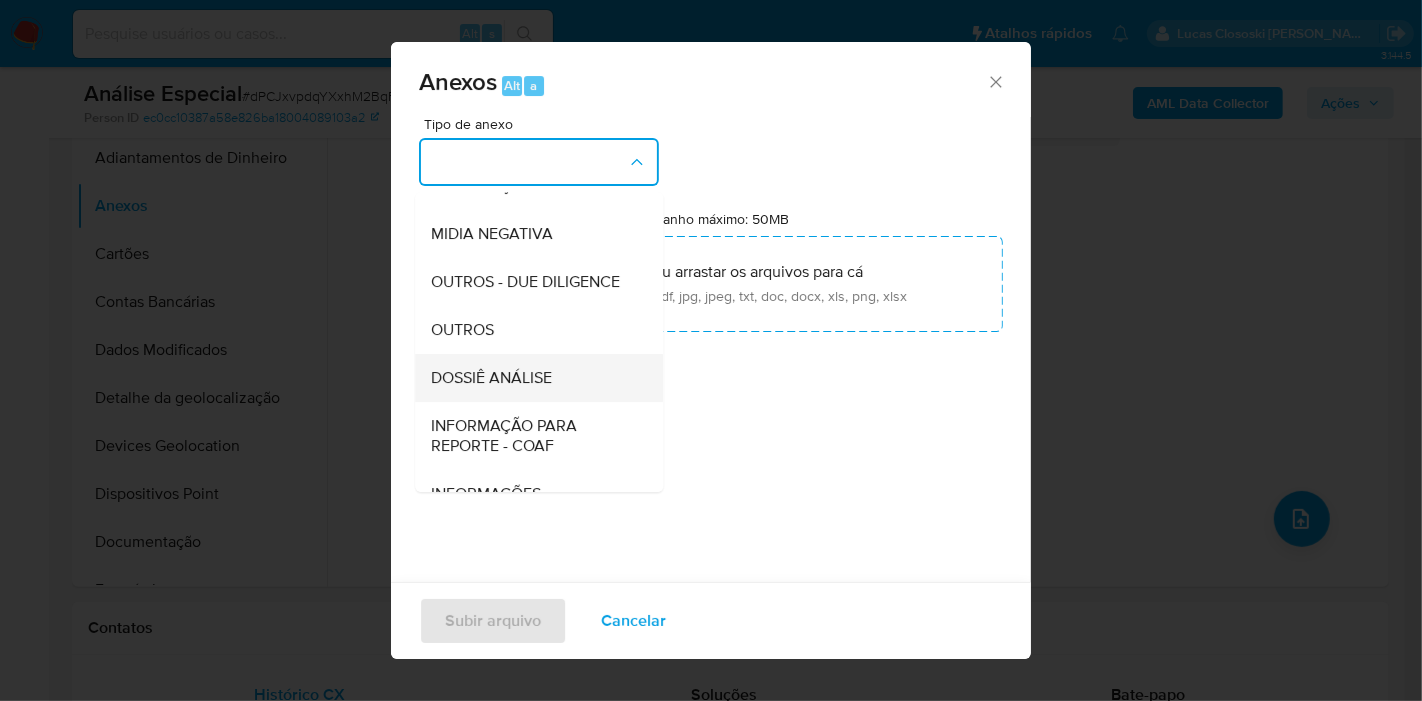 click on "DOSSIÊ ANÁLISE" at bounding box center (491, 378) 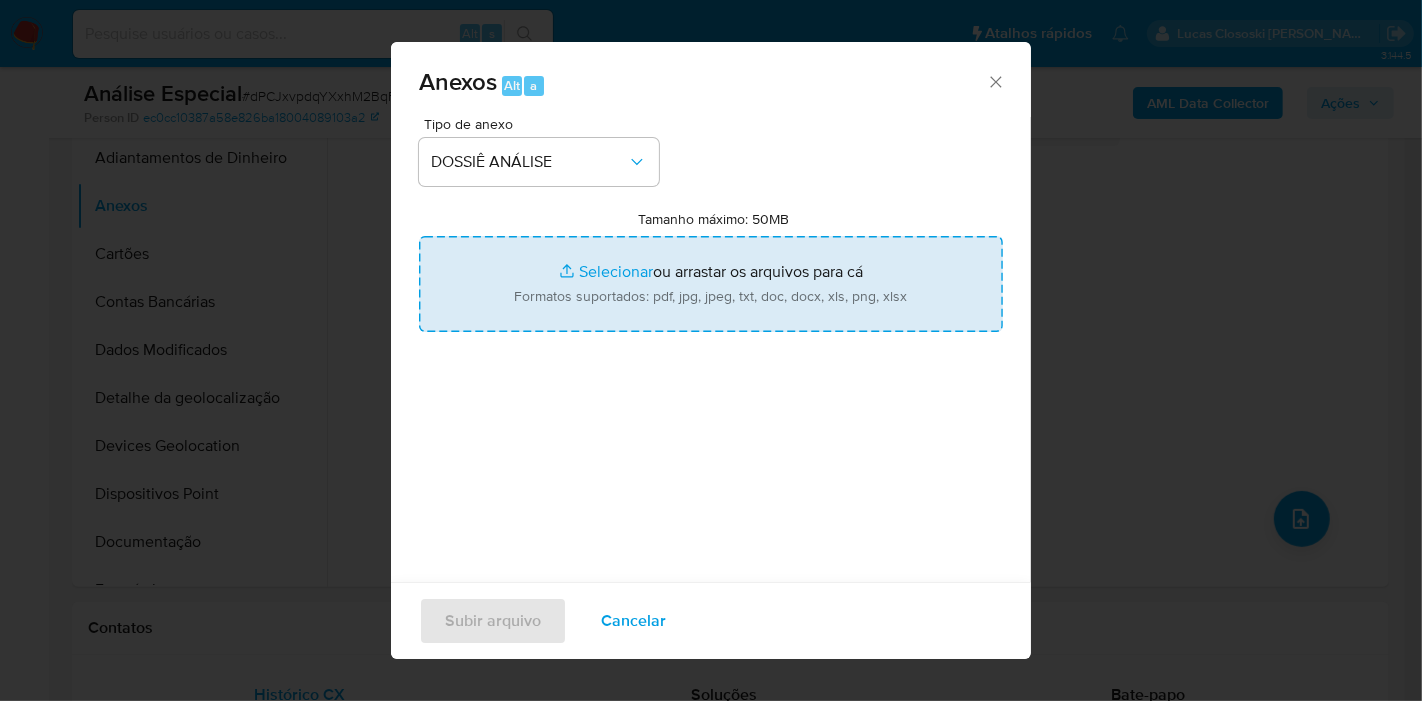 click on "Tamanho máximo: 50MB Selecionar arquivos" at bounding box center (711, 284) 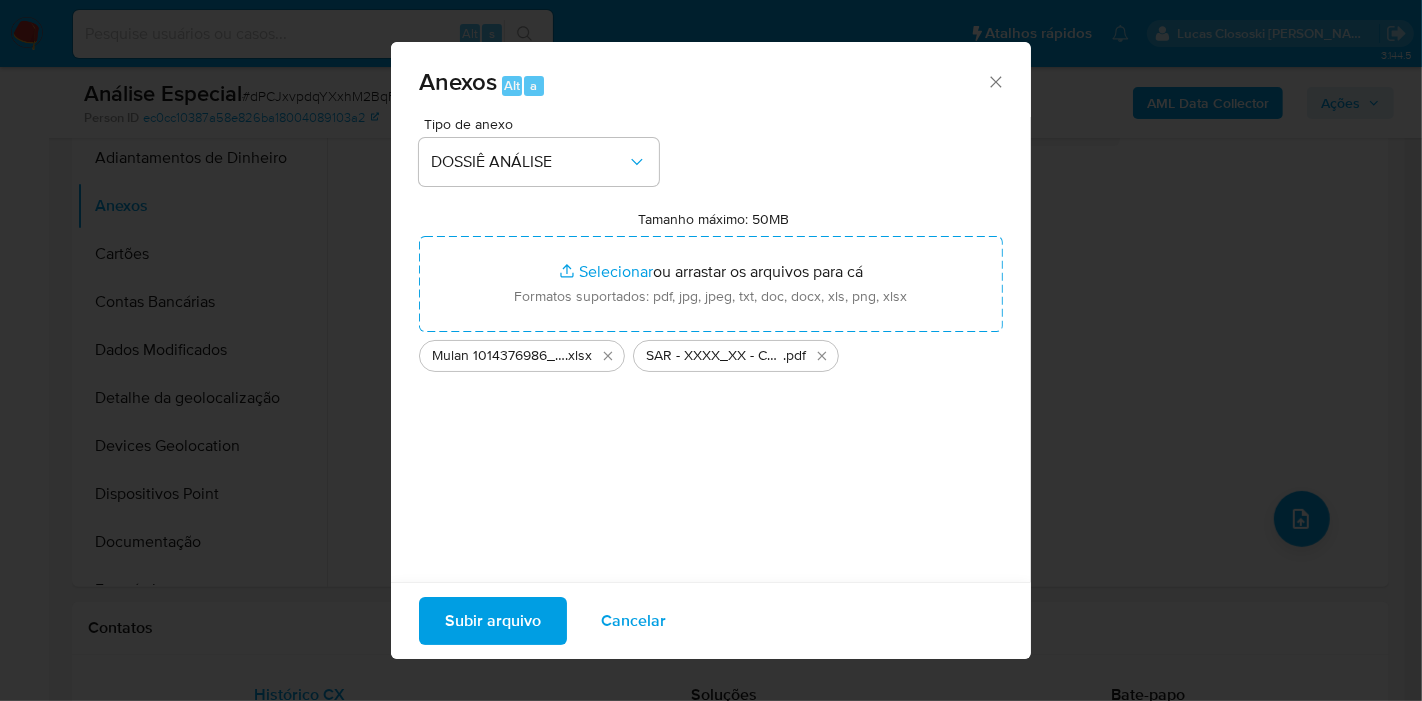 click on "Subir arquivo" at bounding box center [493, 621] 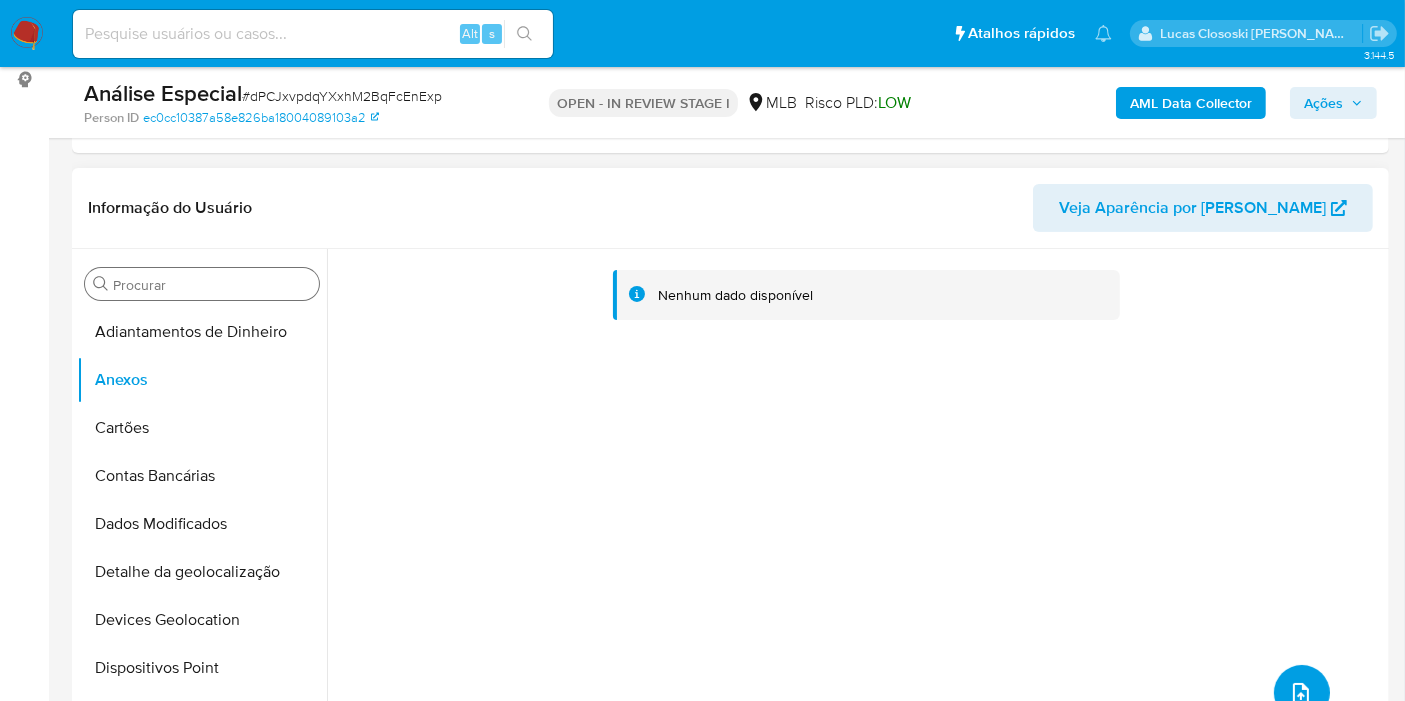 scroll, scrollTop: 222, scrollLeft: 0, axis: vertical 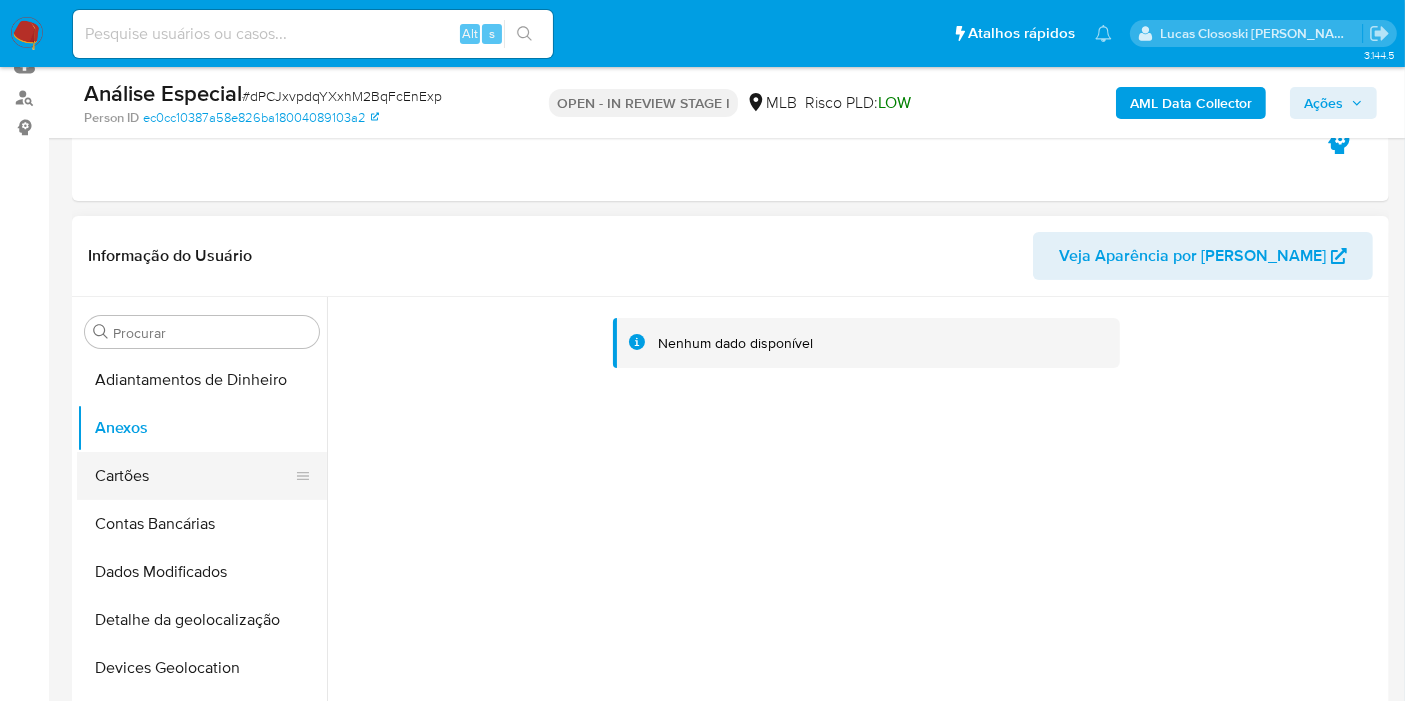 click on "Cartões" at bounding box center [194, 476] 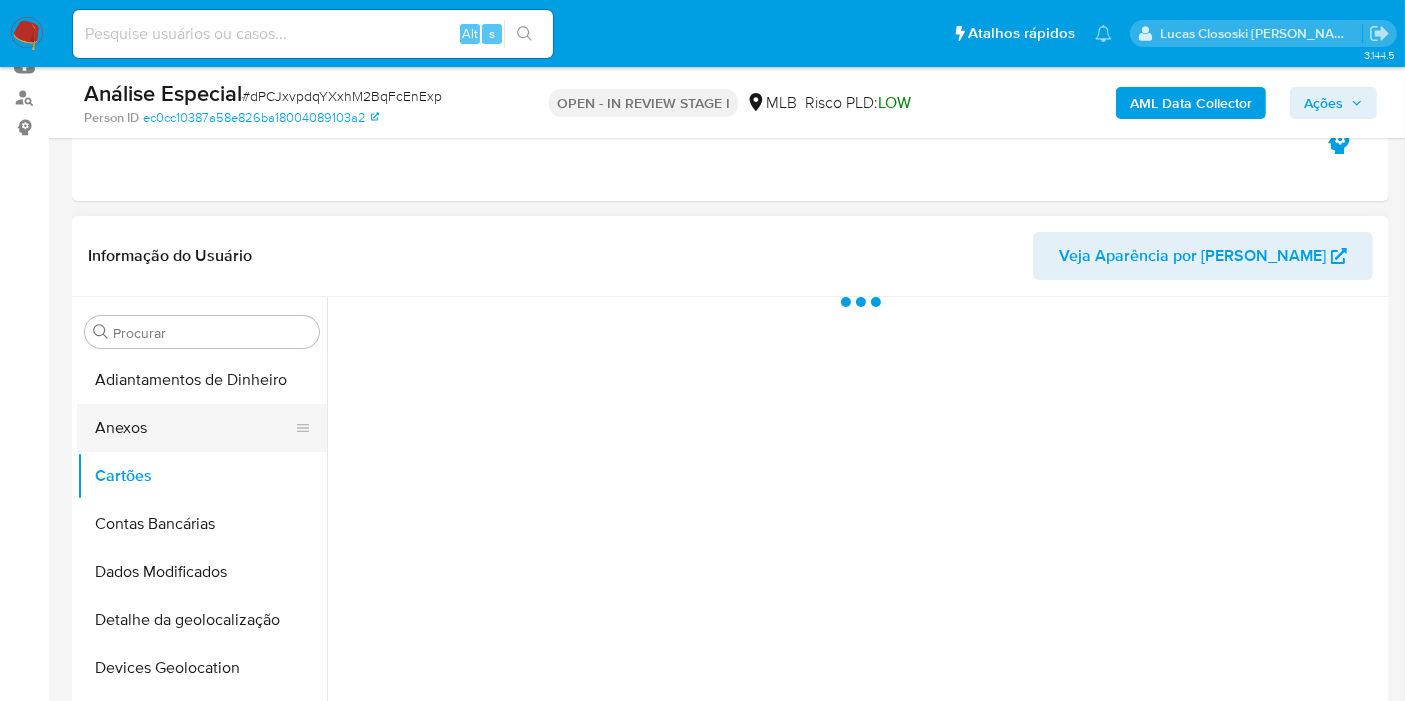 click on "Anexos" at bounding box center [194, 428] 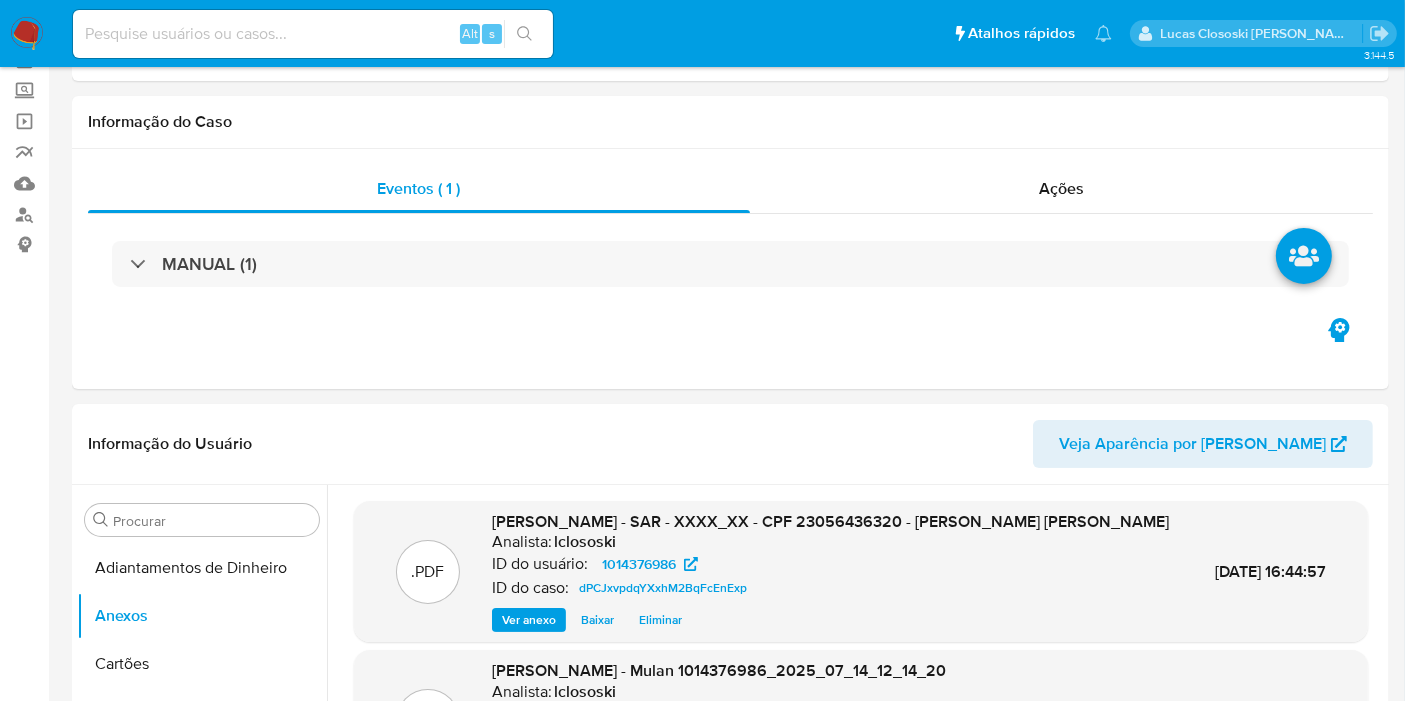 scroll, scrollTop: 0, scrollLeft: 0, axis: both 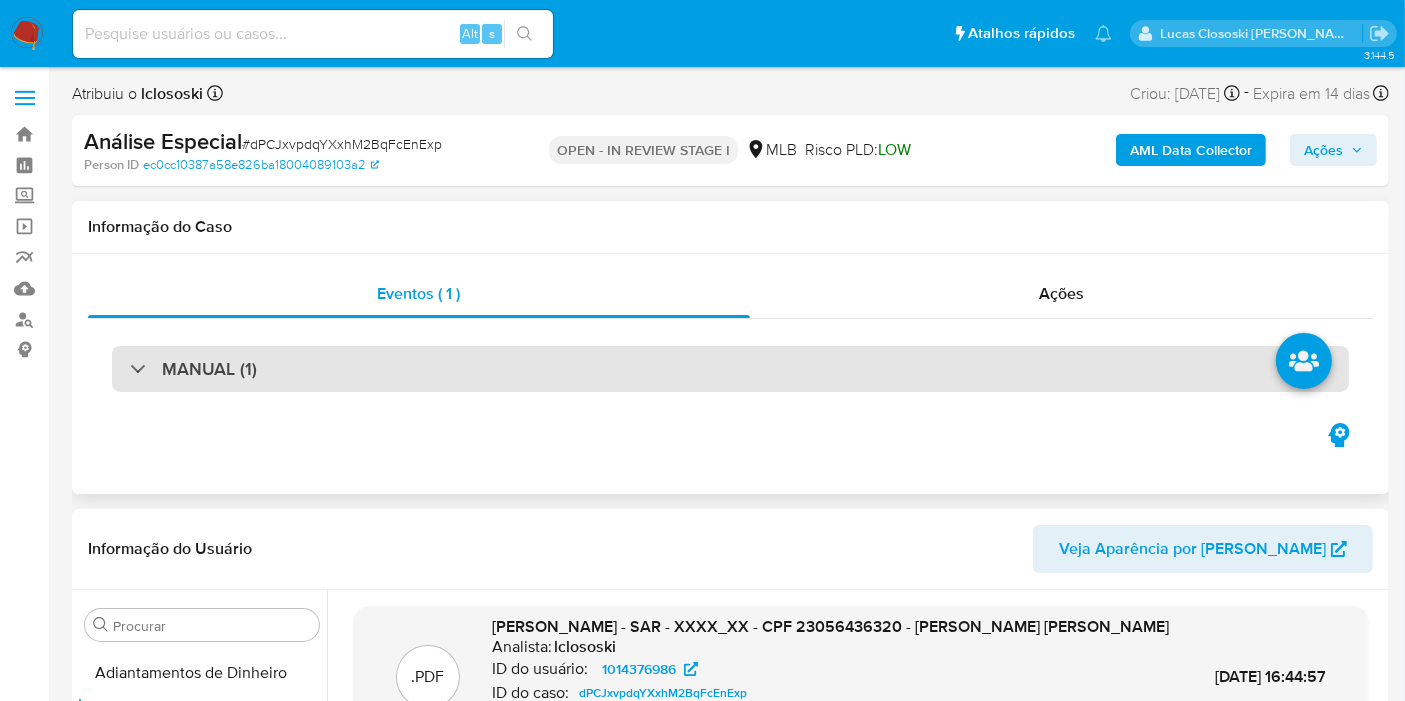 click on "MANUAL (1)" at bounding box center (730, 369) 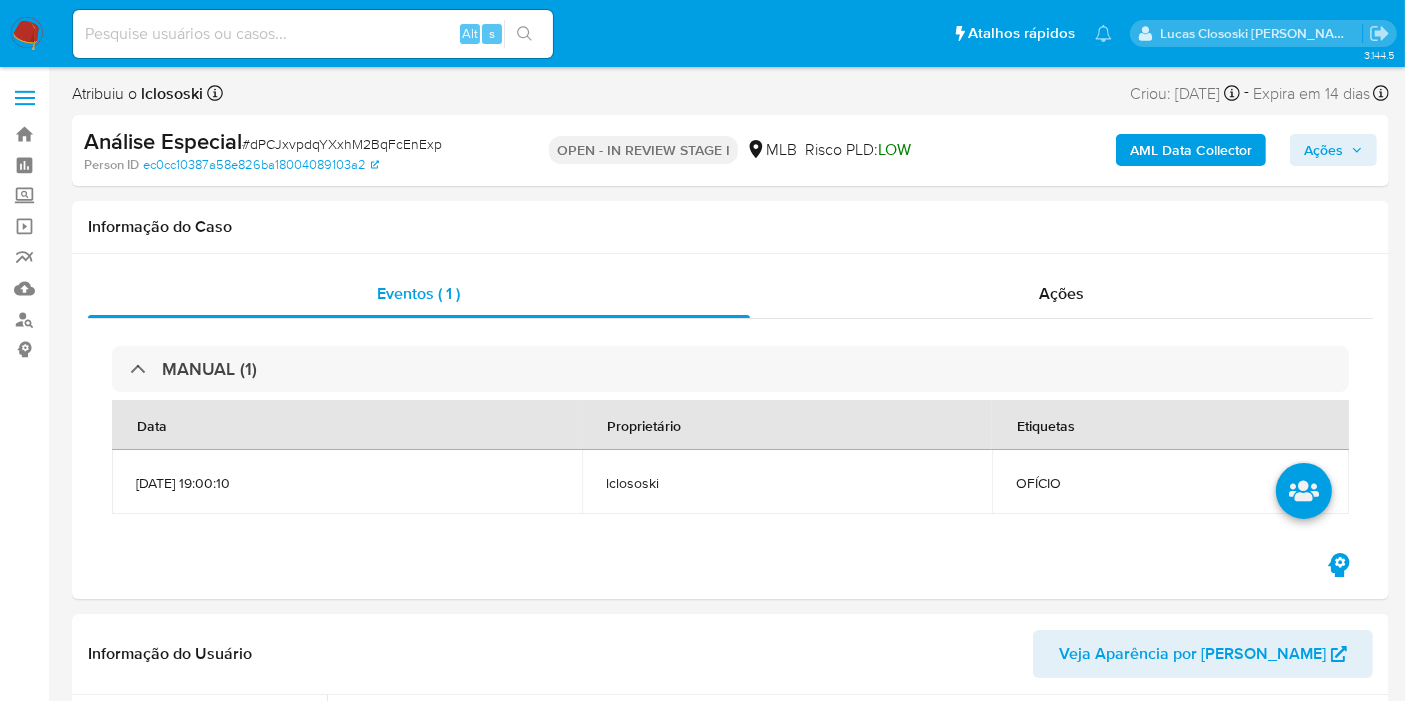 click on "Ações" at bounding box center (1323, 150) 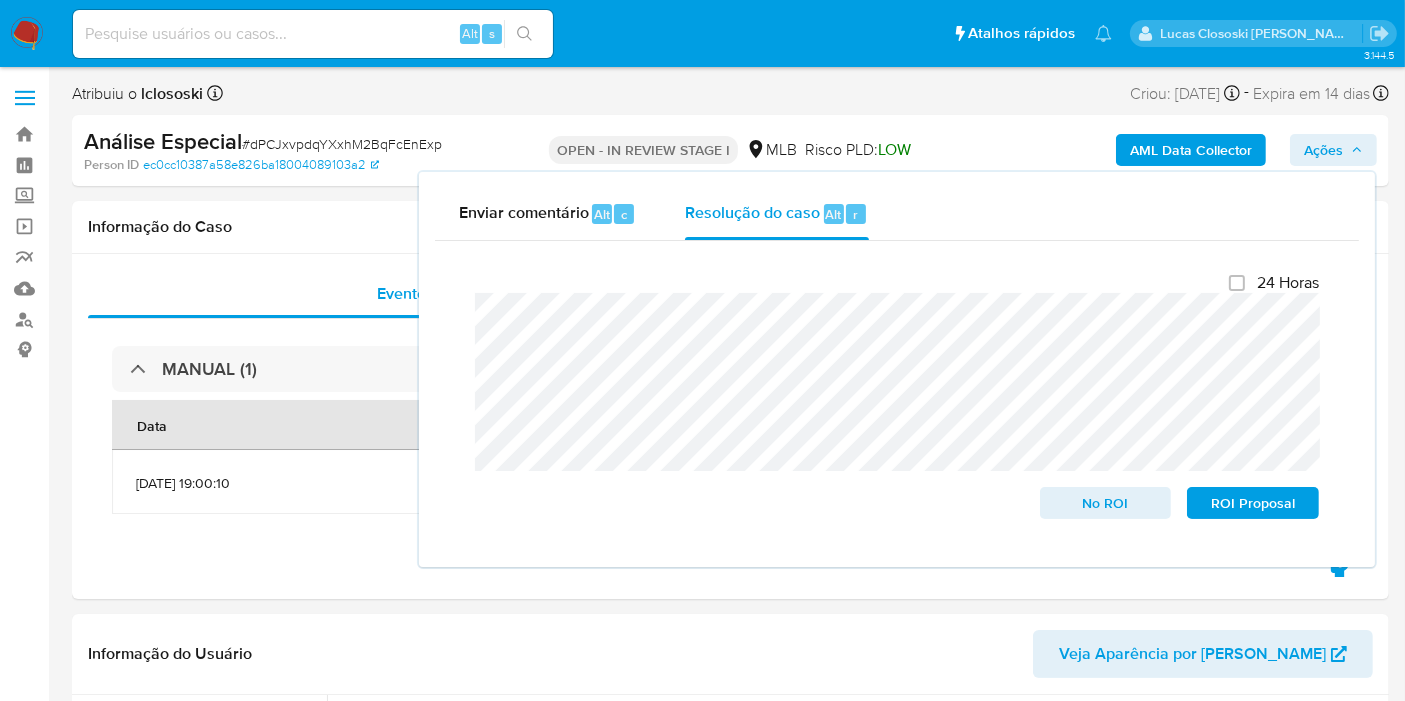 click on "Ações" at bounding box center [1323, 150] 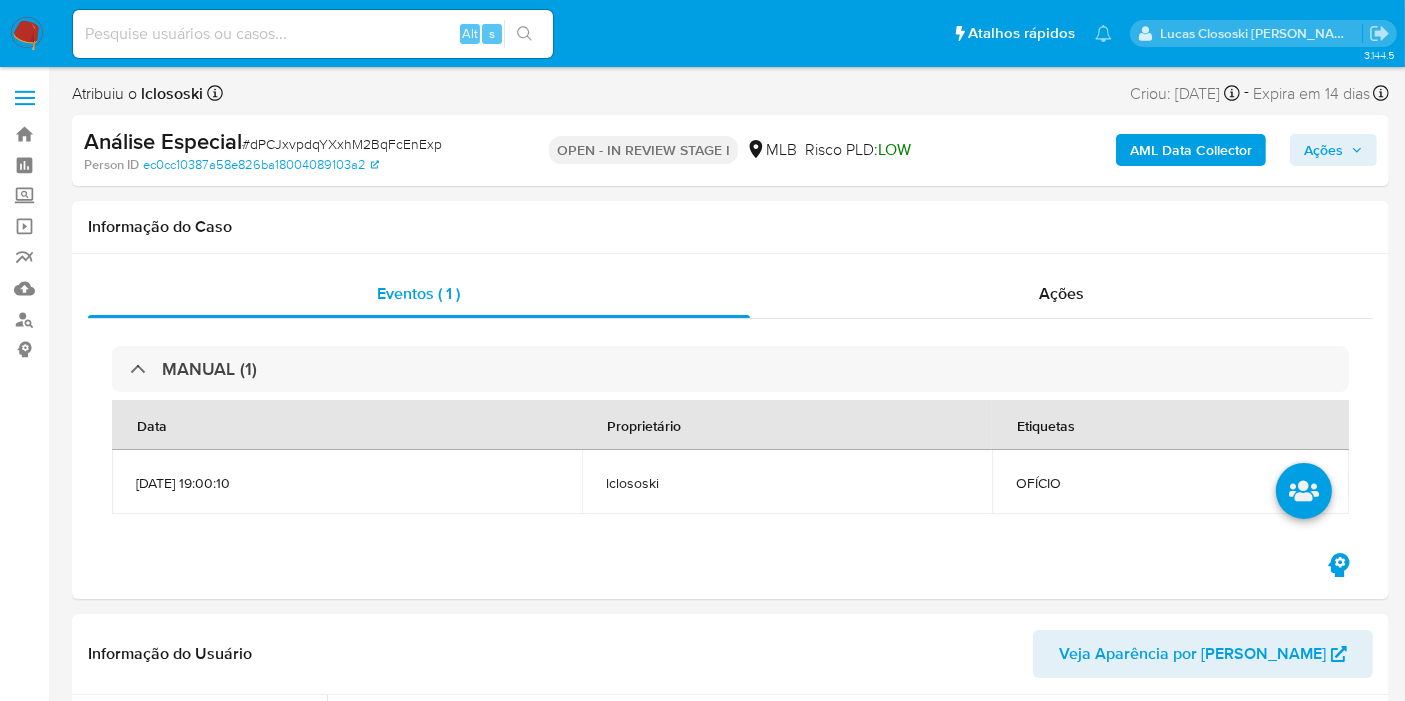 click on "Ações" at bounding box center (1323, 150) 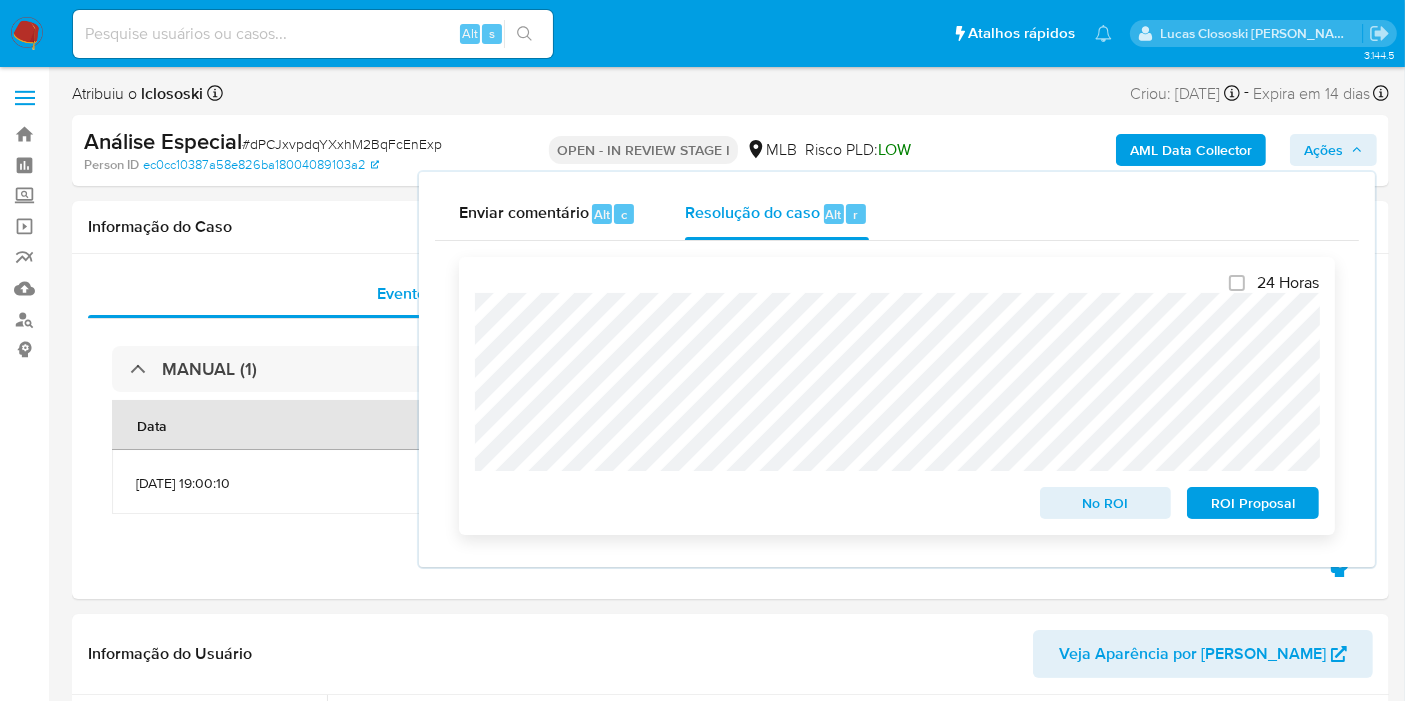 click on "ROI Proposal" at bounding box center (1253, 503) 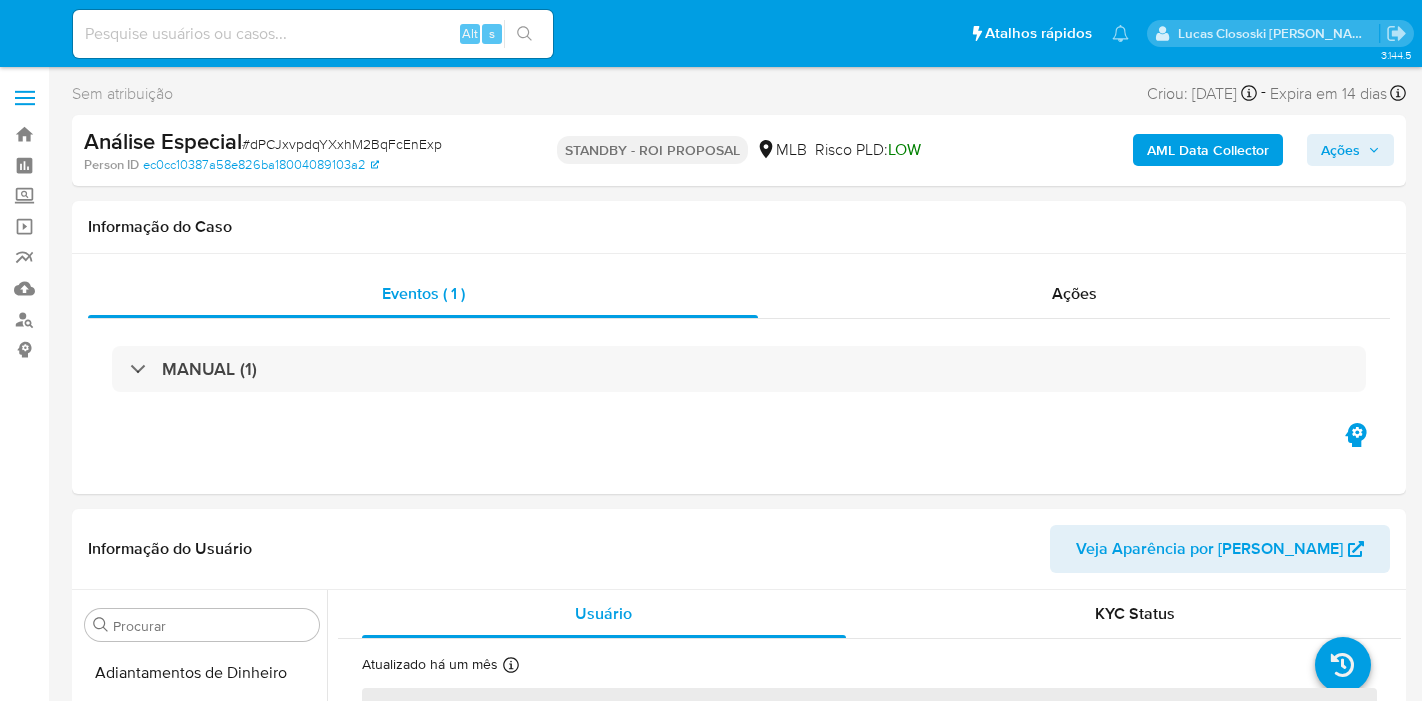 select on "10" 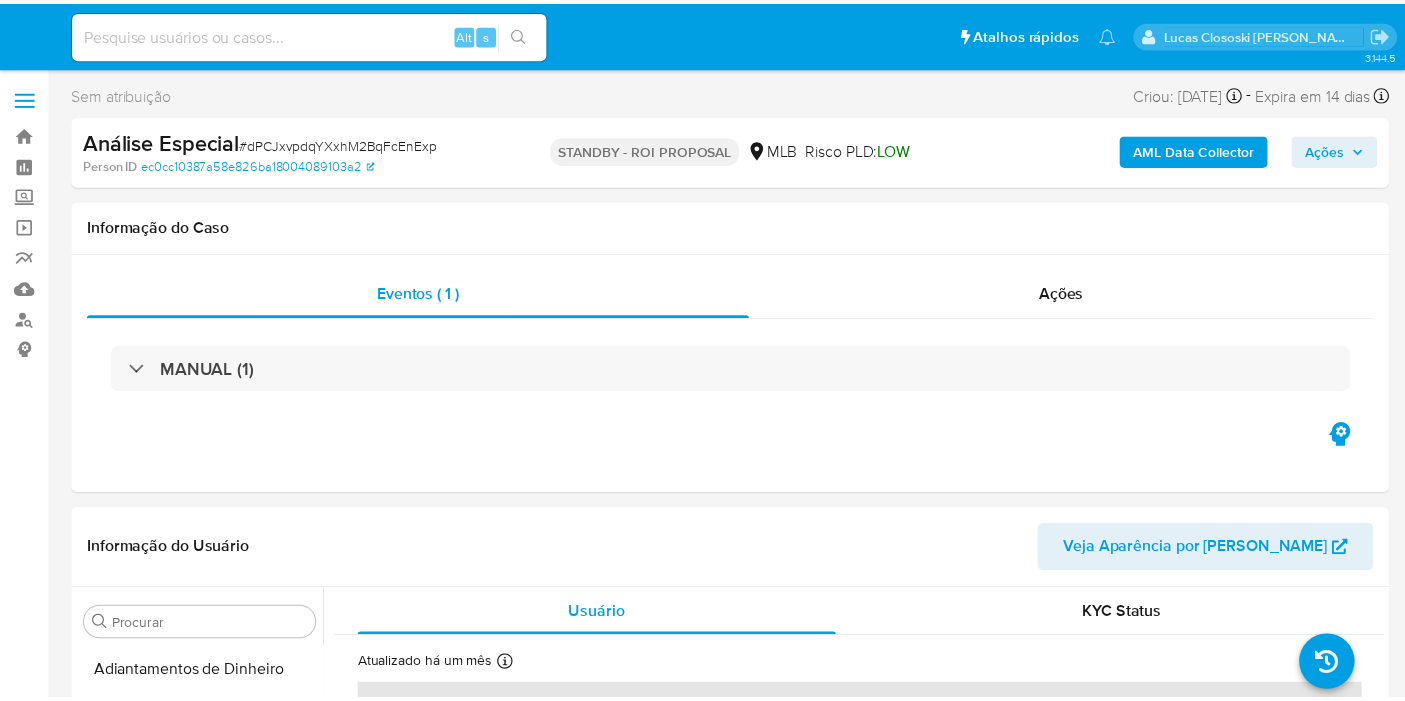scroll, scrollTop: 0, scrollLeft: 0, axis: both 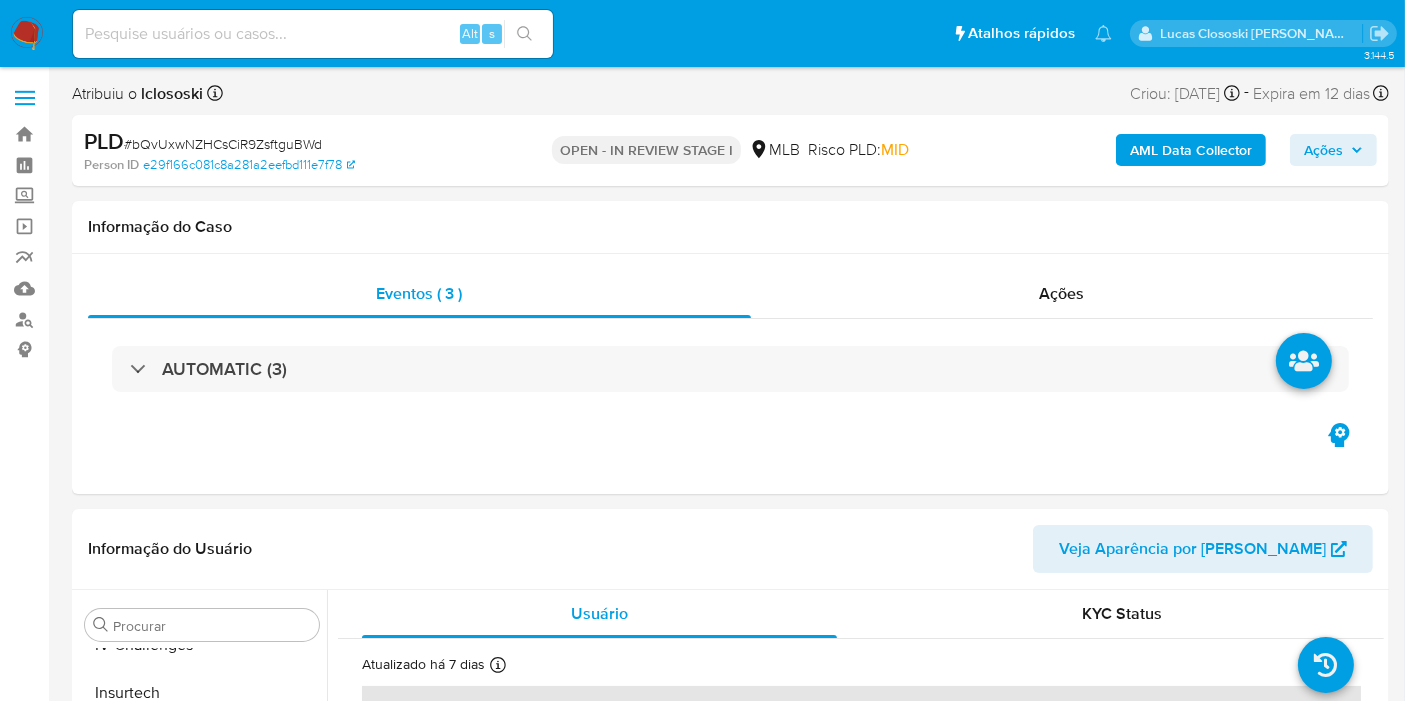 click on "PLD # bQvUxwNZHCsCiR9ZsftguBWd Person ID e29f166c081c8a281a2eefbd111e7f78 OPEN - IN REVIEW STAGE I  MLB Risco PLD:  MID AML Data Collector Ações" at bounding box center (730, 150) 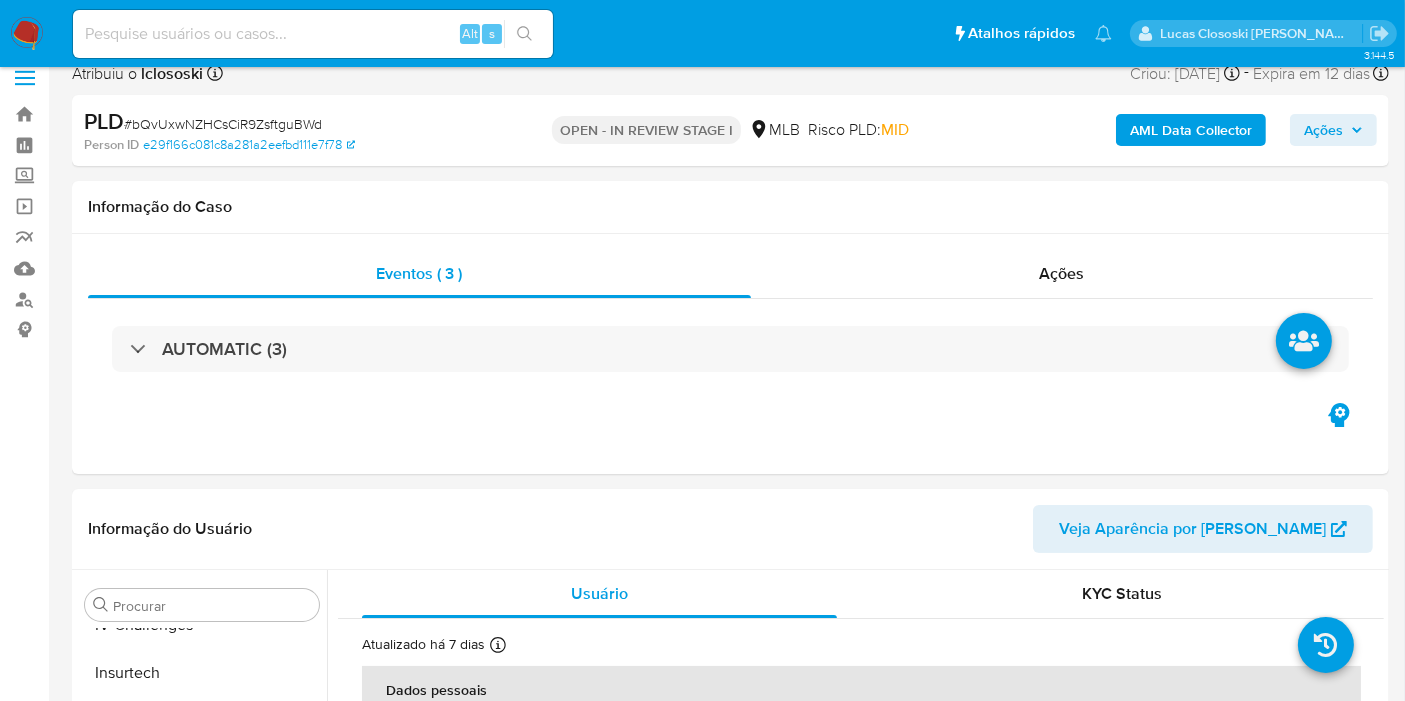 scroll, scrollTop: 0, scrollLeft: 0, axis: both 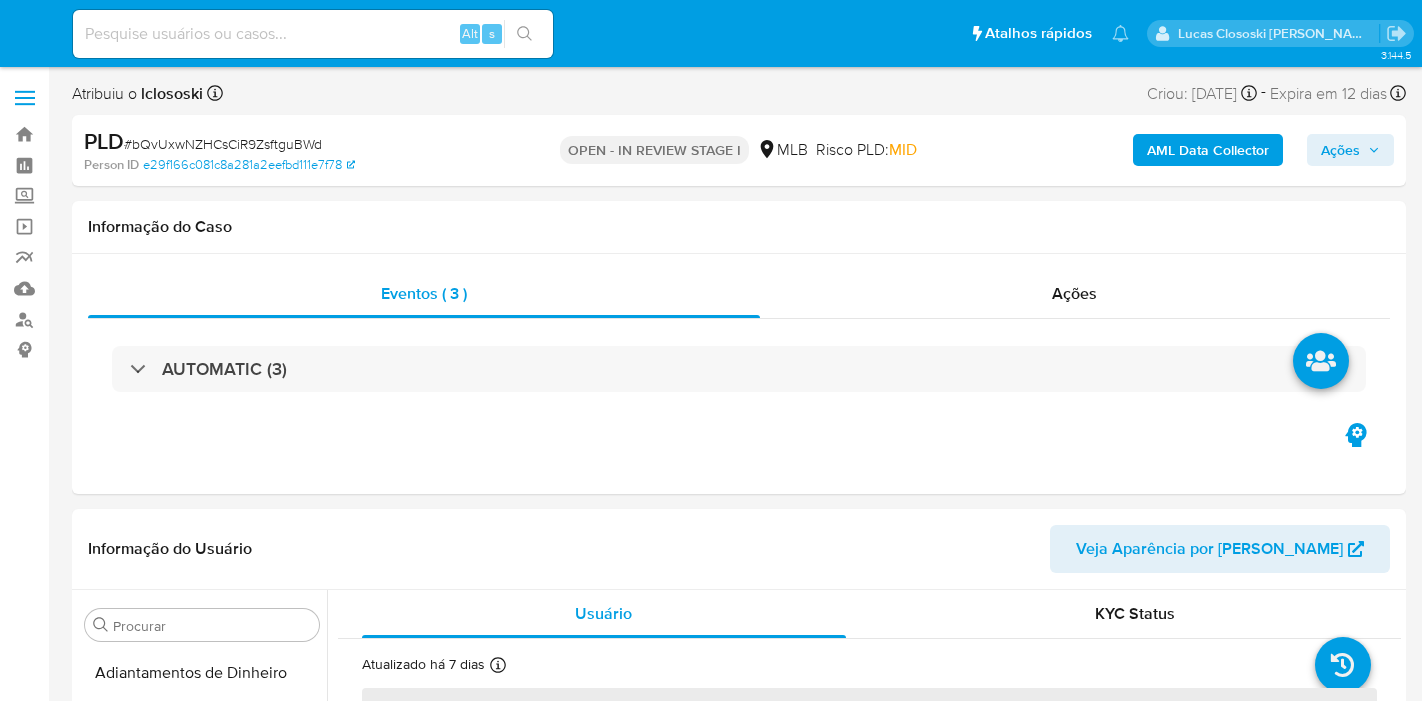 select on "10" 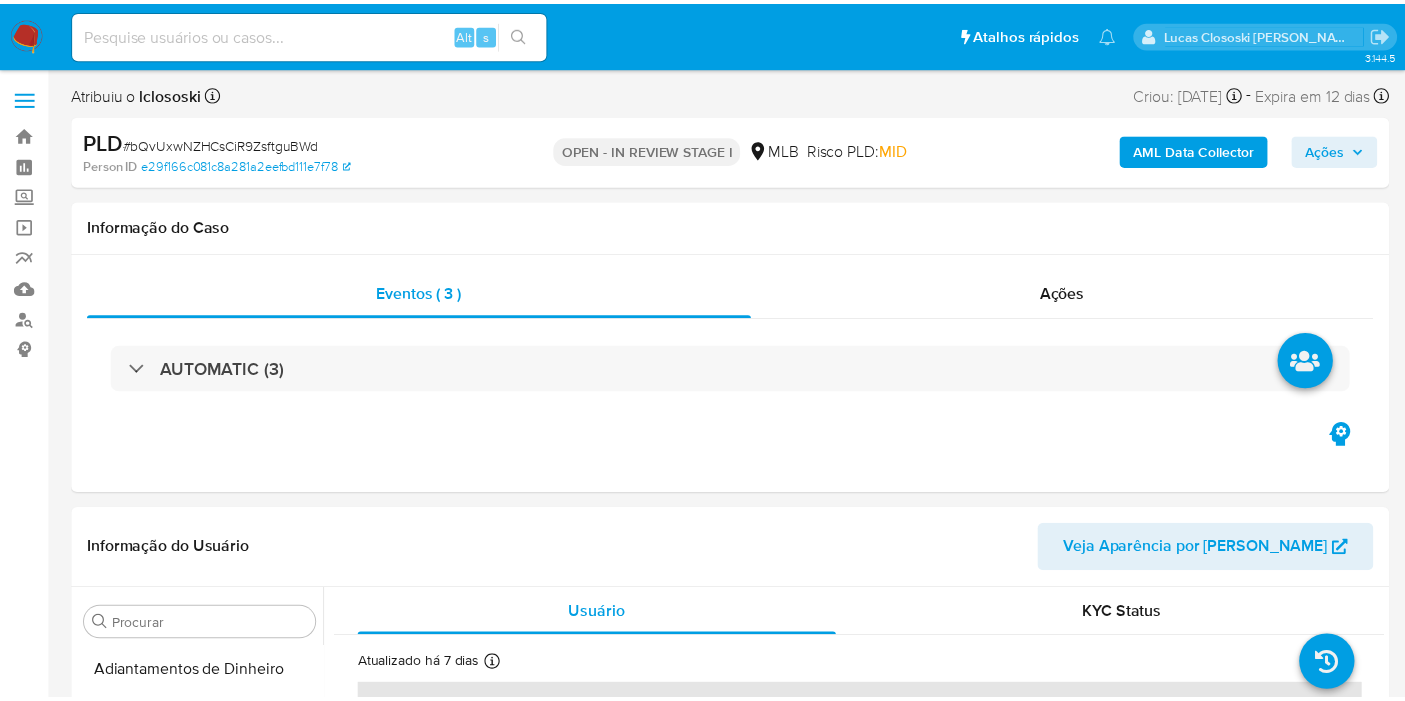 scroll, scrollTop: 0, scrollLeft: 0, axis: both 